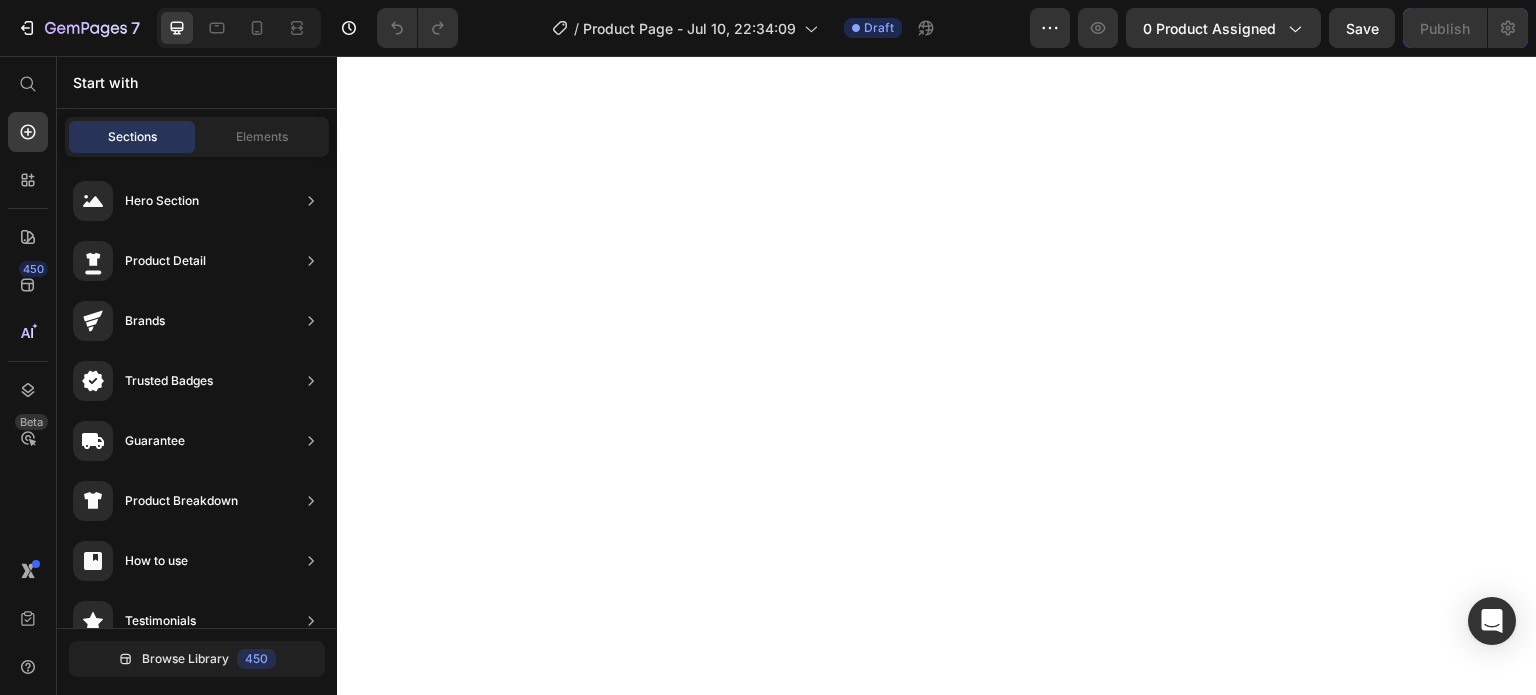 scroll, scrollTop: 0, scrollLeft: 0, axis: both 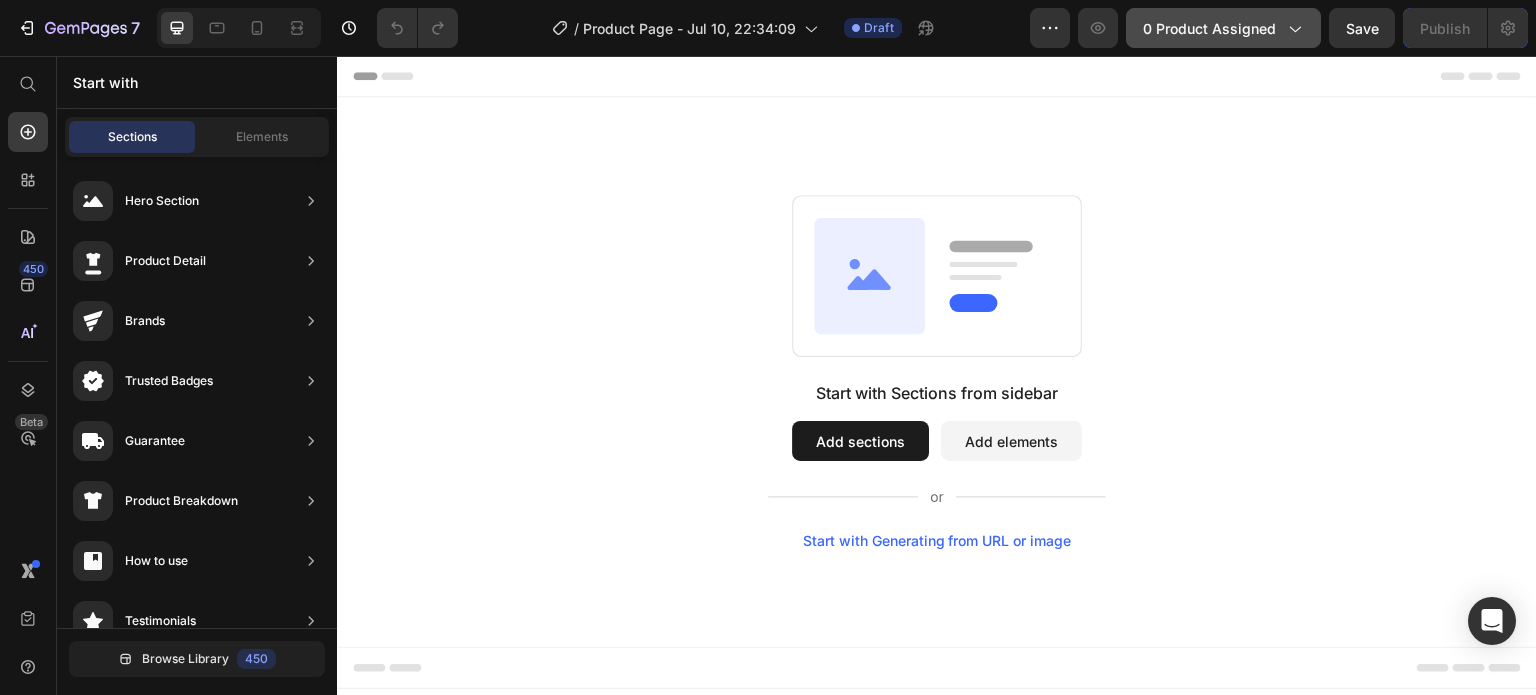 click on "0 product assigned" 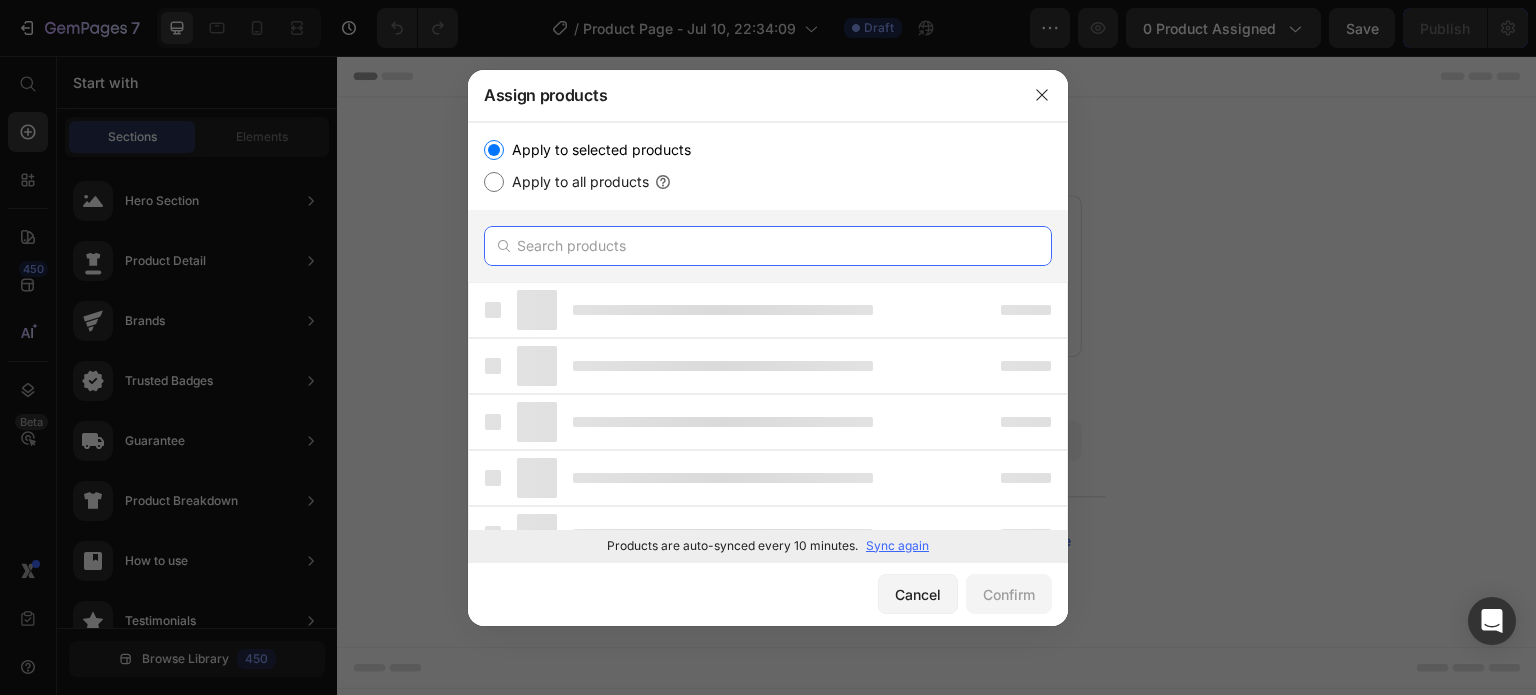 click at bounding box center [768, 246] 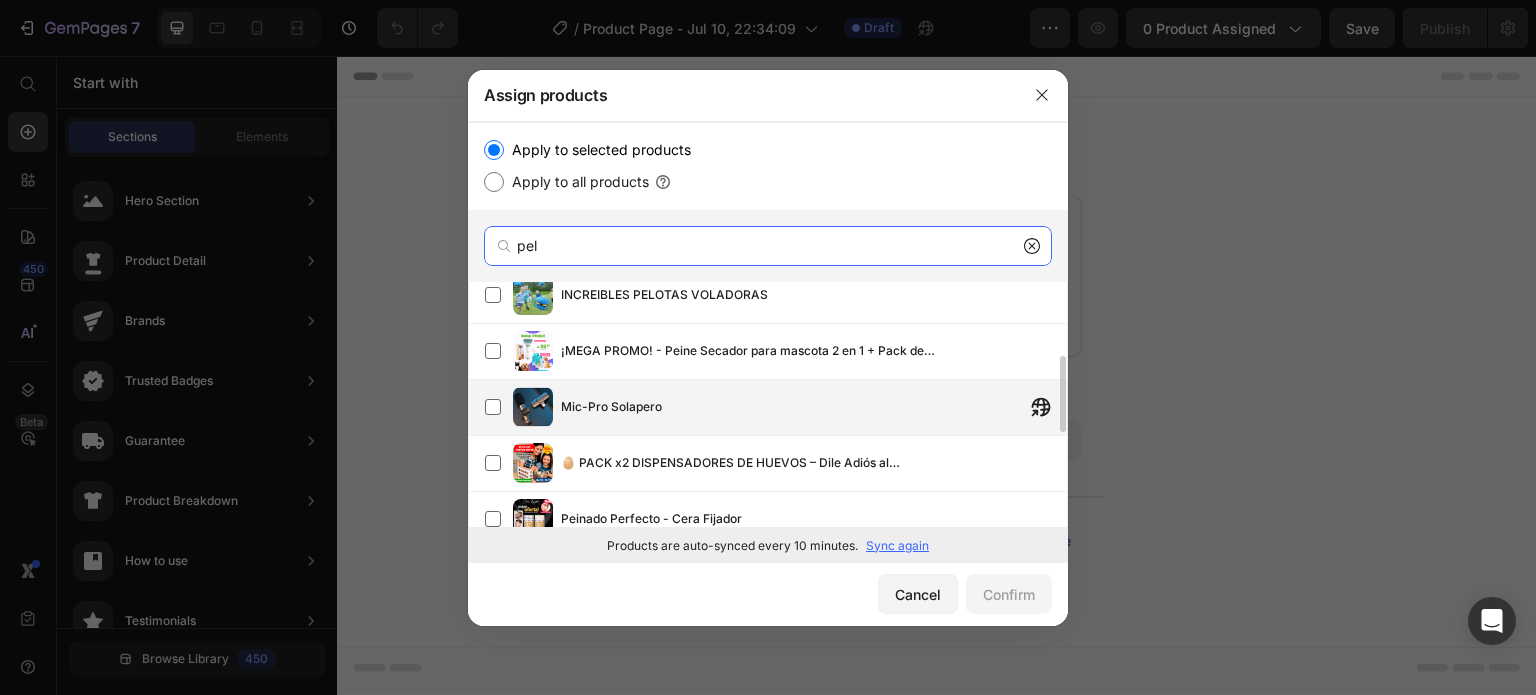 scroll, scrollTop: 0, scrollLeft: 0, axis: both 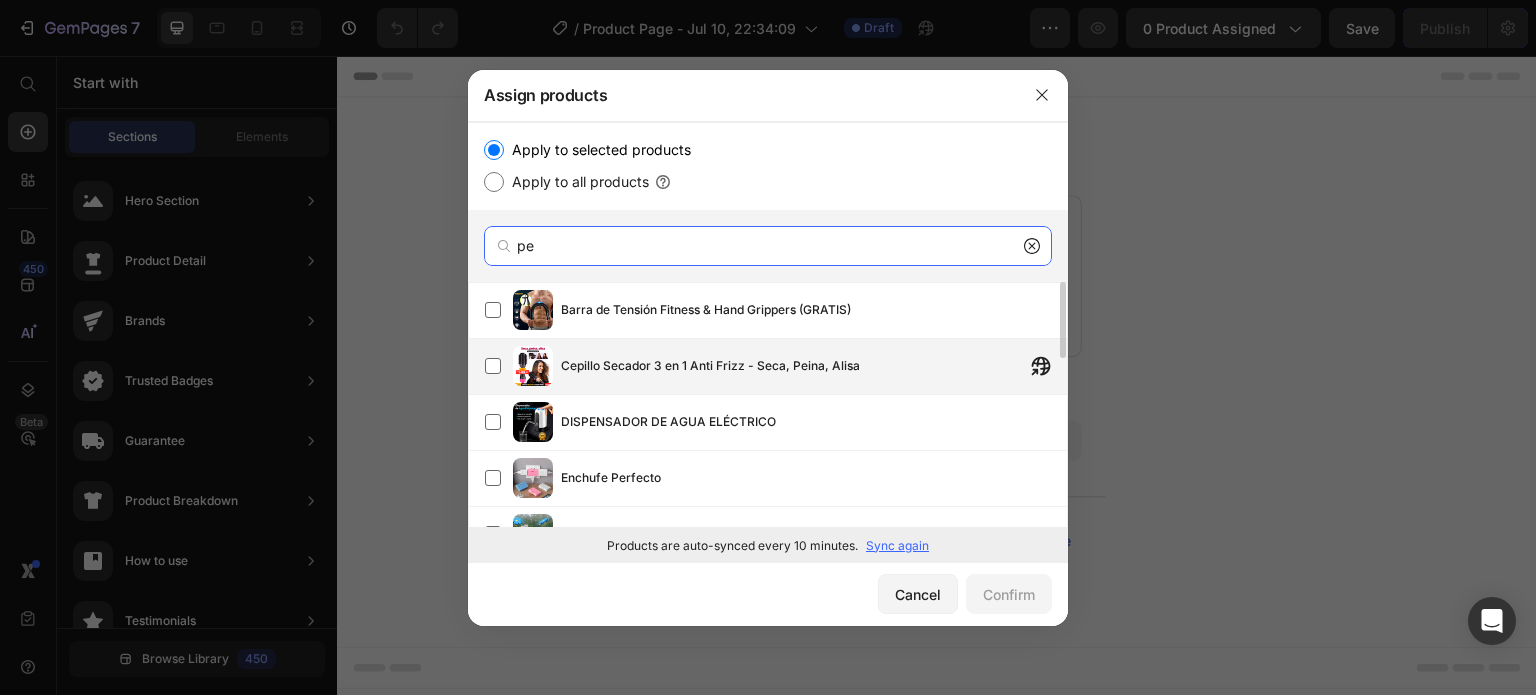 type on "p" 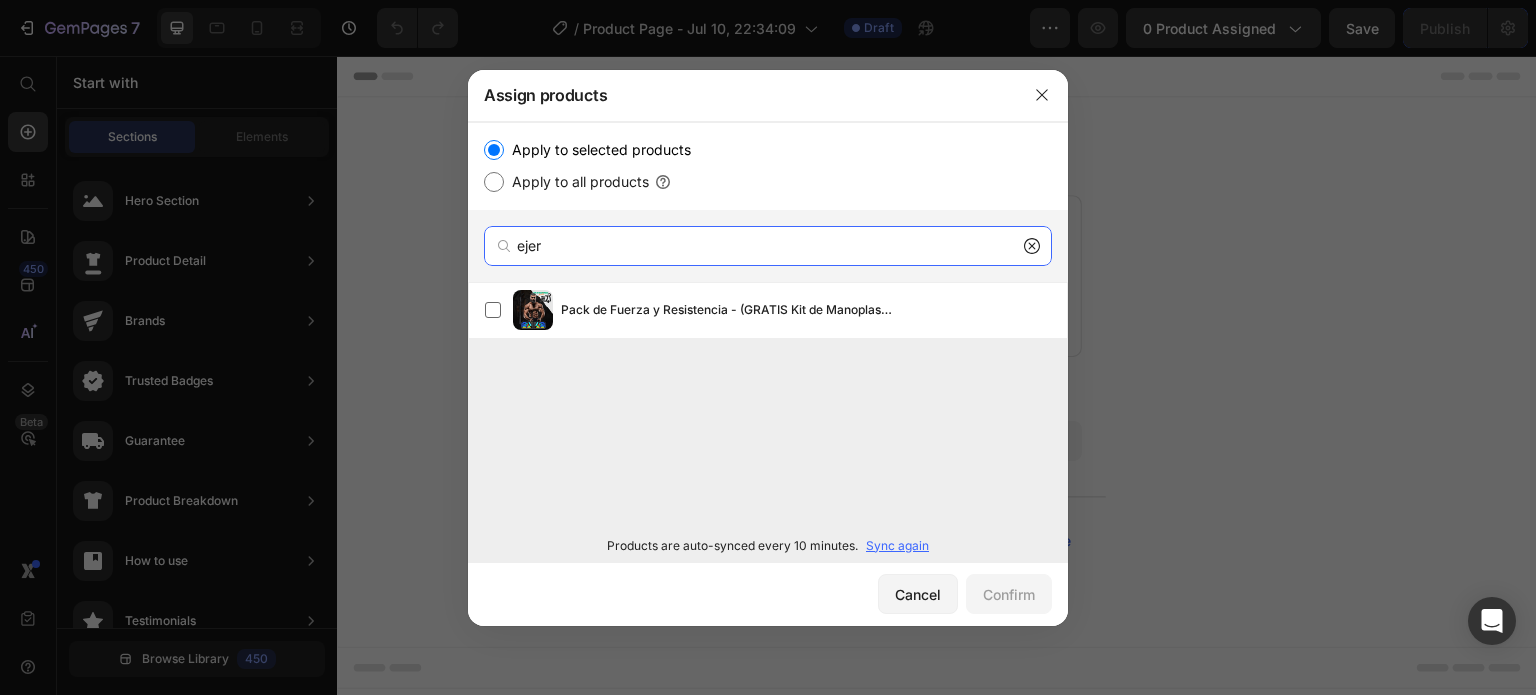 type on "ejer" 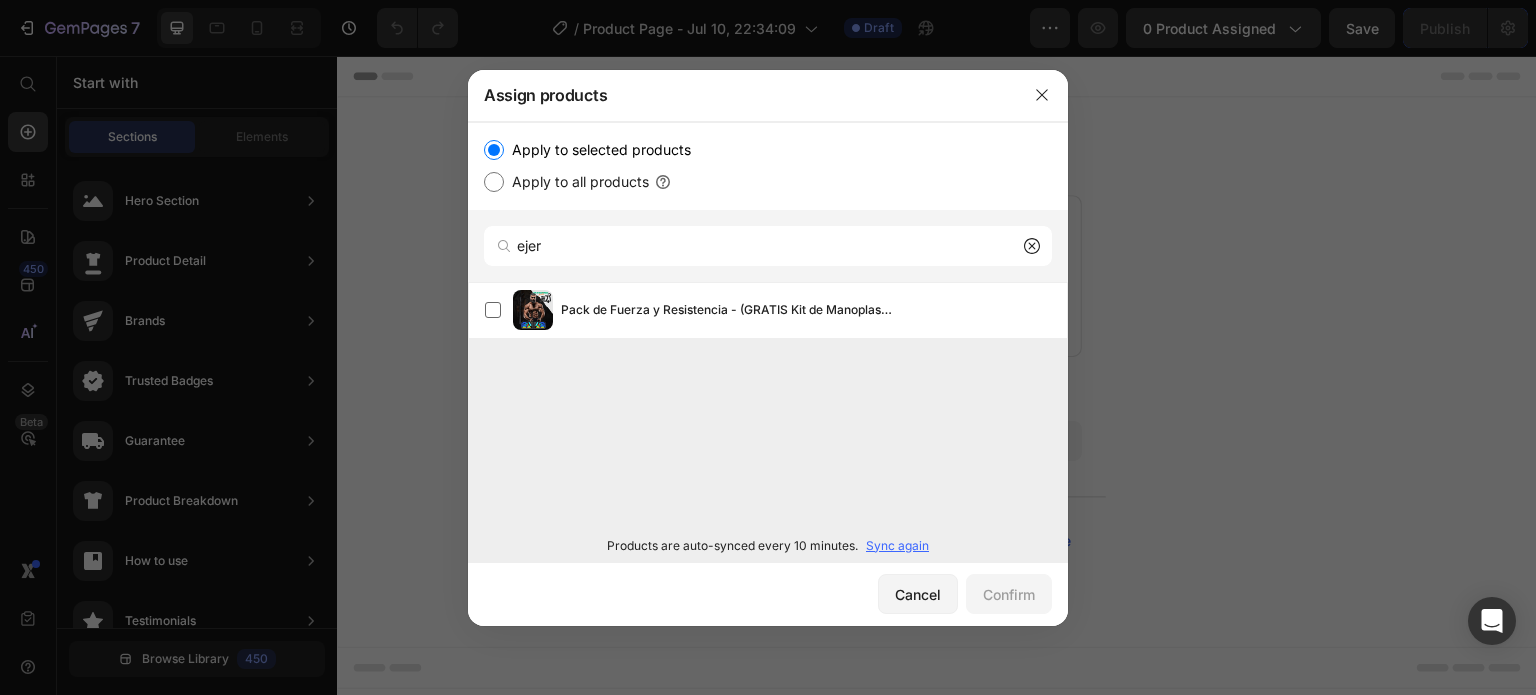click on "Sync again" at bounding box center (897, 546) 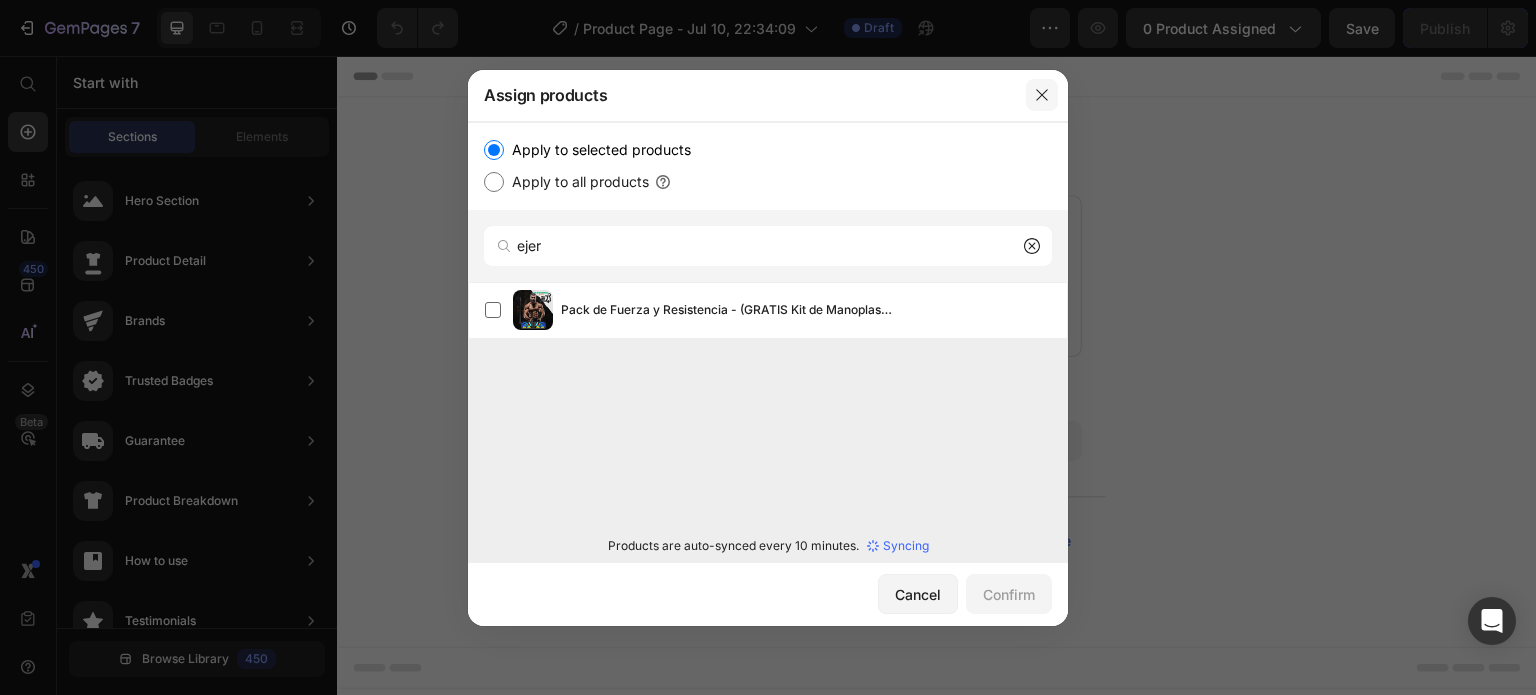 click at bounding box center (1042, 95) 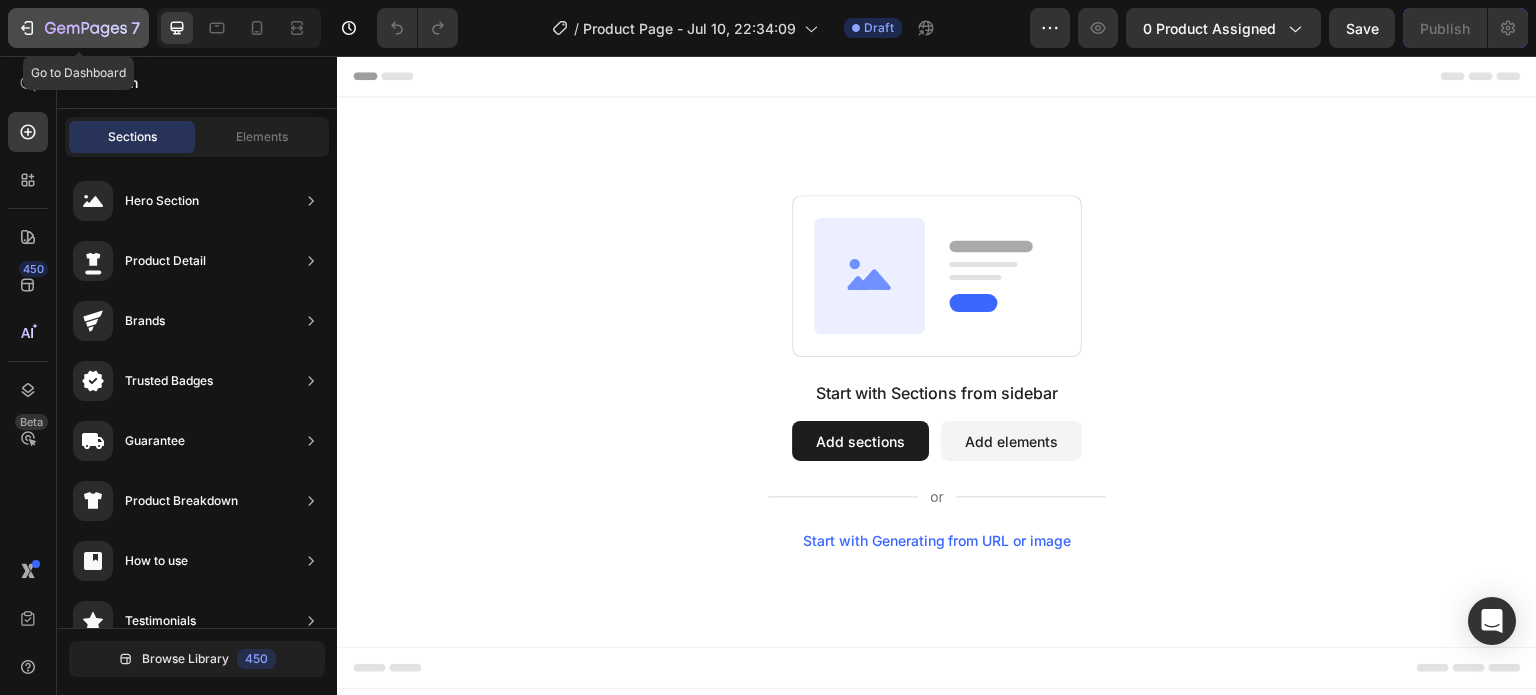 click on "7" 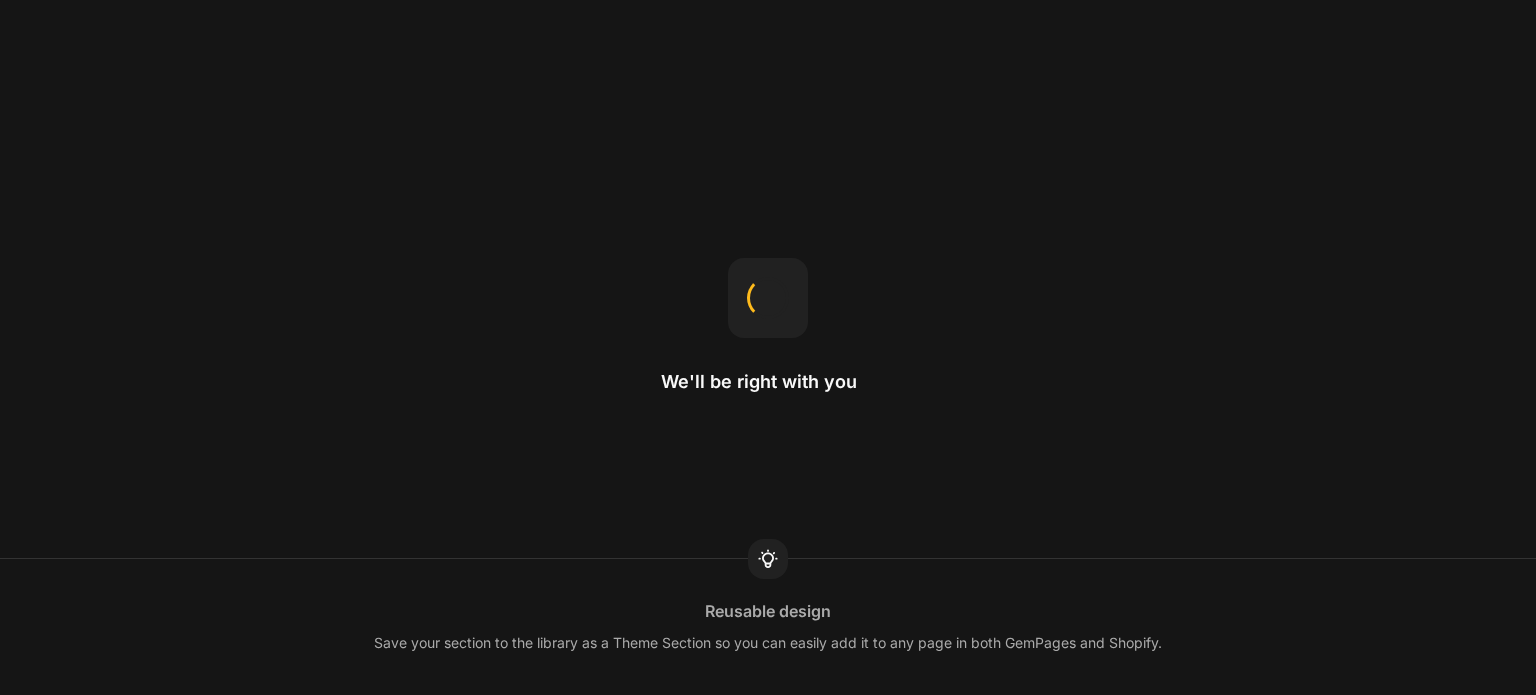scroll, scrollTop: 0, scrollLeft: 0, axis: both 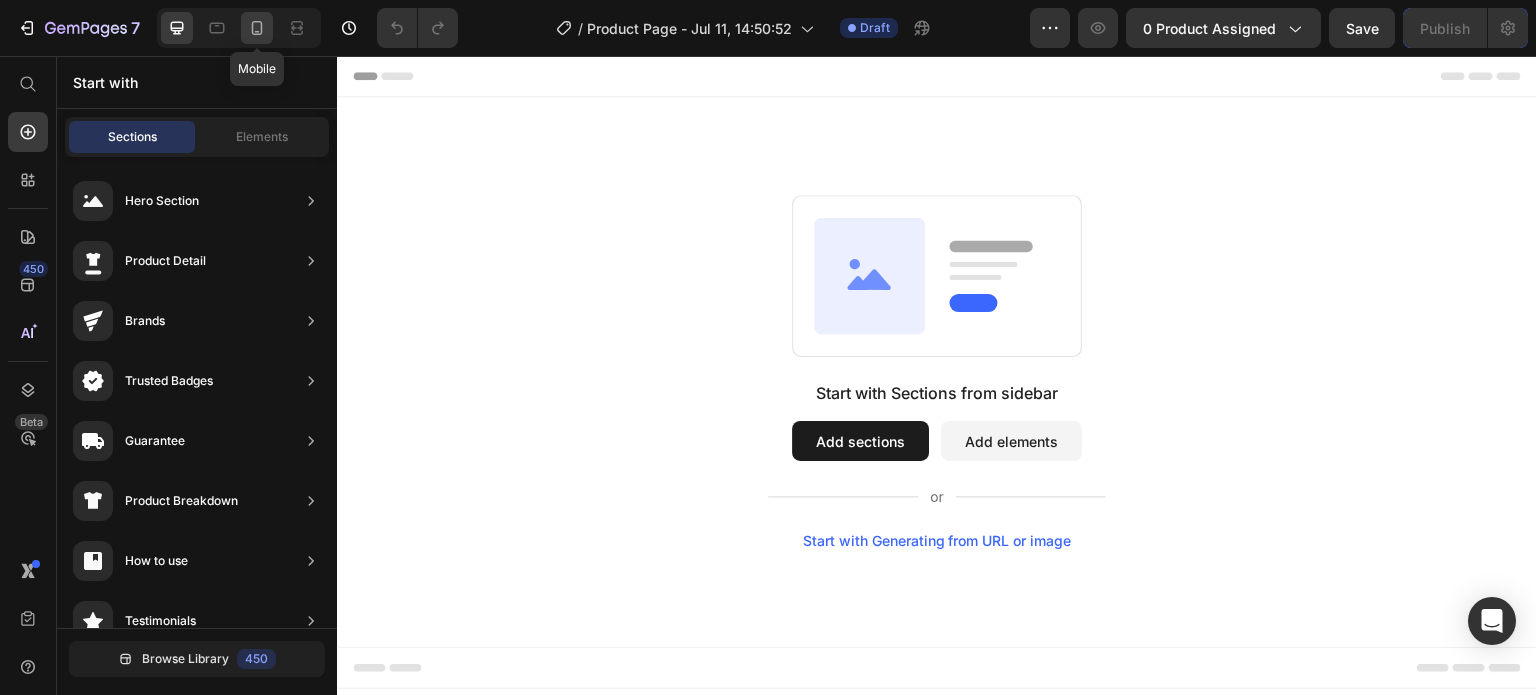 click 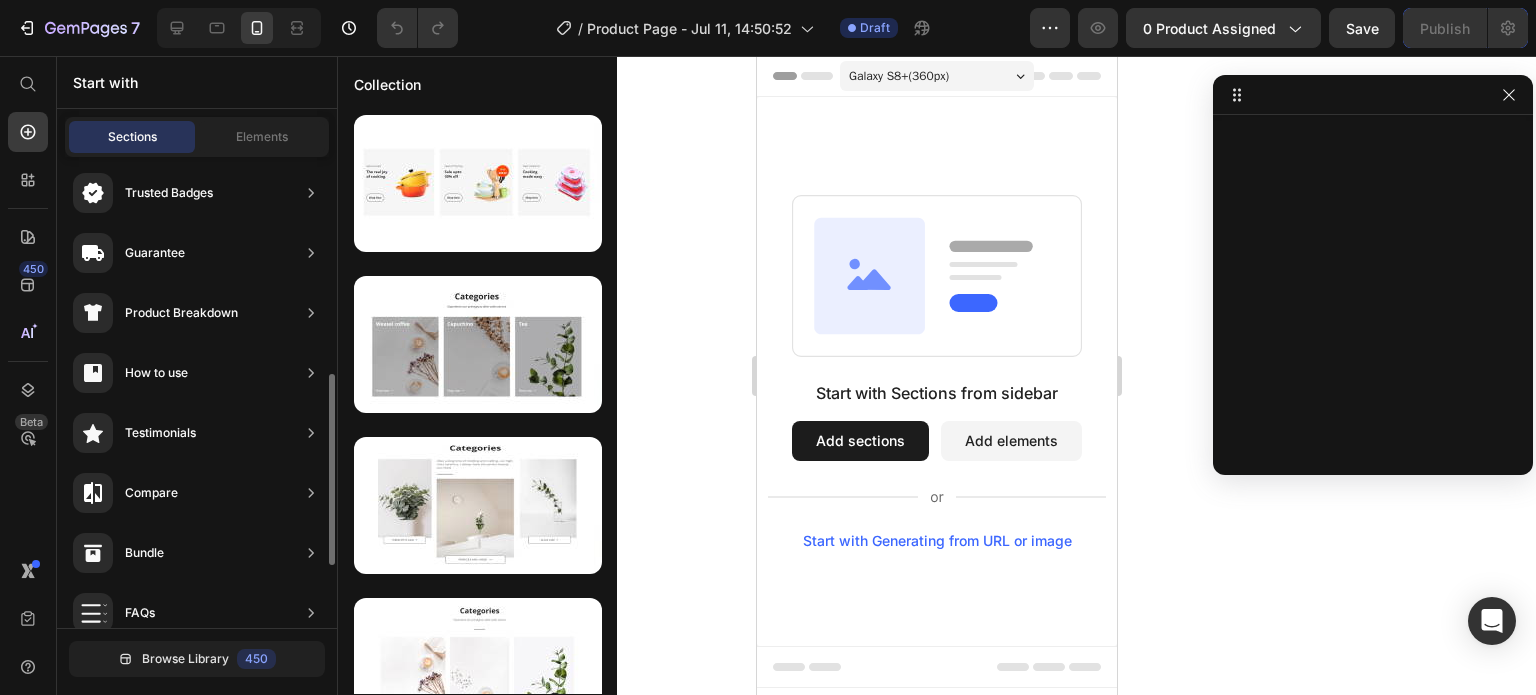 scroll, scrollTop: 0, scrollLeft: 0, axis: both 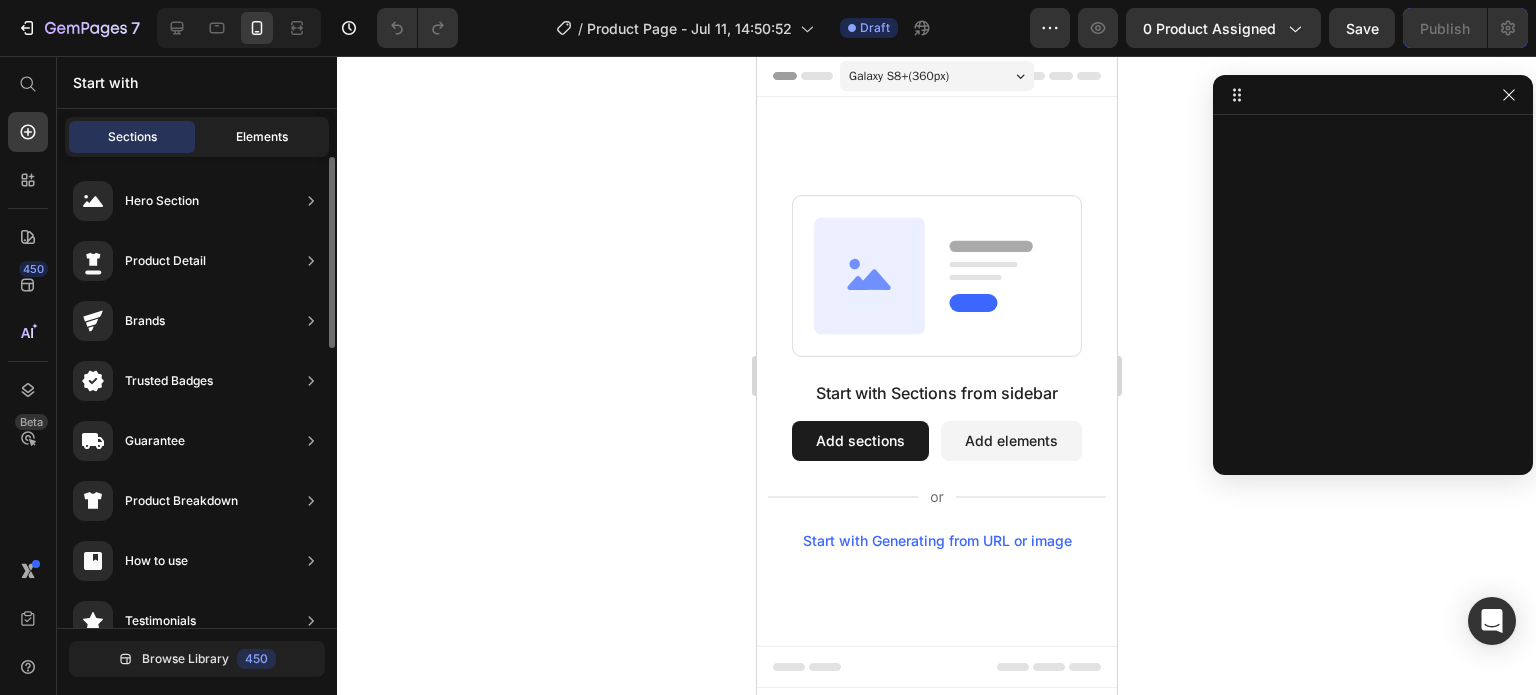 click on "Elements" 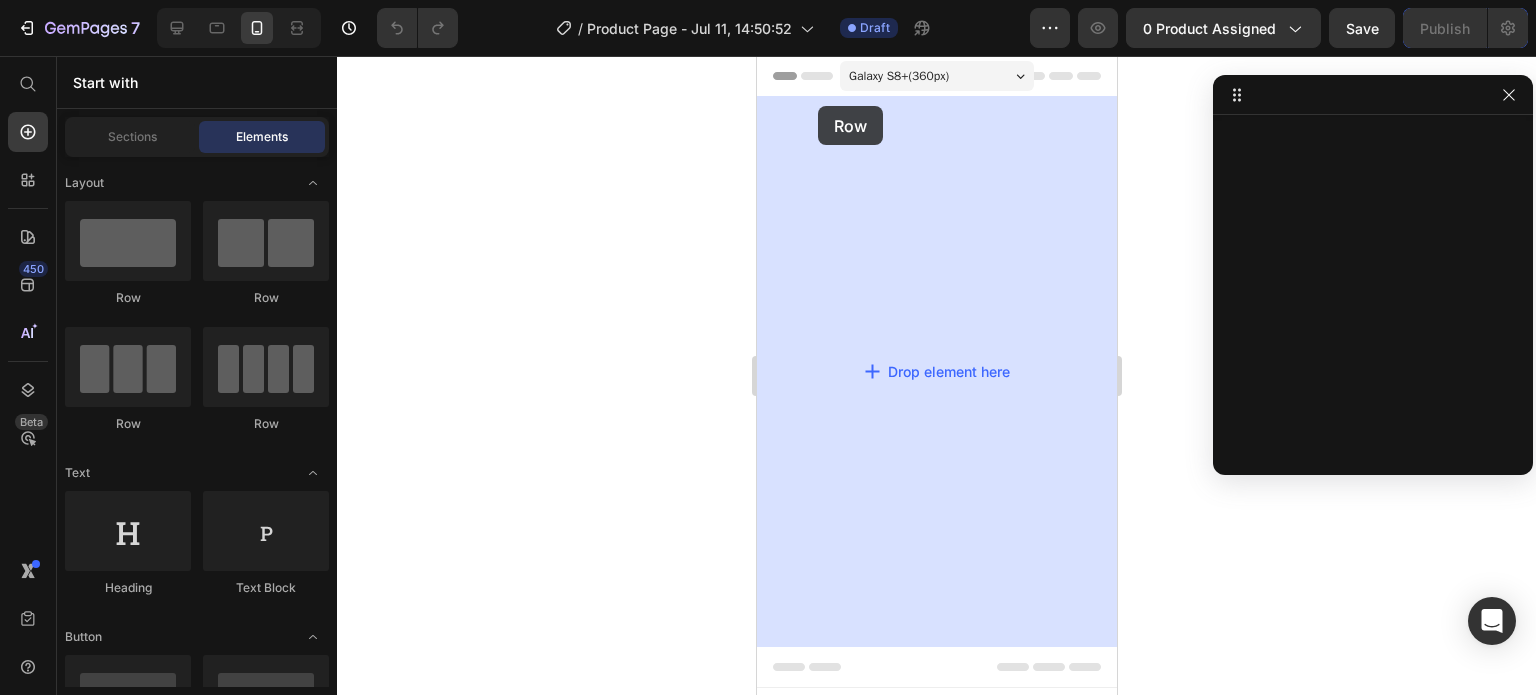 drag, startPoint x: 864, startPoint y: 319, endPoint x: 817, endPoint y: 106, distance: 218.12383 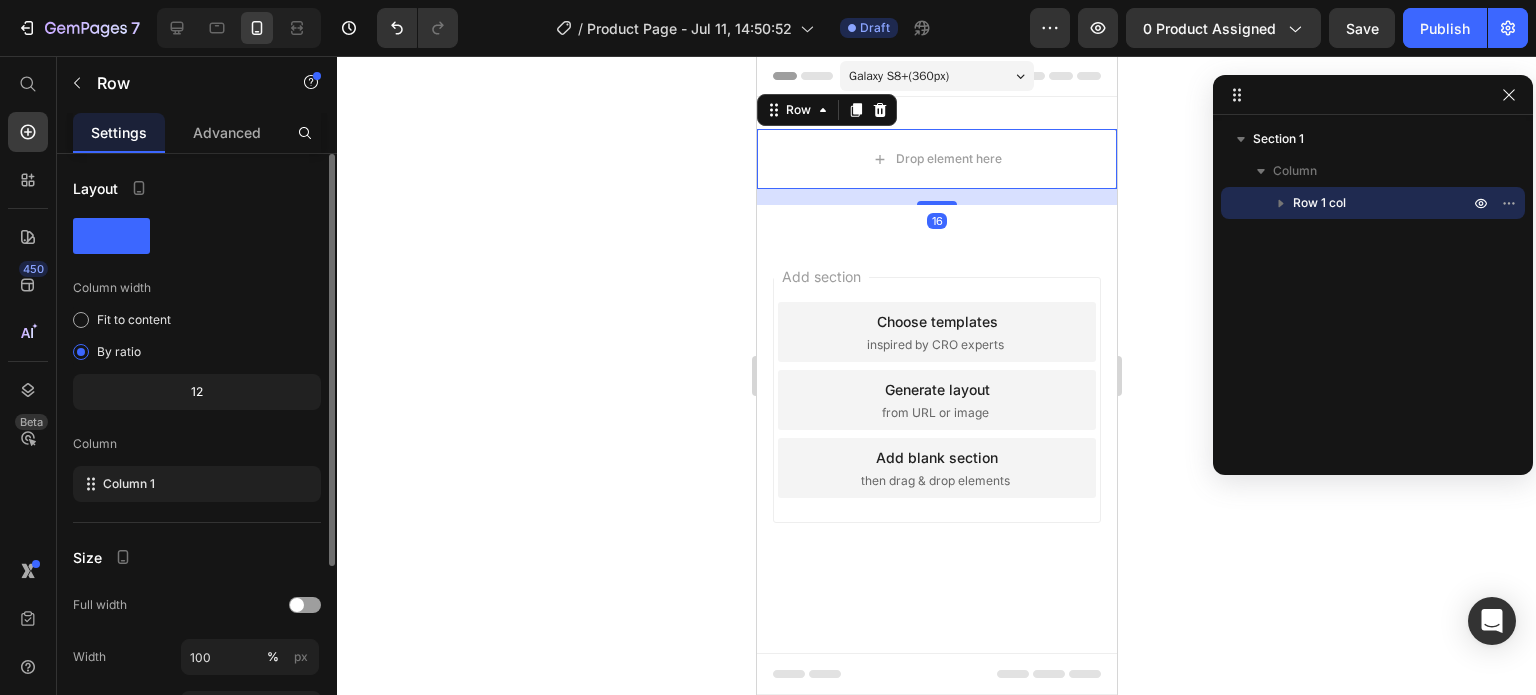 scroll, scrollTop: 100, scrollLeft: 0, axis: vertical 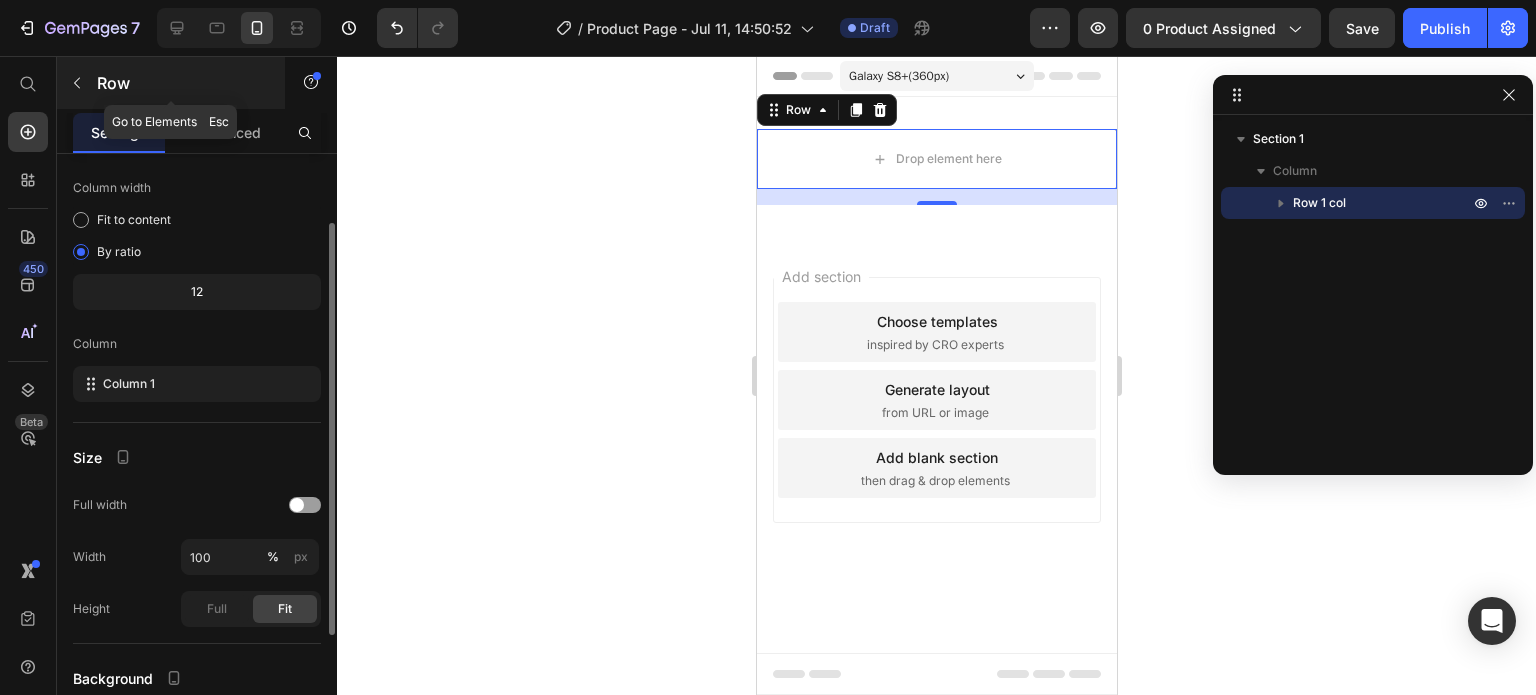 click 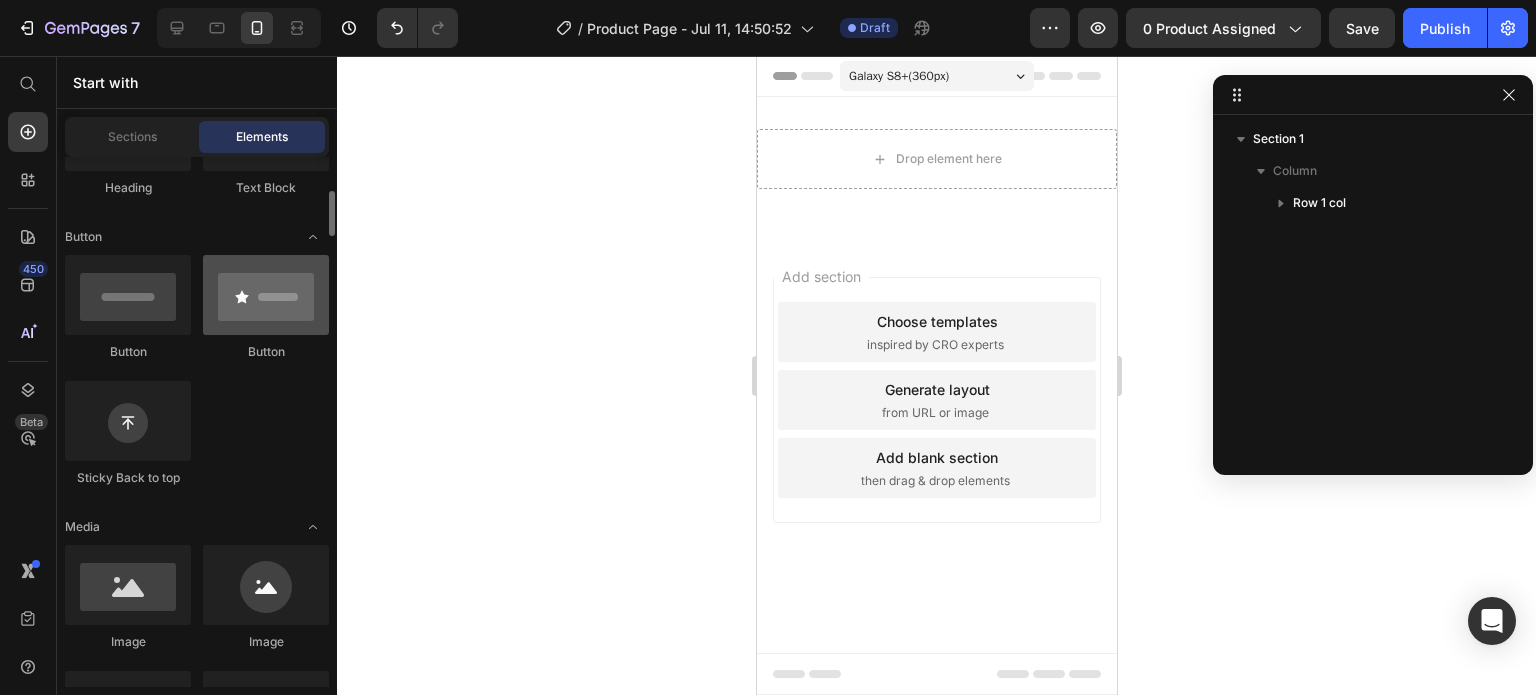 scroll, scrollTop: 600, scrollLeft: 0, axis: vertical 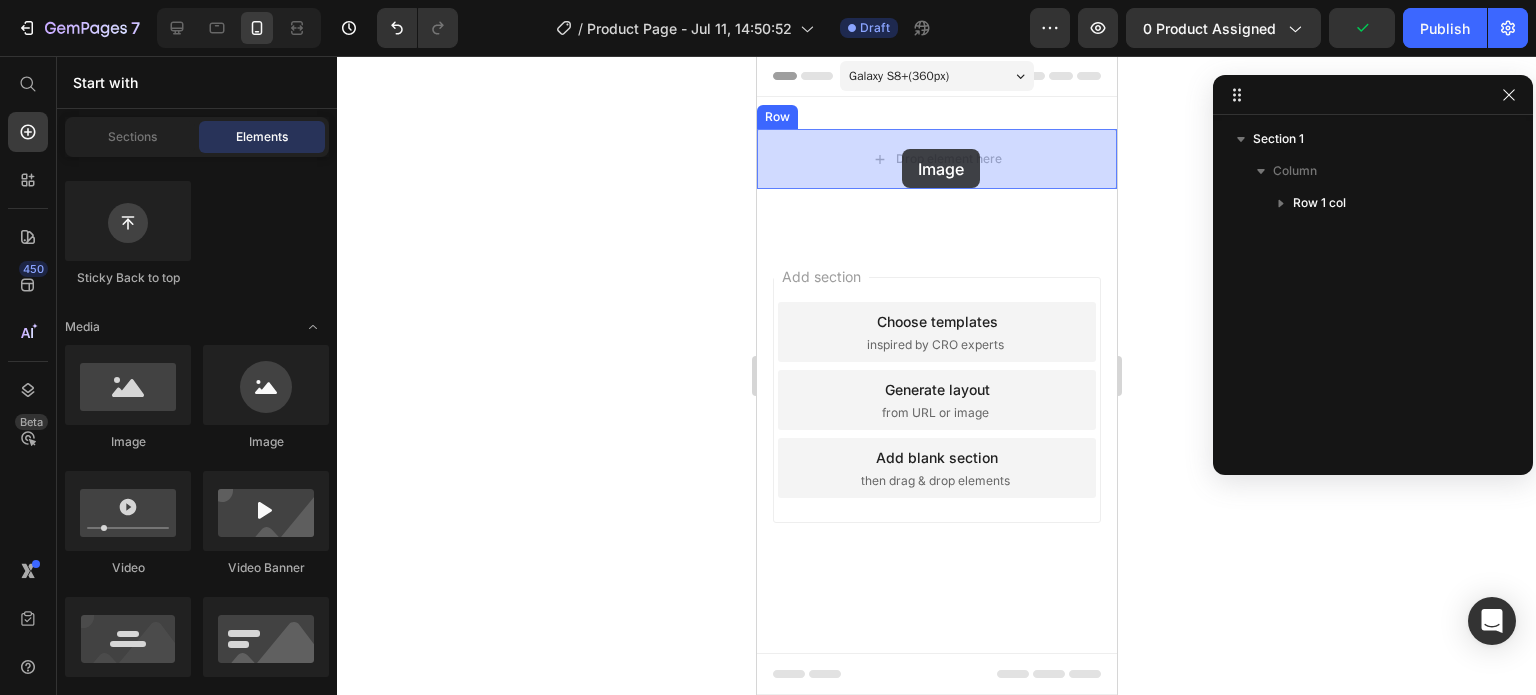 drag, startPoint x: 886, startPoint y: 469, endPoint x: 898, endPoint y: 152, distance: 317.22705 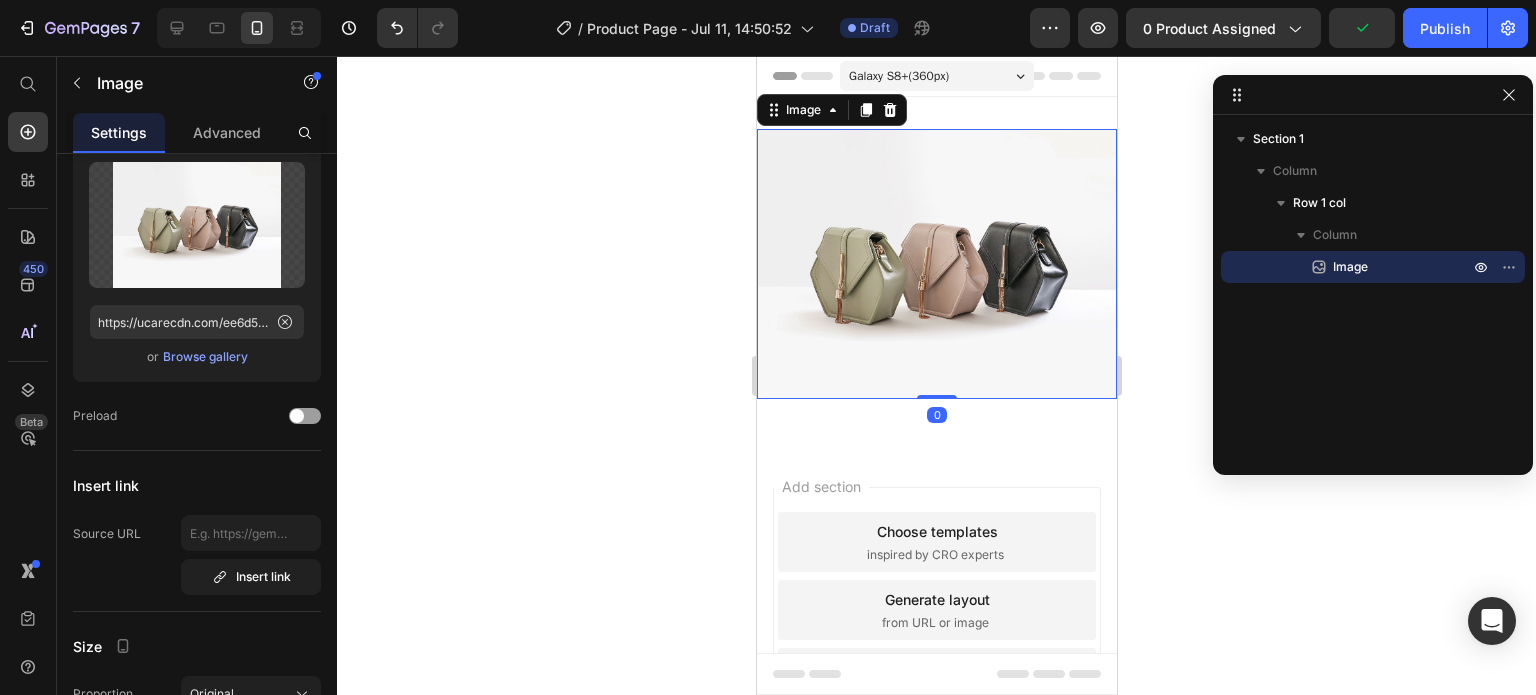 scroll, scrollTop: 0, scrollLeft: 0, axis: both 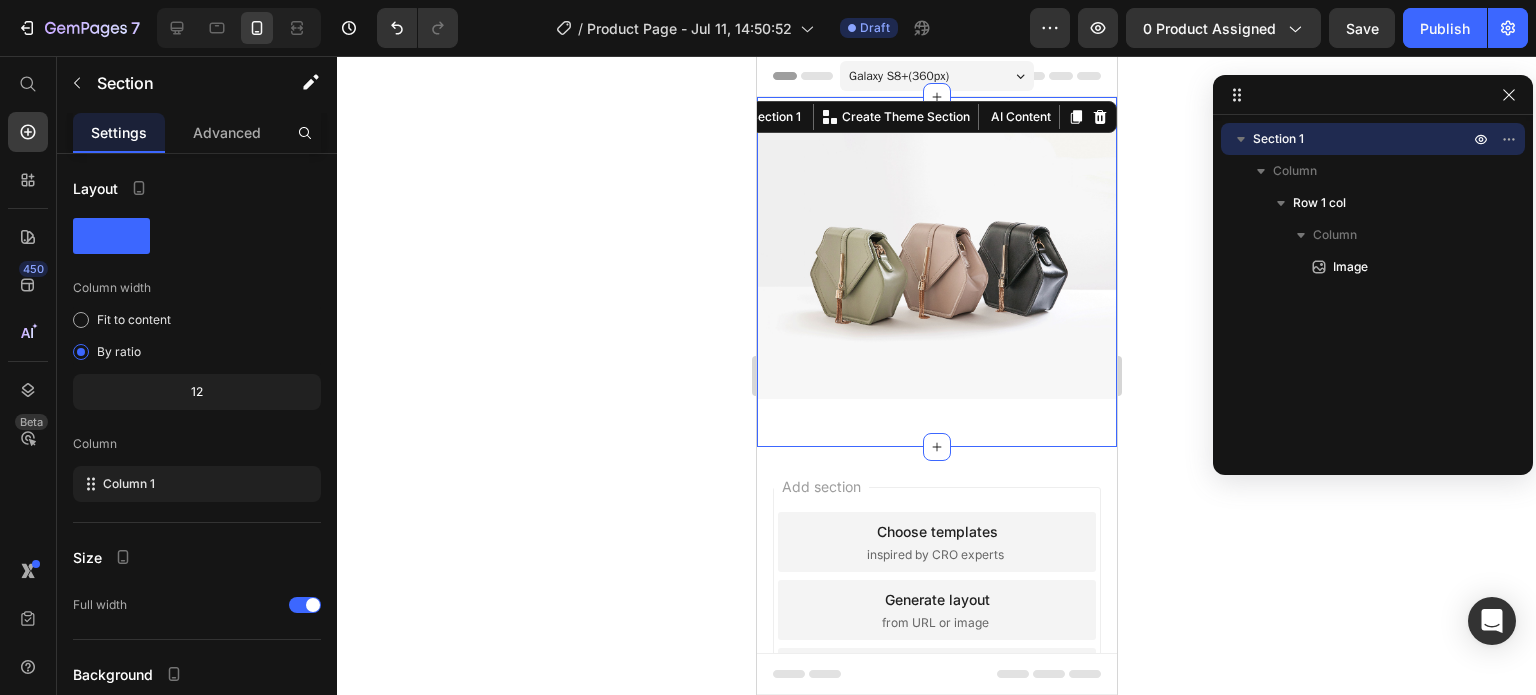 click on "Image Row Section 1   You can create reusable sections Create Theme Section AI Content Write with GemAI What would you like to describe here? Tone and Voice Persuasive Product Getting products... Show more Generate" at bounding box center [936, 272] 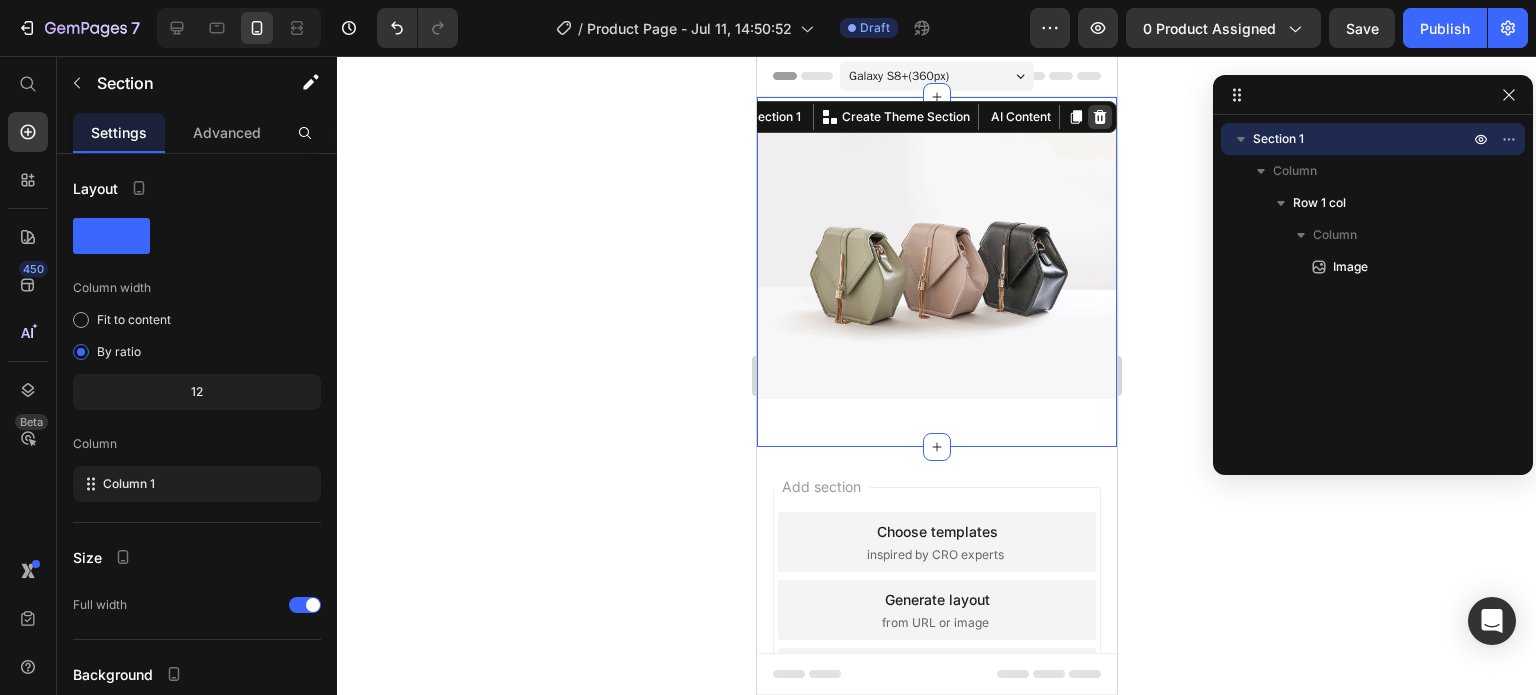 click 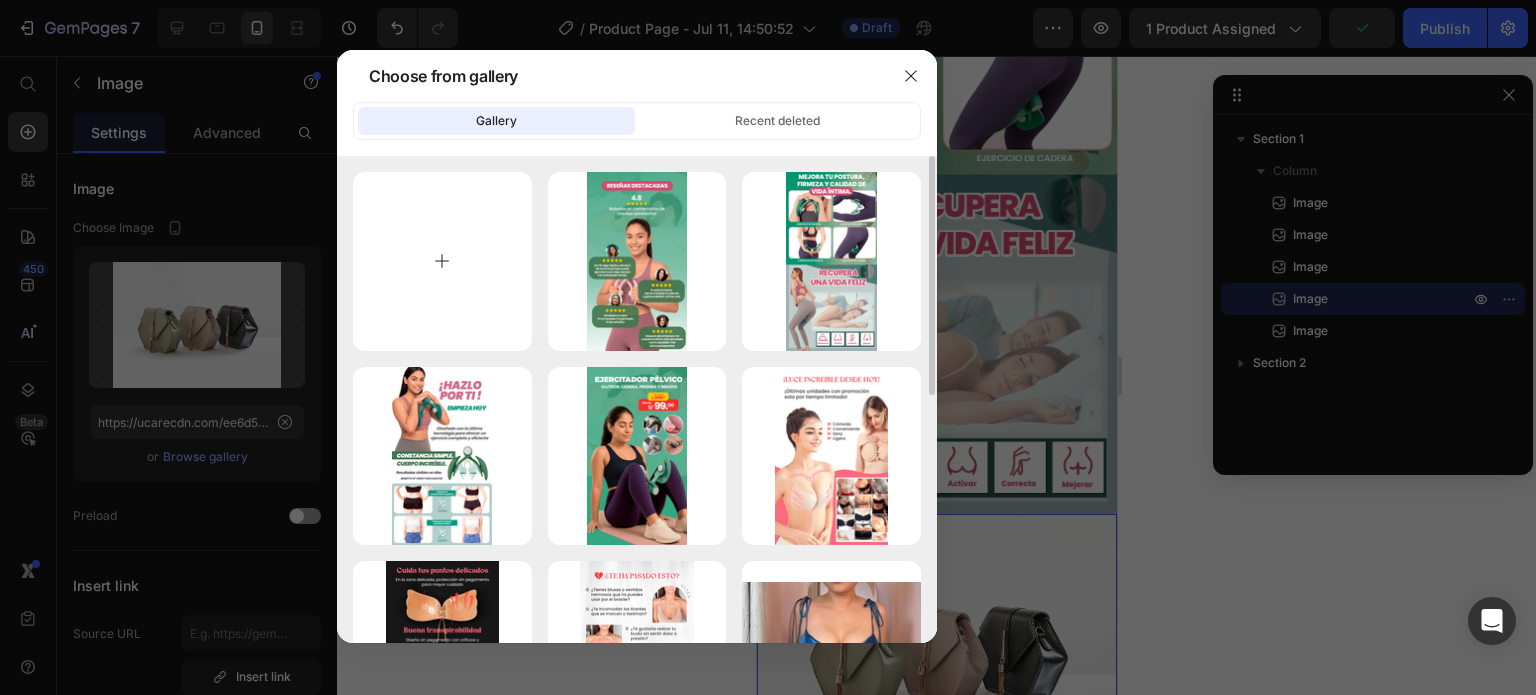 type on "C:\fakepath\5.png" 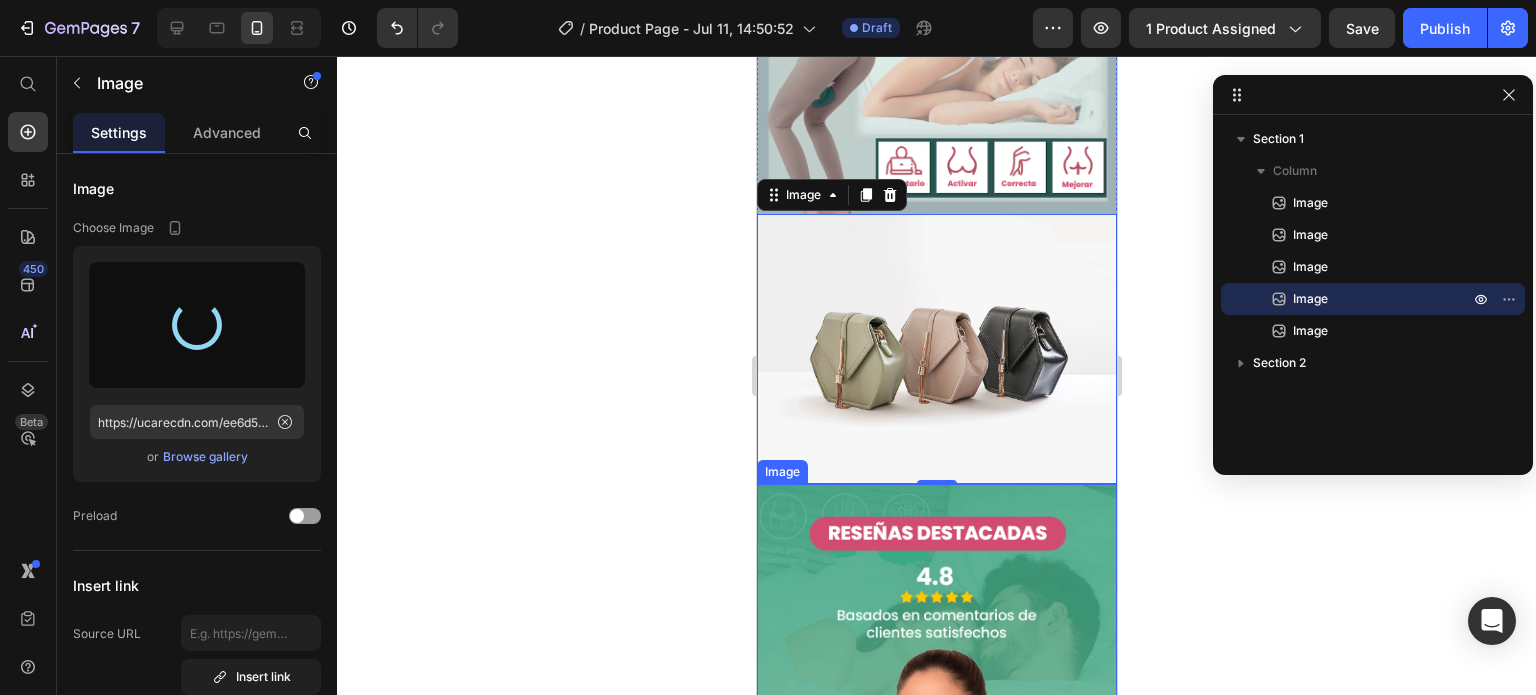type on "https://cdn.shopify.com/s/files/1/0774/9756/5482/files/gempages_570999895498949784-affca25b-d5c5-469e-b901-ae0b356bde6c.png" 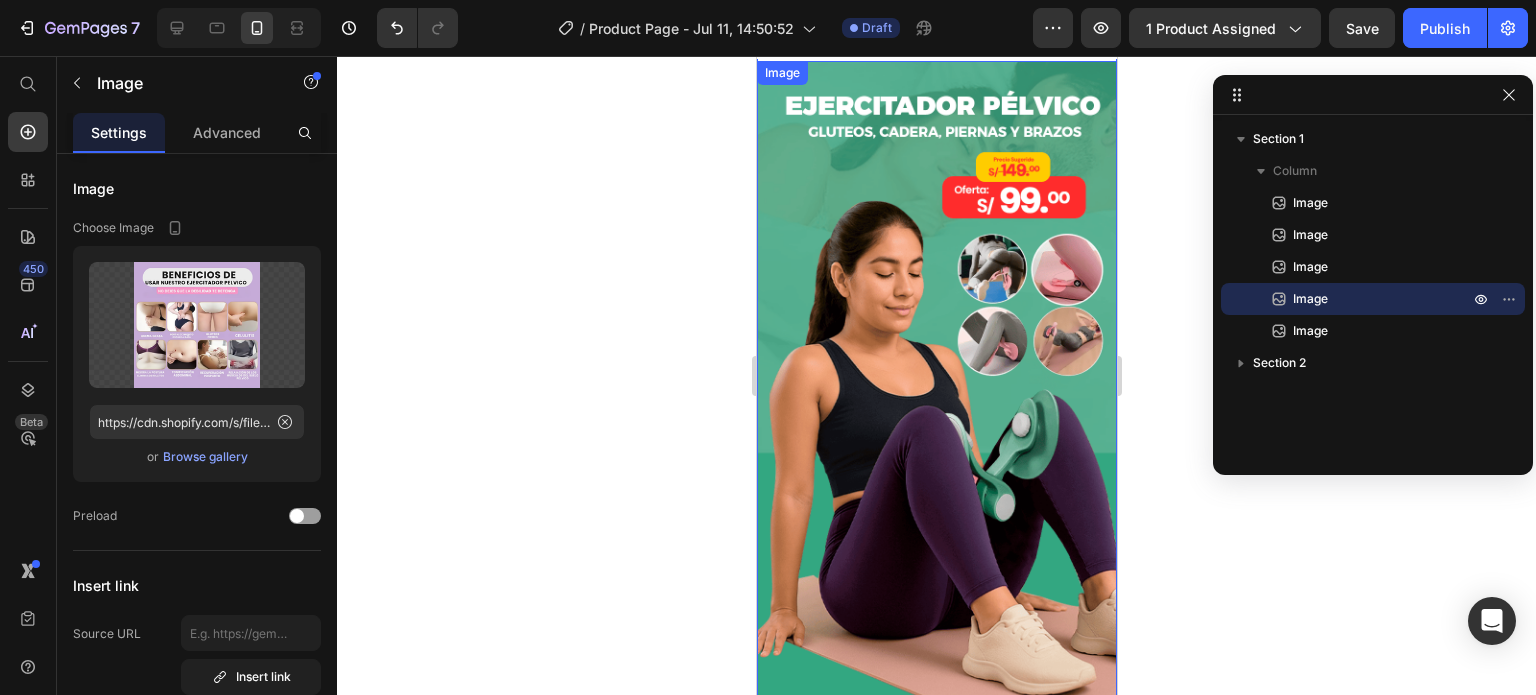 scroll, scrollTop: 0, scrollLeft: 0, axis: both 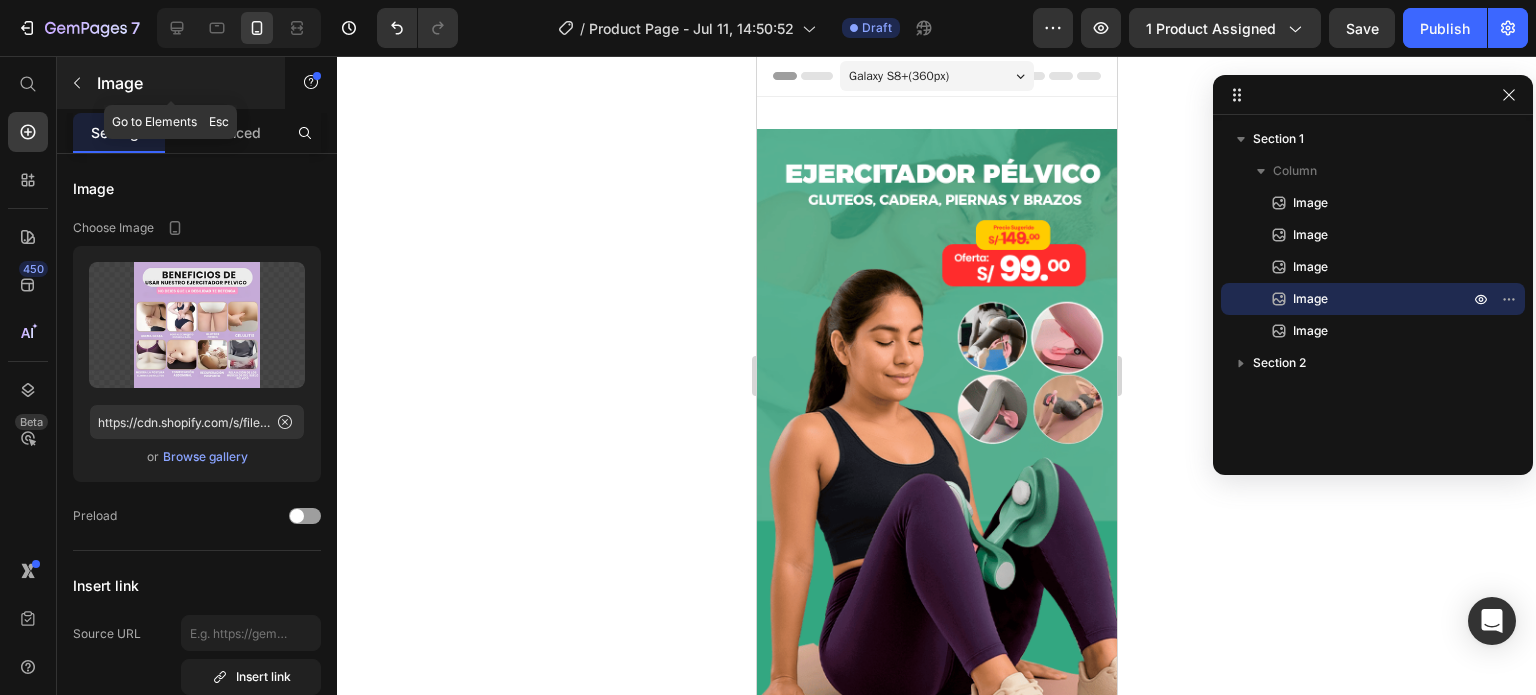 click 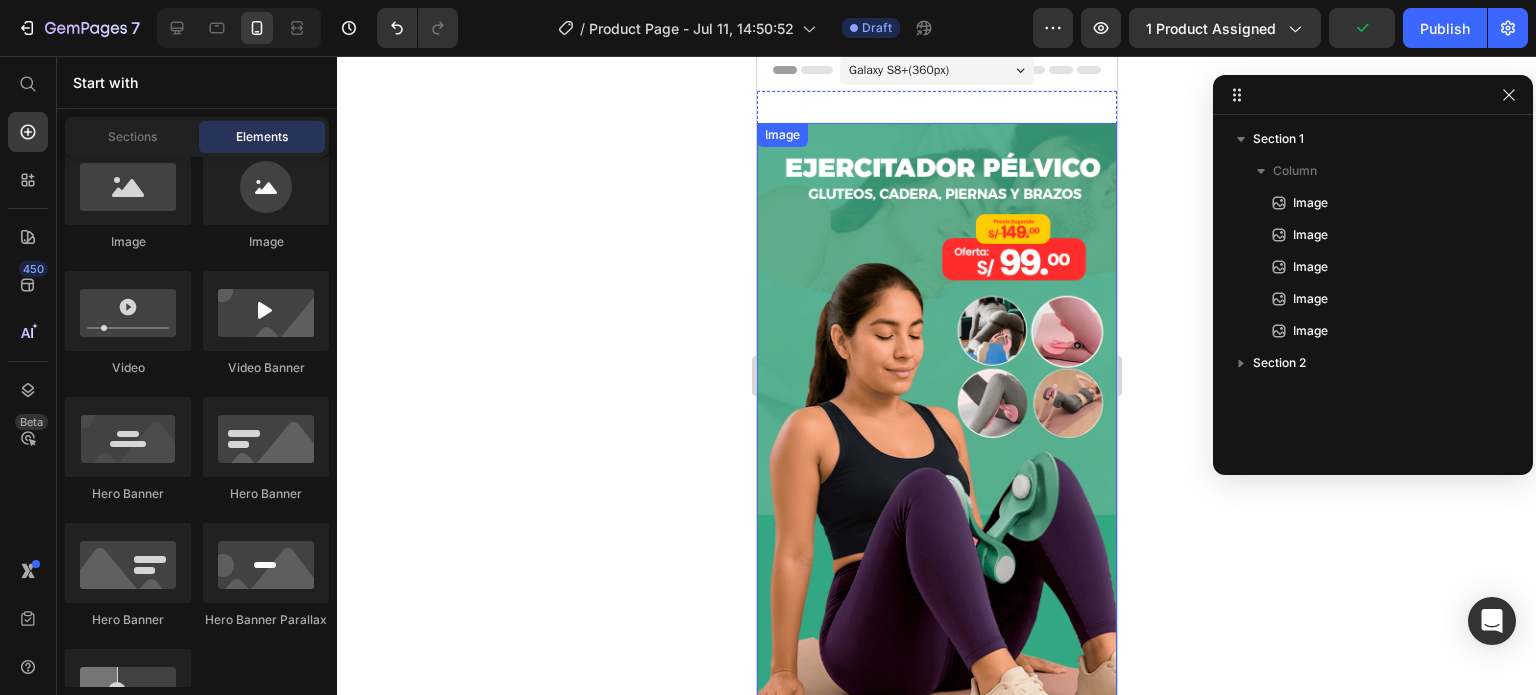 scroll, scrollTop: 0, scrollLeft: 0, axis: both 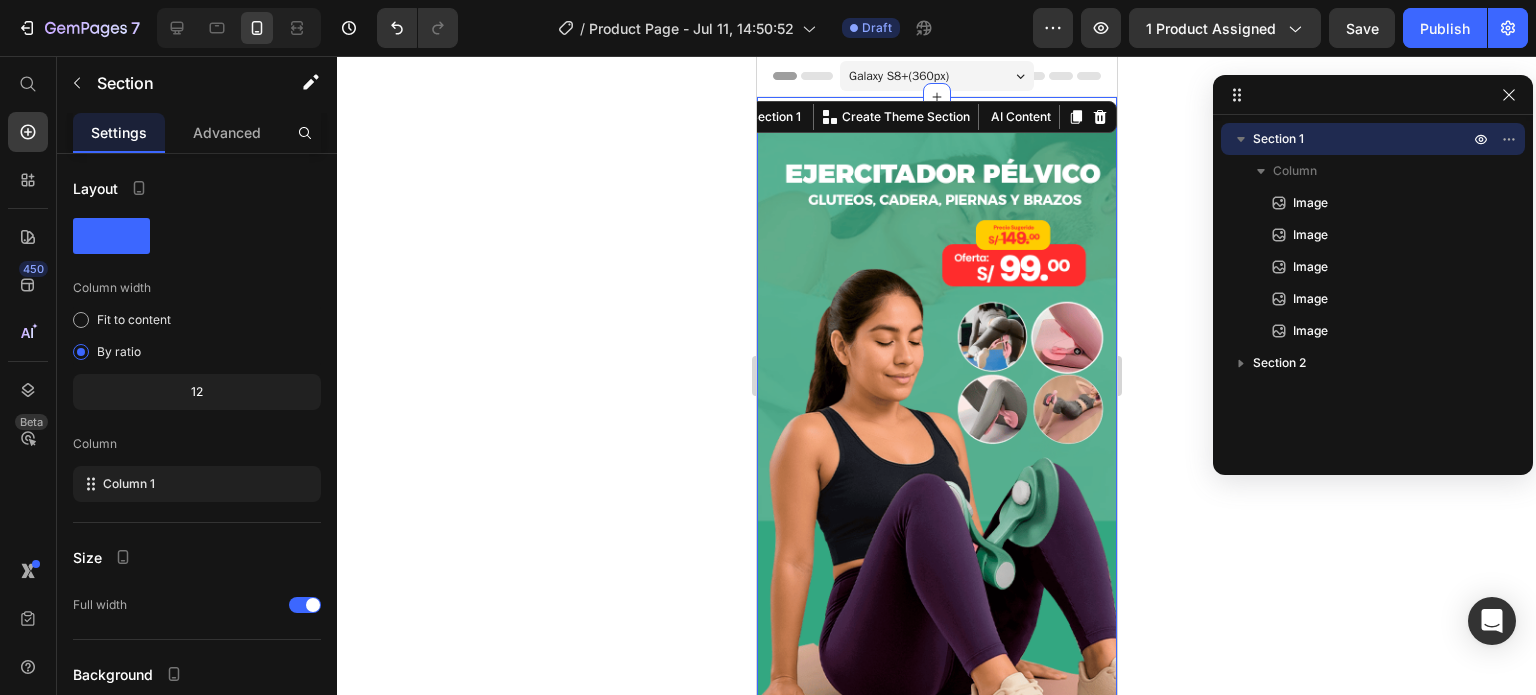 click on "Image Image Image Image Image Section 1   You can create reusable sections Create Theme Section AI Content Write with GemAI What would you like to describe here? Tone and Voice Persuasive Product Ejercitador pélvico🔥HOY 40% DCTO🔥 Show more Generate" at bounding box center (936, 1621) 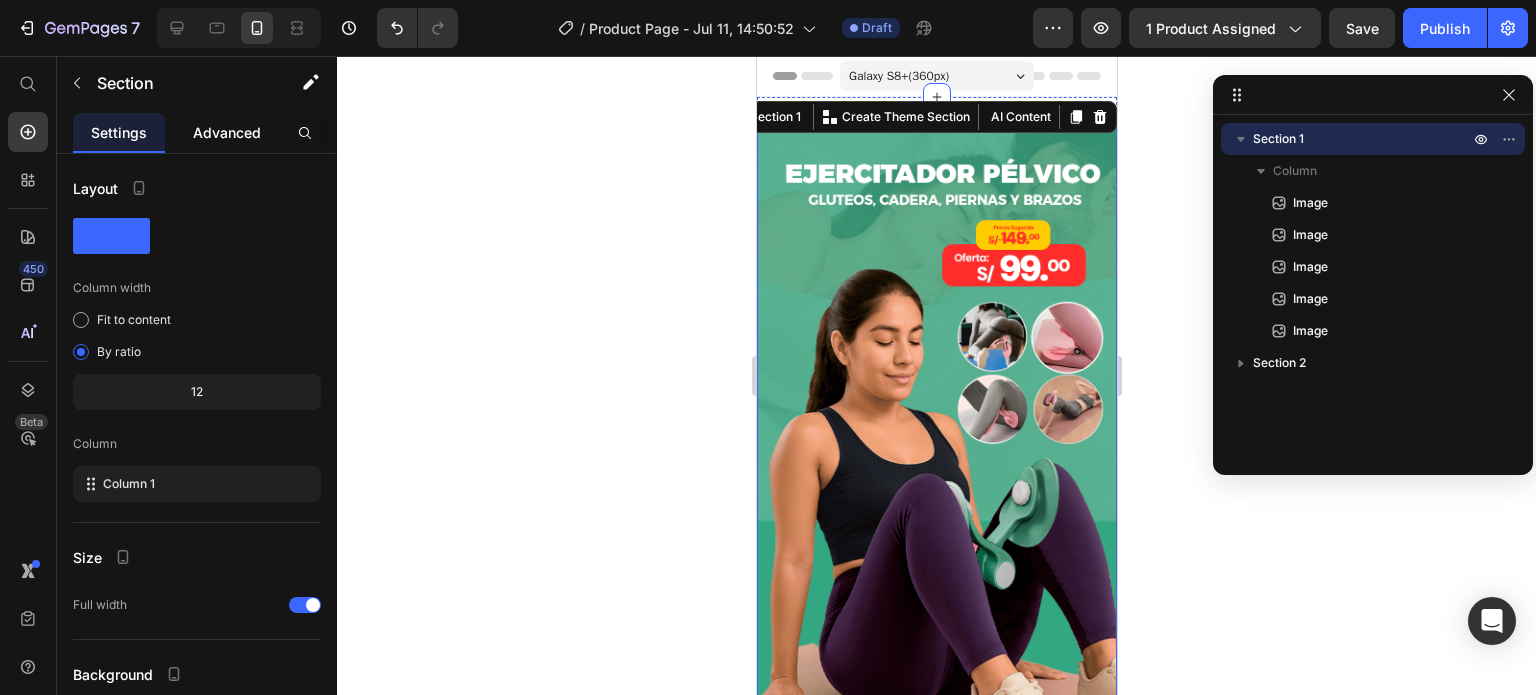 click on "Advanced" at bounding box center (227, 132) 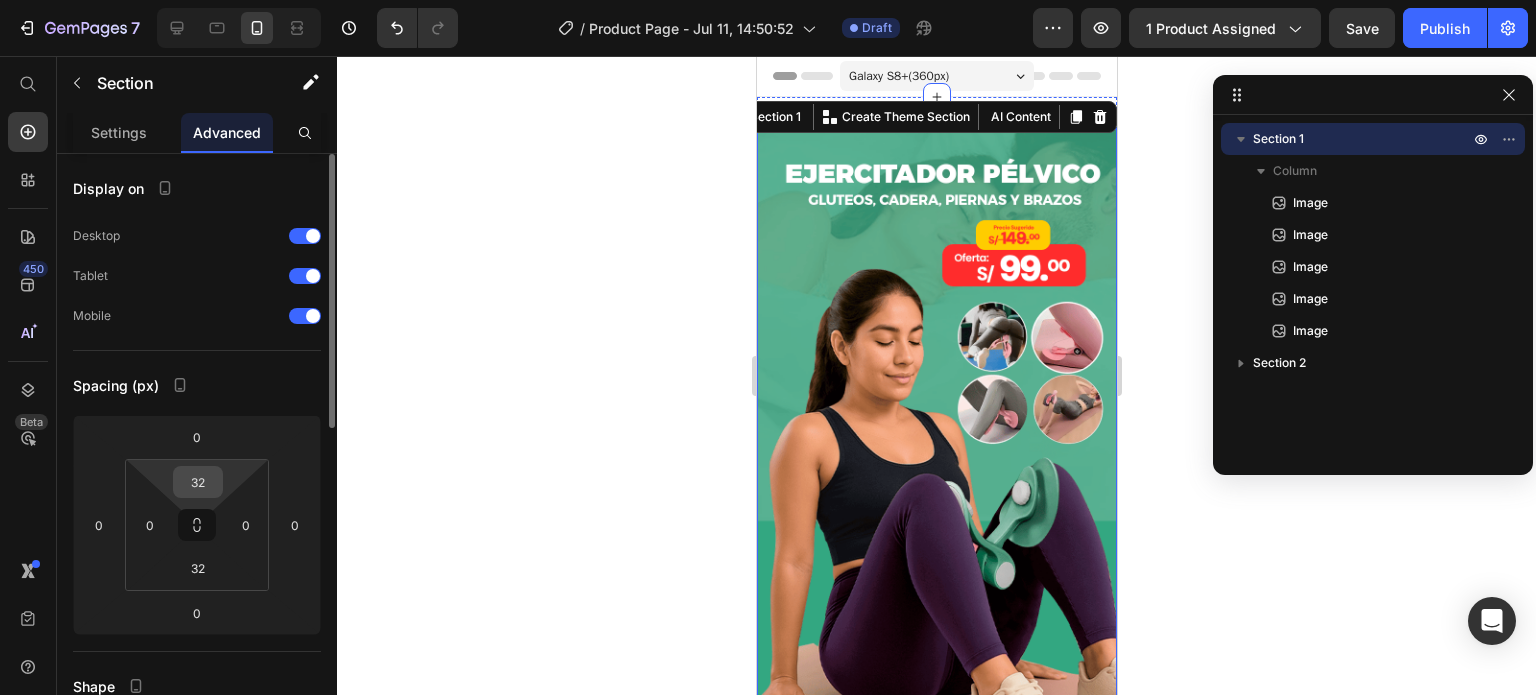 click on "32" at bounding box center [198, 482] 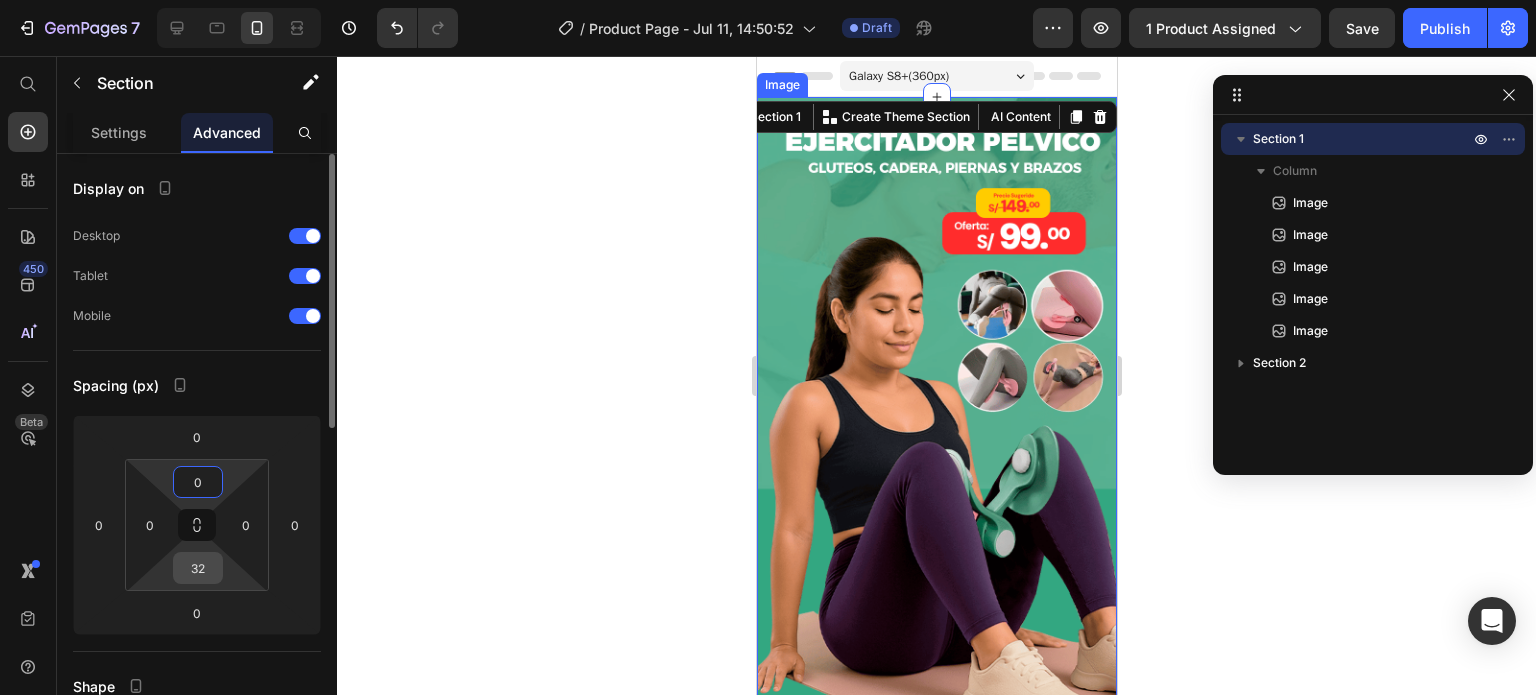 type on "0" 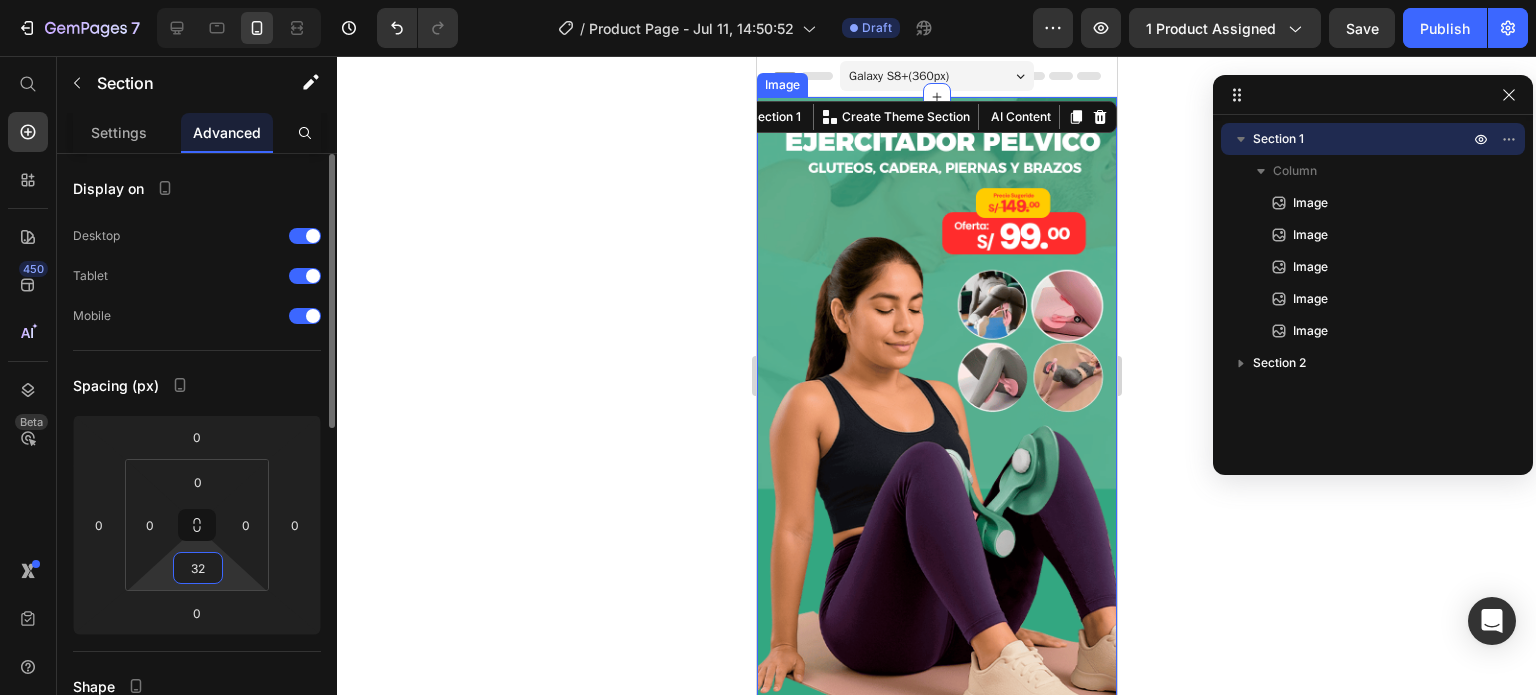 click on "32" at bounding box center (198, 568) 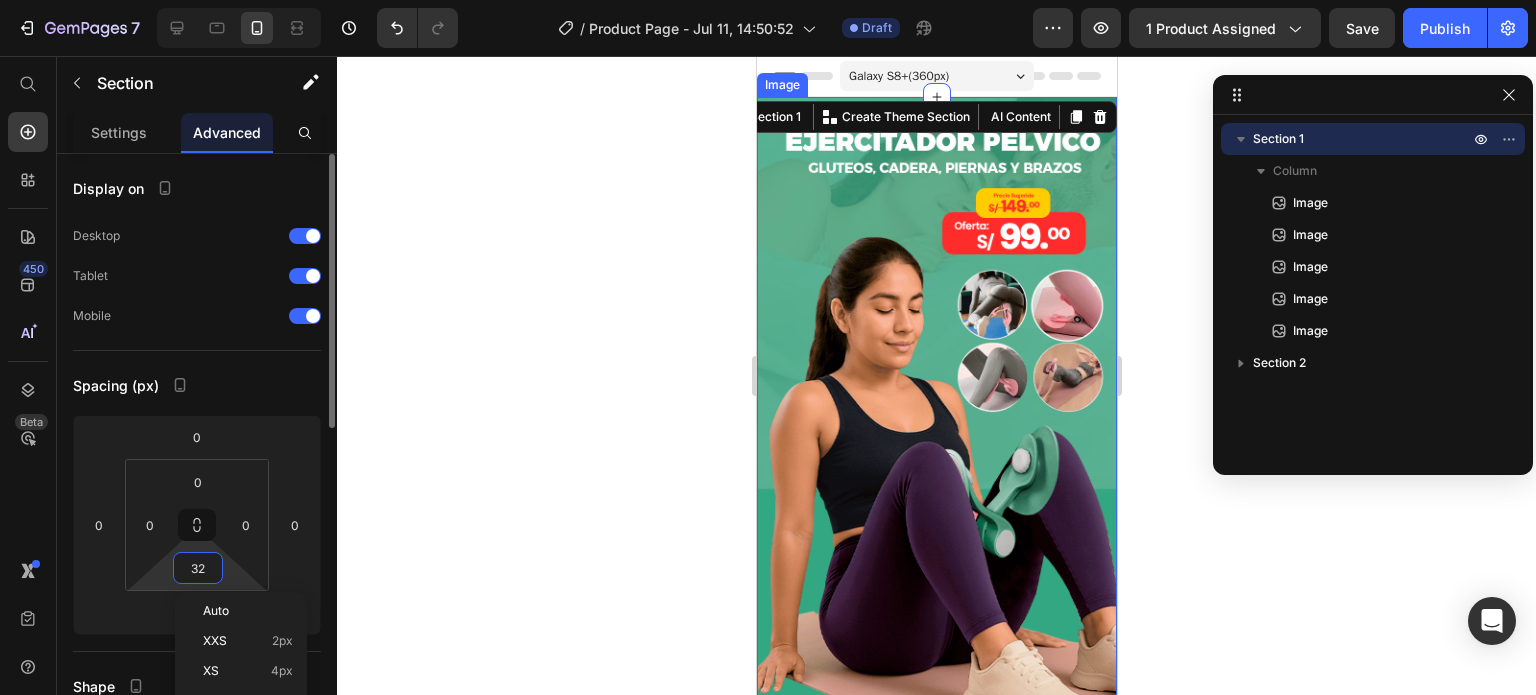 click on "32" at bounding box center [198, 568] 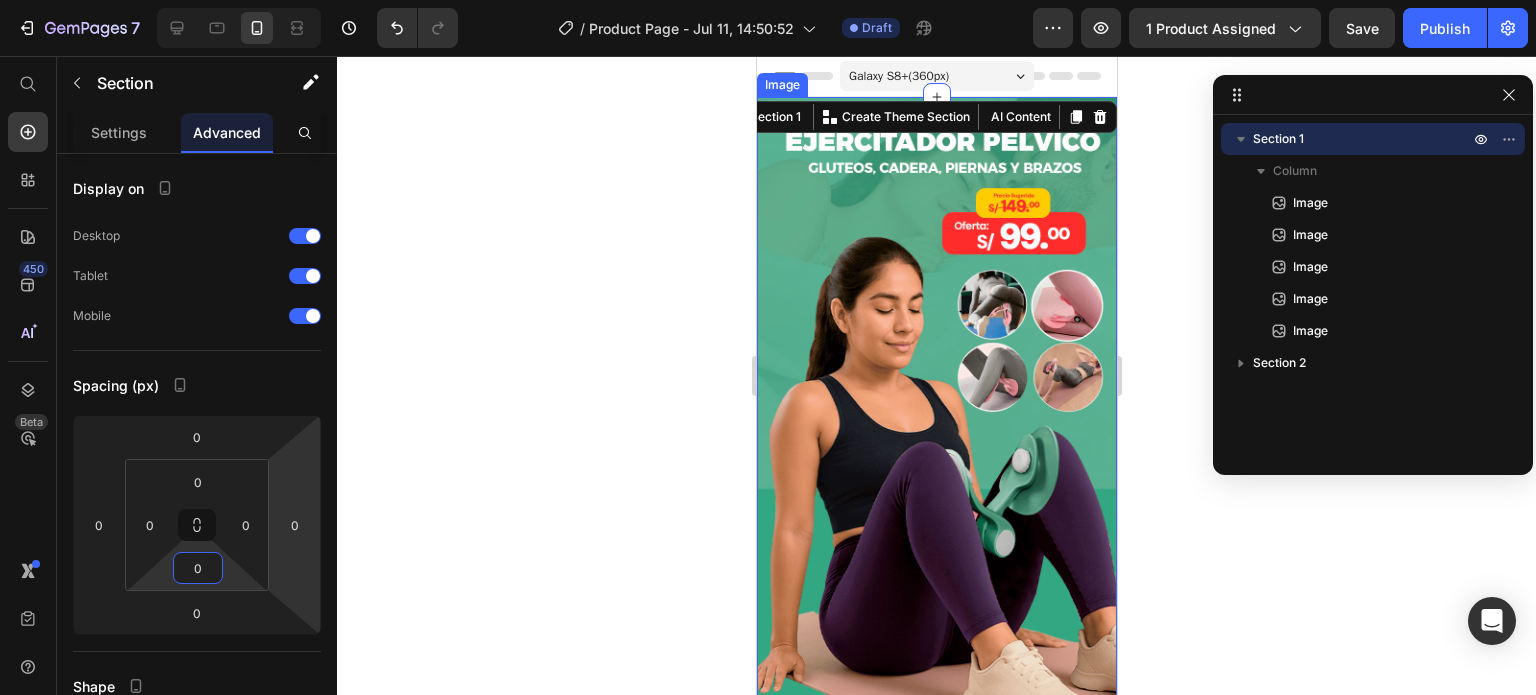 type on "0" 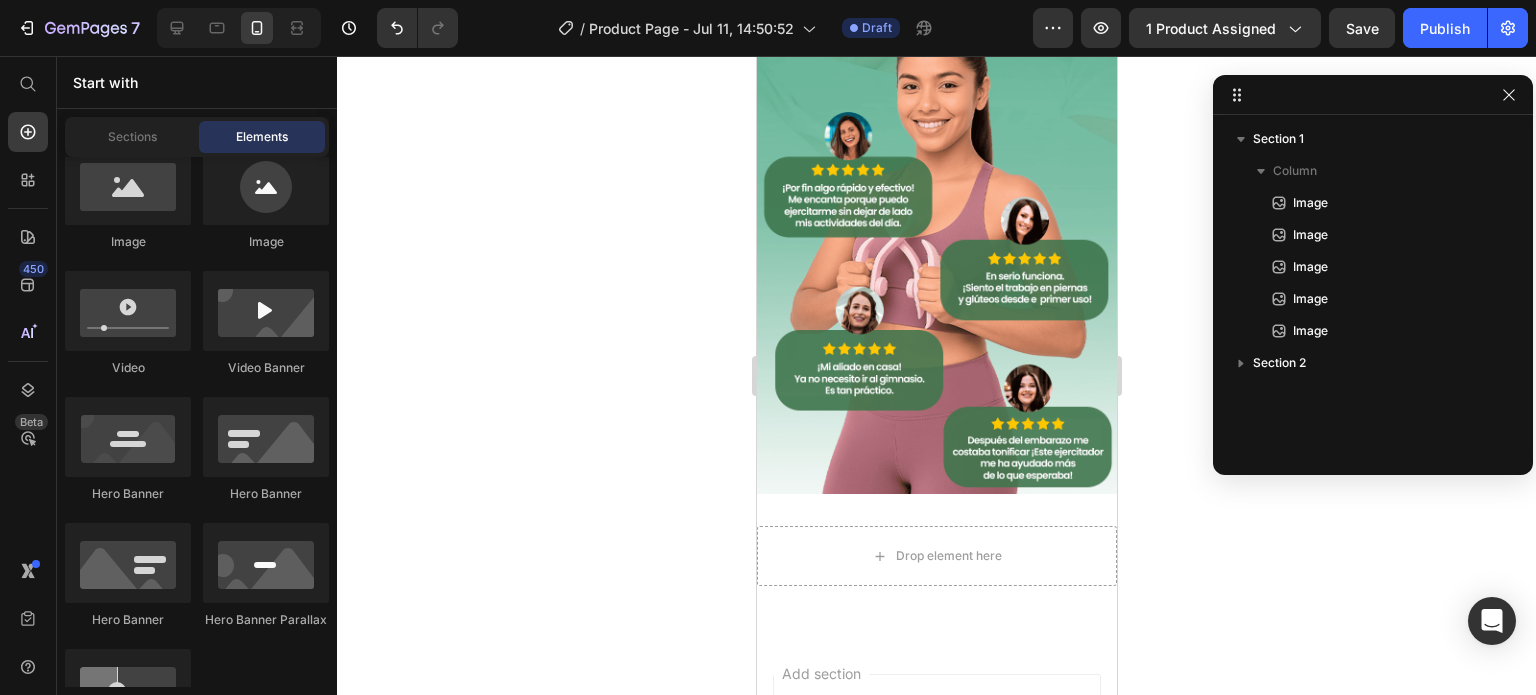 scroll, scrollTop: 2524, scrollLeft: 0, axis: vertical 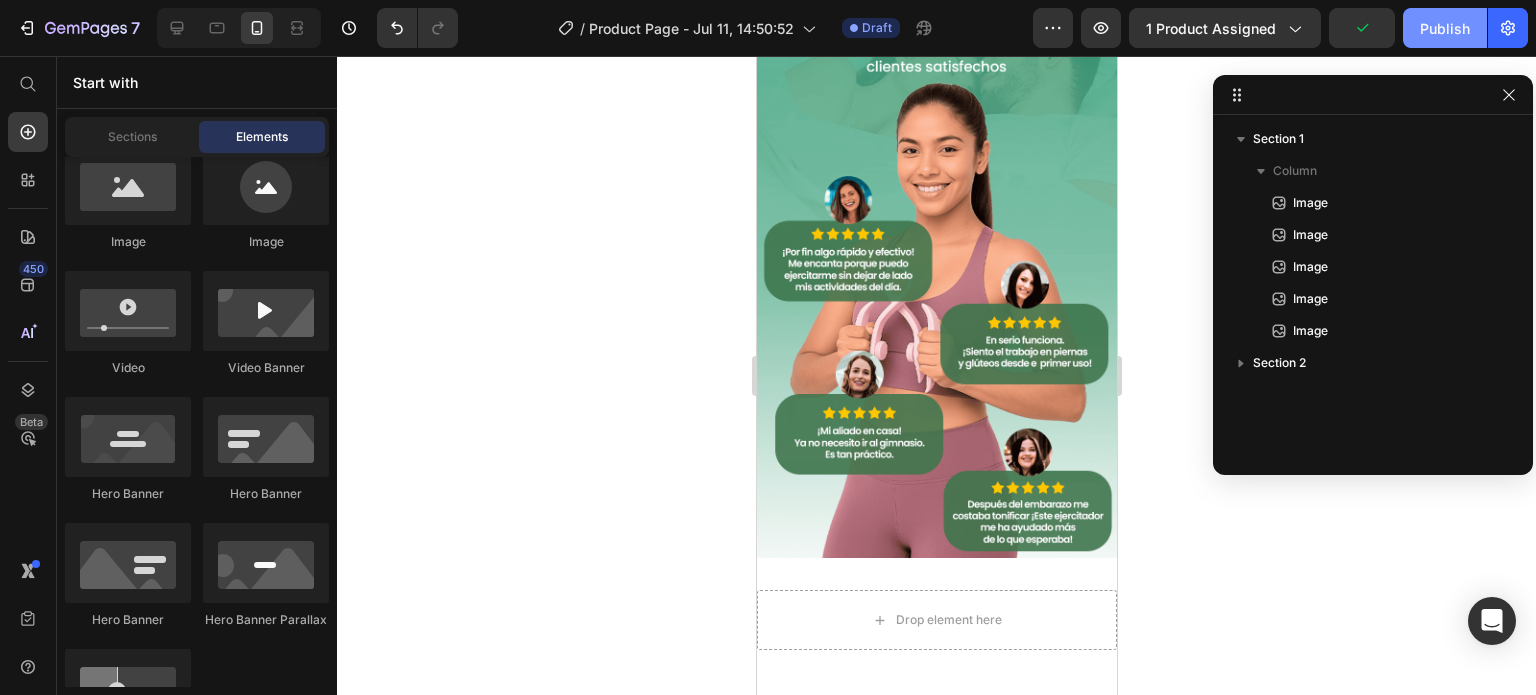 click on "Publish" at bounding box center (1445, 28) 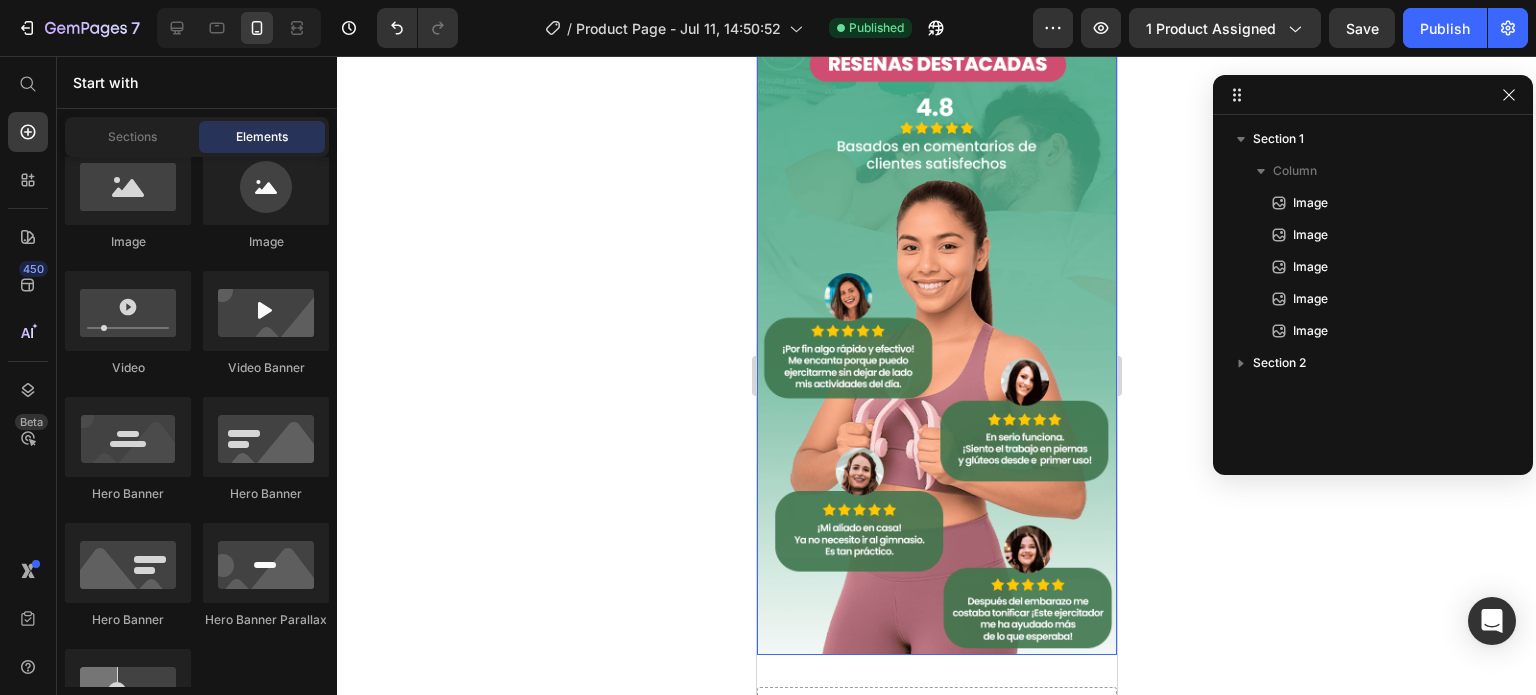 scroll, scrollTop: 2024, scrollLeft: 0, axis: vertical 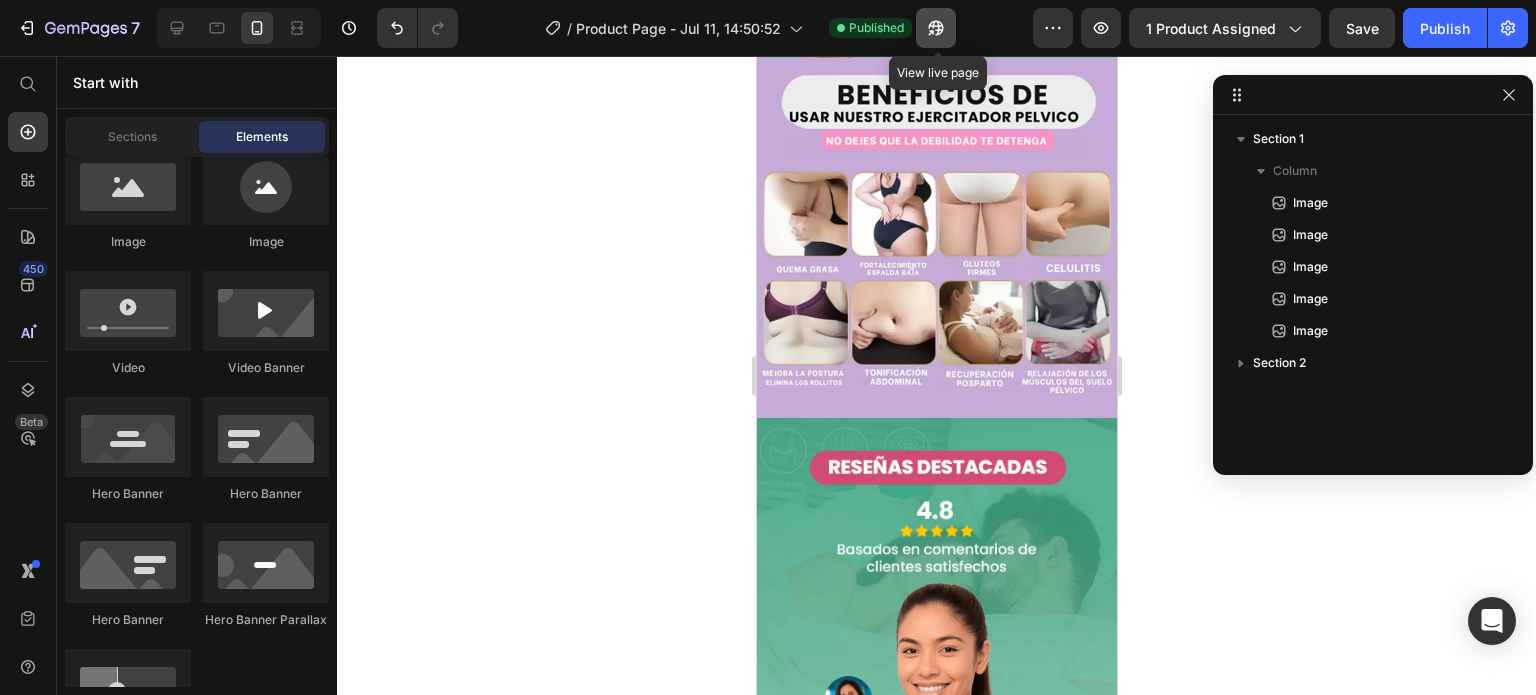 click 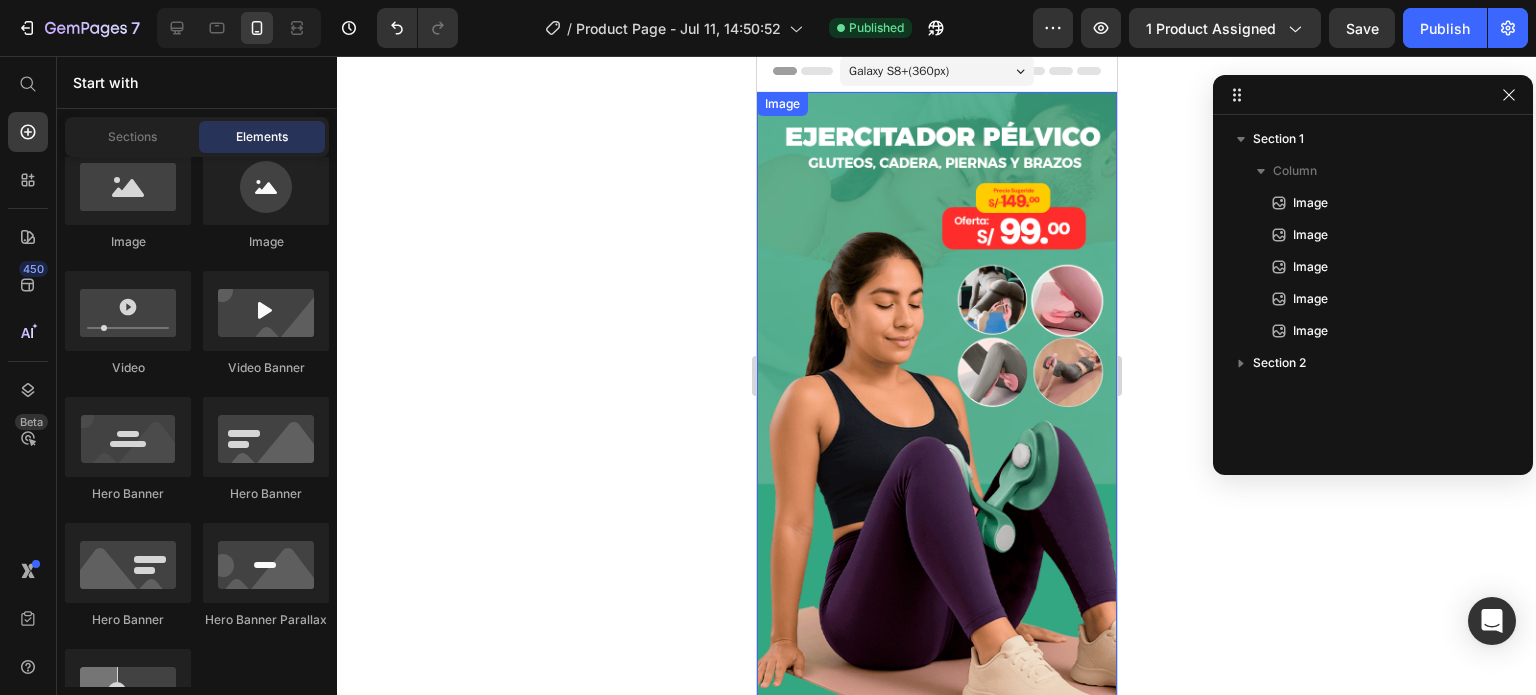 scroll, scrollTop: 0, scrollLeft: 0, axis: both 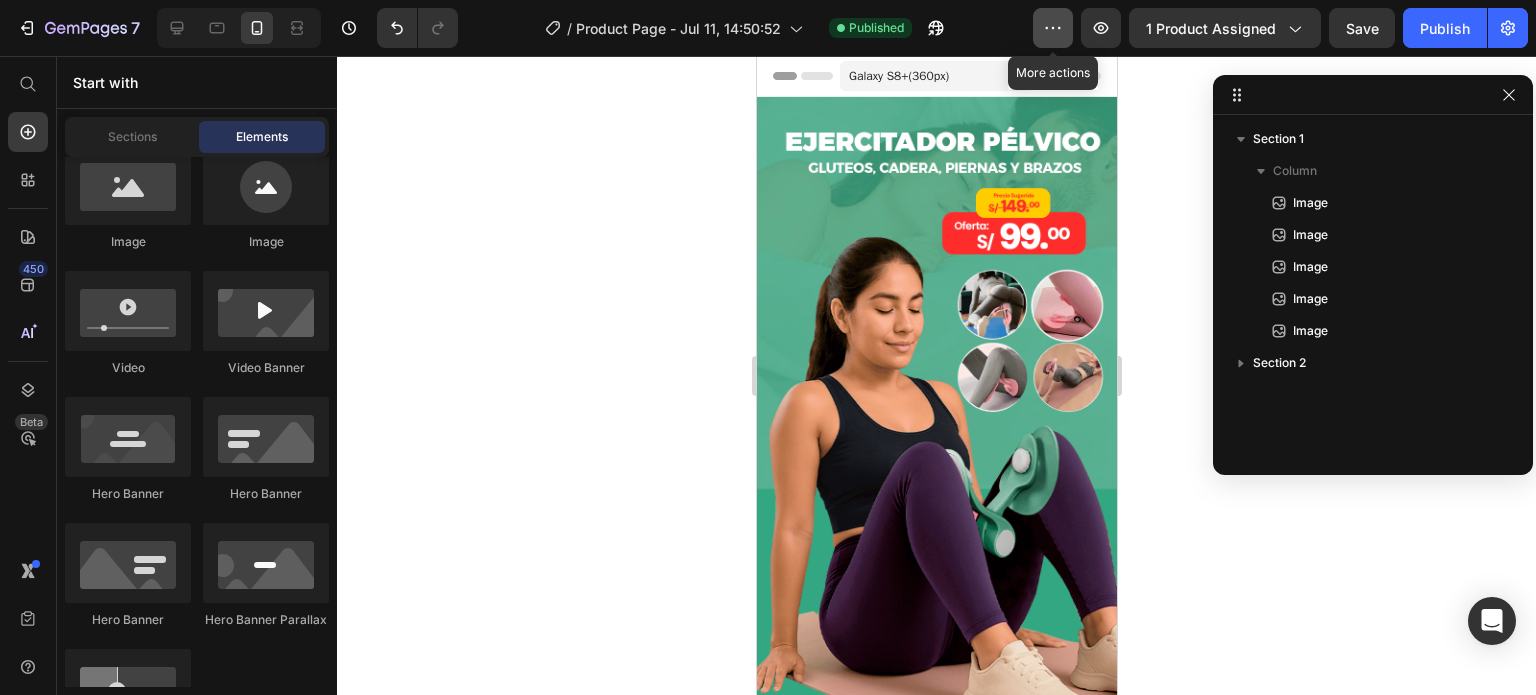 click 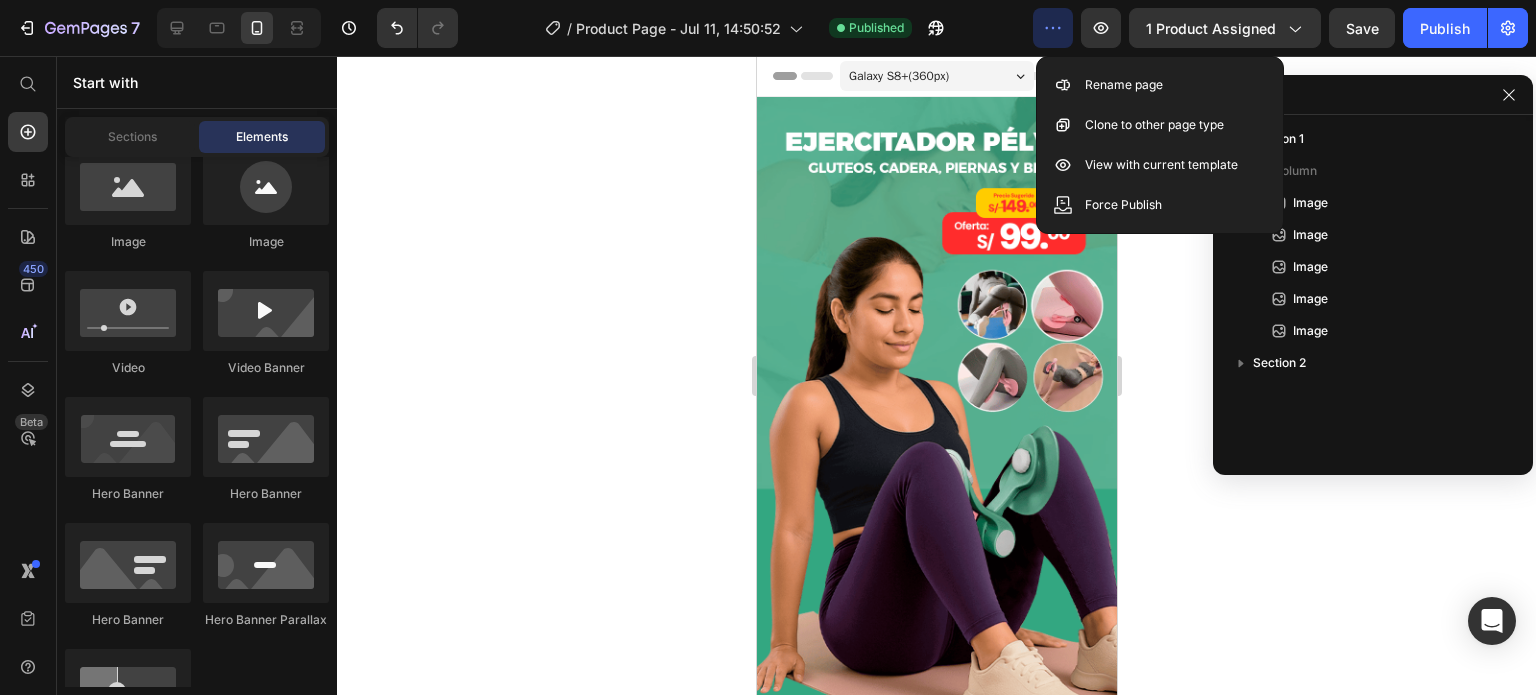 click 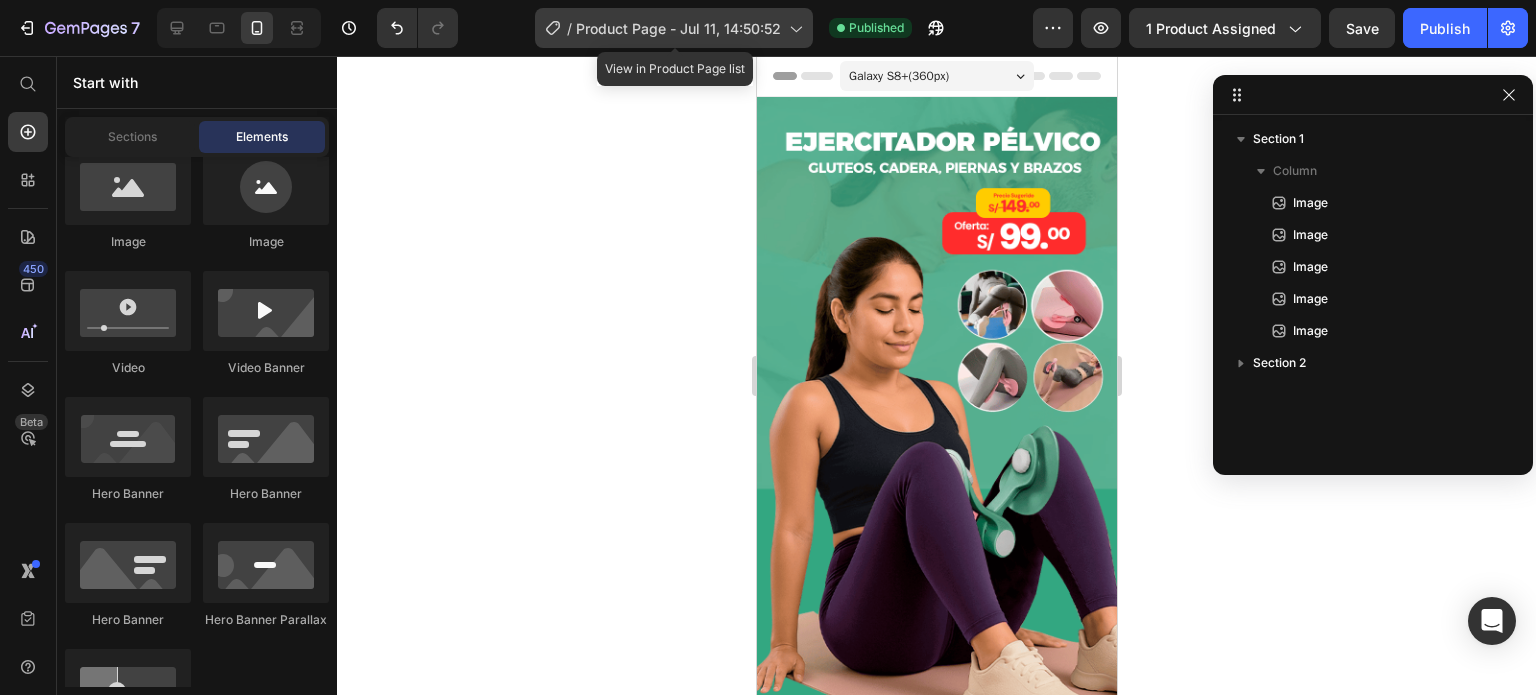 click 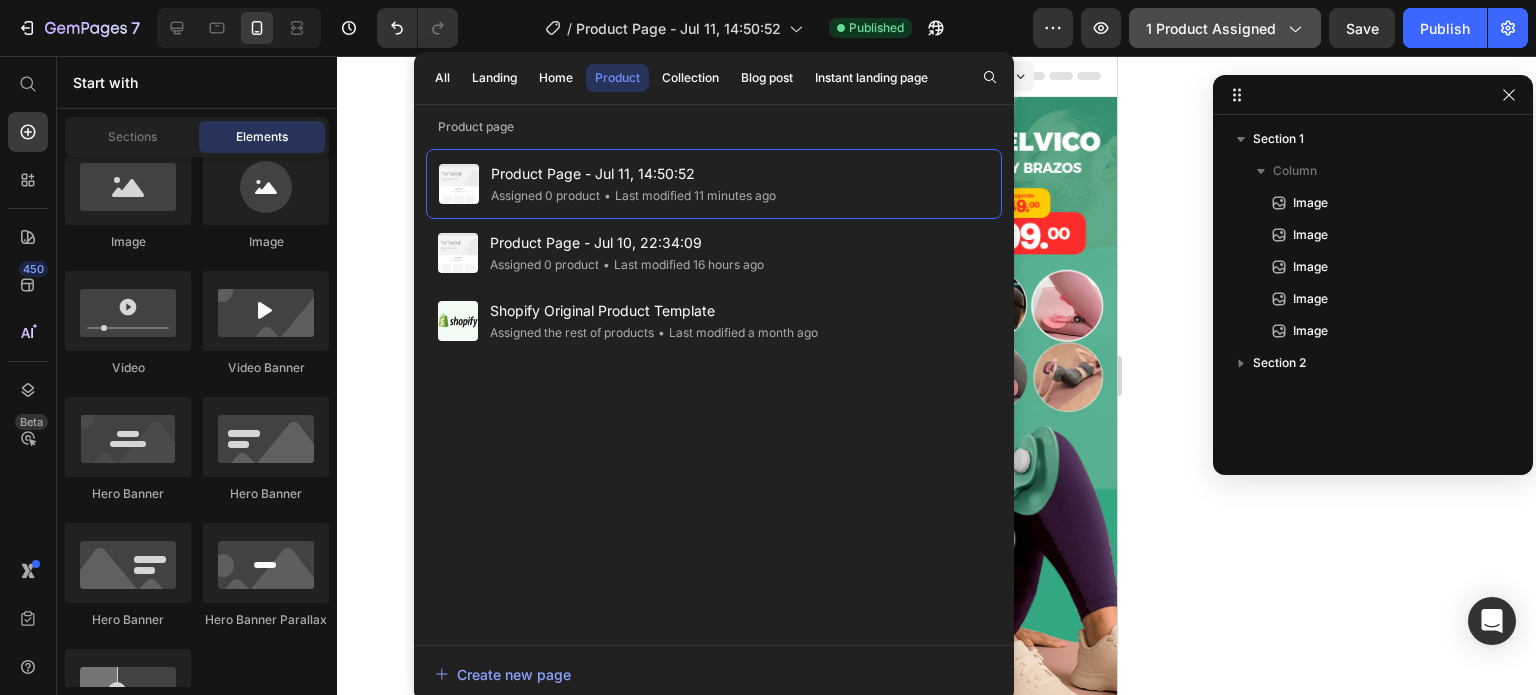 click 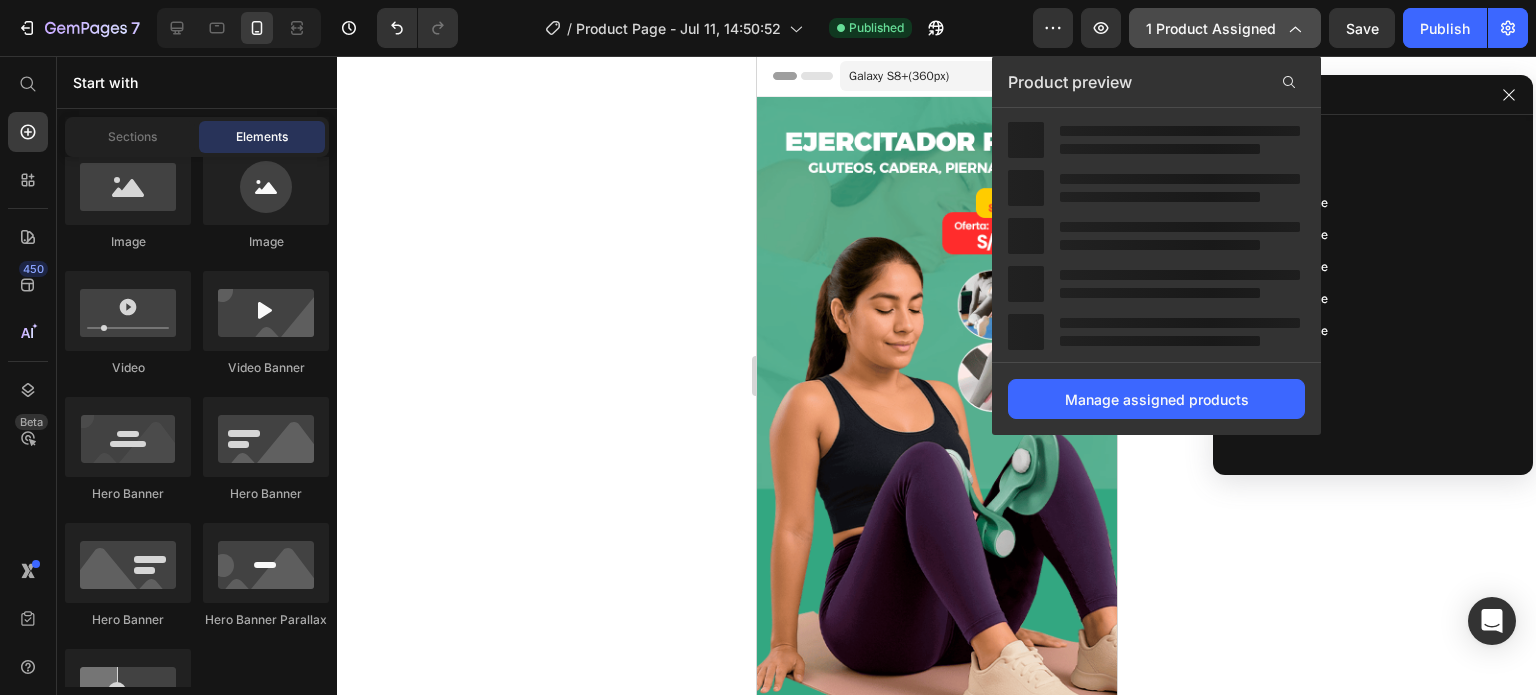 click 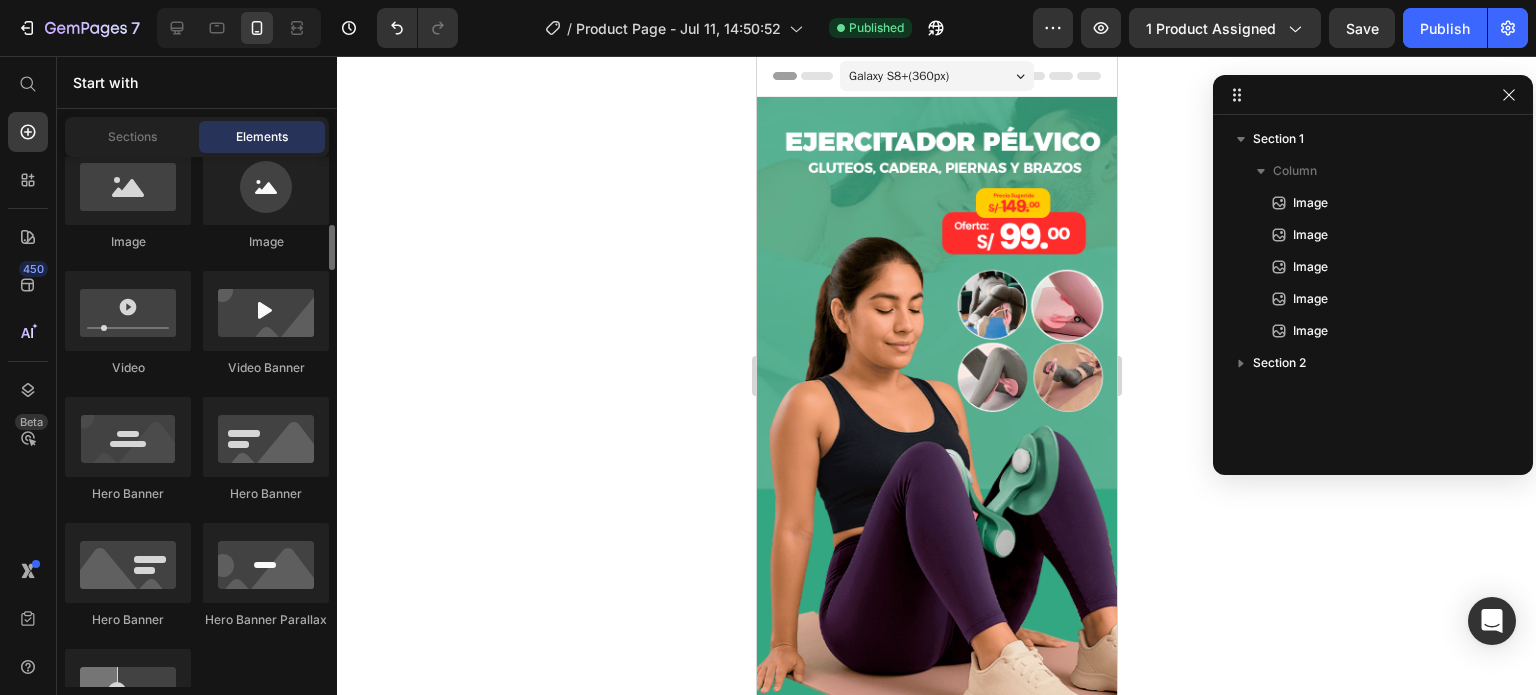 scroll, scrollTop: 400, scrollLeft: 0, axis: vertical 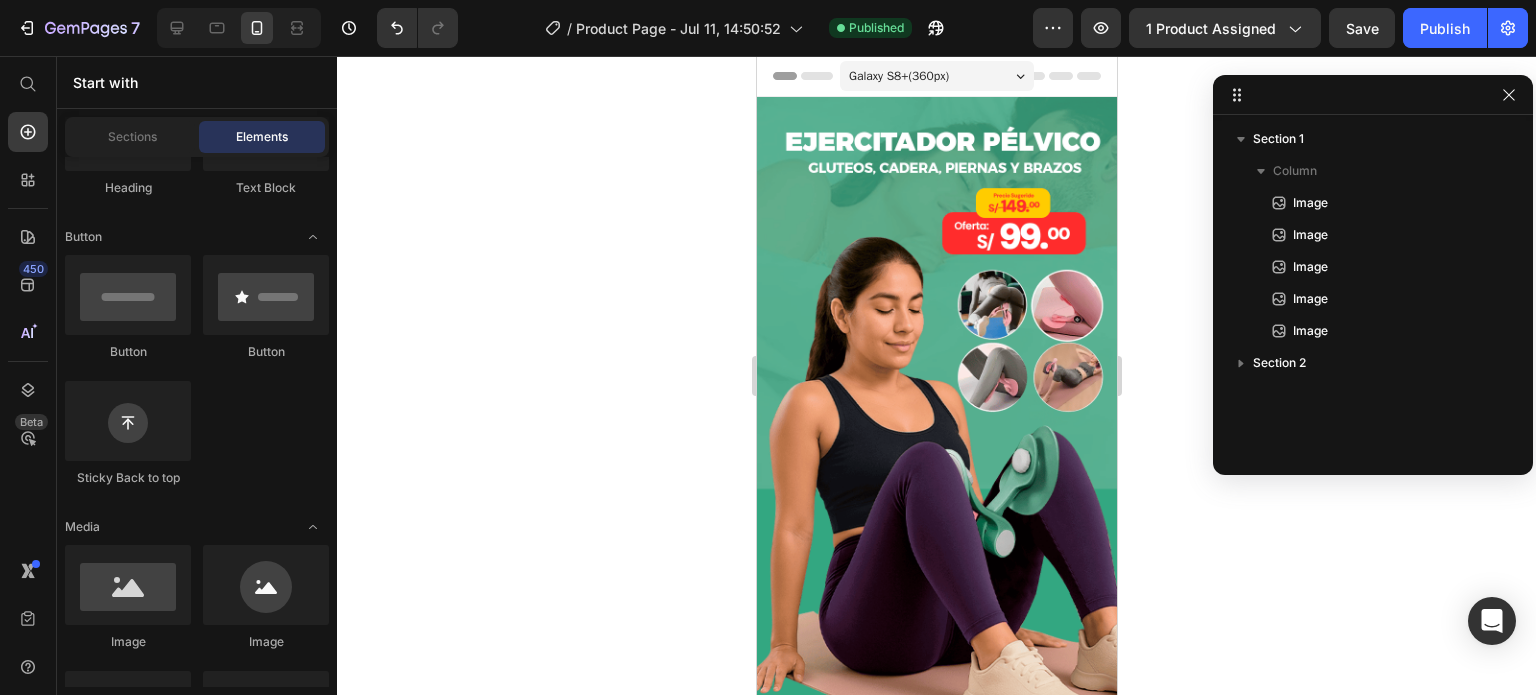 click on "Galaxy S8+  ( 360 px)" at bounding box center [936, 76] 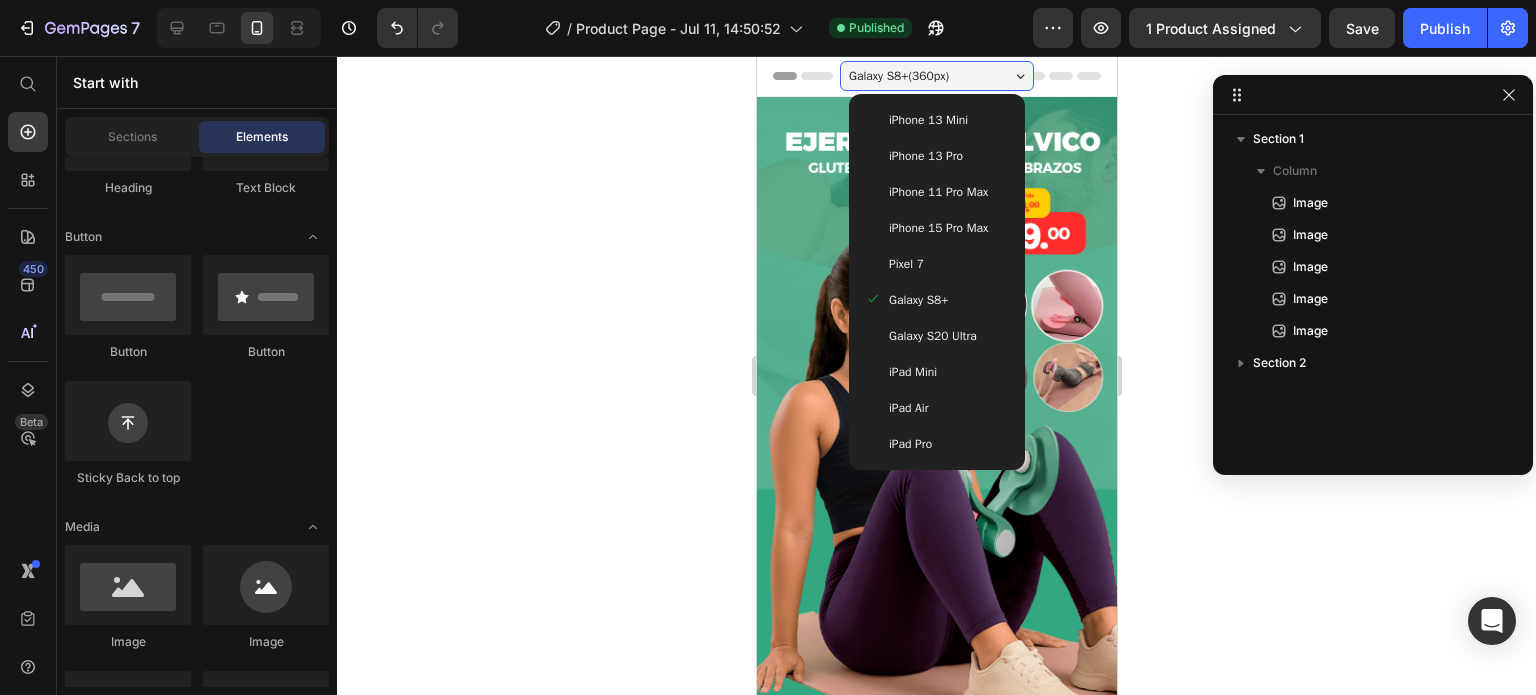 click on "Header" at bounding box center (936, 76) 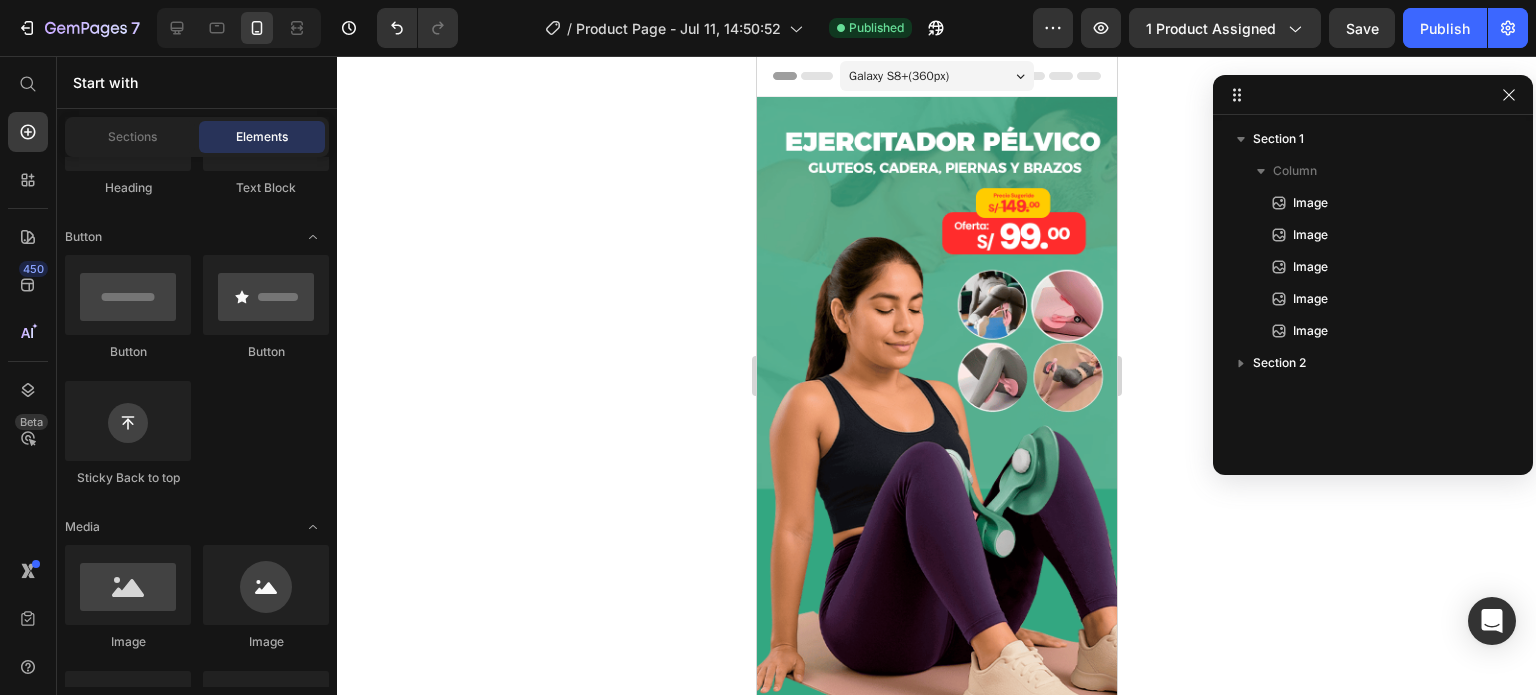 click on "Header" at bounding box center (936, 76) 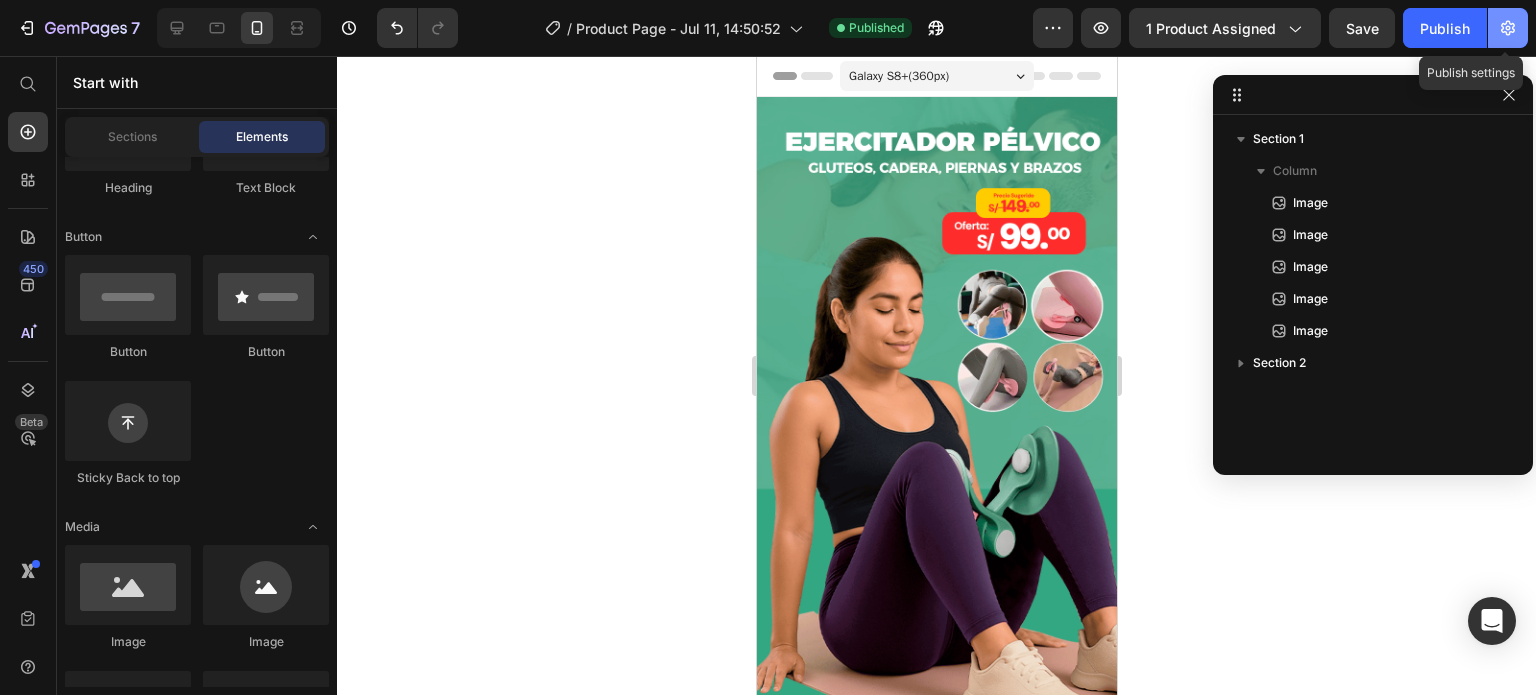 click 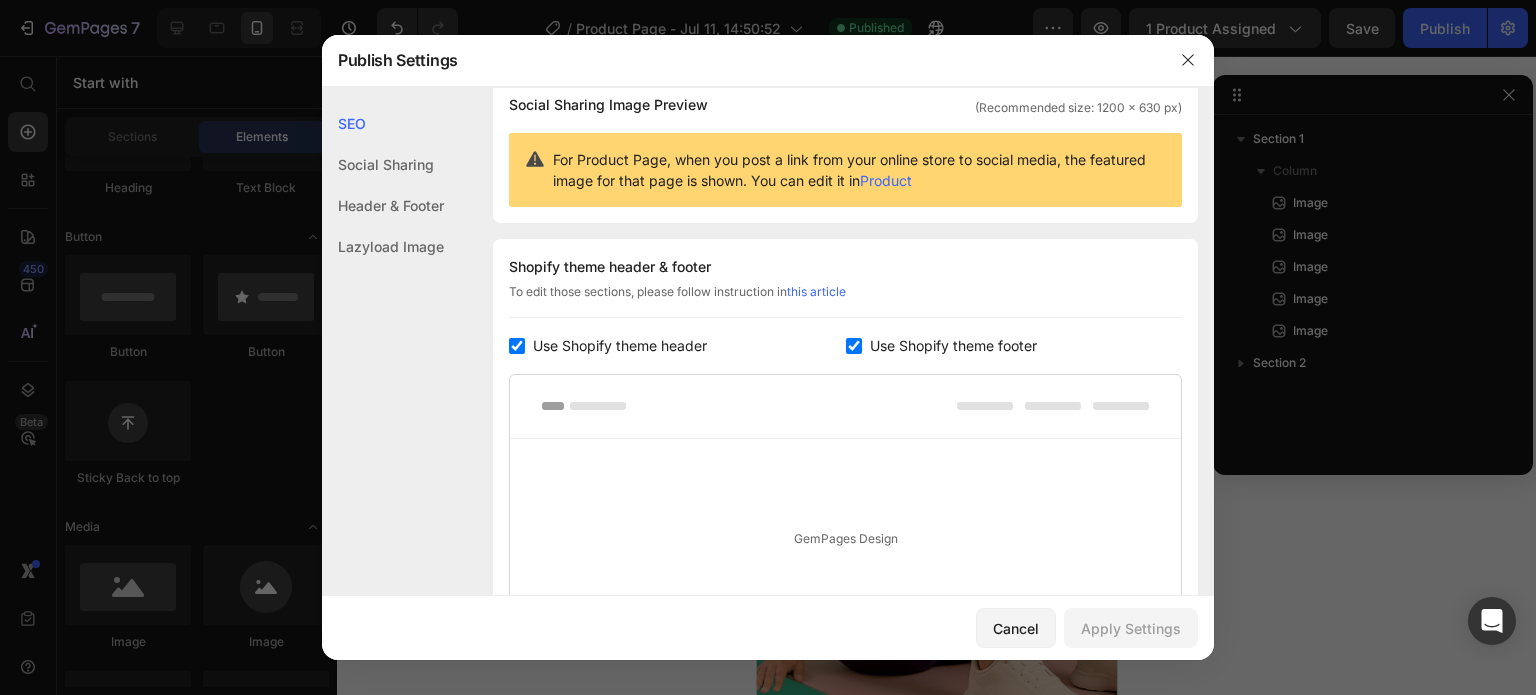 scroll, scrollTop: 200, scrollLeft: 0, axis: vertical 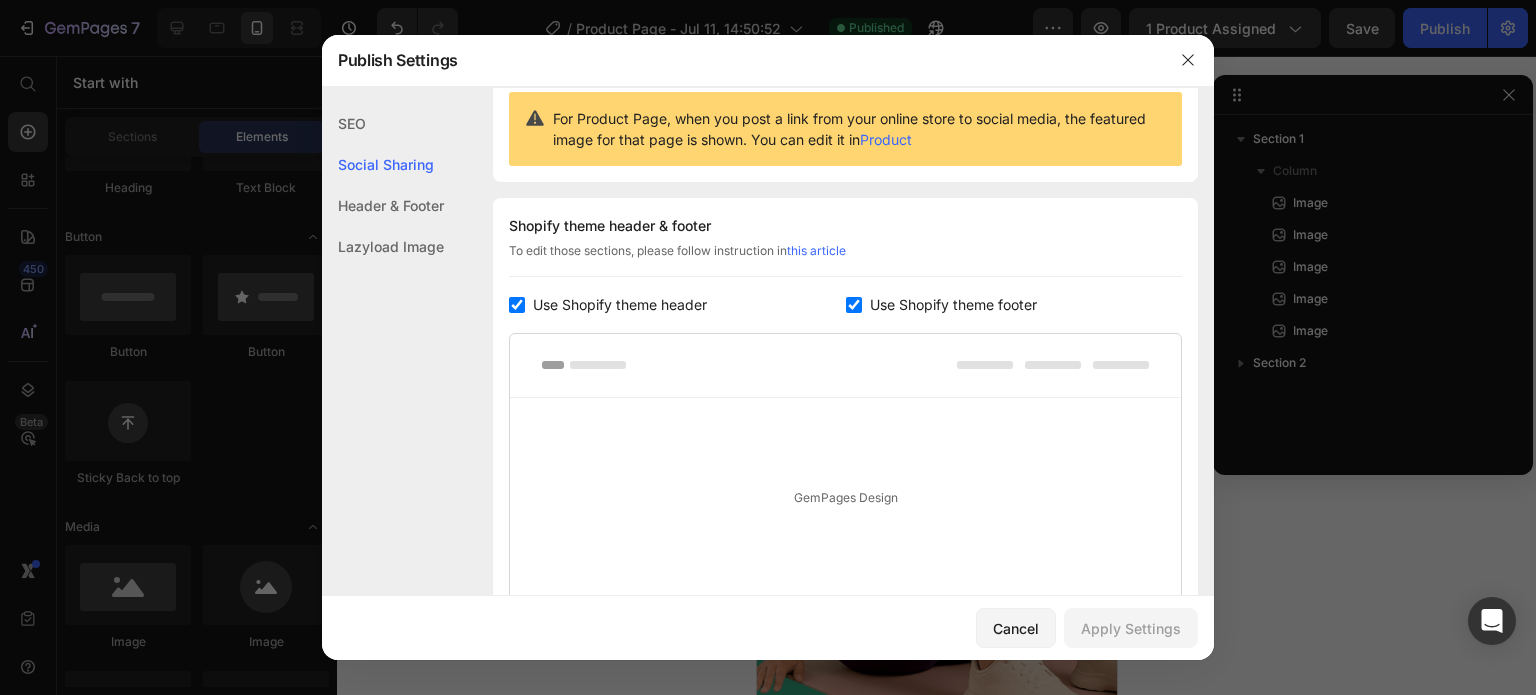 drag, startPoint x: 529, startPoint y: 304, endPoint x: 548, endPoint y: 299, distance: 19.646883 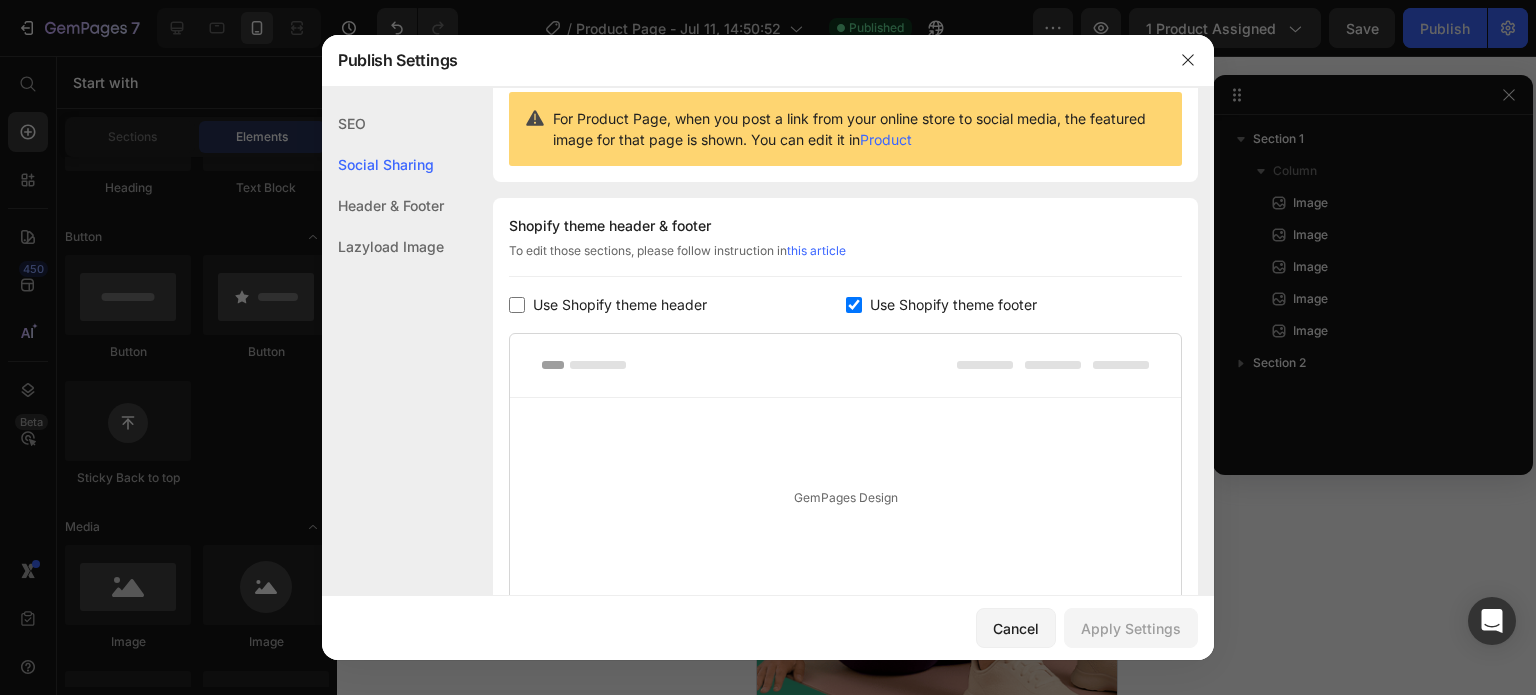 checkbox on "false" 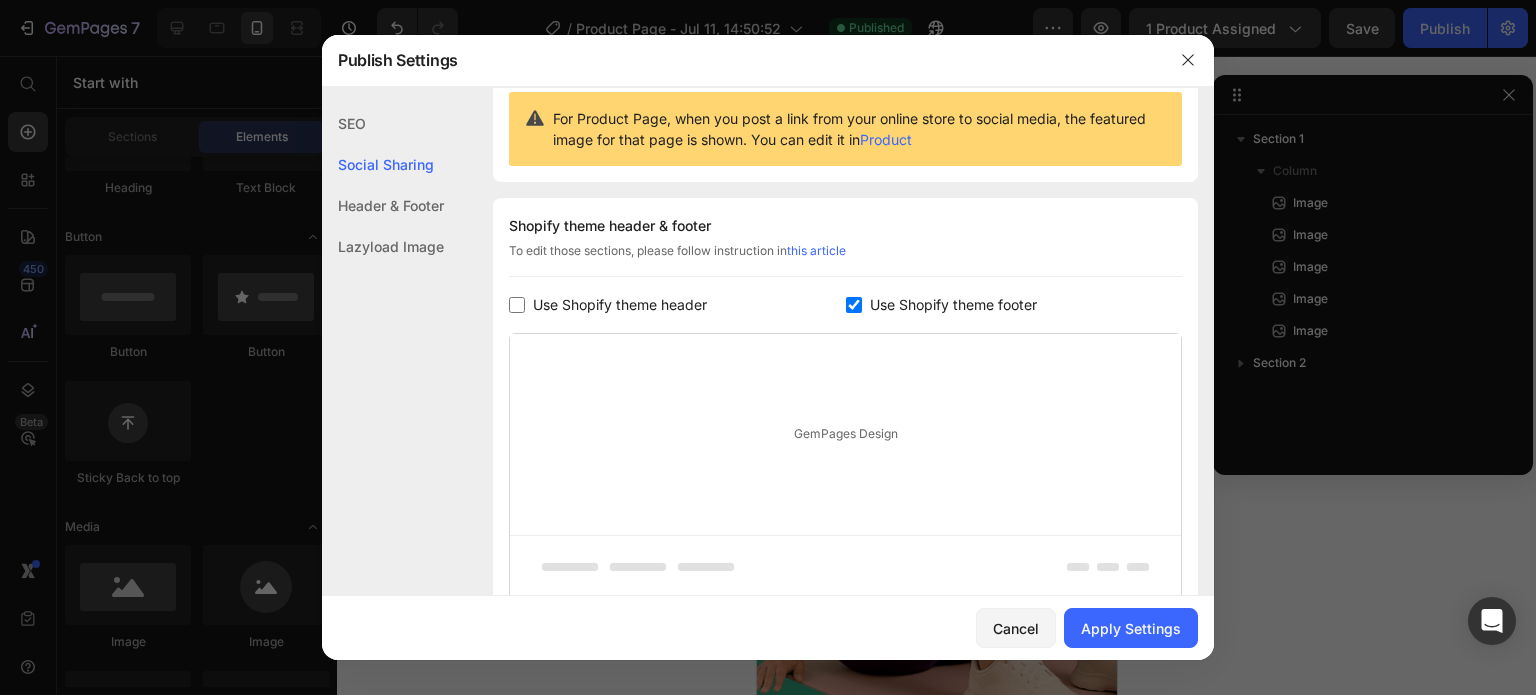 click at bounding box center (854, 305) 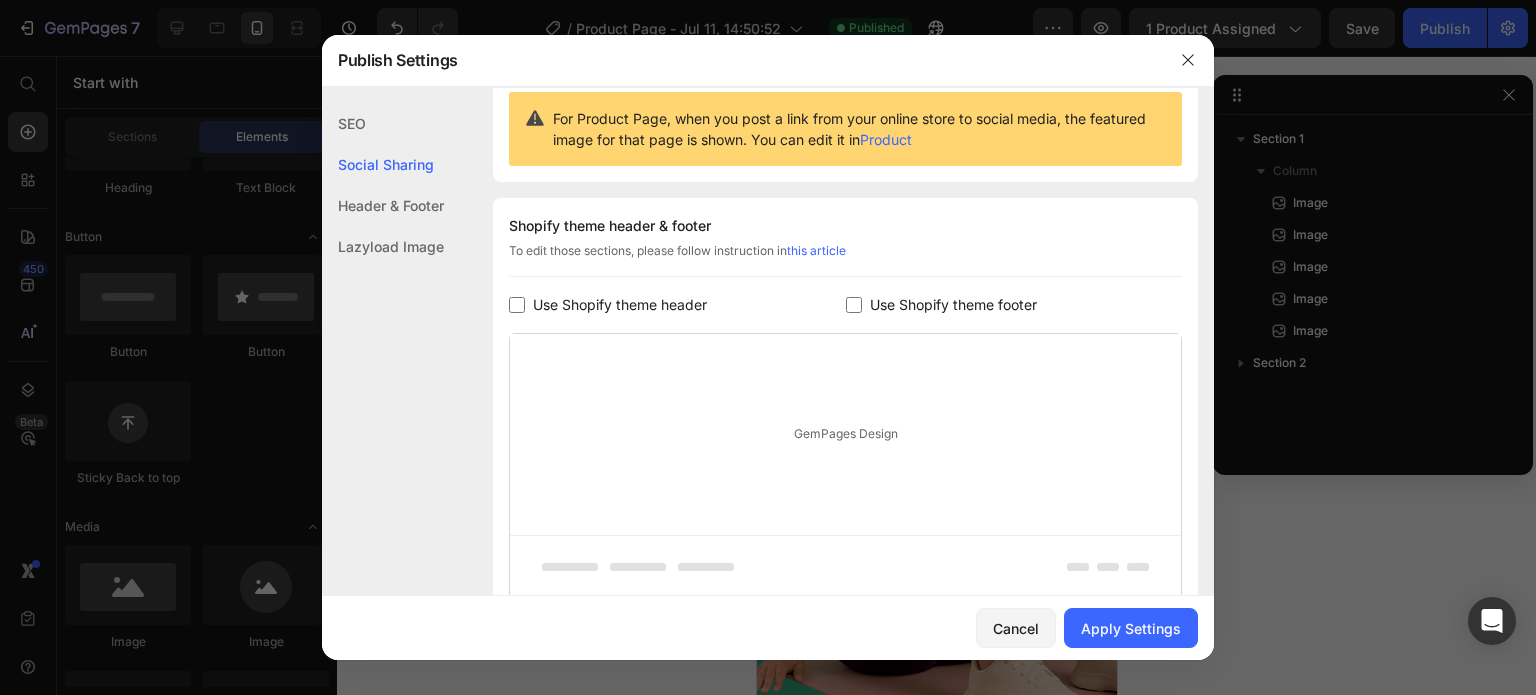 checkbox on "false" 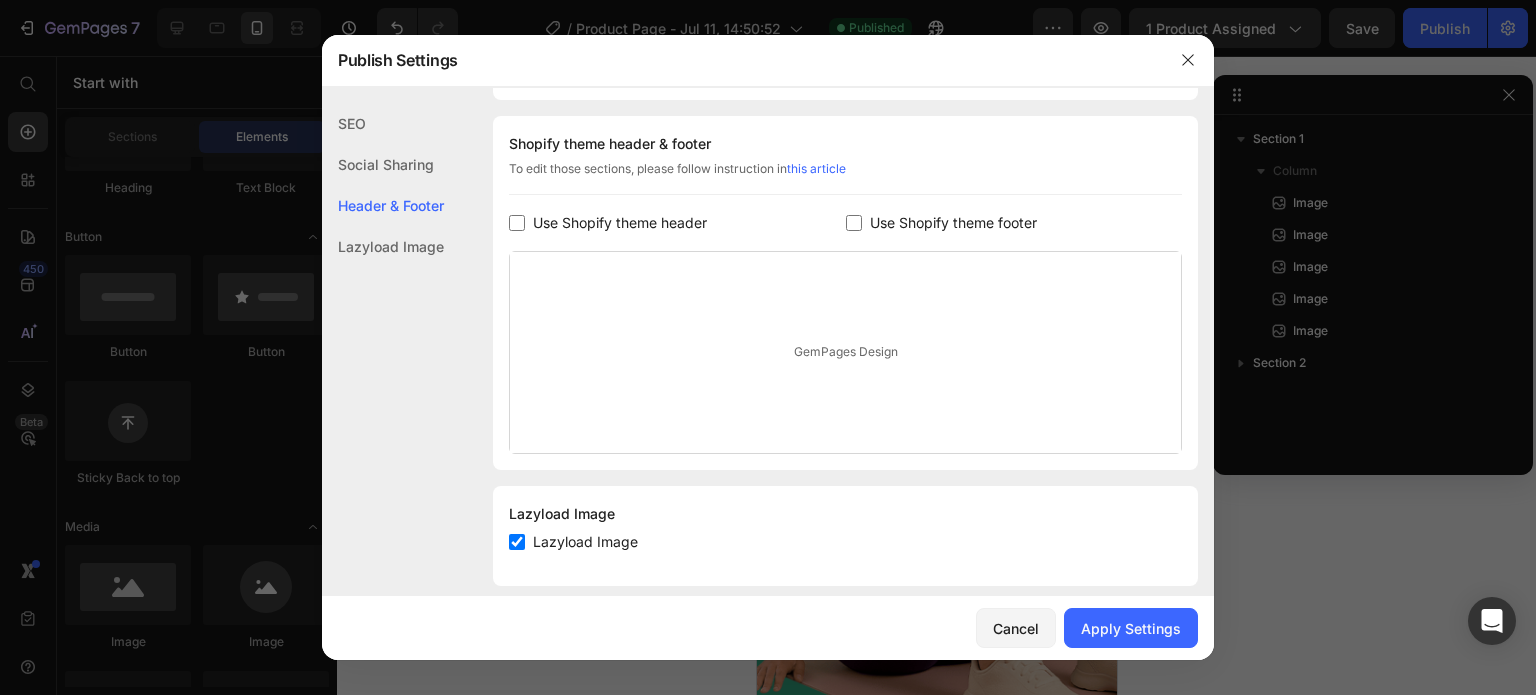 scroll, scrollTop: 302, scrollLeft: 0, axis: vertical 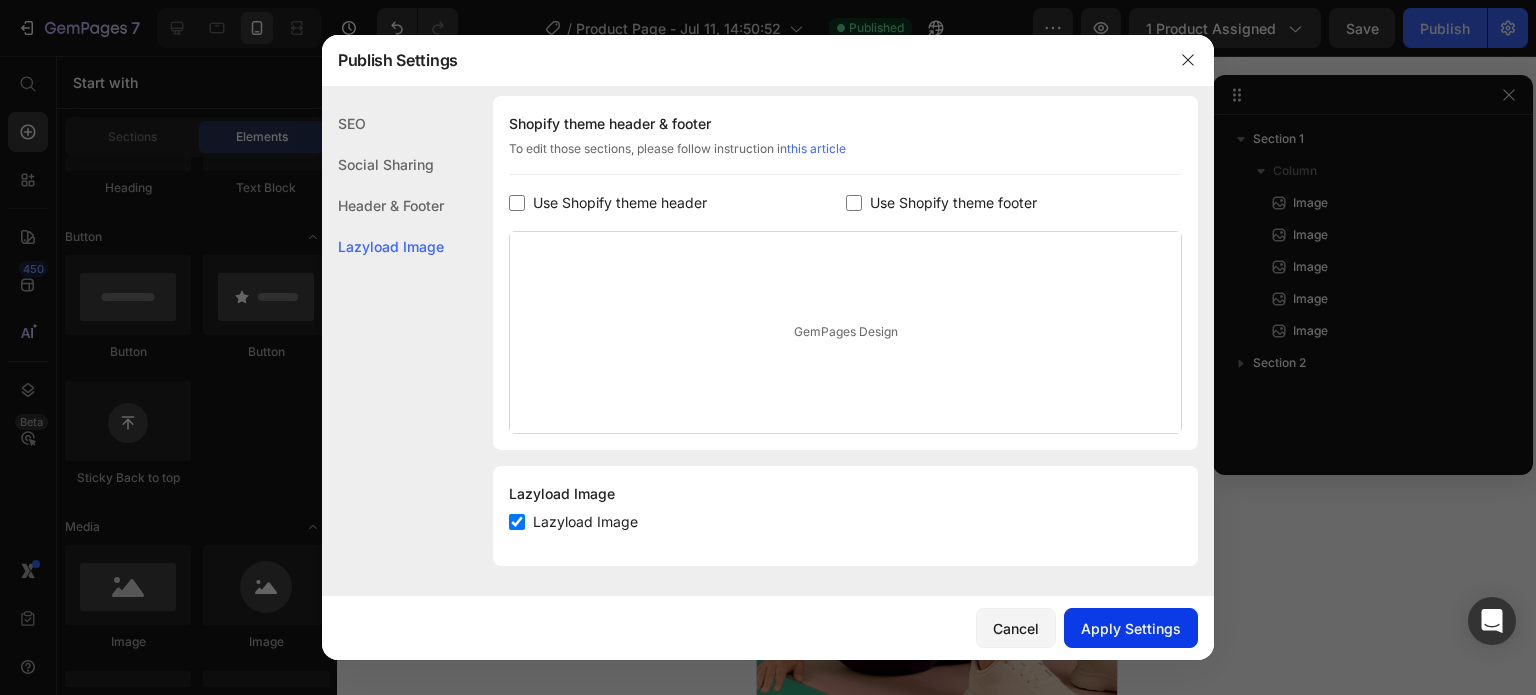 click on "Apply Settings" at bounding box center (1131, 628) 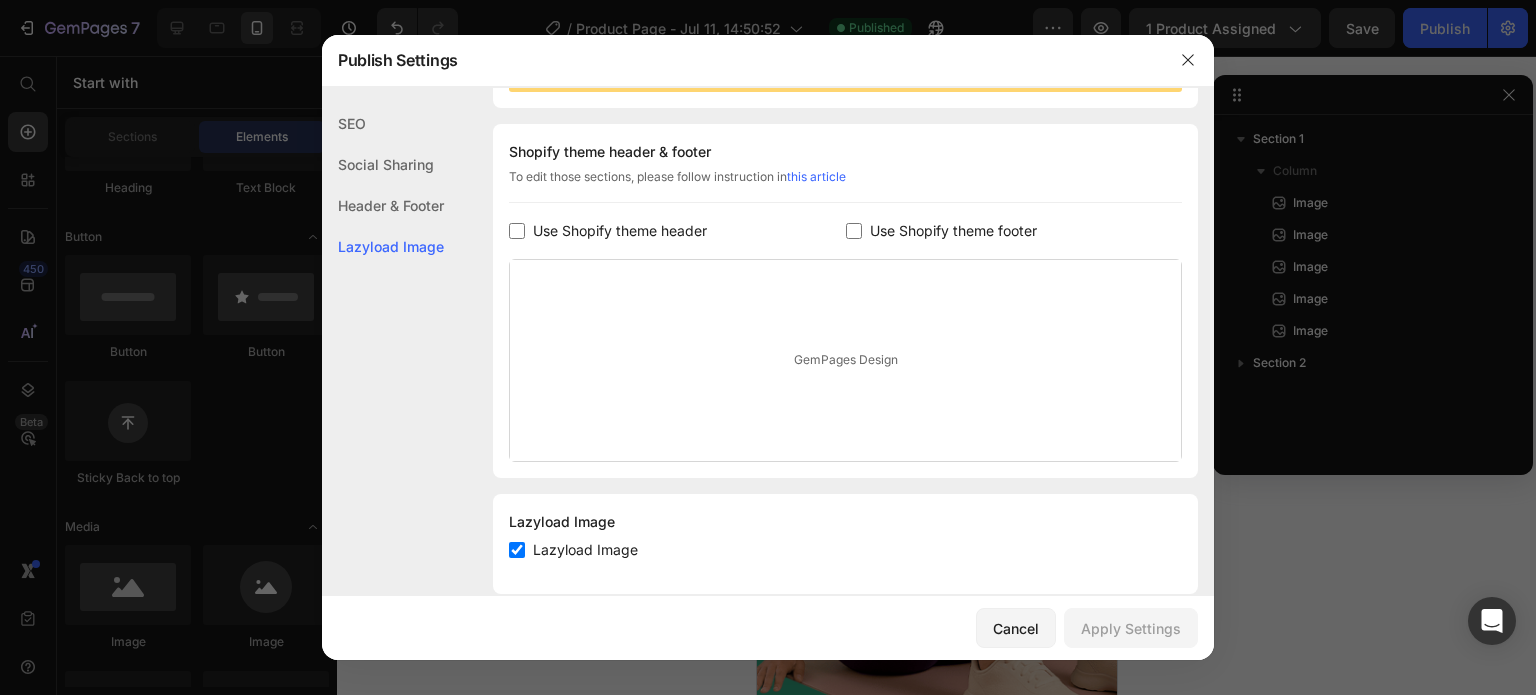 scroll, scrollTop: 302, scrollLeft: 0, axis: vertical 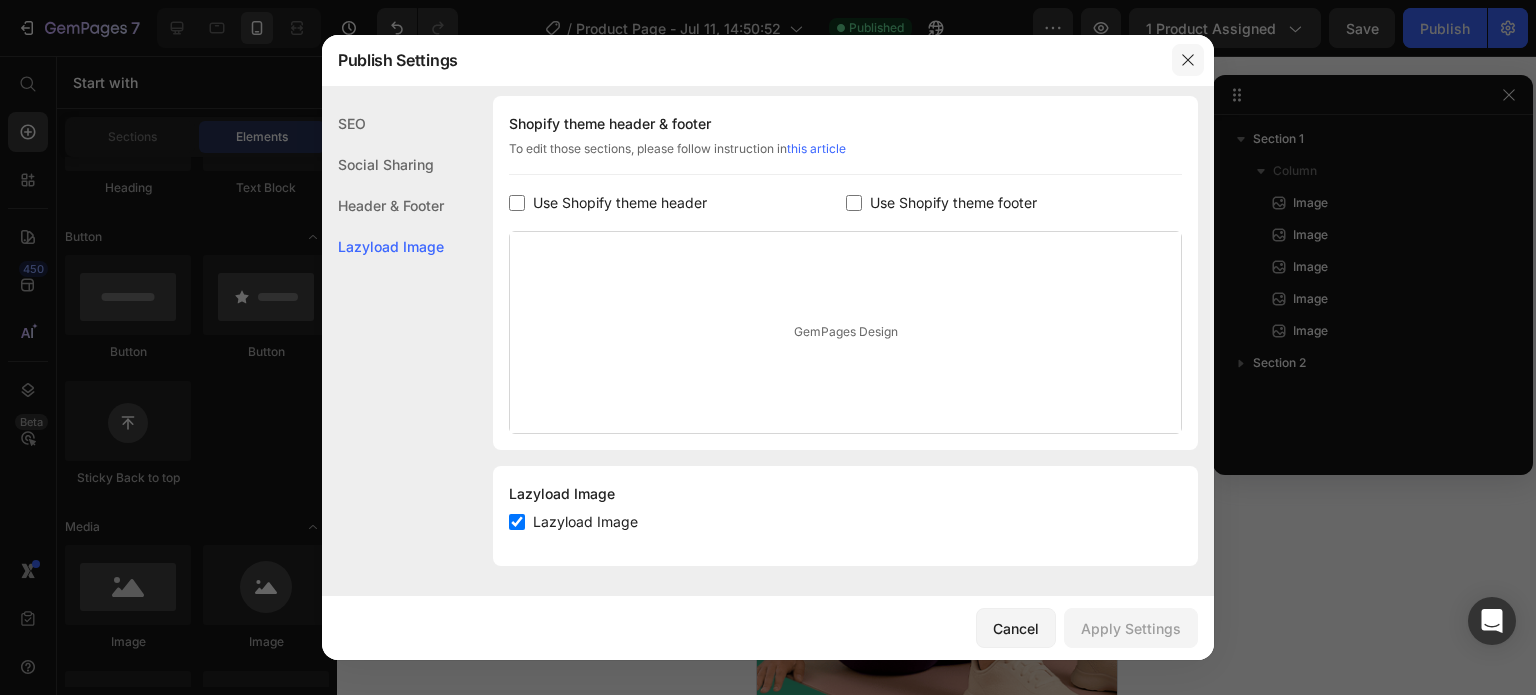 click 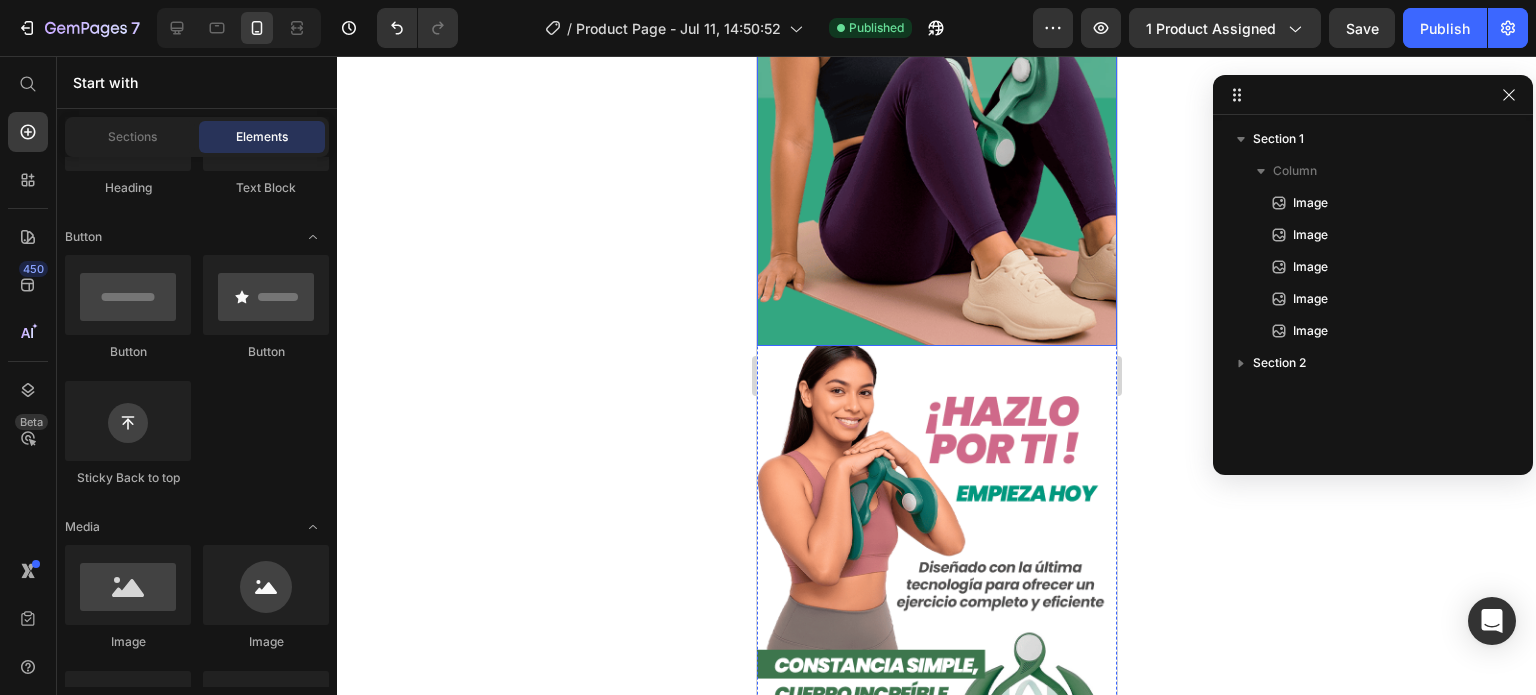 scroll, scrollTop: 400, scrollLeft: 0, axis: vertical 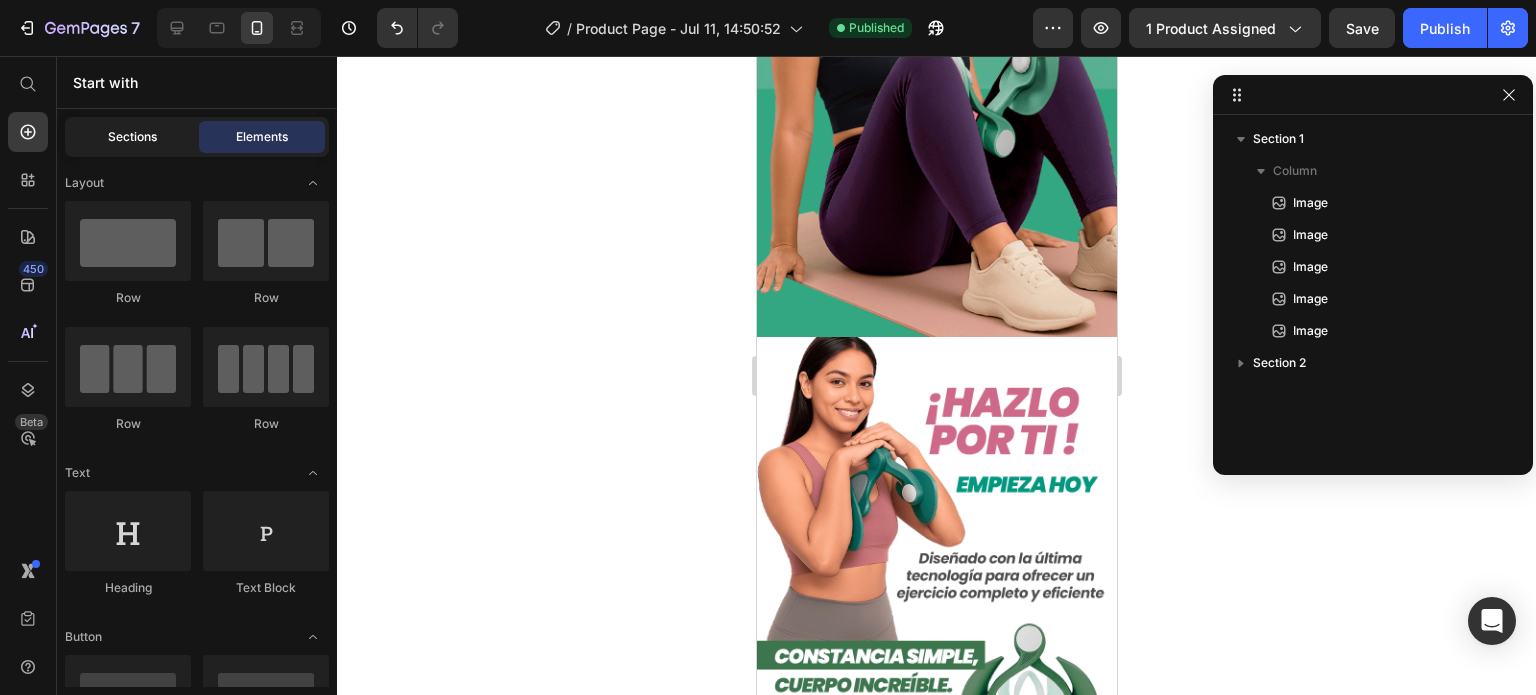 click on "Sections" at bounding box center [132, 137] 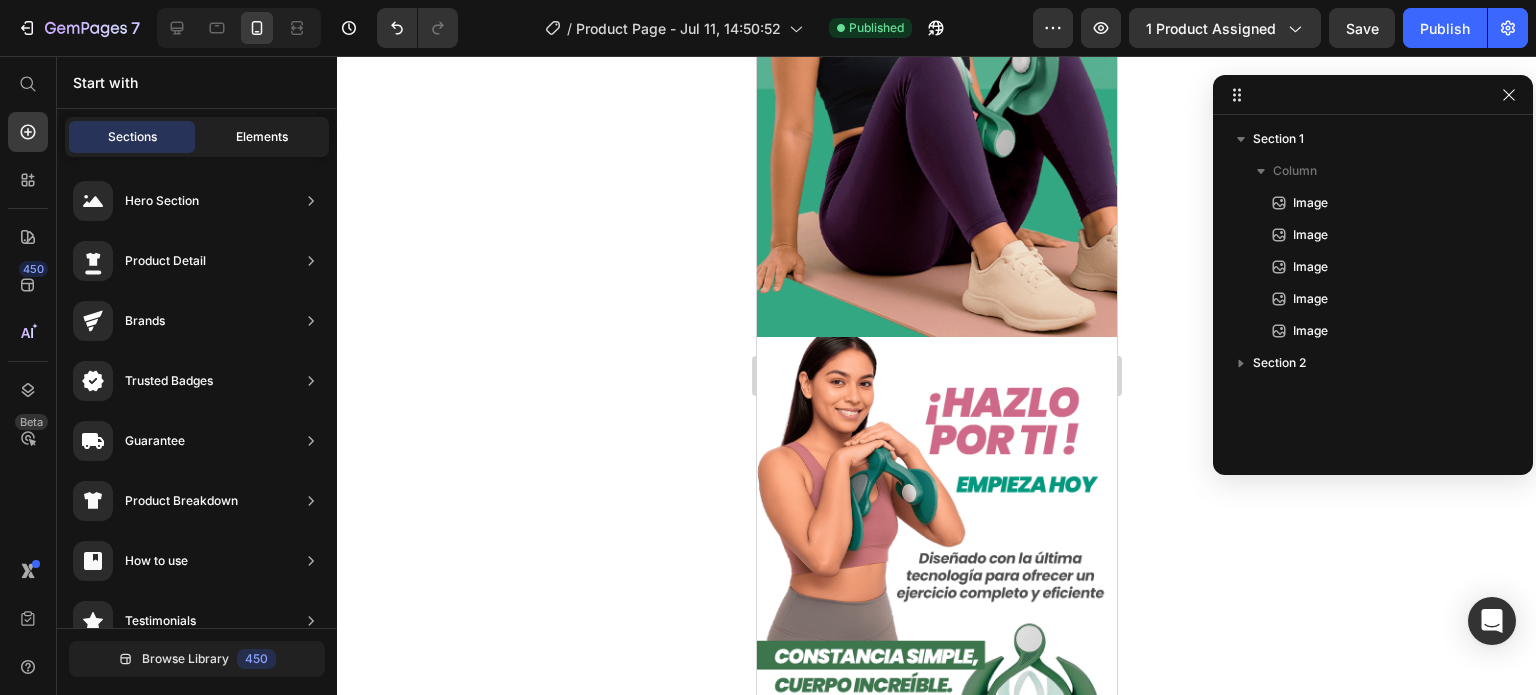 click on "Elements" at bounding box center (262, 137) 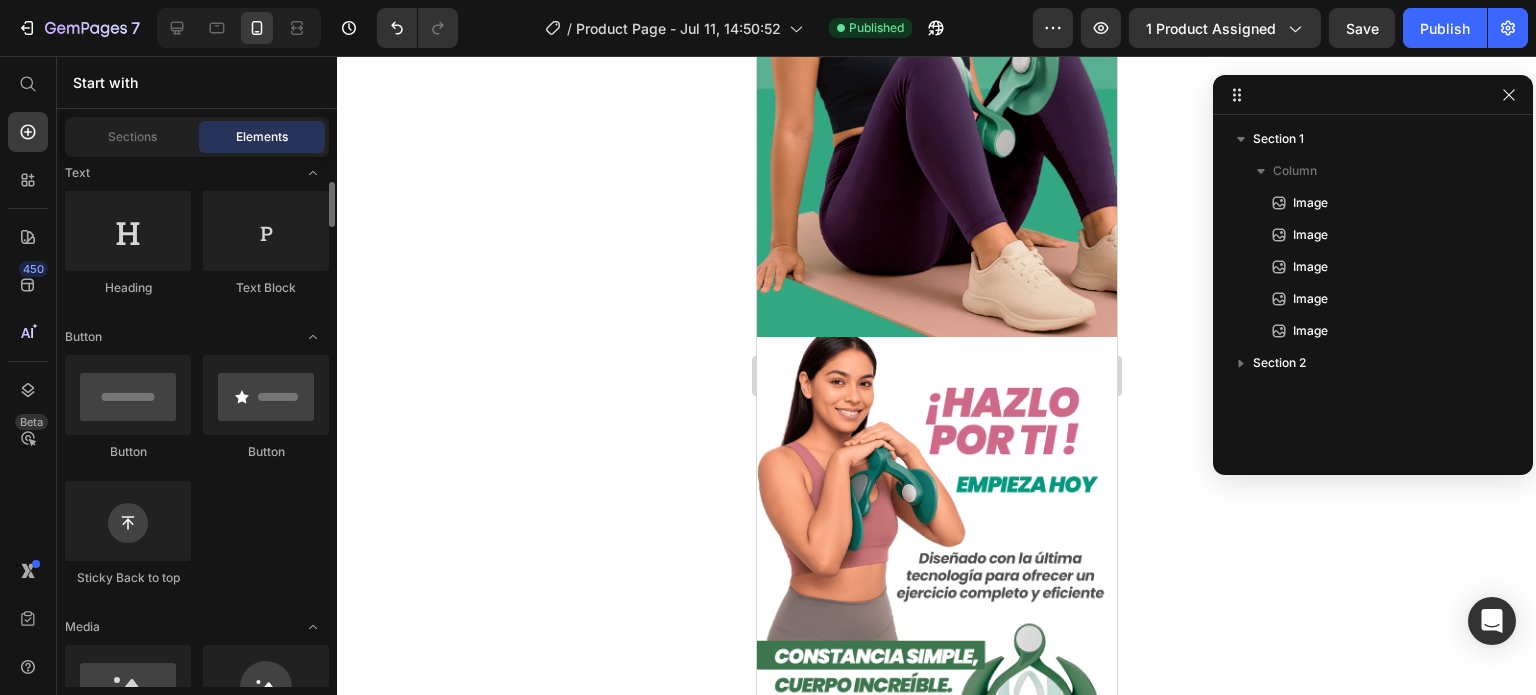 scroll, scrollTop: 600, scrollLeft: 0, axis: vertical 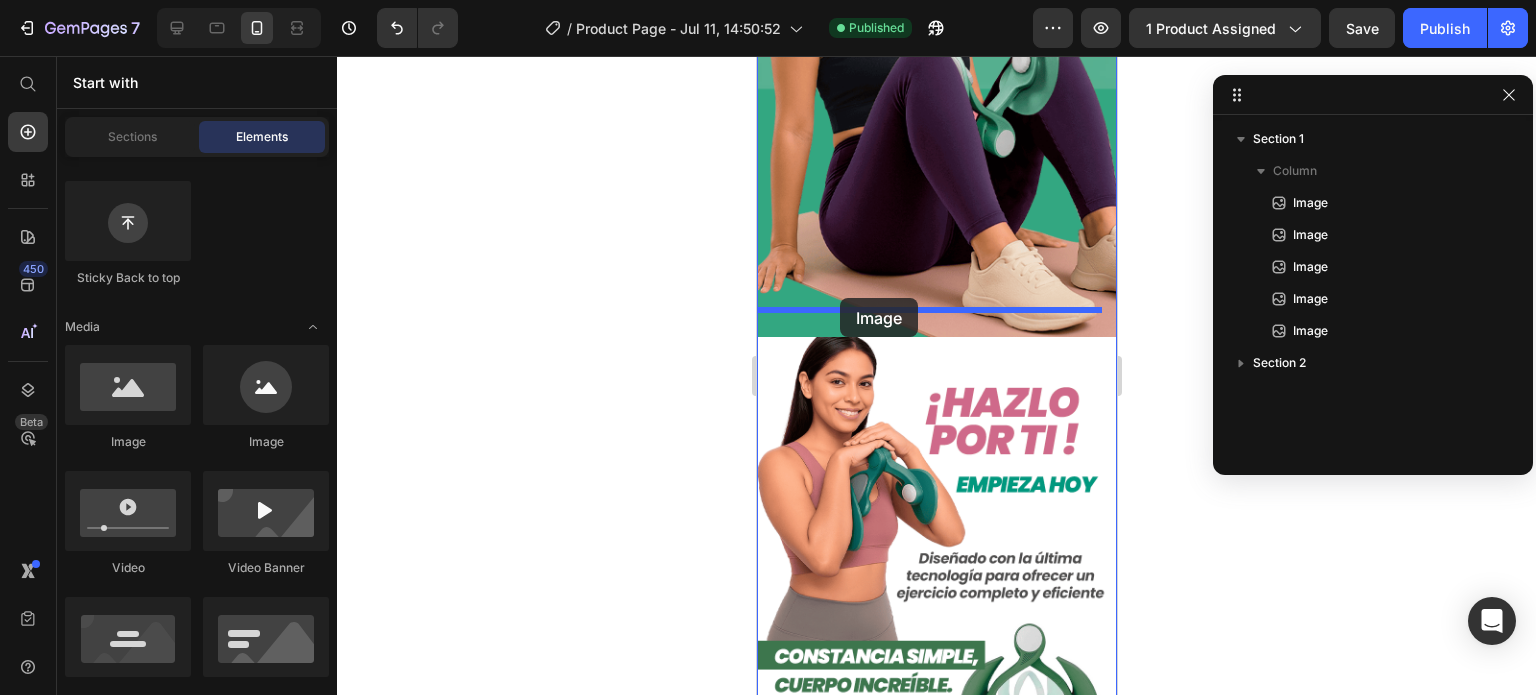 drag, startPoint x: 880, startPoint y: 470, endPoint x: 839, endPoint y: 298, distance: 176.81912 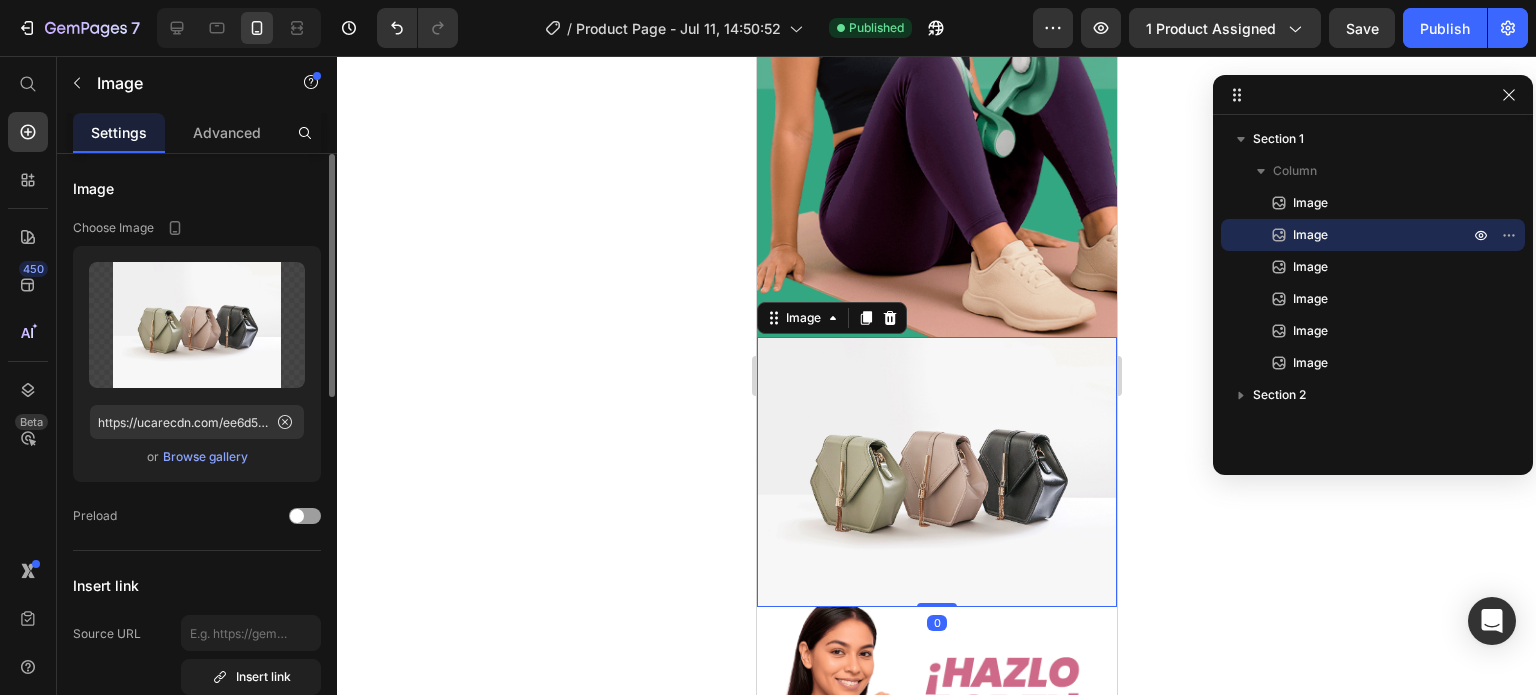 click on "Browse gallery" at bounding box center (205, 457) 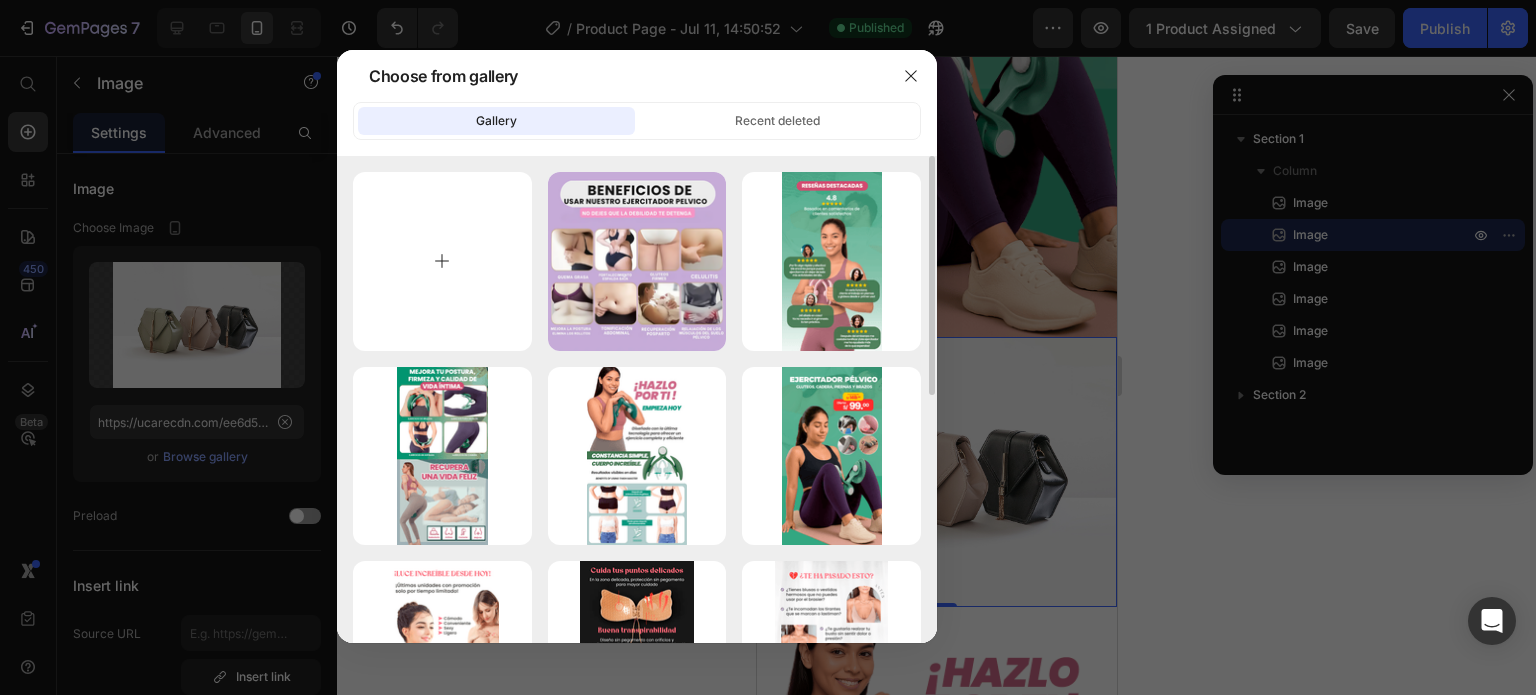 click at bounding box center (442, 261) 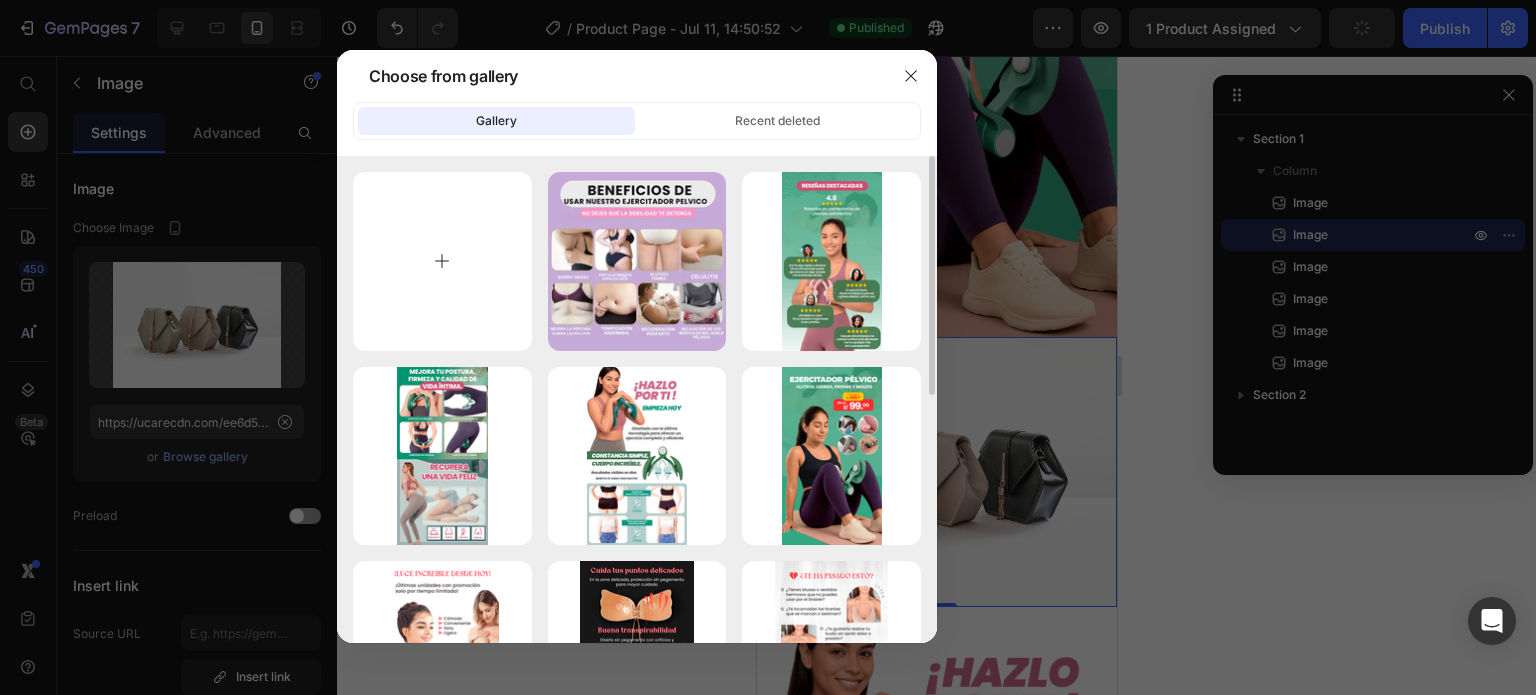 type on "C:\fakepath\giphy_f4a8a7e8-cfd2-434d-8438-af3887e5d4b9.gif" 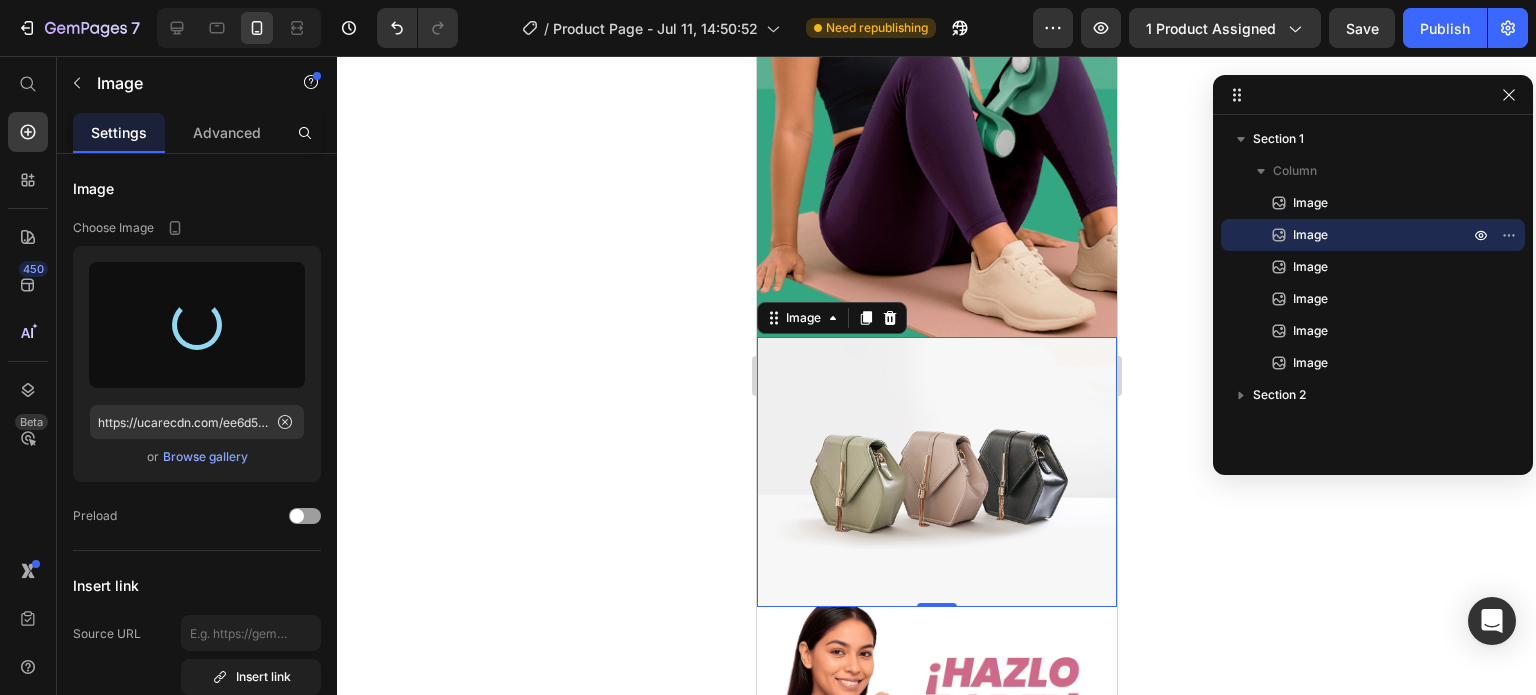 type on "https://cdn.shopify.com/s/files/1/0774/9756/5482/files/gempages_570999895498949784-3ad1cf07-76bd-447f-bb95-0be0d7d6d31a.gif" 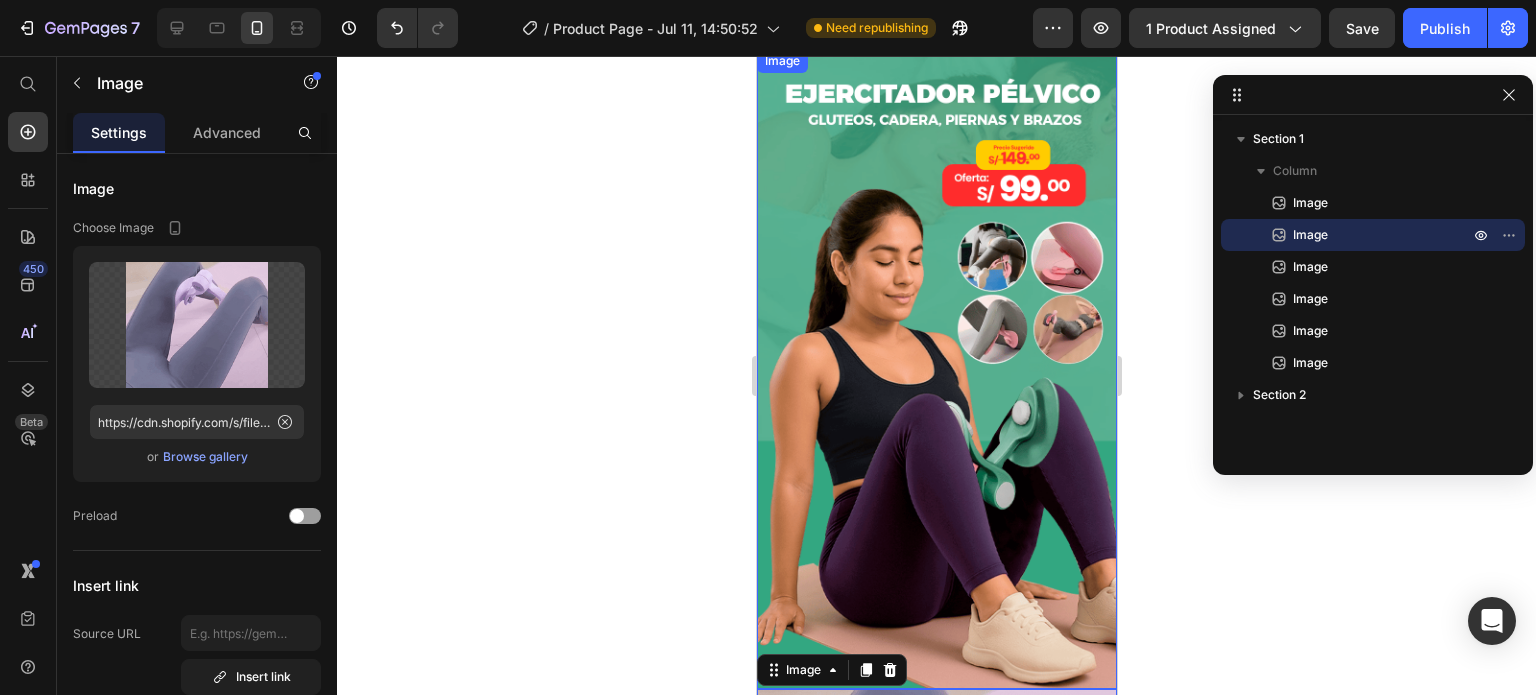 scroll, scrollTop: 0, scrollLeft: 0, axis: both 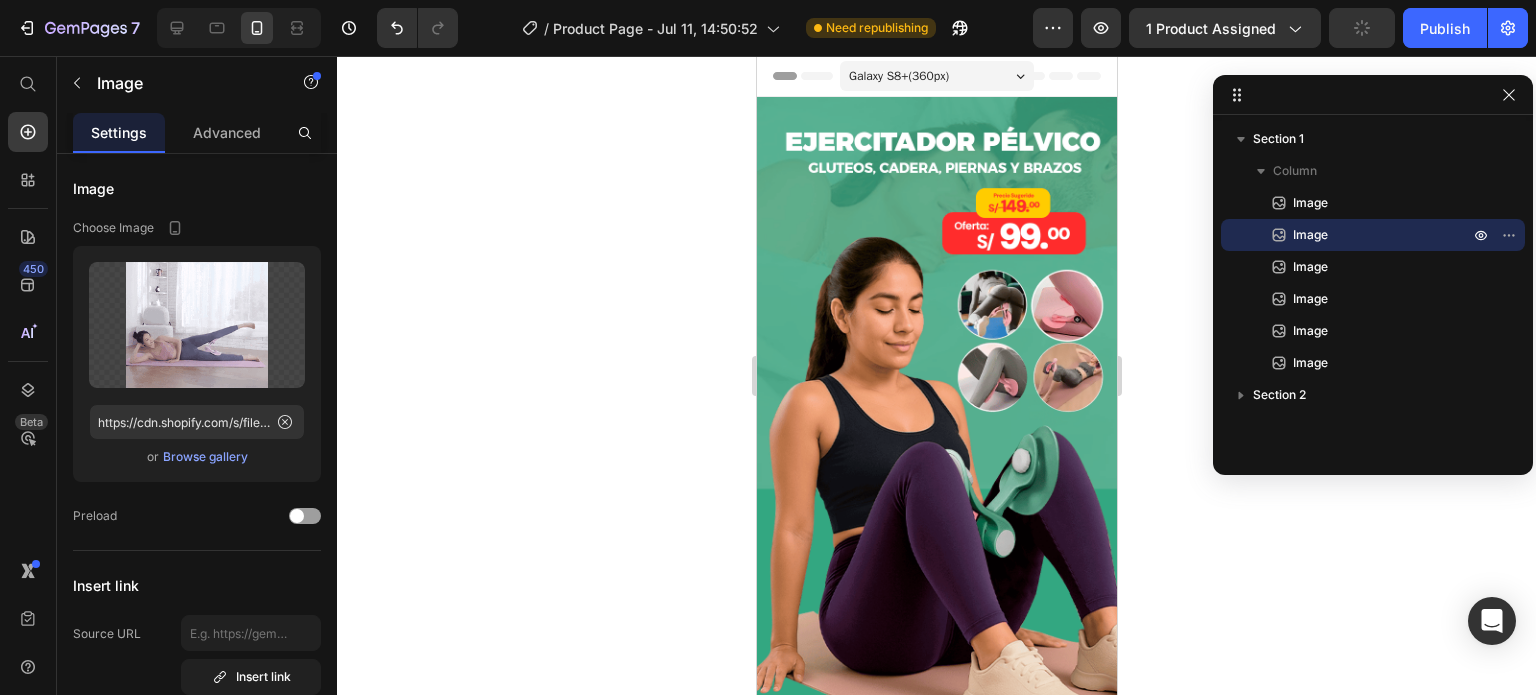 click 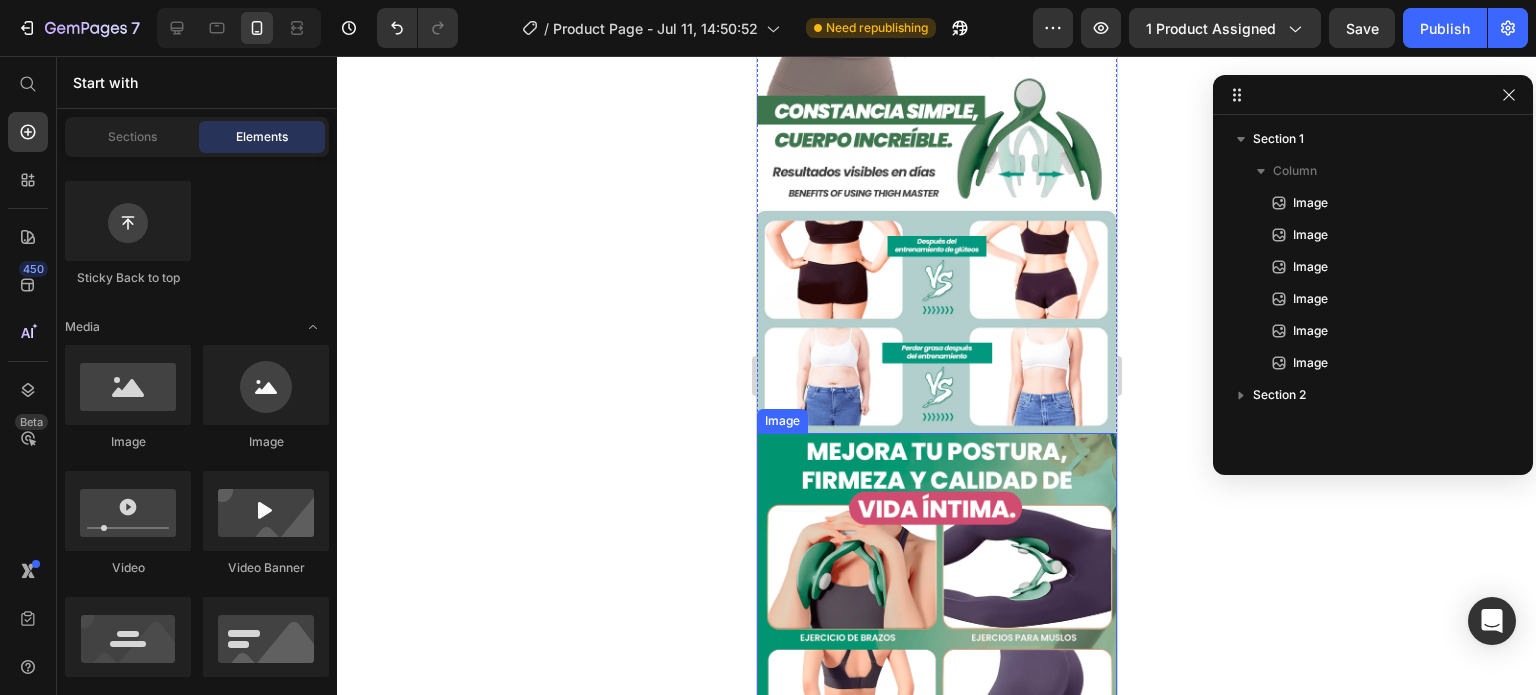scroll, scrollTop: 1200, scrollLeft: 0, axis: vertical 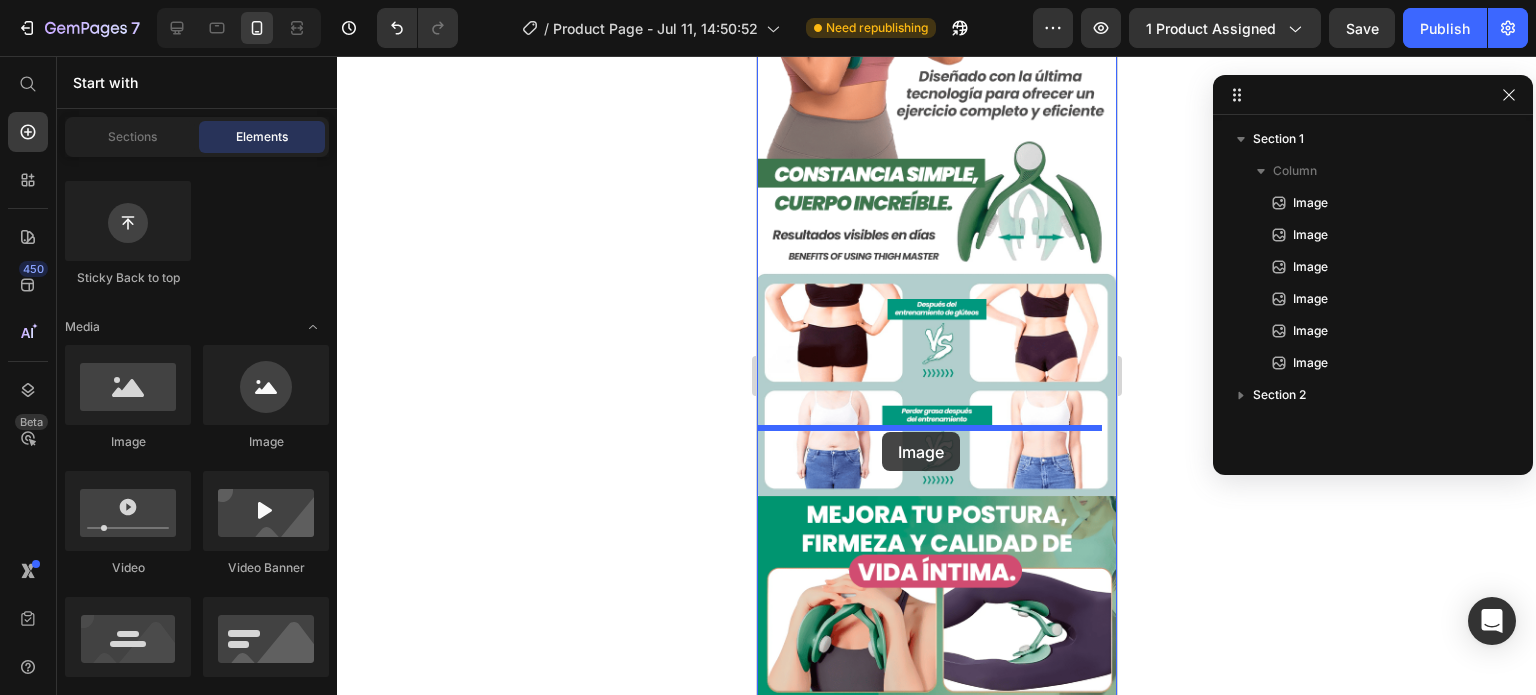drag, startPoint x: 900, startPoint y: 472, endPoint x: 883, endPoint y: 432, distance: 43.462627 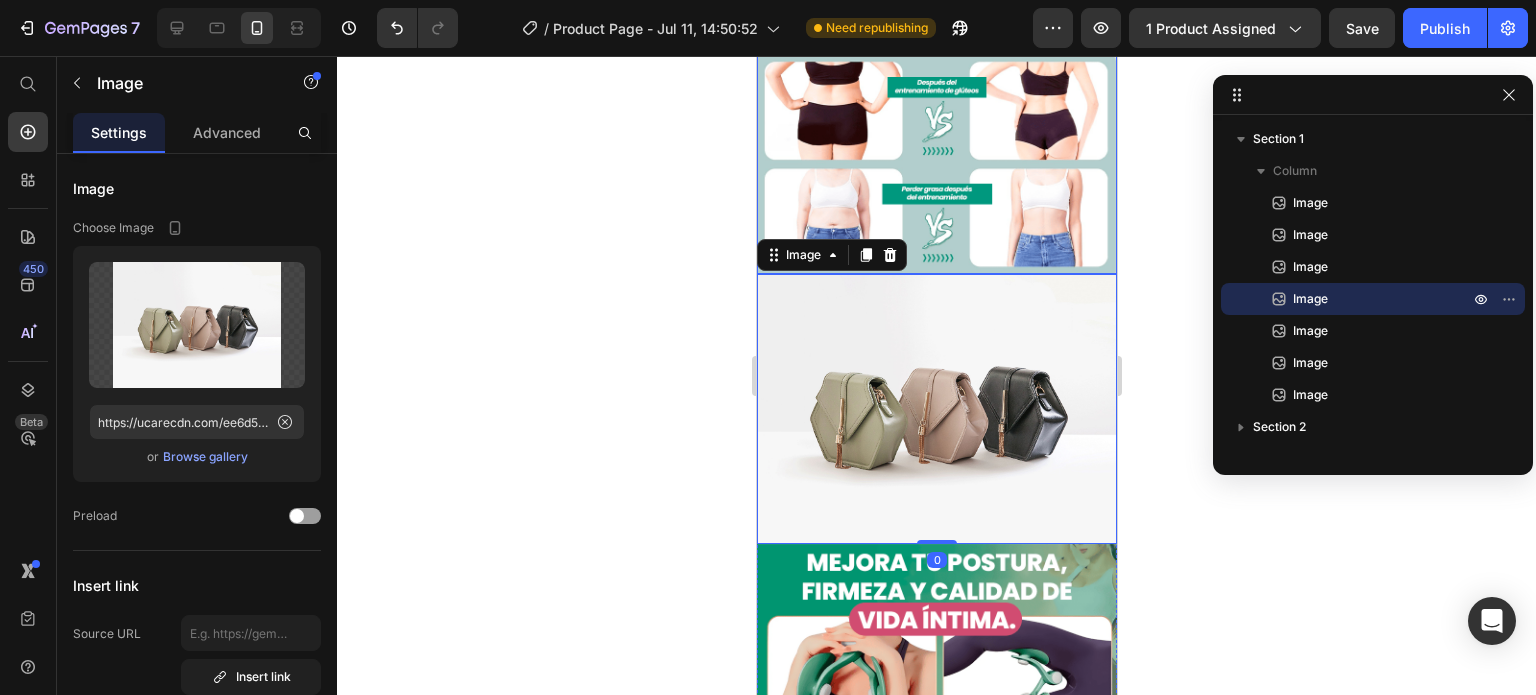 scroll, scrollTop: 1500, scrollLeft: 0, axis: vertical 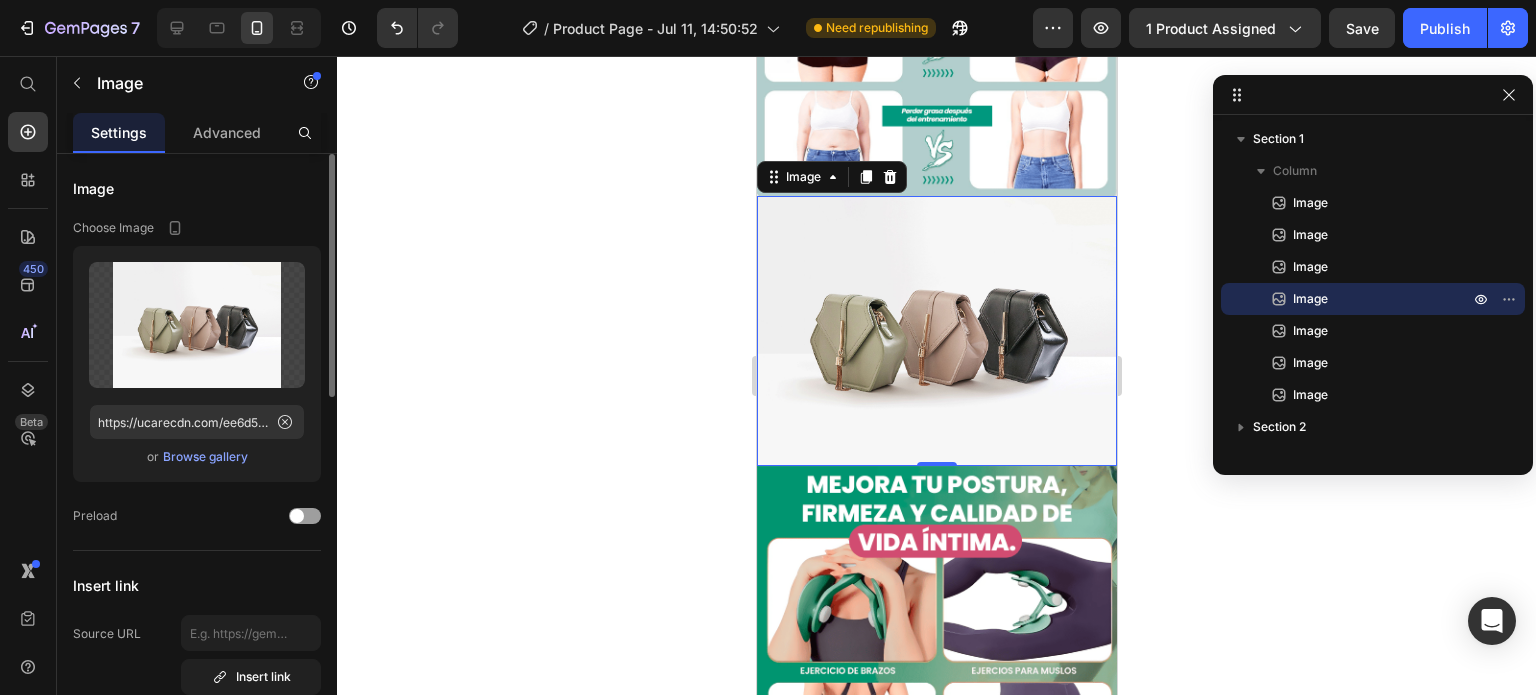 click on "Browse gallery" at bounding box center (205, 457) 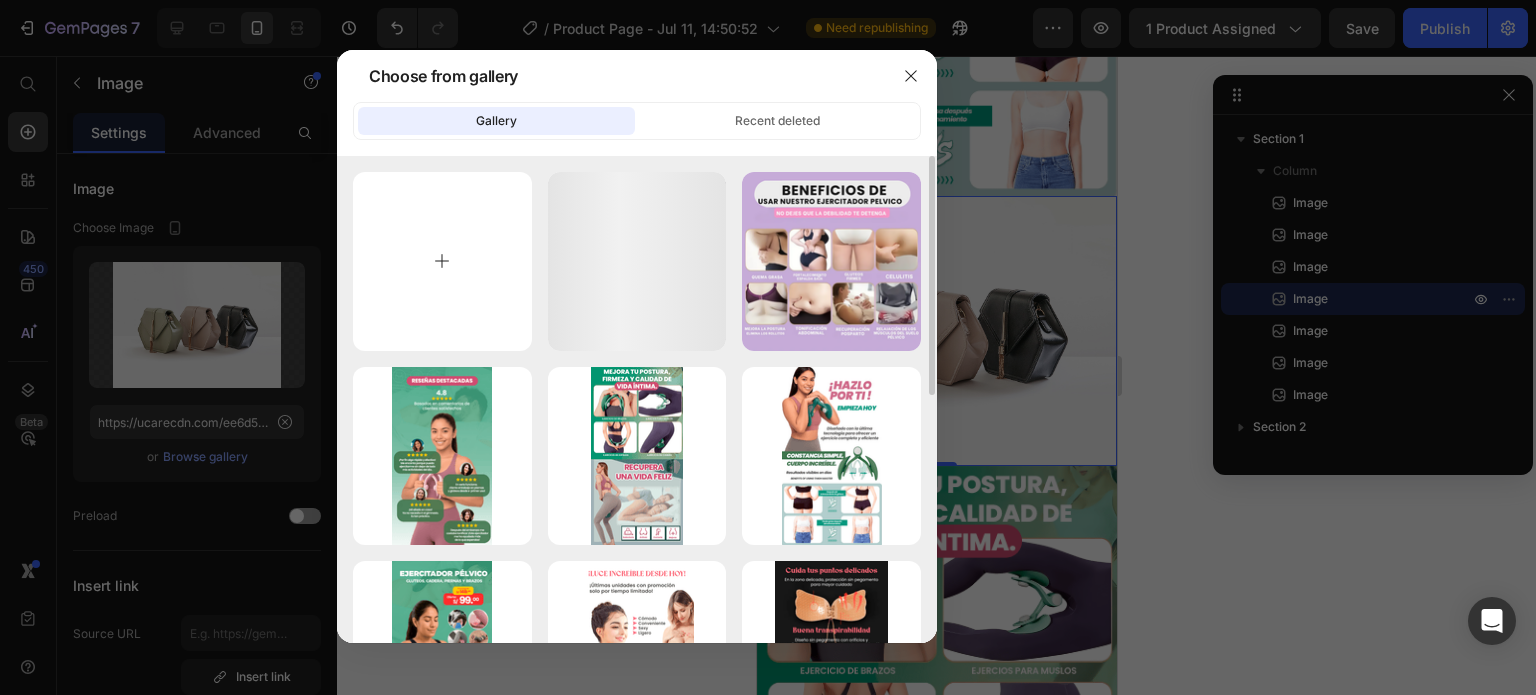 click at bounding box center (442, 261) 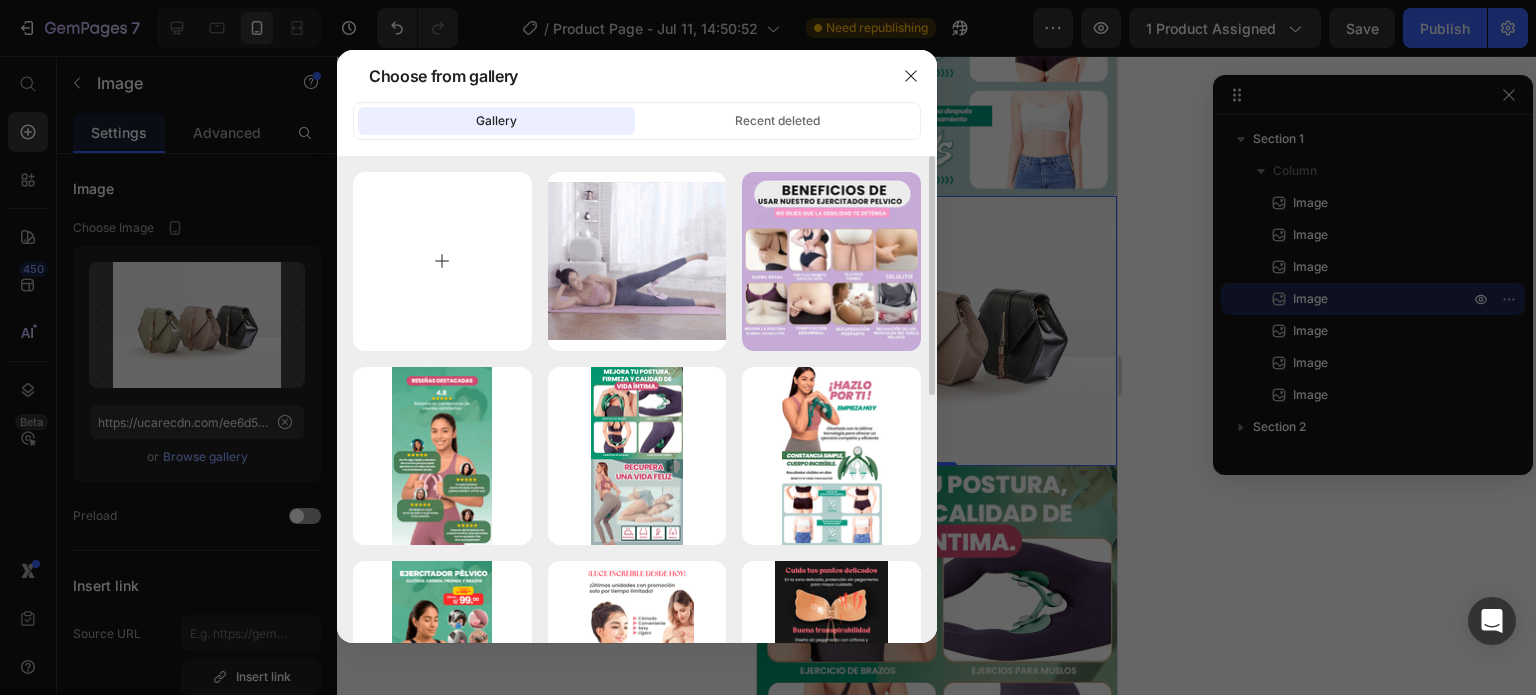 type on "C:\fakepath\2fg.gif" 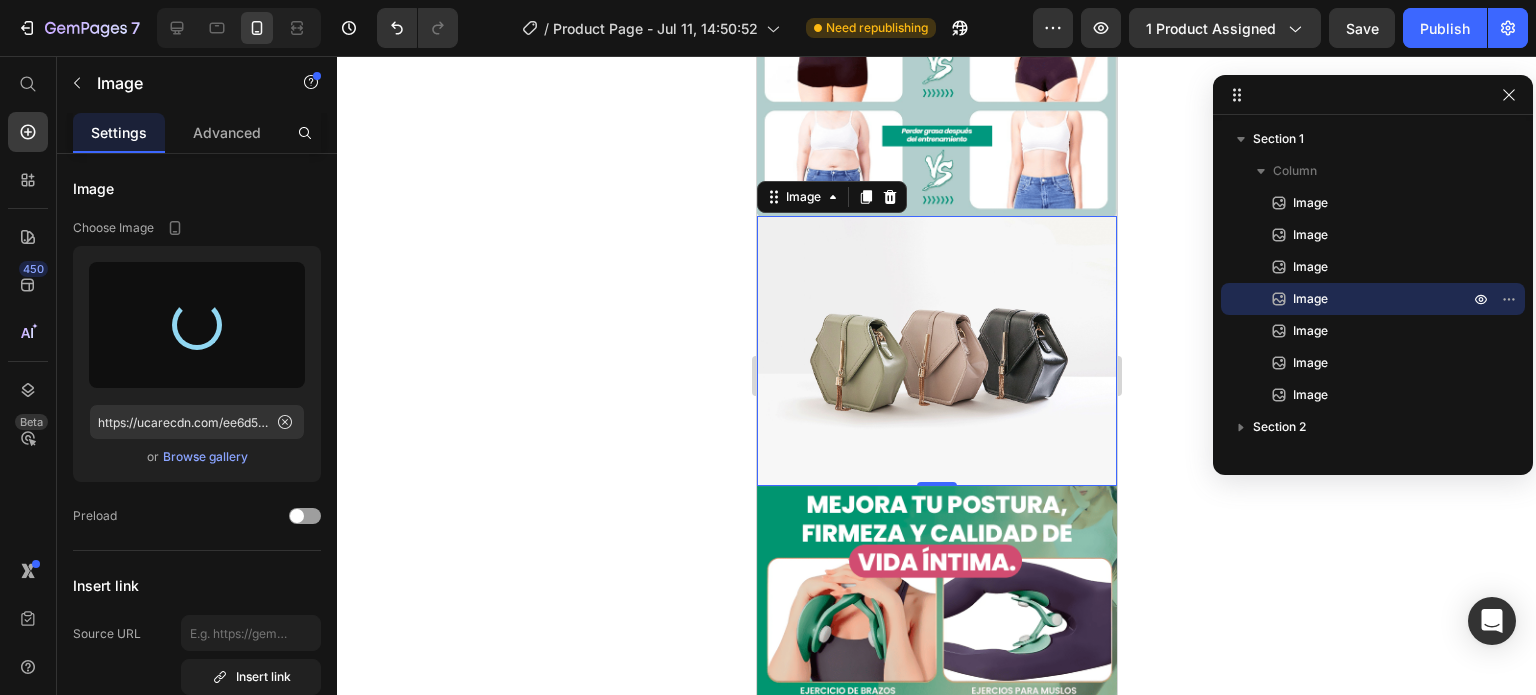 scroll, scrollTop: 1600, scrollLeft: 0, axis: vertical 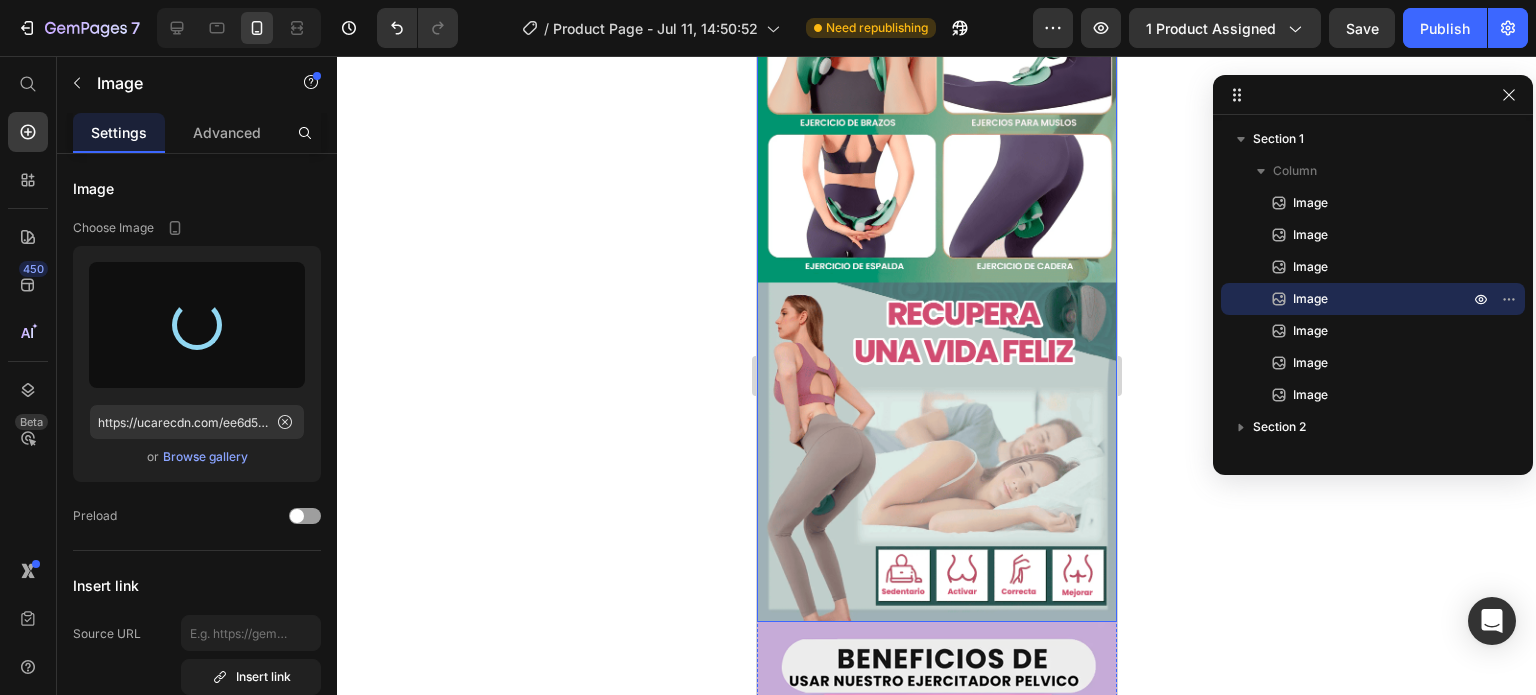 type on "https://cdn.shopify.com/s/files/1/0774/9756/5482/files/gempages_570999895498949784-f949eb35-8ea4-4969-83f5-f3e1038ee8ad.gif" 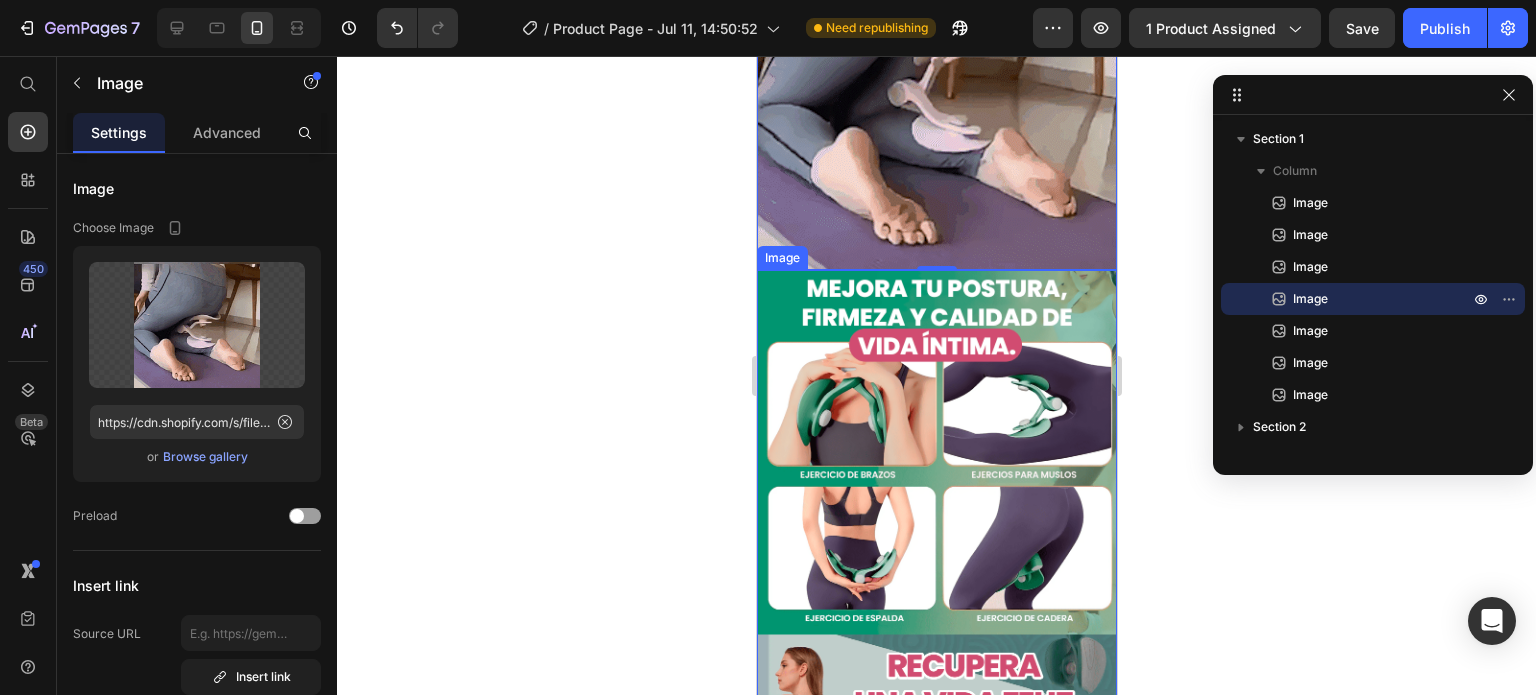 scroll, scrollTop: 1800, scrollLeft: 0, axis: vertical 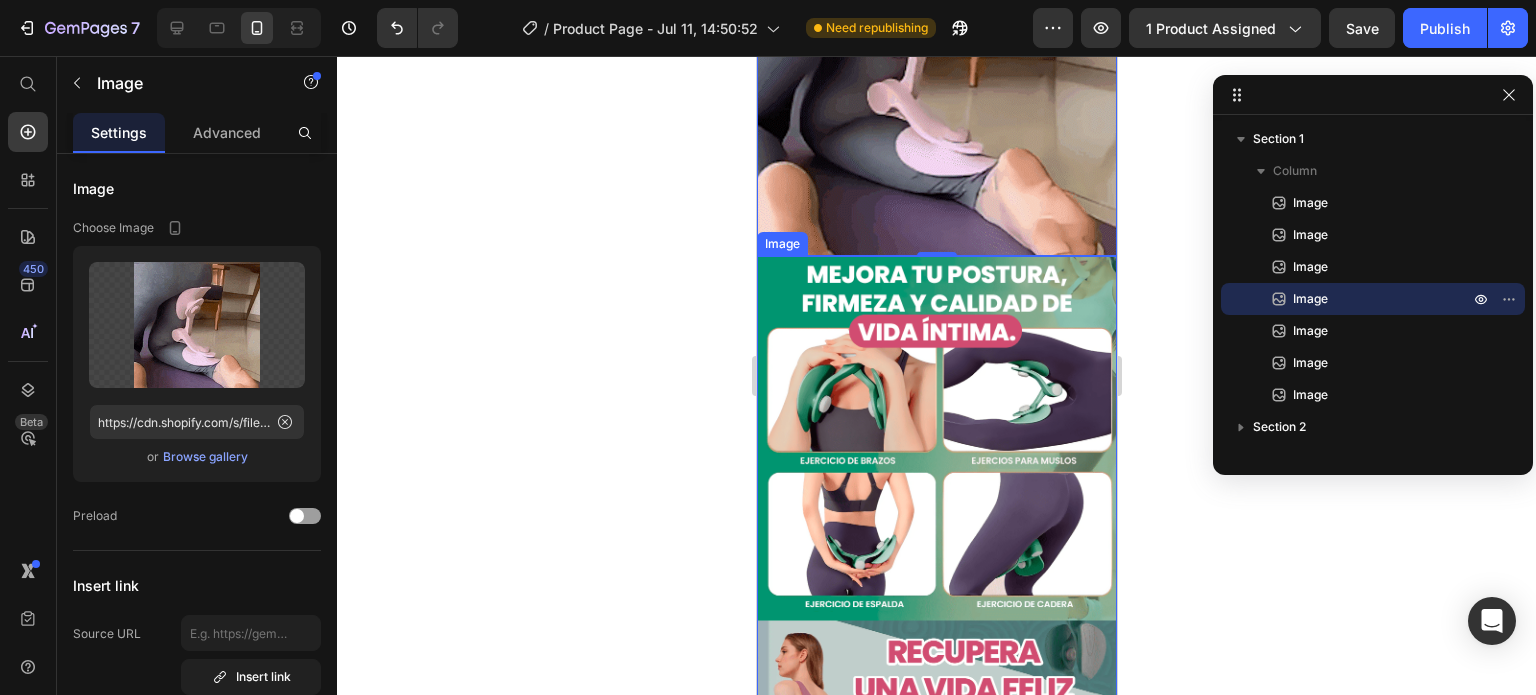 click at bounding box center [936, 608] 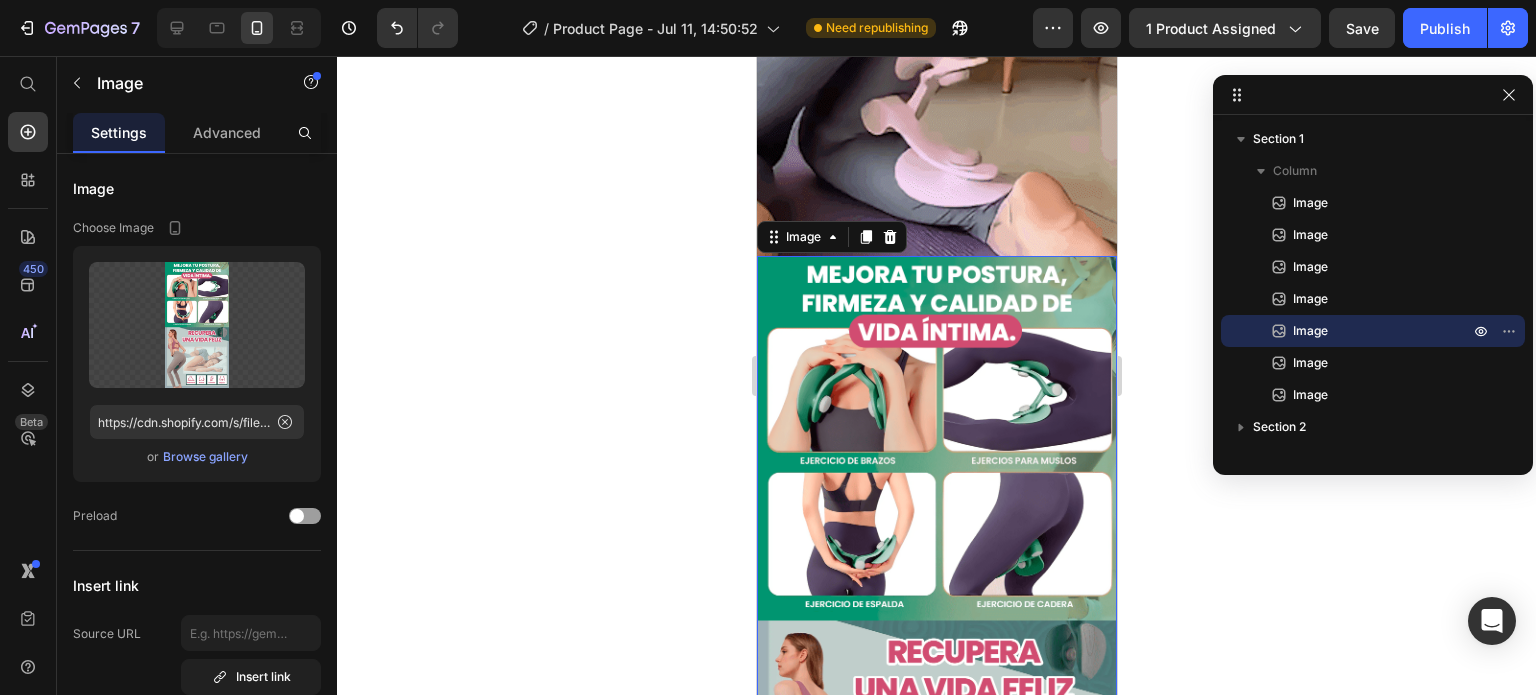 click at bounding box center [936, 608] 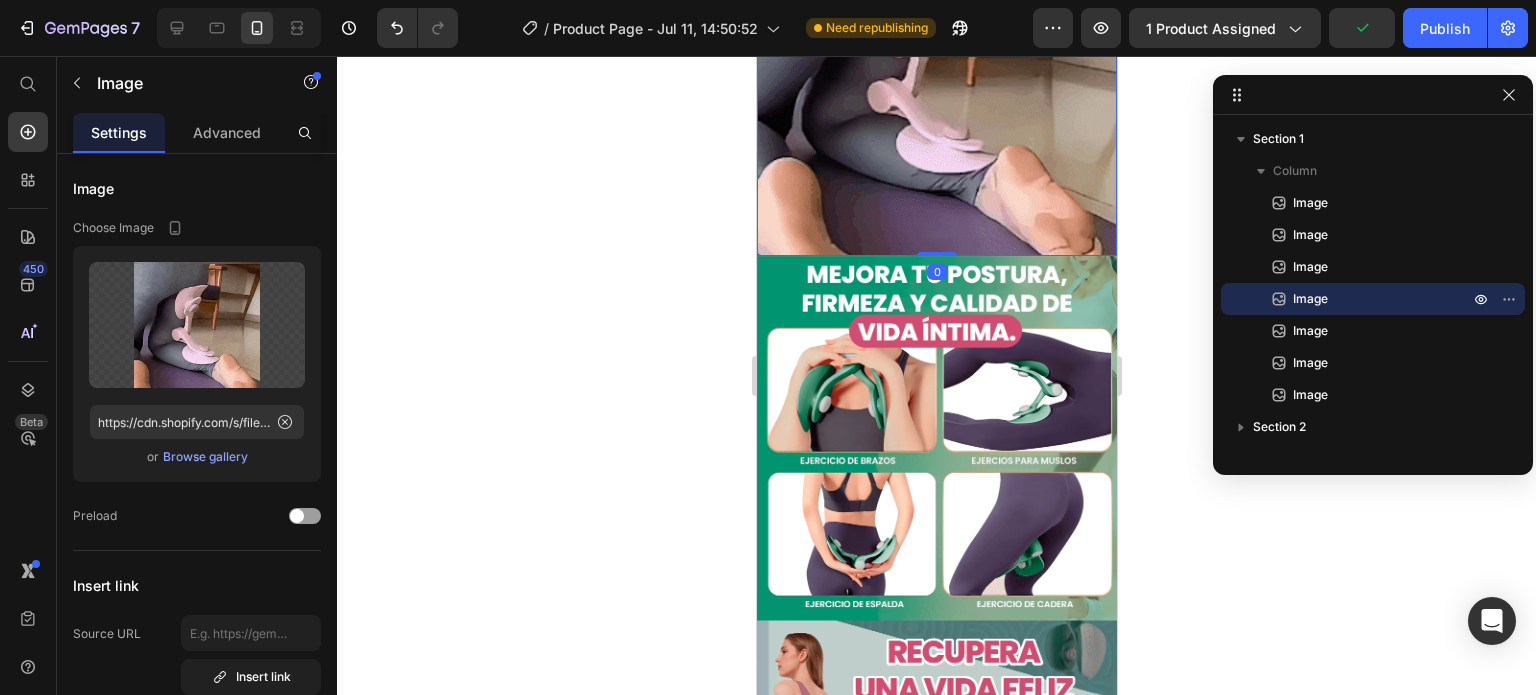 click at bounding box center (936, 76) 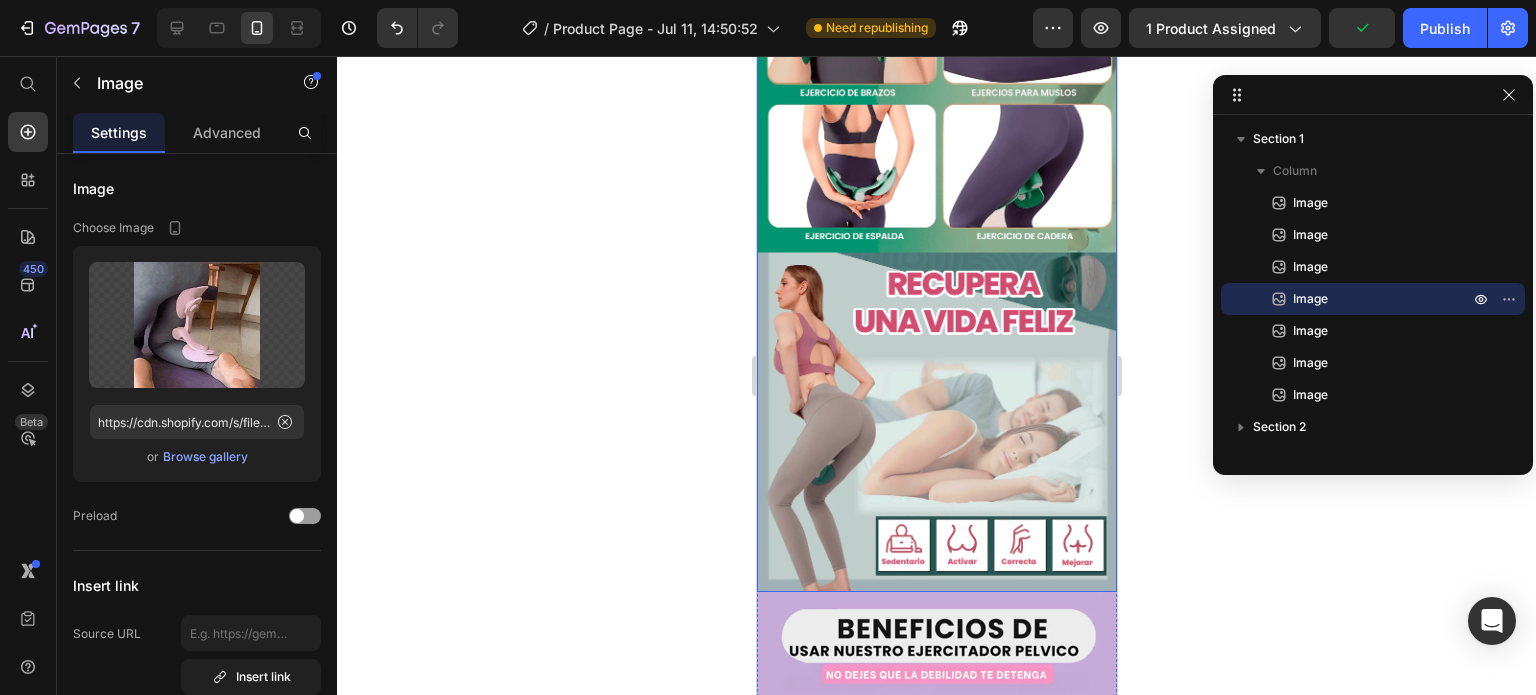 scroll, scrollTop: 2400, scrollLeft: 0, axis: vertical 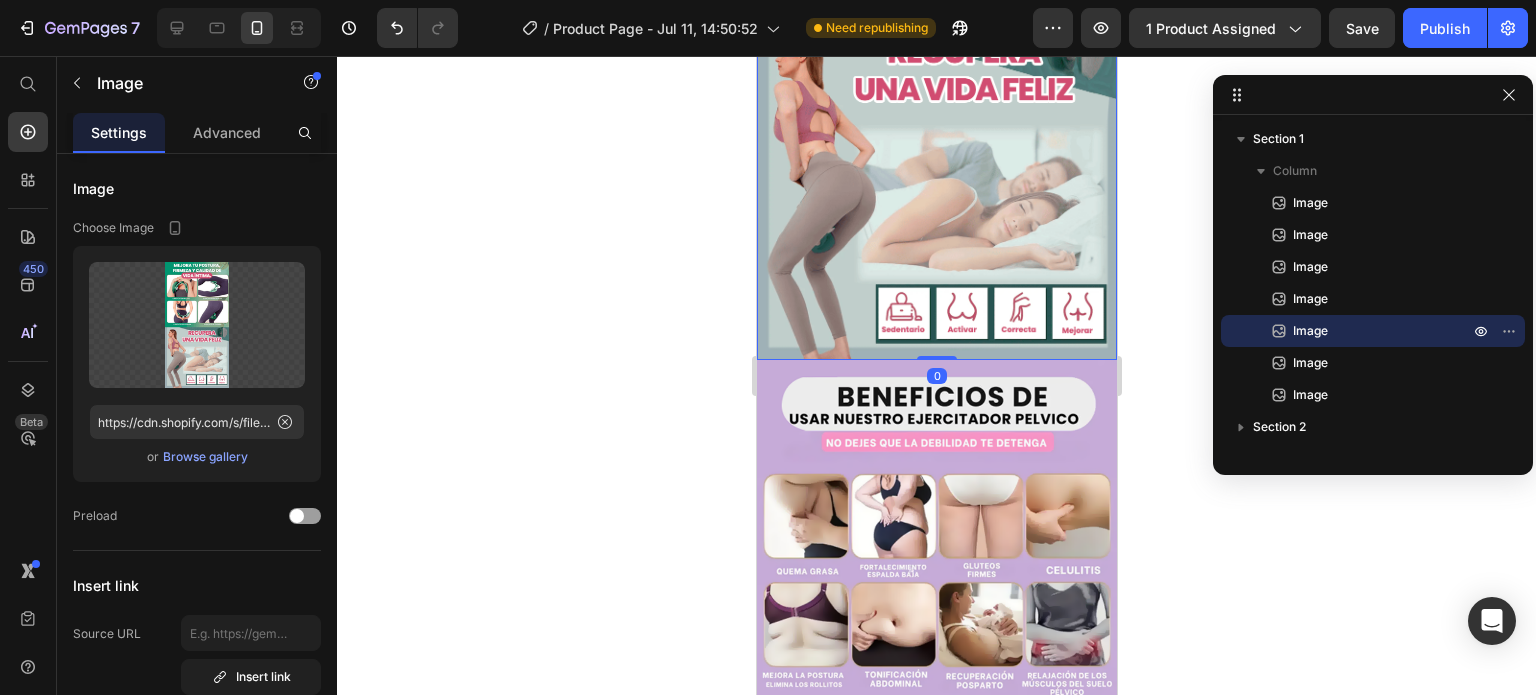 click at bounding box center [936, 8] 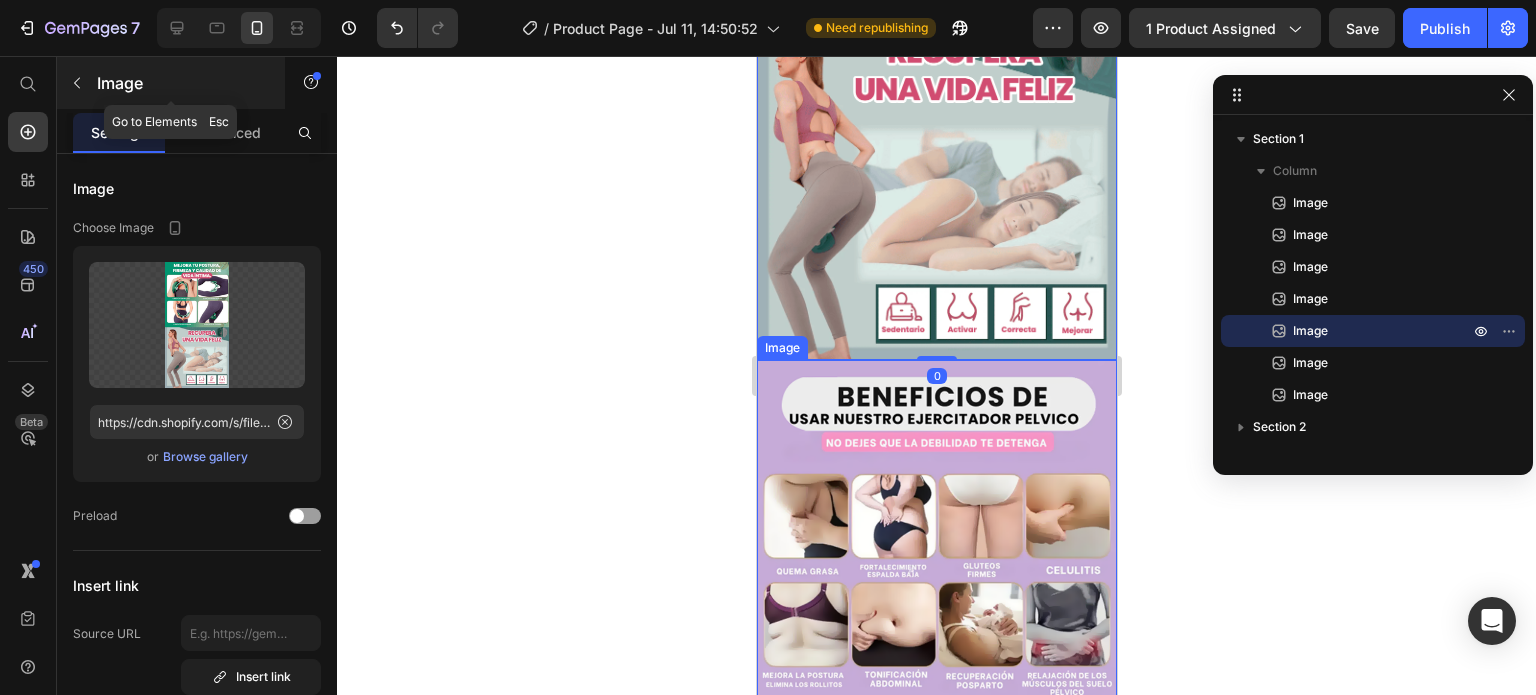 click 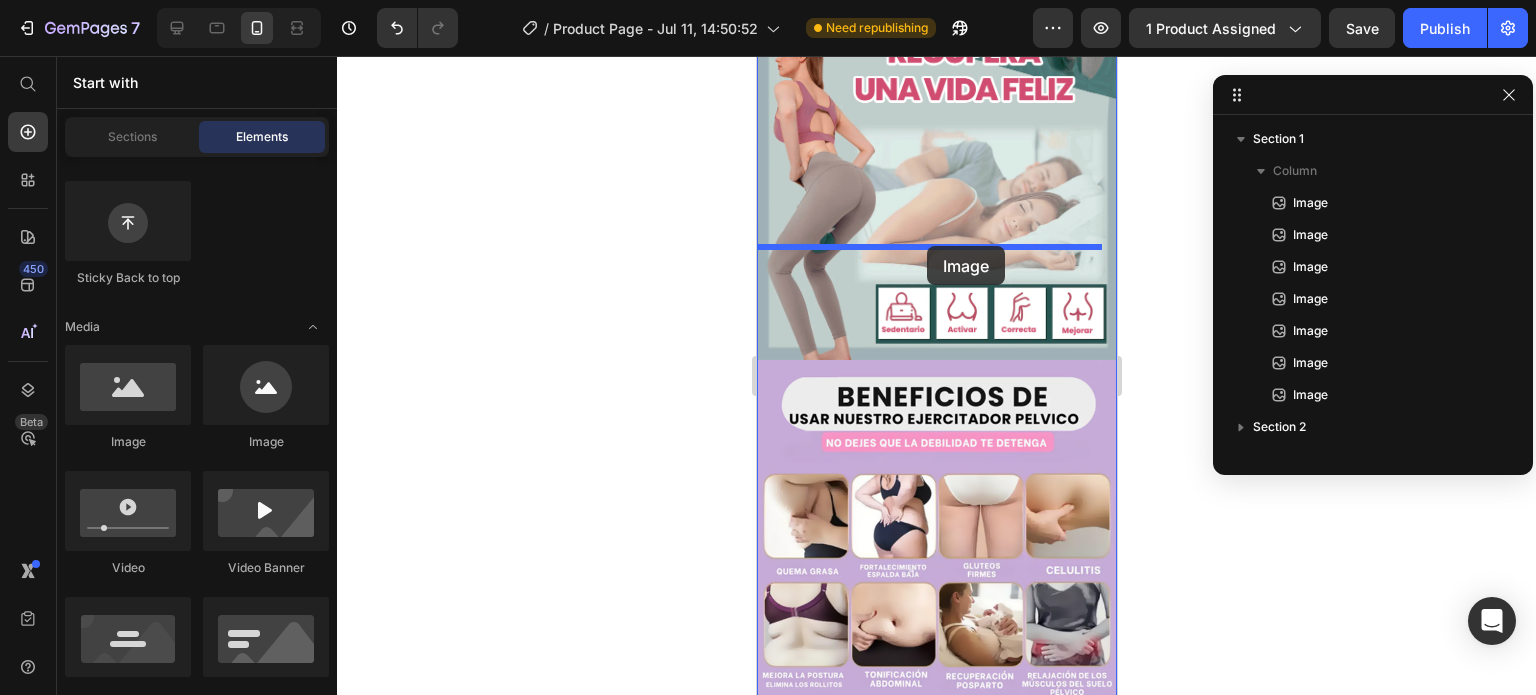 drag, startPoint x: 860, startPoint y: 479, endPoint x: 926, endPoint y: 246, distance: 242.1673 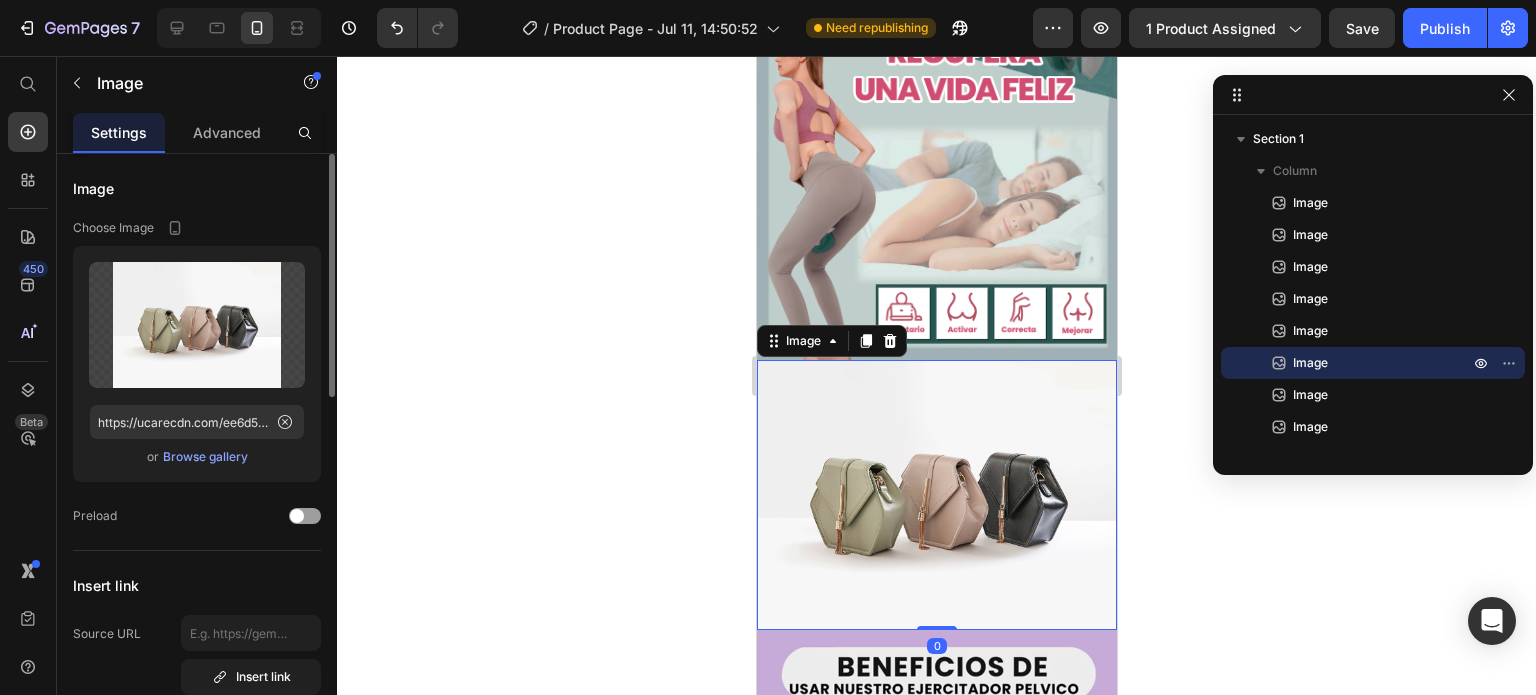 click on "Browse gallery" at bounding box center (205, 457) 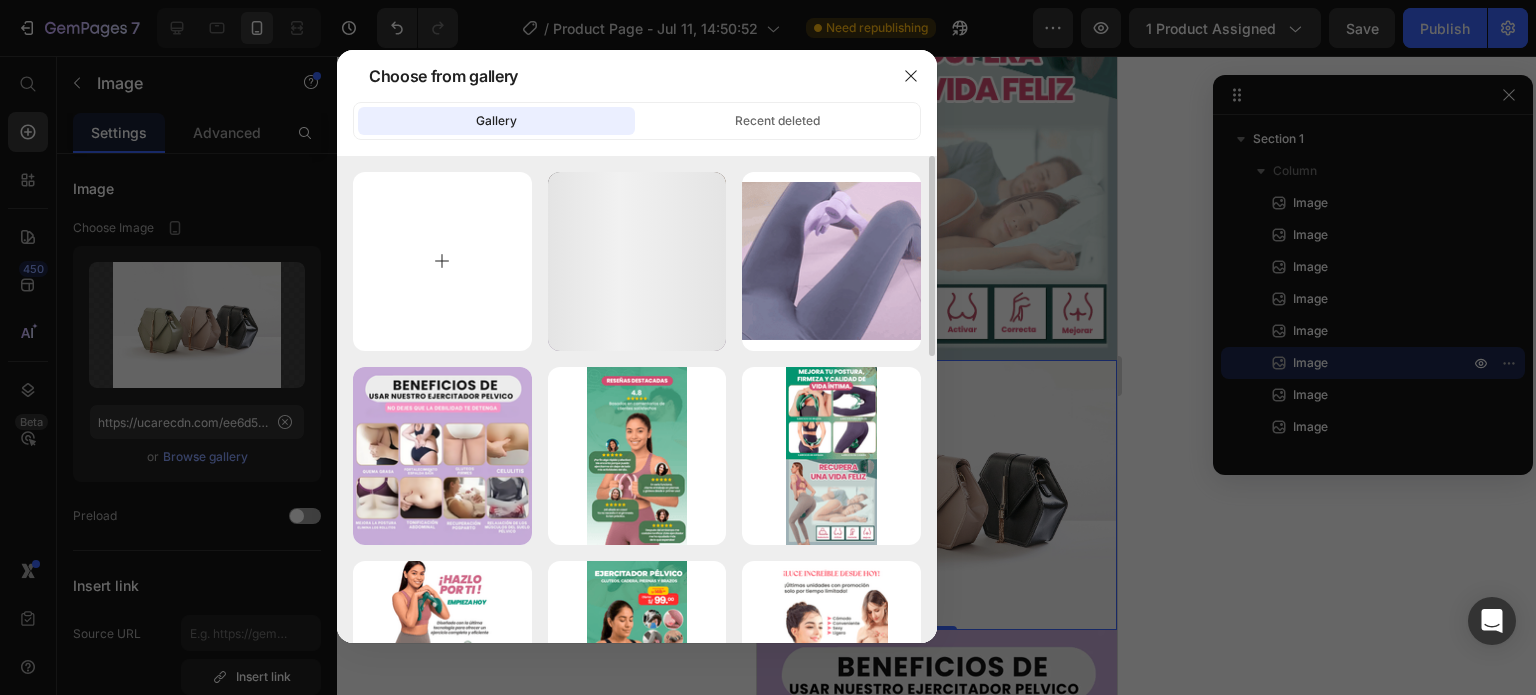 click at bounding box center (442, 261) 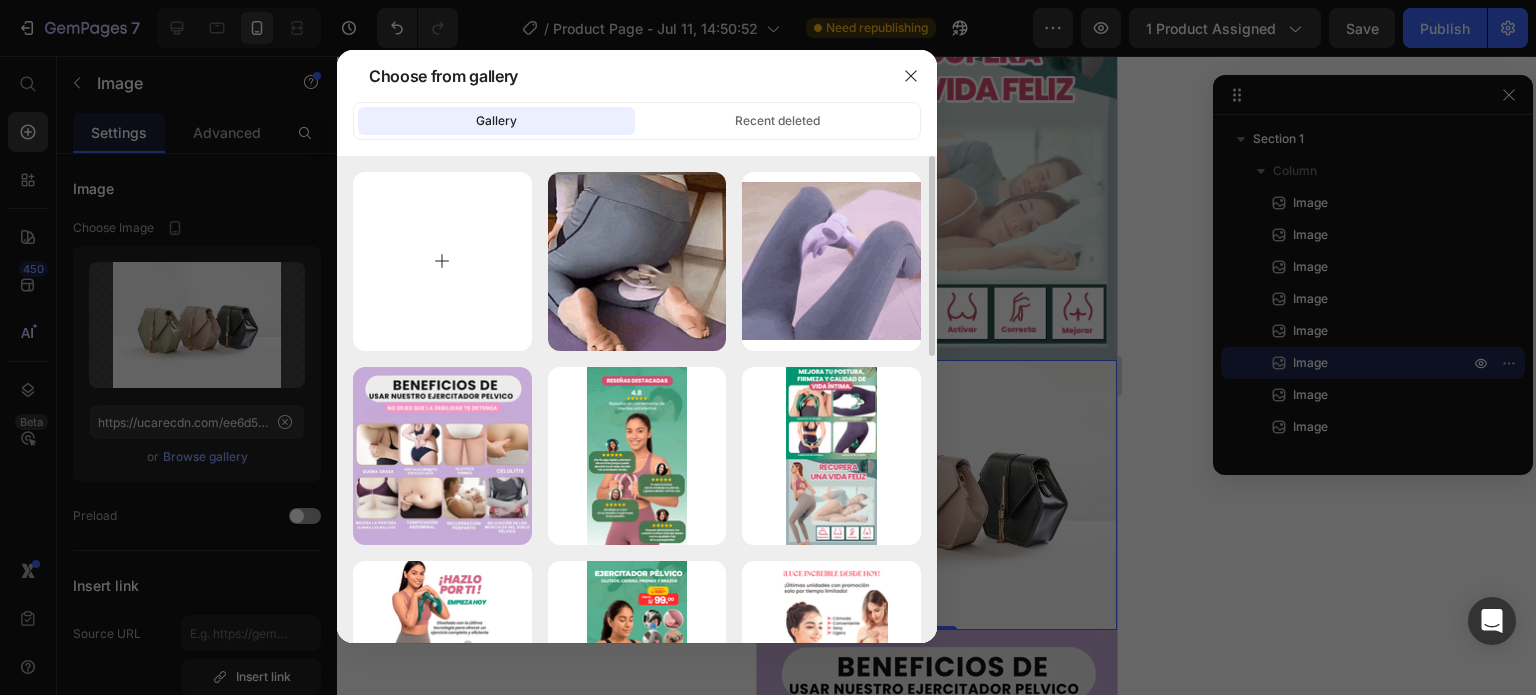 type on "C:\fakepath\giphy_d6d584e7-81f8-4880-8960-572f8738c215.gif" 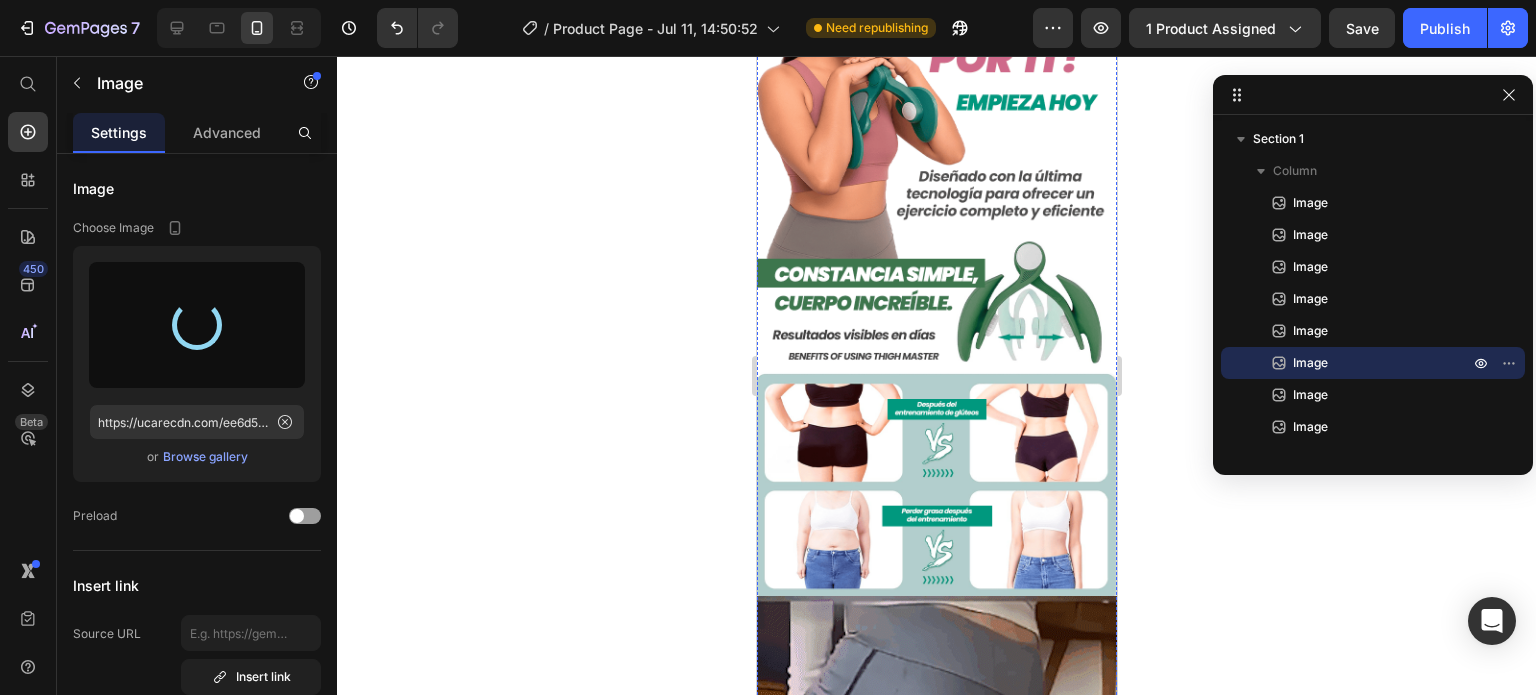 type on "https://cdn.shopify.com/s/files/1/0774/9756/5482/files/gempages_570999895498949784-be18a111-e871-48ef-a3e2-48535ec2b268.gif" 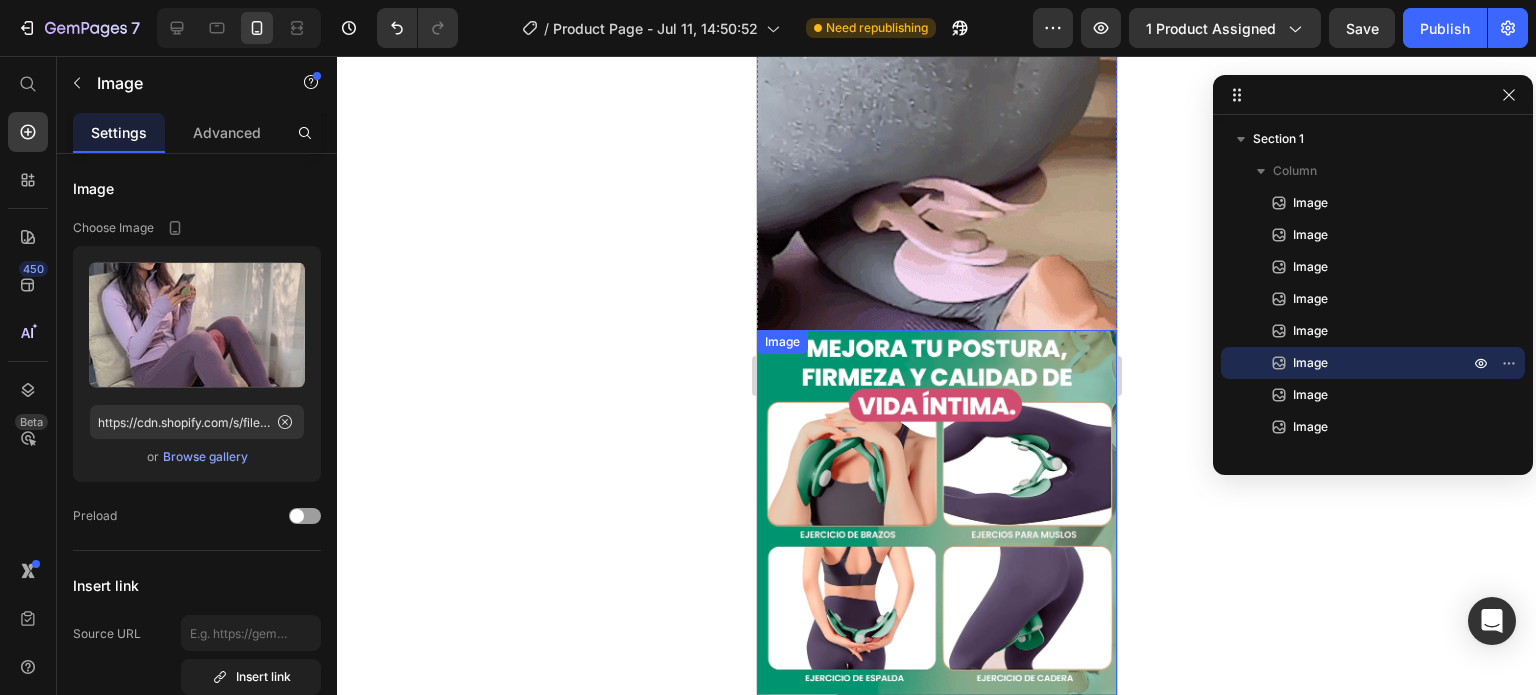 scroll, scrollTop: 1724, scrollLeft: 0, axis: vertical 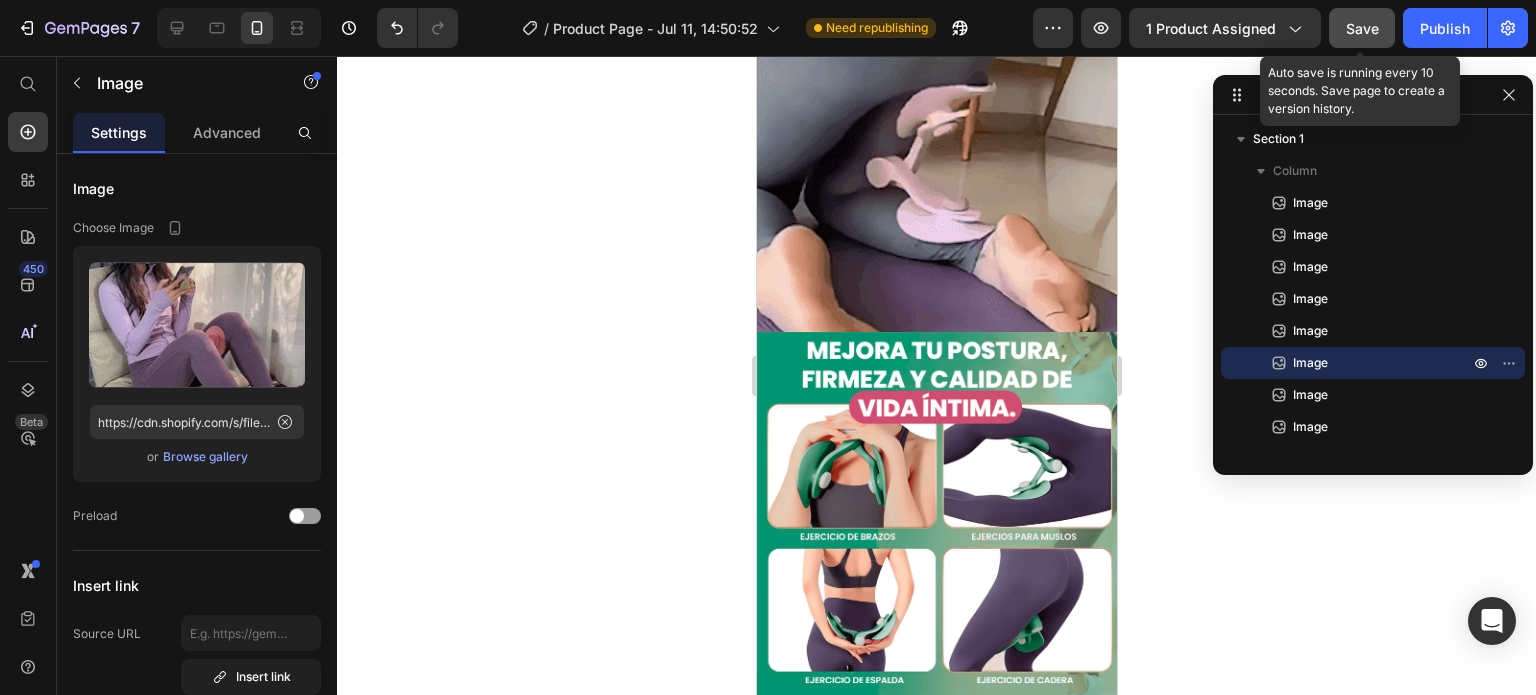 click on "Save" 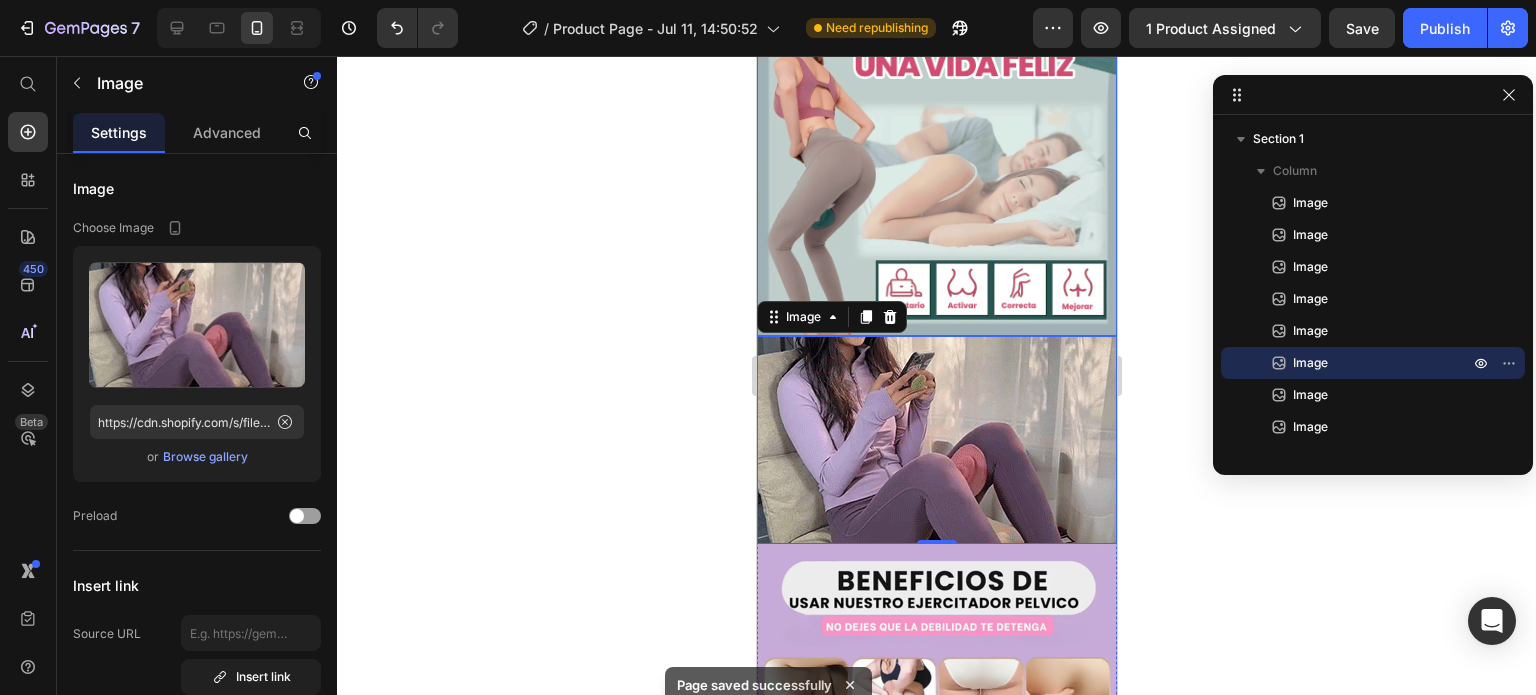 scroll, scrollTop: 2624, scrollLeft: 0, axis: vertical 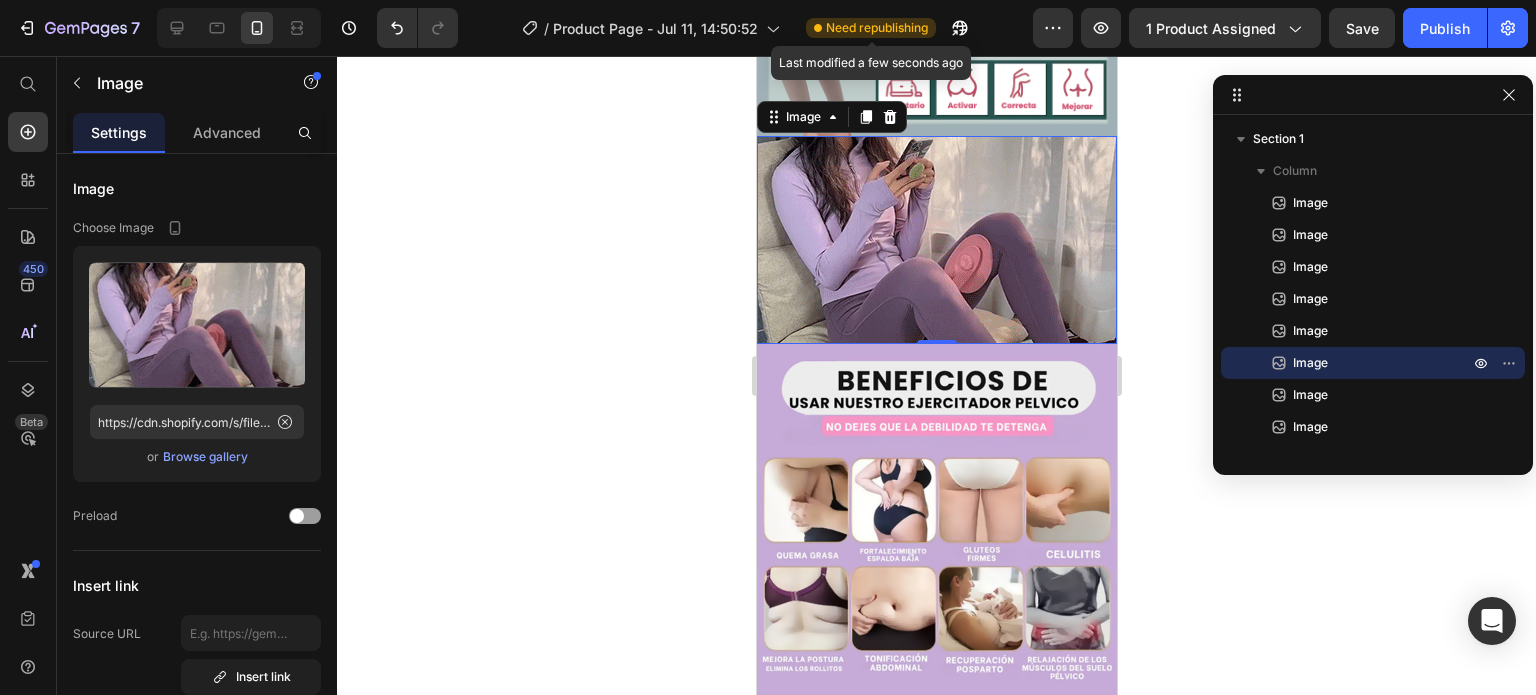 click on "Need republishing" at bounding box center [877, 28] 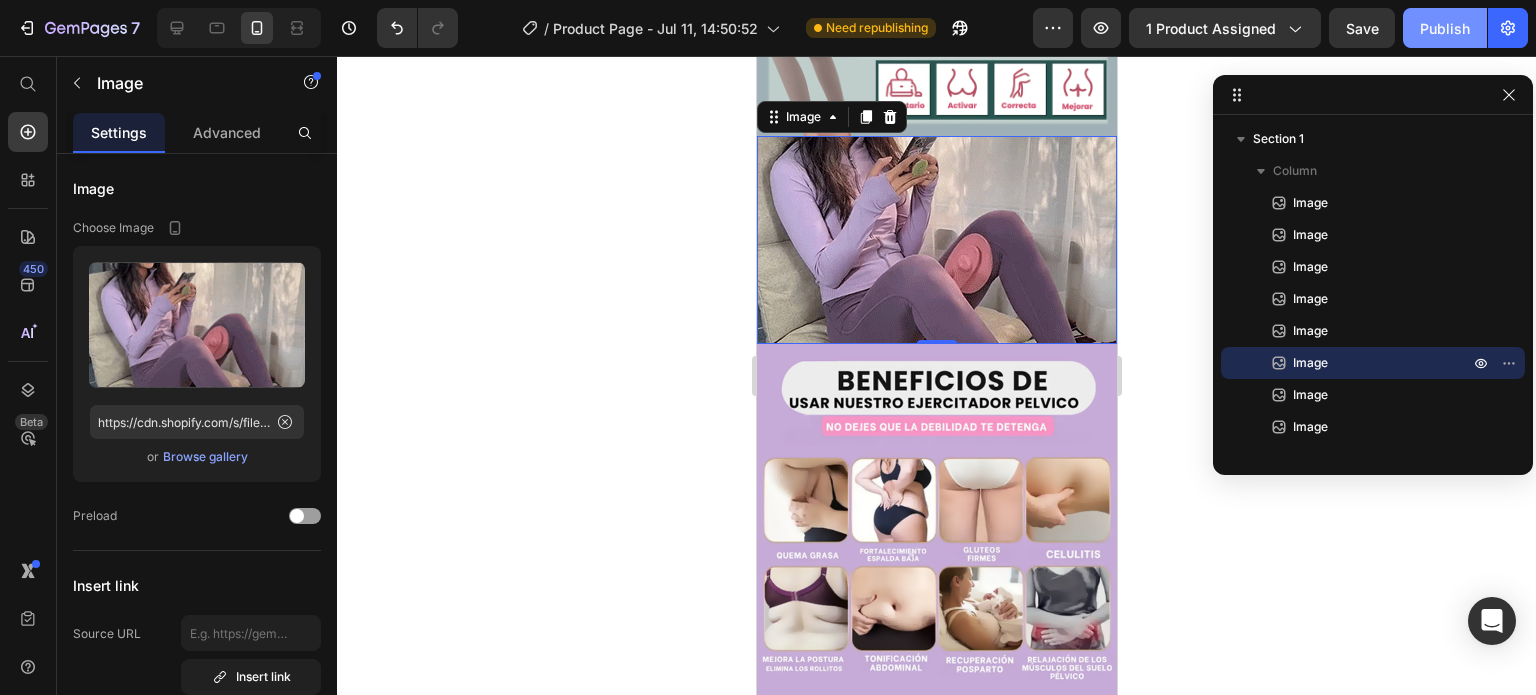 click on "Publish" at bounding box center (1445, 28) 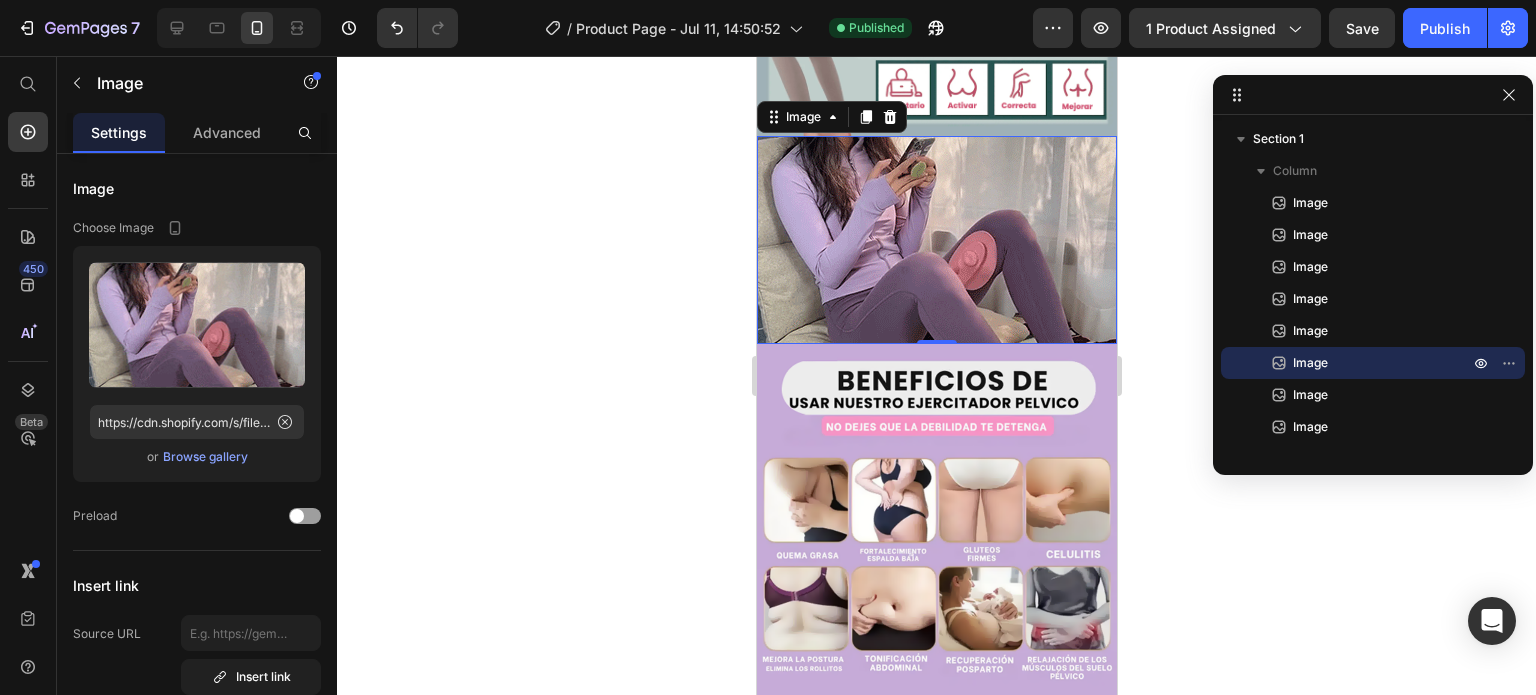 click 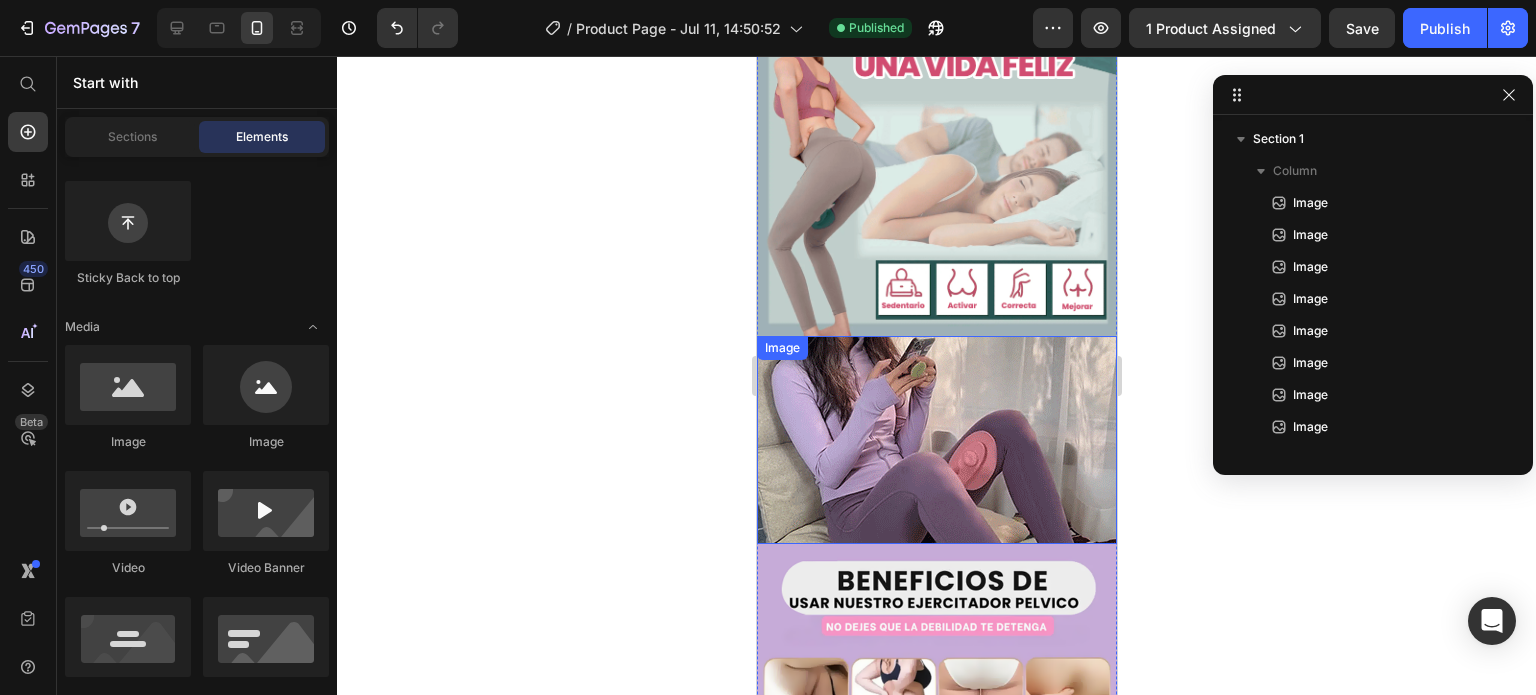 scroll, scrollTop: 2324, scrollLeft: 0, axis: vertical 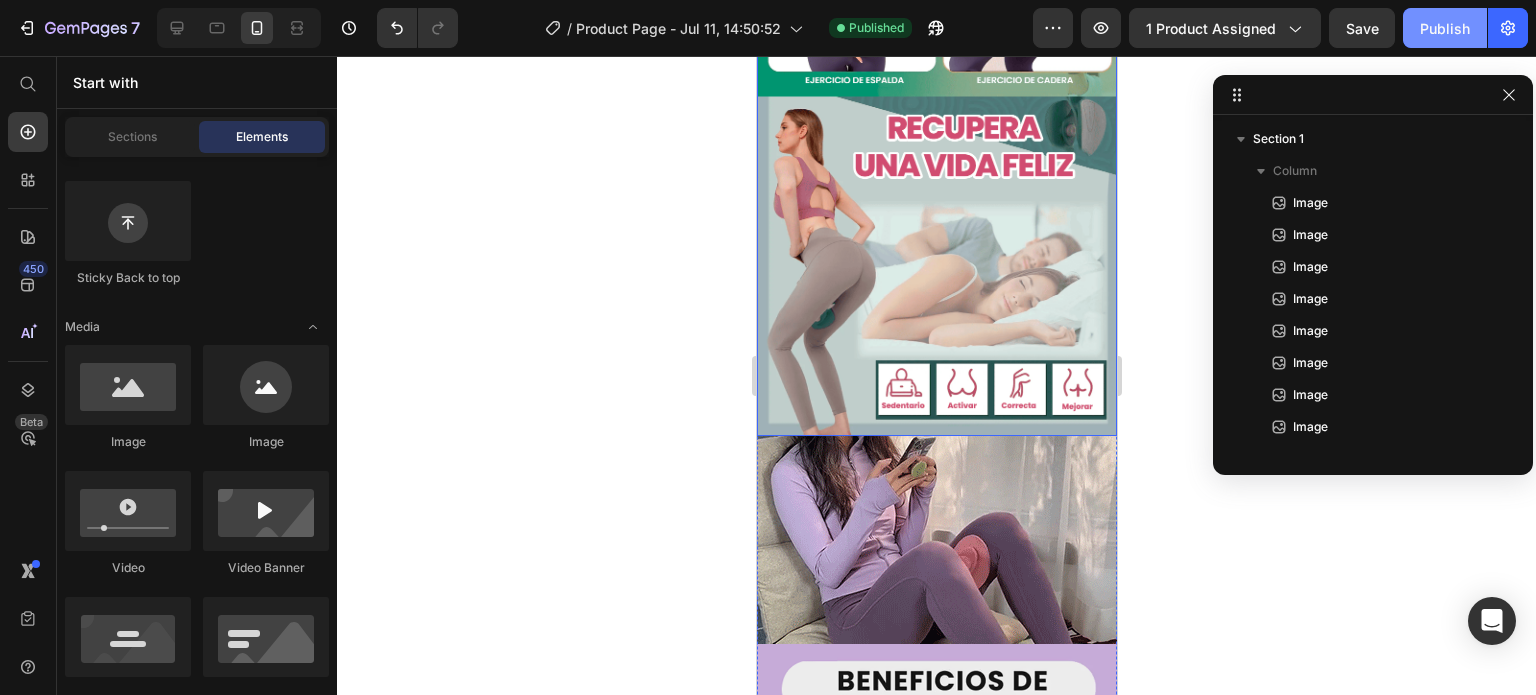 click on "Publish" at bounding box center (1445, 28) 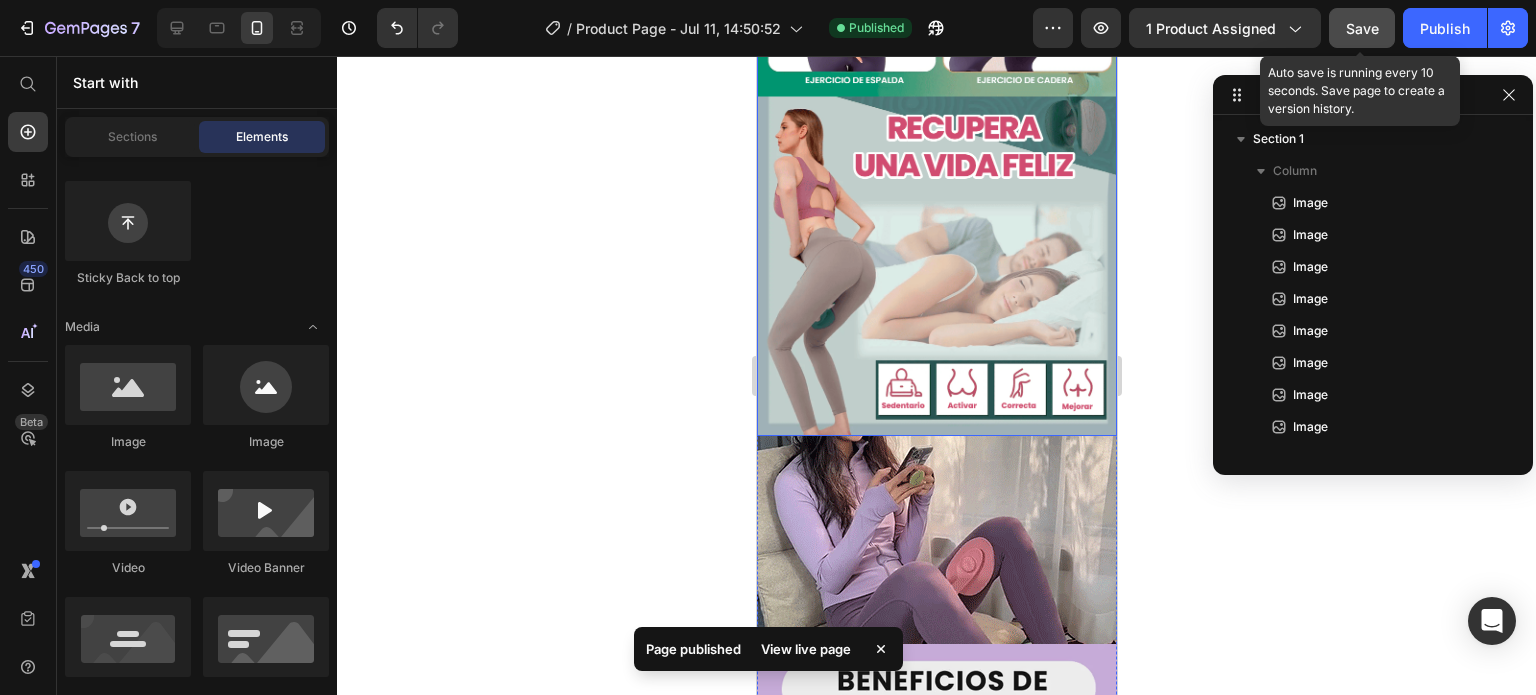 click on "Save" at bounding box center [1362, 28] 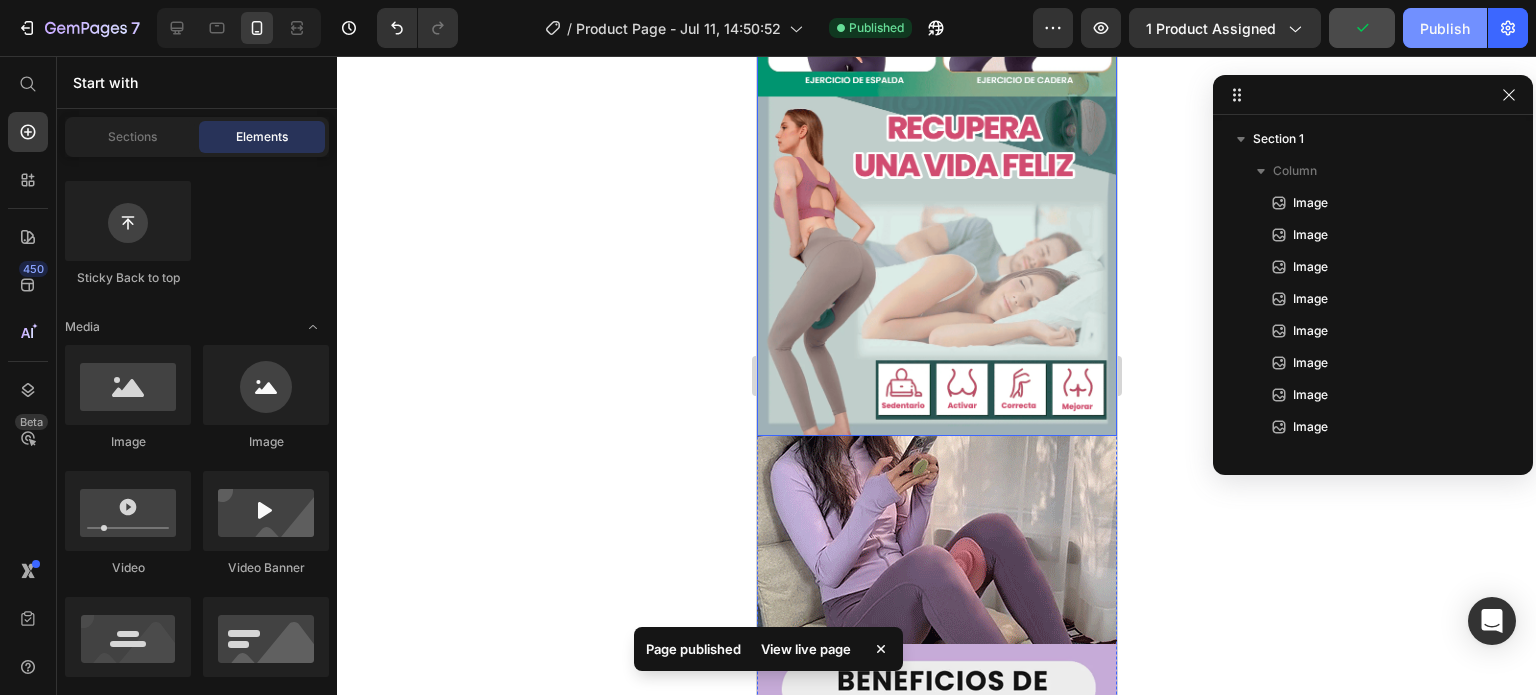 click on "Publish" at bounding box center [1445, 28] 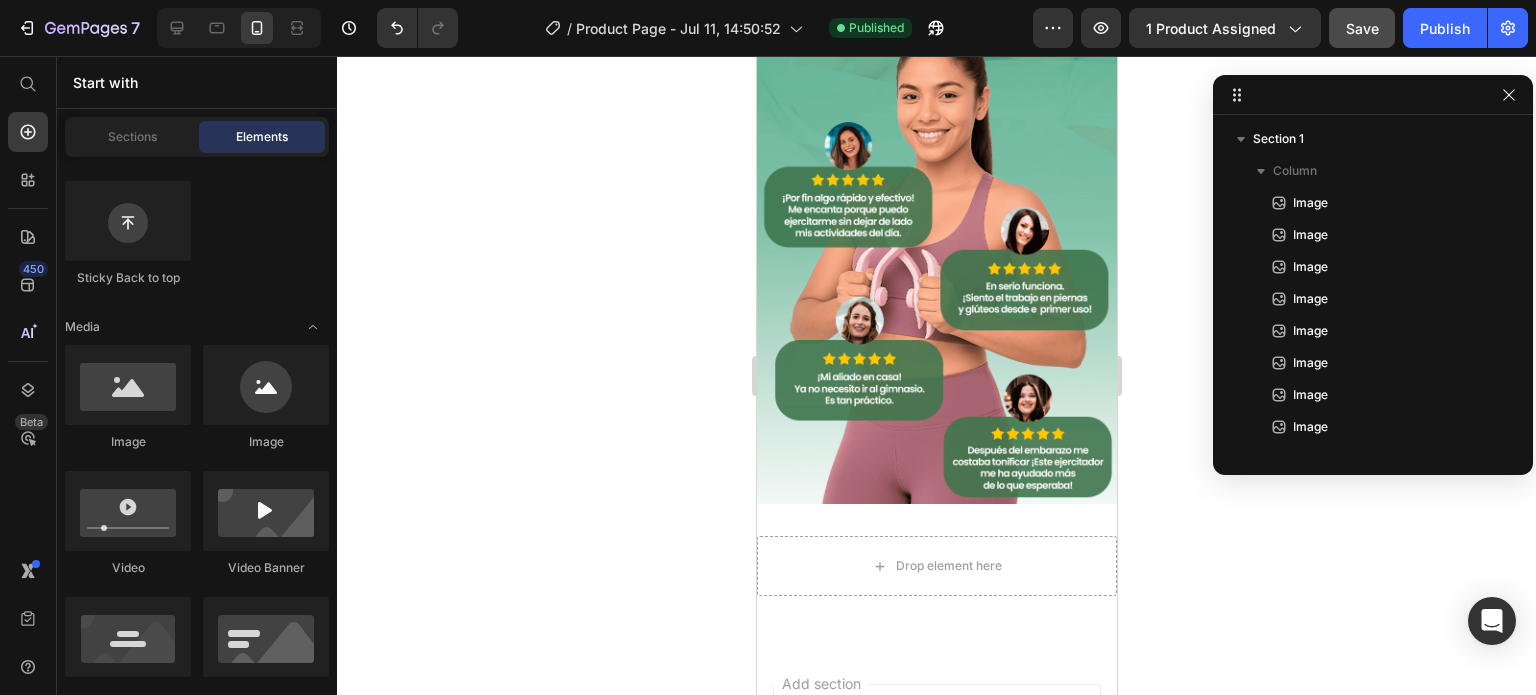 scroll, scrollTop: 3624, scrollLeft: 0, axis: vertical 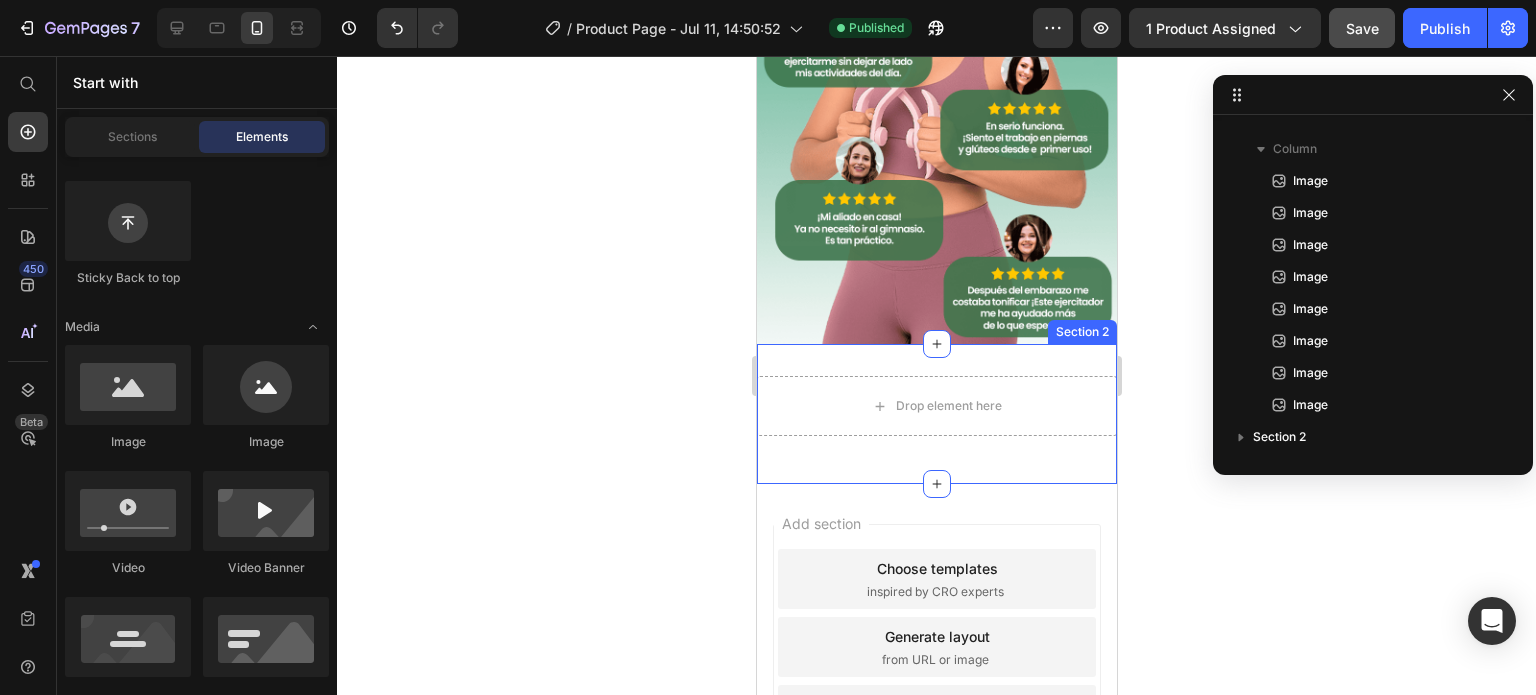 click on "Drop element here Row Section 2" at bounding box center [936, 414] 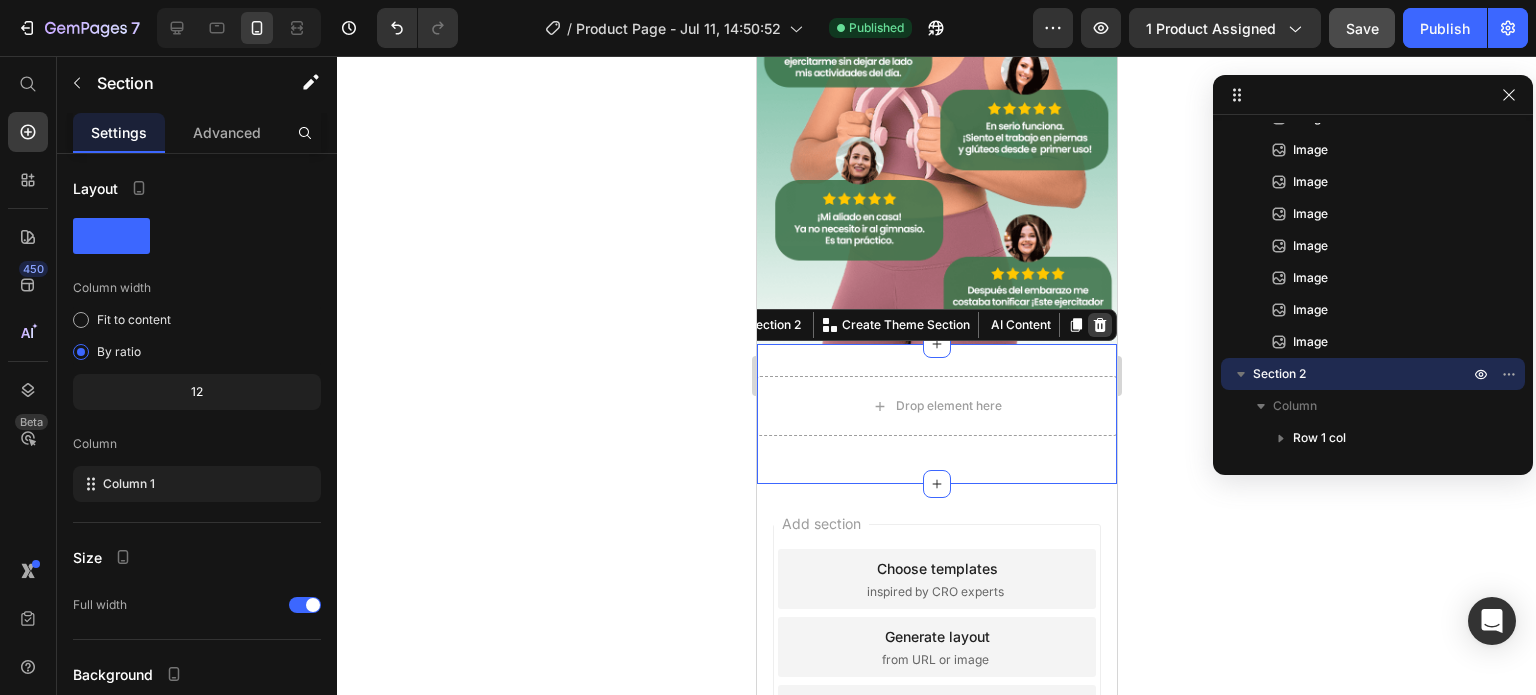 click 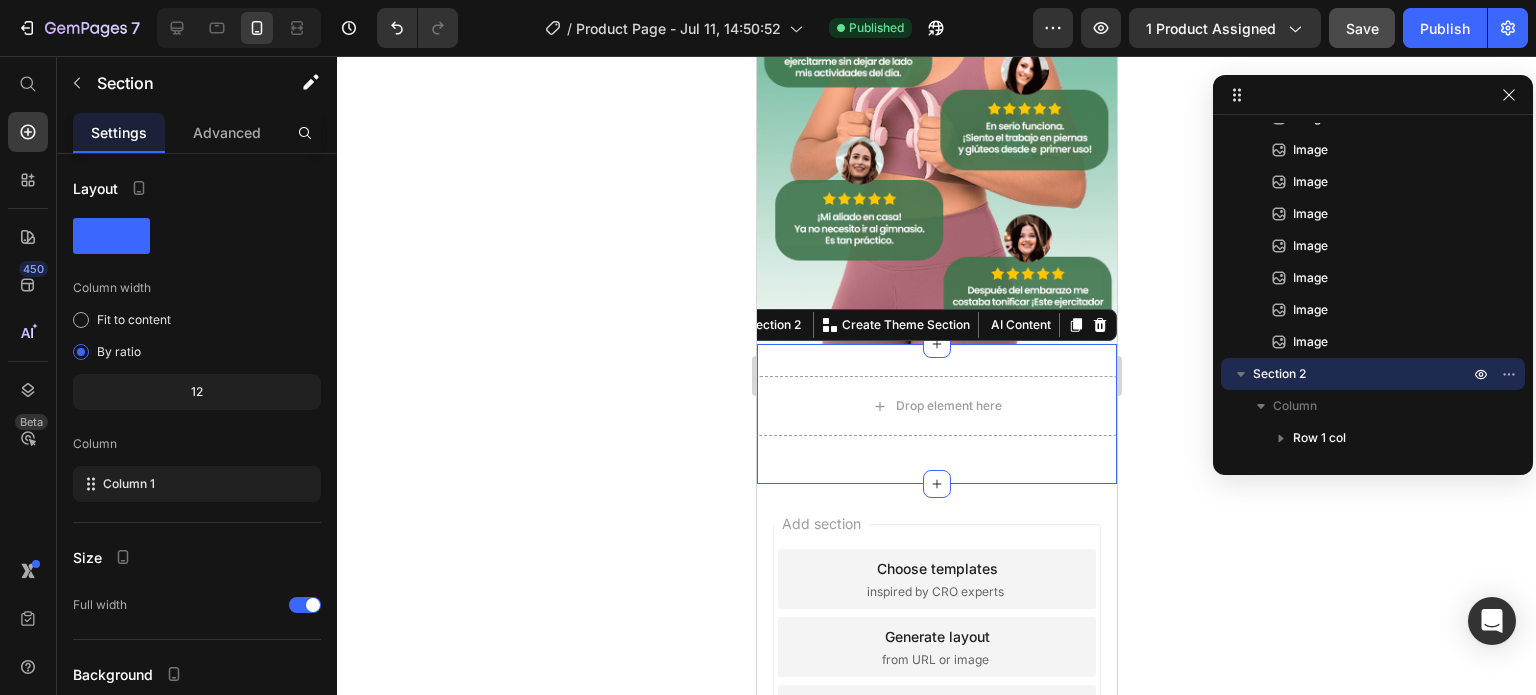 scroll, scrollTop: 3484, scrollLeft: 0, axis: vertical 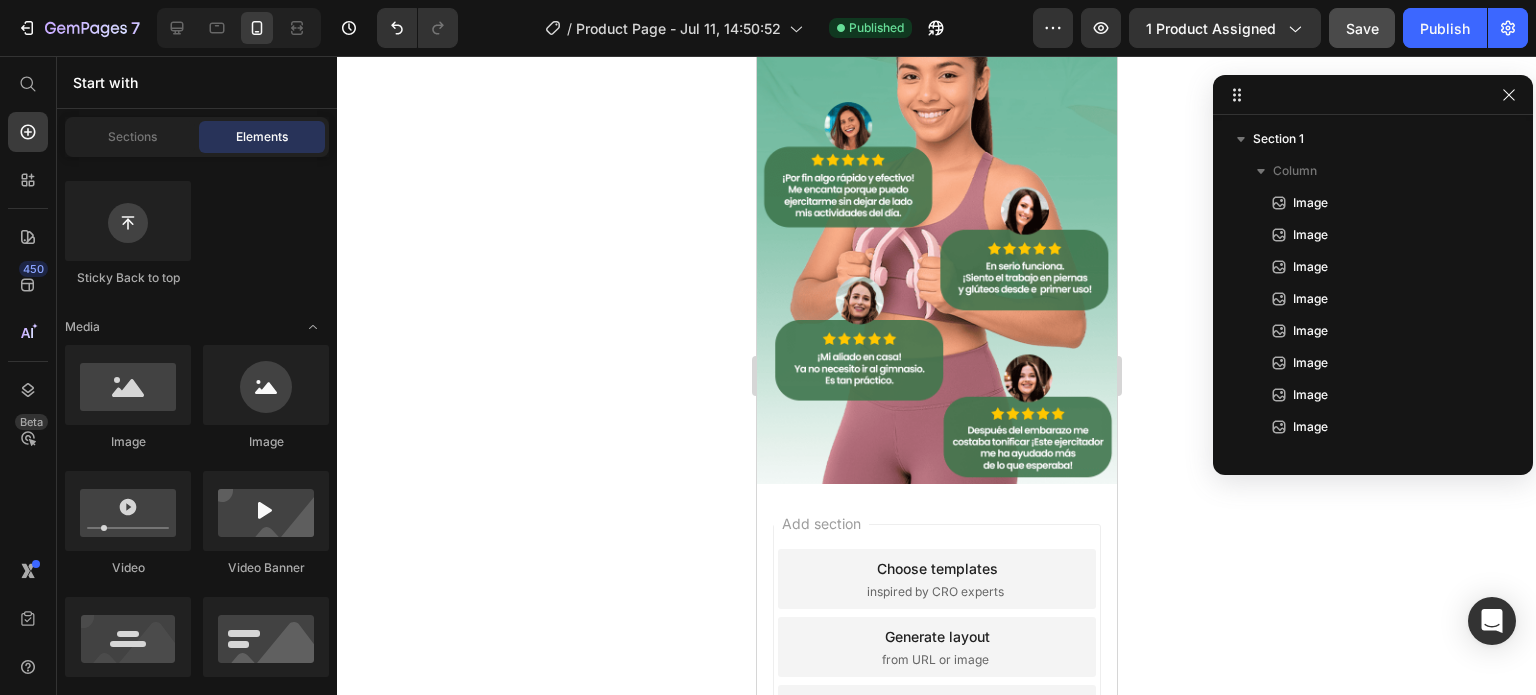 click on "Choose templates inspired by CRO experts" at bounding box center [936, 579] 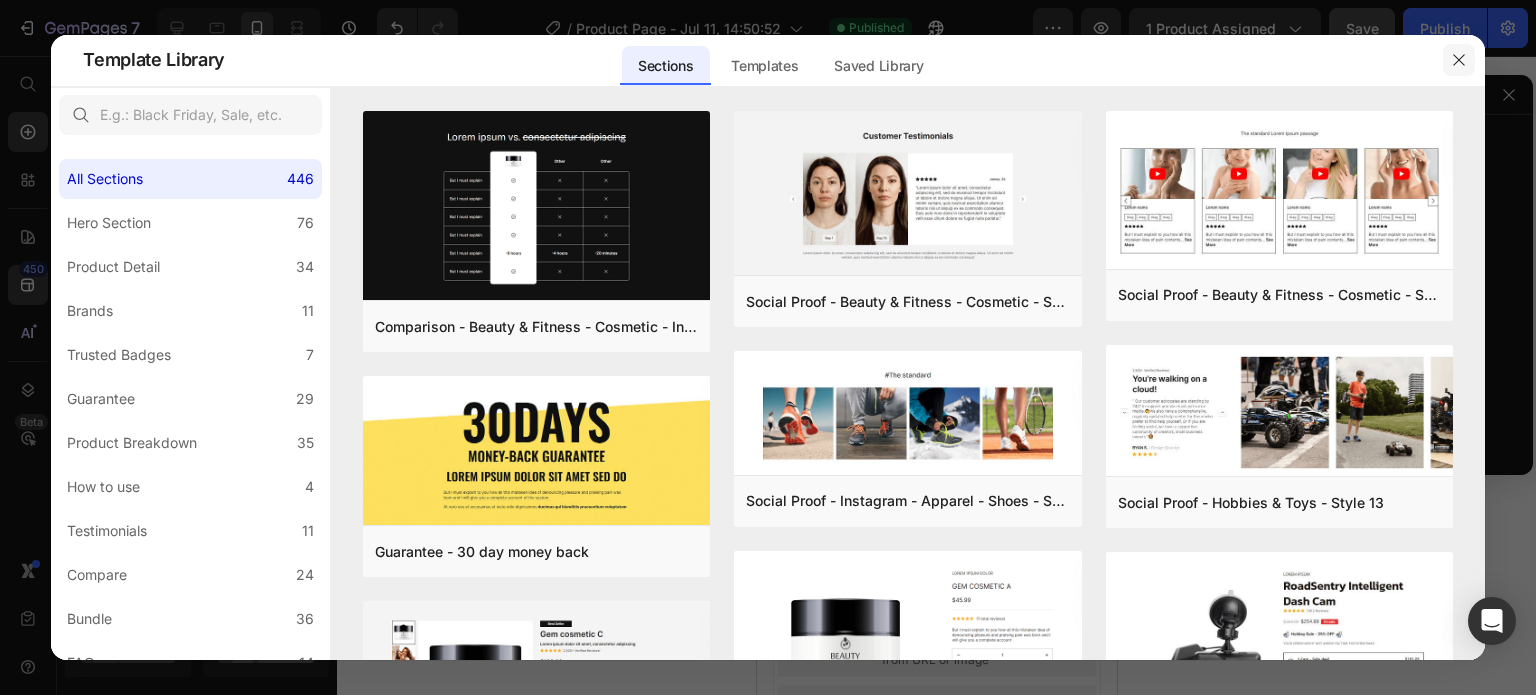 click 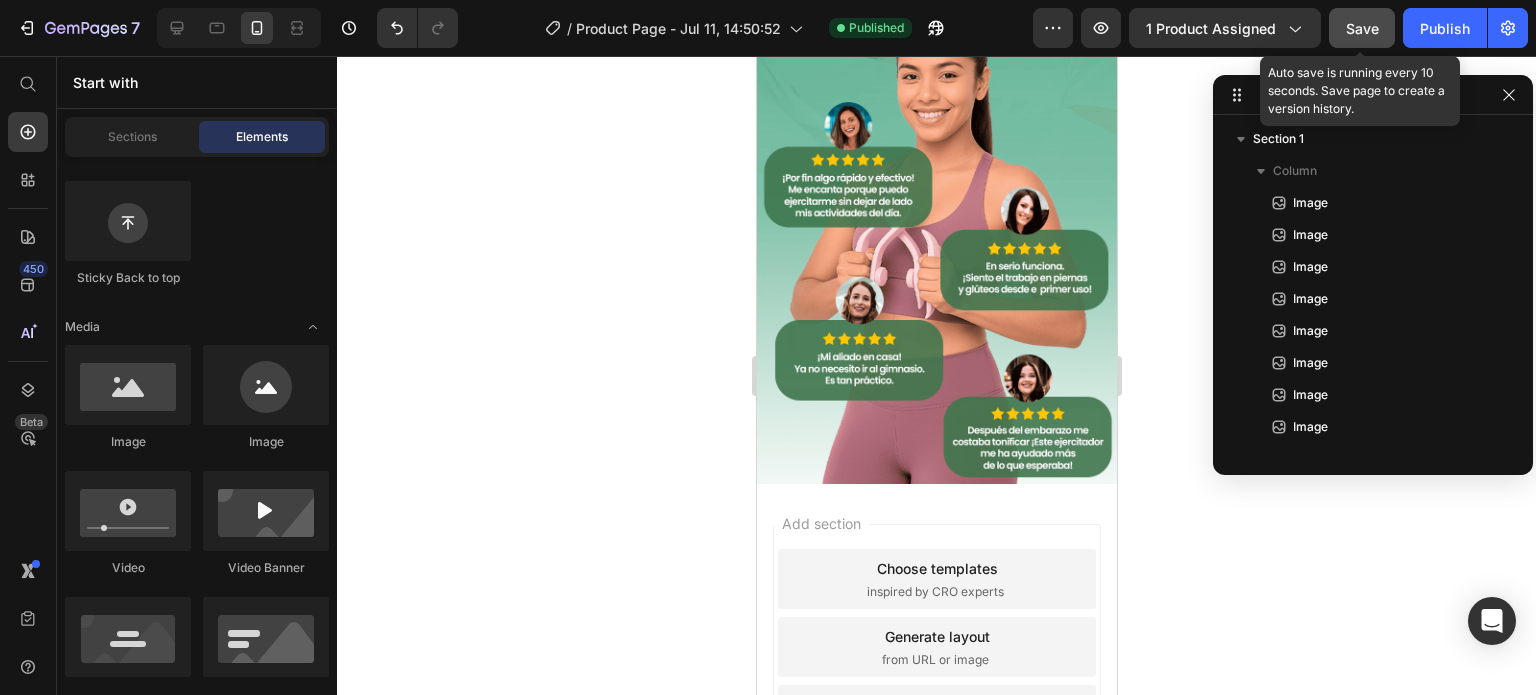 click on "Save" 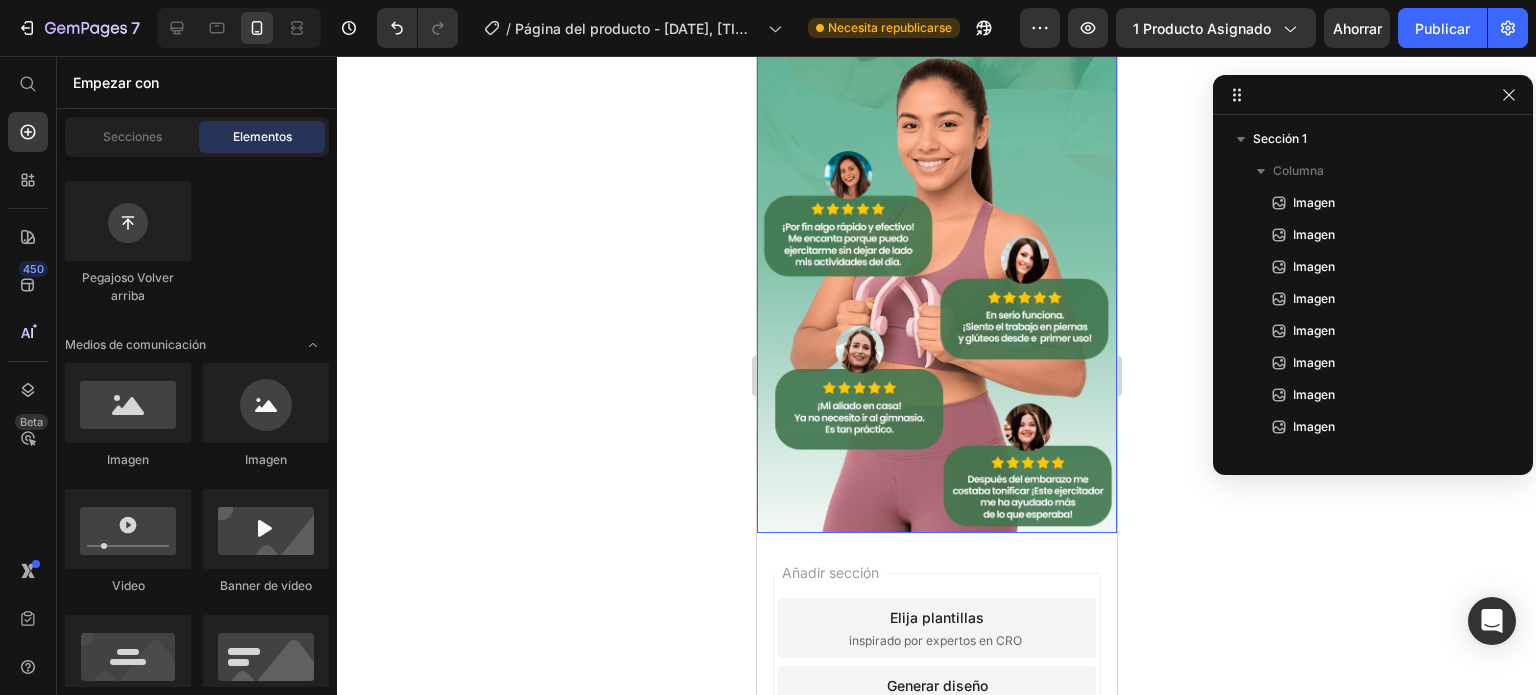 scroll, scrollTop: 3184, scrollLeft: 0, axis: vertical 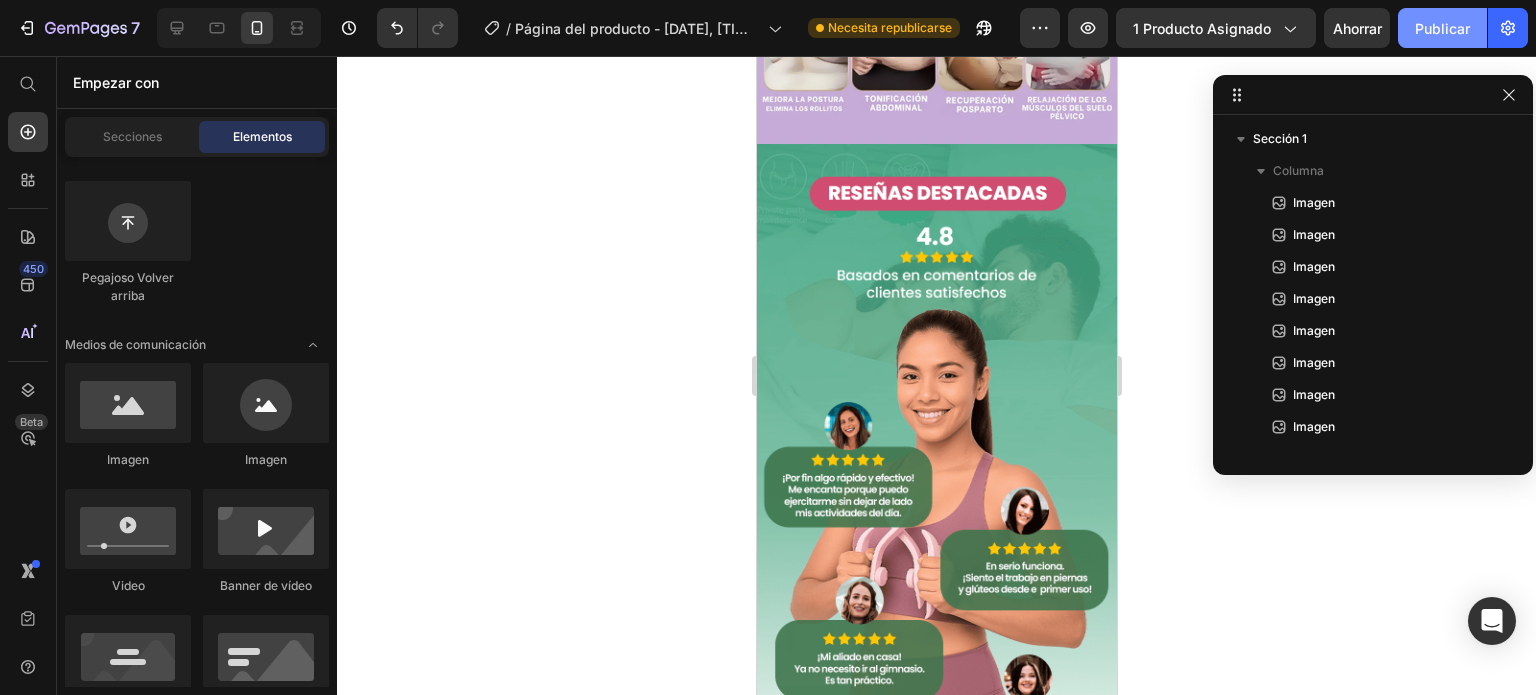 click on "Publicar" at bounding box center [1442, 28] 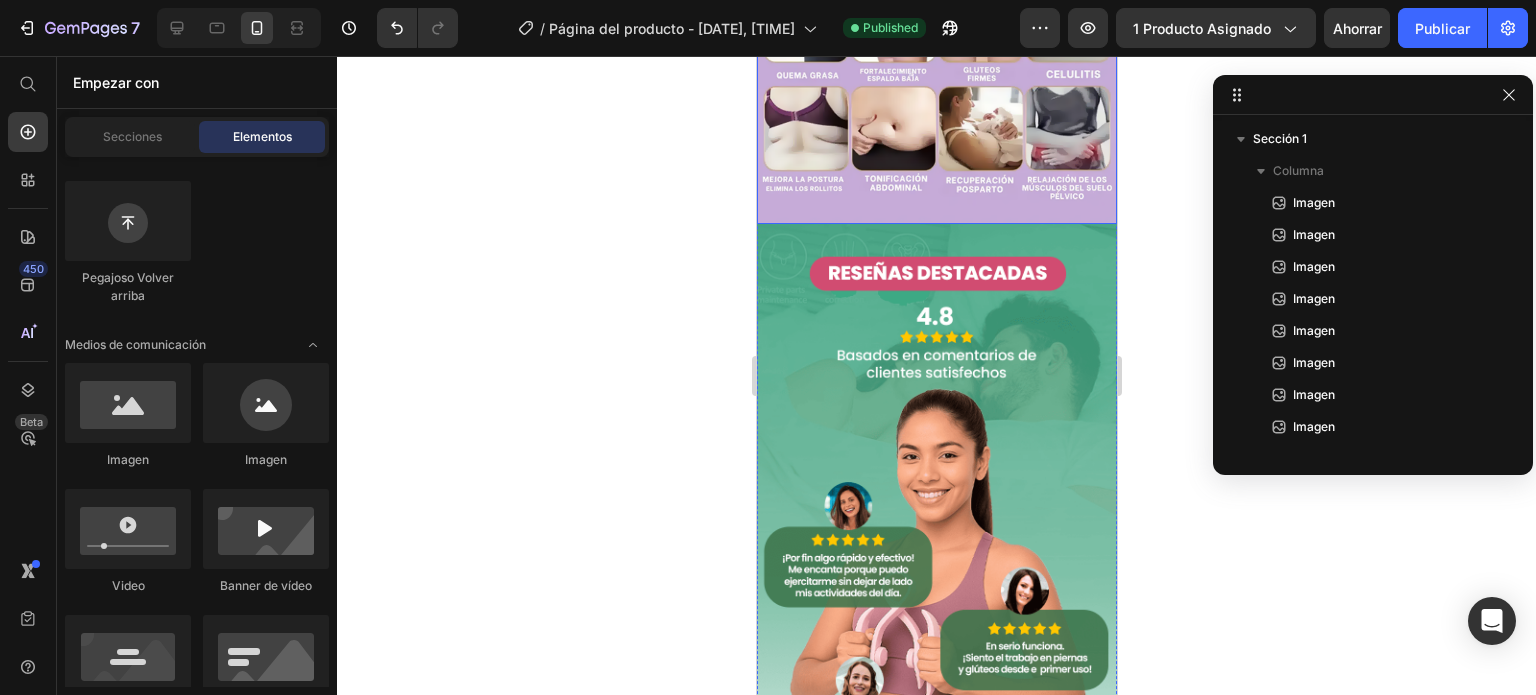 scroll, scrollTop: 3484, scrollLeft: 0, axis: vertical 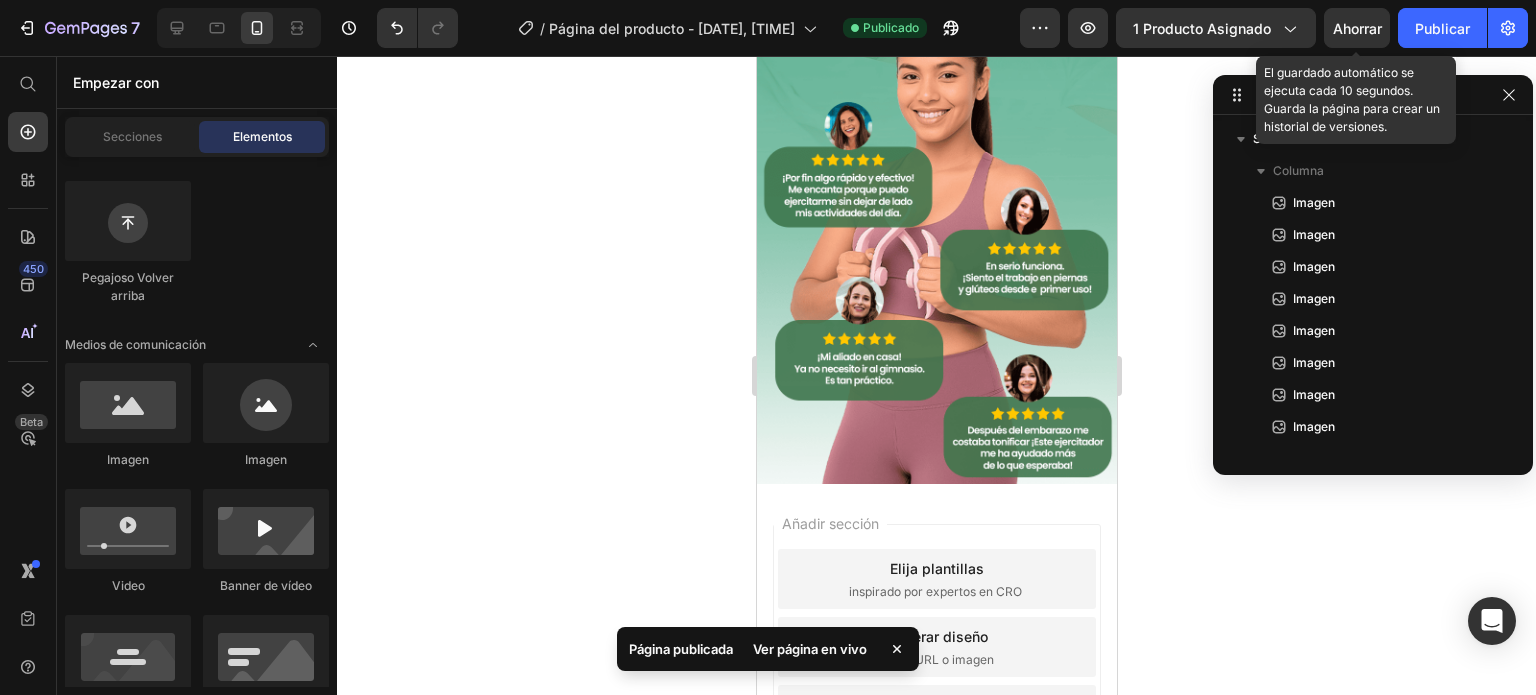 click on "Ahorrar" 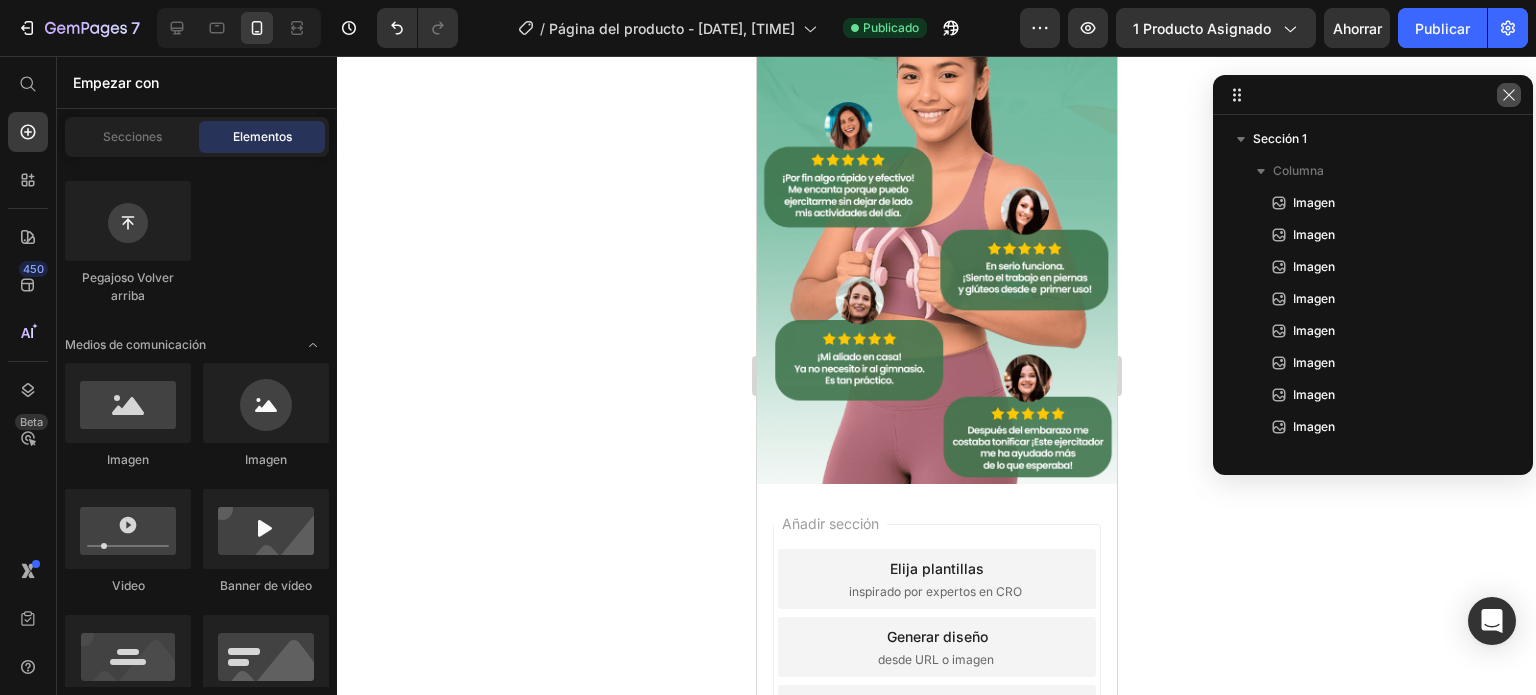 click at bounding box center (1509, 95) 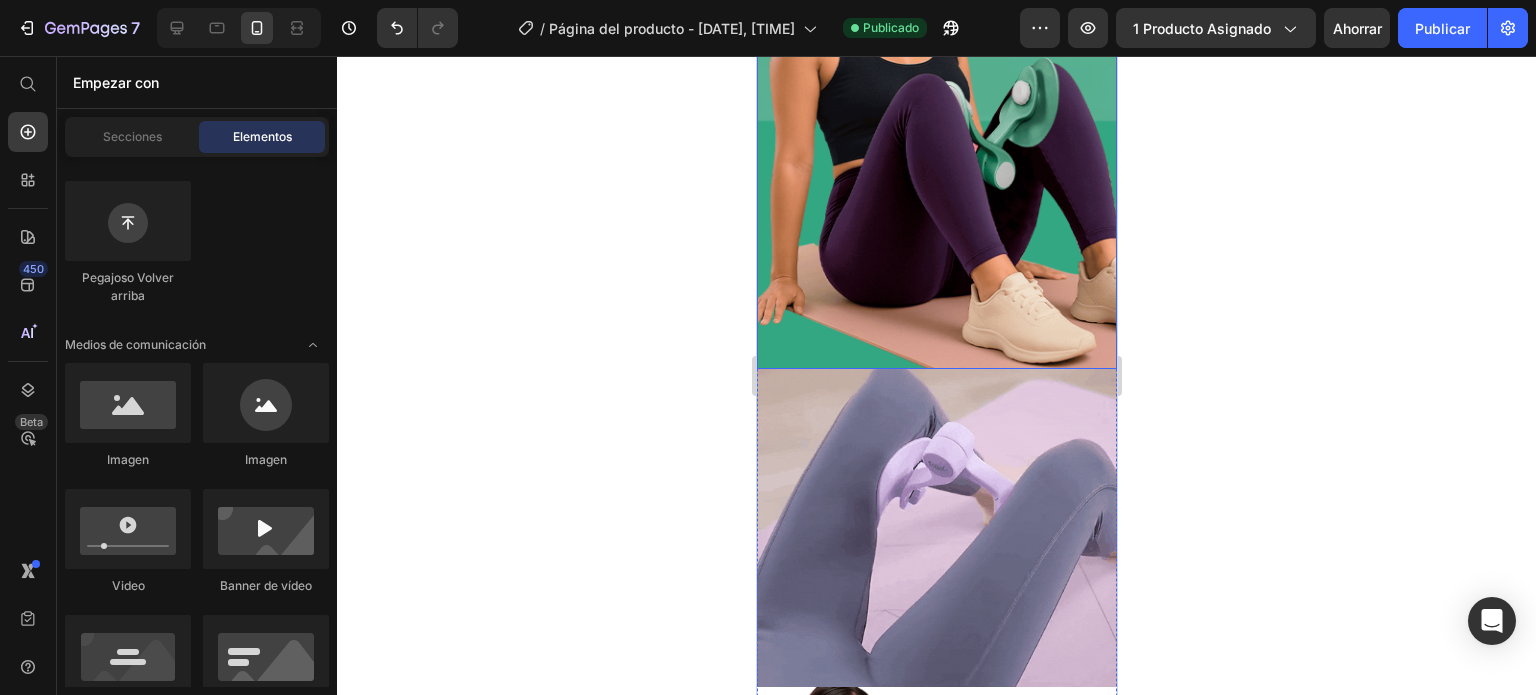 scroll, scrollTop: 300, scrollLeft: 0, axis: vertical 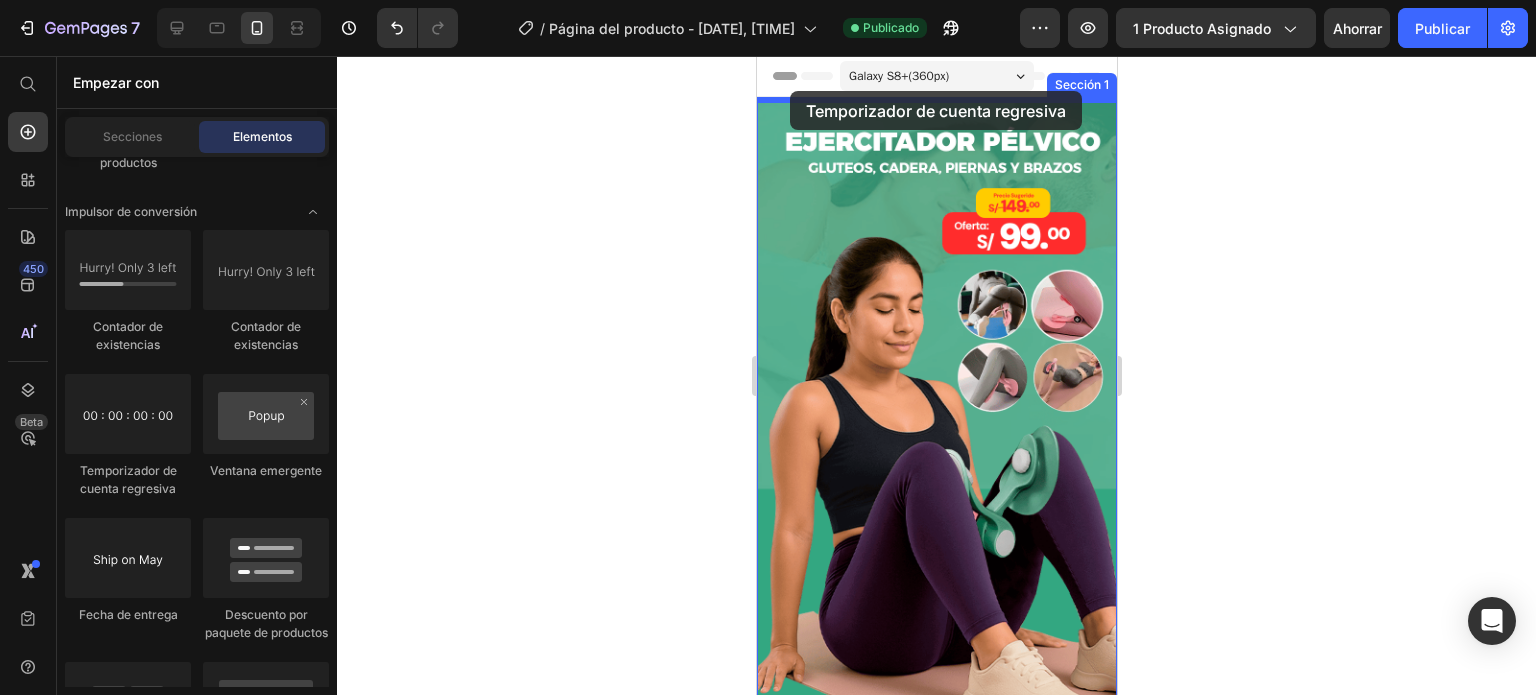 drag, startPoint x: 896, startPoint y: 498, endPoint x: 789, endPoint y: 91, distance: 420.83014 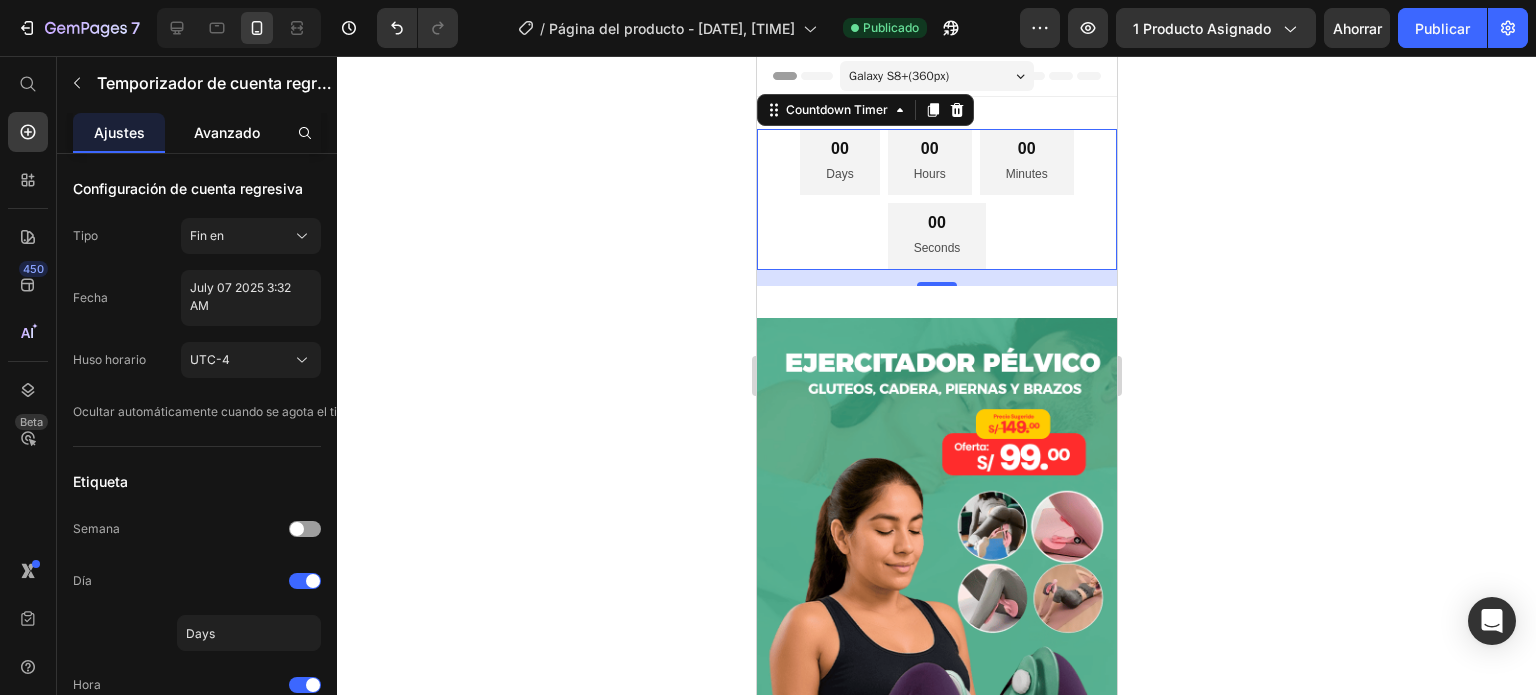 click on "Avanzado" at bounding box center (227, 132) 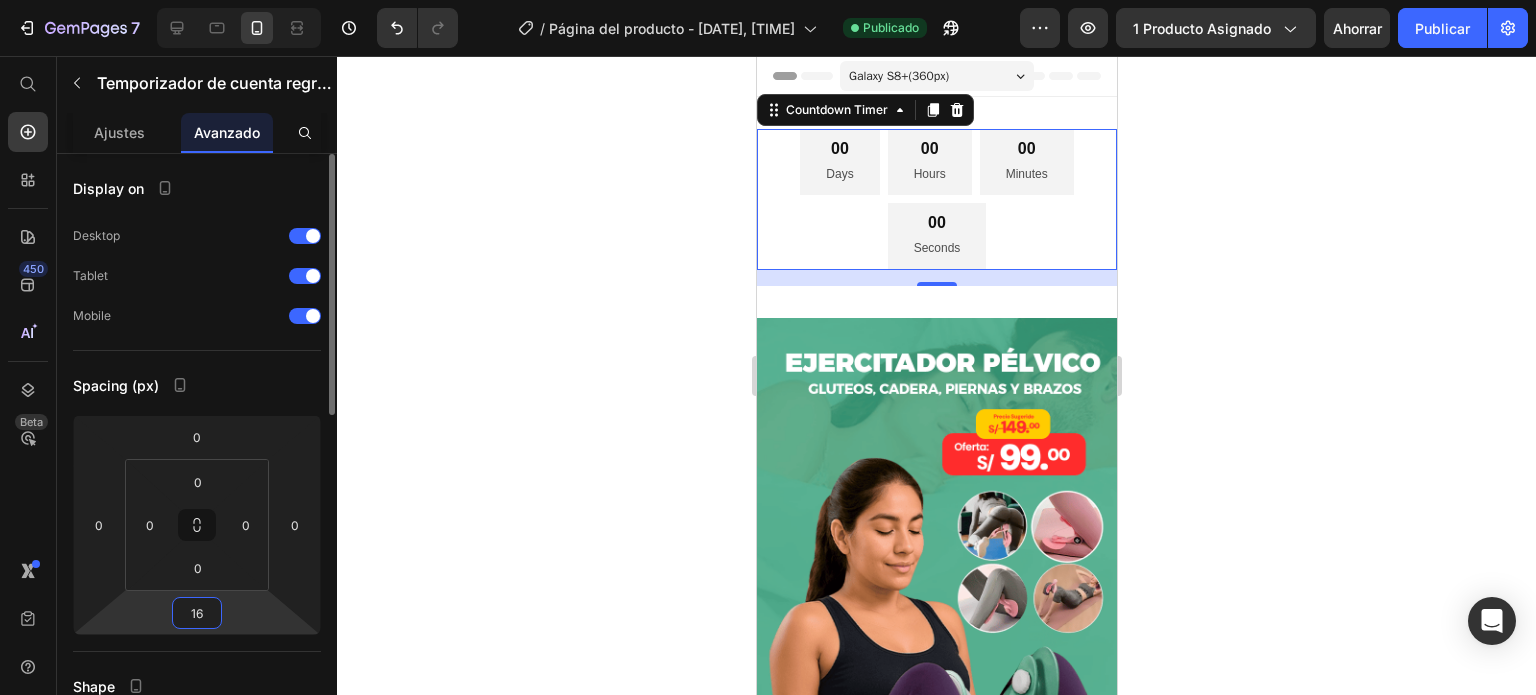 click on "16" at bounding box center (197, 613) 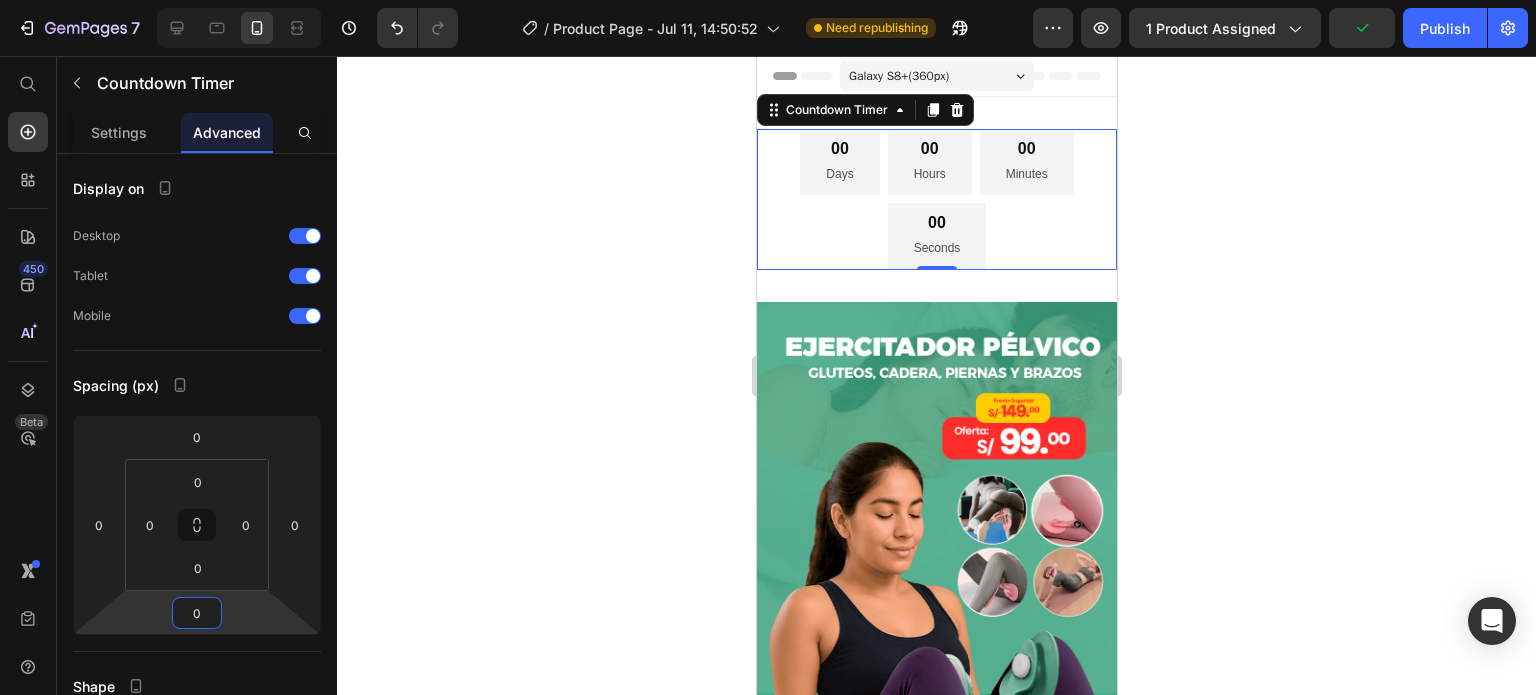 type on "0" 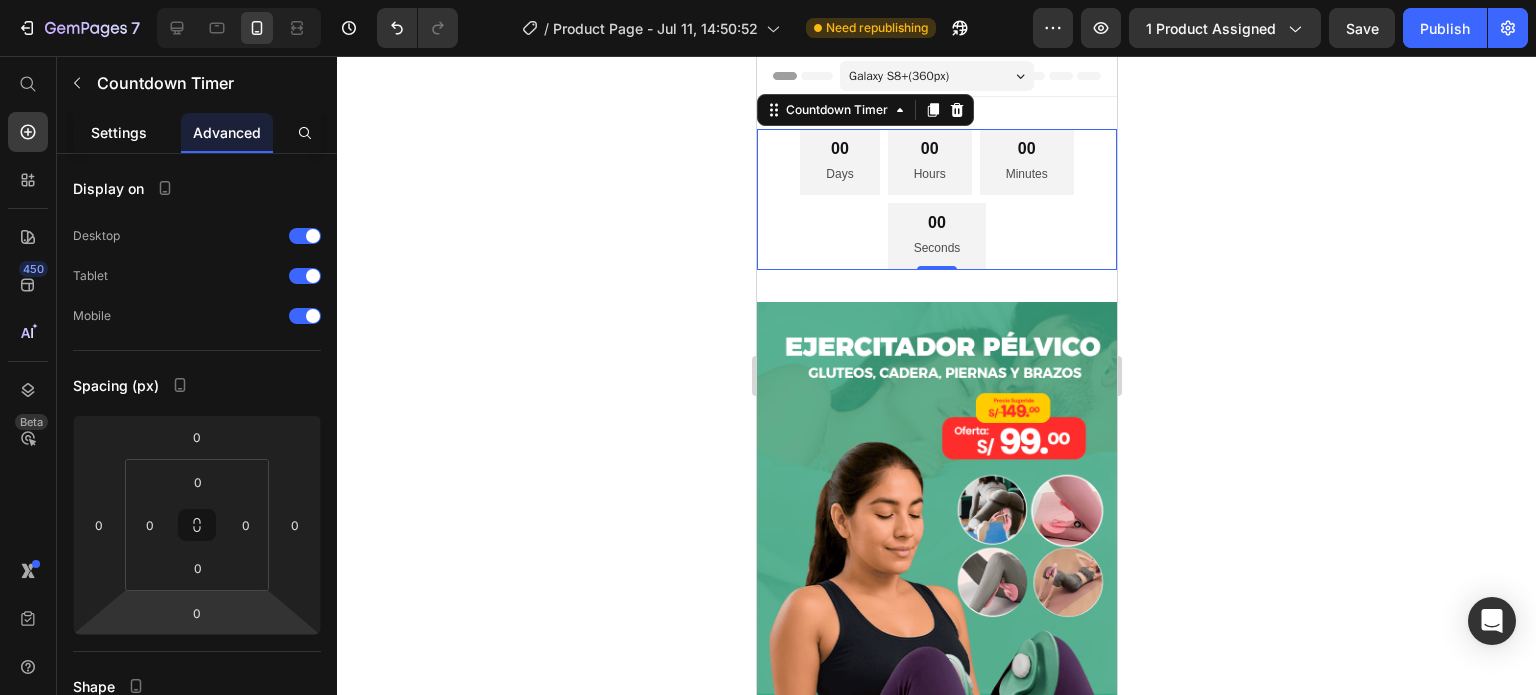 click on "Settings" at bounding box center [119, 132] 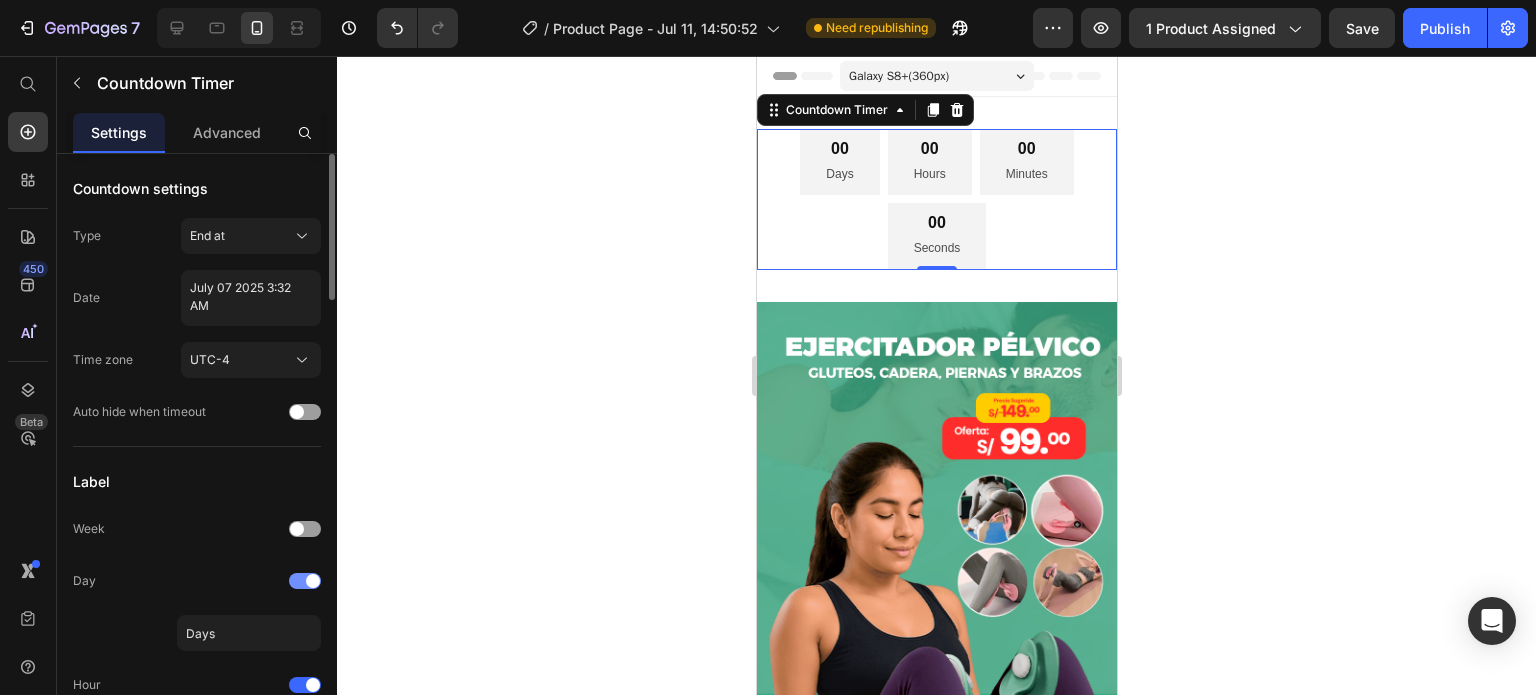 click at bounding box center (313, 581) 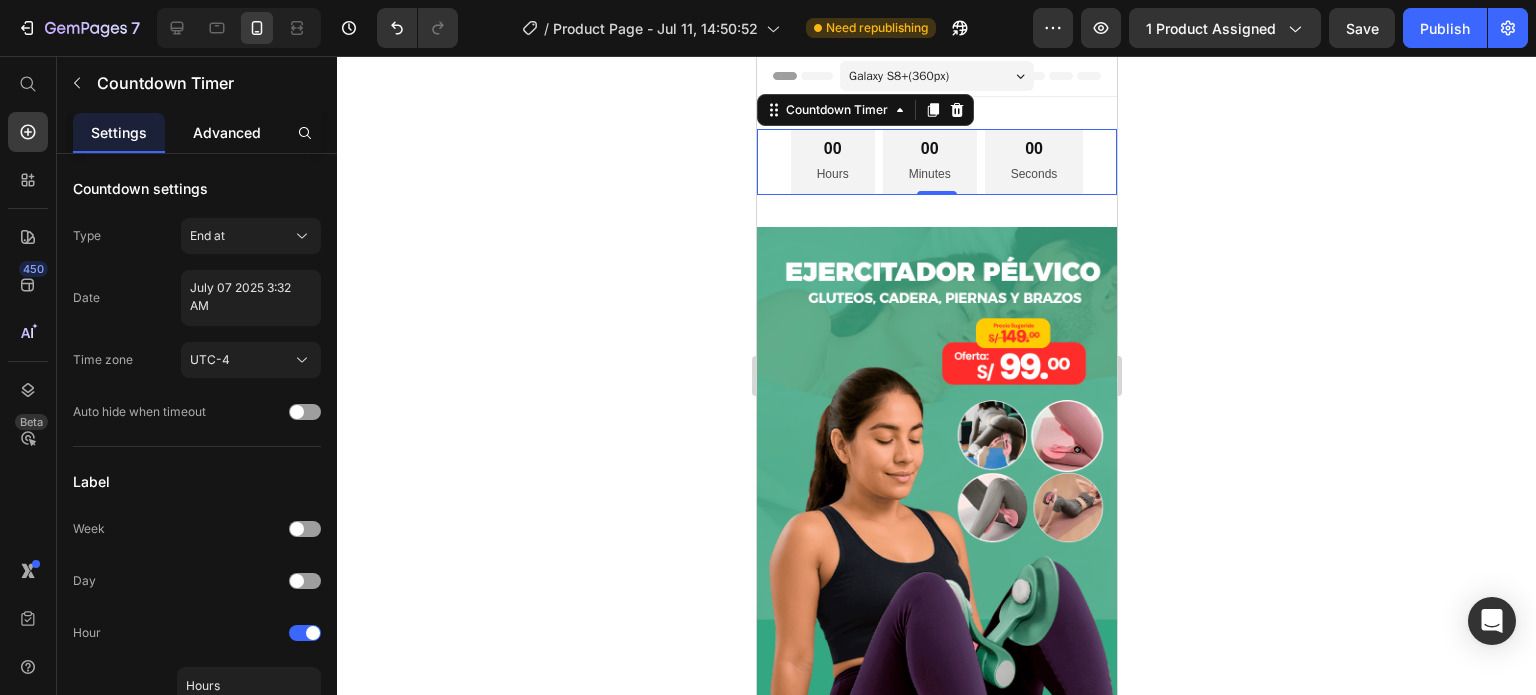 click on "Advanced" at bounding box center [227, 132] 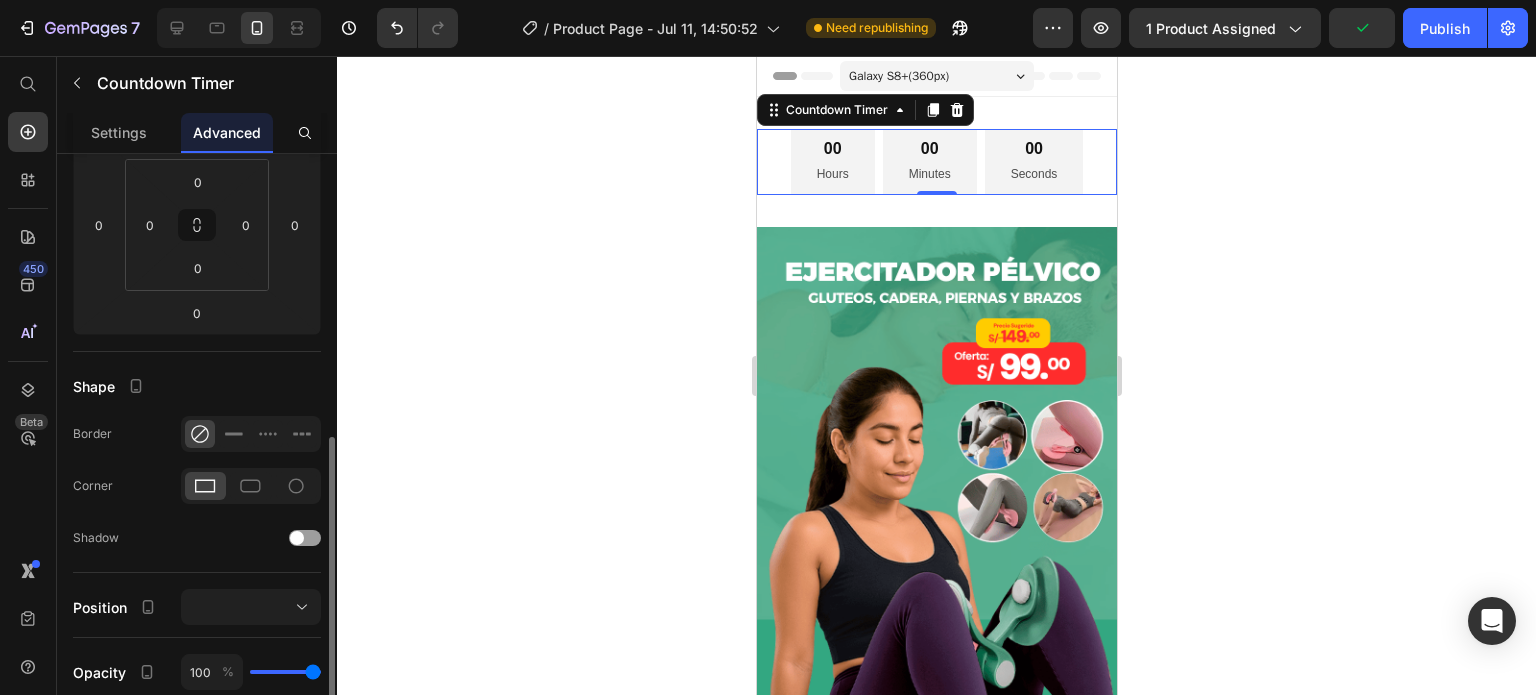 scroll, scrollTop: 400, scrollLeft: 0, axis: vertical 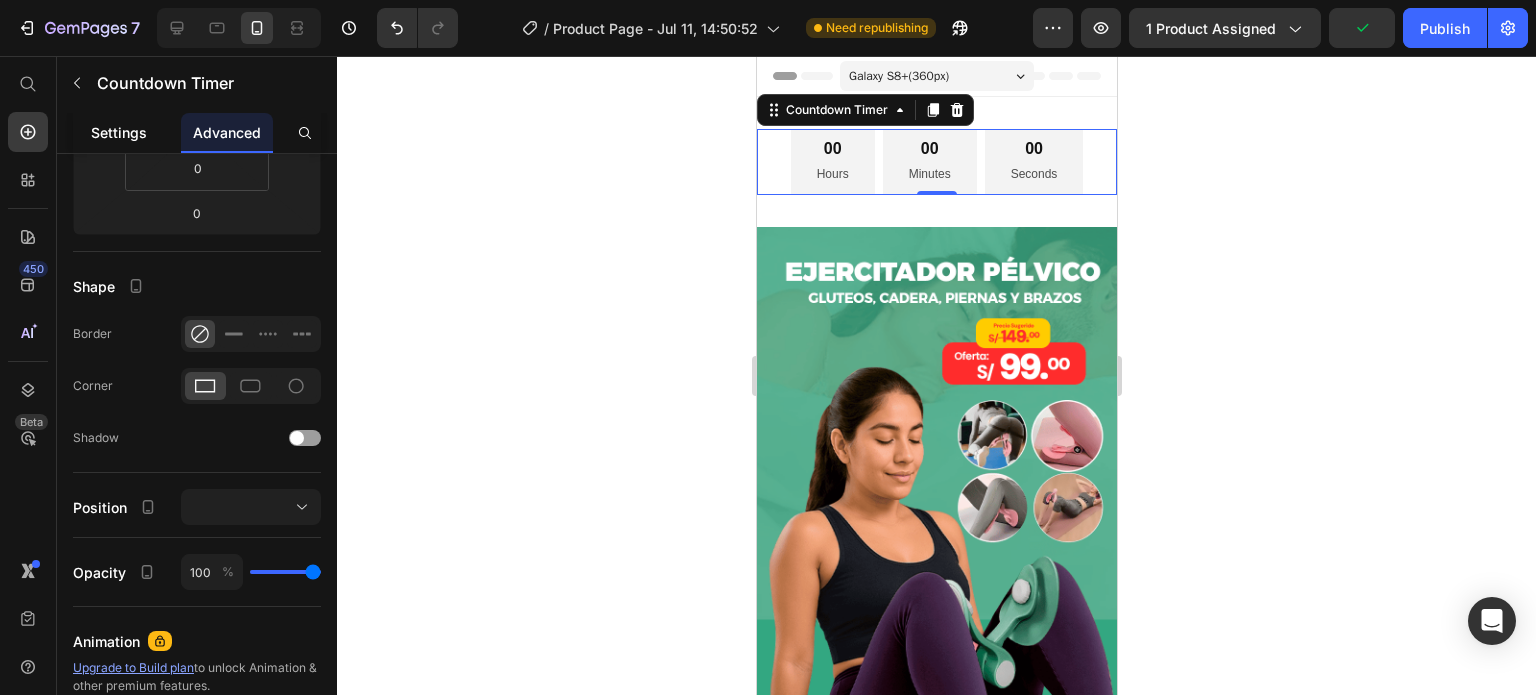 click on "Settings" 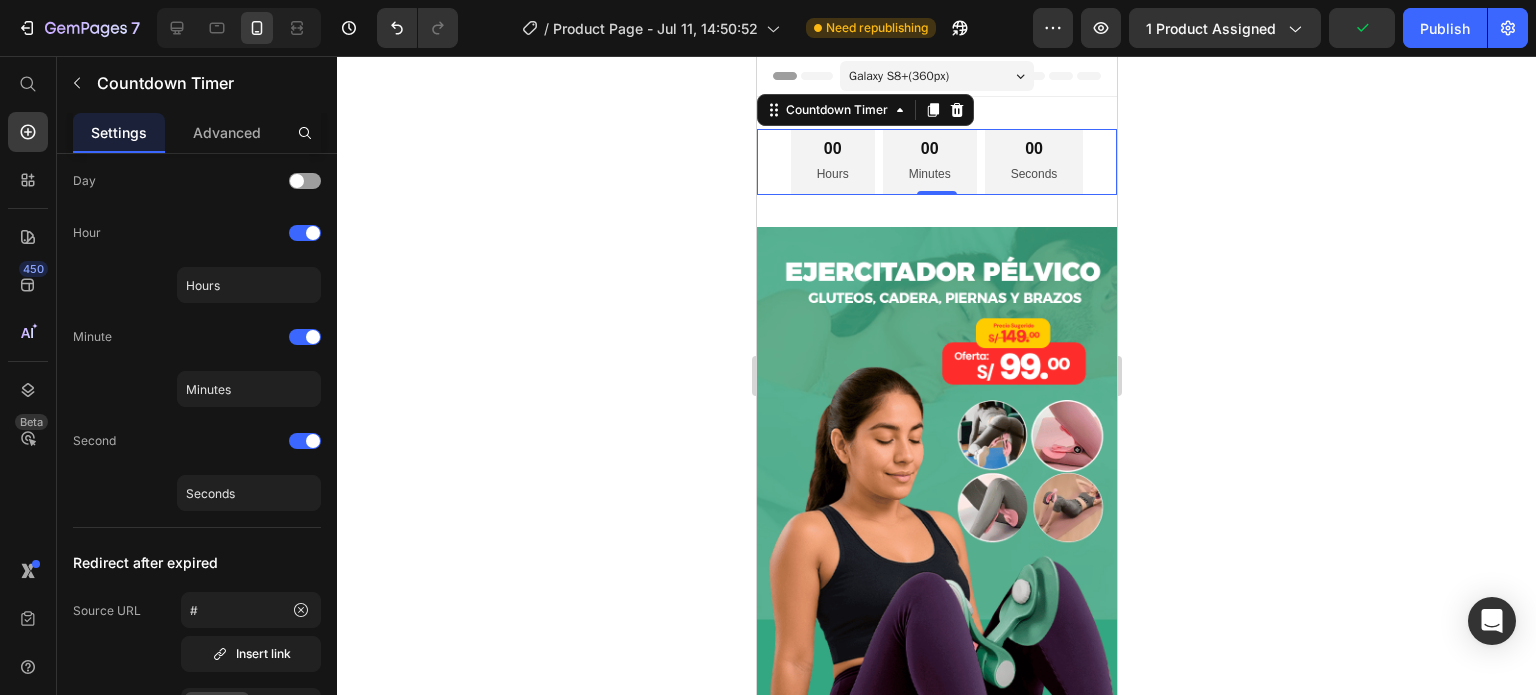 scroll, scrollTop: 0, scrollLeft: 0, axis: both 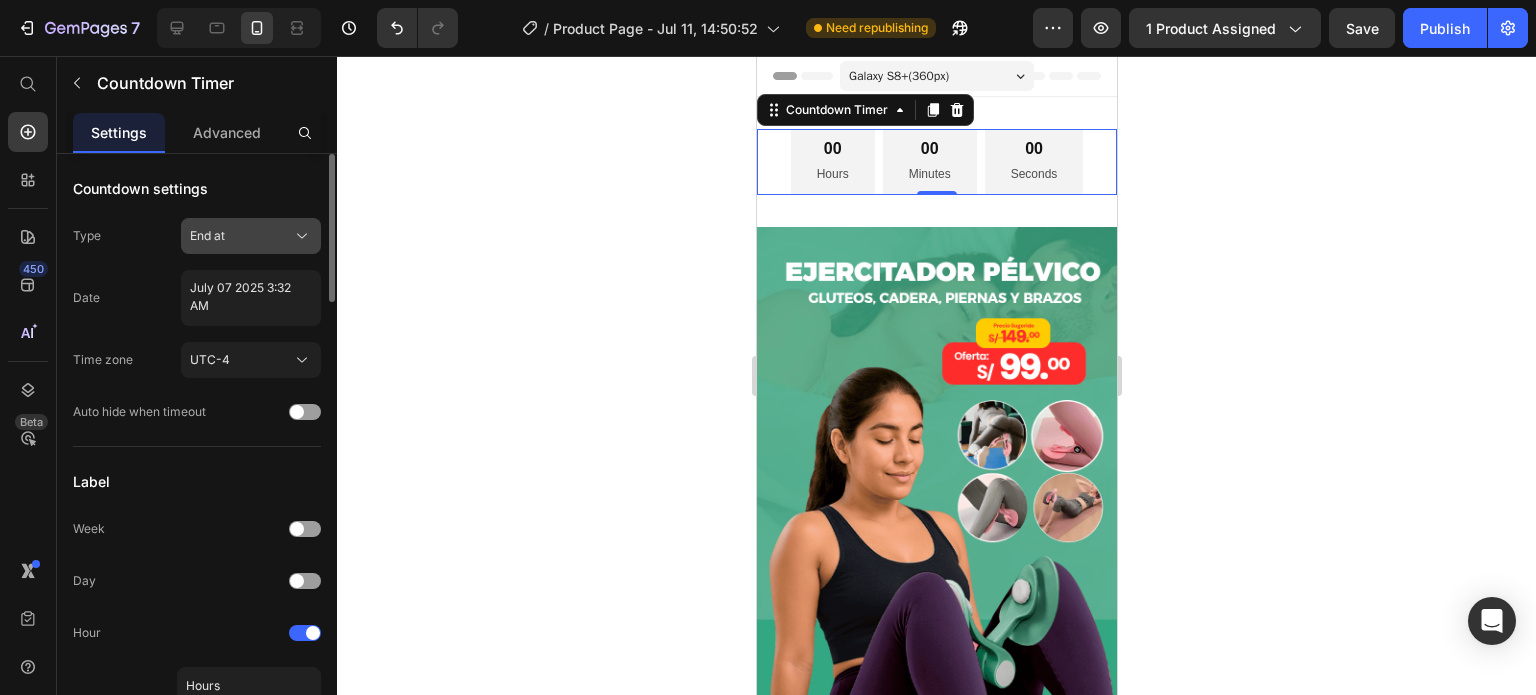 click on "End at" at bounding box center [251, 236] 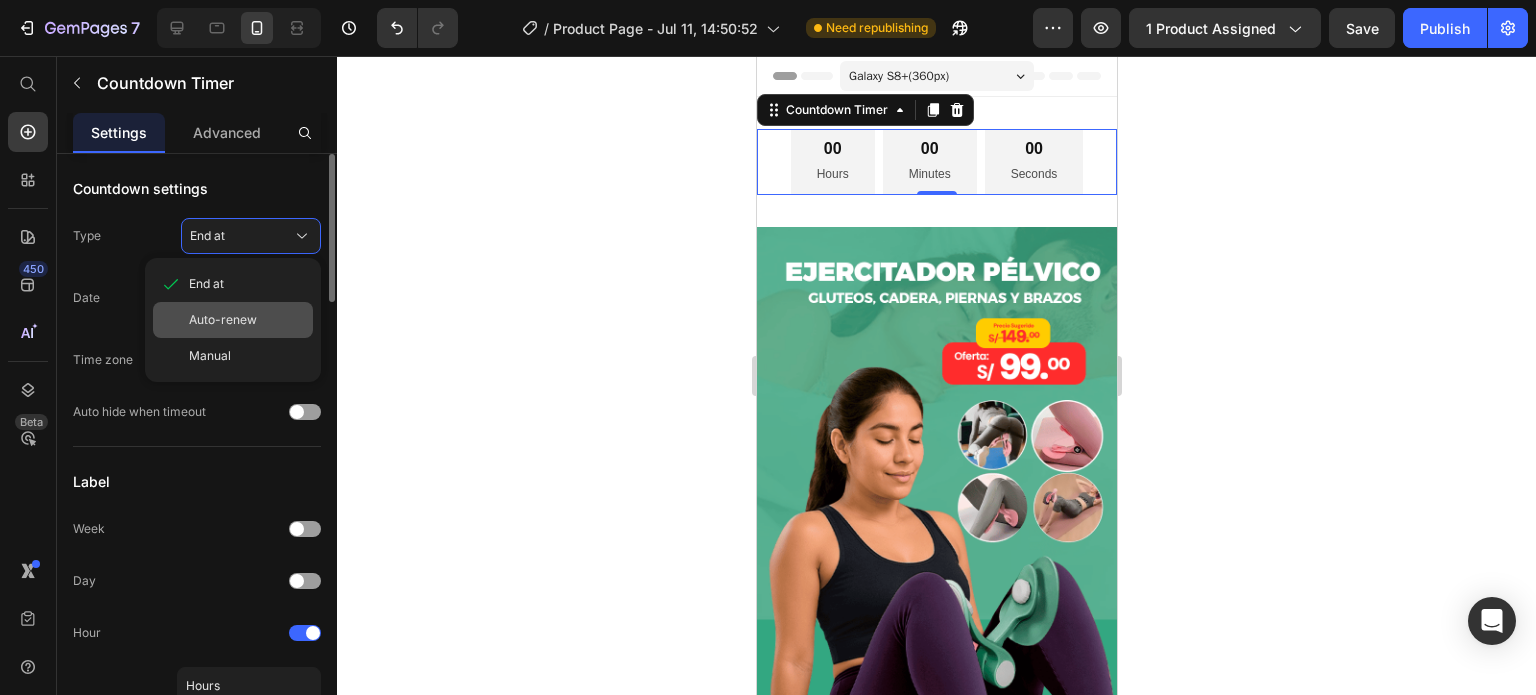 click on "Auto-renew" 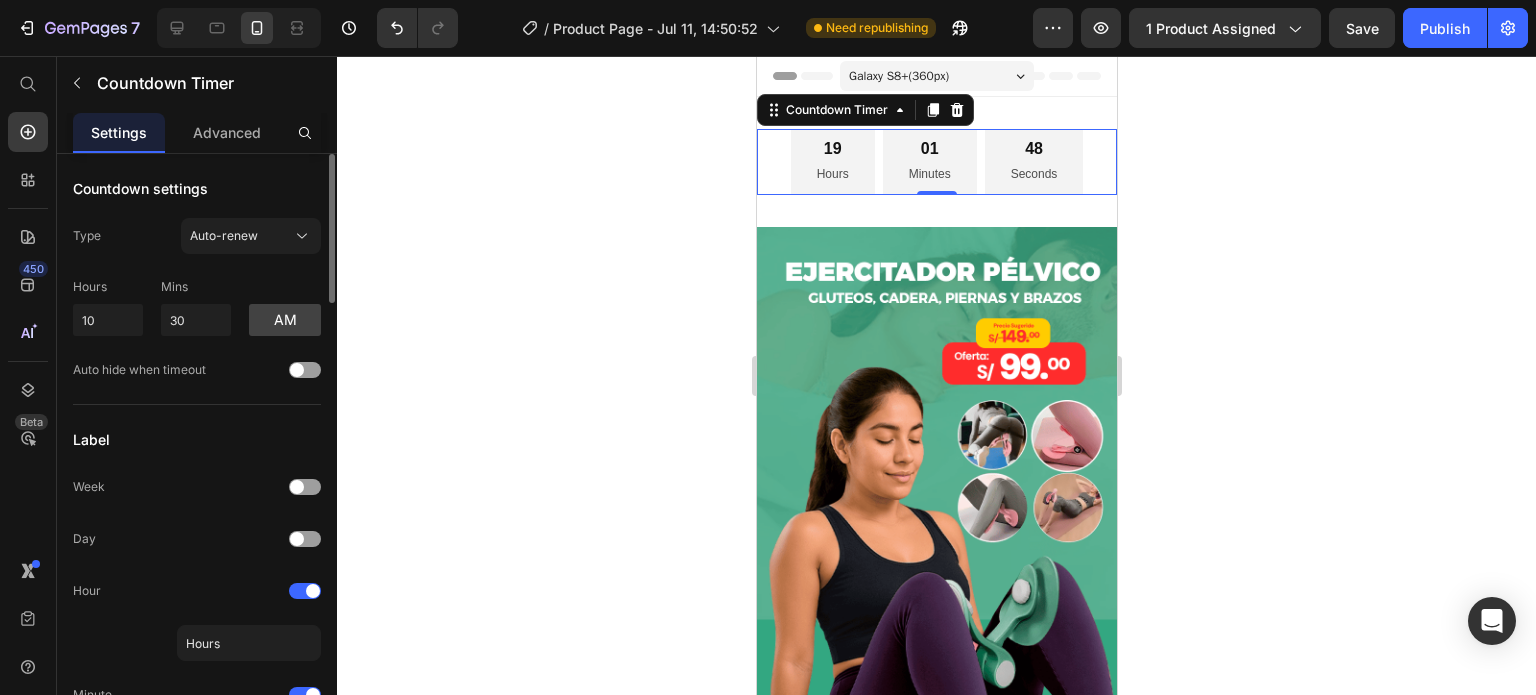 scroll, scrollTop: 100, scrollLeft: 0, axis: vertical 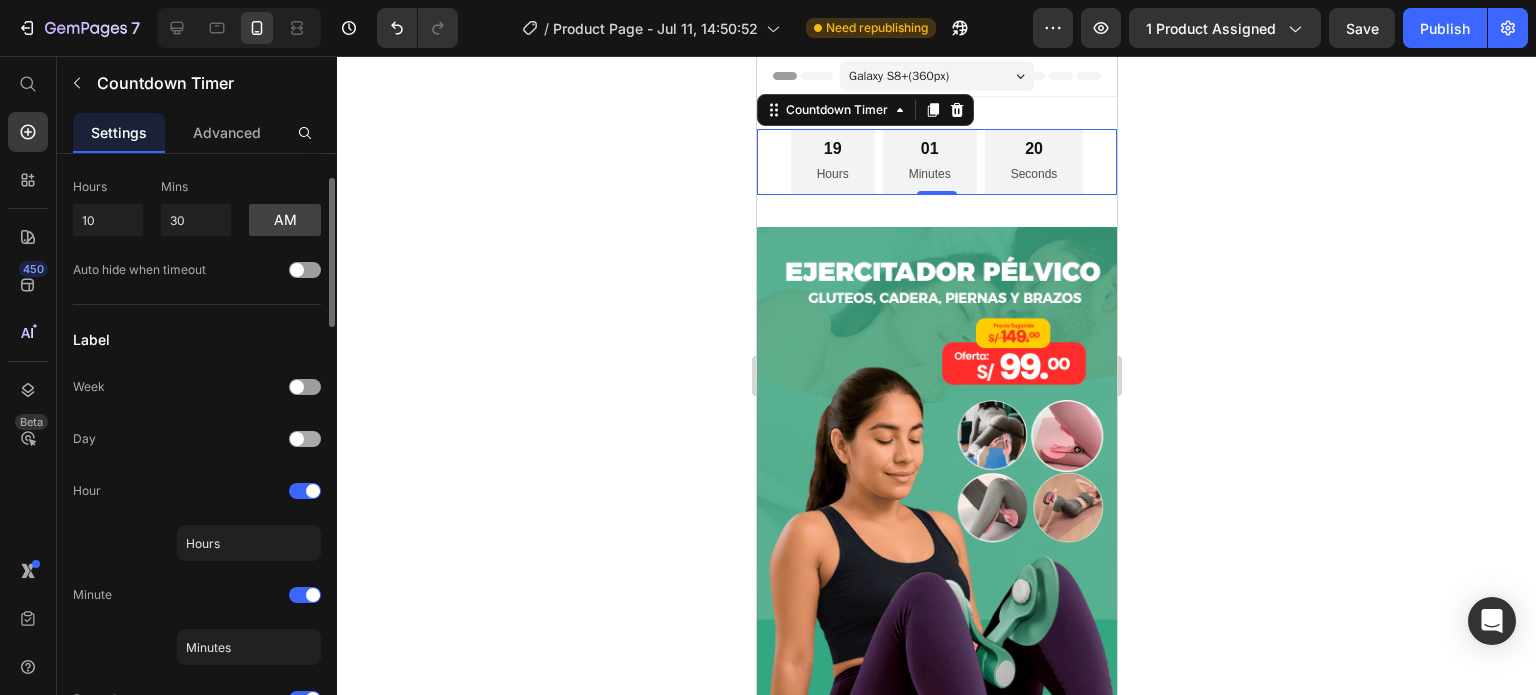 click at bounding box center [297, 439] 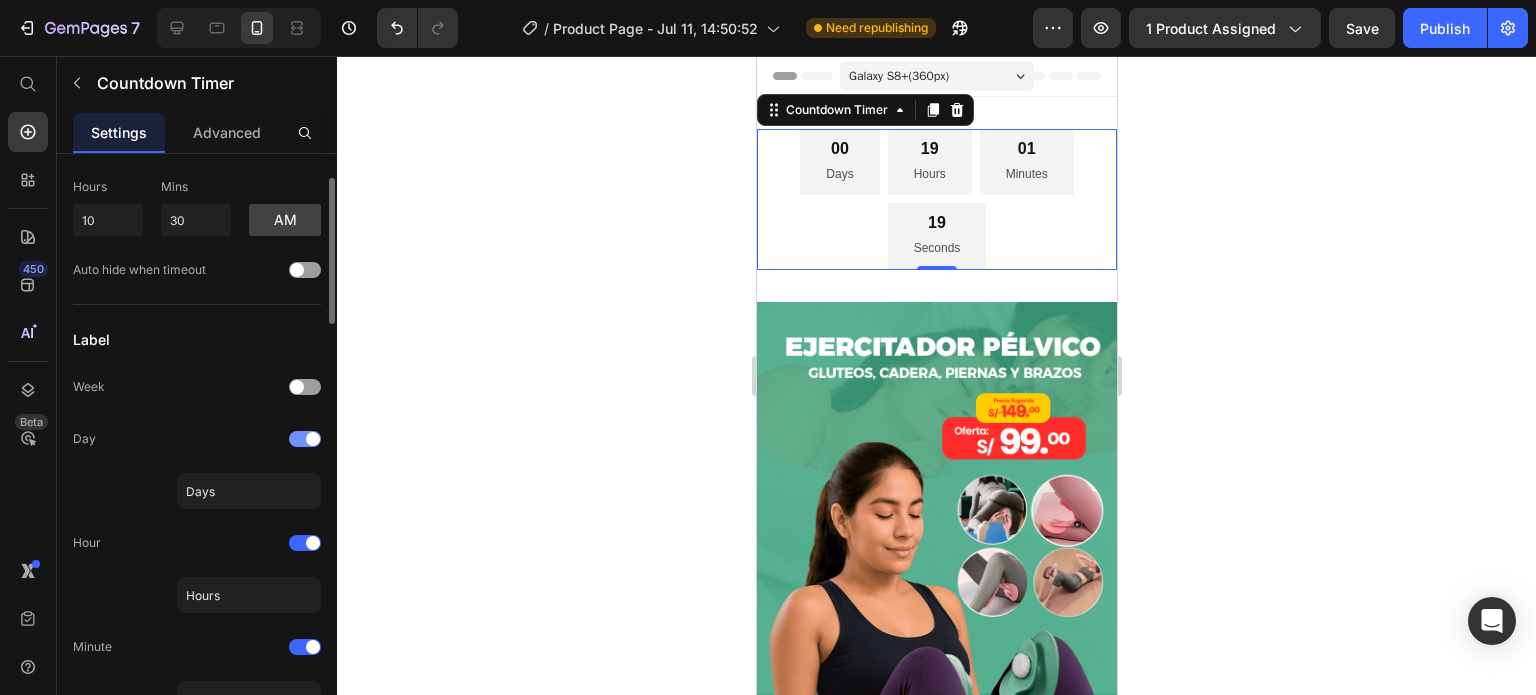 click at bounding box center (305, 439) 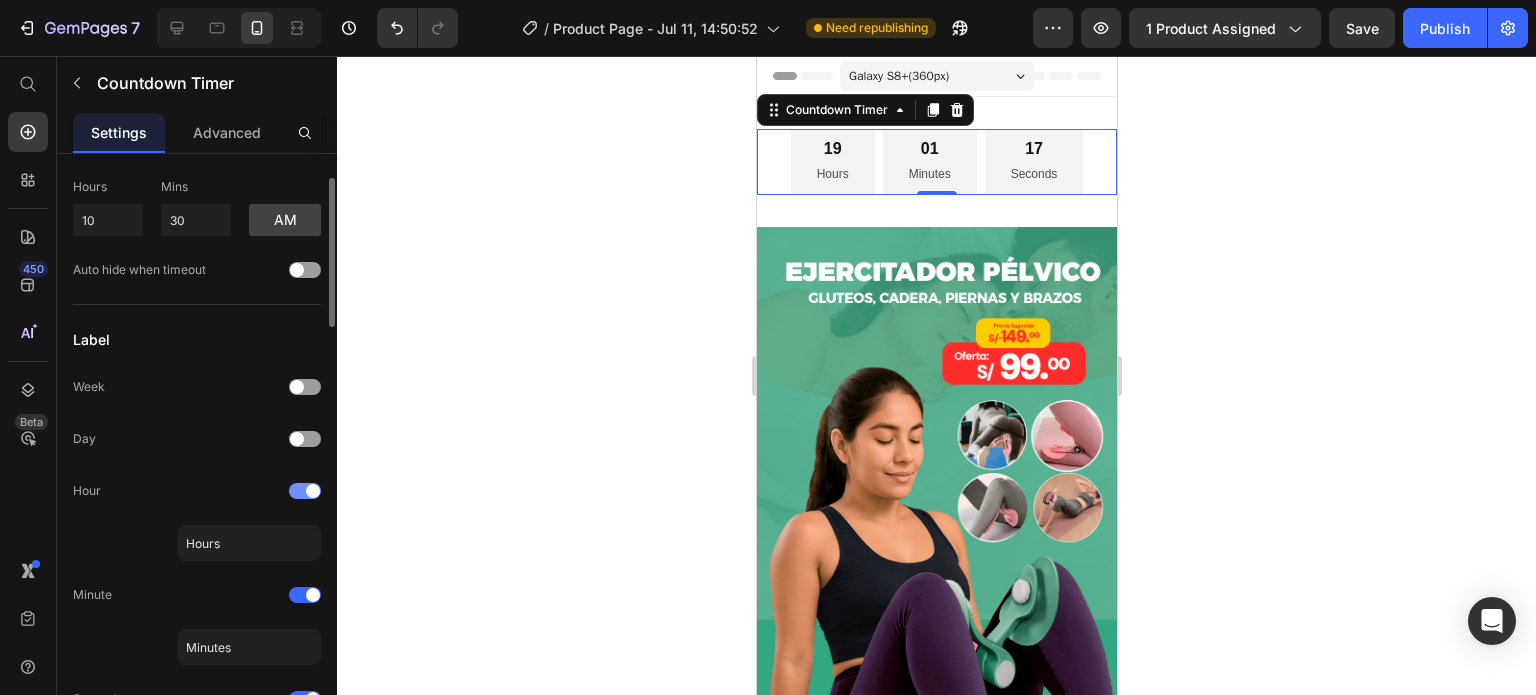 click at bounding box center (305, 491) 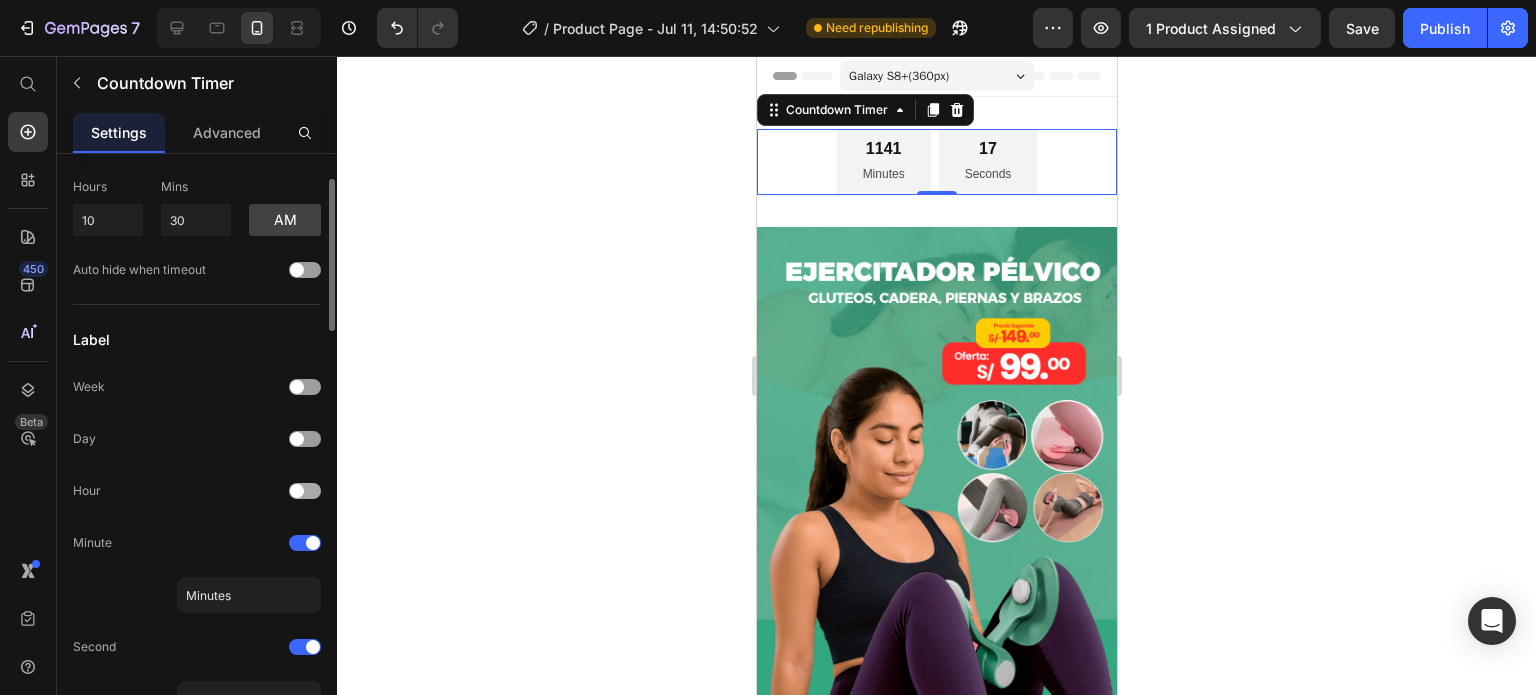 click at bounding box center (297, 491) 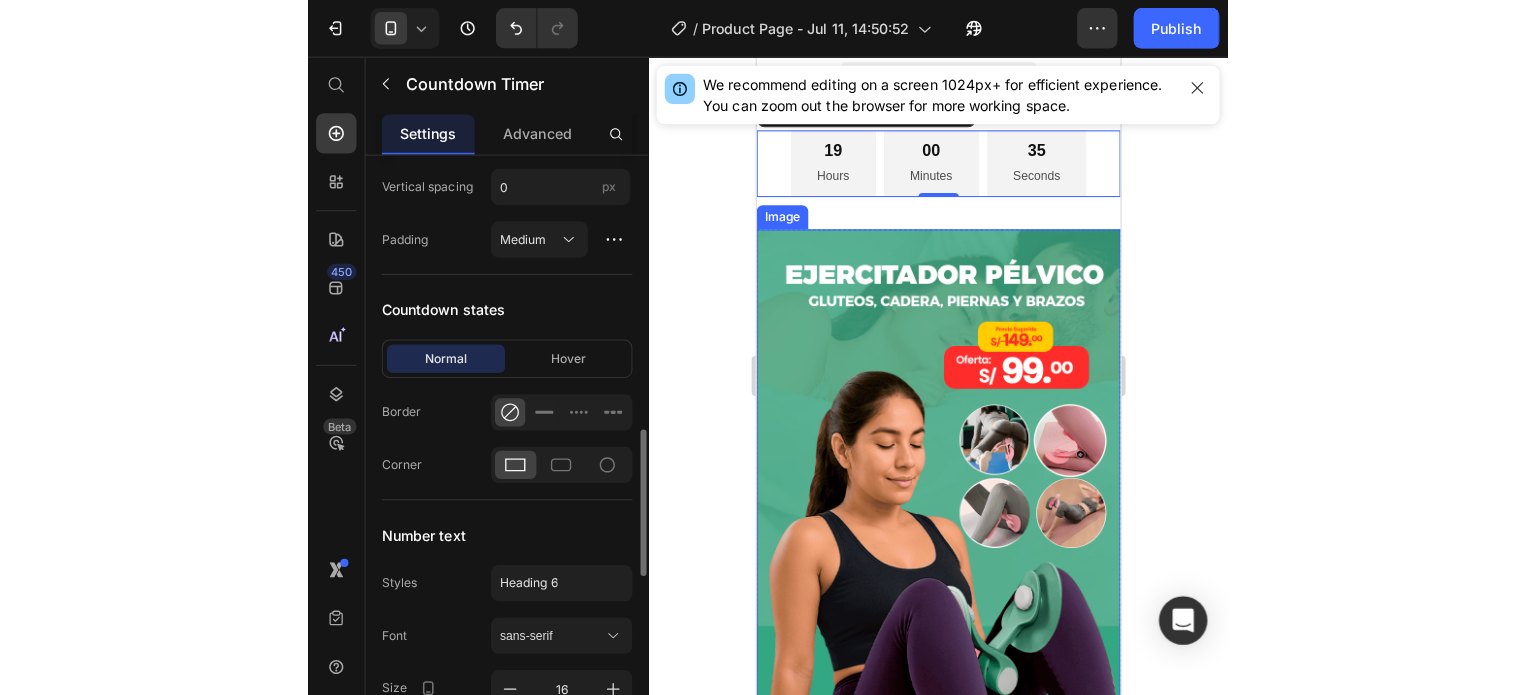 scroll, scrollTop: 1200, scrollLeft: 0, axis: vertical 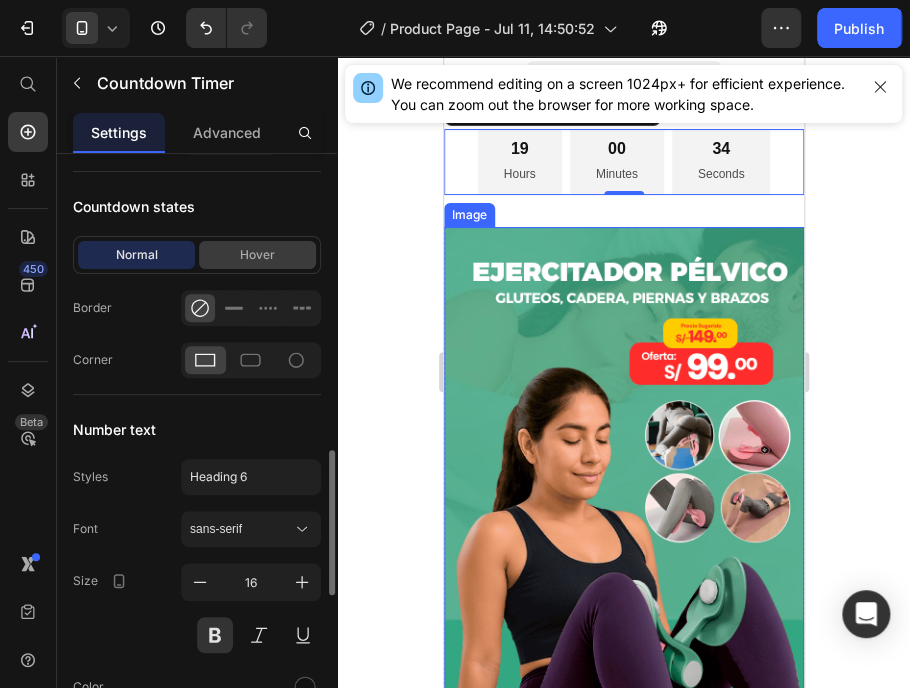 click on "Hover" at bounding box center (257, 255) 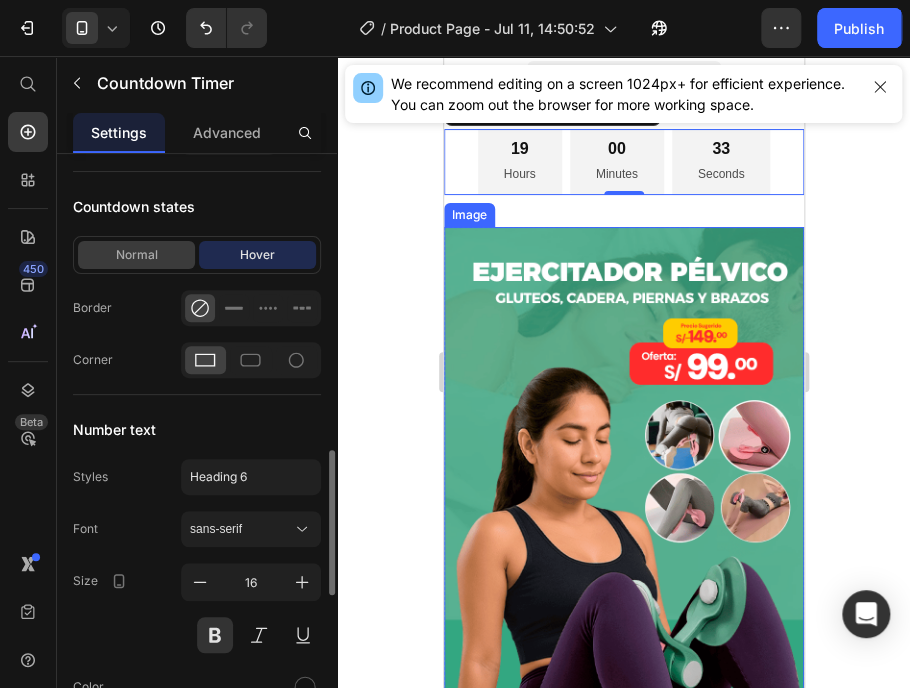 click on "Normal" at bounding box center [136, 255] 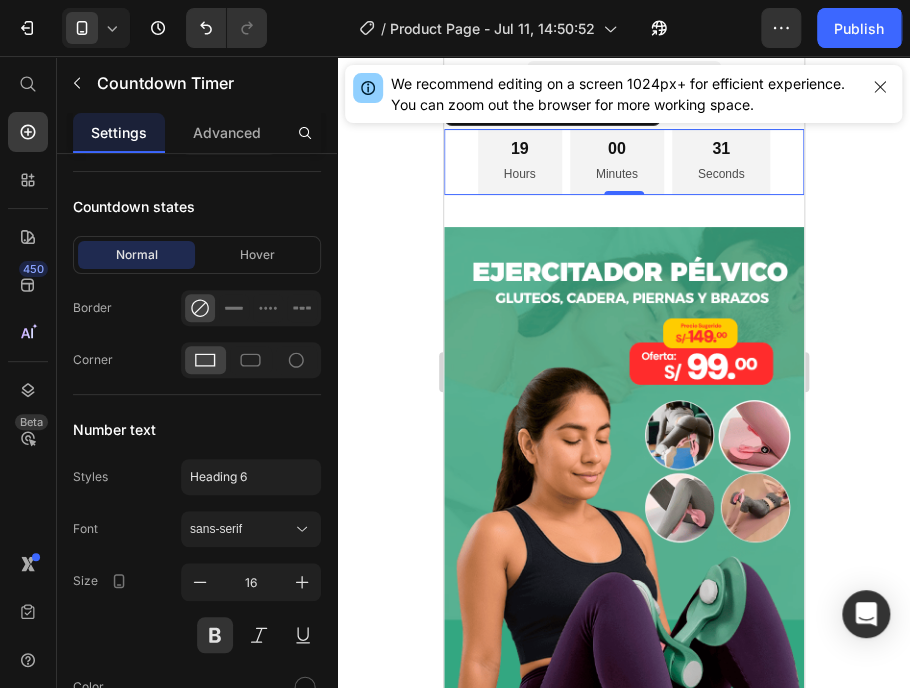 click on "19 Hours 00 Minutes 31 Seconds" at bounding box center (623, 162) 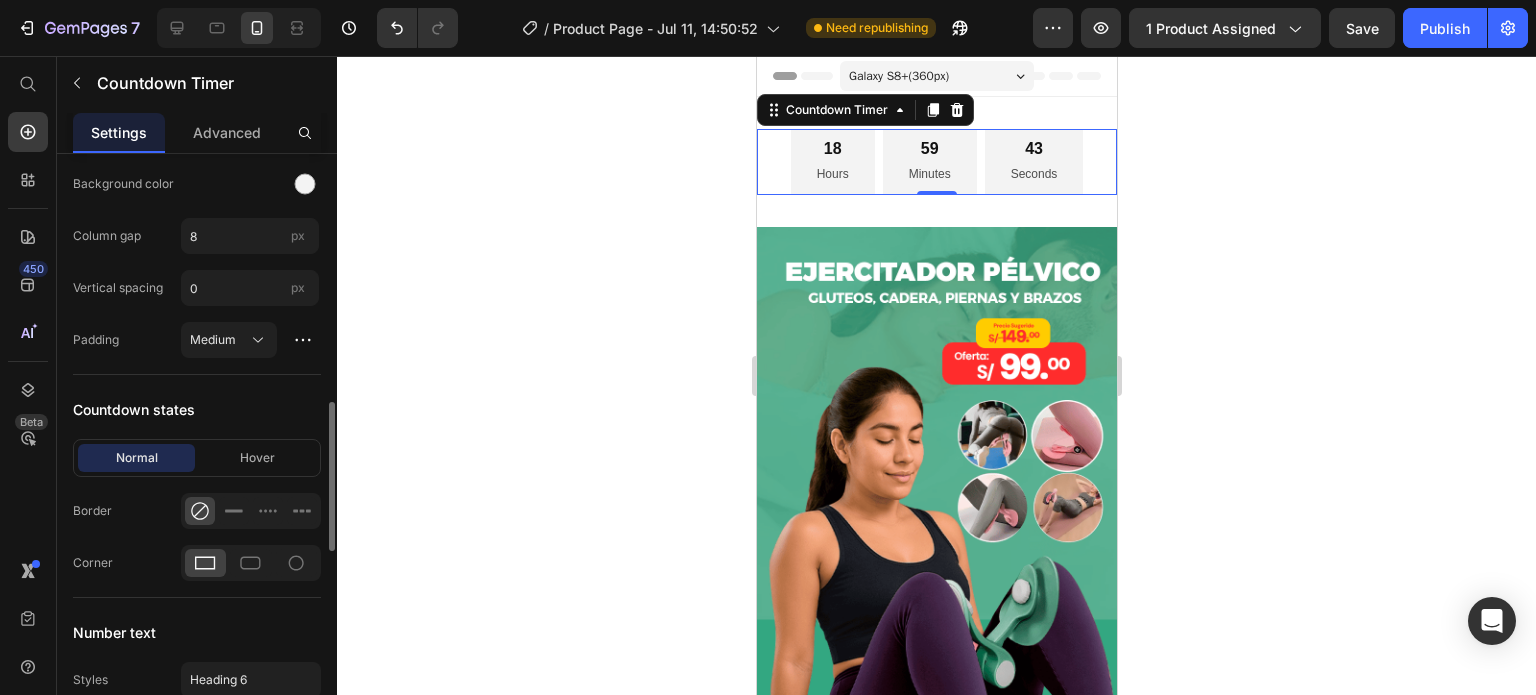 scroll, scrollTop: 897, scrollLeft: 0, axis: vertical 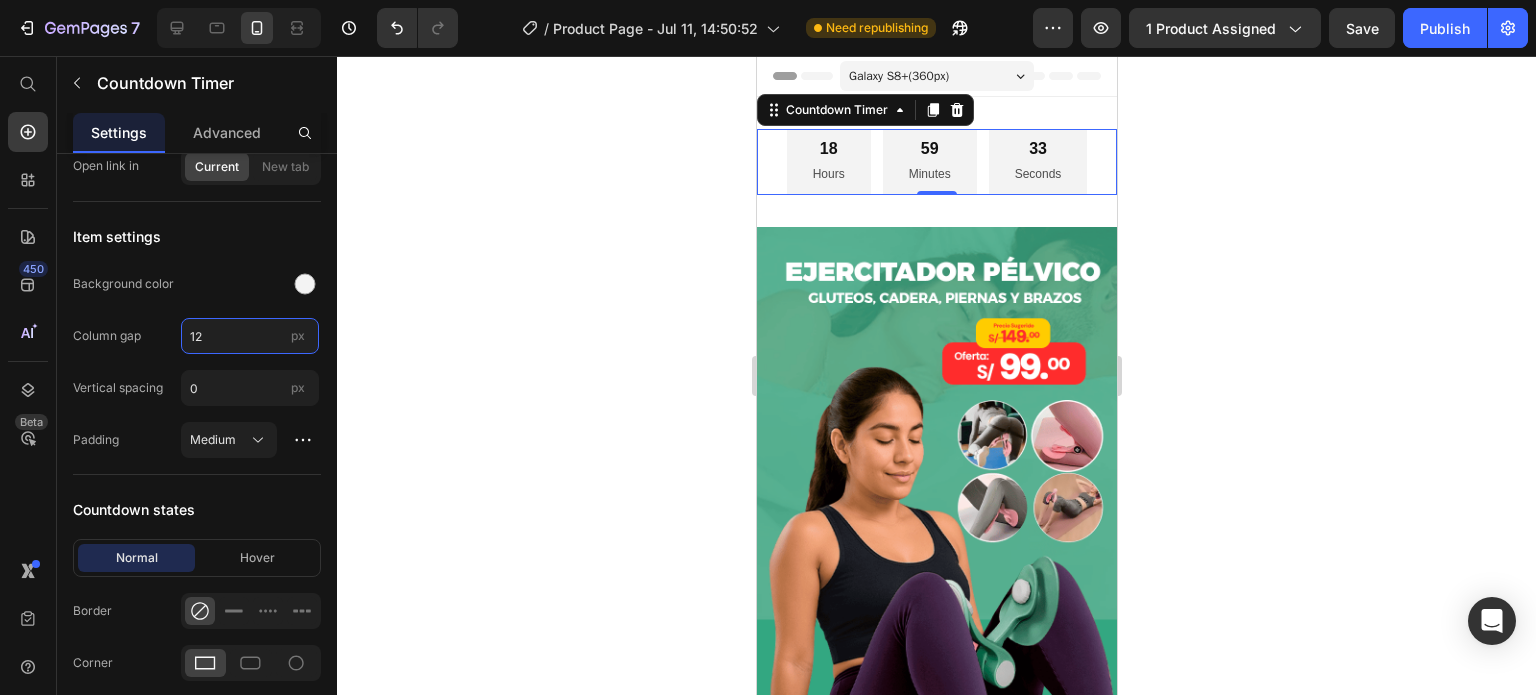 type on "12" 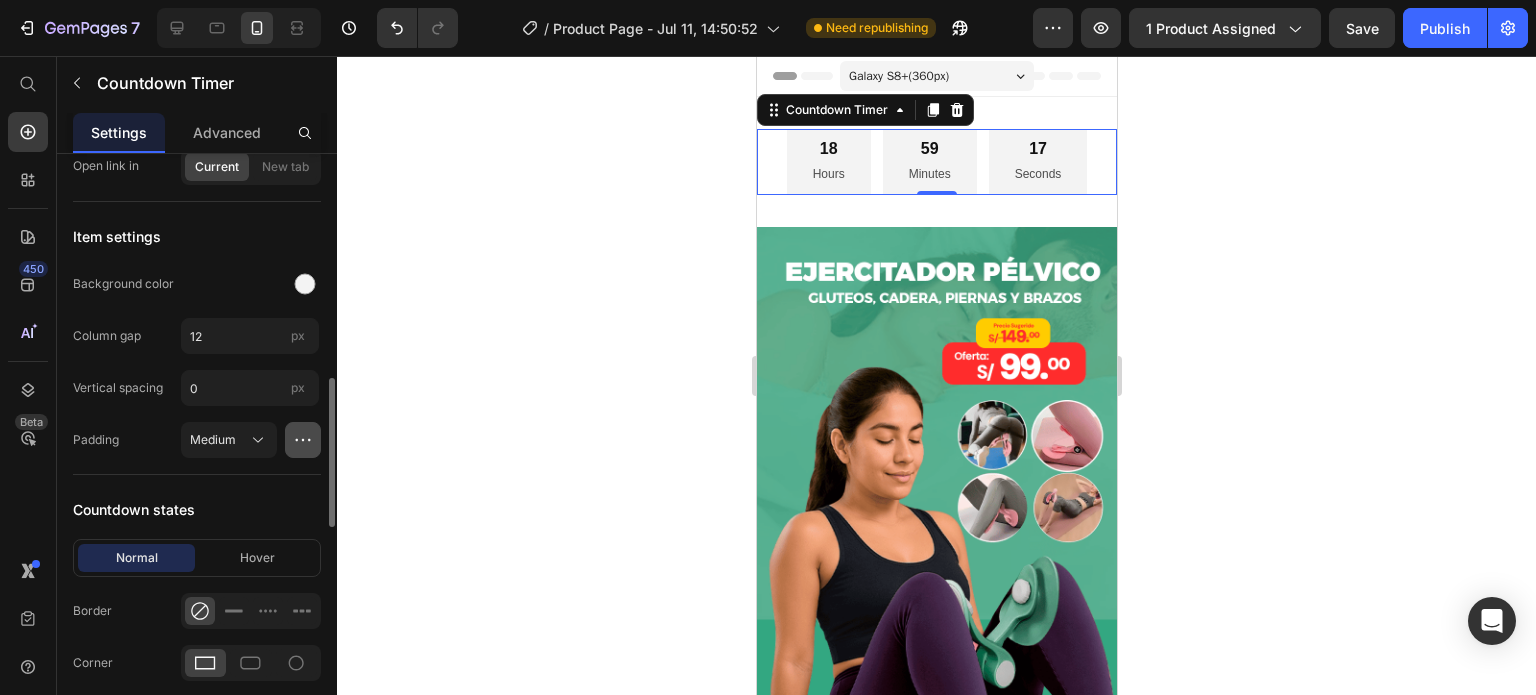 click 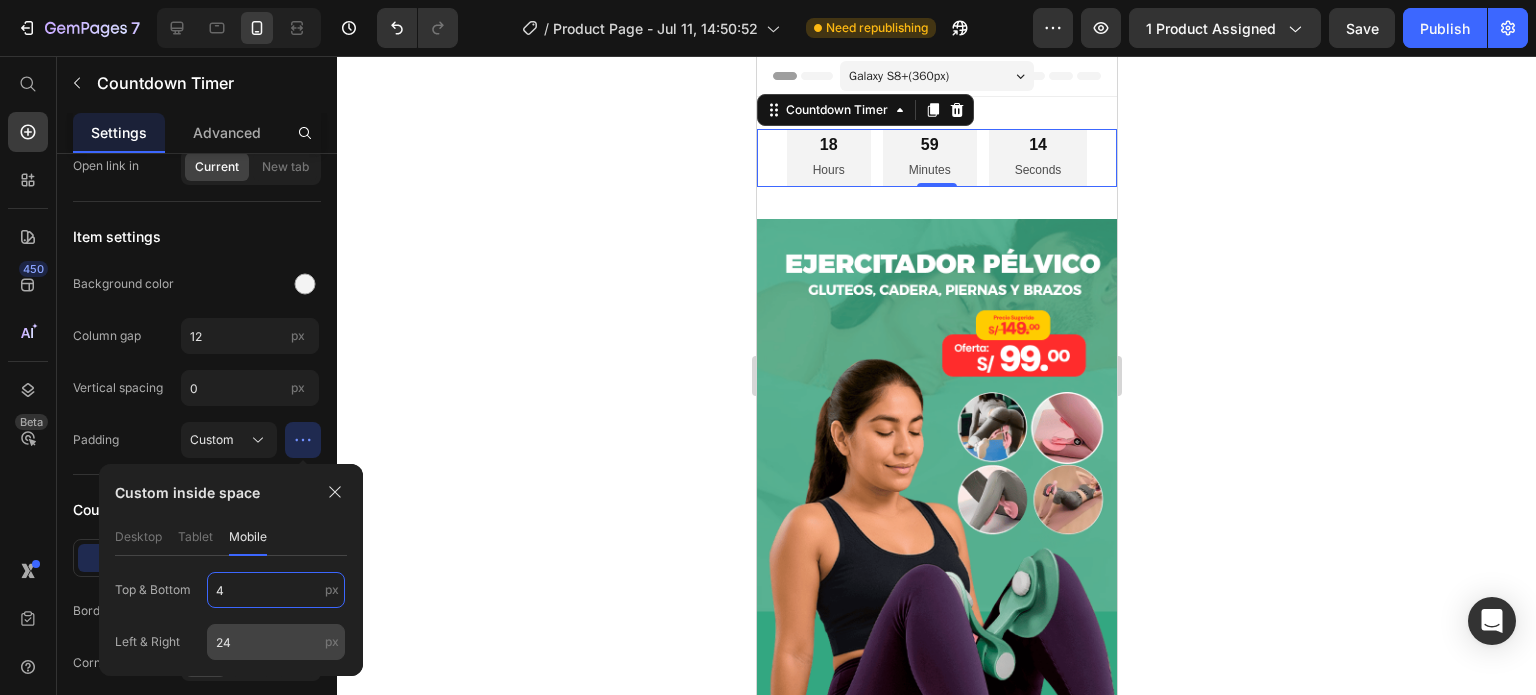 type on "4" 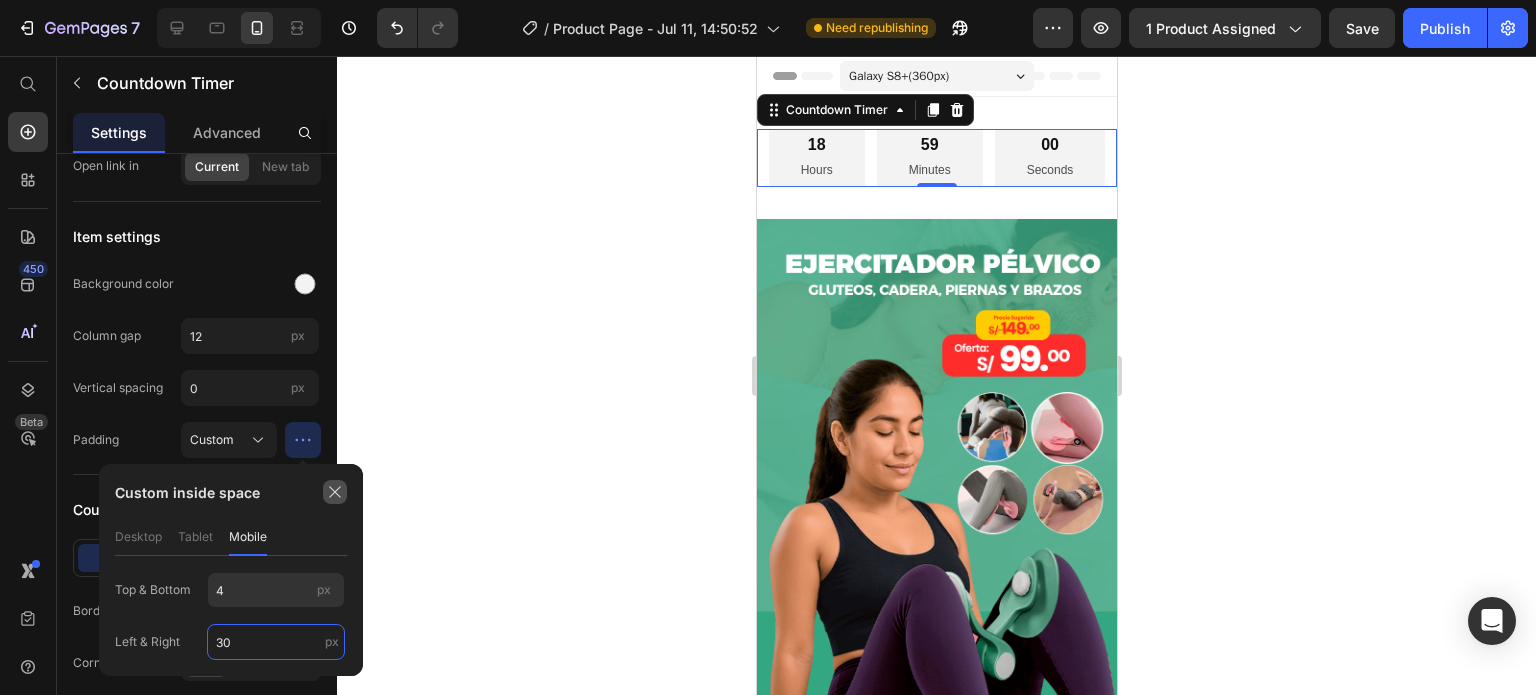 type on "30" 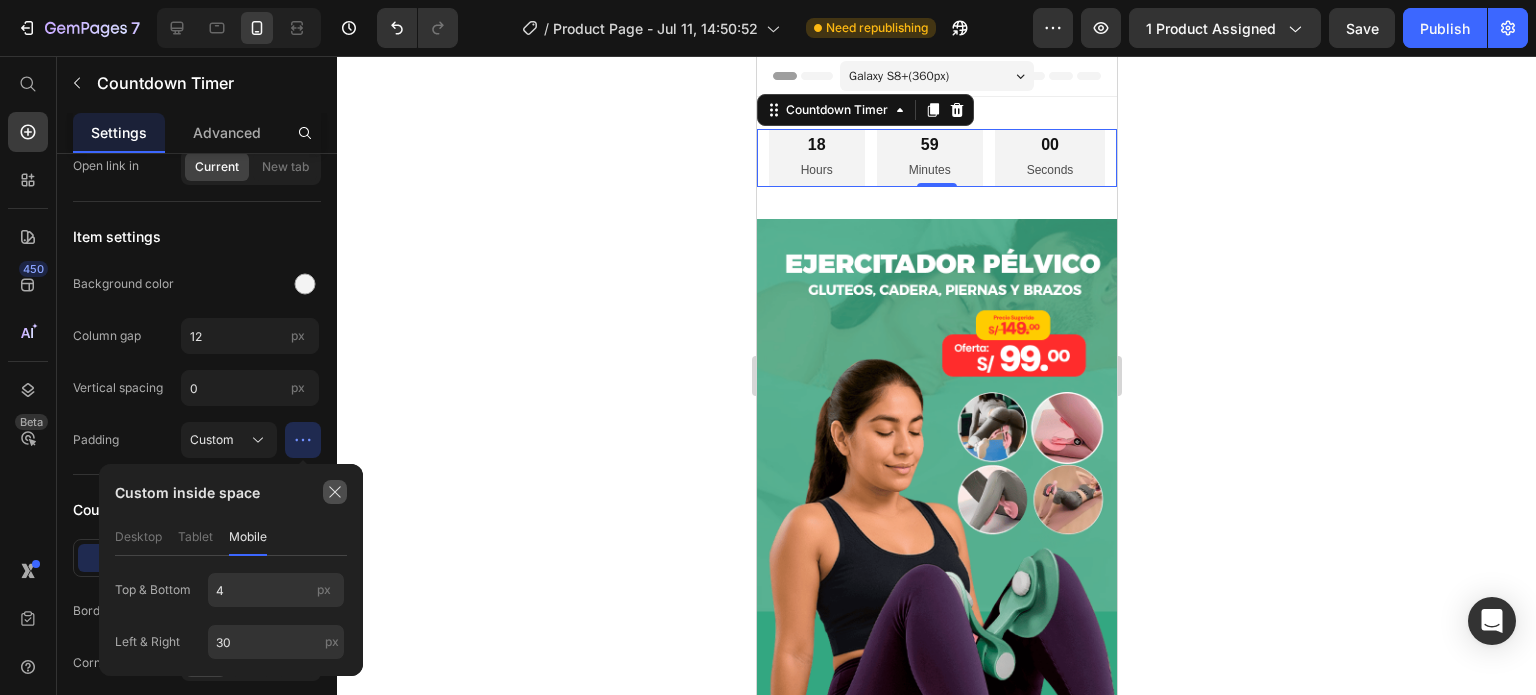 click 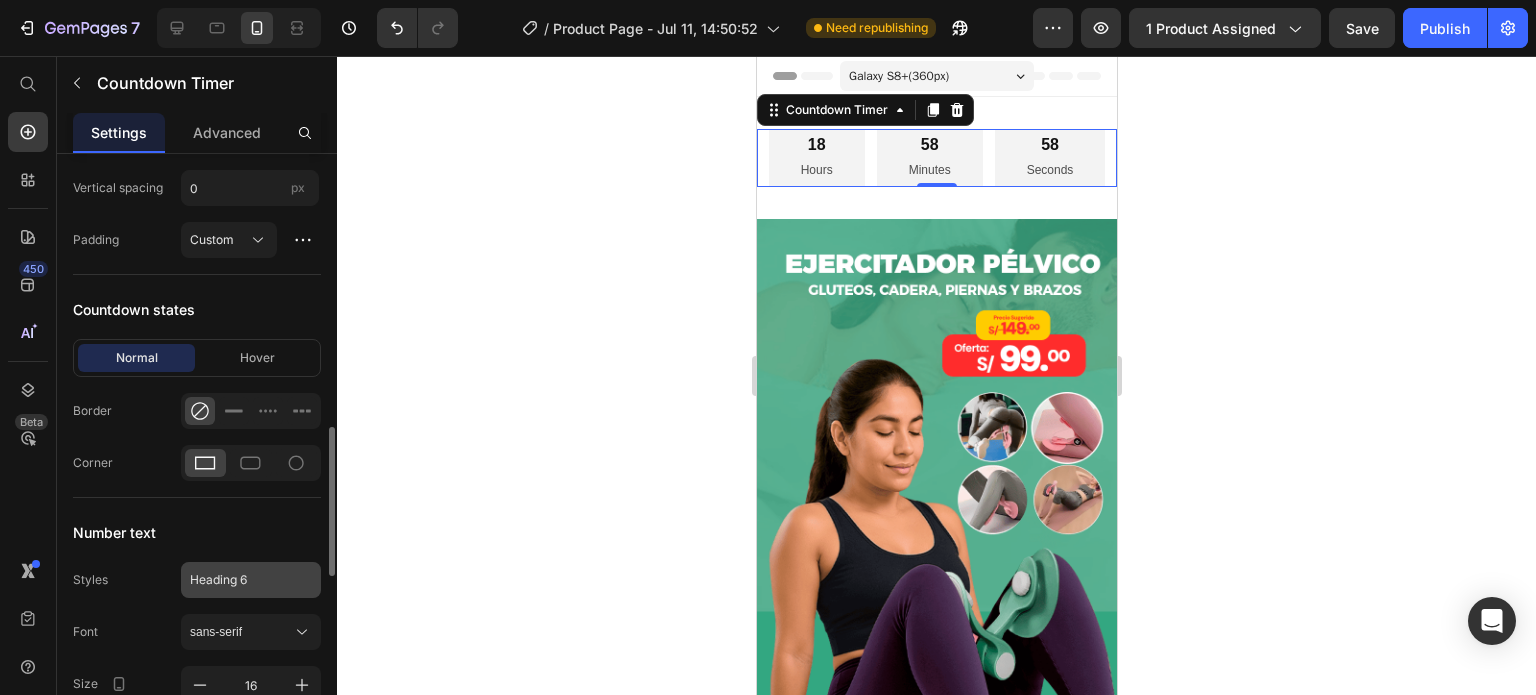 scroll, scrollTop: 1197, scrollLeft: 0, axis: vertical 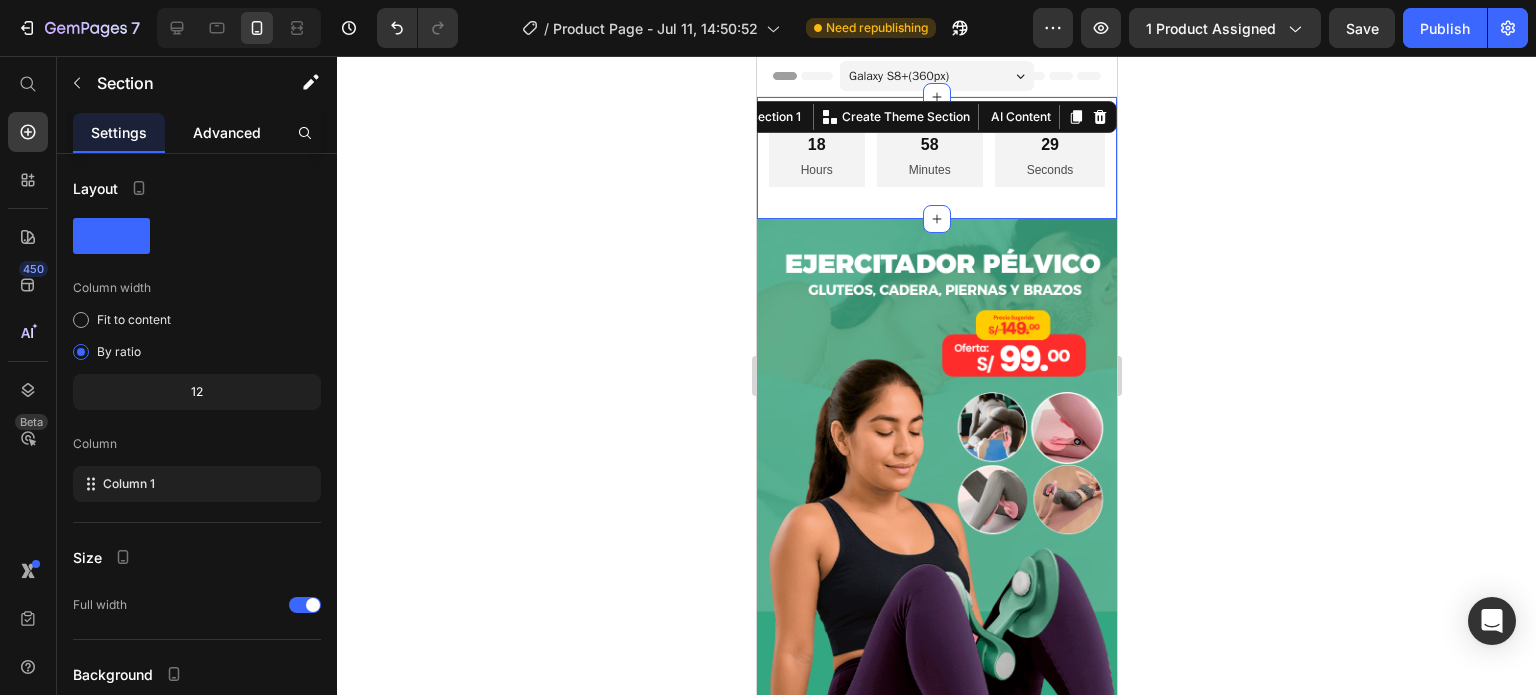 click on "Advanced" at bounding box center [227, 132] 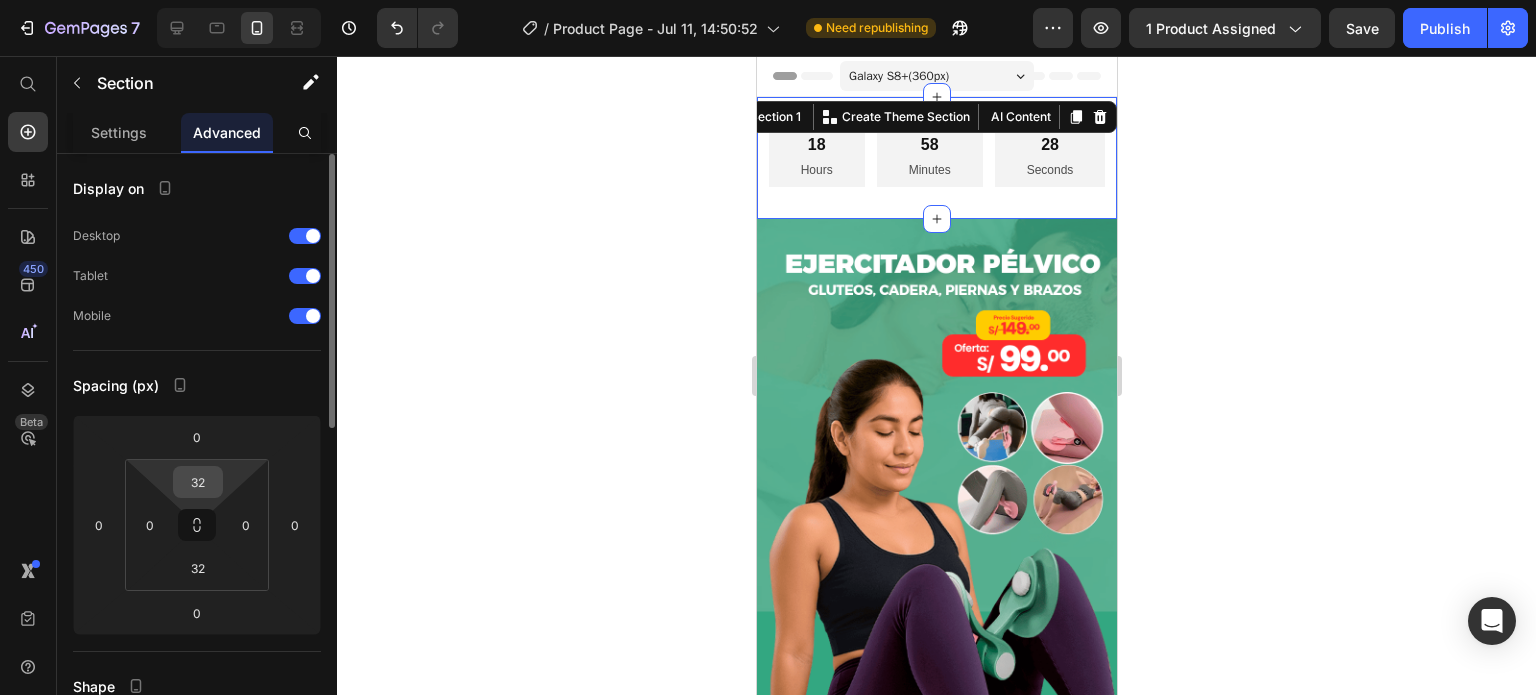 click on "32" at bounding box center (198, 482) 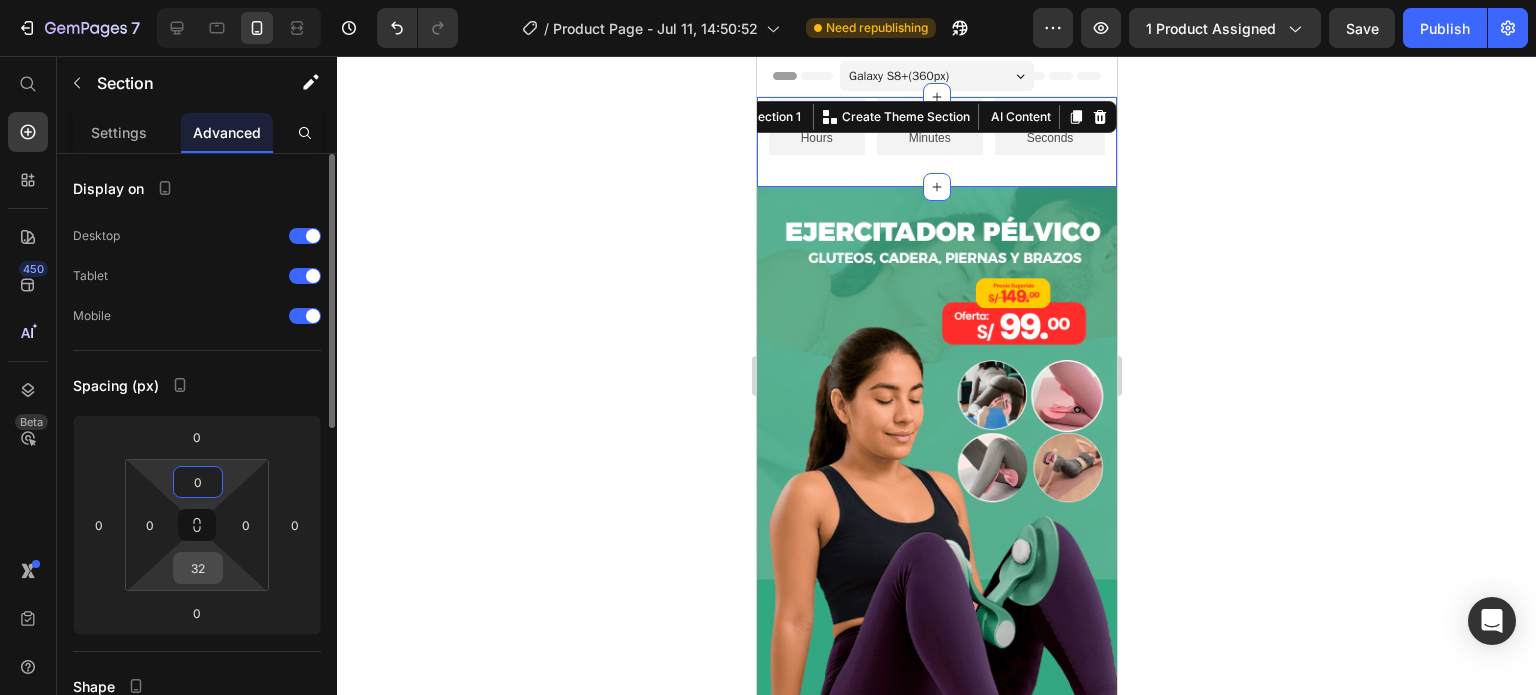 type on "0" 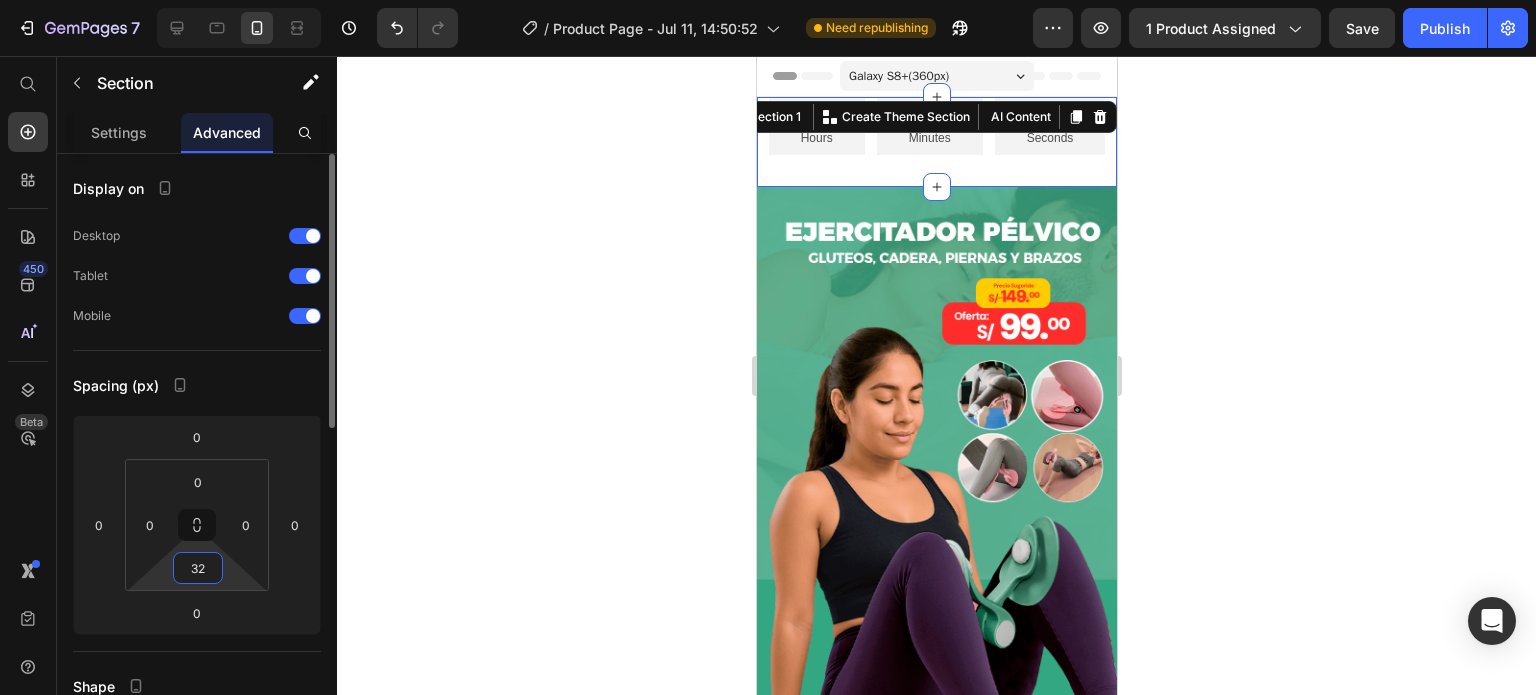 click on "32" at bounding box center (198, 568) 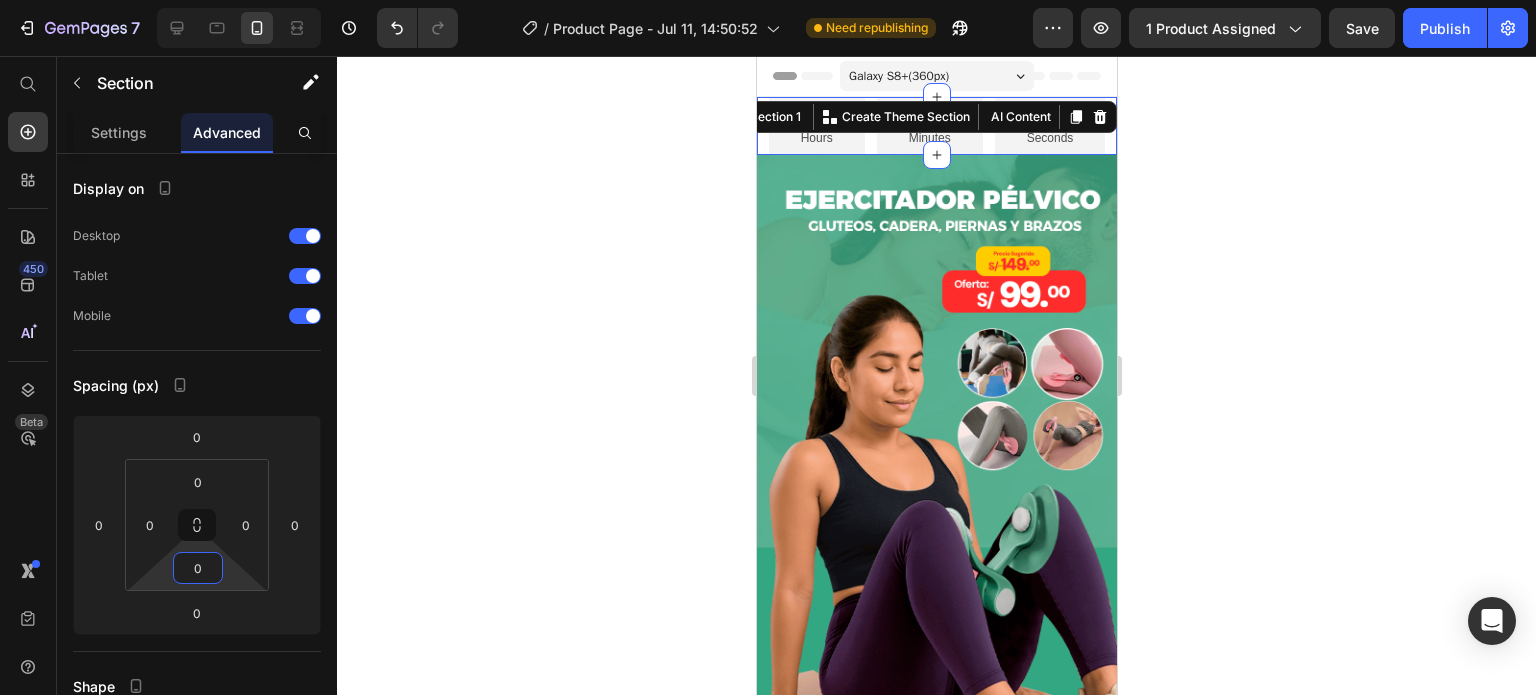 type on "0" 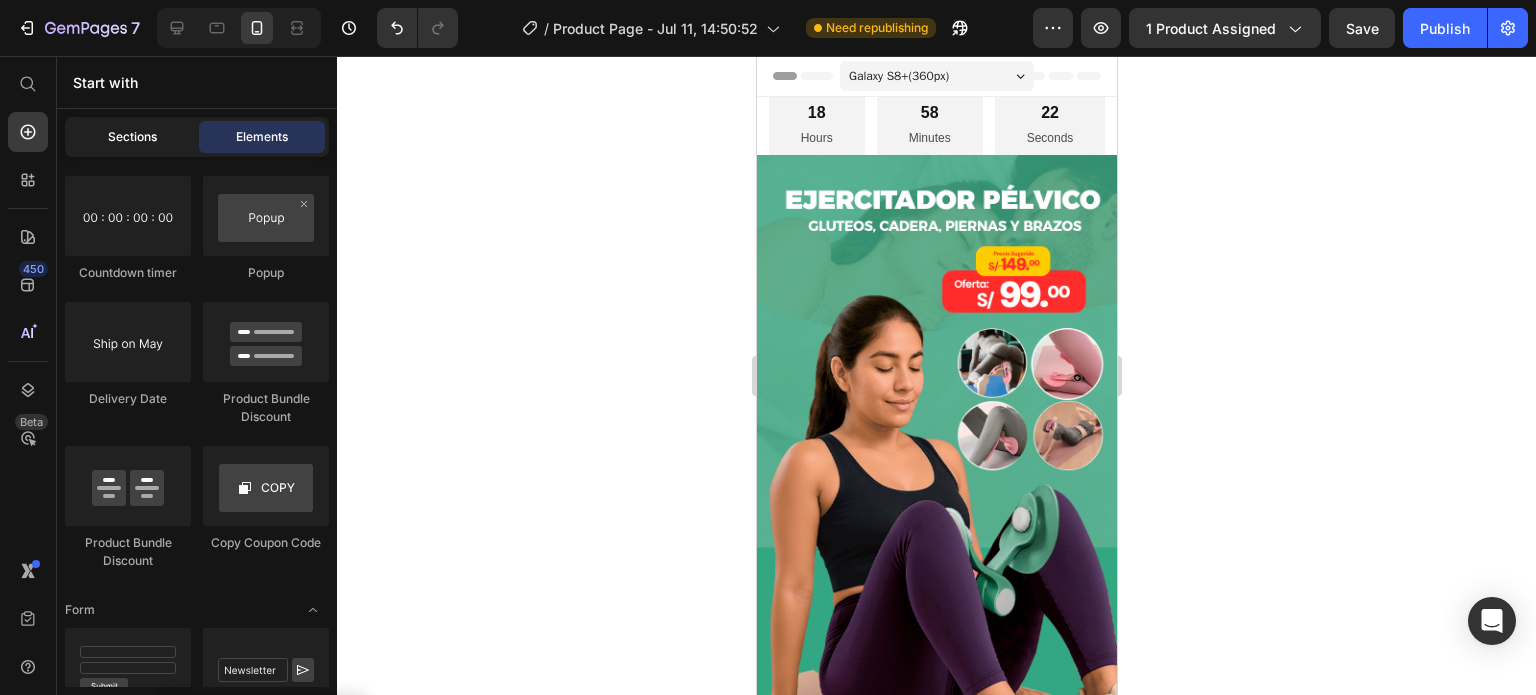 click on "Sections" at bounding box center (132, 137) 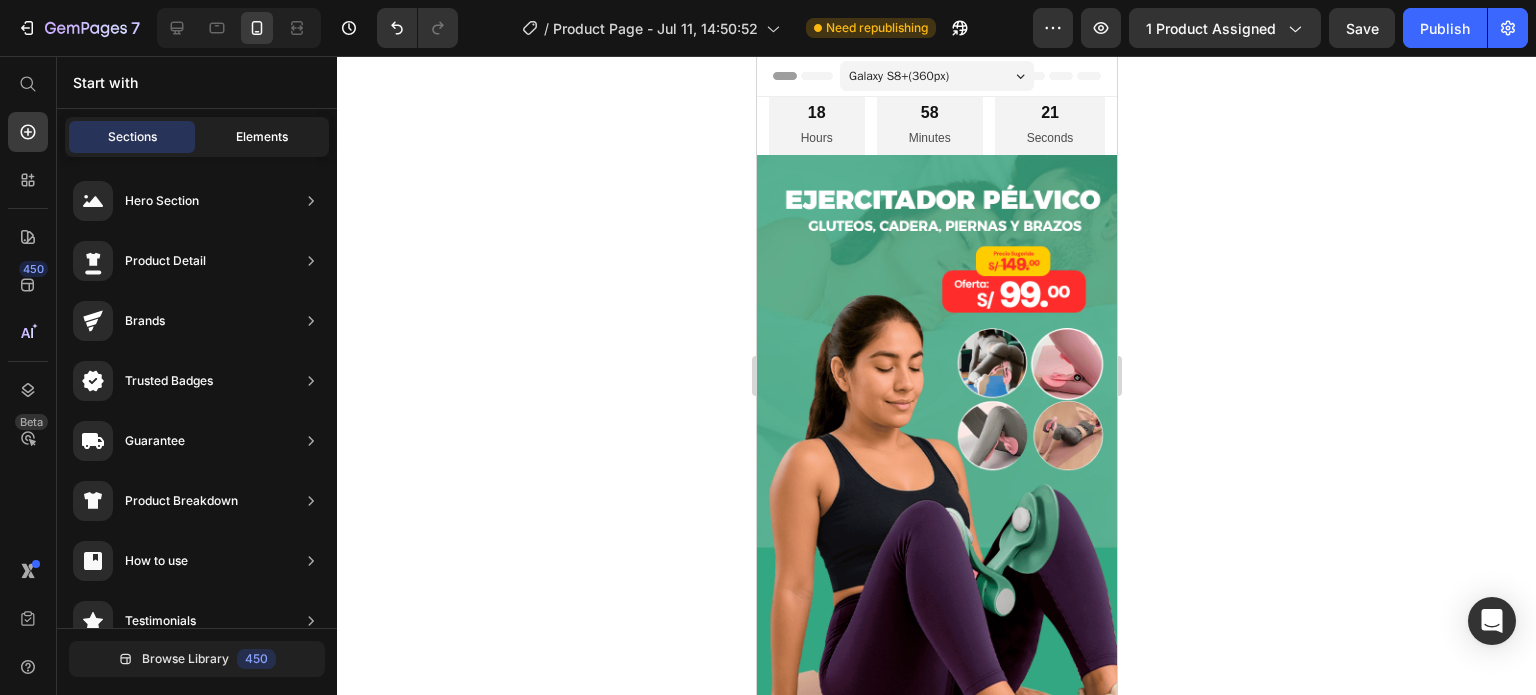 click on "Elements" at bounding box center [262, 137] 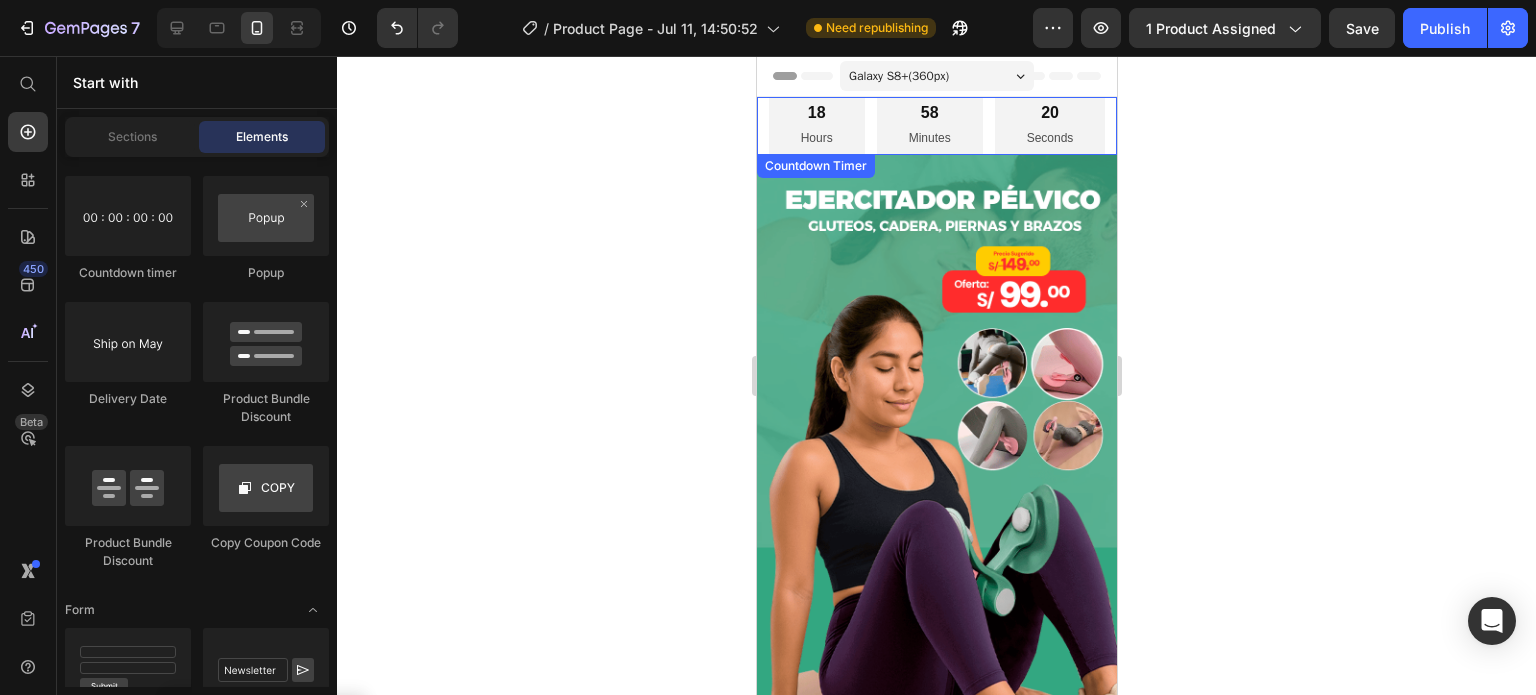 click on "18 Hours" at bounding box center [816, 126] 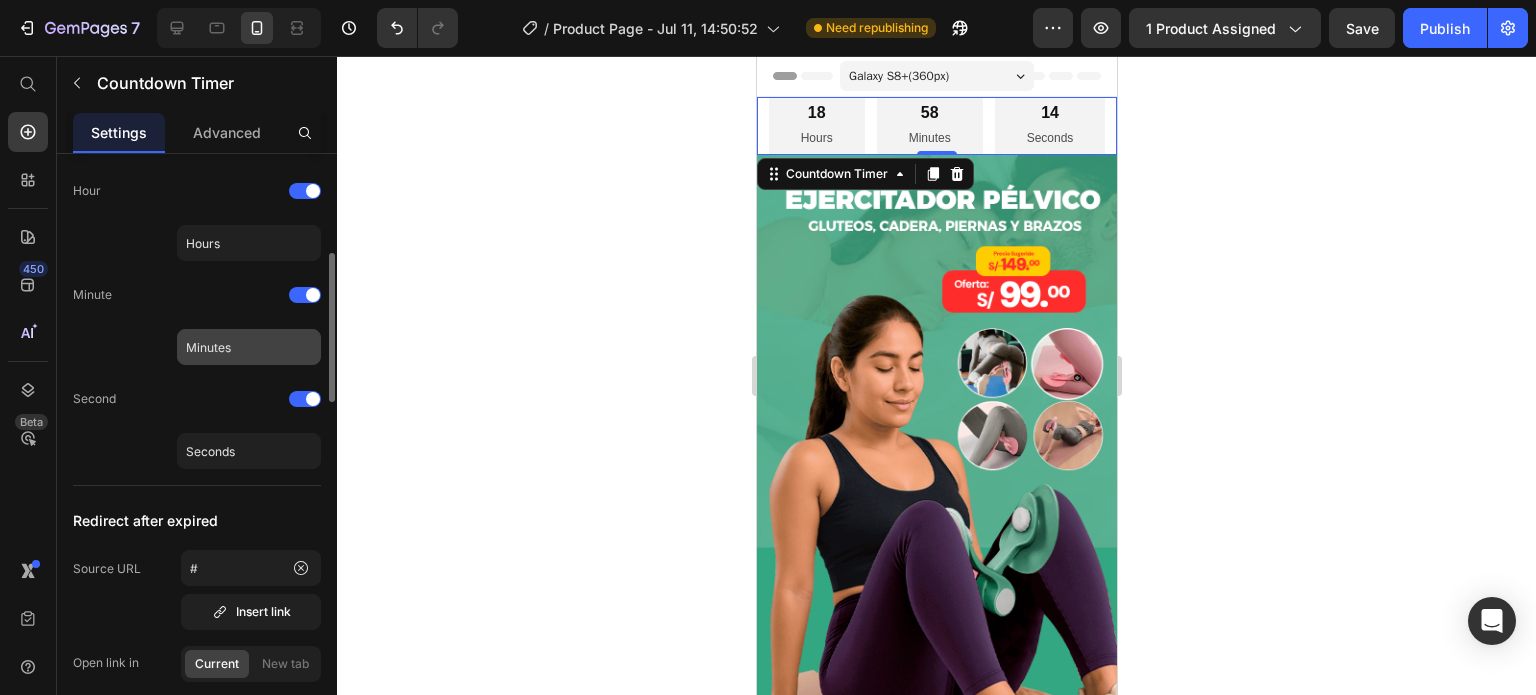 scroll, scrollTop: 300, scrollLeft: 0, axis: vertical 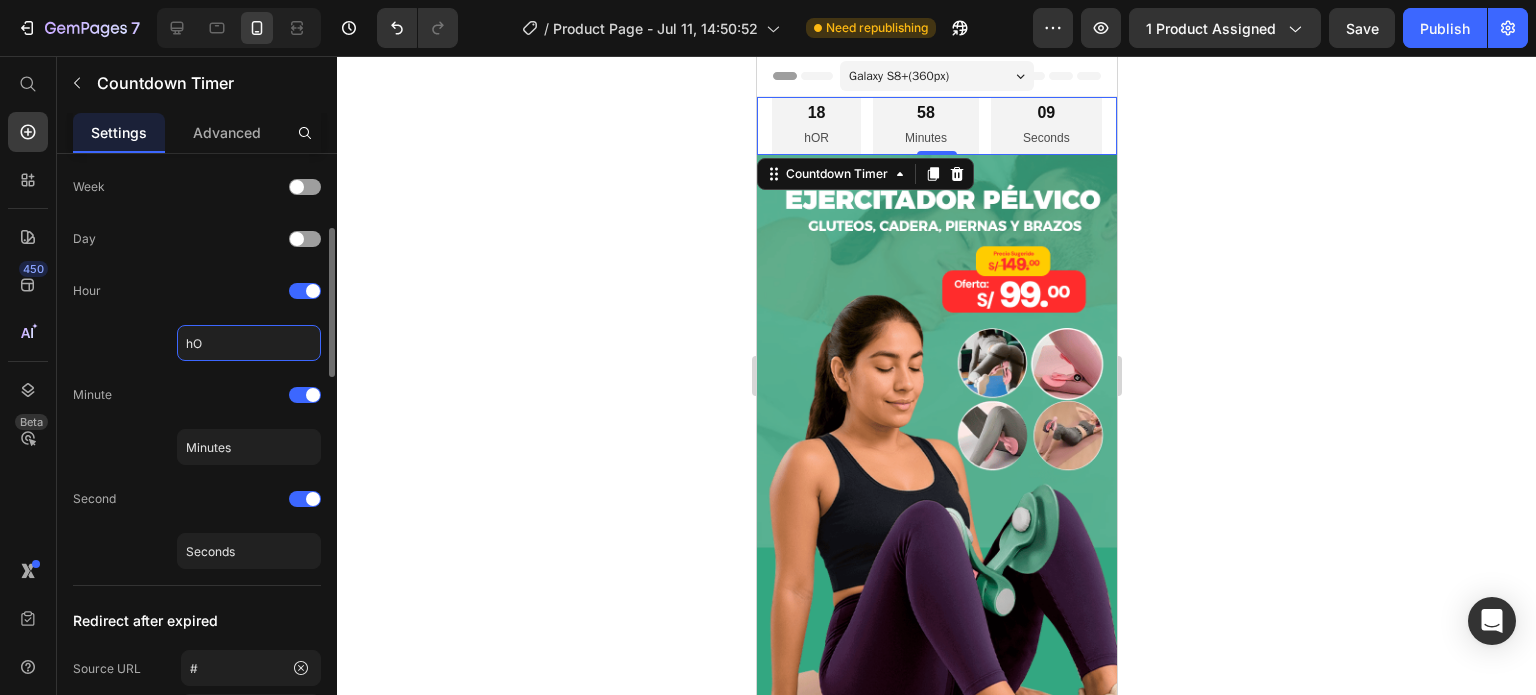type on "h" 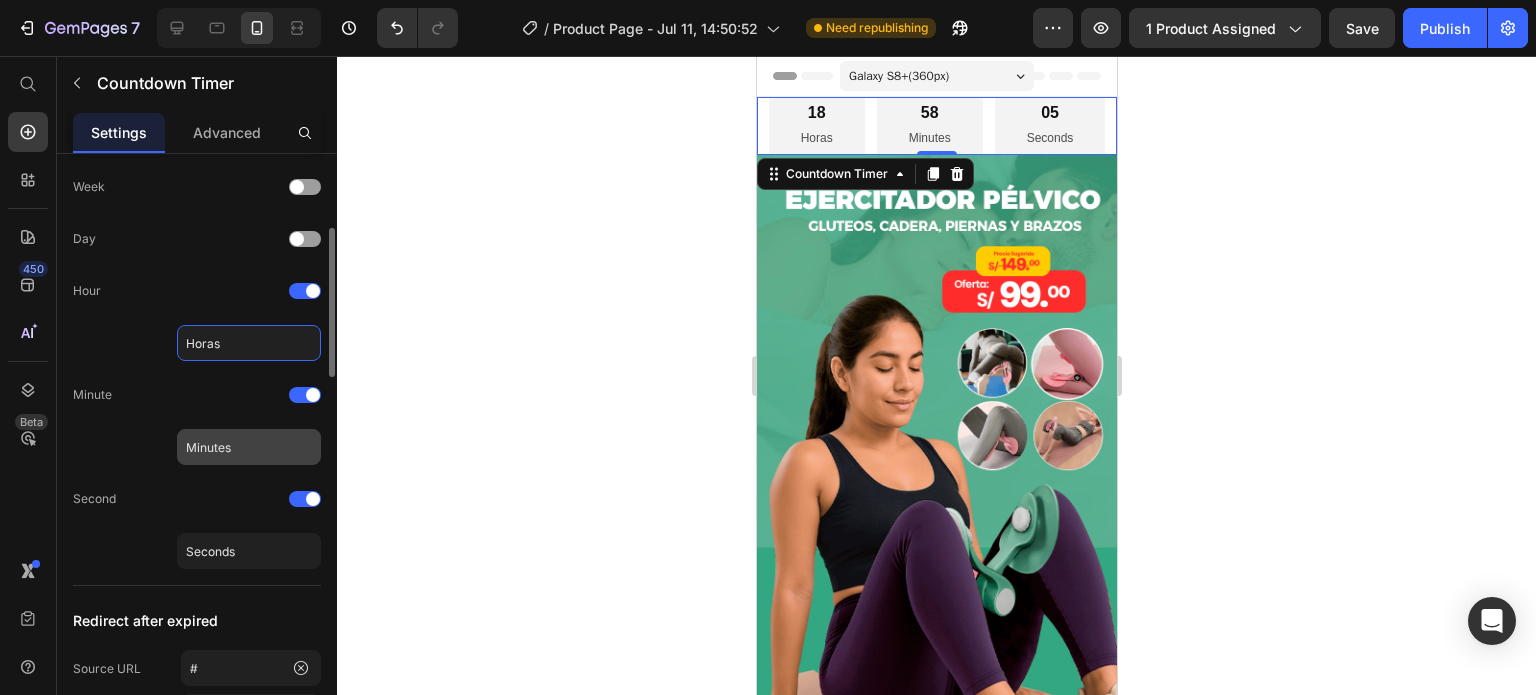 type on "Horas" 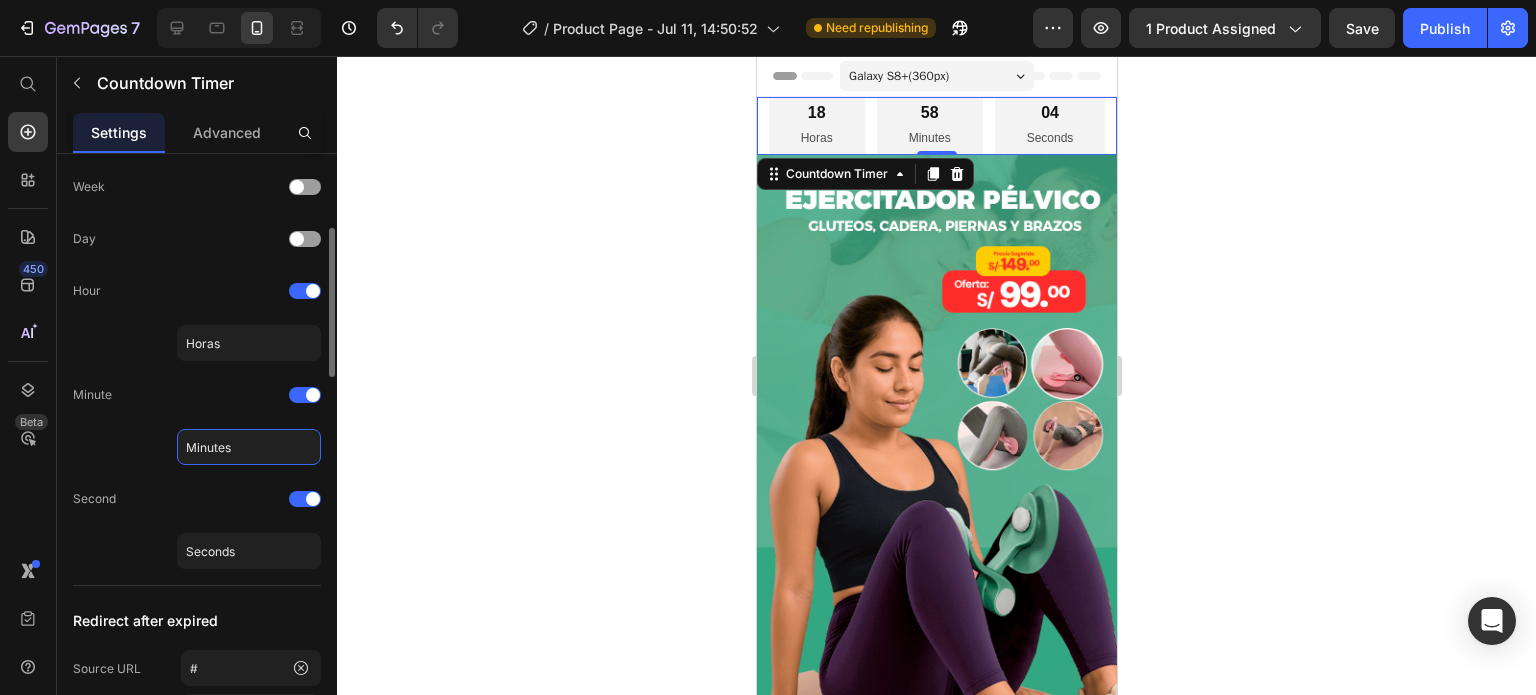 click on "Minutes" 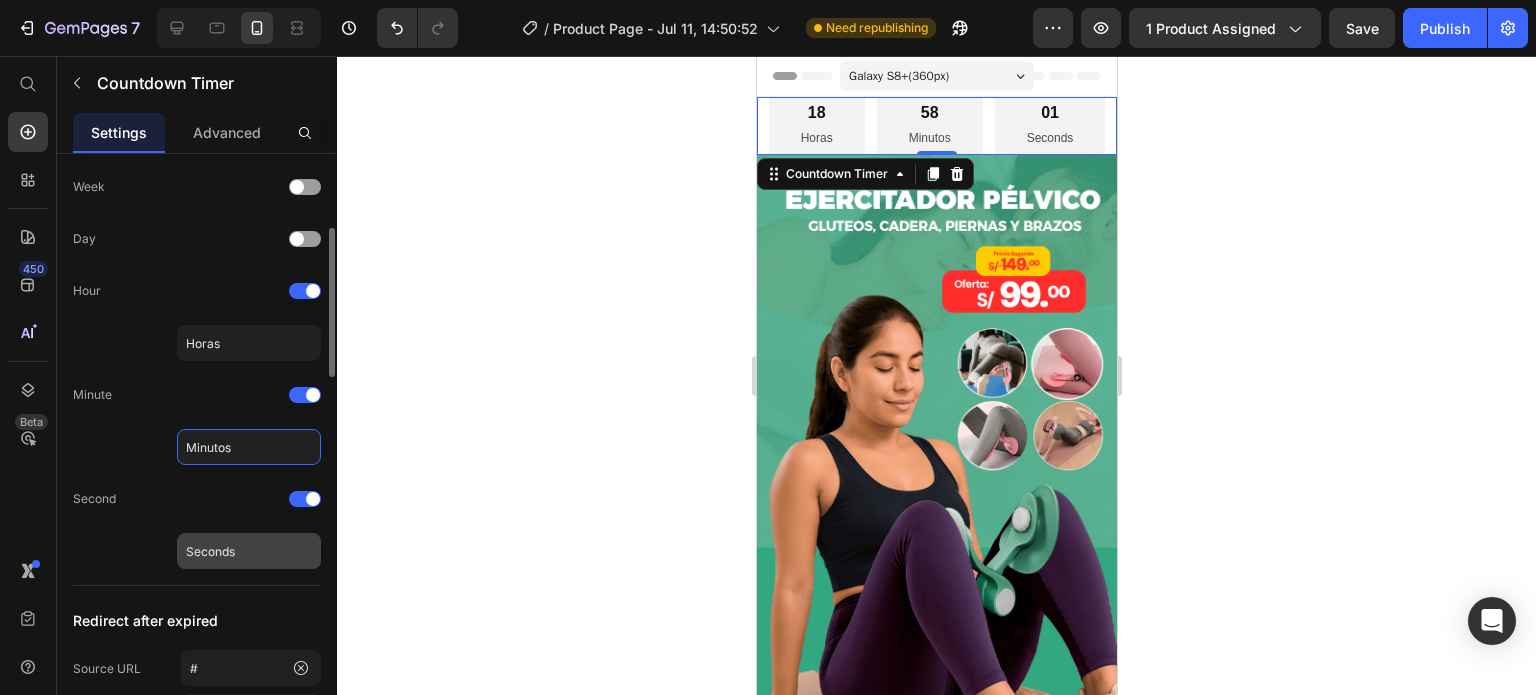 type on "Minutos" 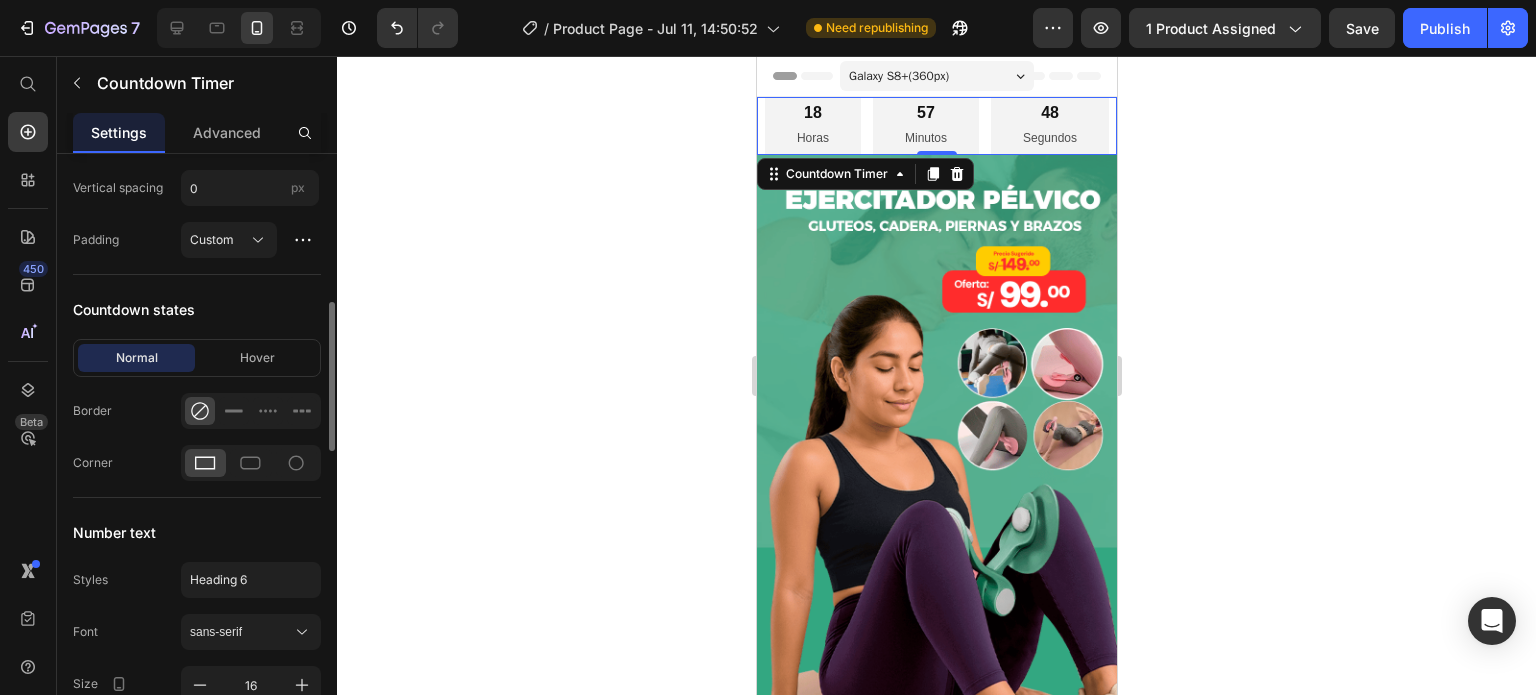 scroll, scrollTop: 997, scrollLeft: 0, axis: vertical 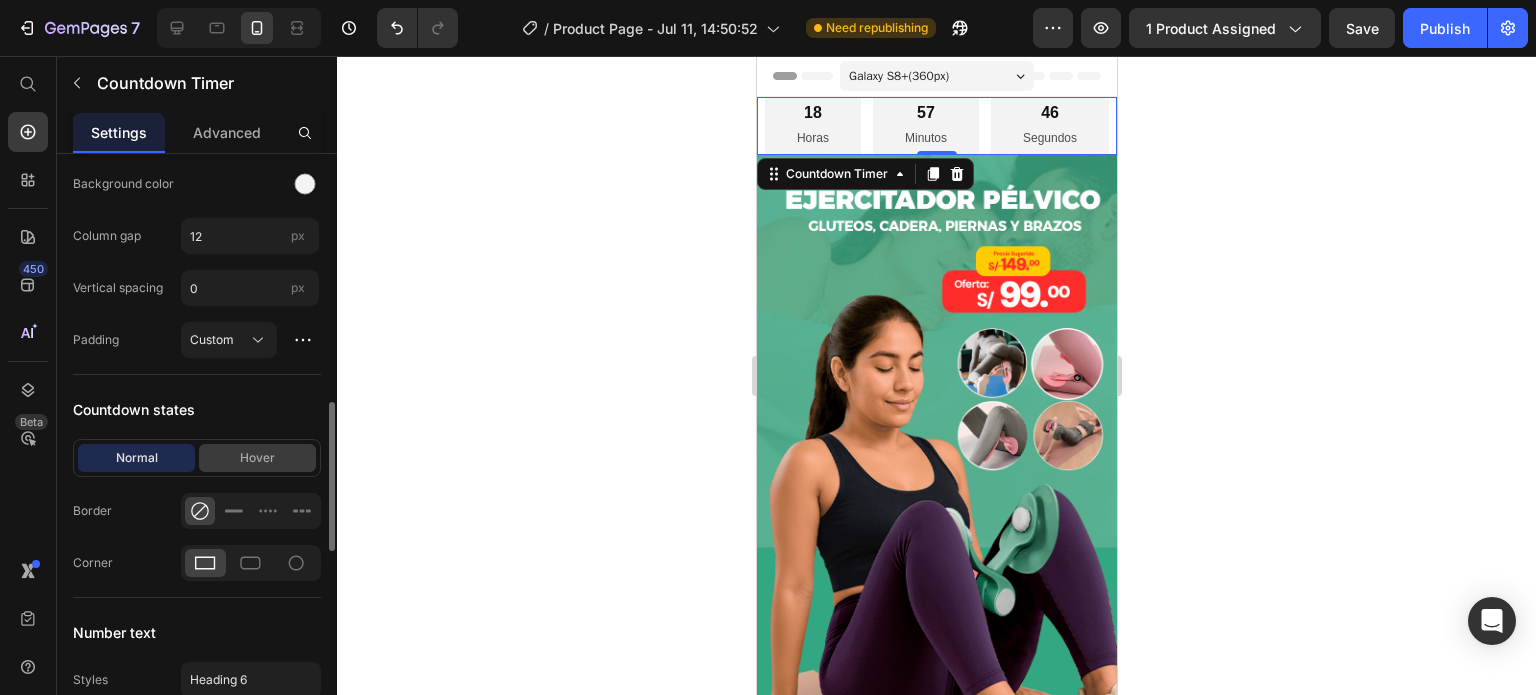 type on "Segundos" 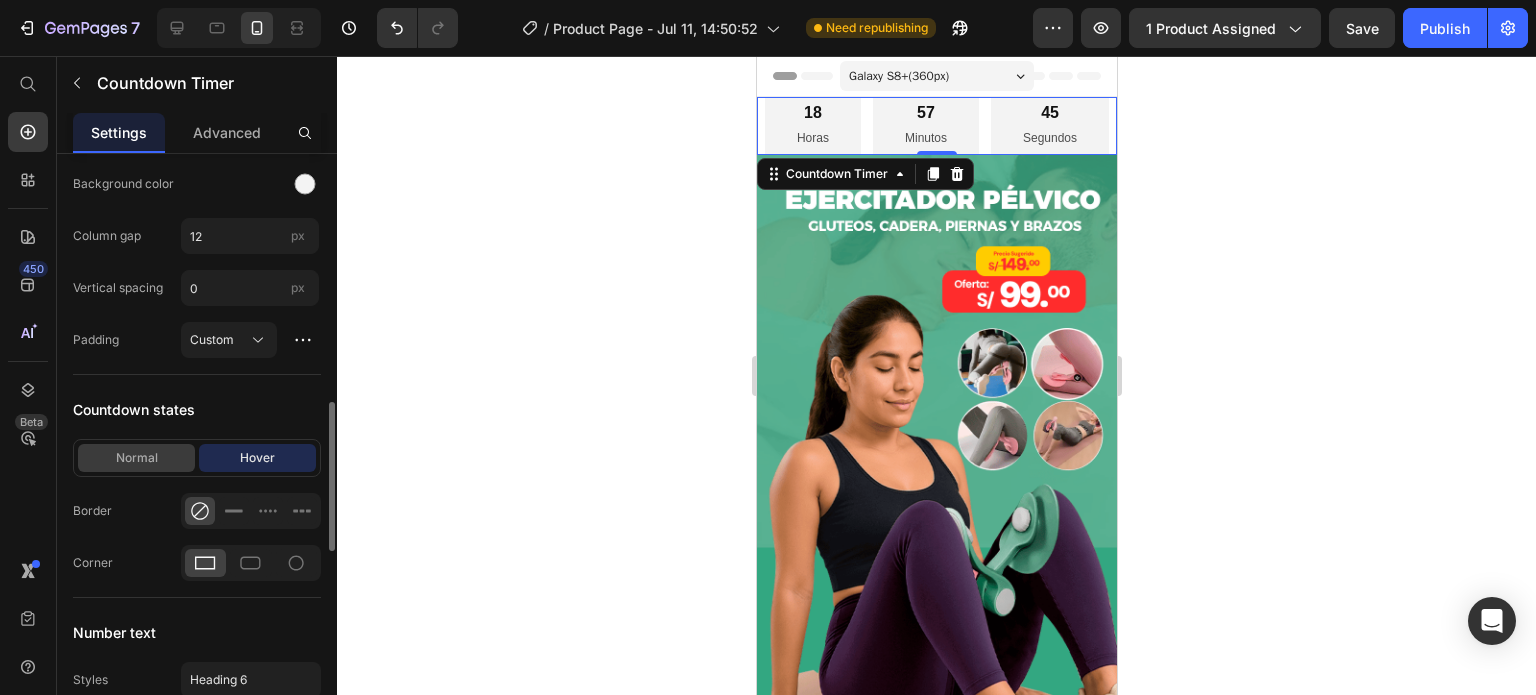 click on "Normal" at bounding box center [136, 458] 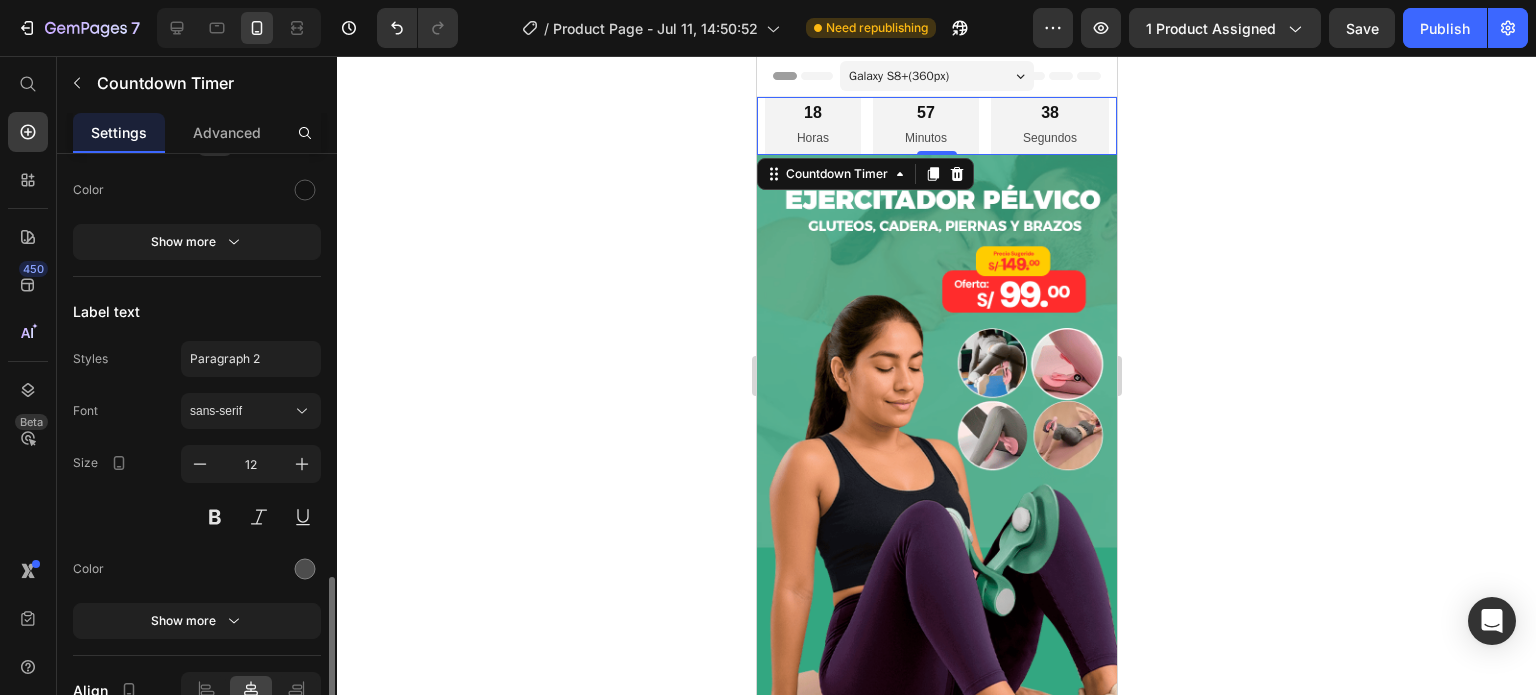 scroll, scrollTop: 1797, scrollLeft: 0, axis: vertical 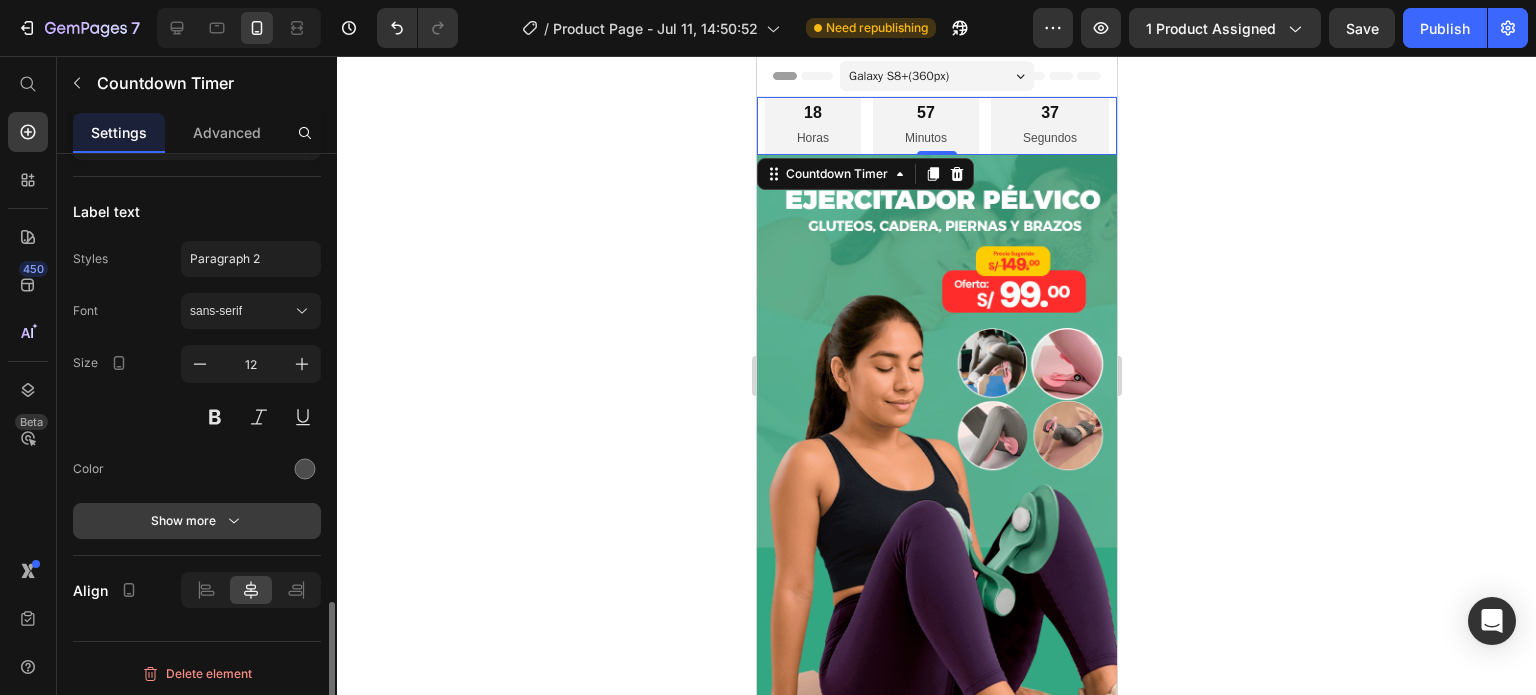 click 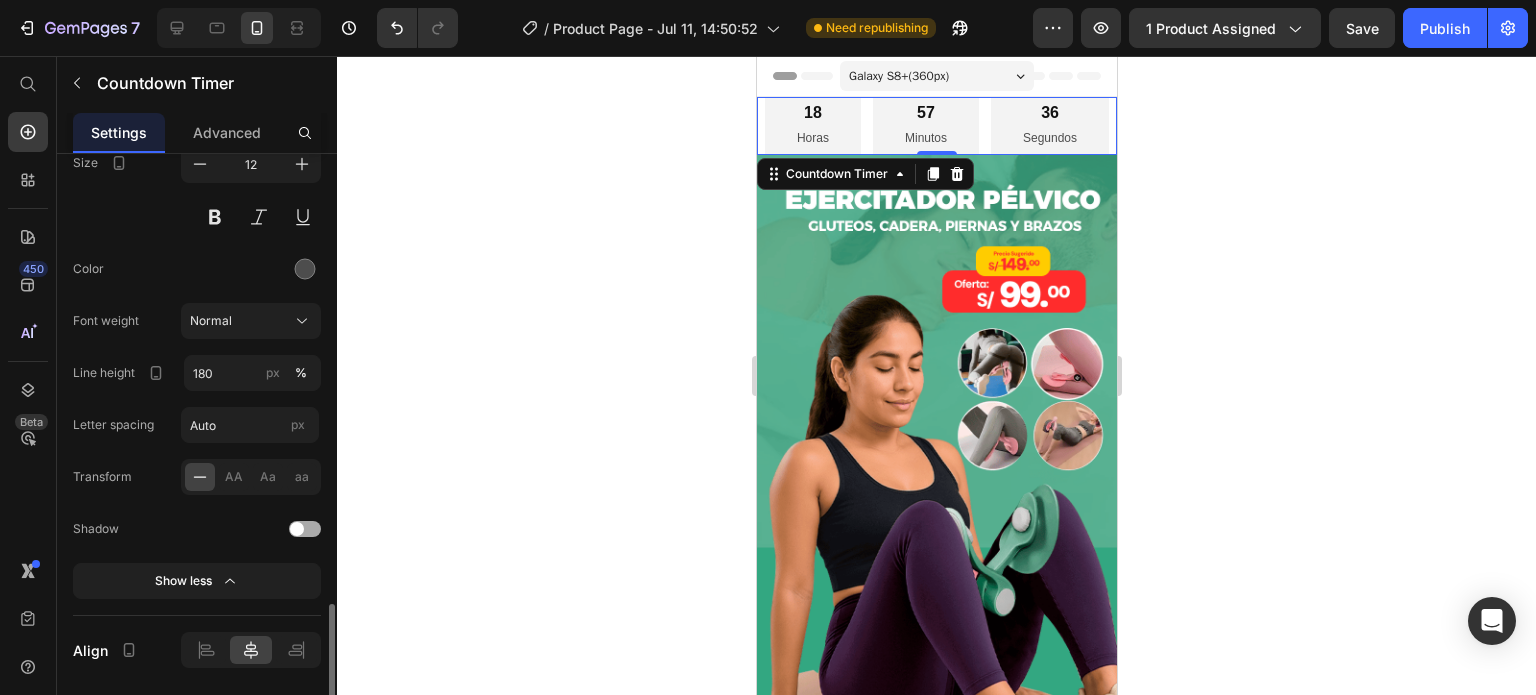scroll, scrollTop: 2057, scrollLeft: 0, axis: vertical 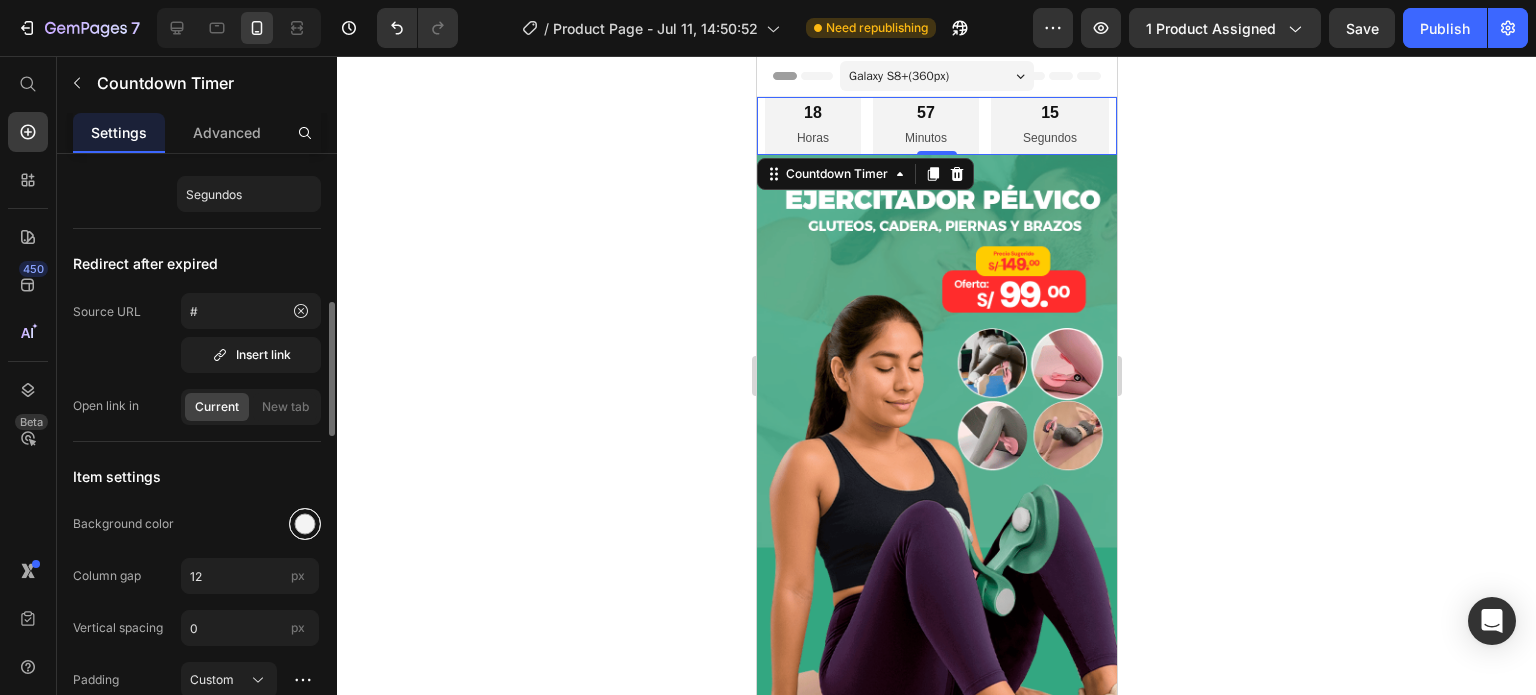 click at bounding box center [305, 524] 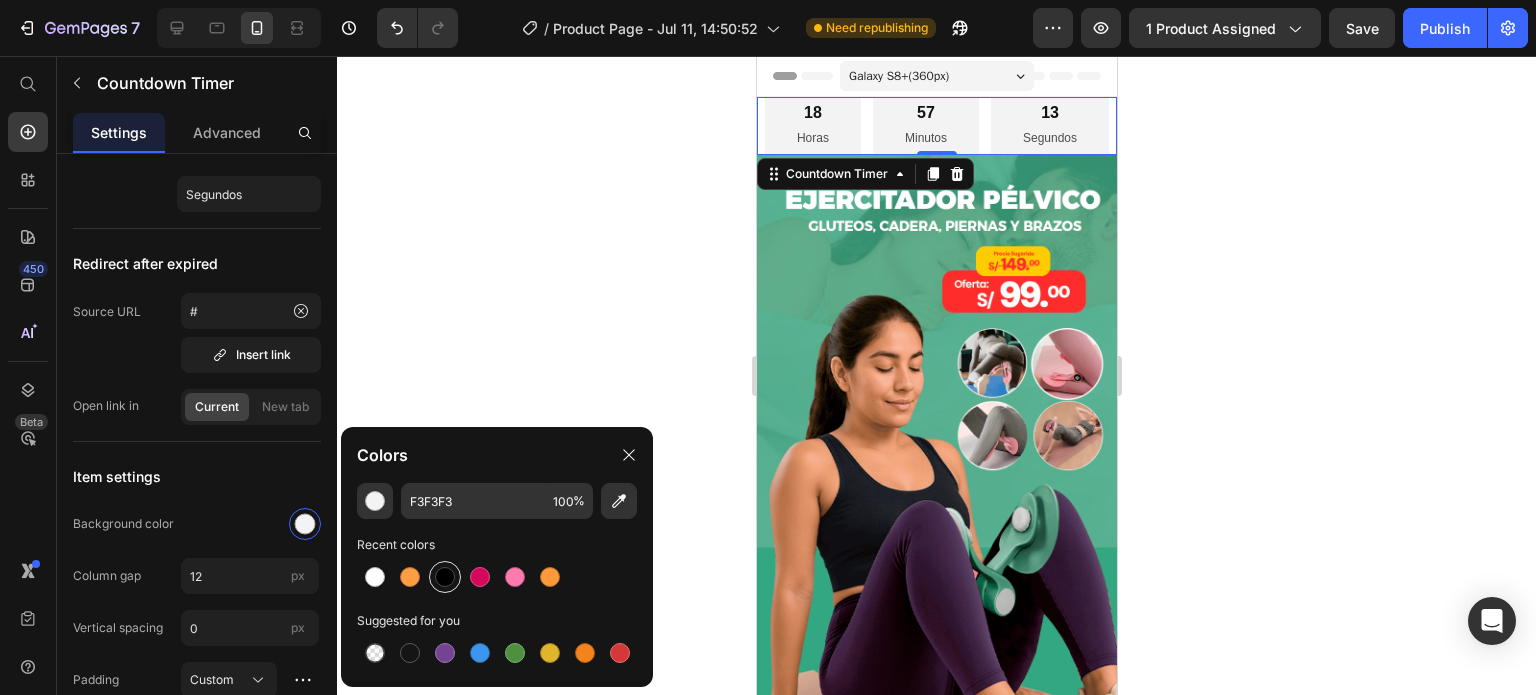 click at bounding box center [445, 577] 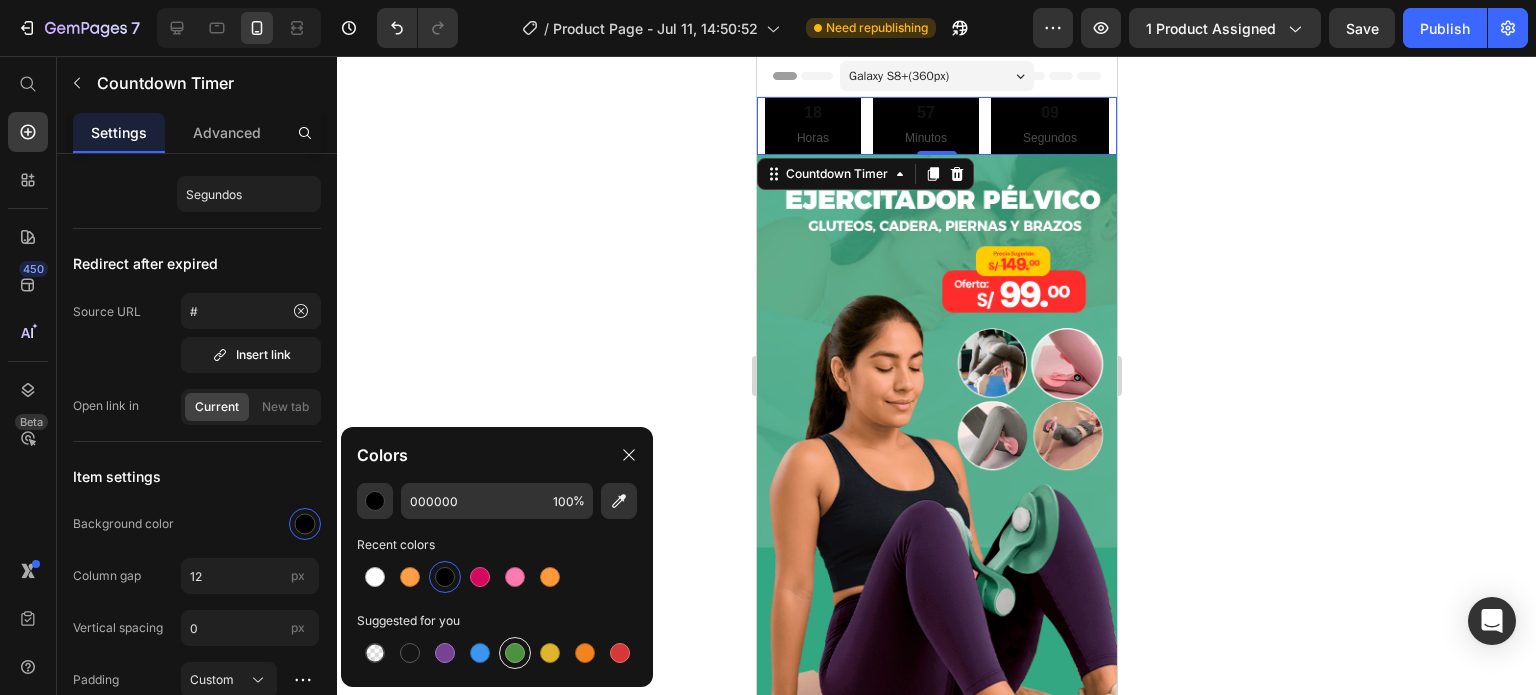 click at bounding box center [515, 653] 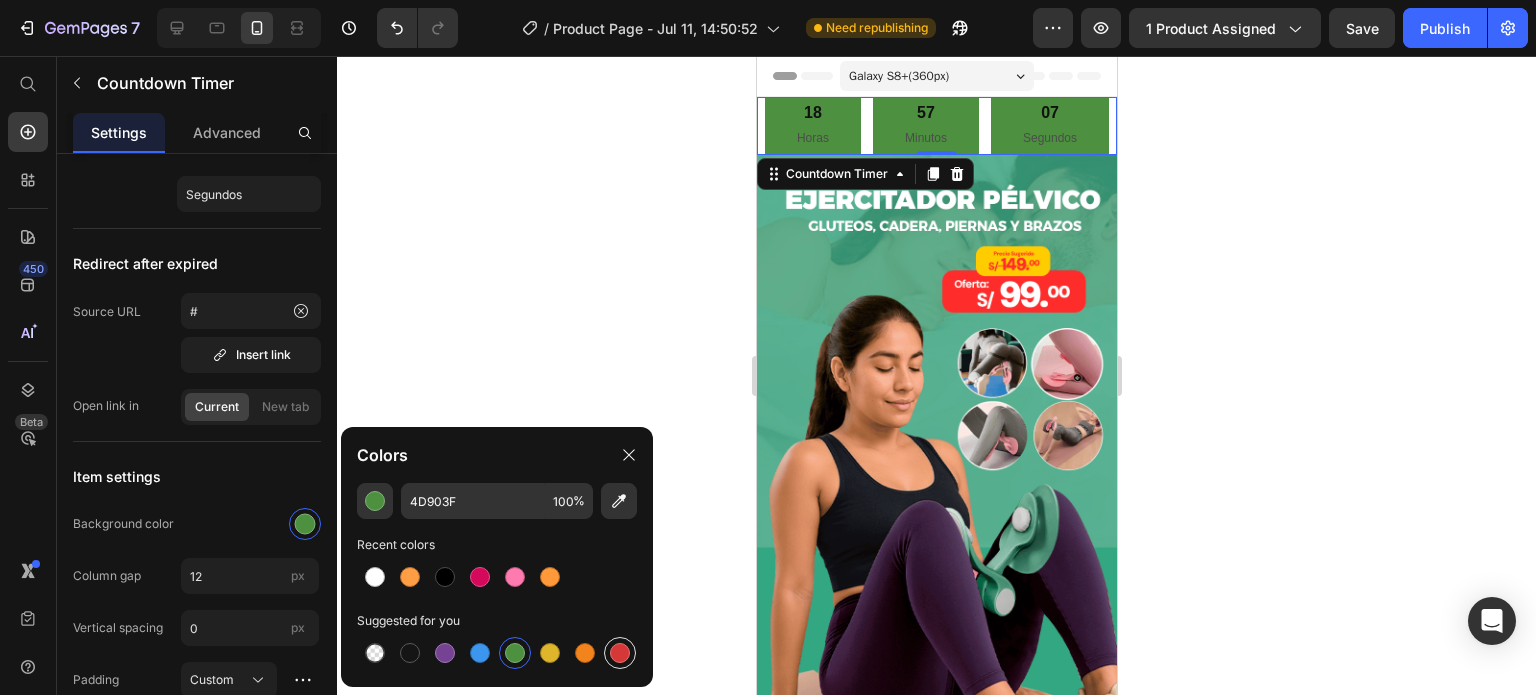 click at bounding box center [620, 653] 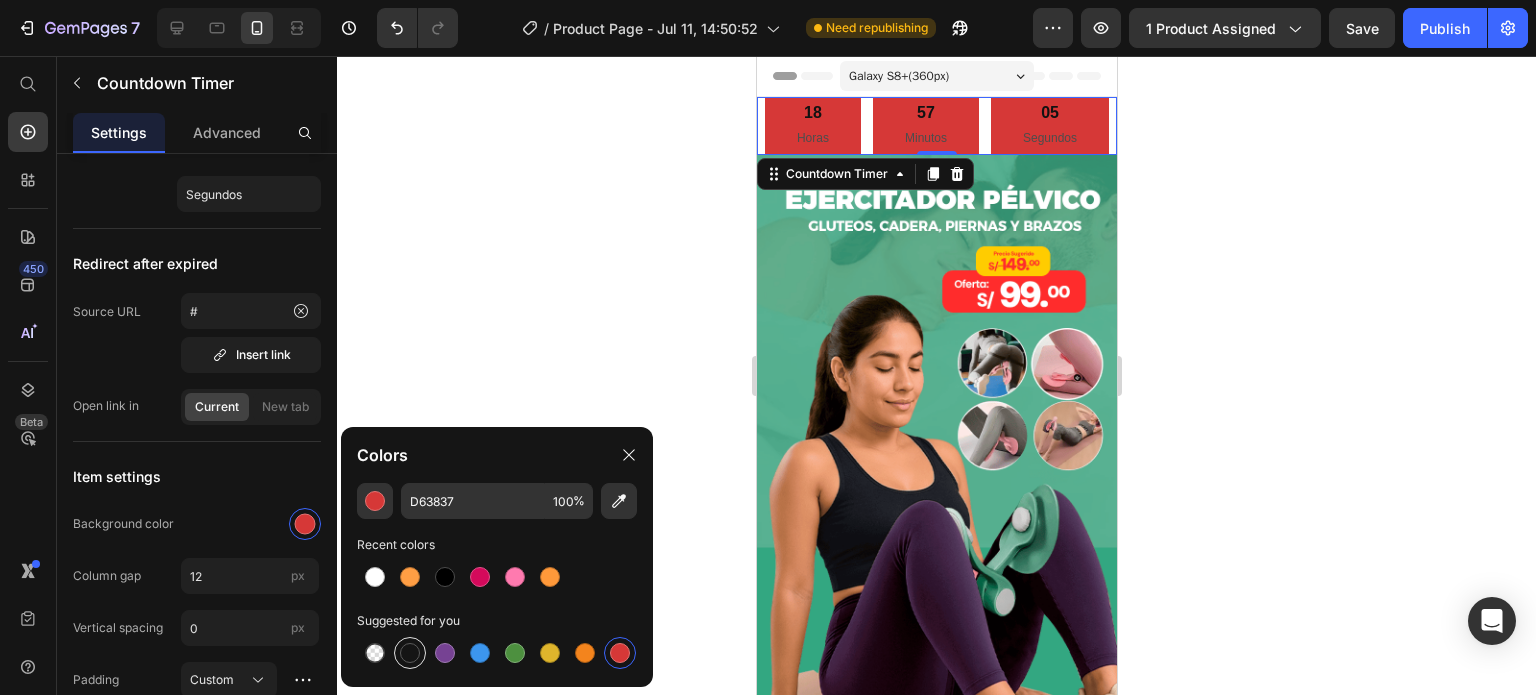 click at bounding box center (410, 653) 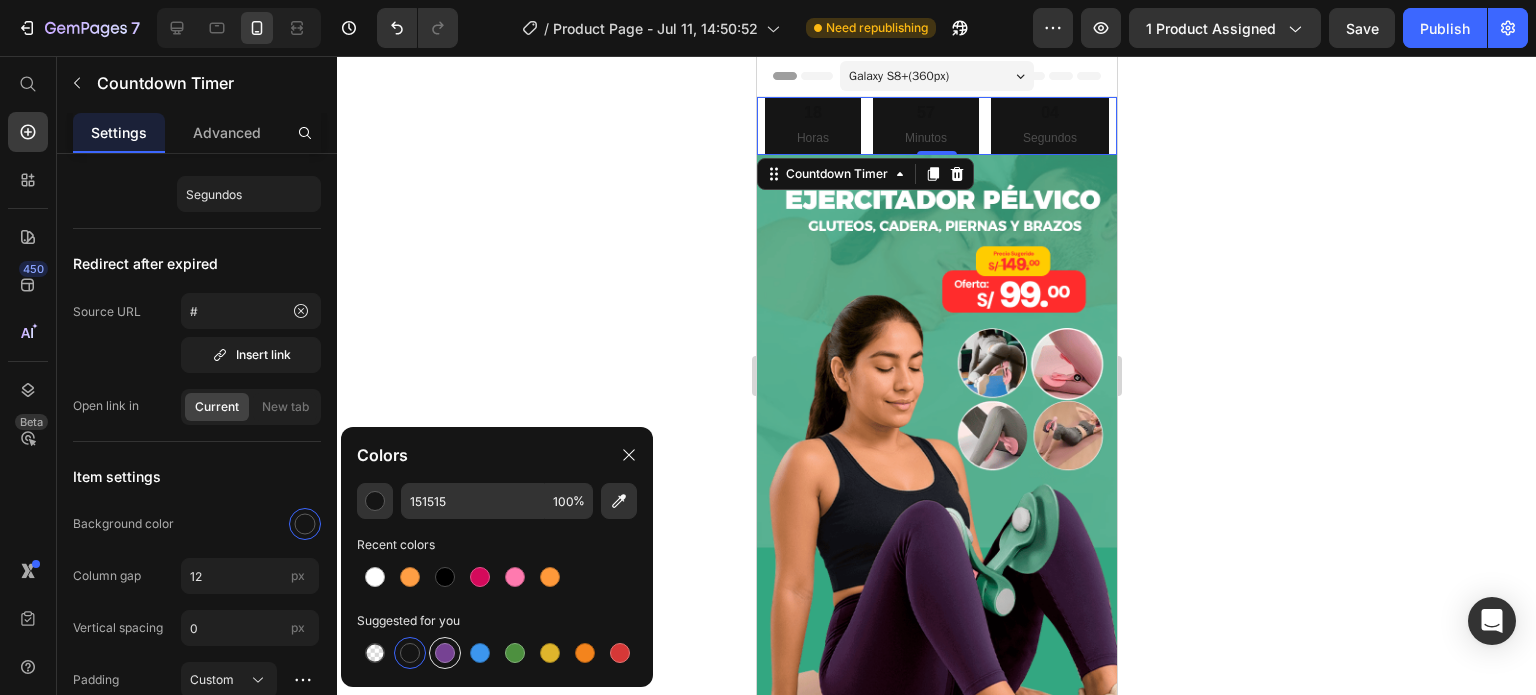 click at bounding box center (445, 653) 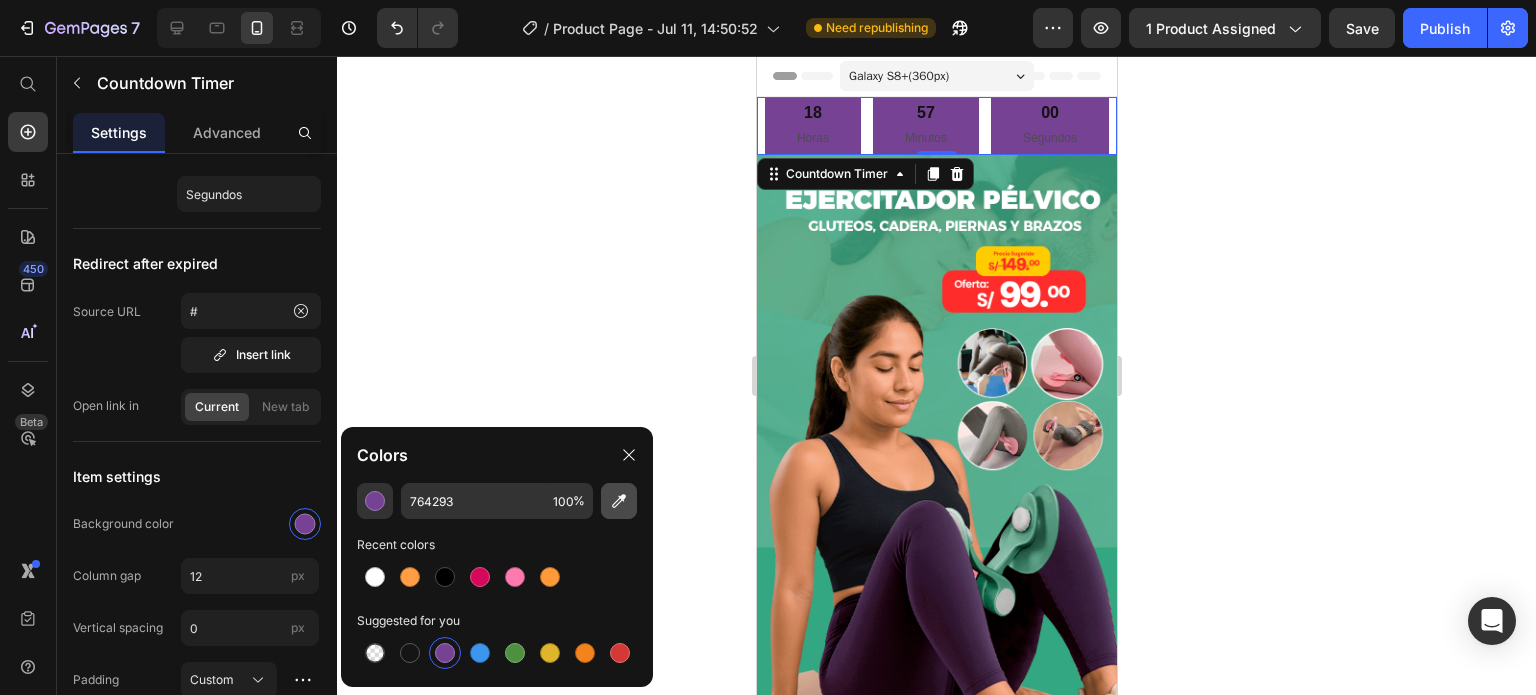 click 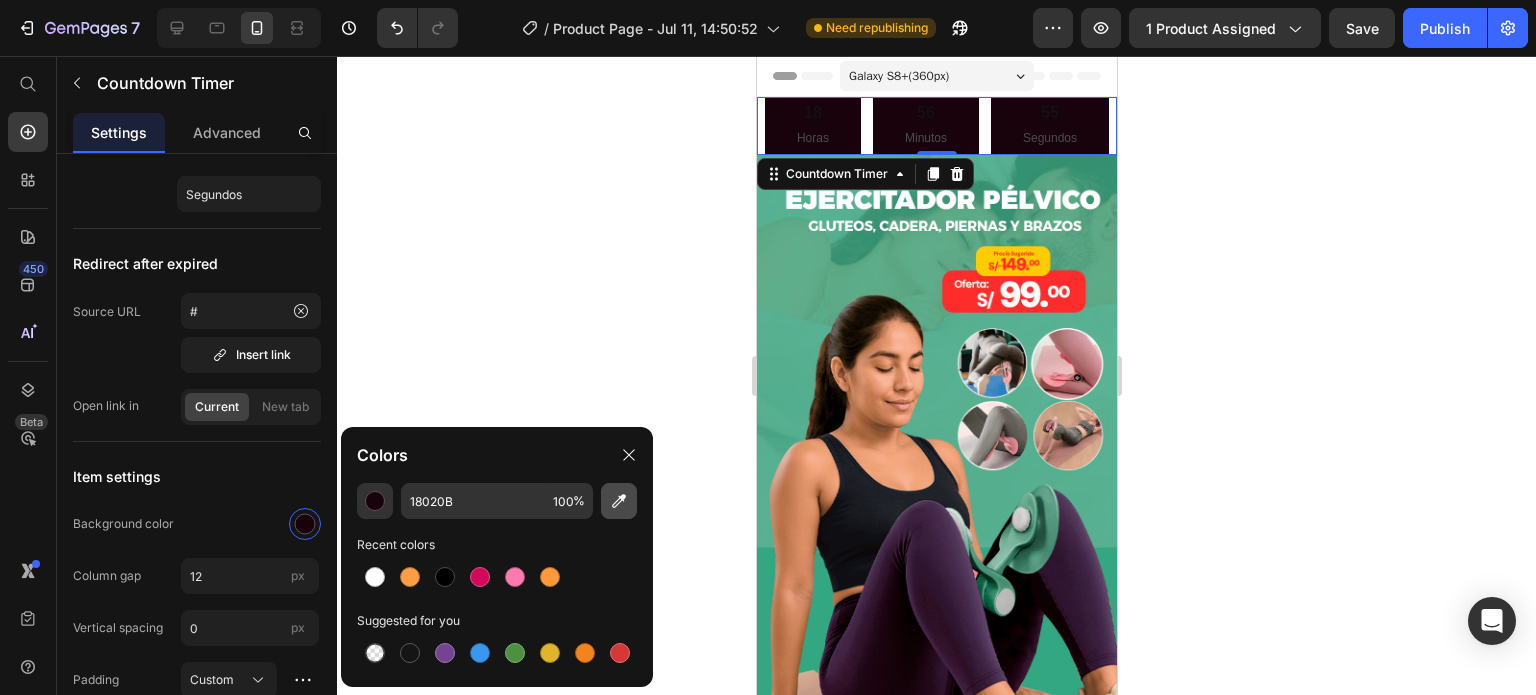 click at bounding box center [619, 501] 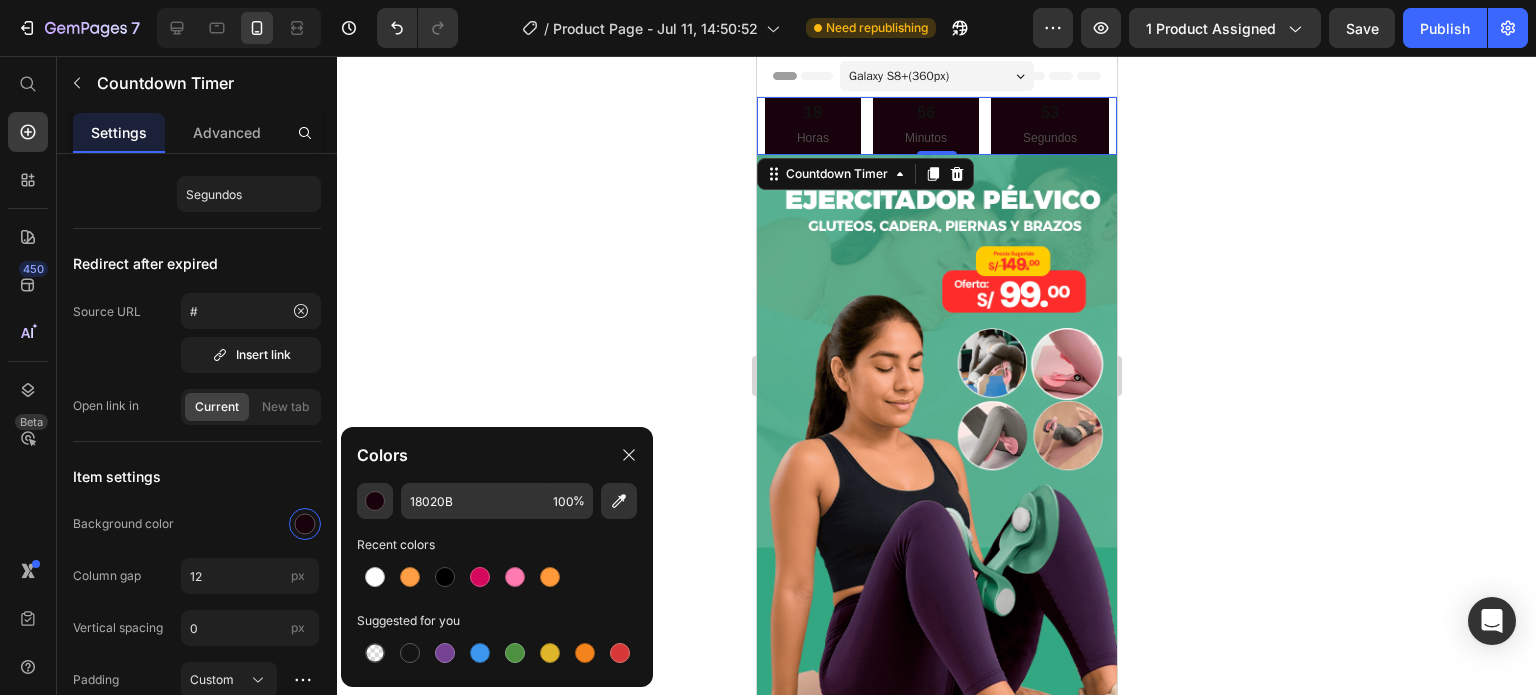 type on "341733" 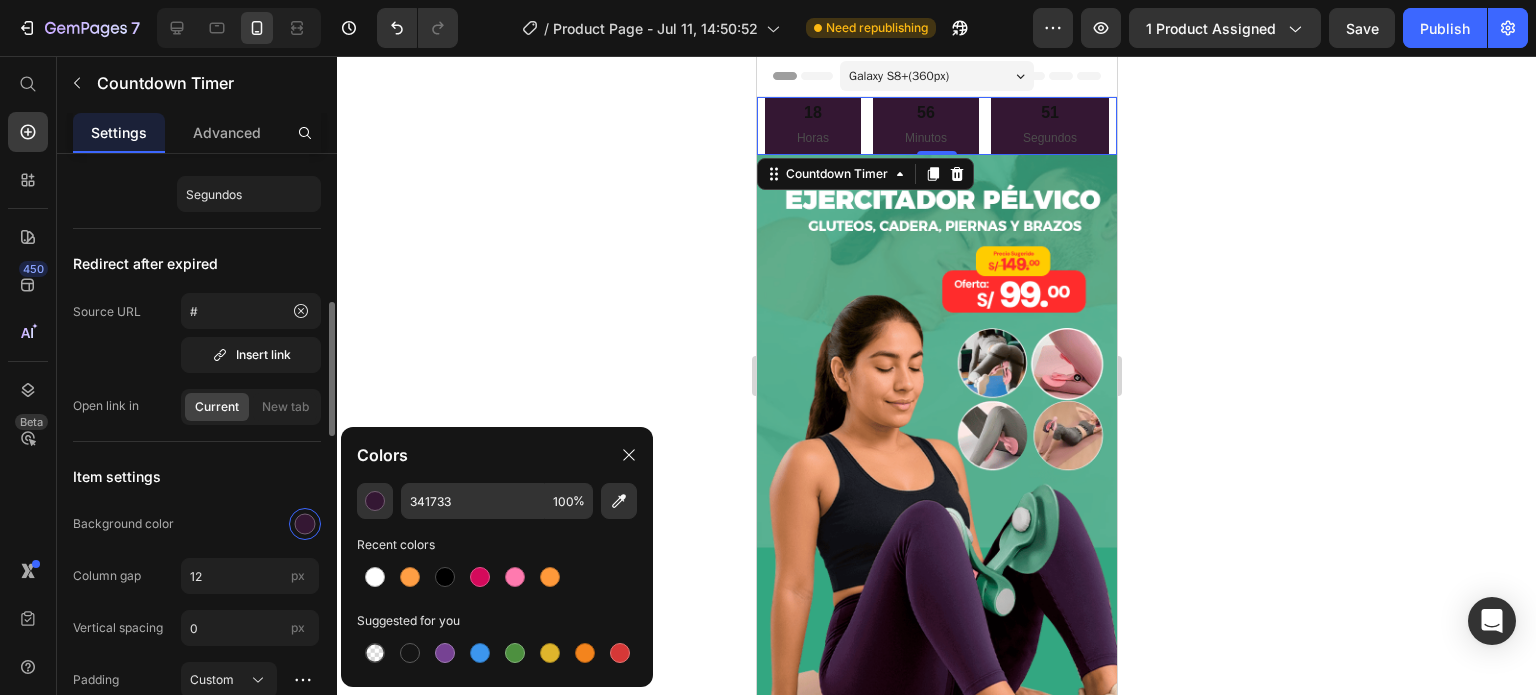 click on "Item settings" at bounding box center [197, 476] 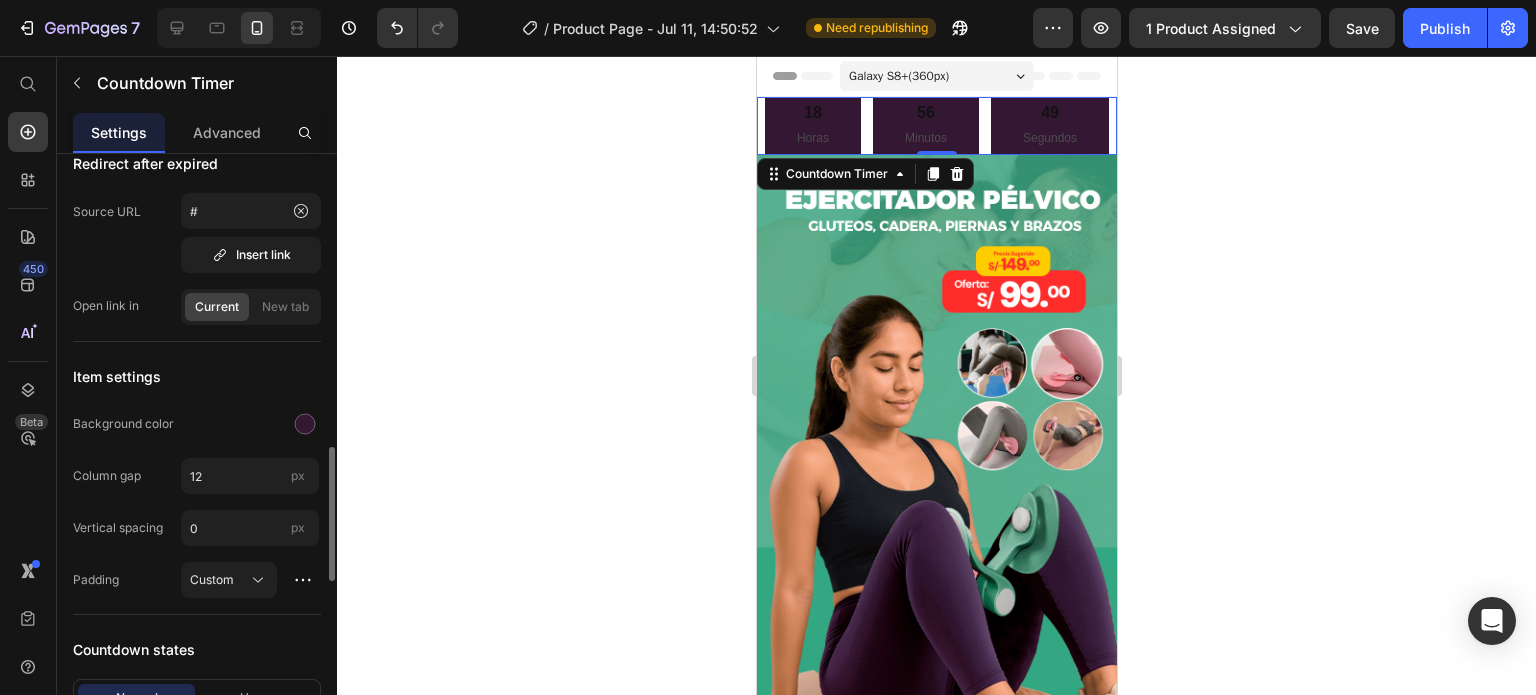 scroll, scrollTop: 857, scrollLeft: 0, axis: vertical 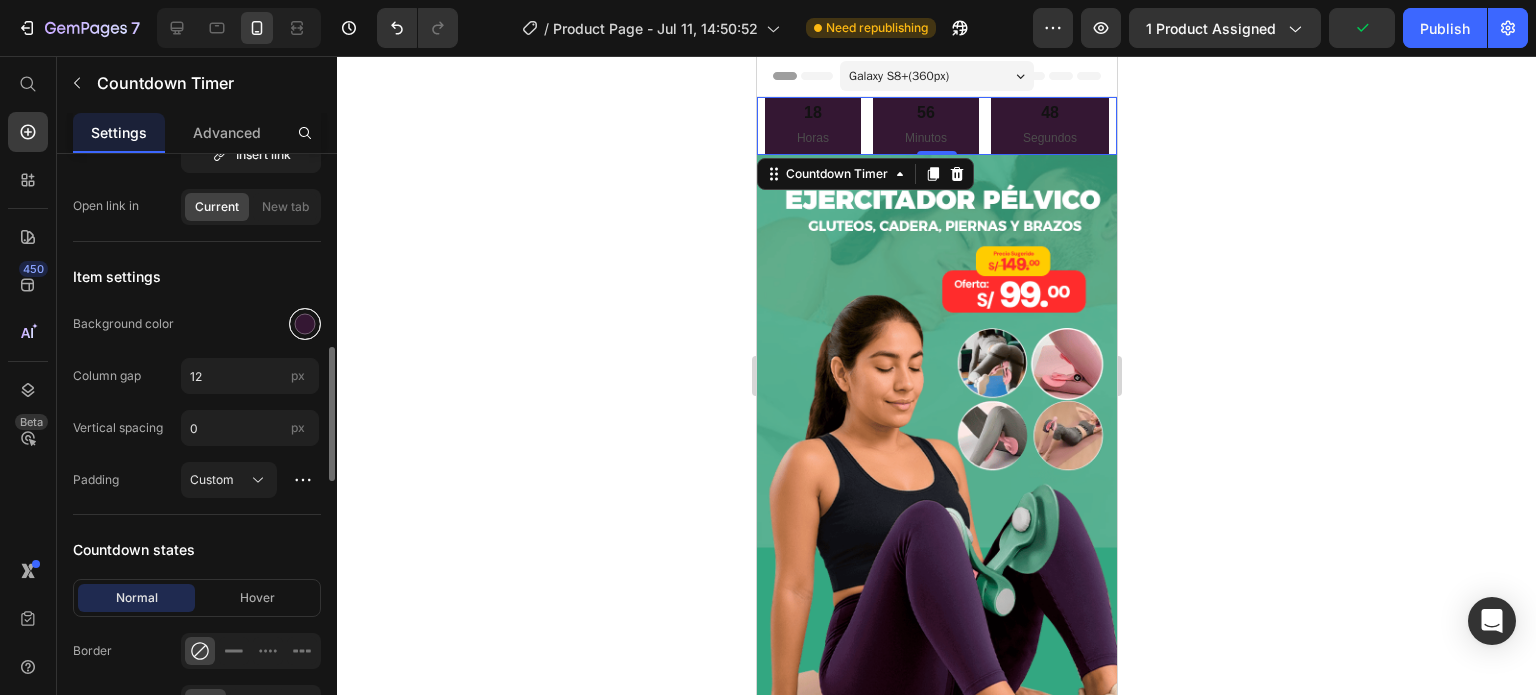click at bounding box center [305, 324] 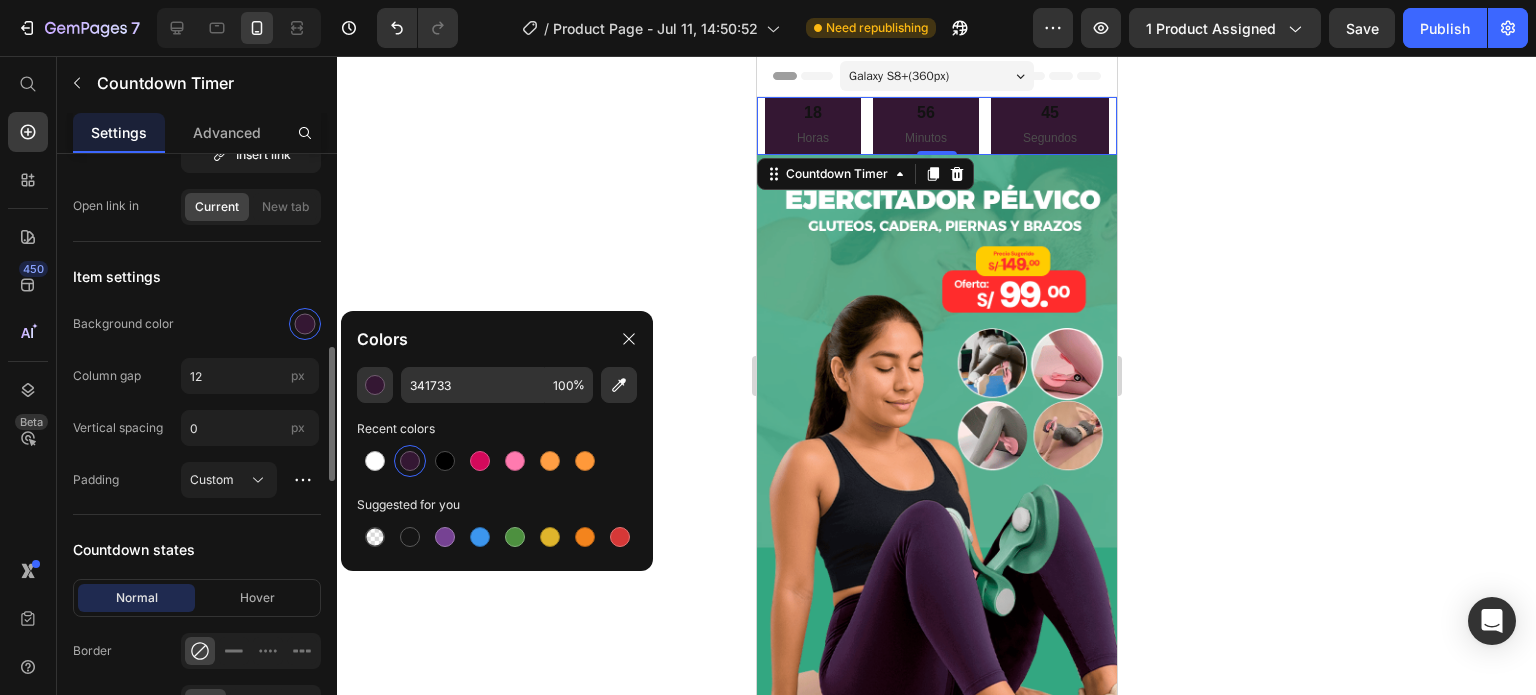 click on "Item settings" at bounding box center (197, 276) 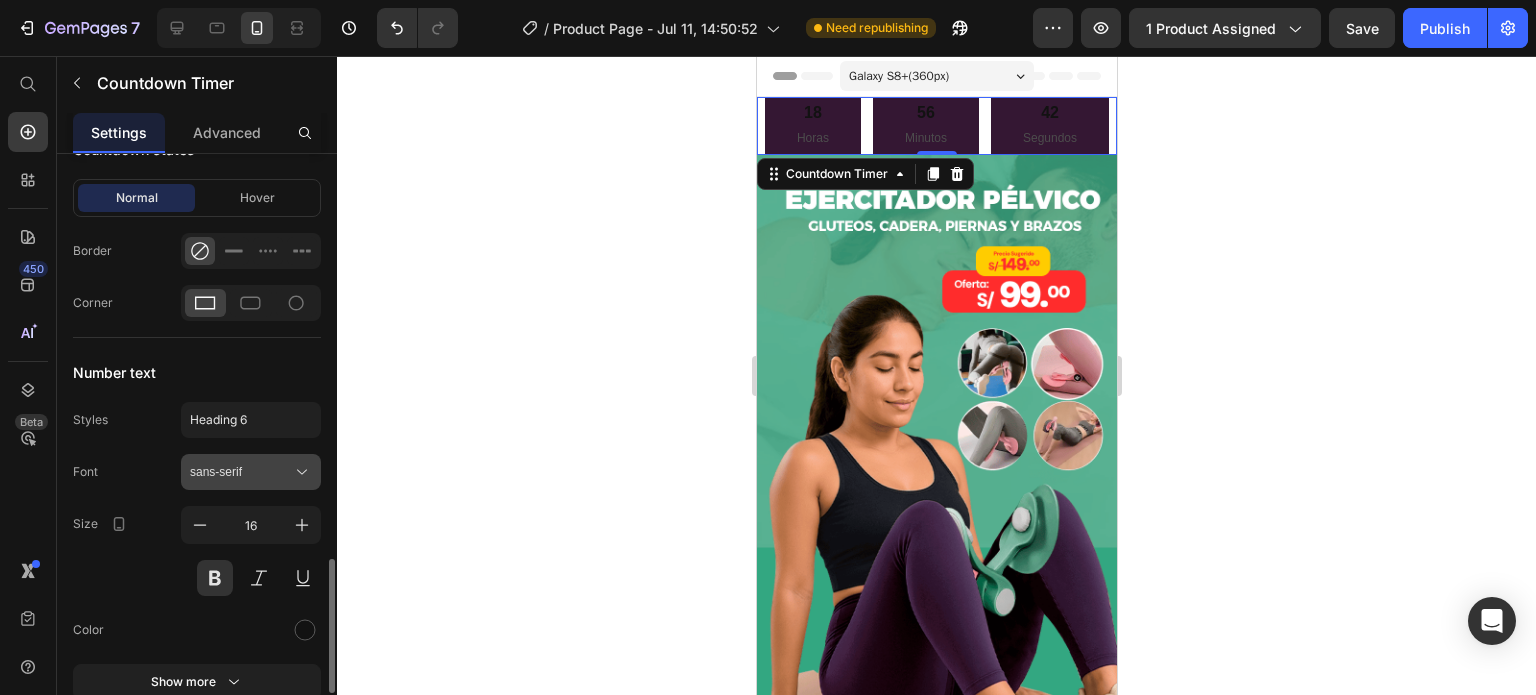 scroll, scrollTop: 1357, scrollLeft: 0, axis: vertical 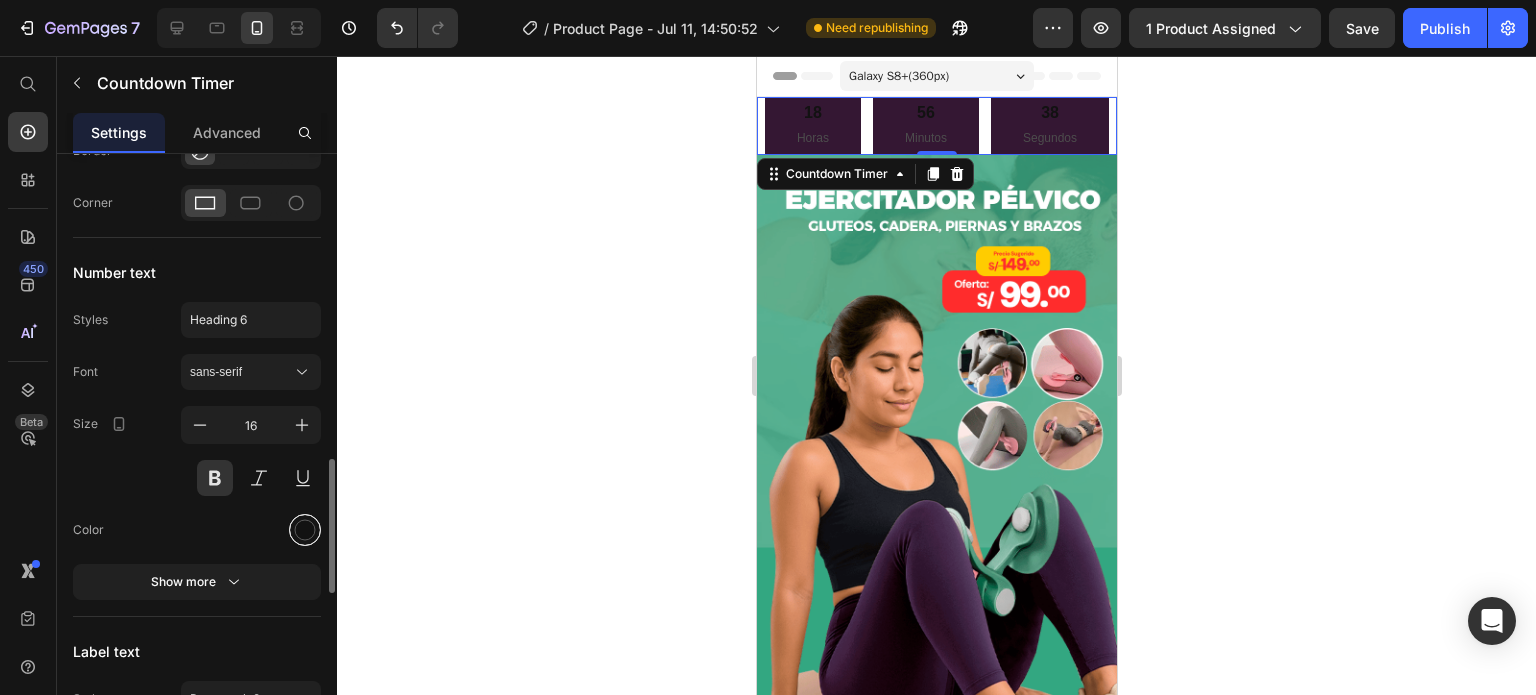 click at bounding box center (305, 530) 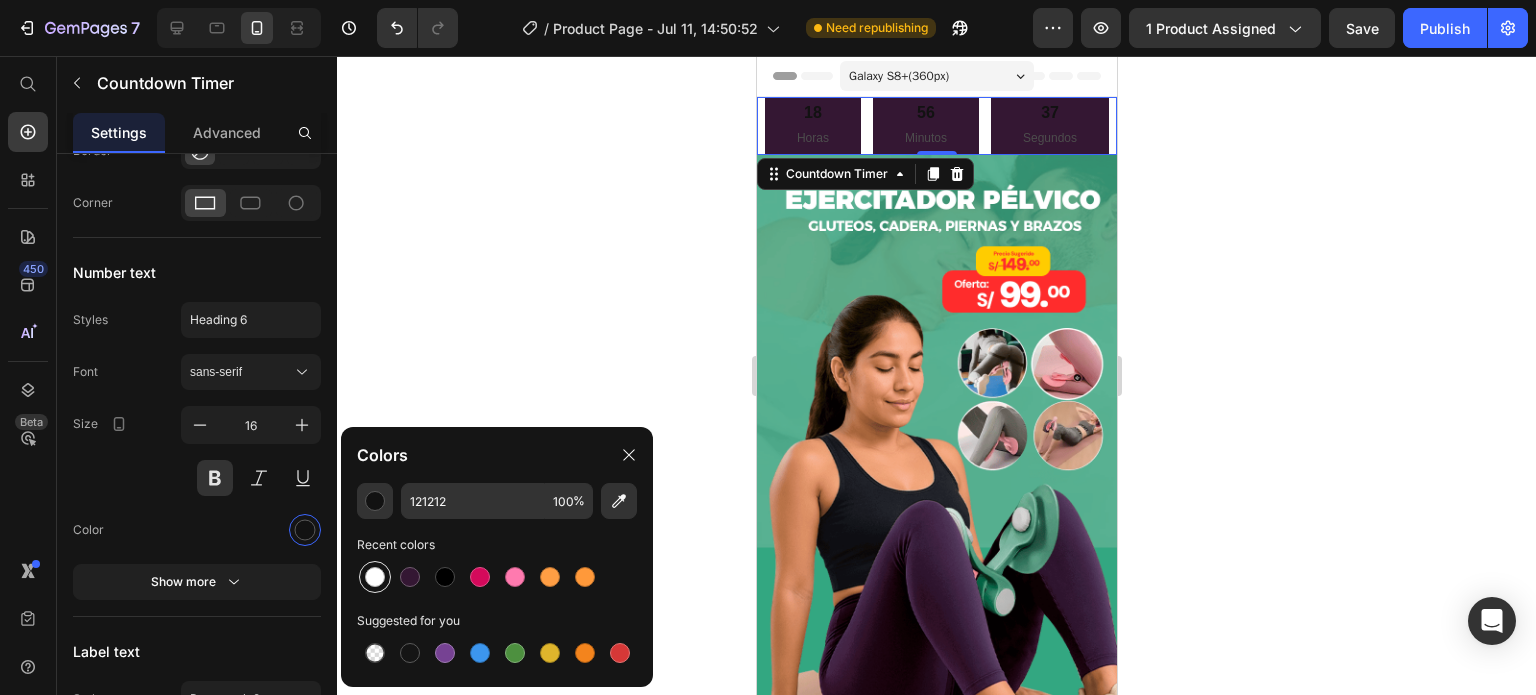 click at bounding box center [375, 577] 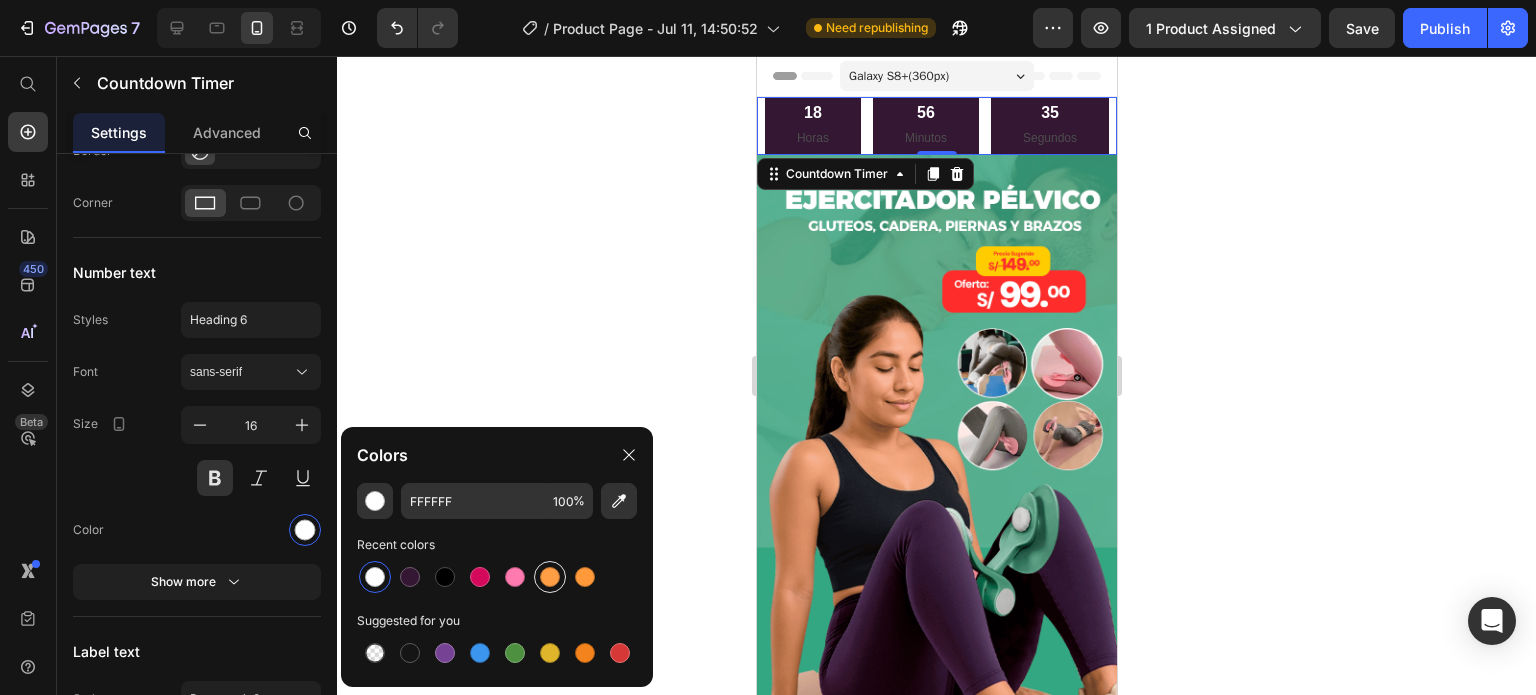 click at bounding box center (550, 577) 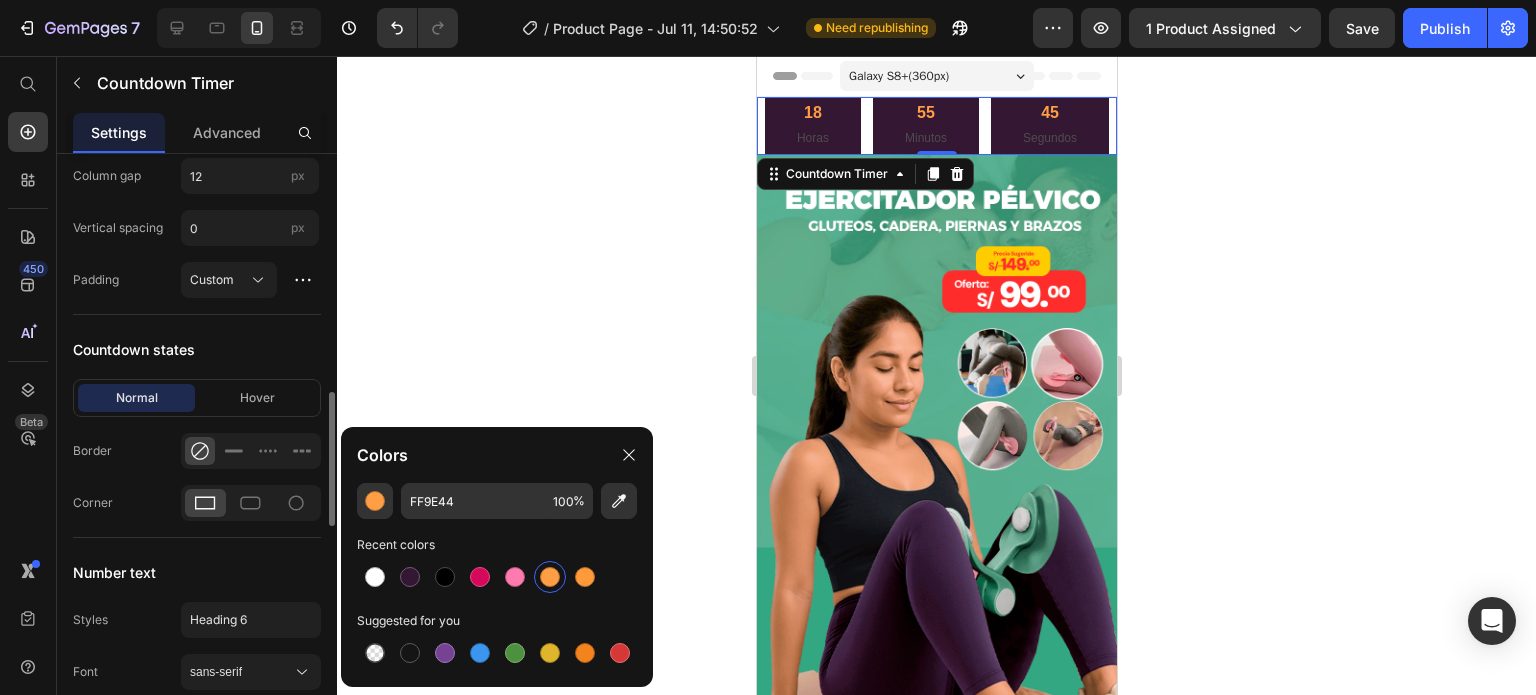 scroll, scrollTop: 1257, scrollLeft: 0, axis: vertical 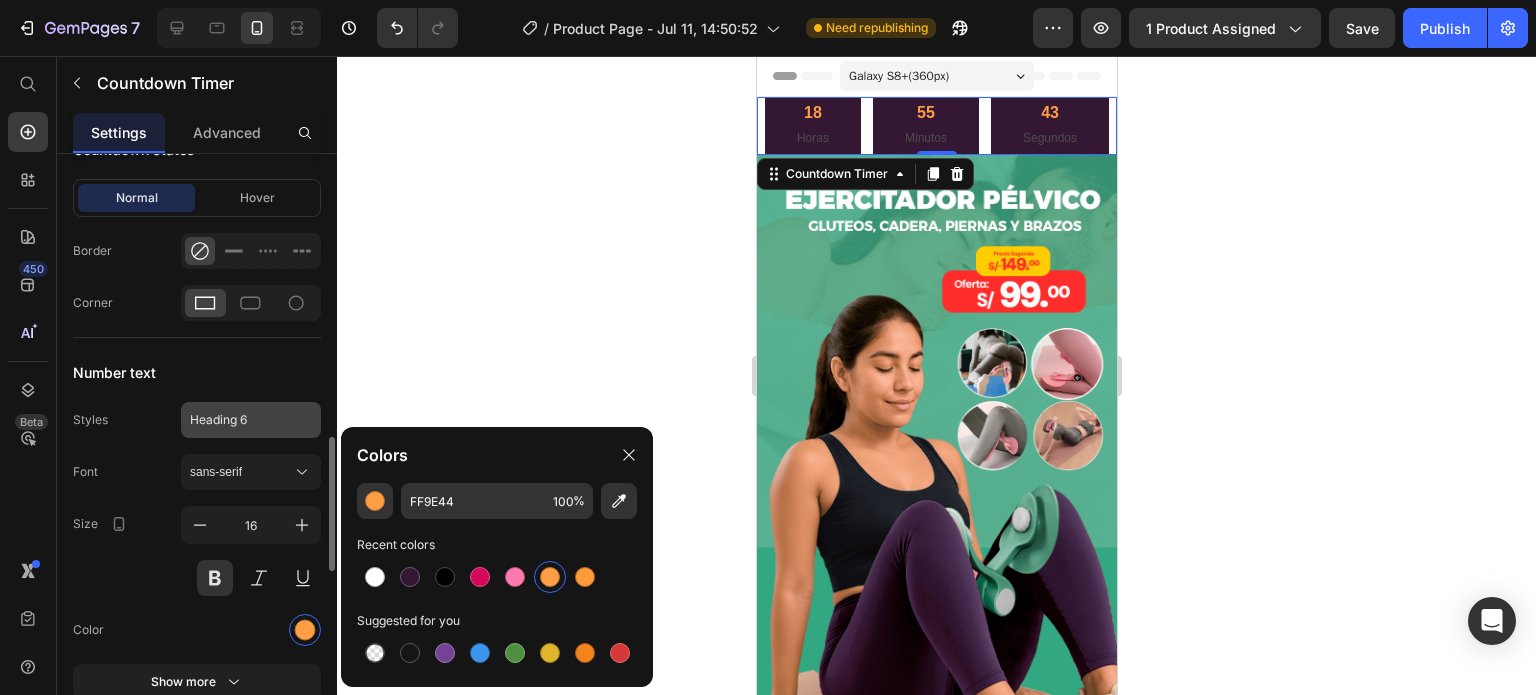 click on "Heading 6" at bounding box center (239, 420) 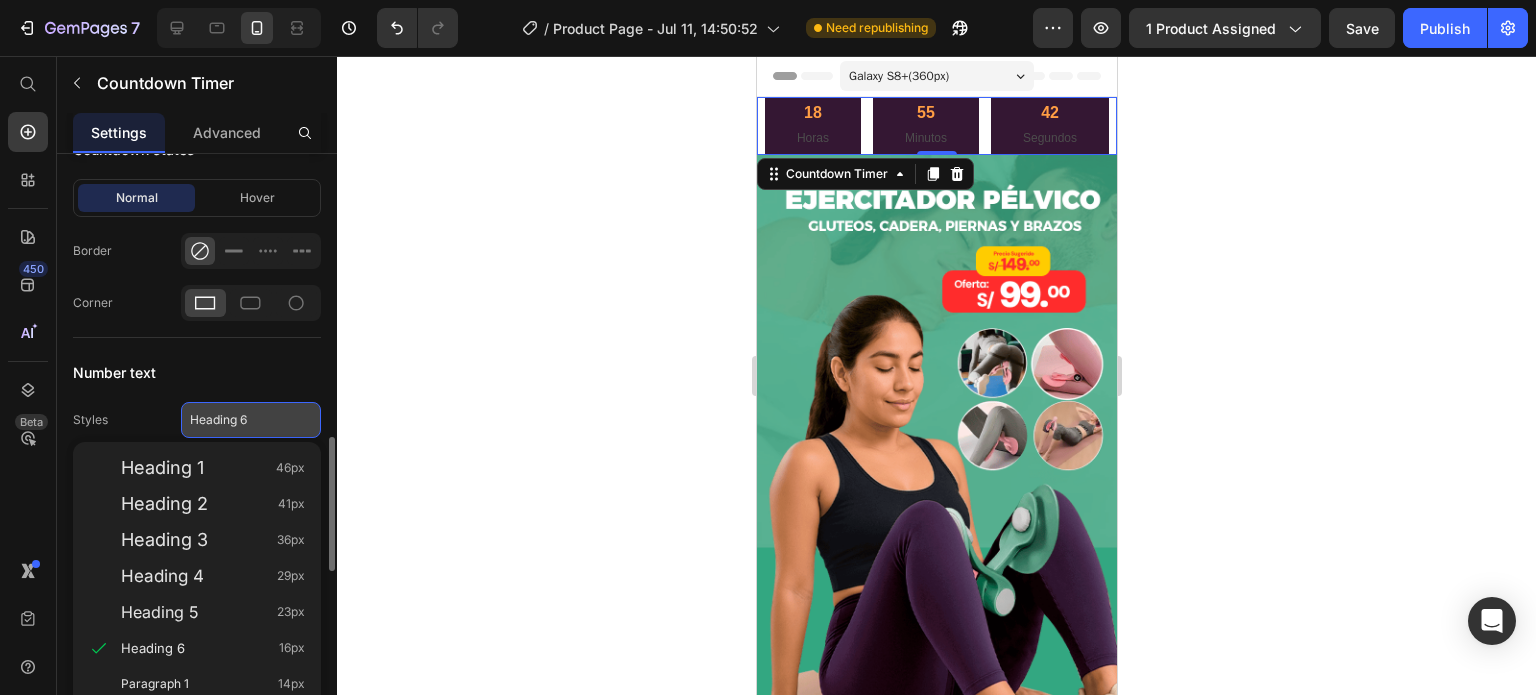 click on "Heading 6" at bounding box center [239, 420] 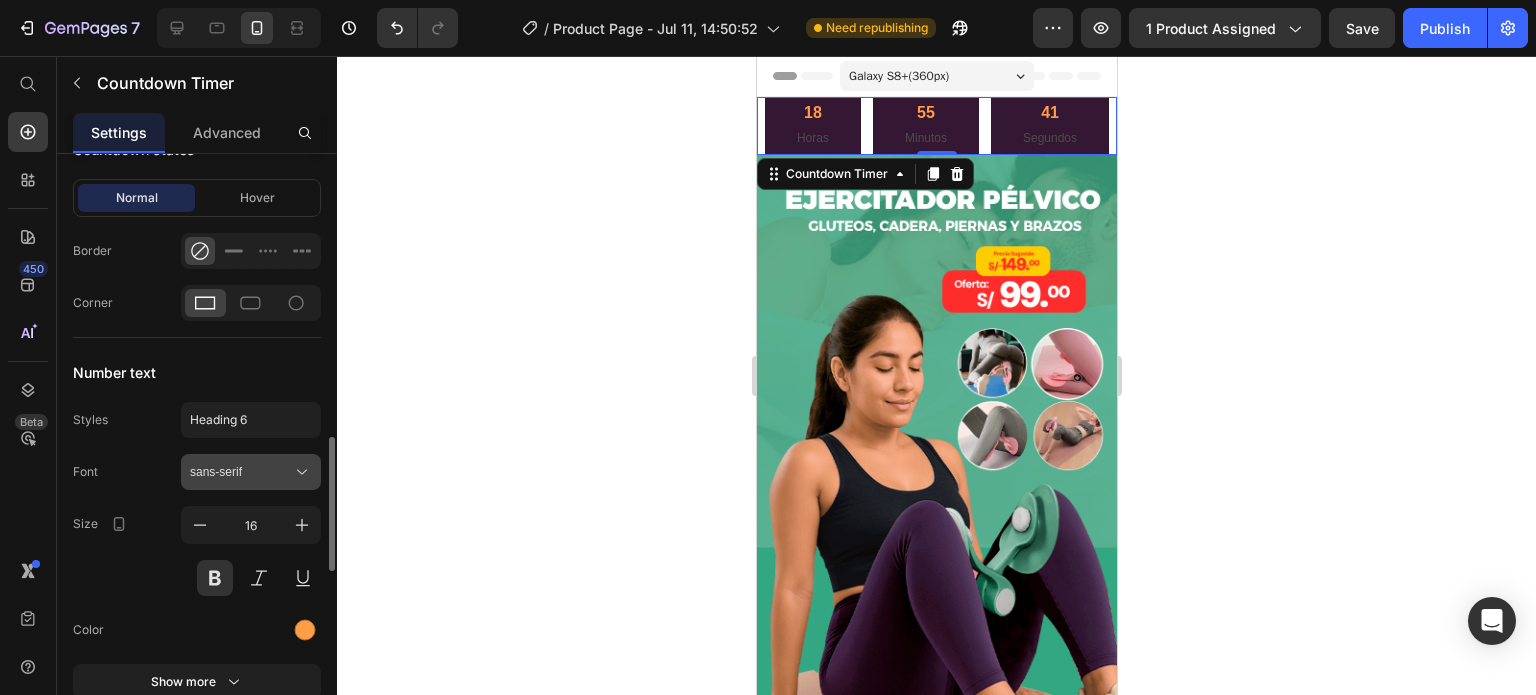 click on "sans-serif" at bounding box center [241, 472] 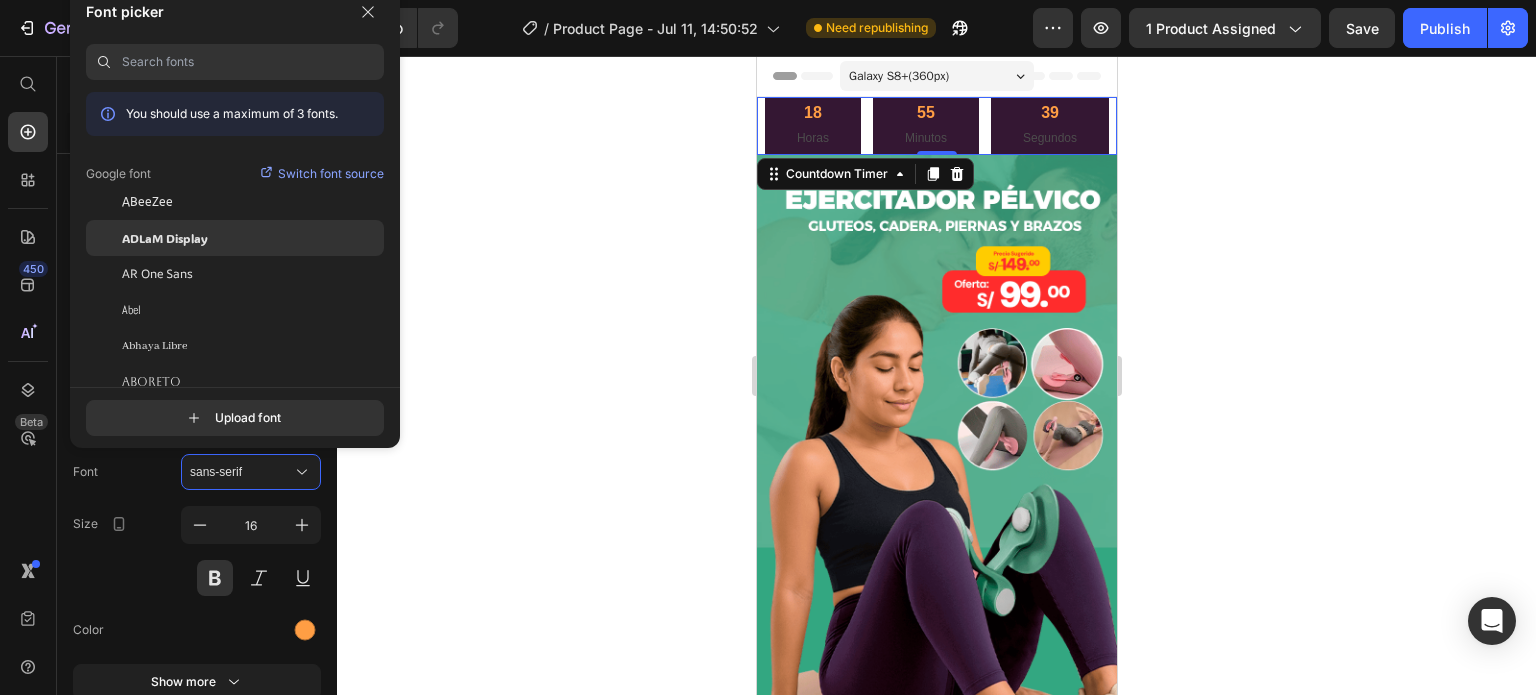 click on "ADLaM Display" 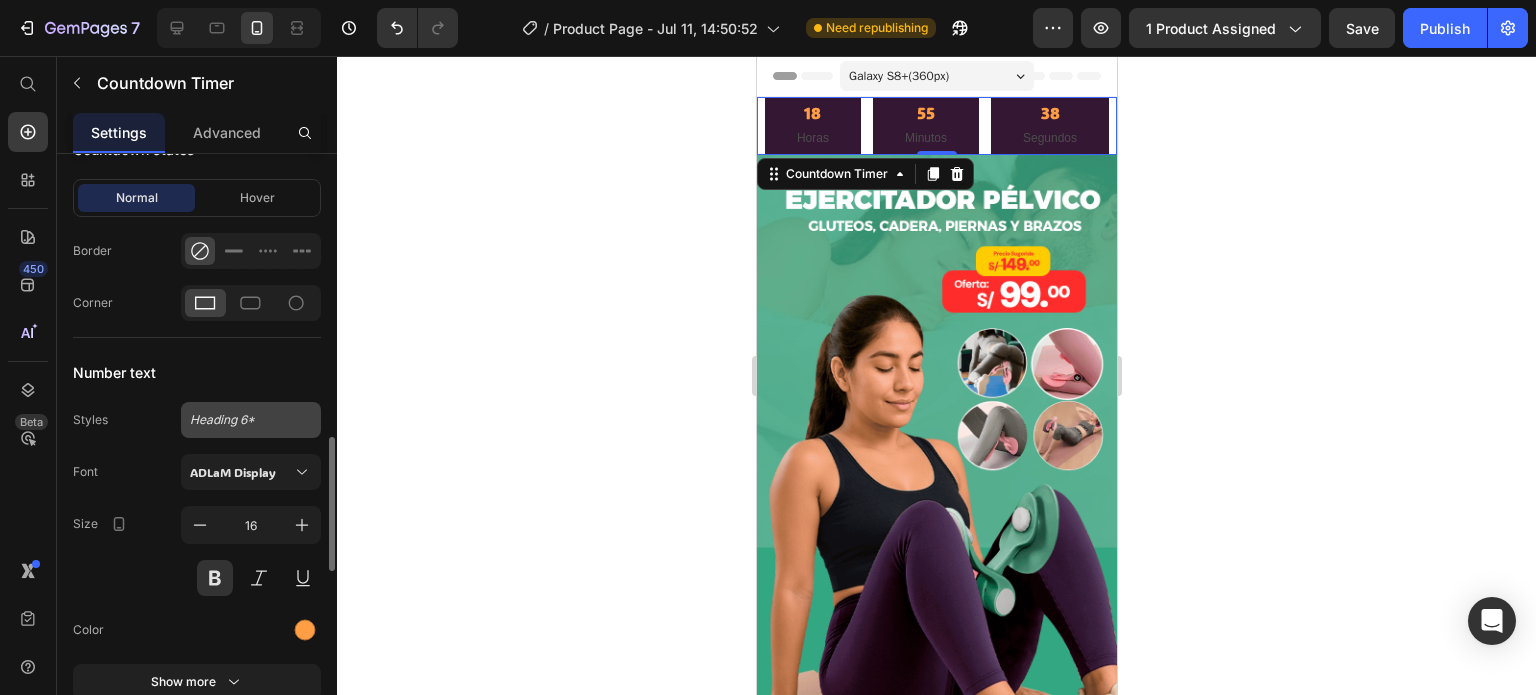 click on "Heading 6*" at bounding box center (251, 420) 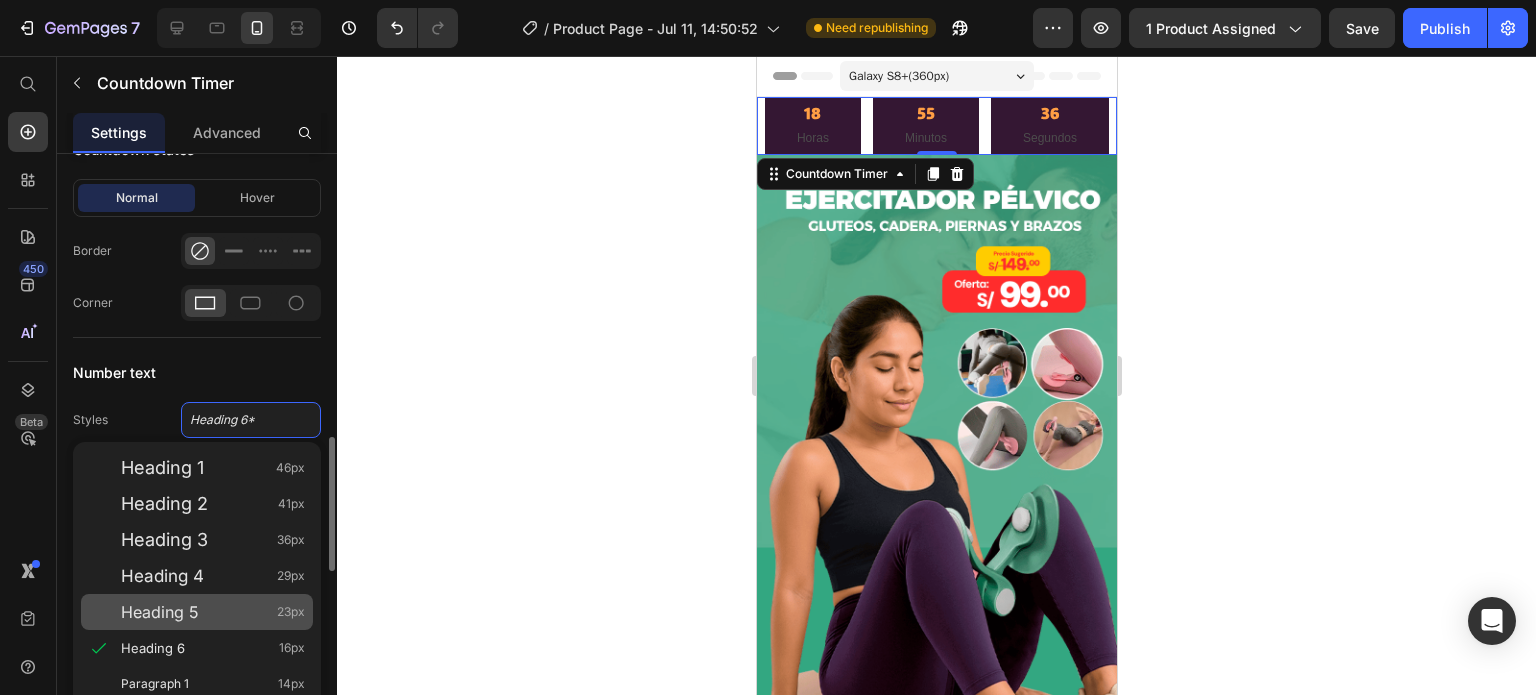 click on "Heading 5 23px" 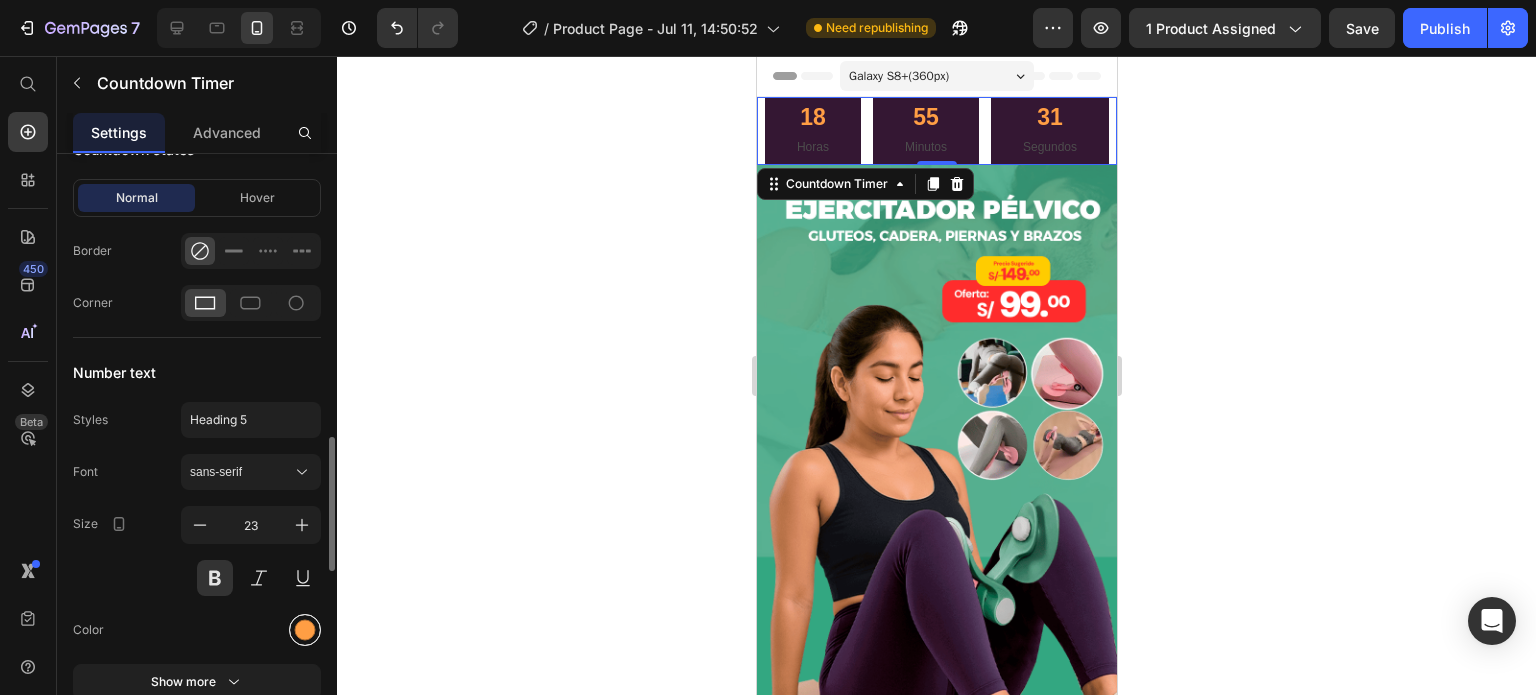 click at bounding box center [305, 630] 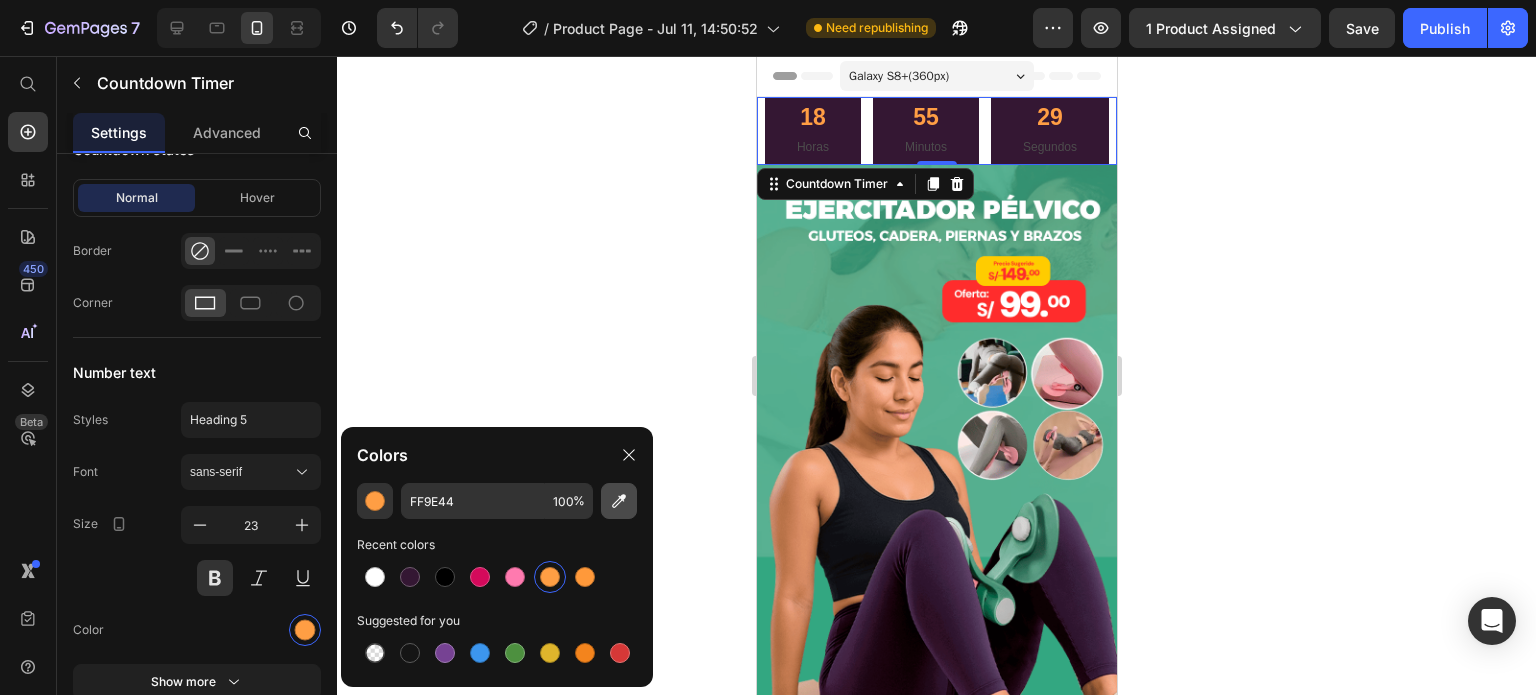 drag, startPoint x: 621, startPoint y: 498, endPoint x: 621, endPoint y: 487, distance: 11 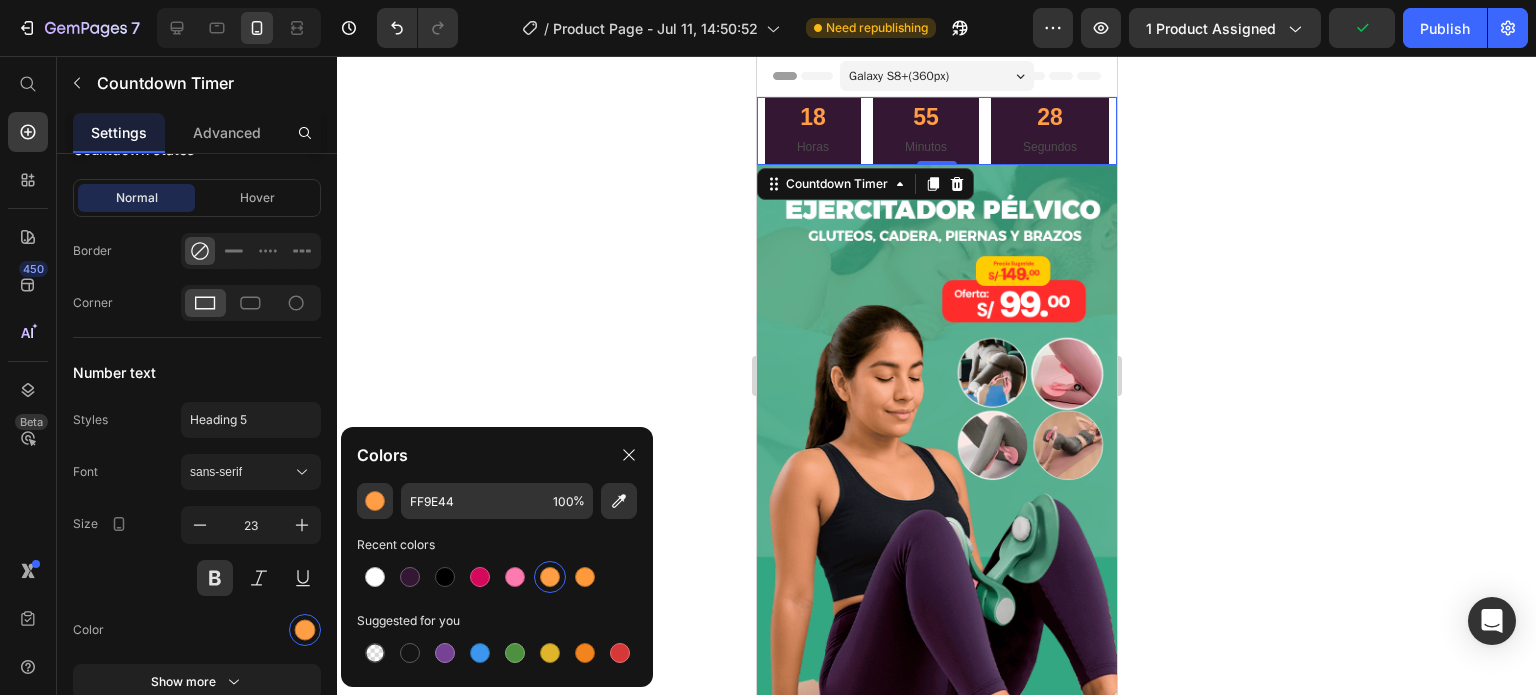 type on "FFCD01" 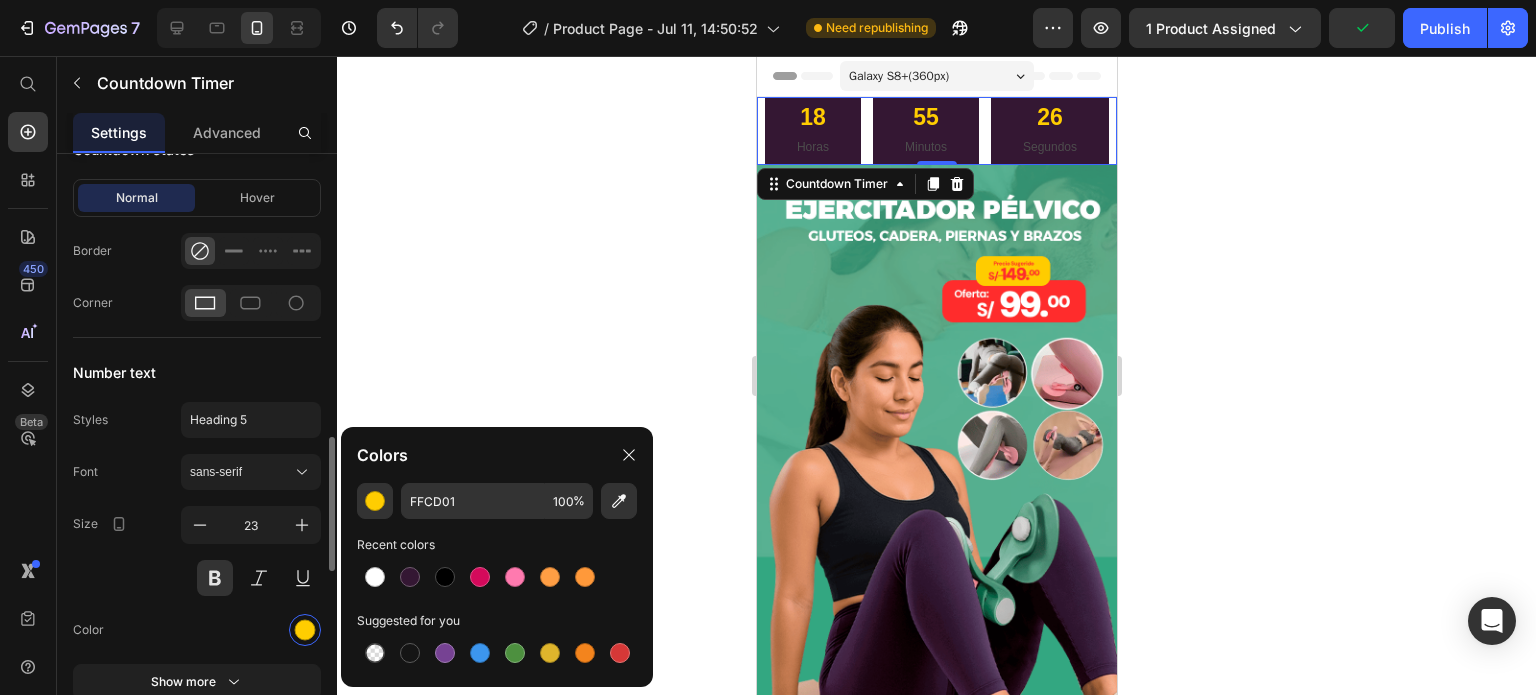 click on "Number text" at bounding box center (197, 372) 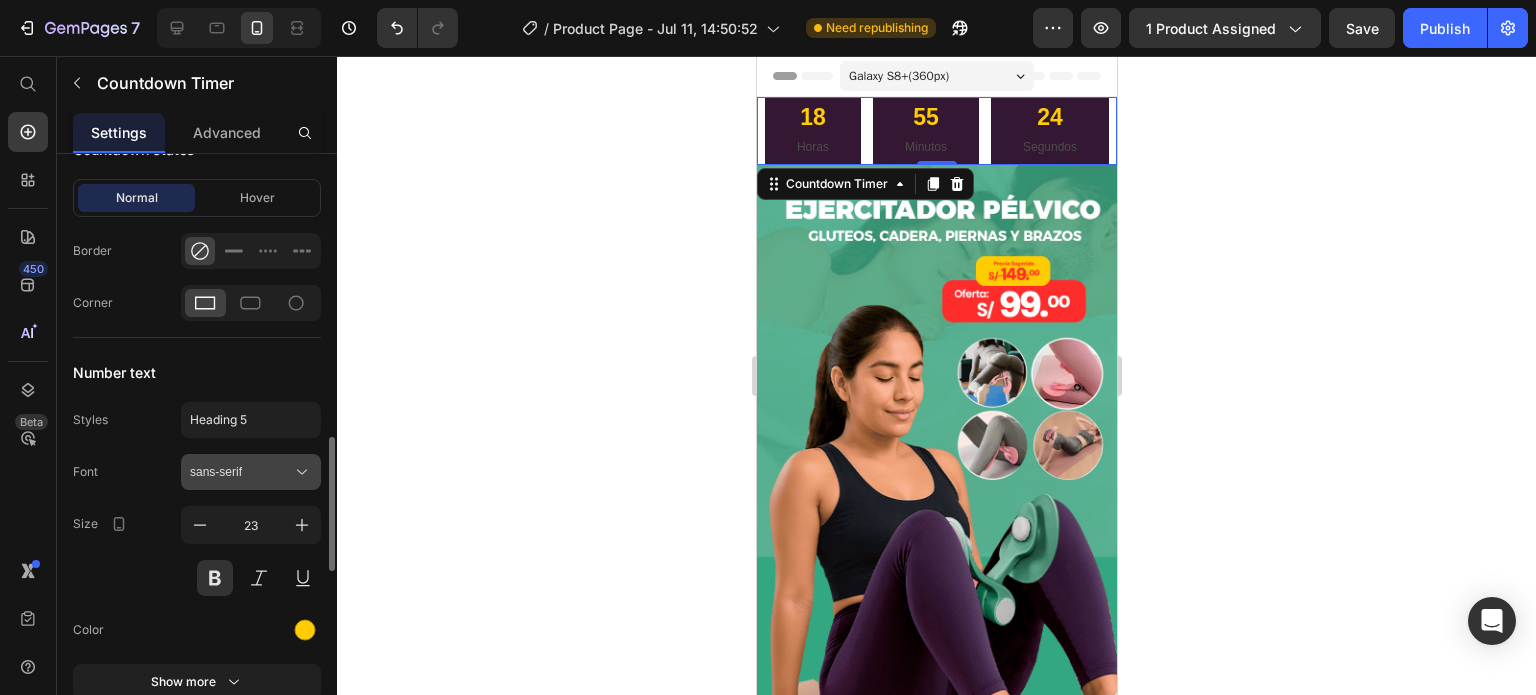 click on "sans-serif" at bounding box center (241, 472) 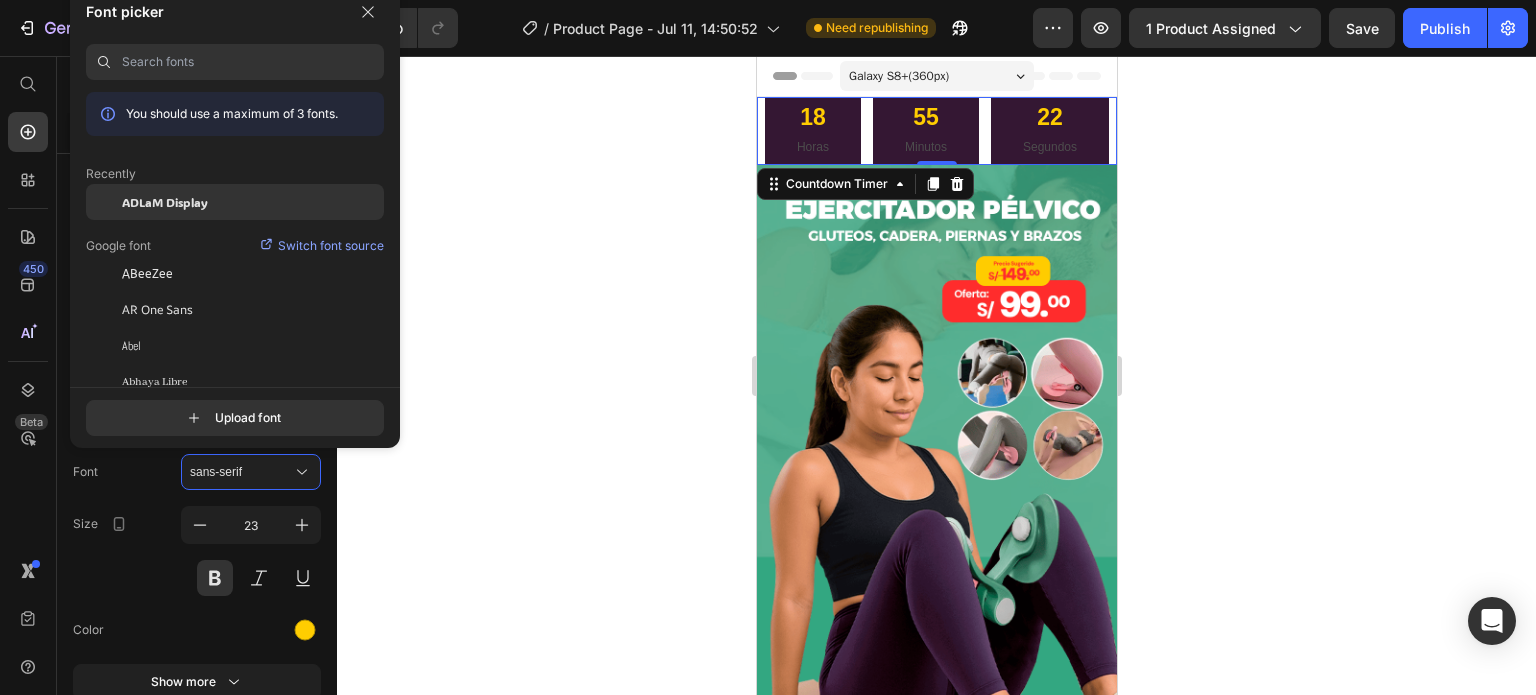 click on "ADLaM Display" at bounding box center (165, 202) 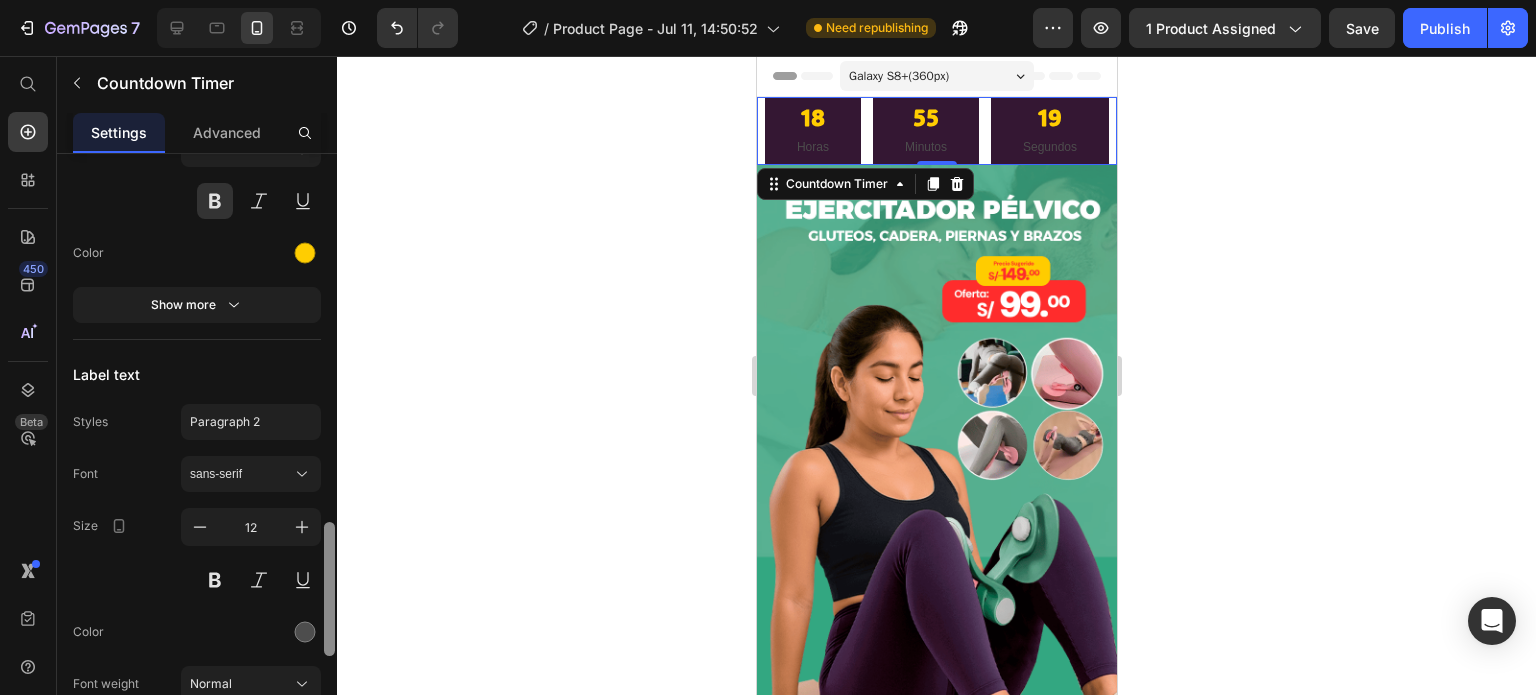 drag, startPoint x: 331, startPoint y: 447, endPoint x: 327, endPoint y: 576, distance: 129.062 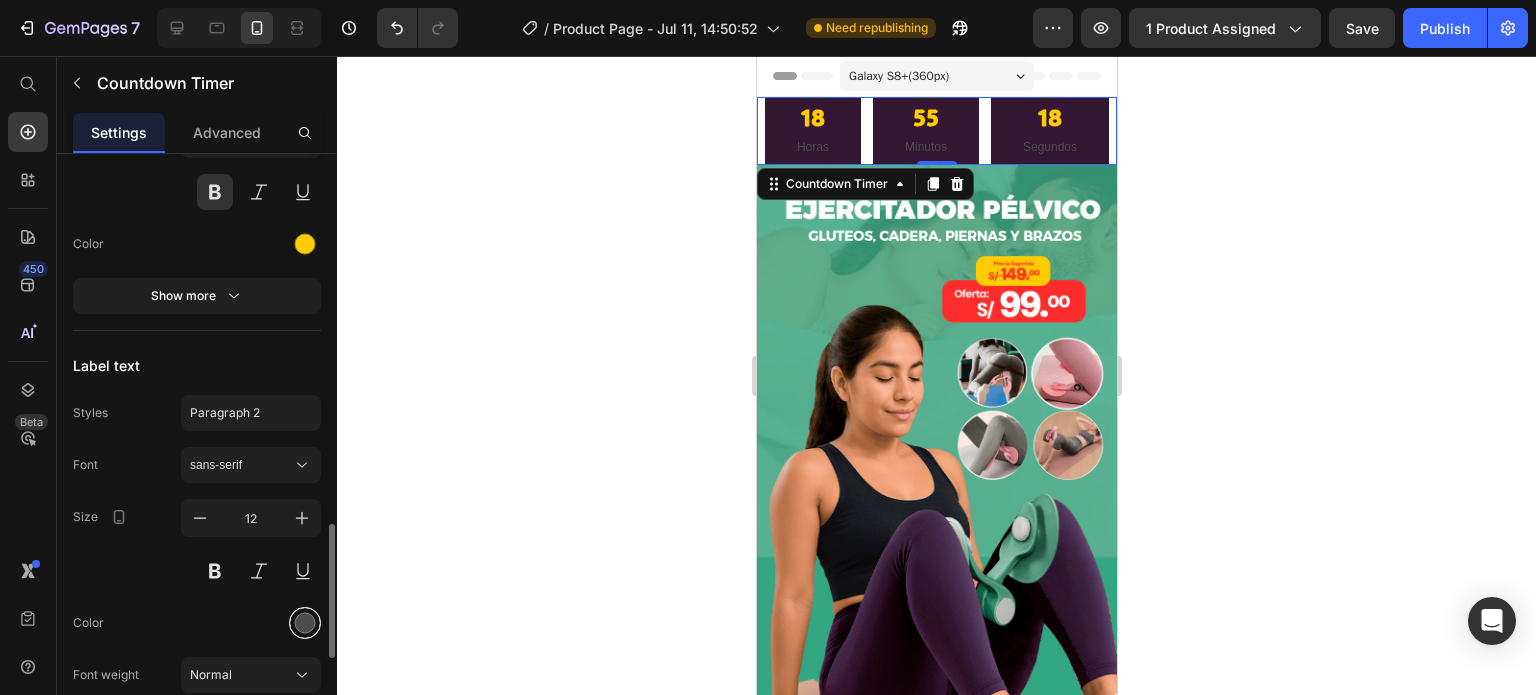 click at bounding box center [305, 623] 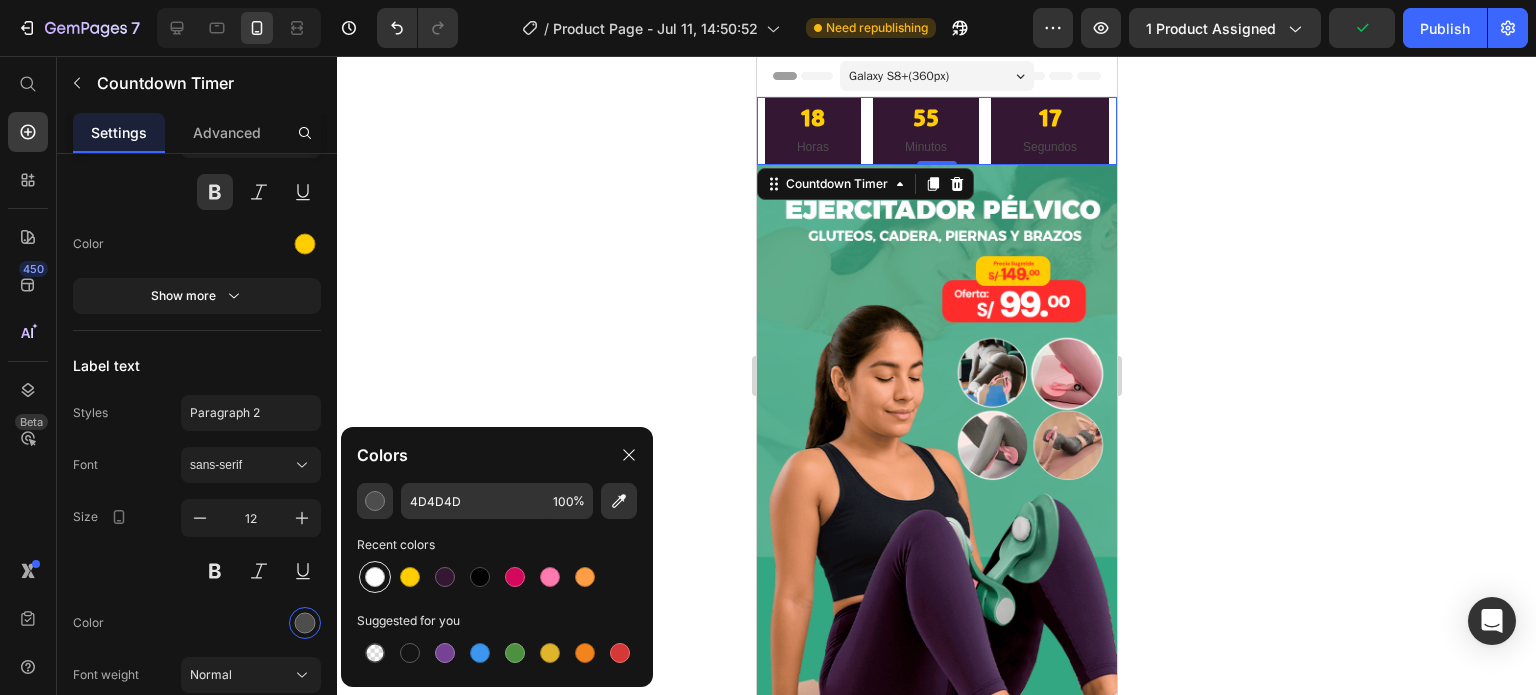 click at bounding box center (375, 577) 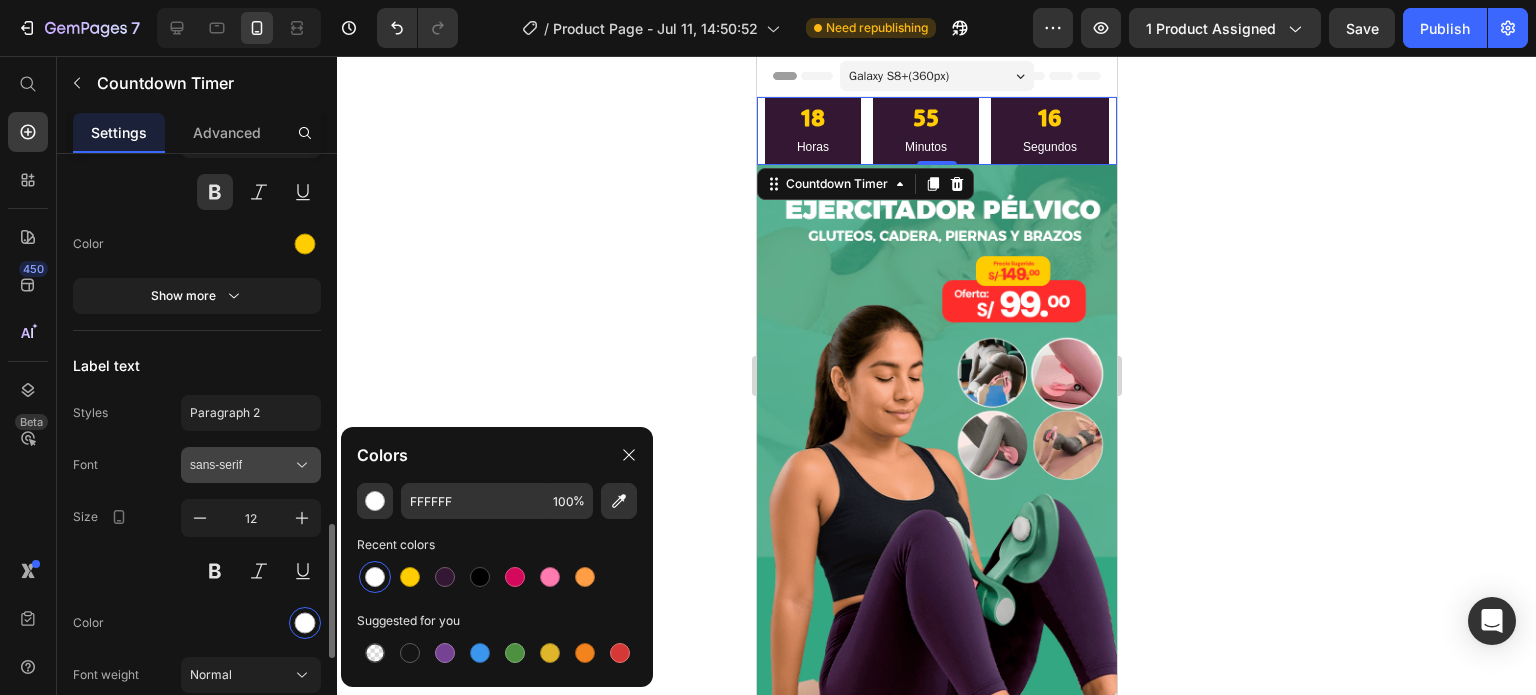 click 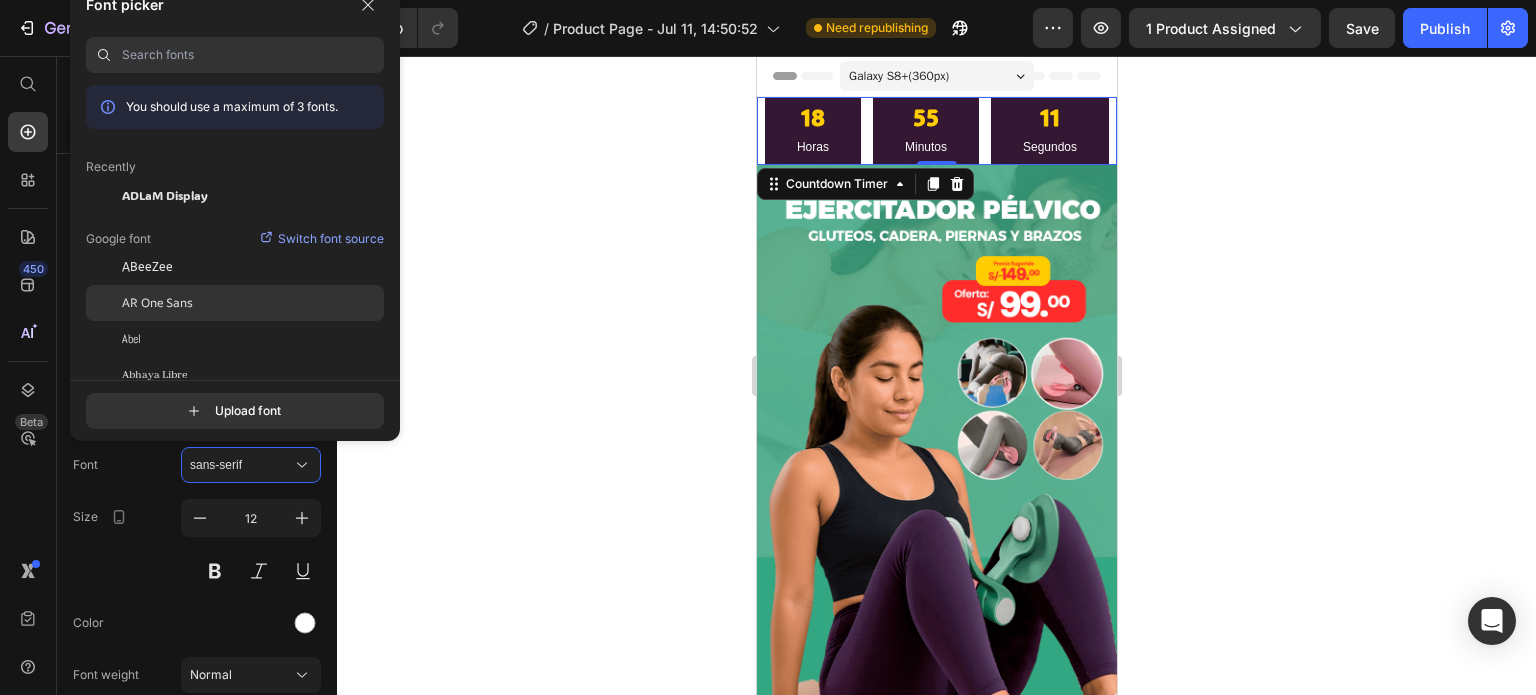 click on "AR One Sans" at bounding box center (157, 303) 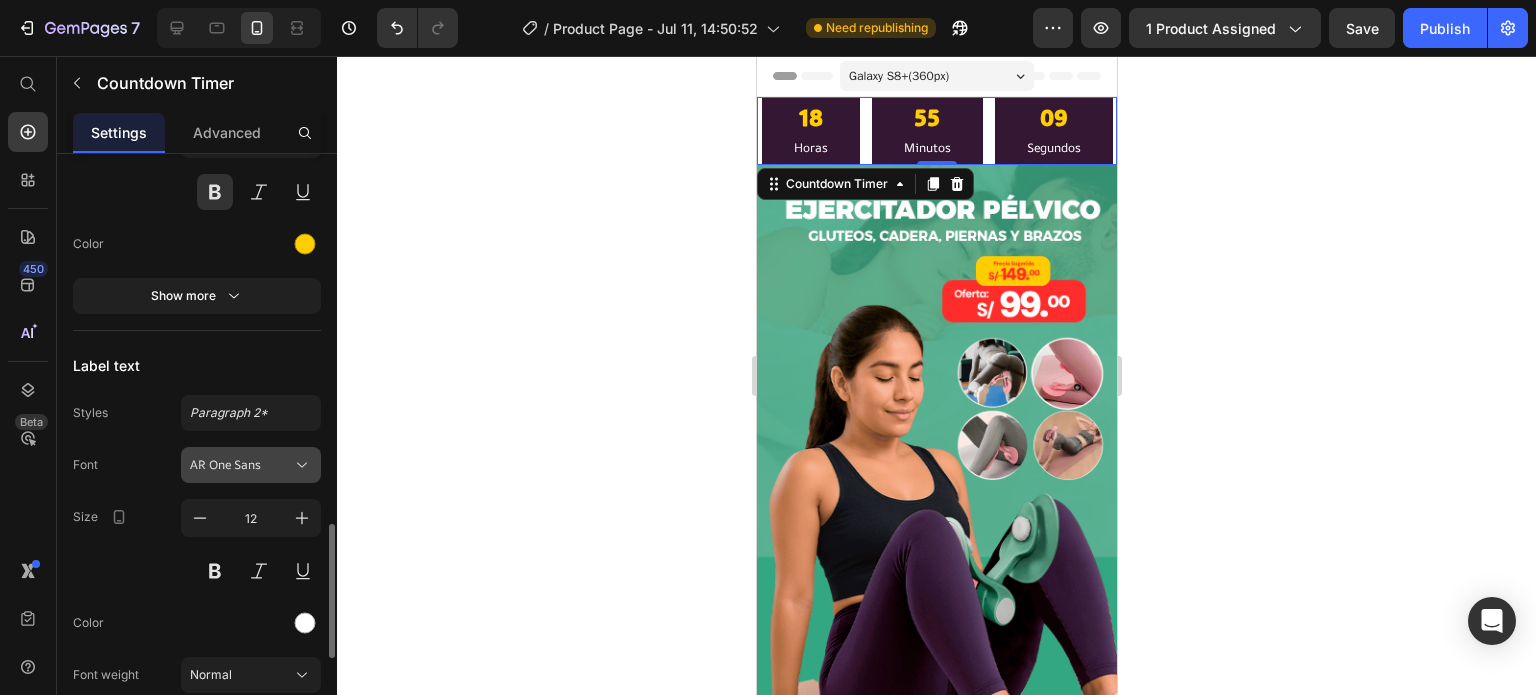 click on "AR One Sans" at bounding box center [251, 465] 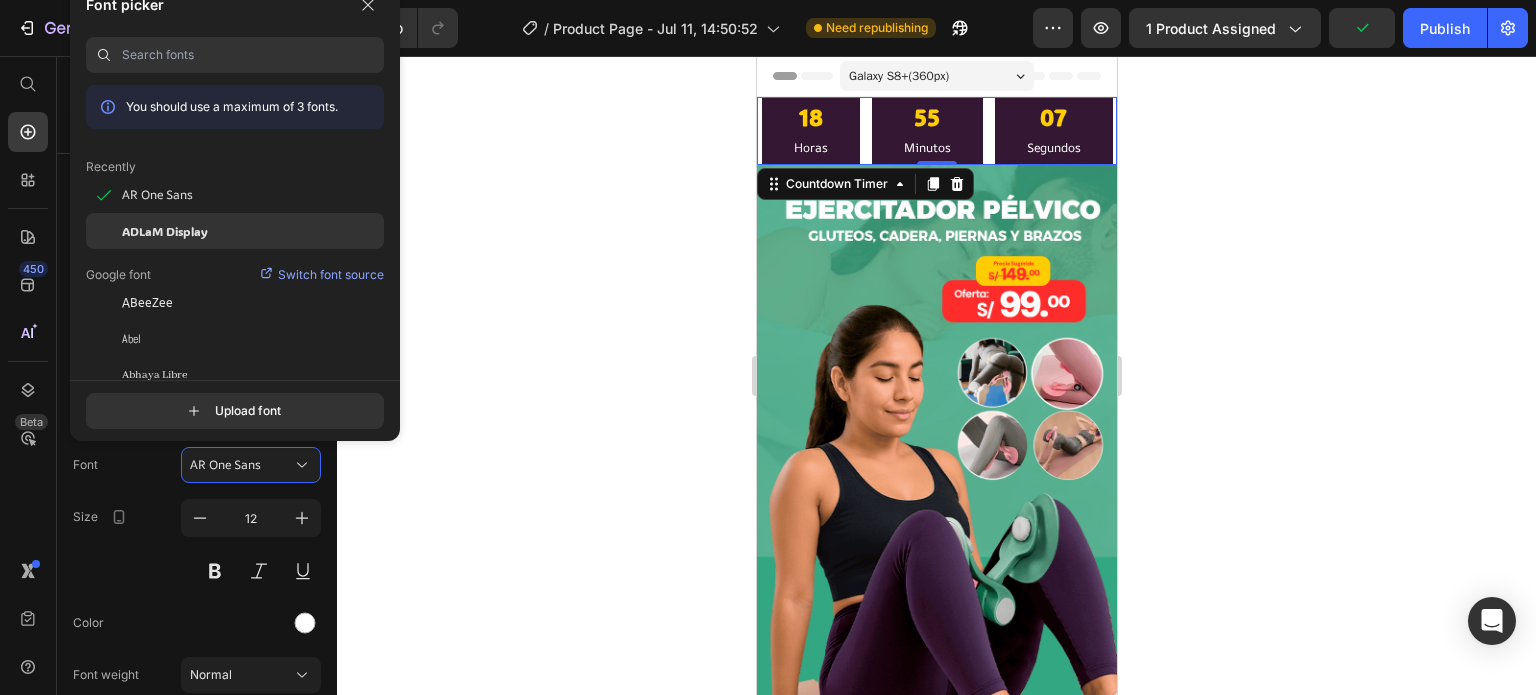 click on "ADLaM Display" at bounding box center (165, 231) 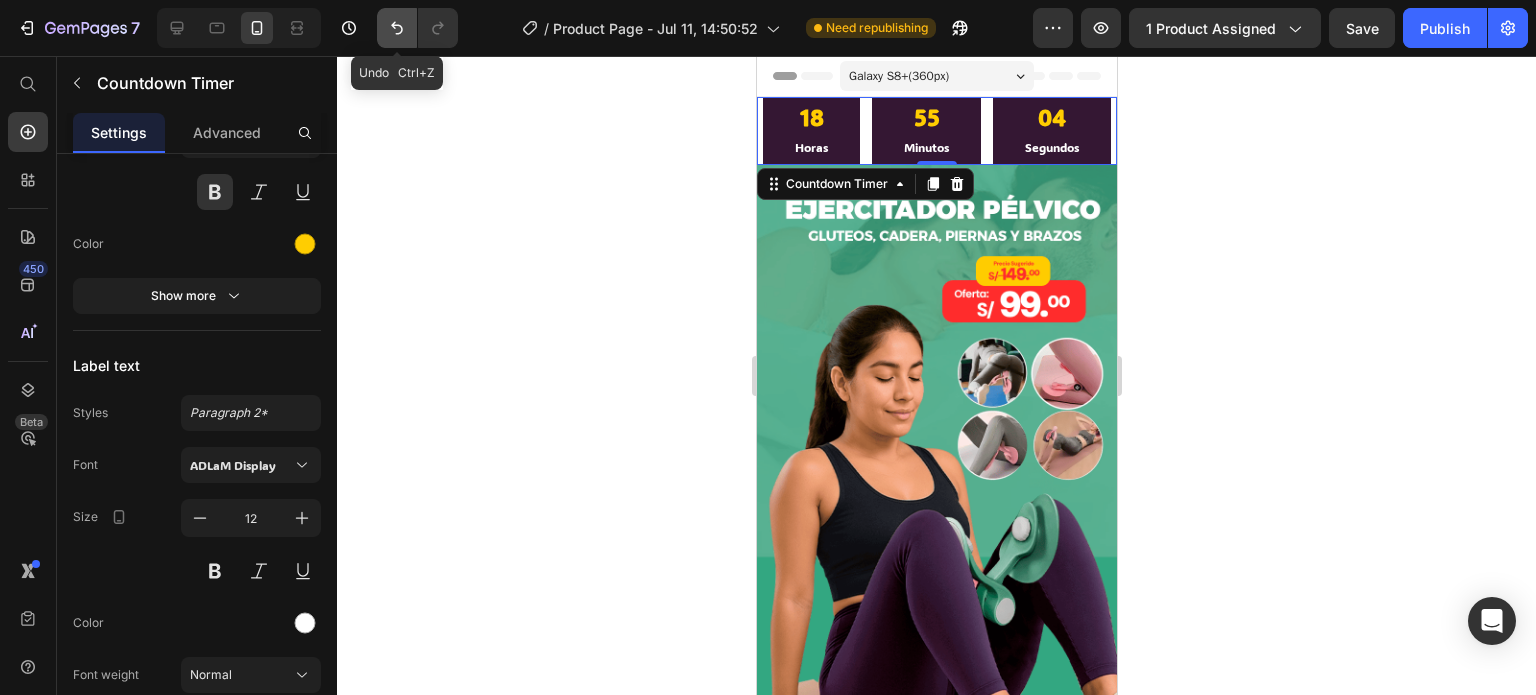 click 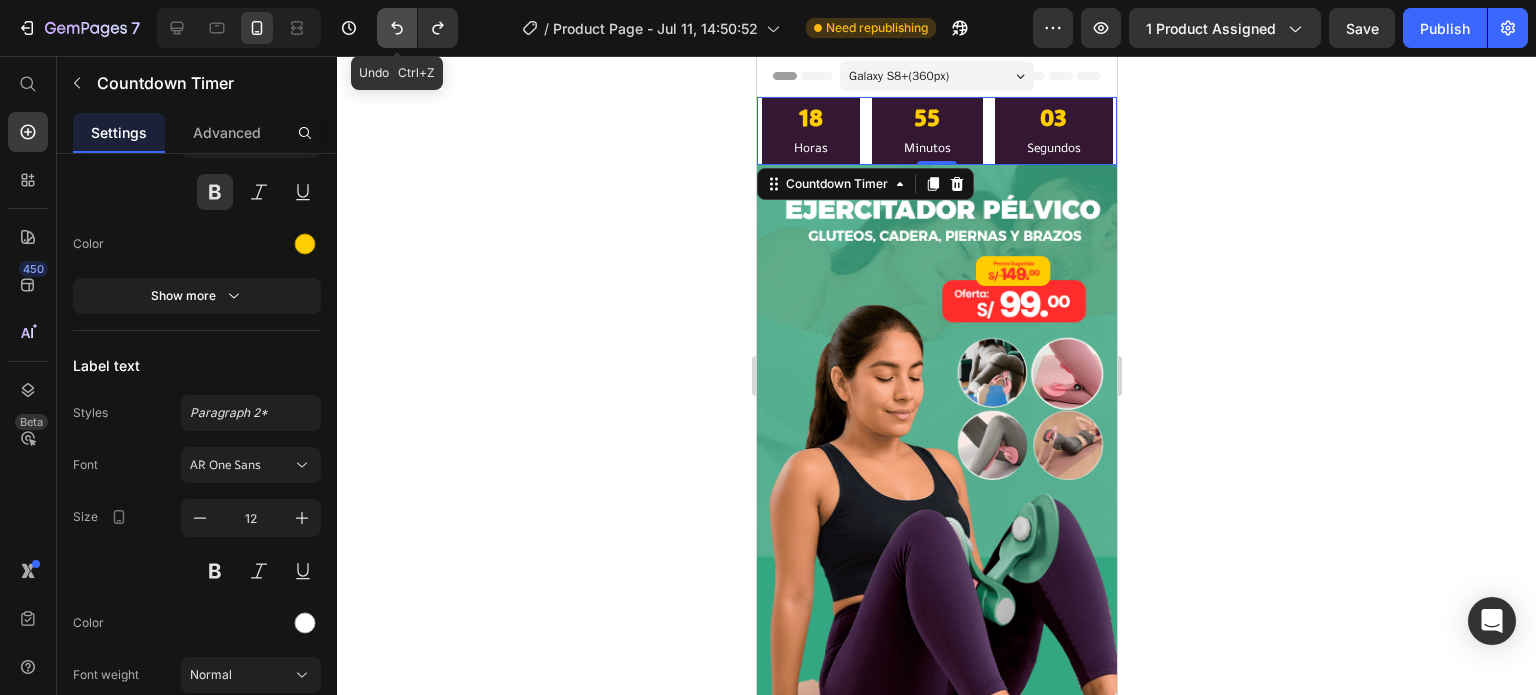 click 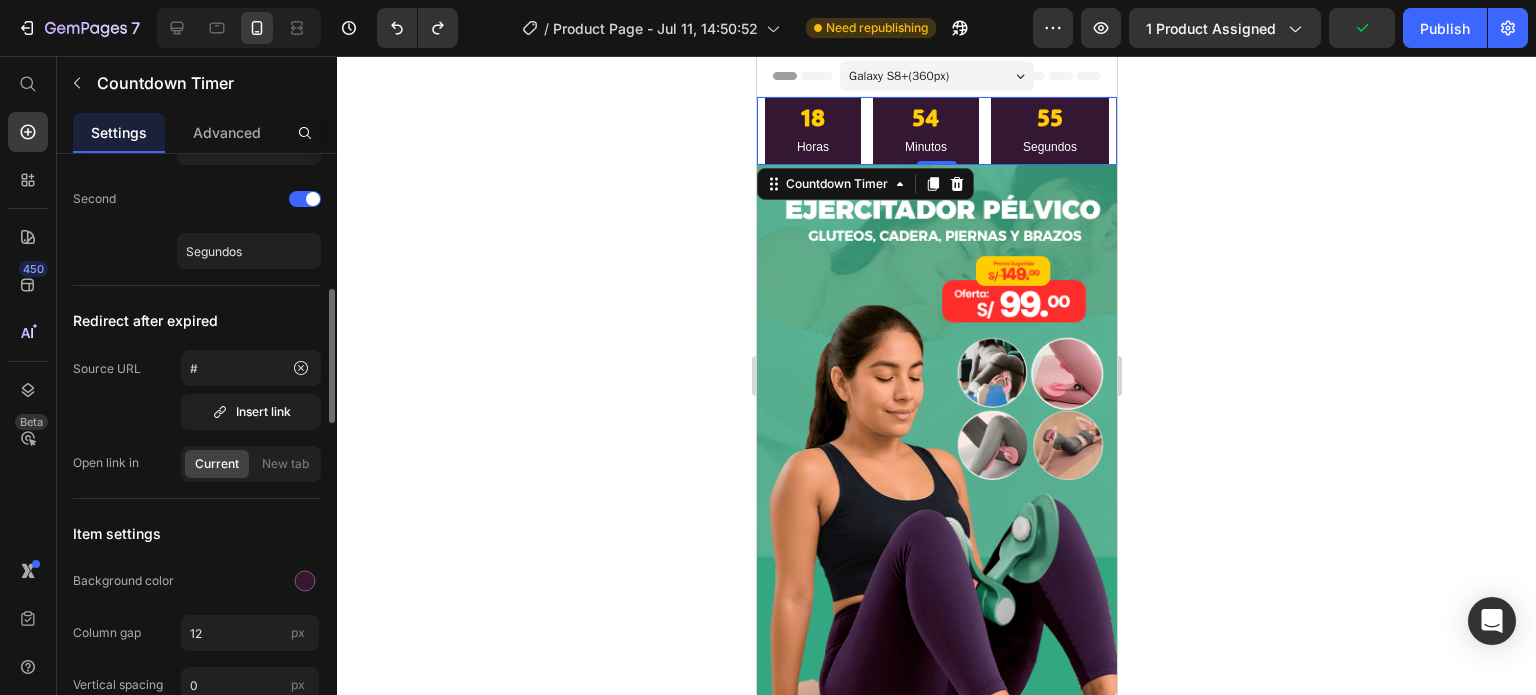scroll, scrollTop: 800, scrollLeft: 0, axis: vertical 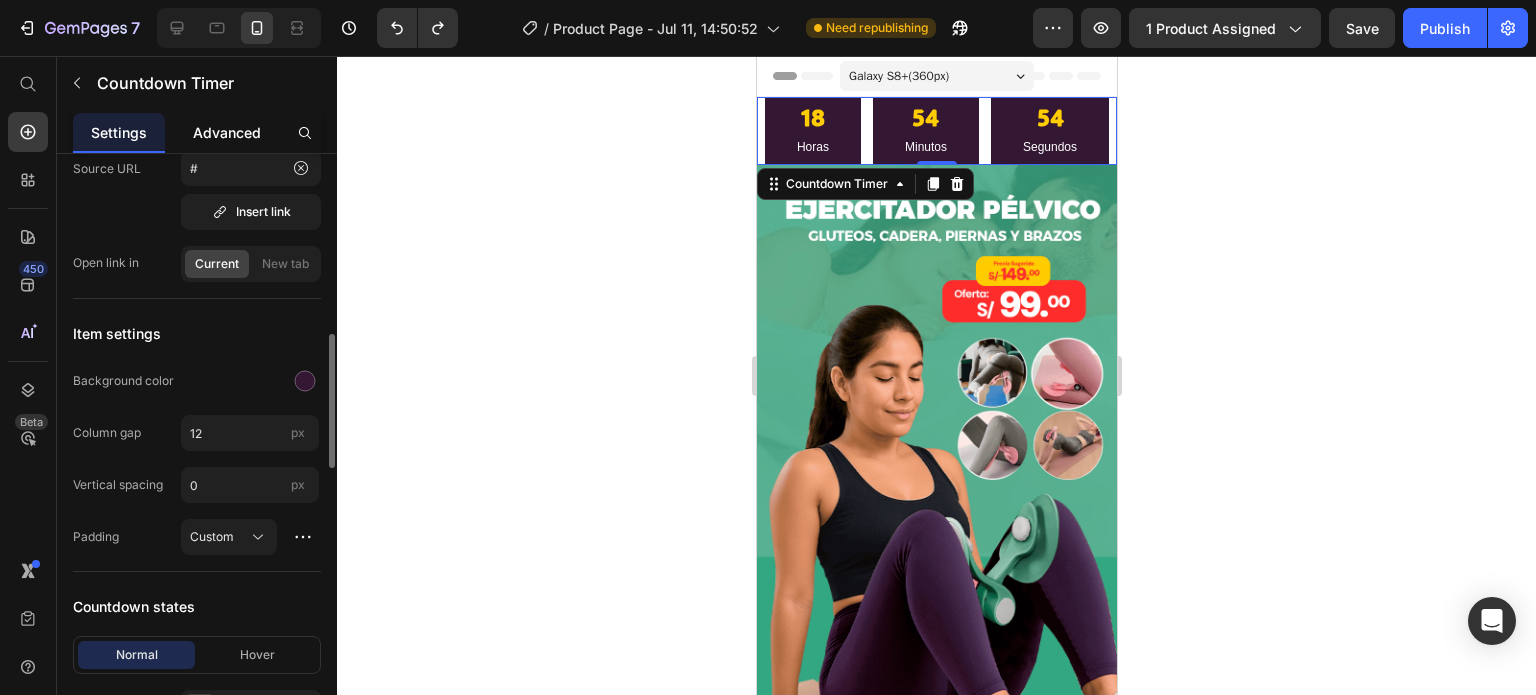 click on "Advanced" 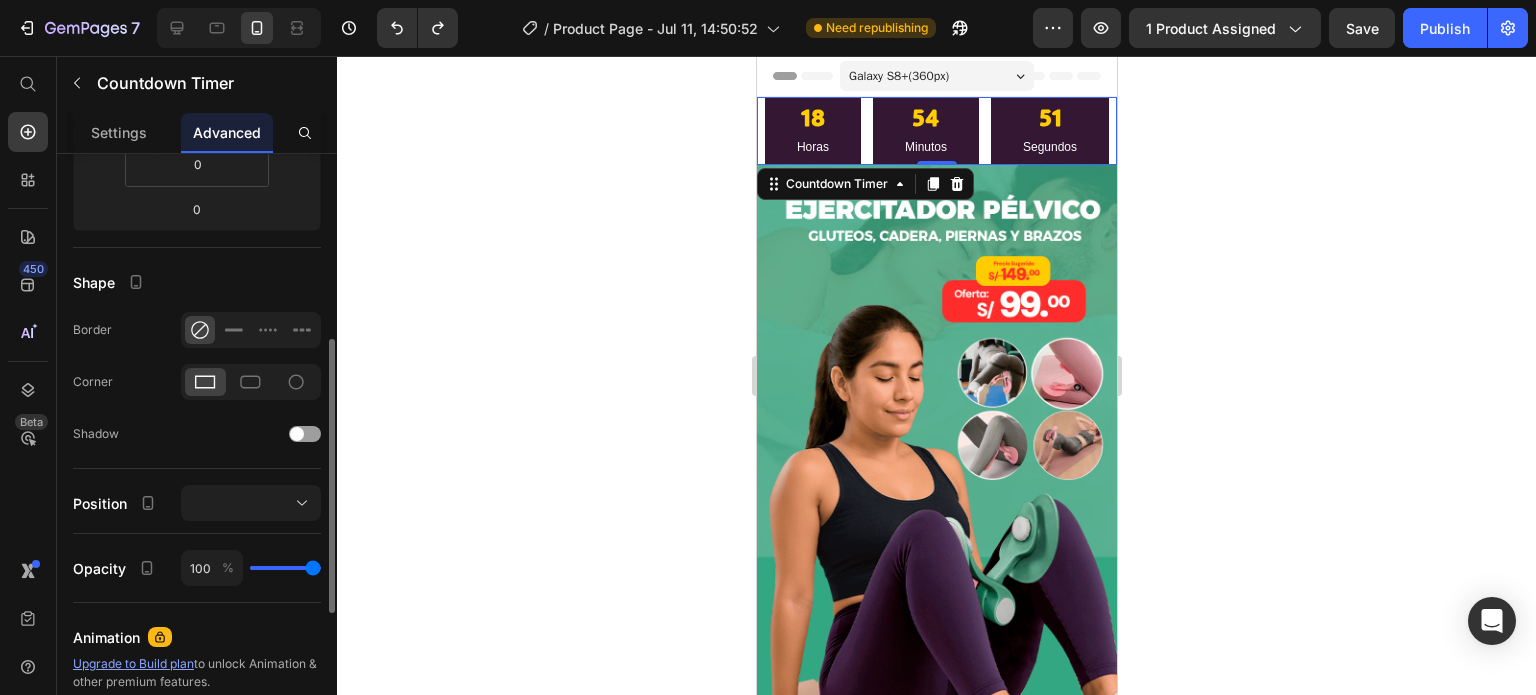 scroll, scrollTop: 304, scrollLeft: 0, axis: vertical 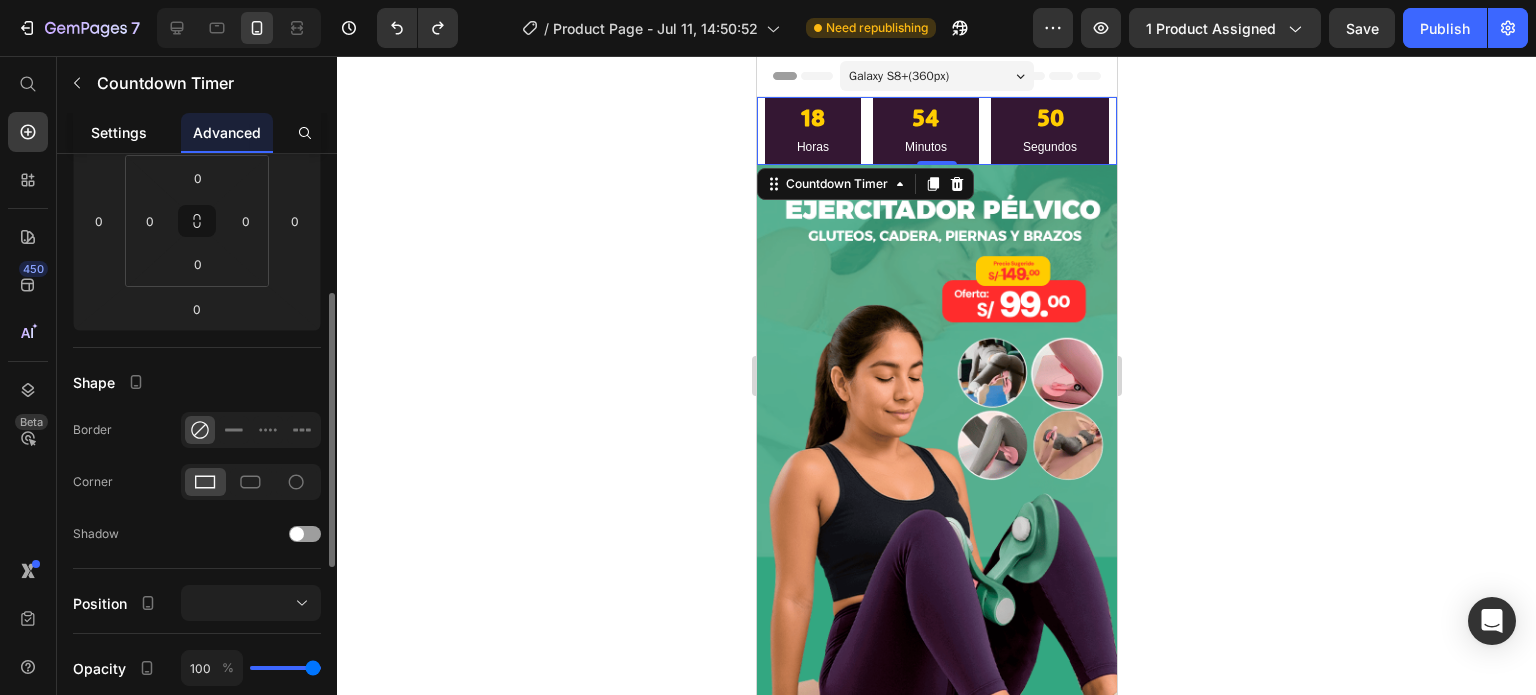 click on "Settings" at bounding box center (119, 132) 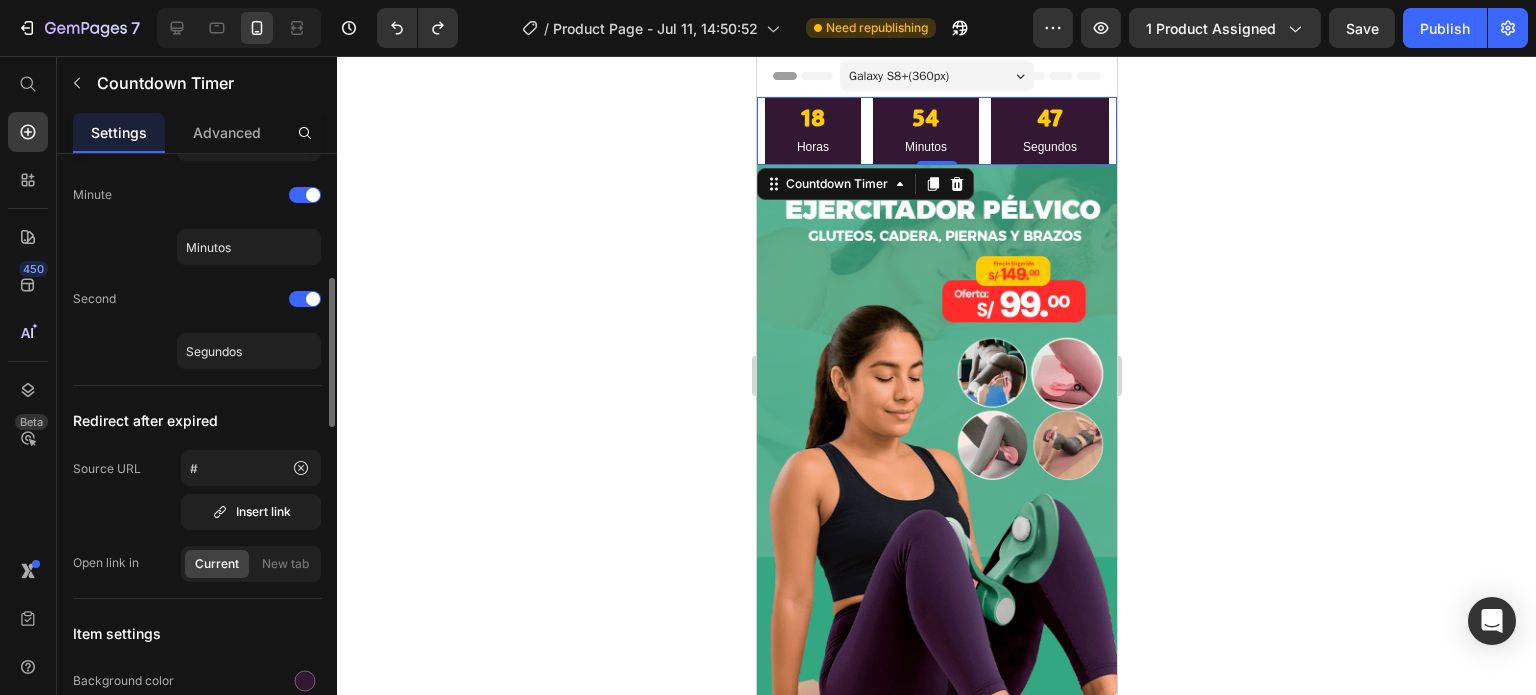 scroll, scrollTop: 700, scrollLeft: 0, axis: vertical 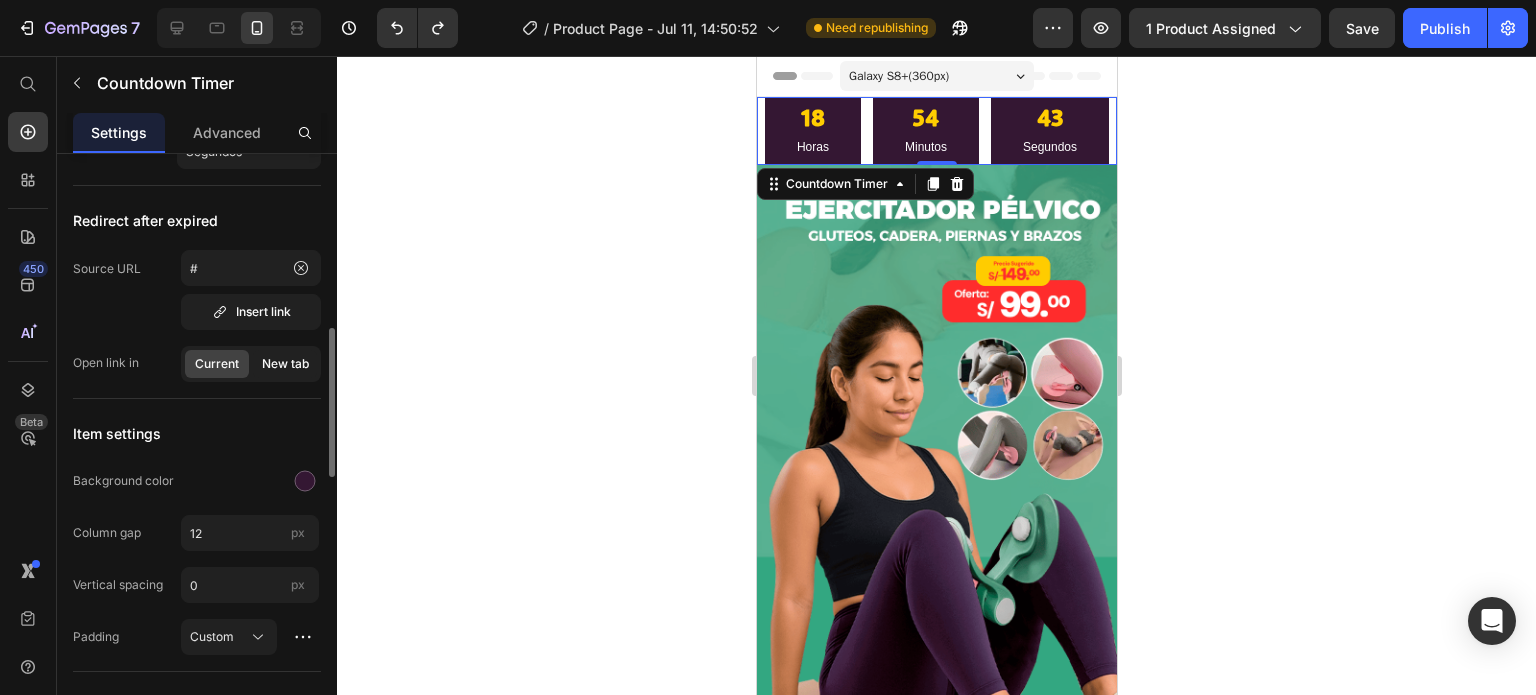 click on "New tab" 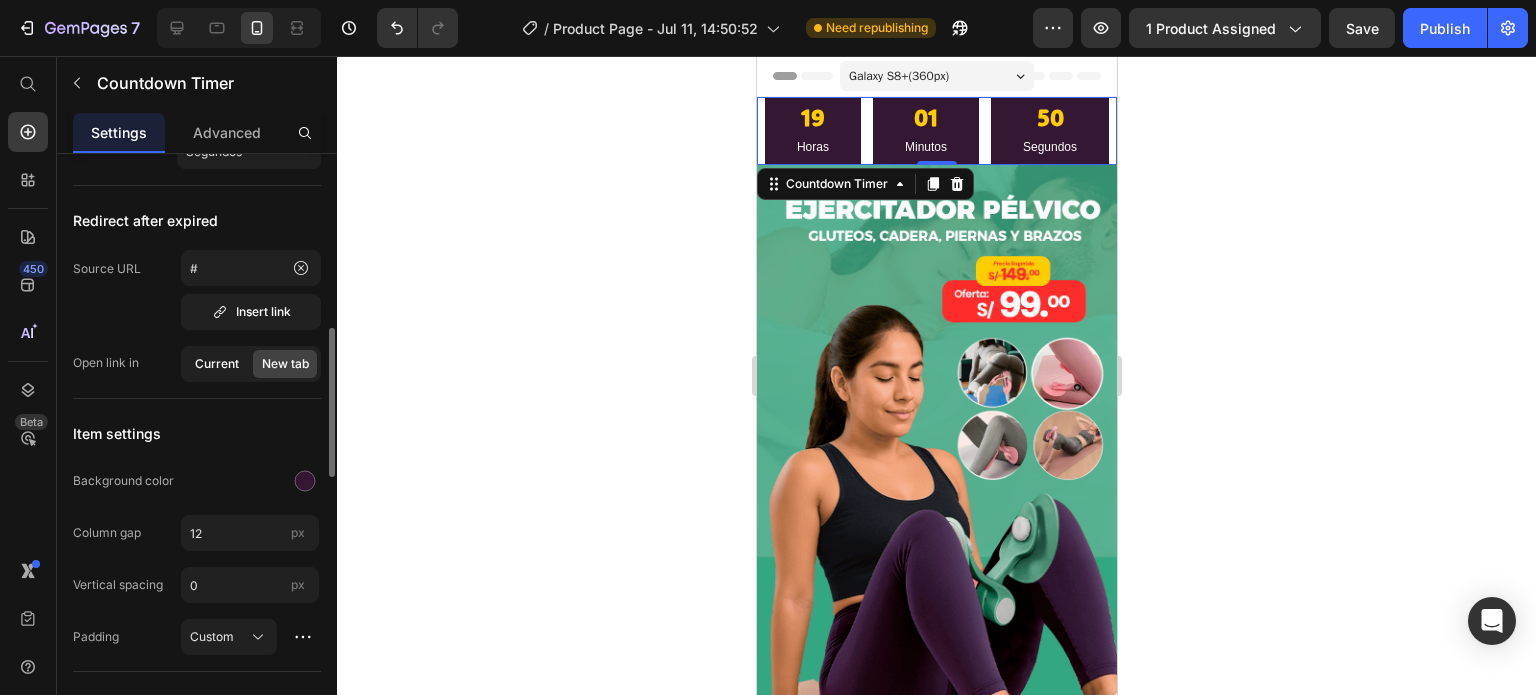 click on "Current" 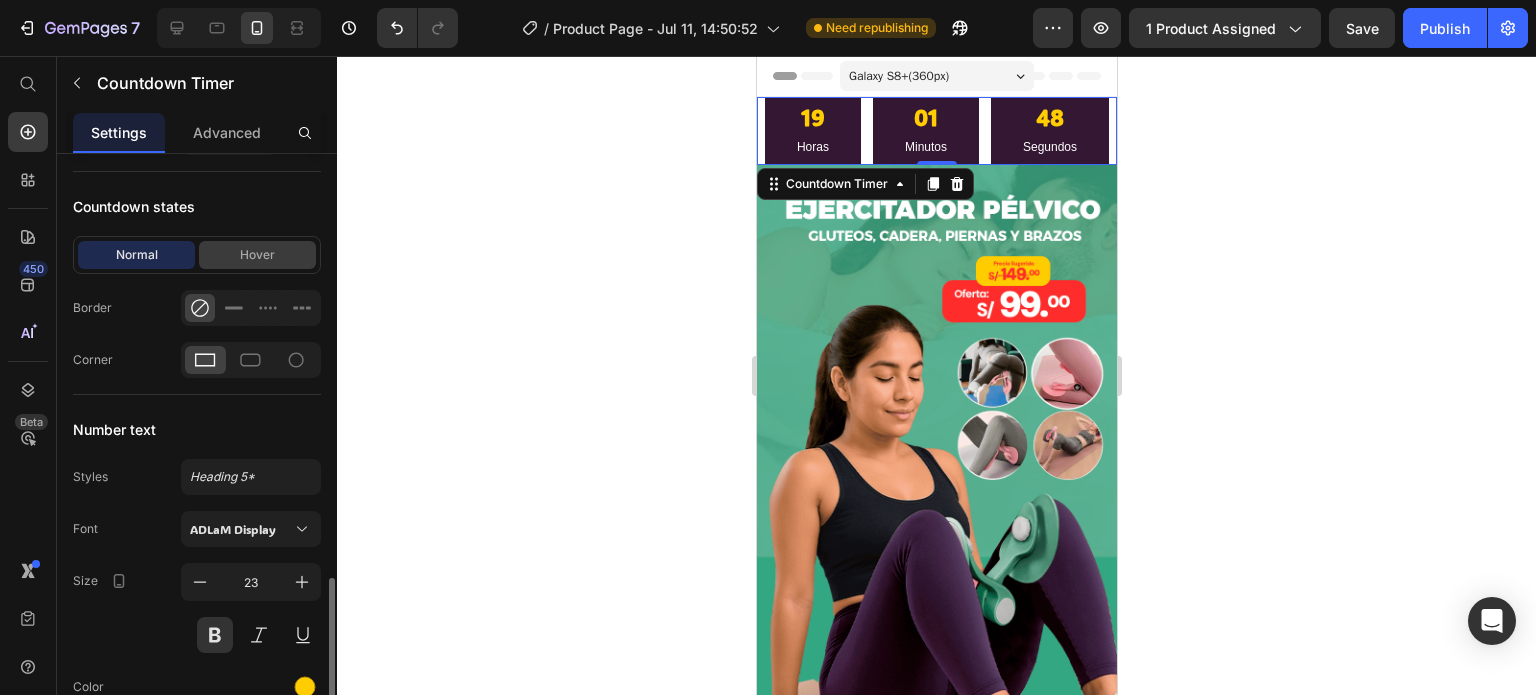 scroll, scrollTop: 1300, scrollLeft: 0, axis: vertical 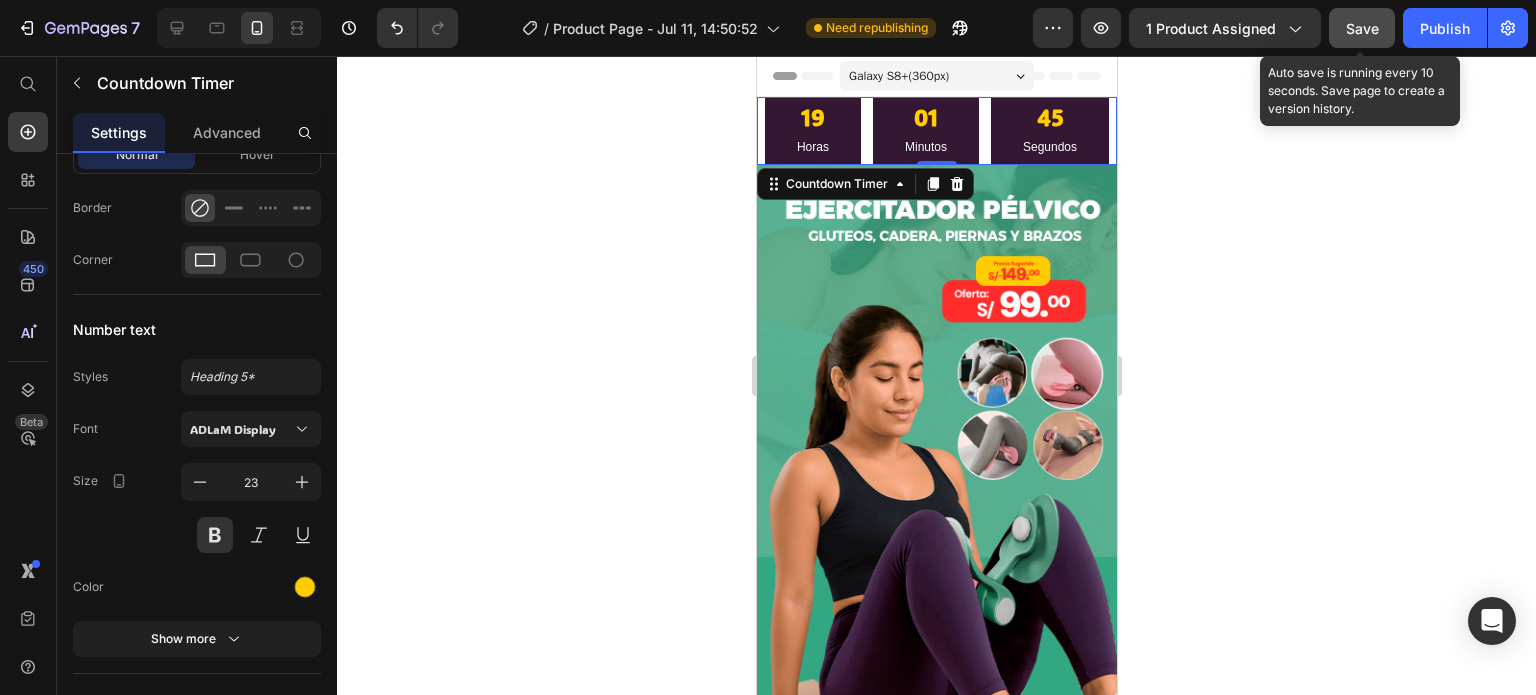 click on "Save" at bounding box center [1362, 28] 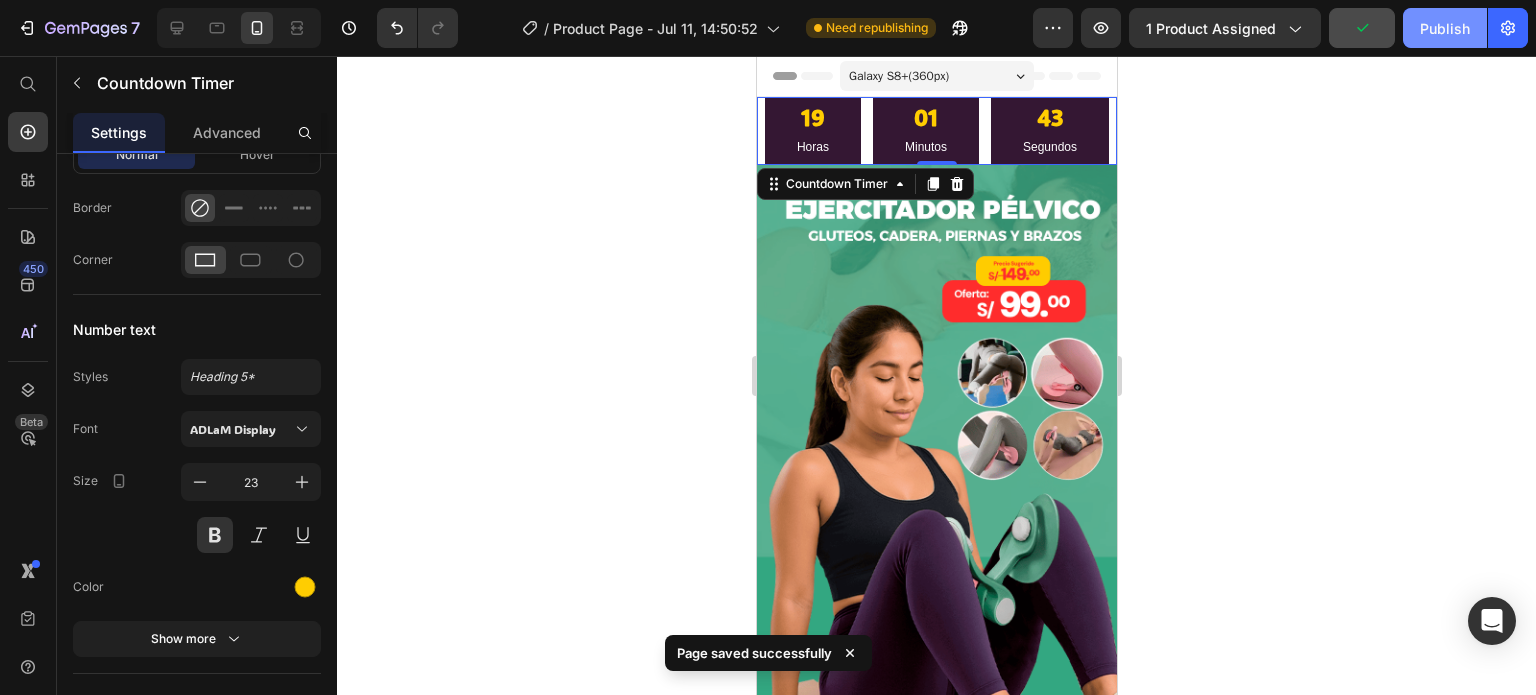 click on "Publish" at bounding box center [1445, 28] 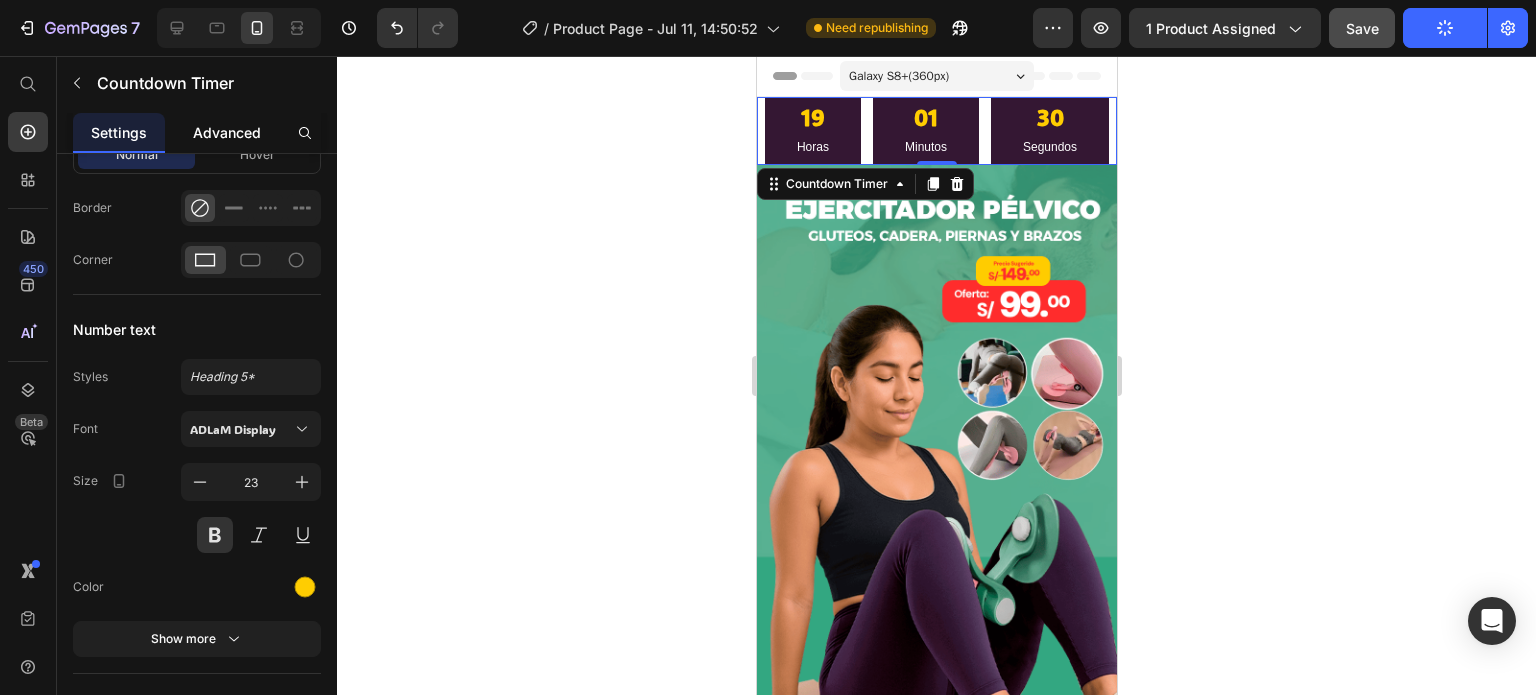 click on "Advanced" at bounding box center (227, 132) 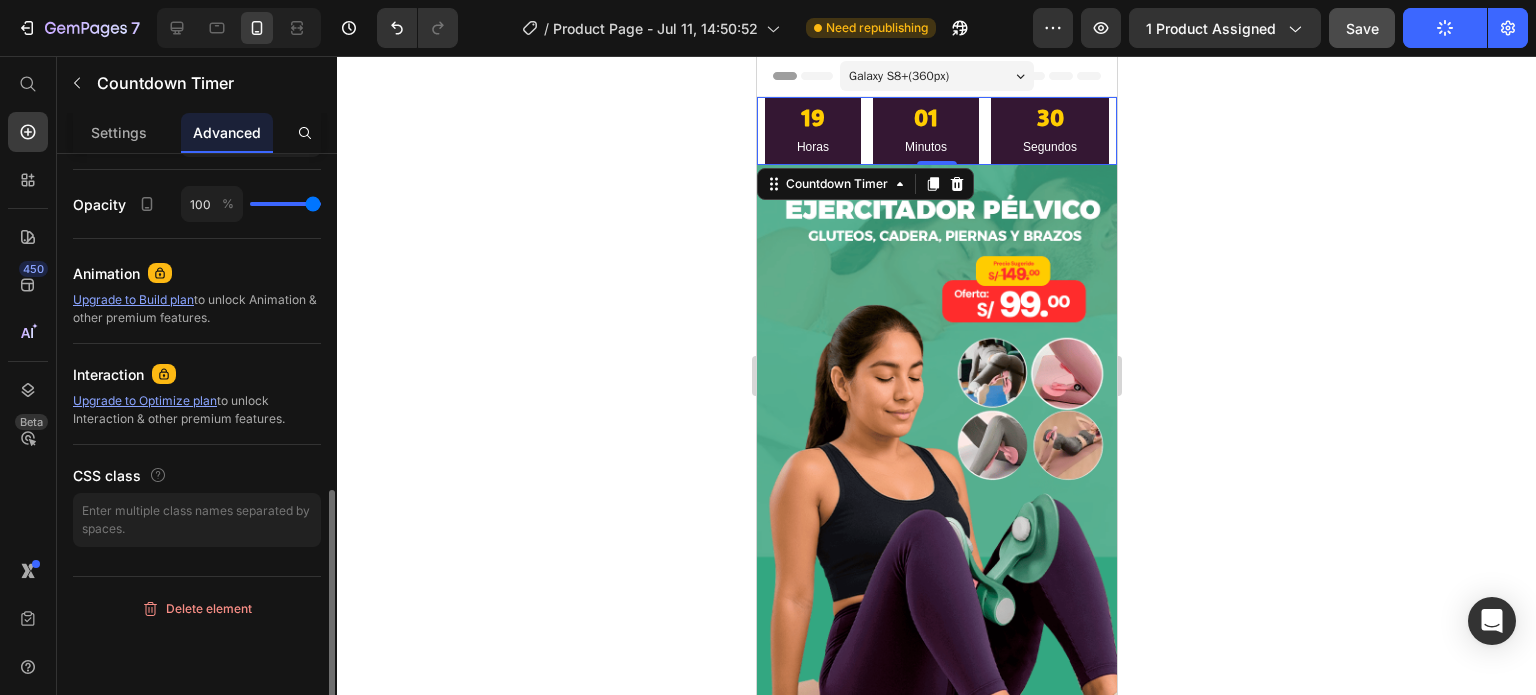 scroll, scrollTop: 0, scrollLeft: 0, axis: both 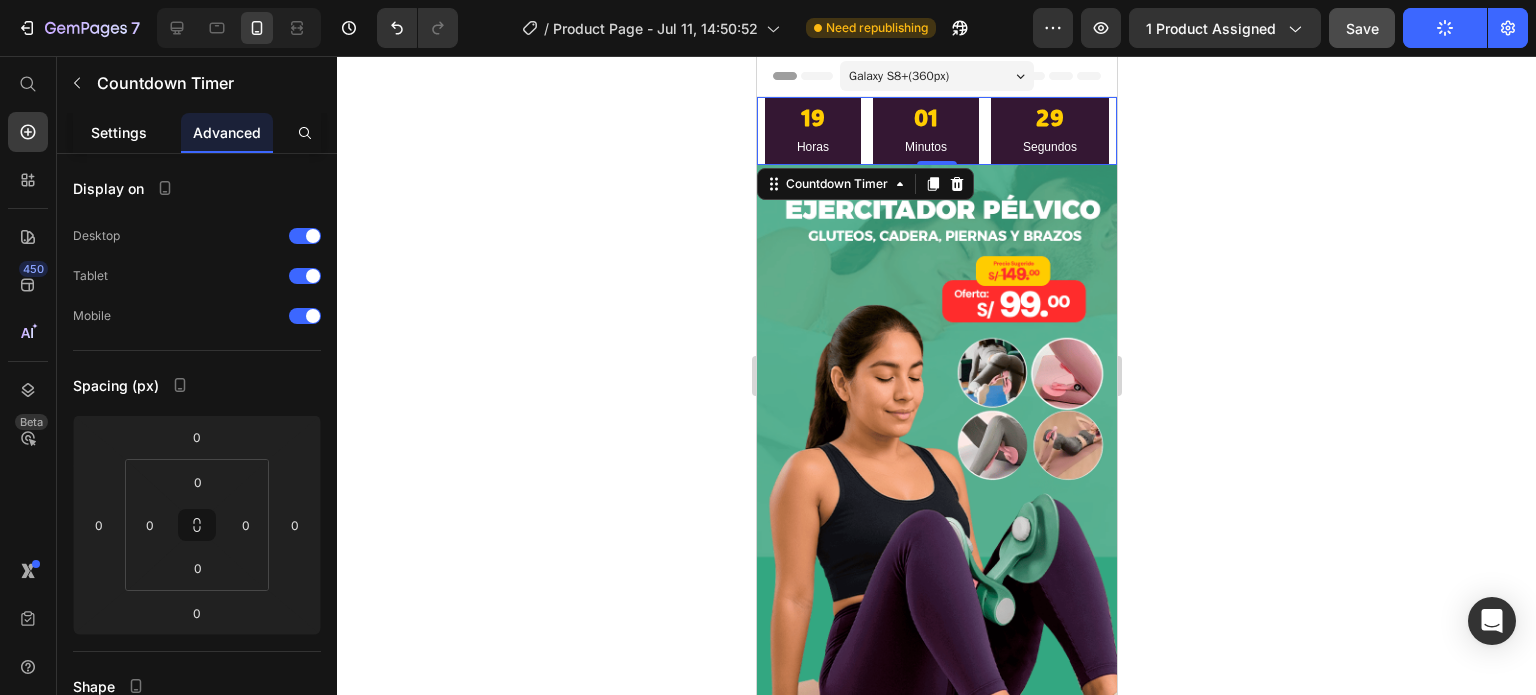 click on "Settings" at bounding box center [119, 132] 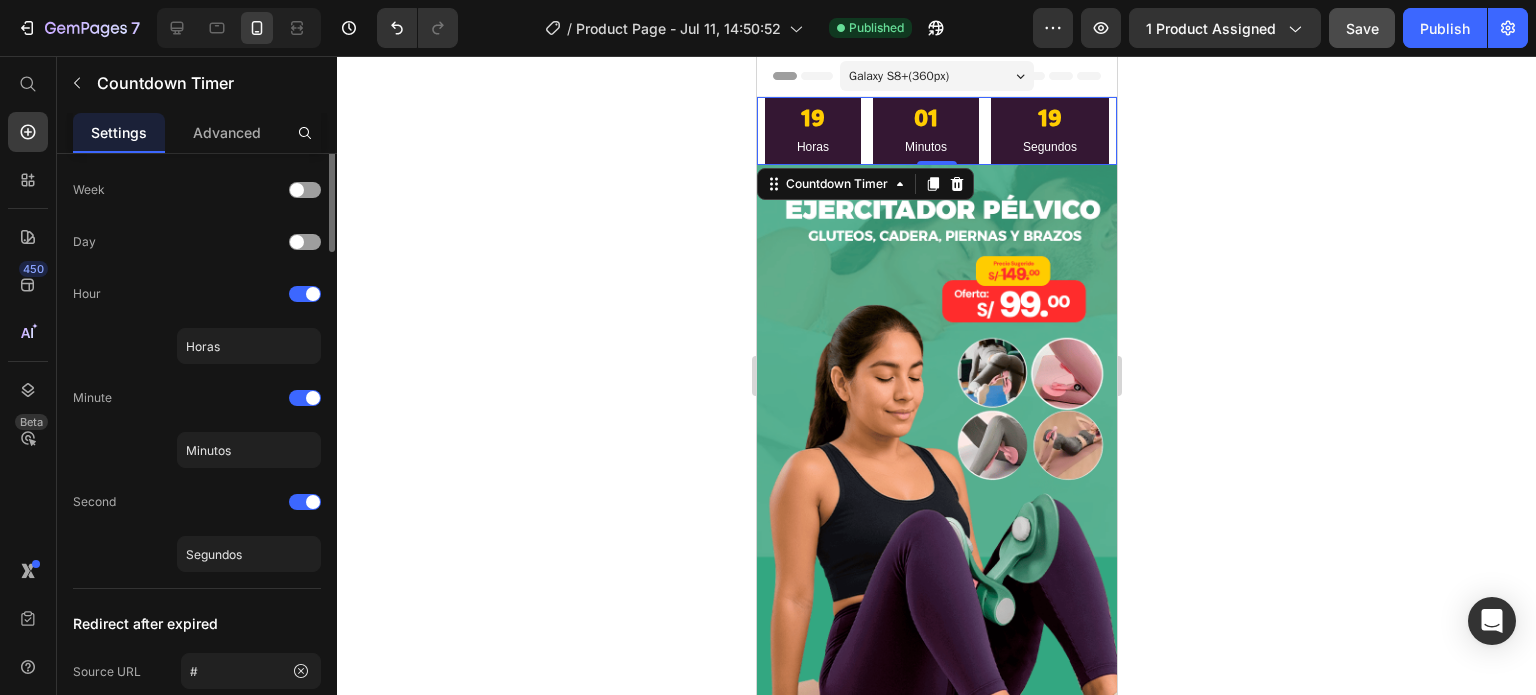 scroll, scrollTop: 0, scrollLeft: 0, axis: both 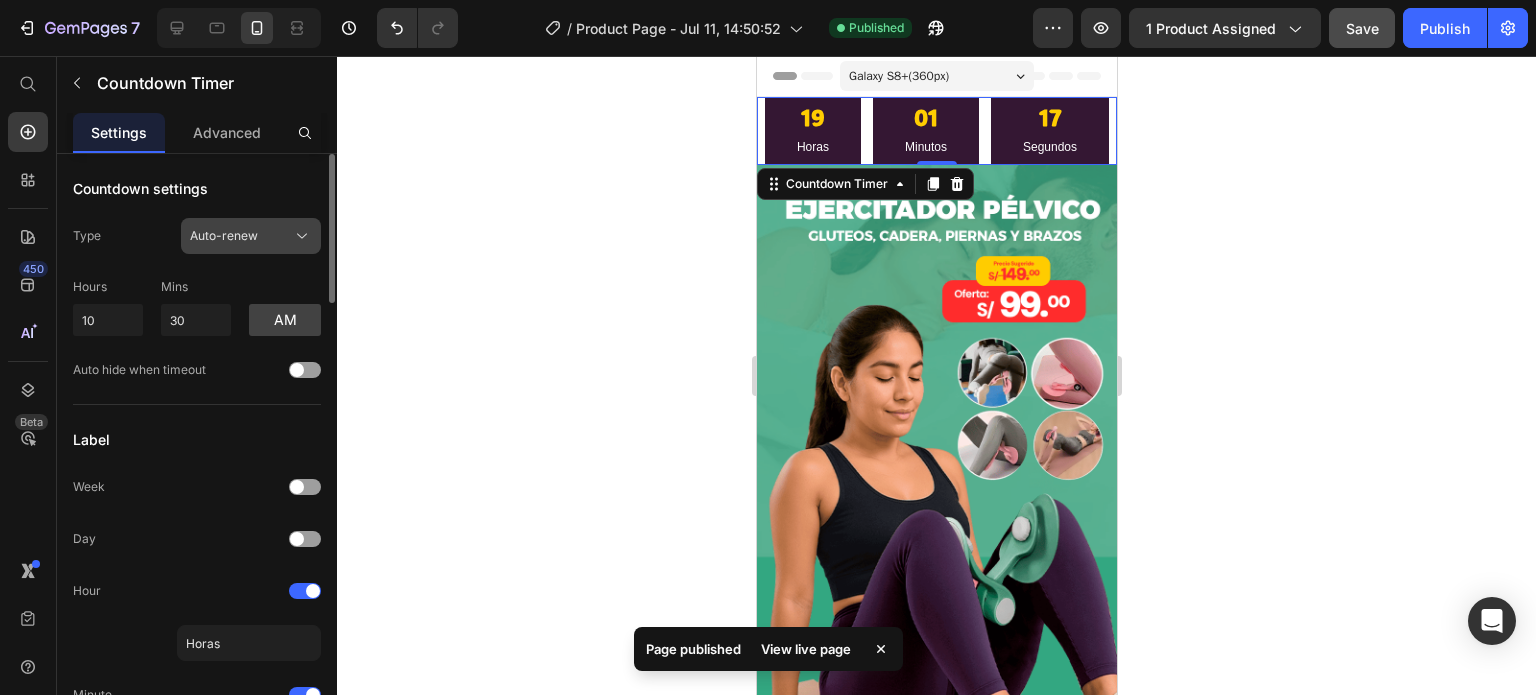 click on "Auto-renew" at bounding box center [224, 236] 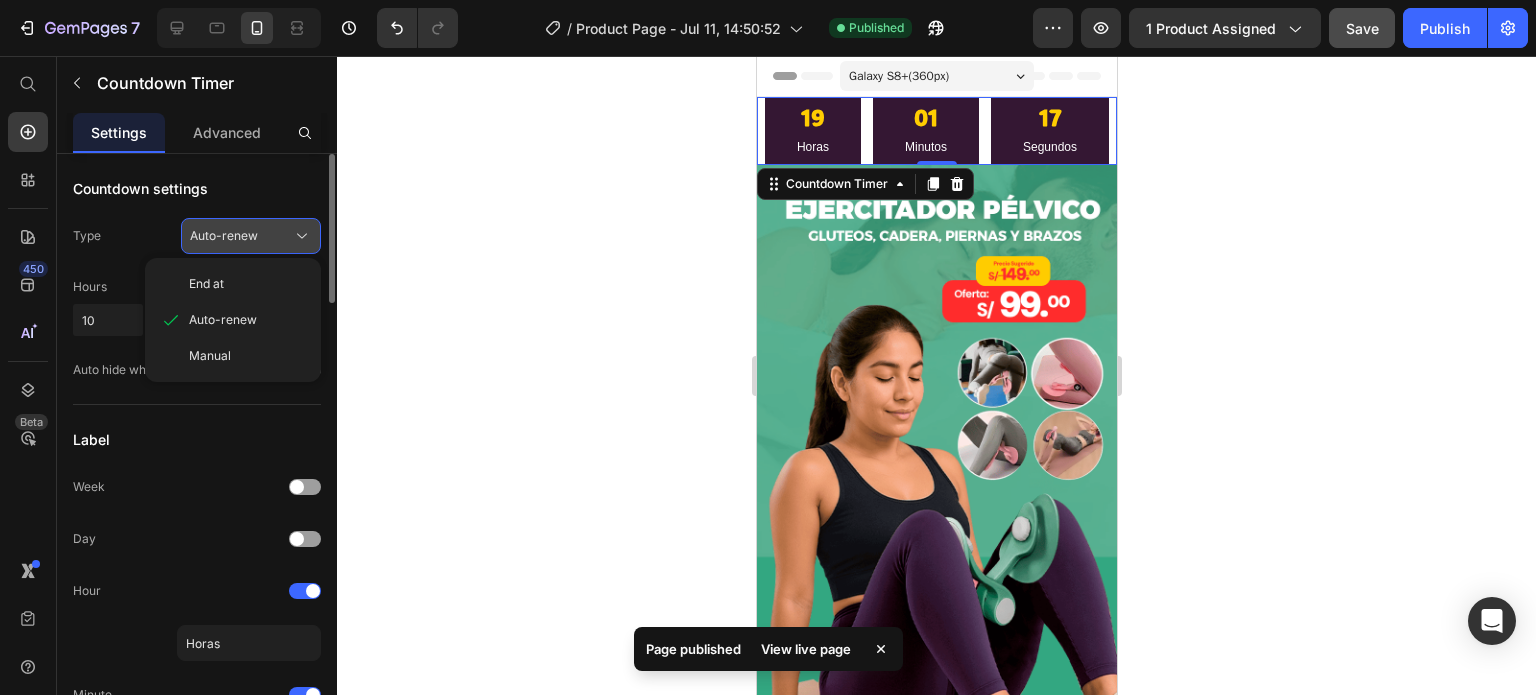 click on "Auto-renew" at bounding box center [224, 236] 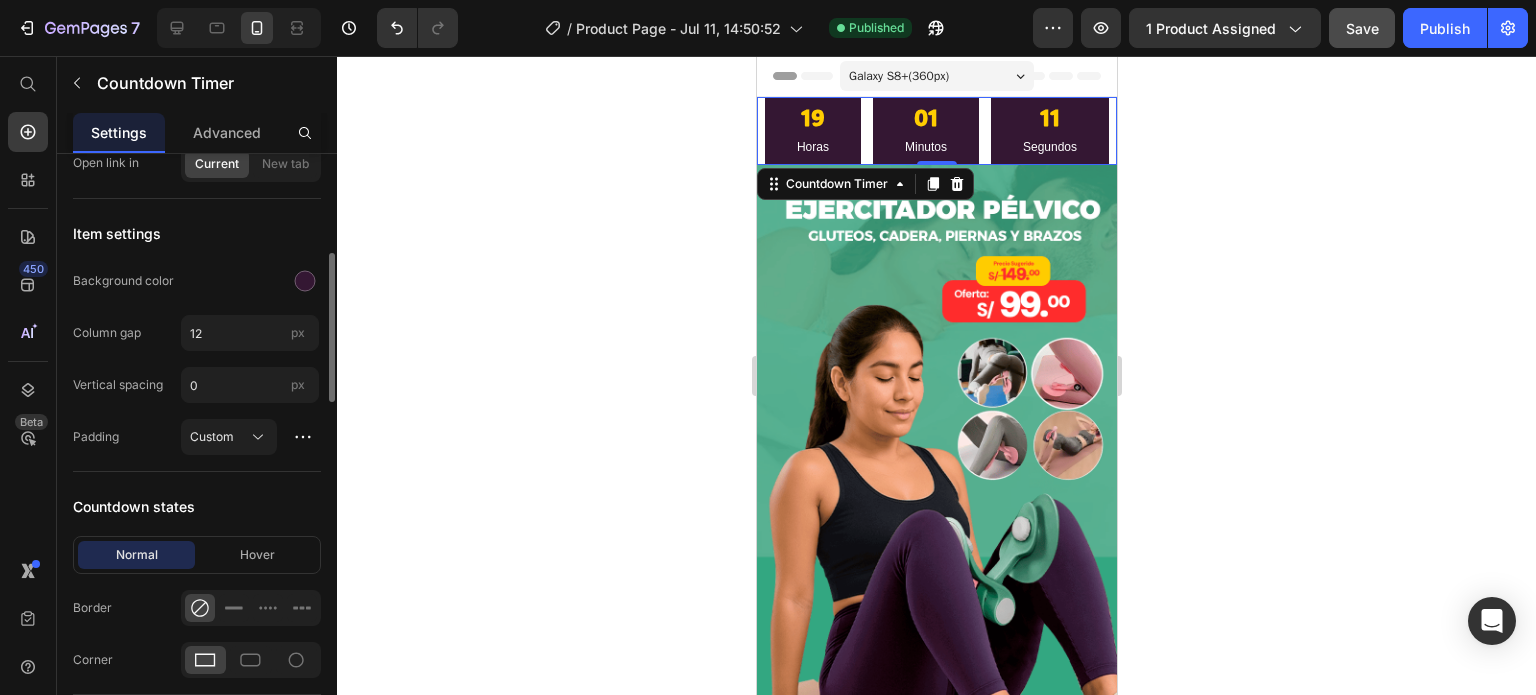 scroll, scrollTop: 1000, scrollLeft: 0, axis: vertical 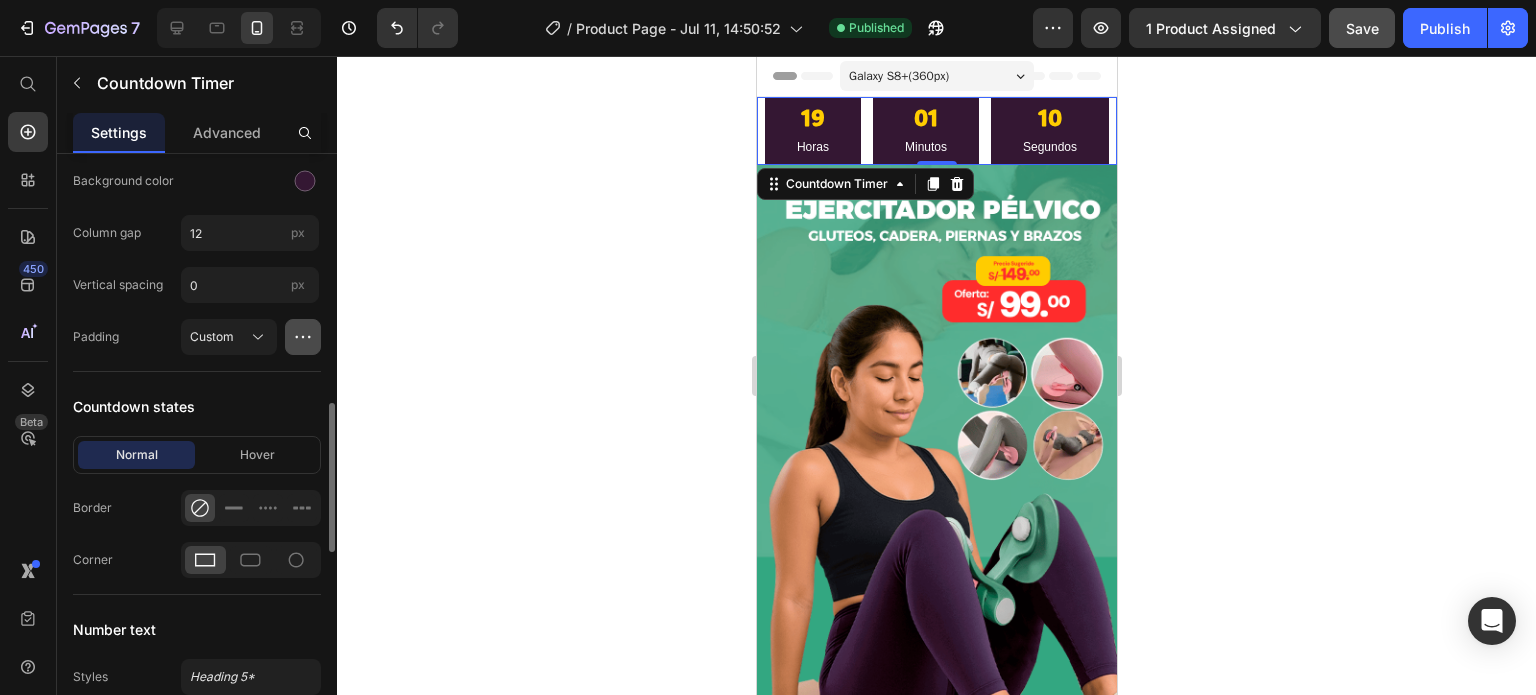 click 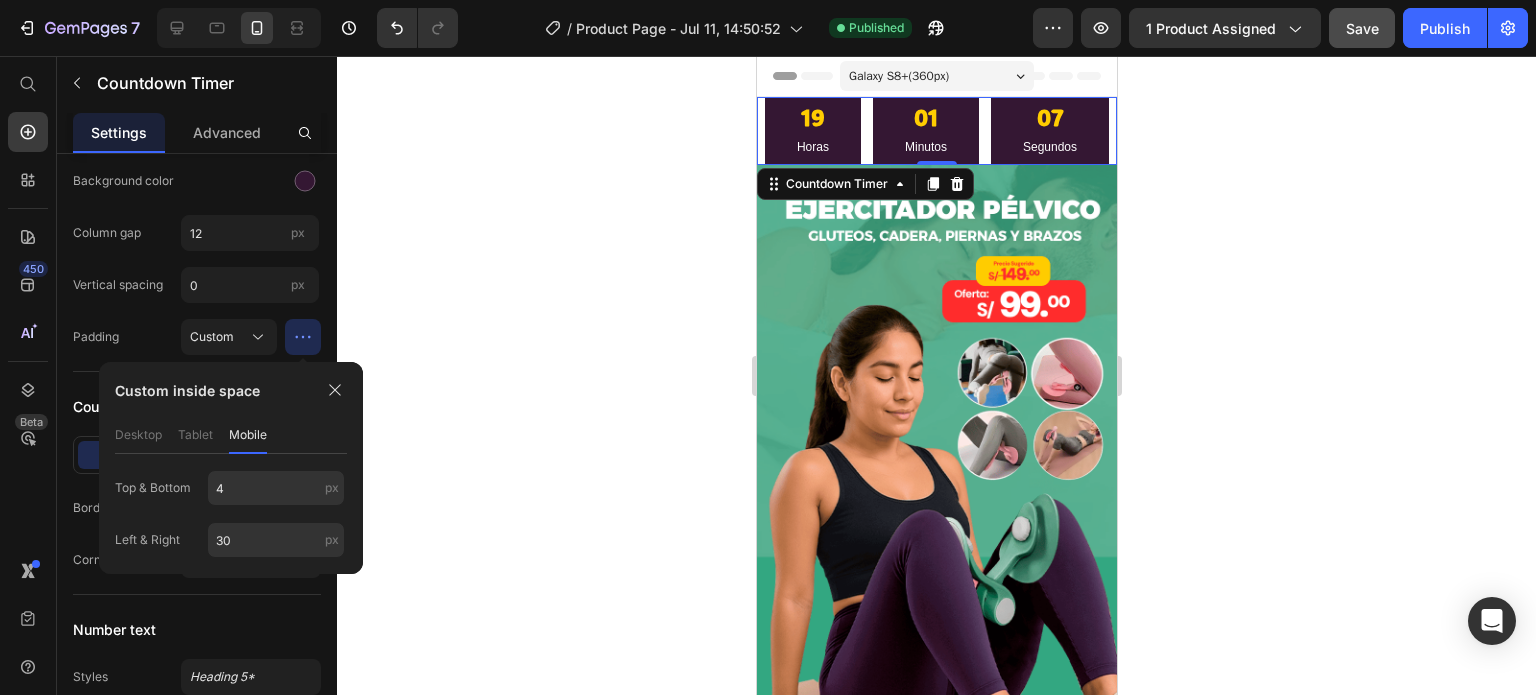 click on "tablet" 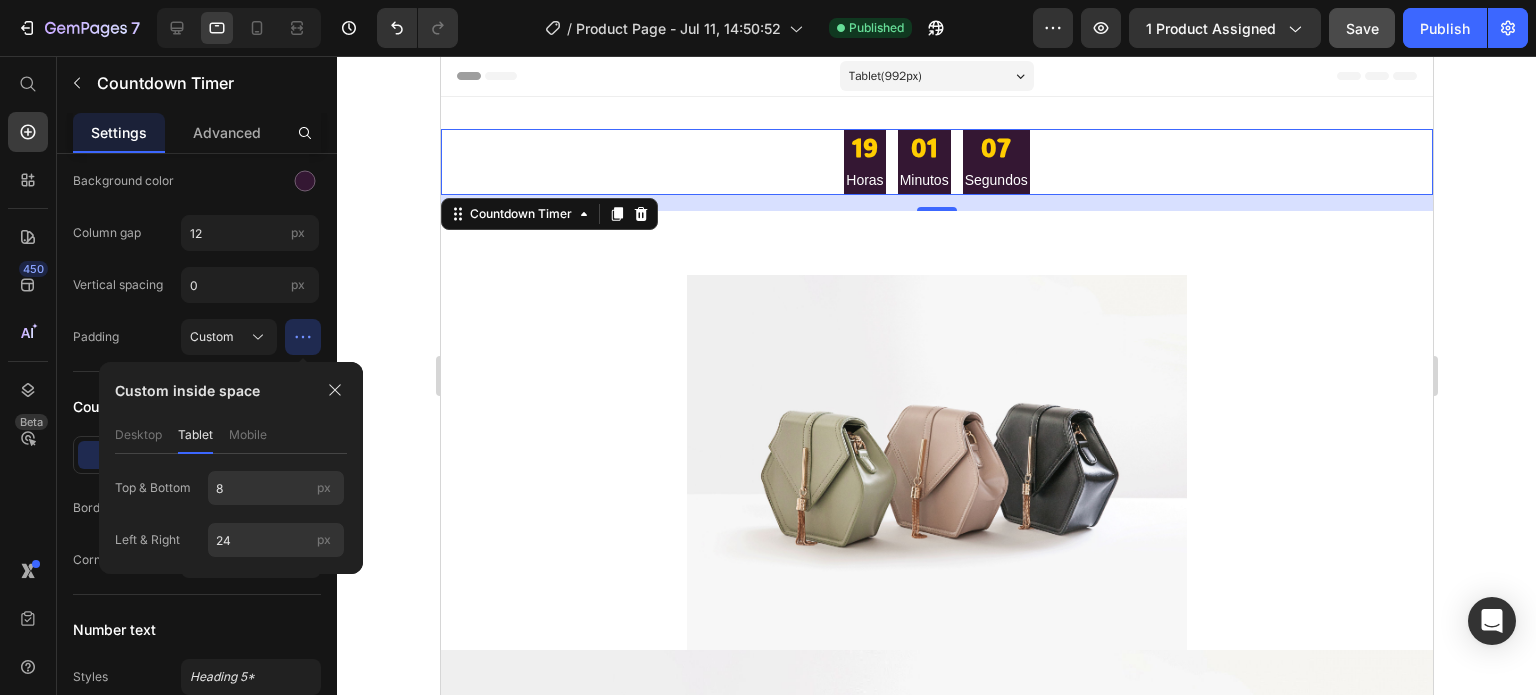 scroll, scrollTop: 3, scrollLeft: 0, axis: vertical 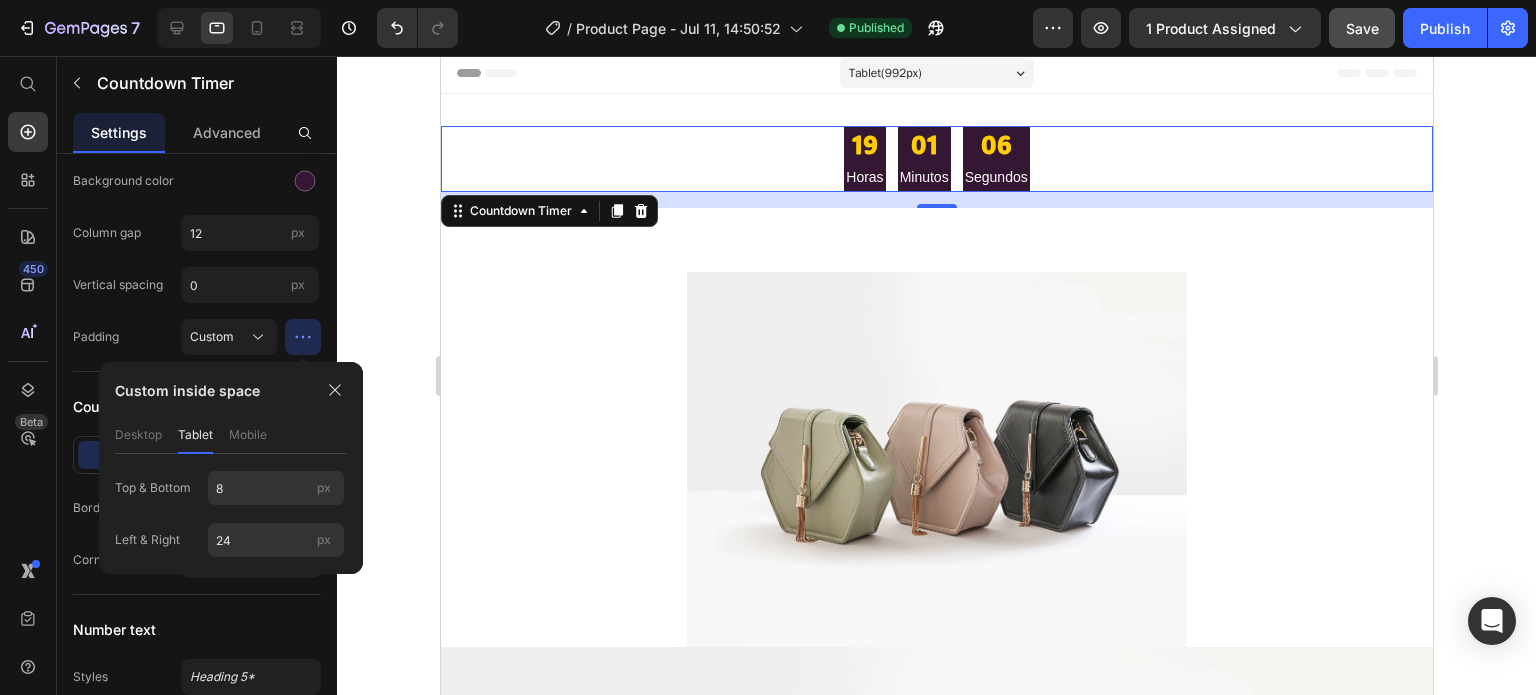 click on "desktop" 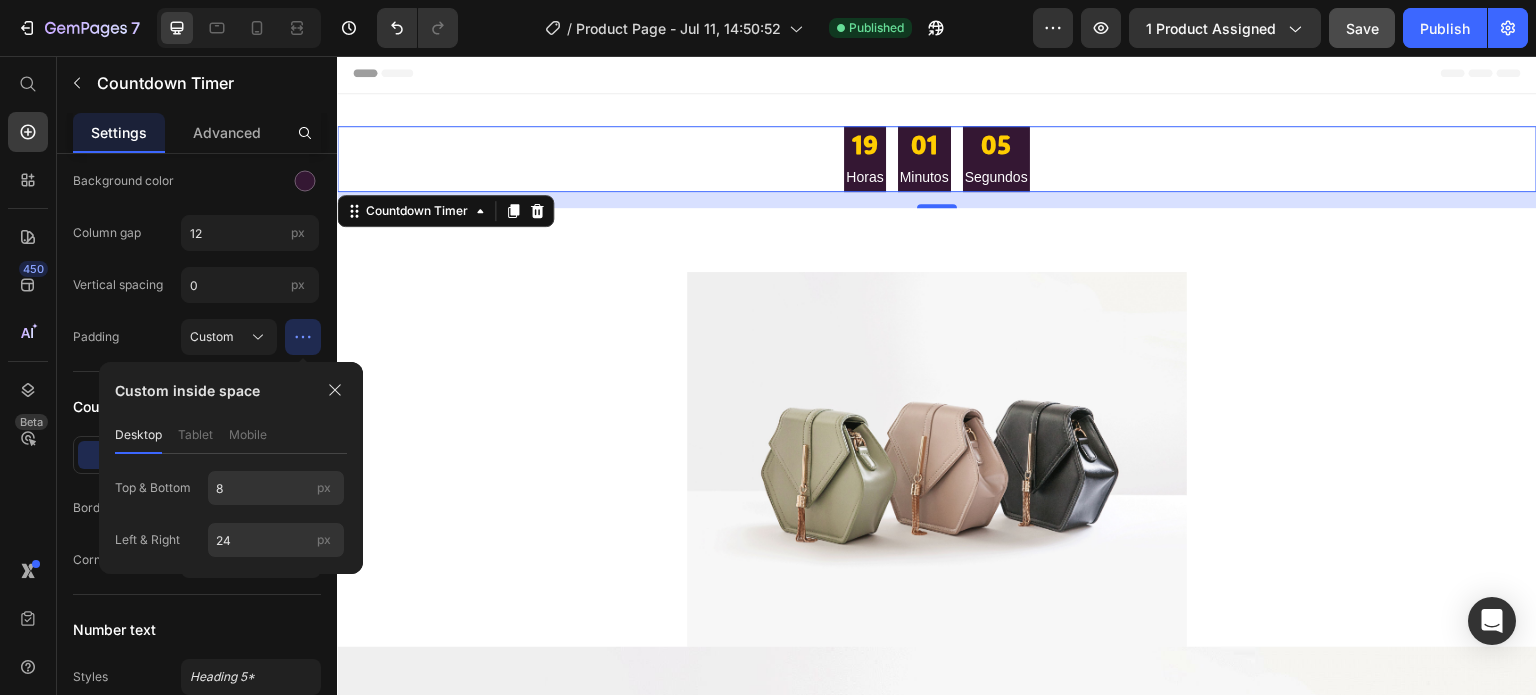 scroll, scrollTop: 2, scrollLeft: 0, axis: vertical 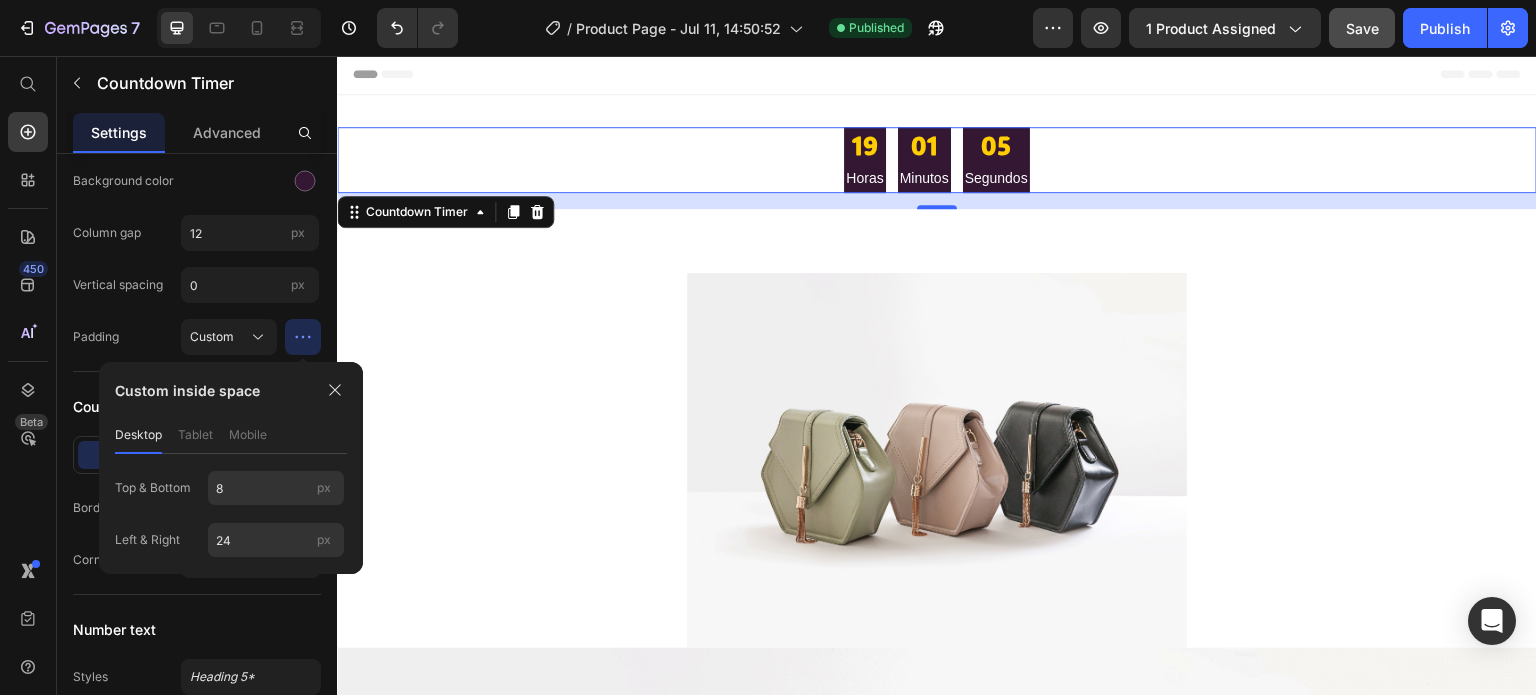 click on "mobile" 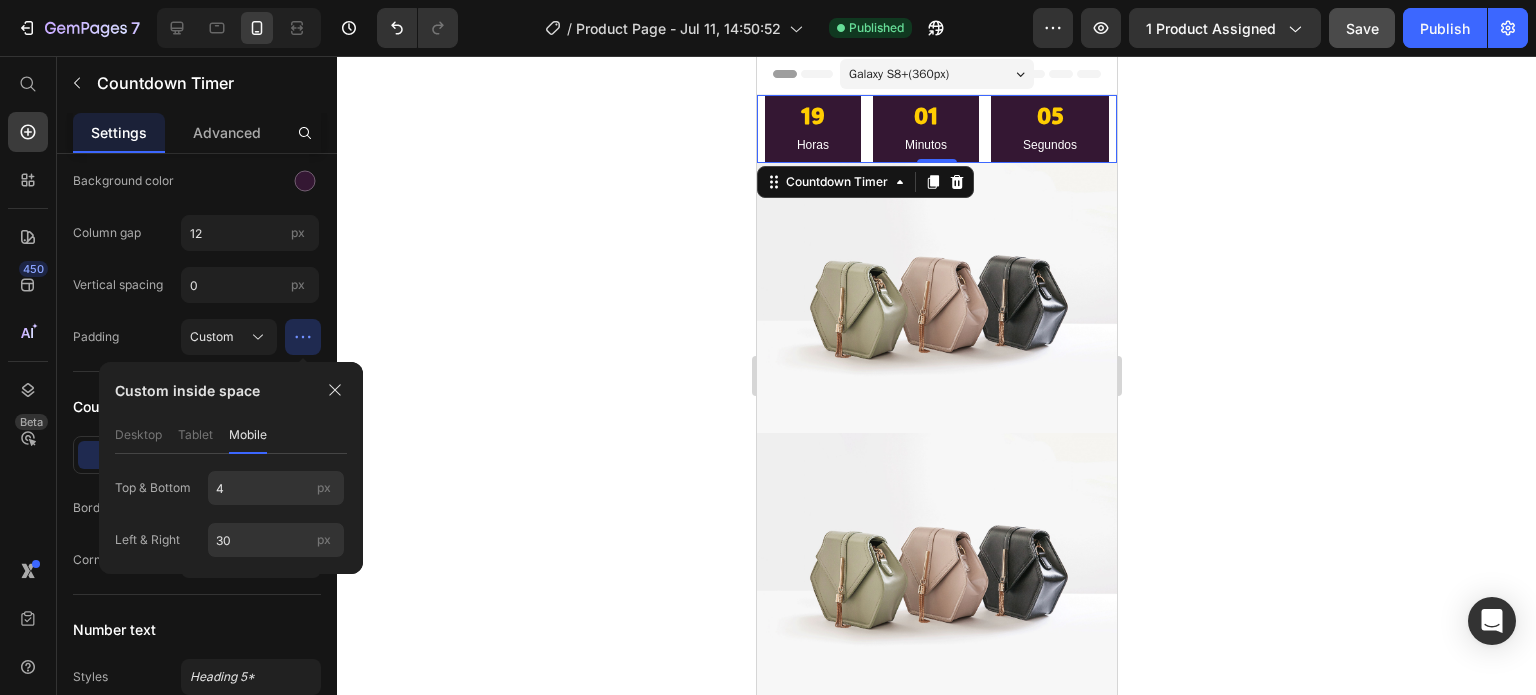 scroll, scrollTop: 0, scrollLeft: 0, axis: both 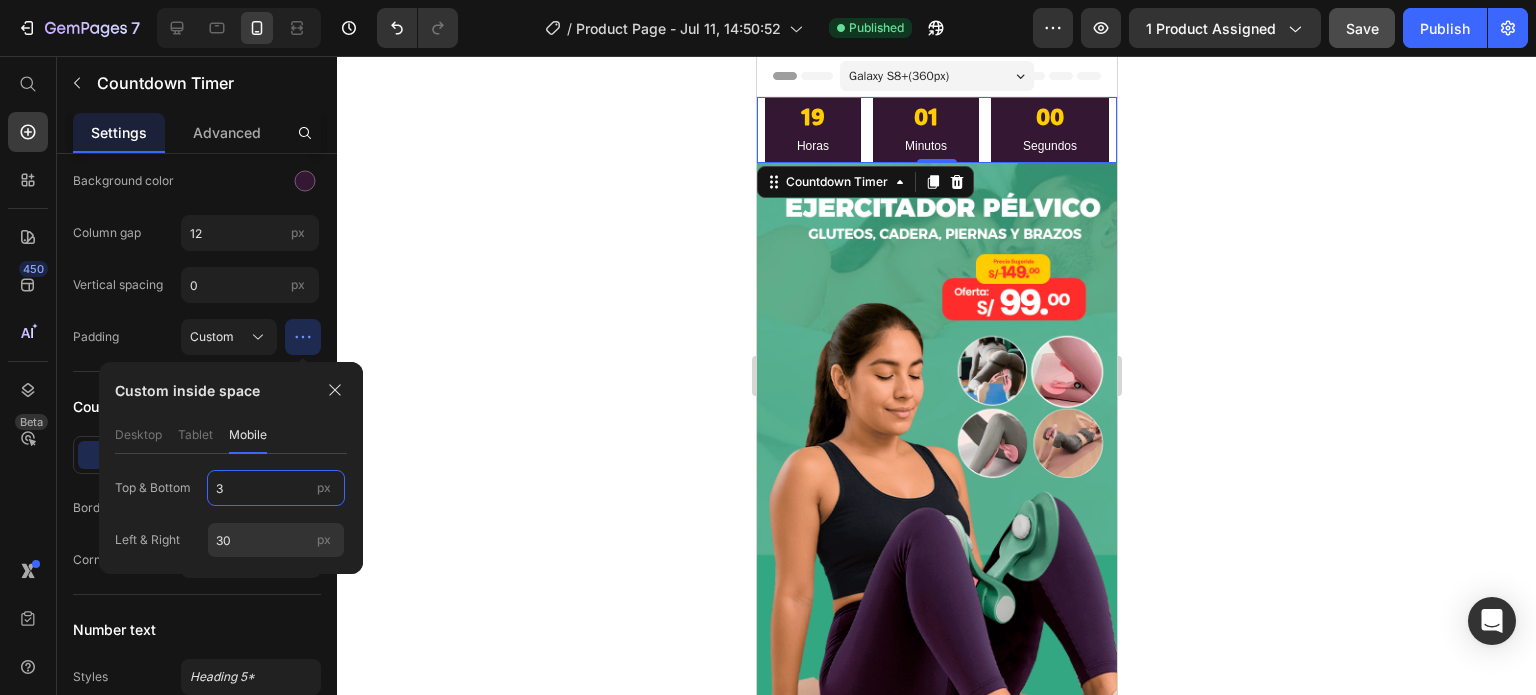 drag, startPoint x: 232, startPoint y: 491, endPoint x: 197, endPoint y: 481, distance: 36.40055 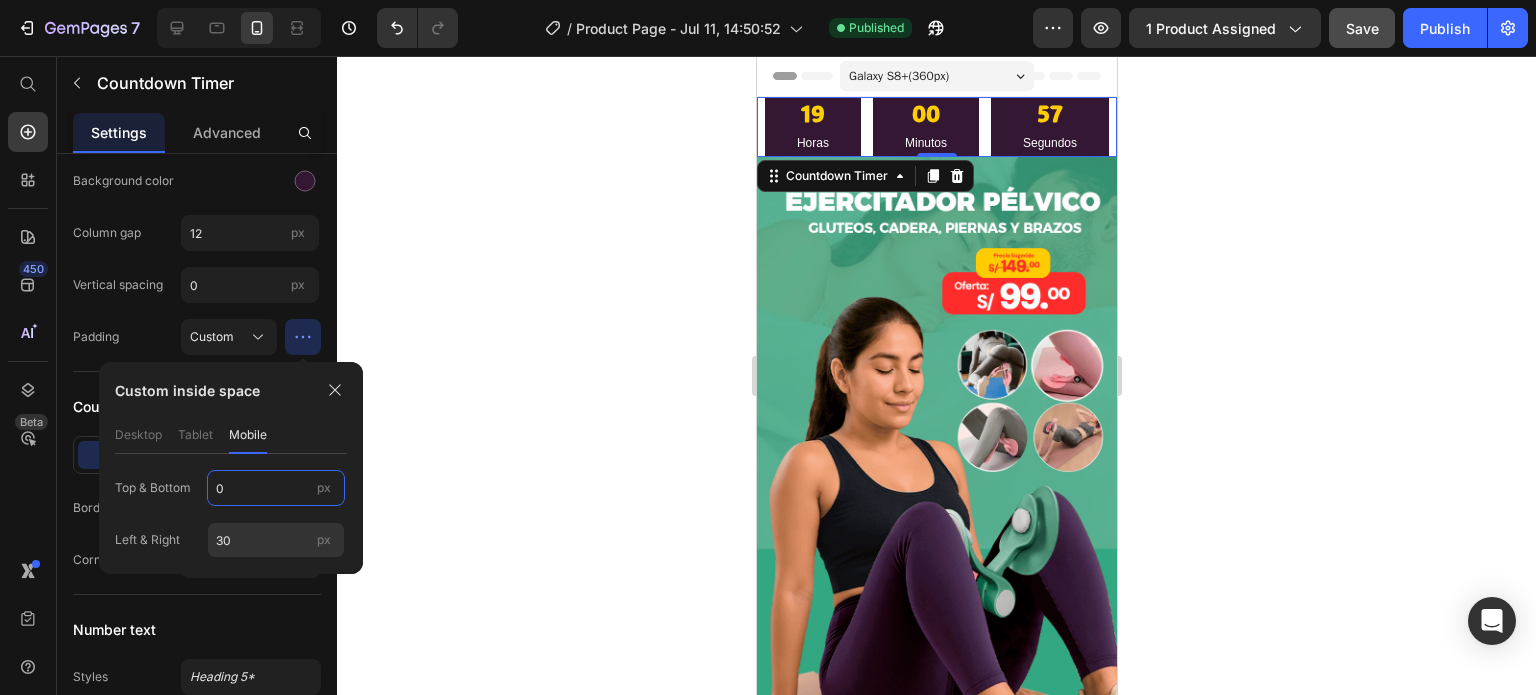 drag, startPoint x: 244, startPoint y: 495, endPoint x: 210, endPoint y: 453, distance: 54.037025 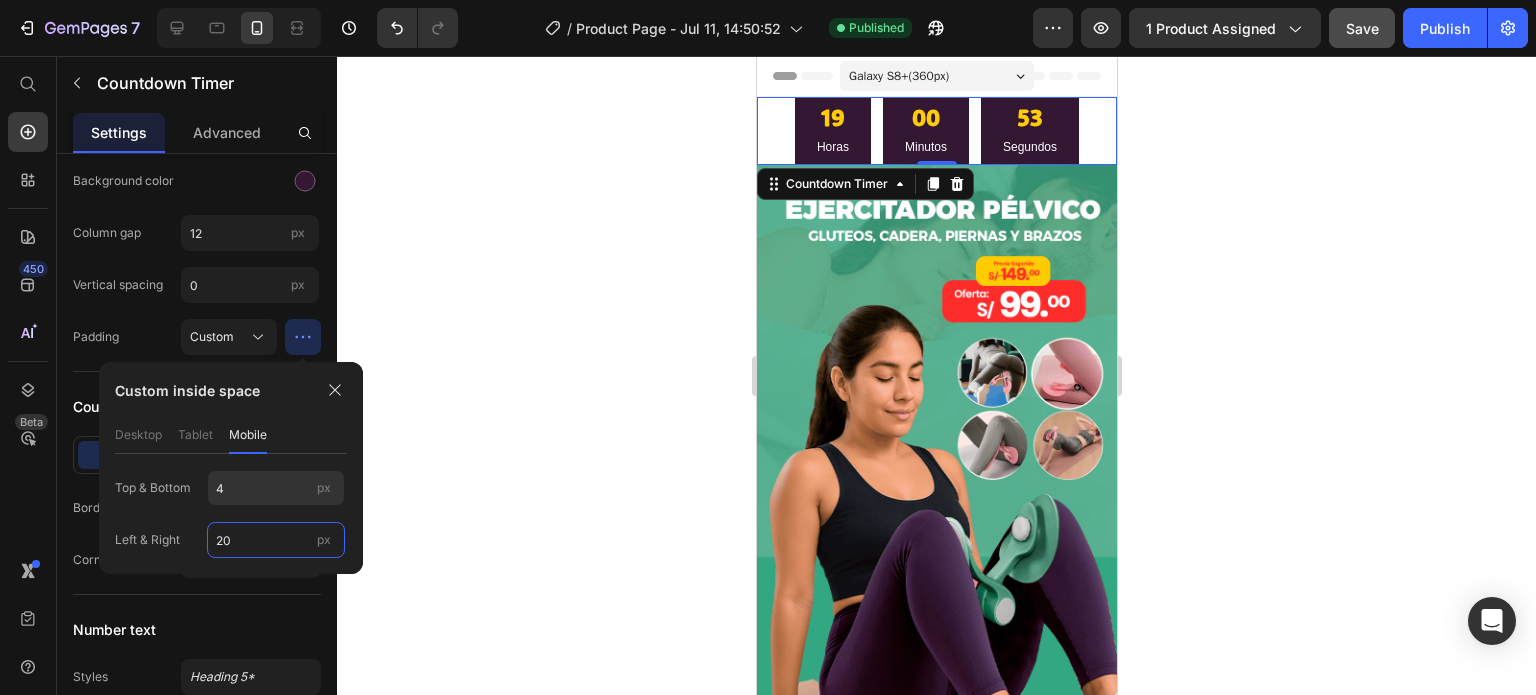 drag, startPoint x: 268, startPoint y: 547, endPoint x: 209, endPoint y: 542, distance: 59.211487 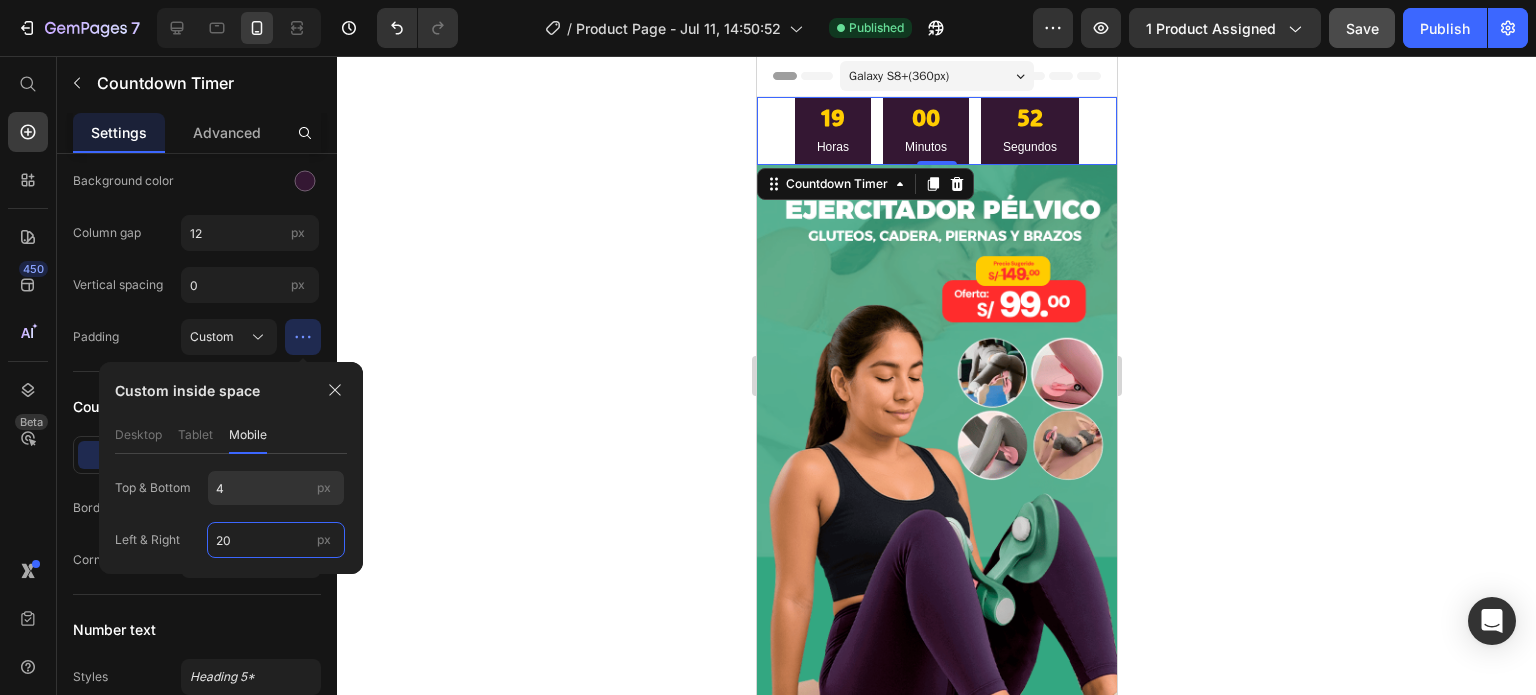 drag, startPoint x: 228, startPoint y: 544, endPoint x: 168, endPoint y: 525, distance: 62.936478 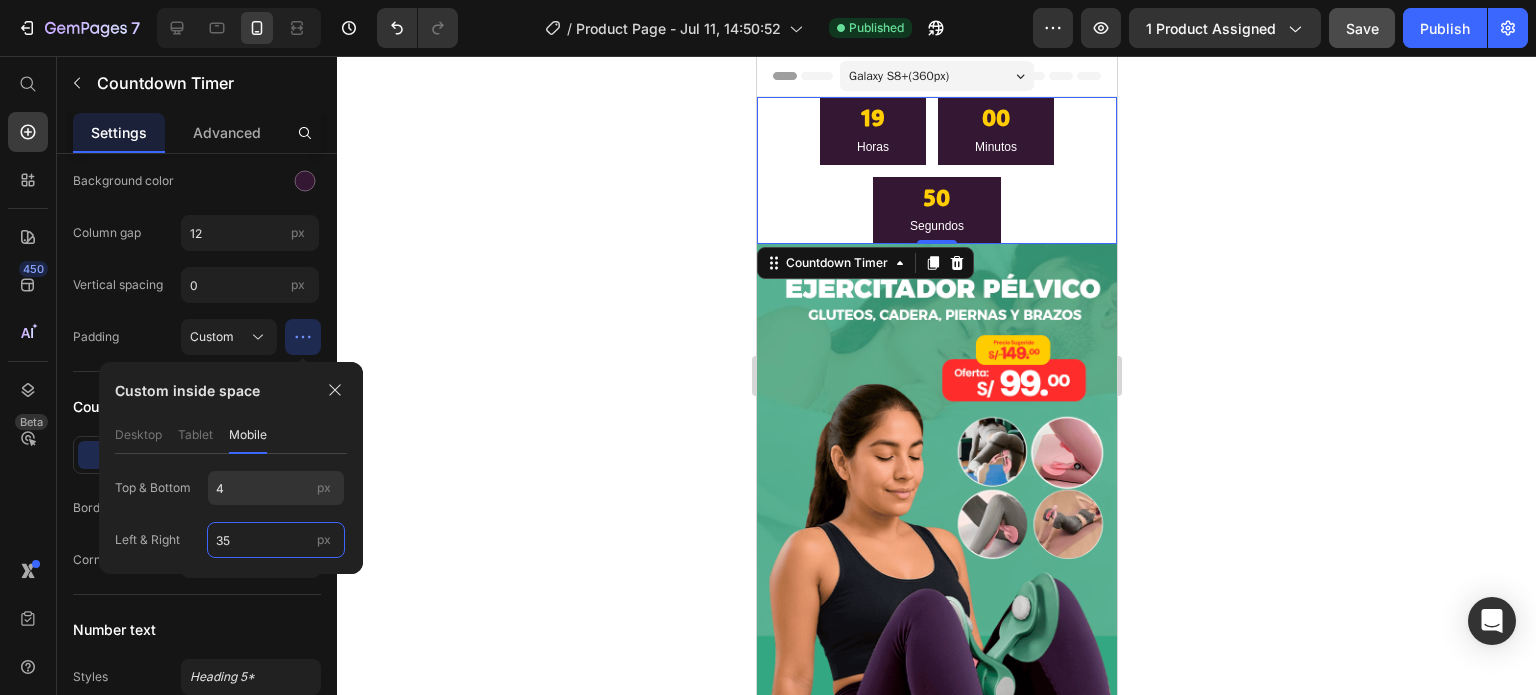 drag, startPoint x: 255, startPoint y: 548, endPoint x: 173, endPoint y: 532, distance: 83.546394 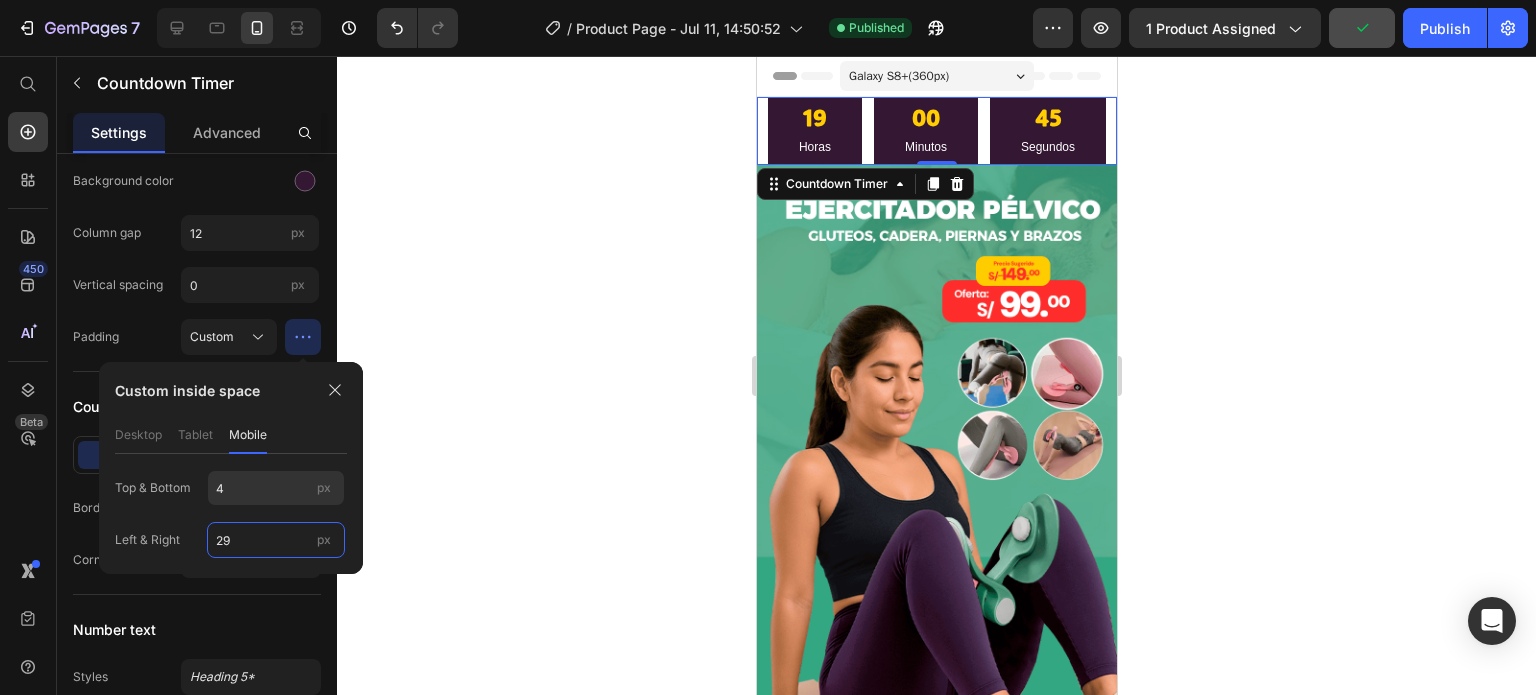 type on "30" 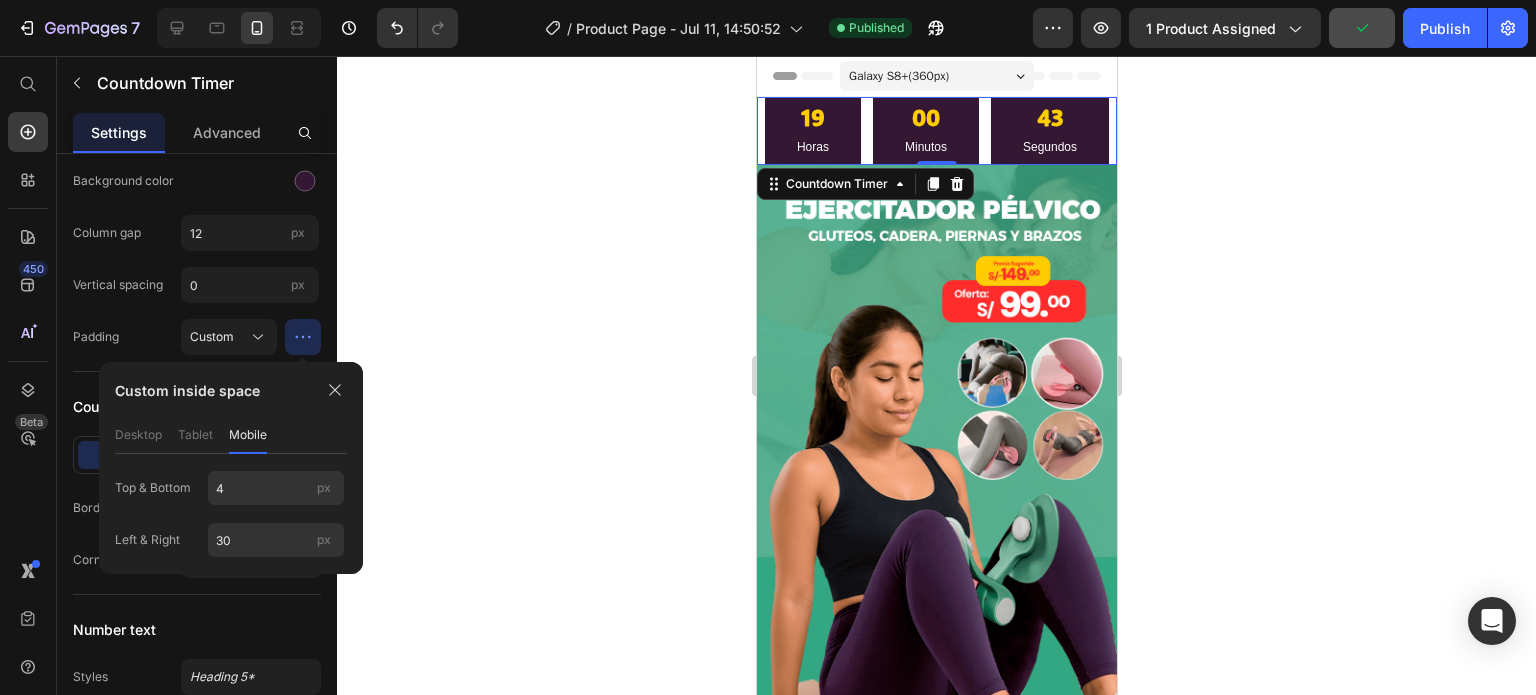 click 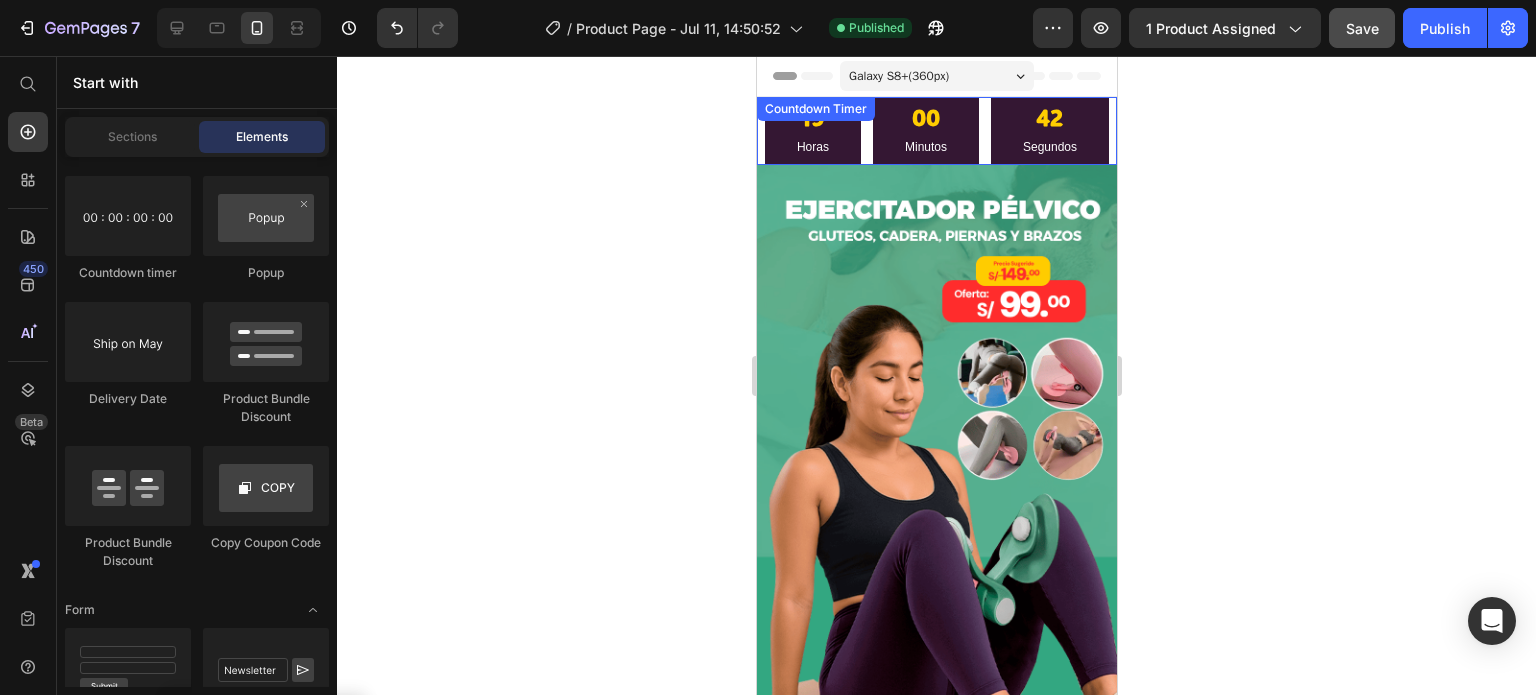 click on "19 Horas 00 Minutos 42 Segundos Countdown Timer" at bounding box center [936, 131] 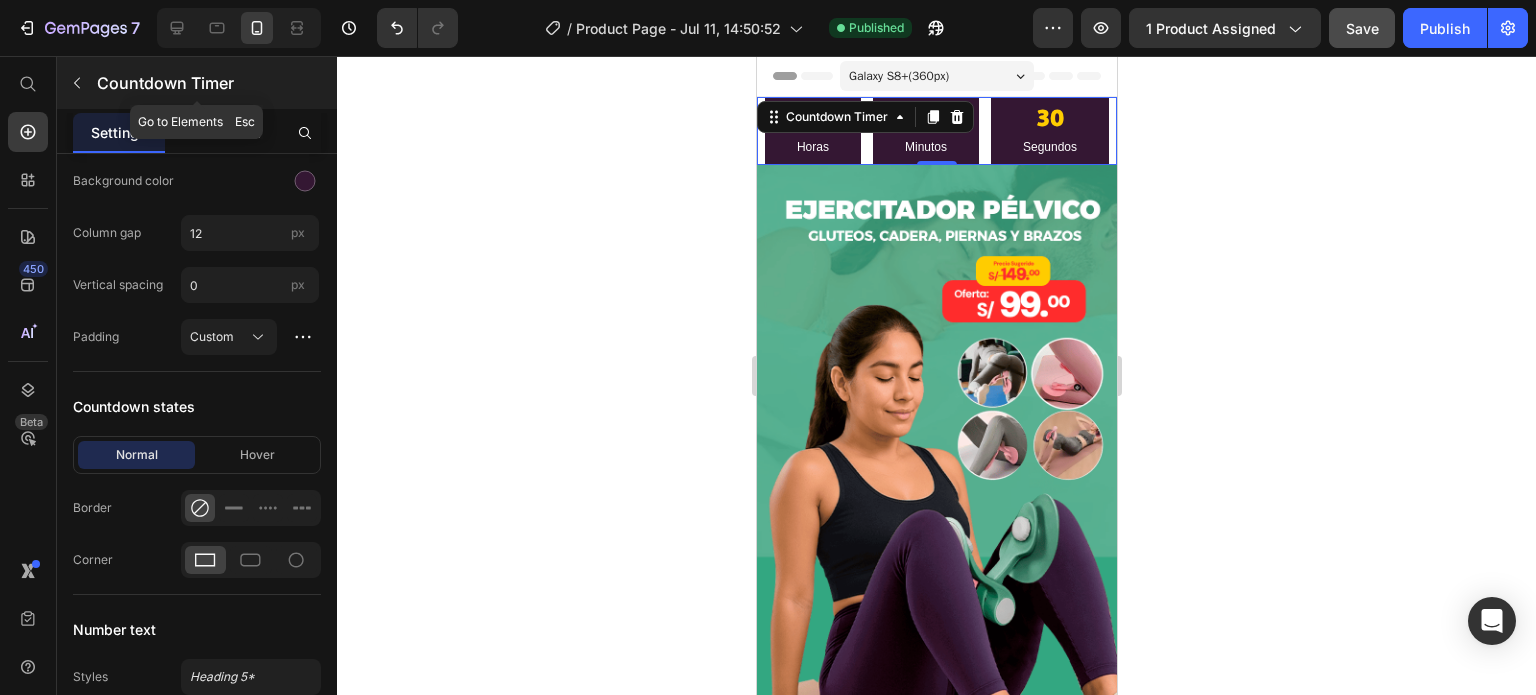 click 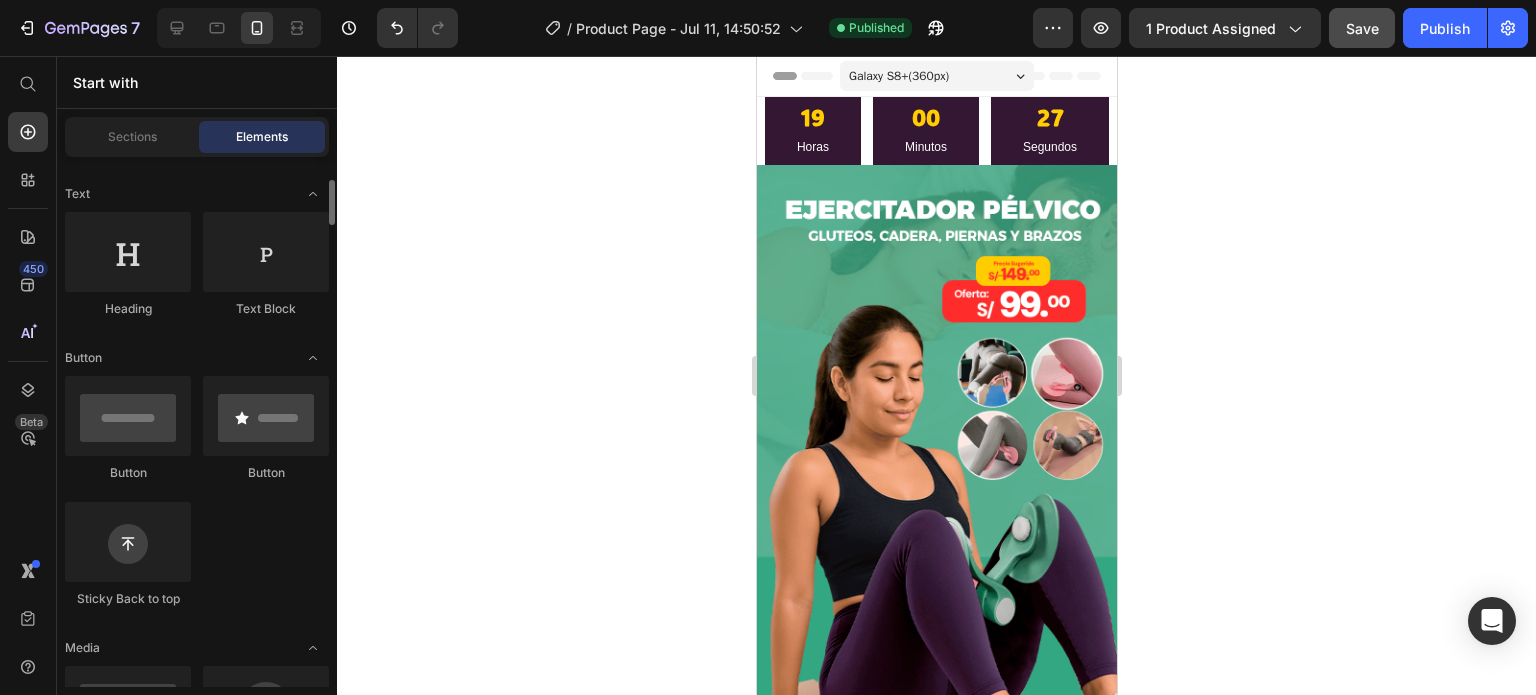 scroll, scrollTop: 0, scrollLeft: 0, axis: both 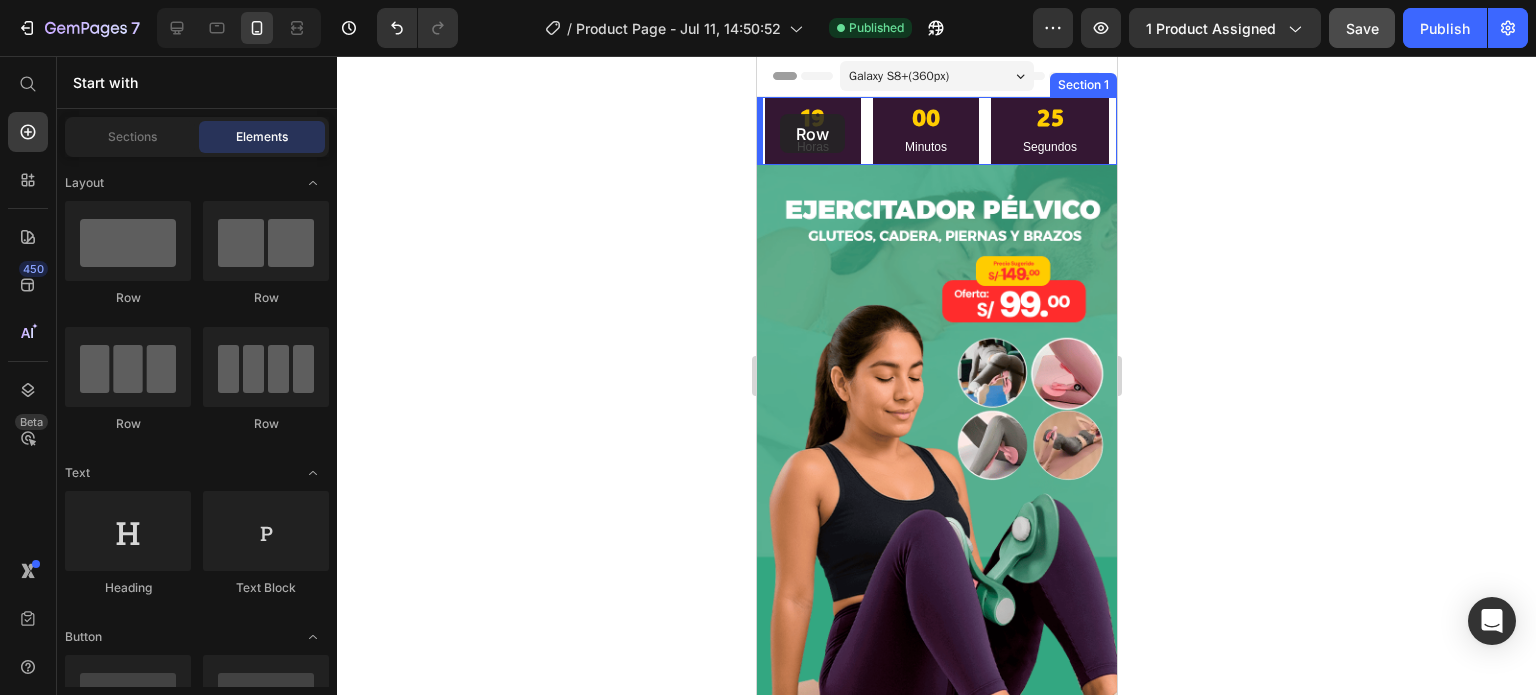 drag, startPoint x: 900, startPoint y: 315, endPoint x: 779, endPoint y: 114, distance: 234.61032 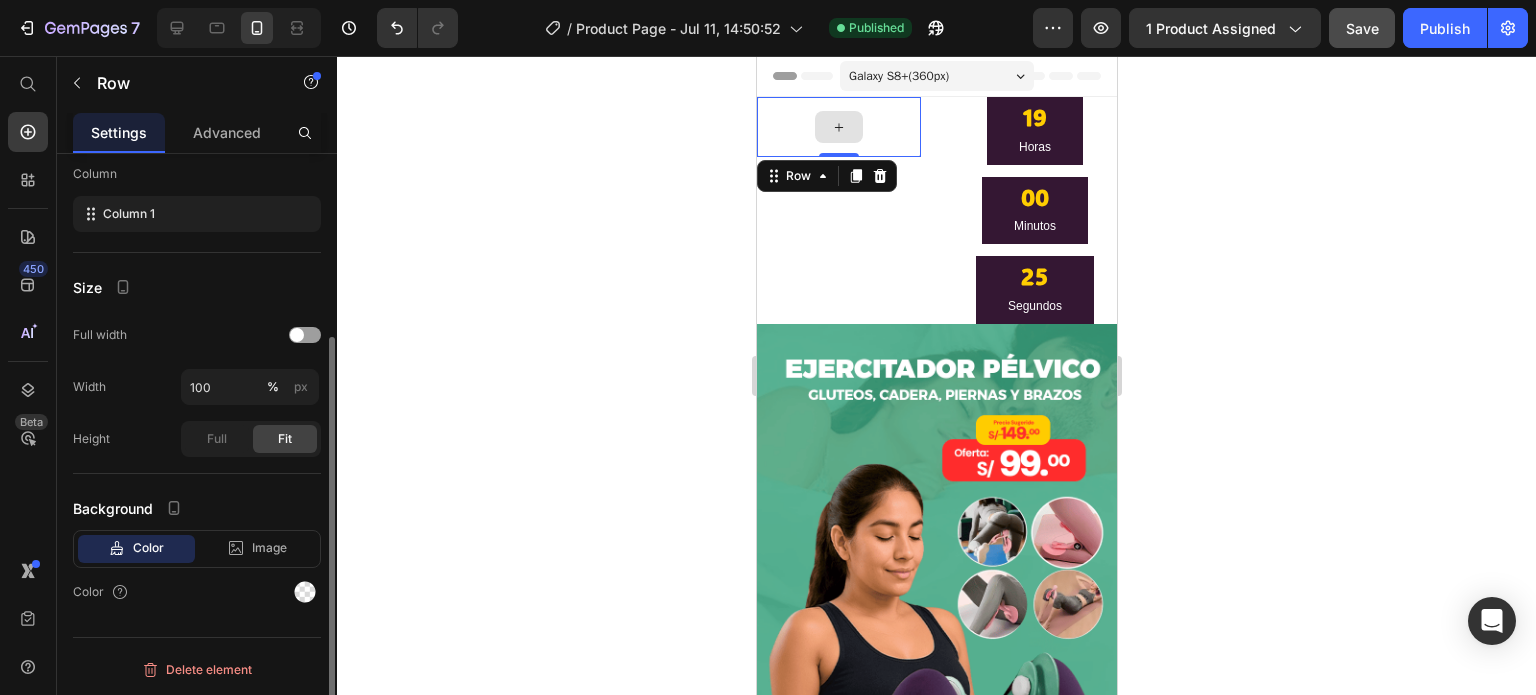 scroll, scrollTop: 0, scrollLeft: 0, axis: both 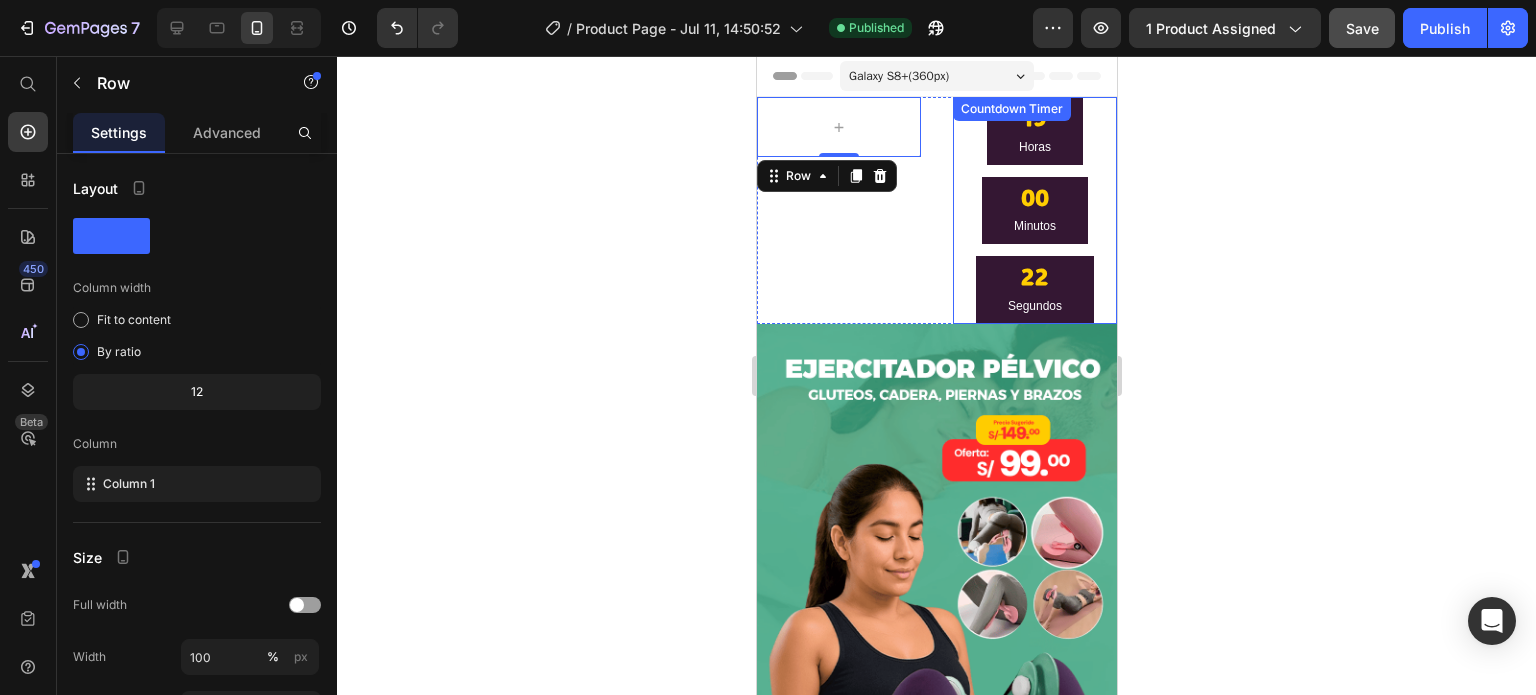 click on "19 Horas 00 Minutos 22 Segundos Countdown Timer" at bounding box center [1034, 210] 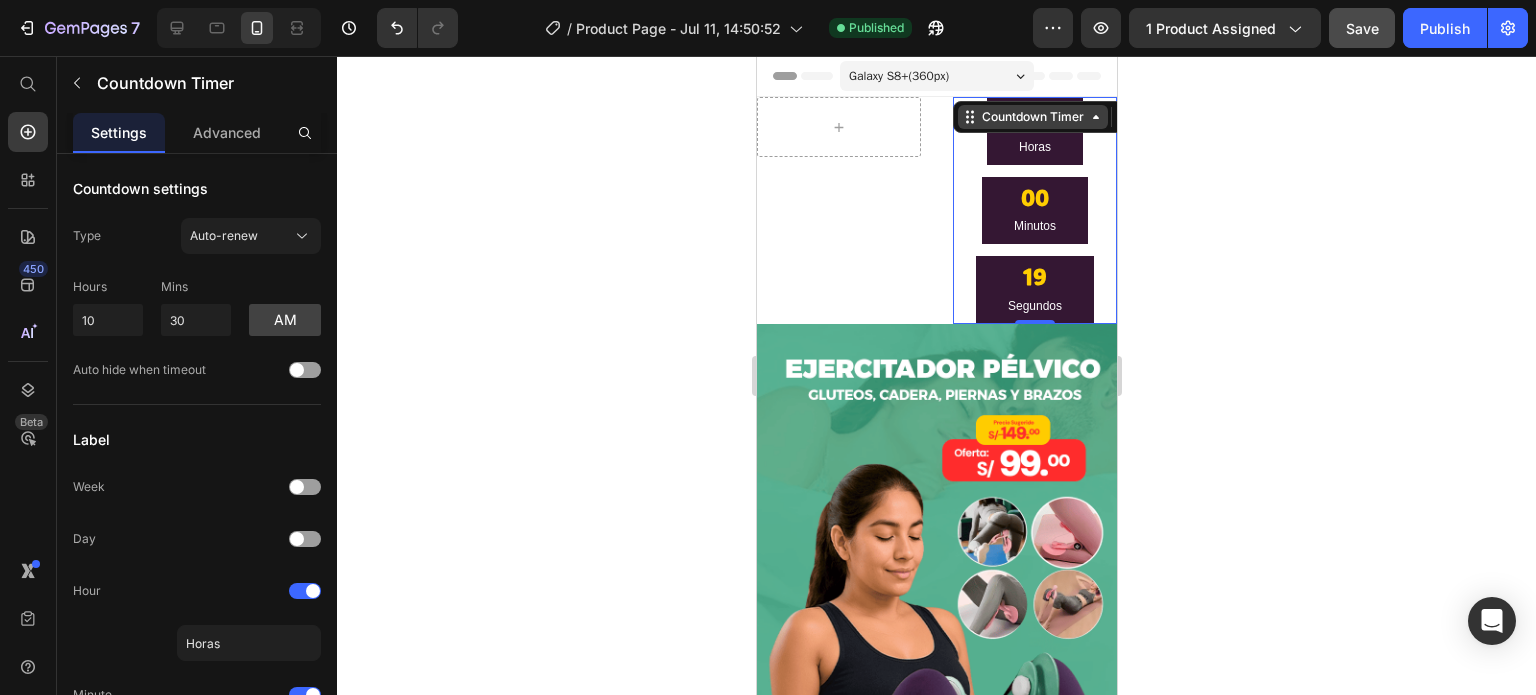 click 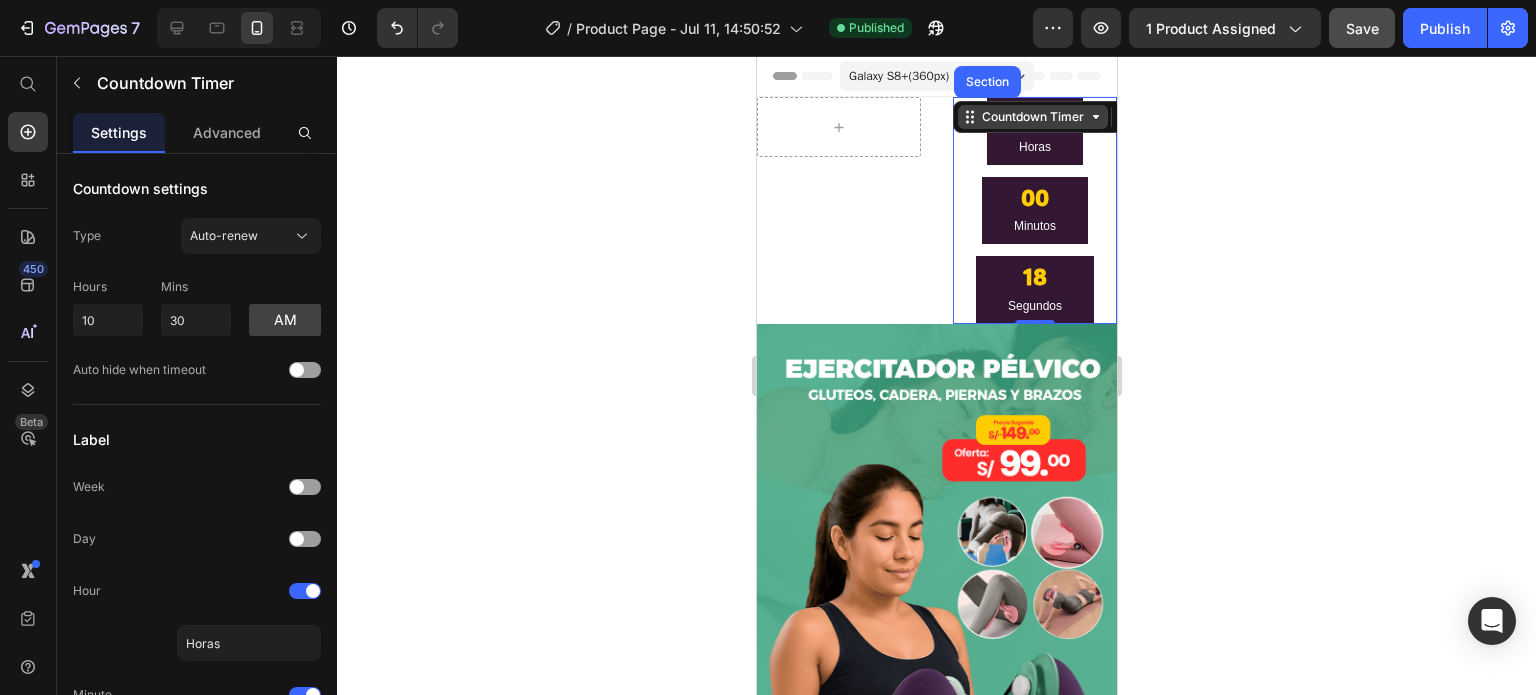 click 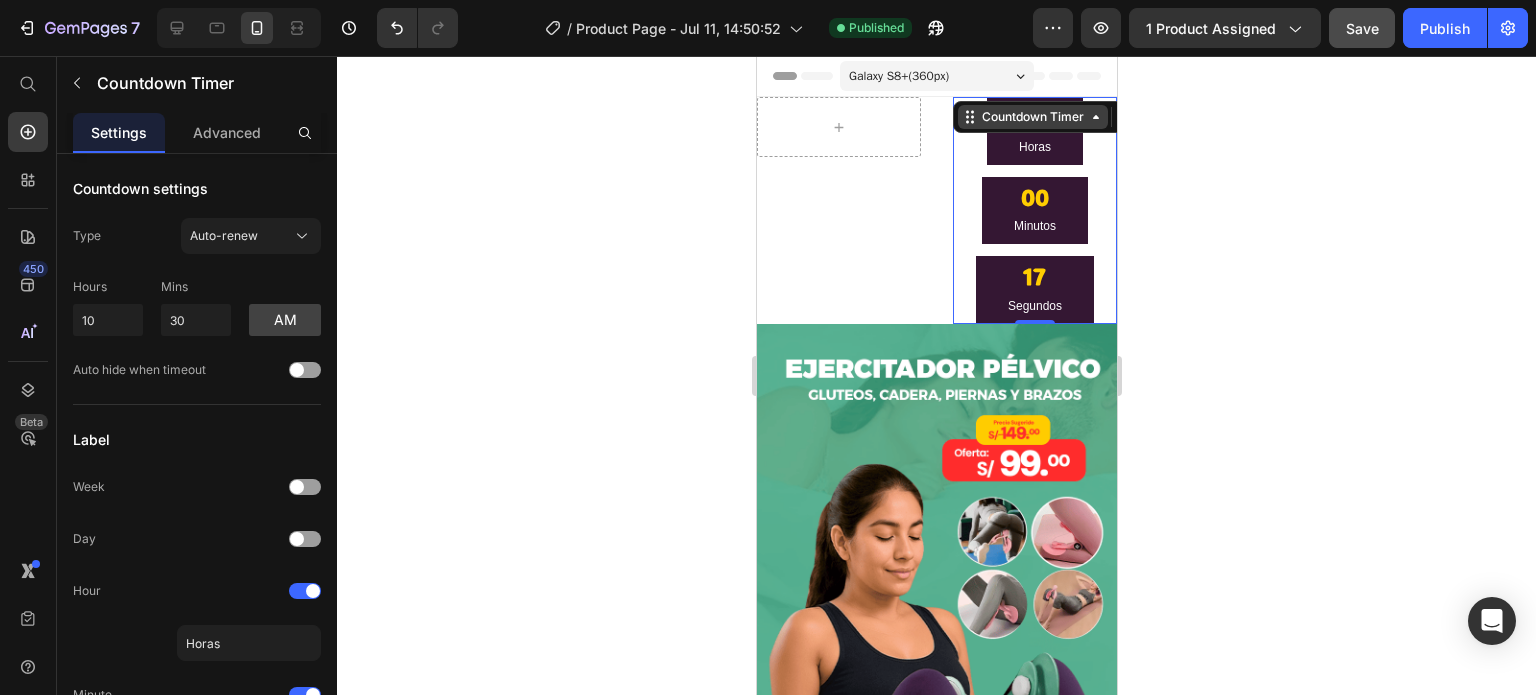 click 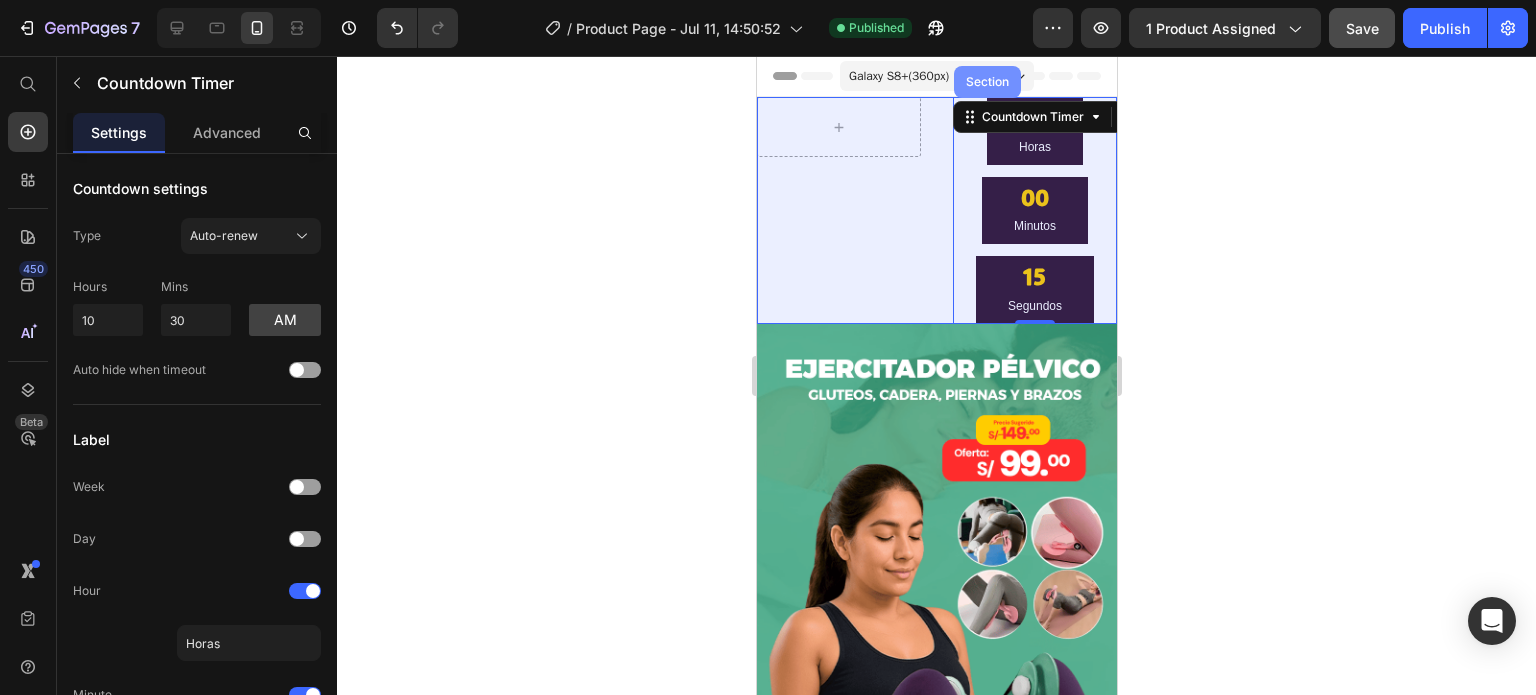 click on "Section" at bounding box center [986, 82] 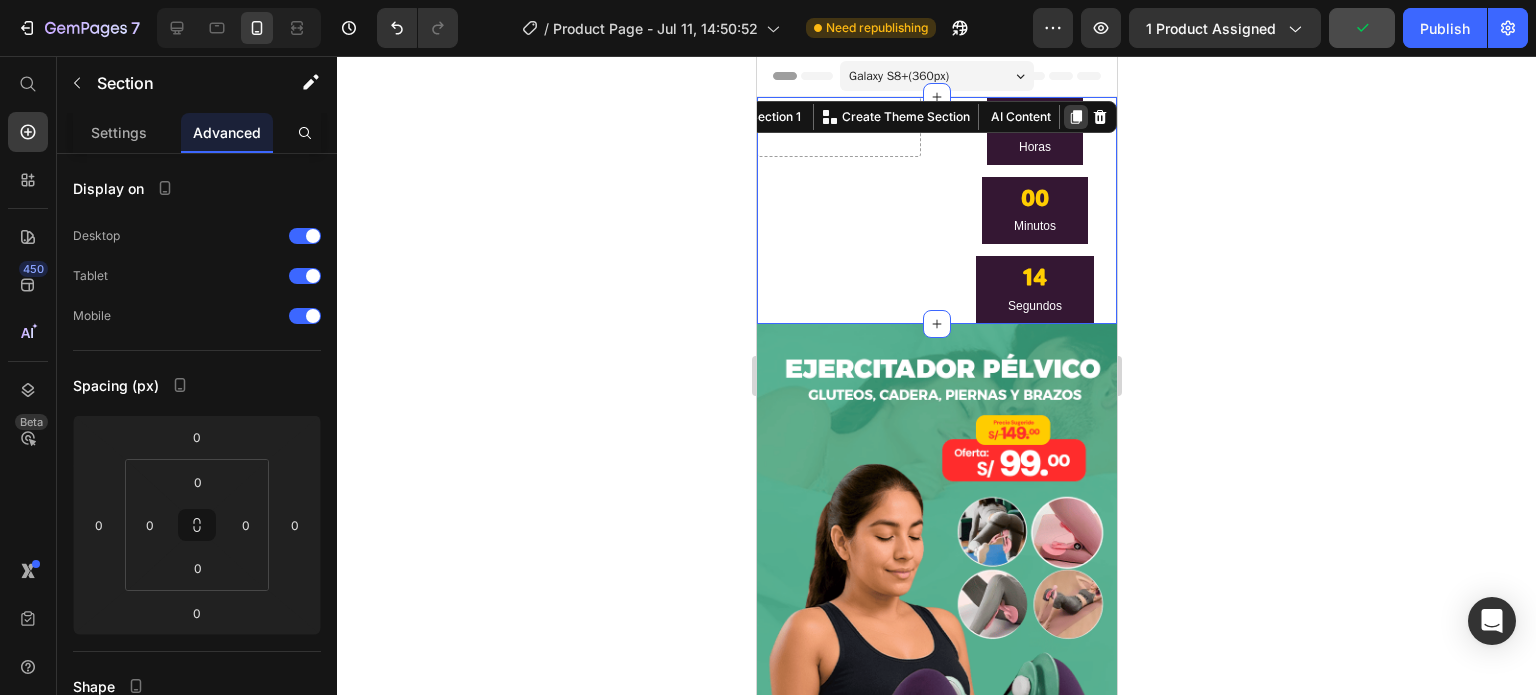 click 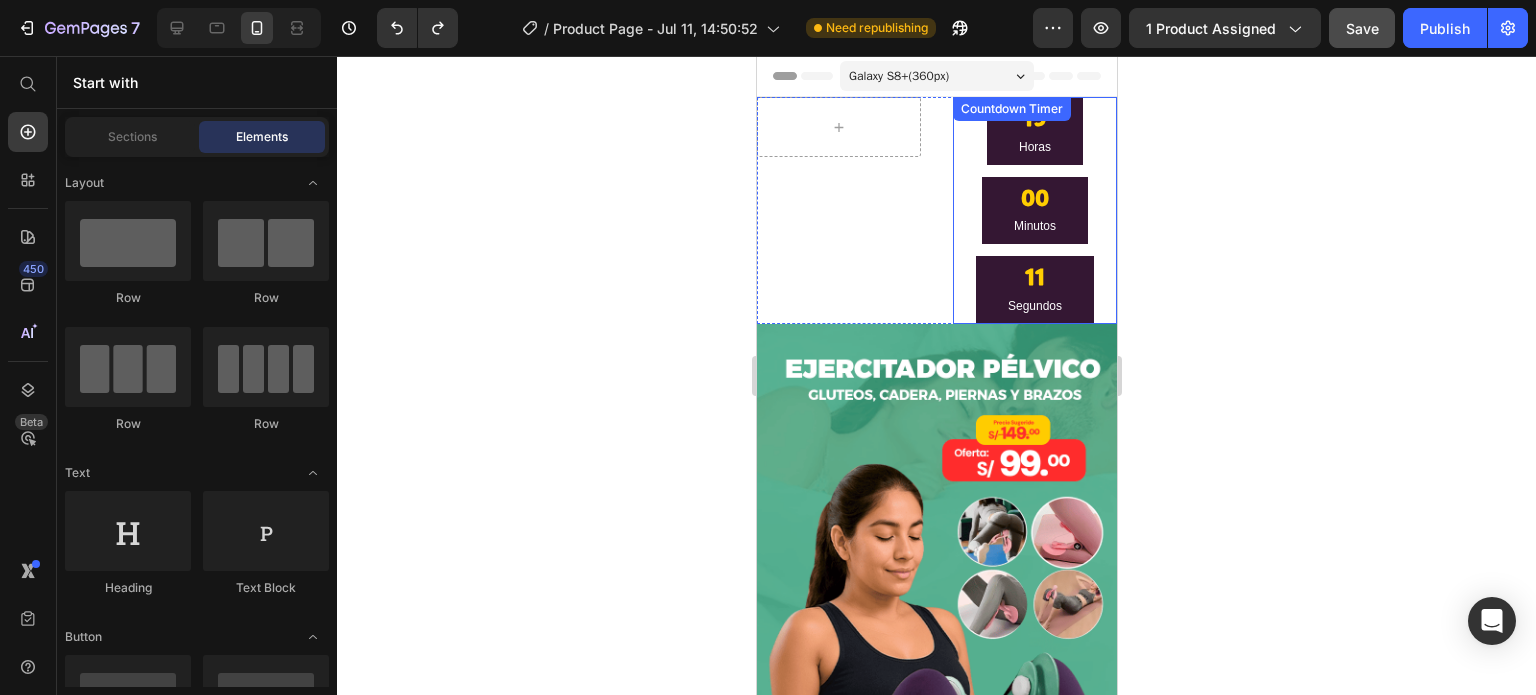 click on "19 Horas 00 Minutos 11 Segundos Countdown Timer" at bounding box center [1034, 210] 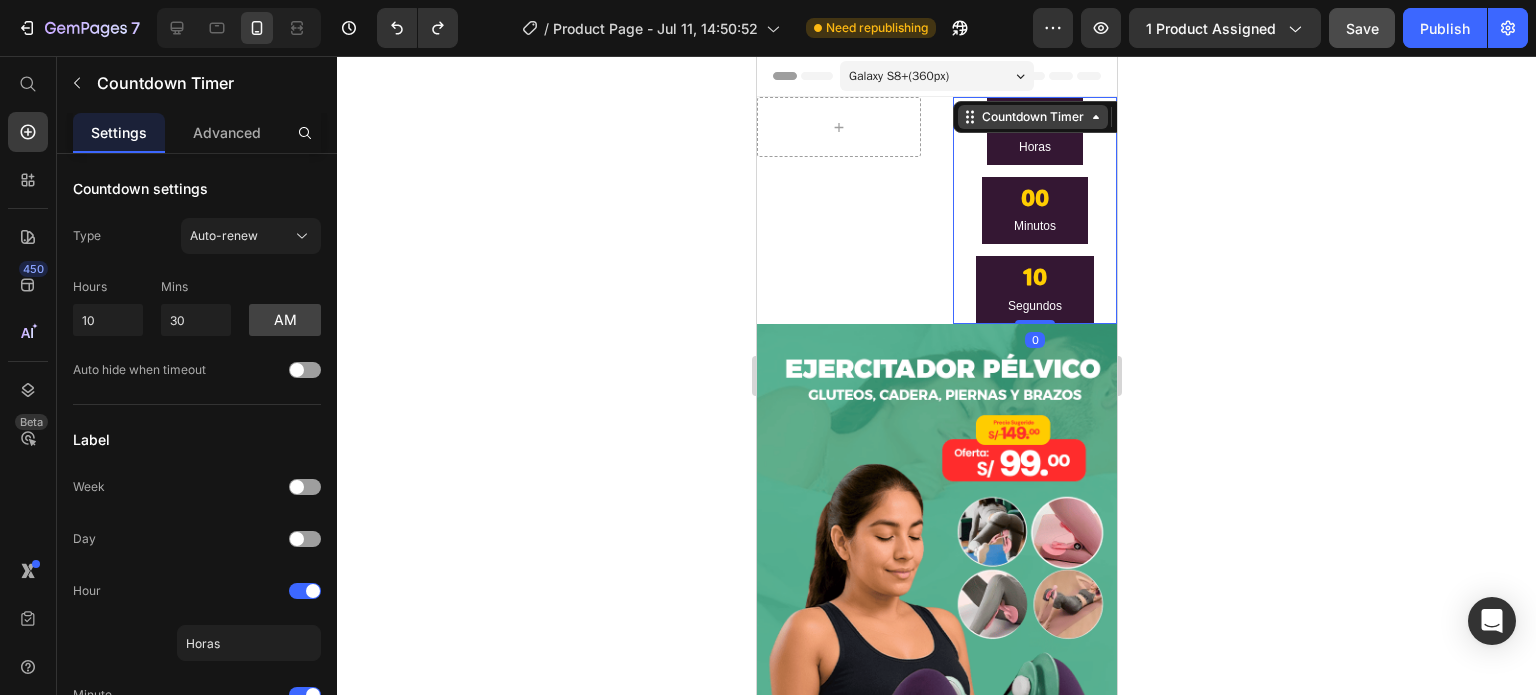 click 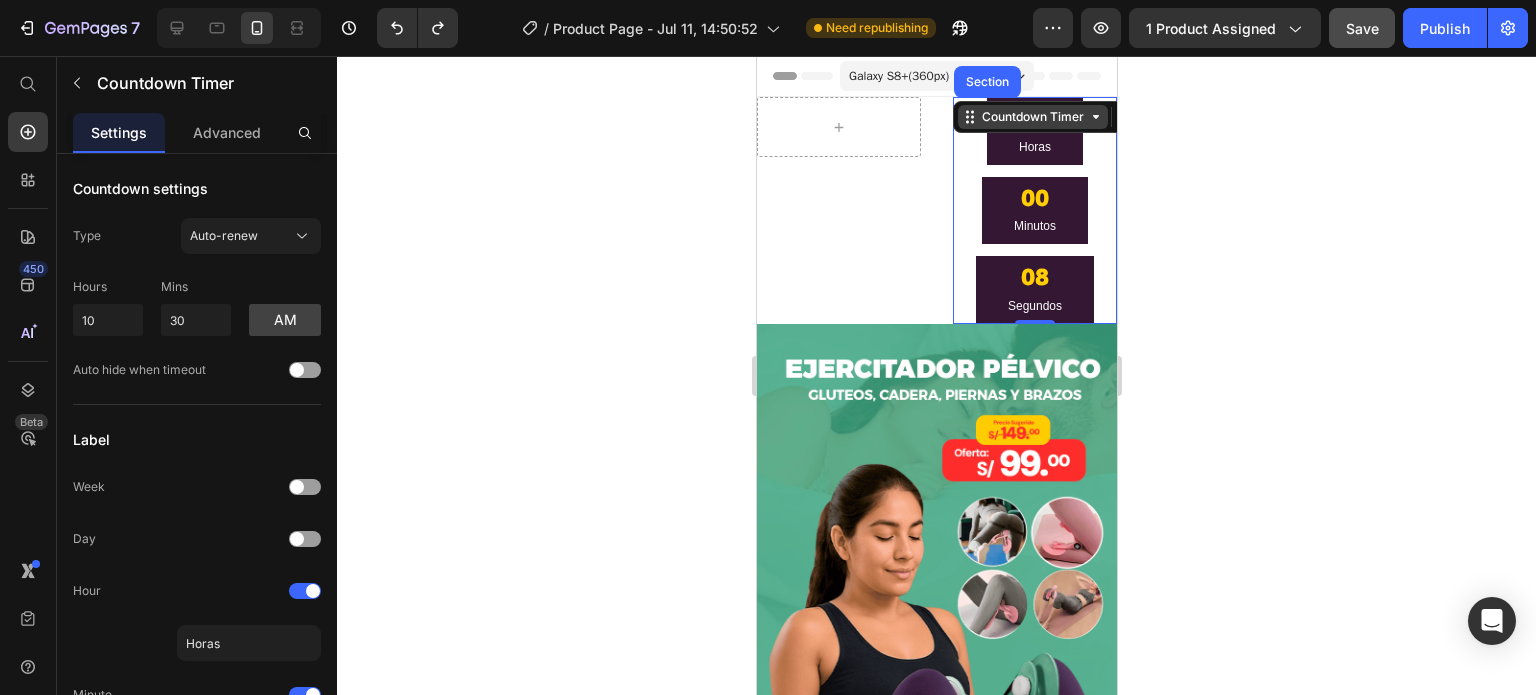 click 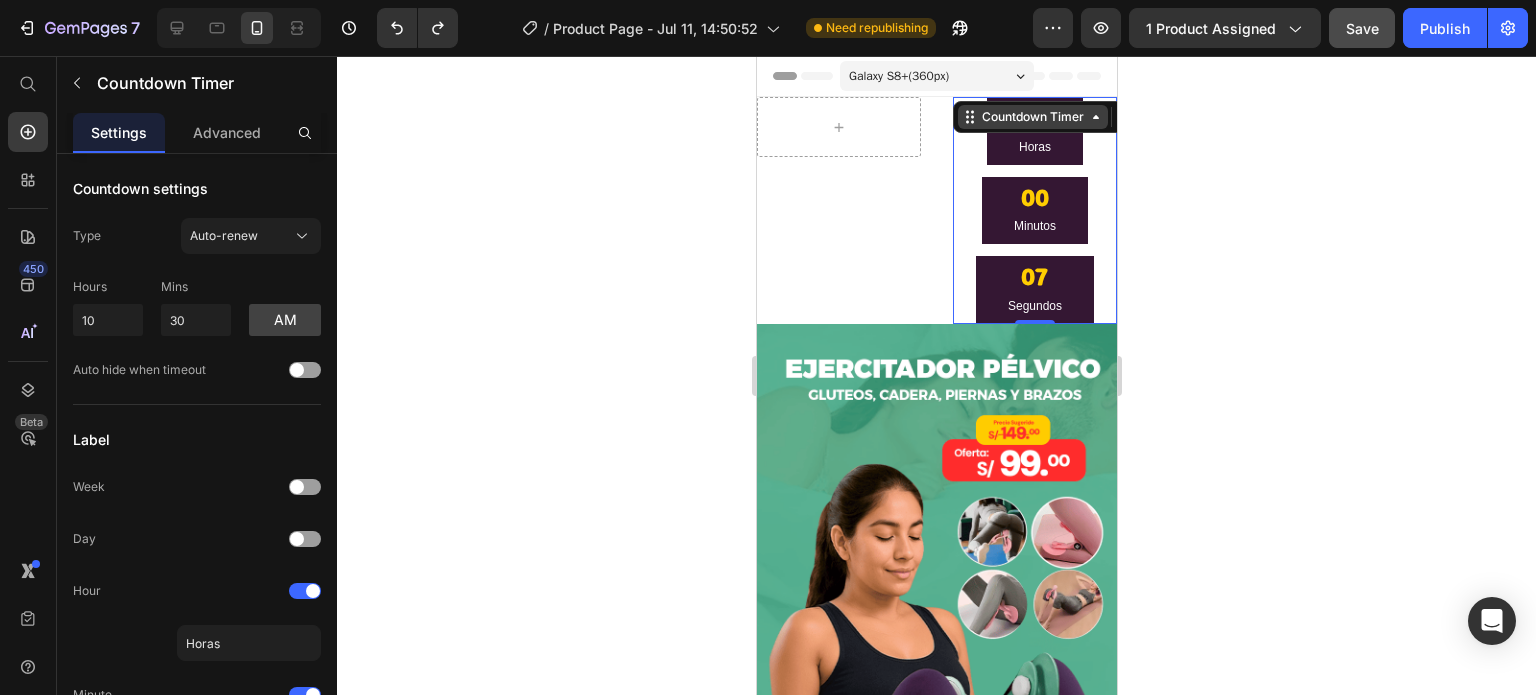 click 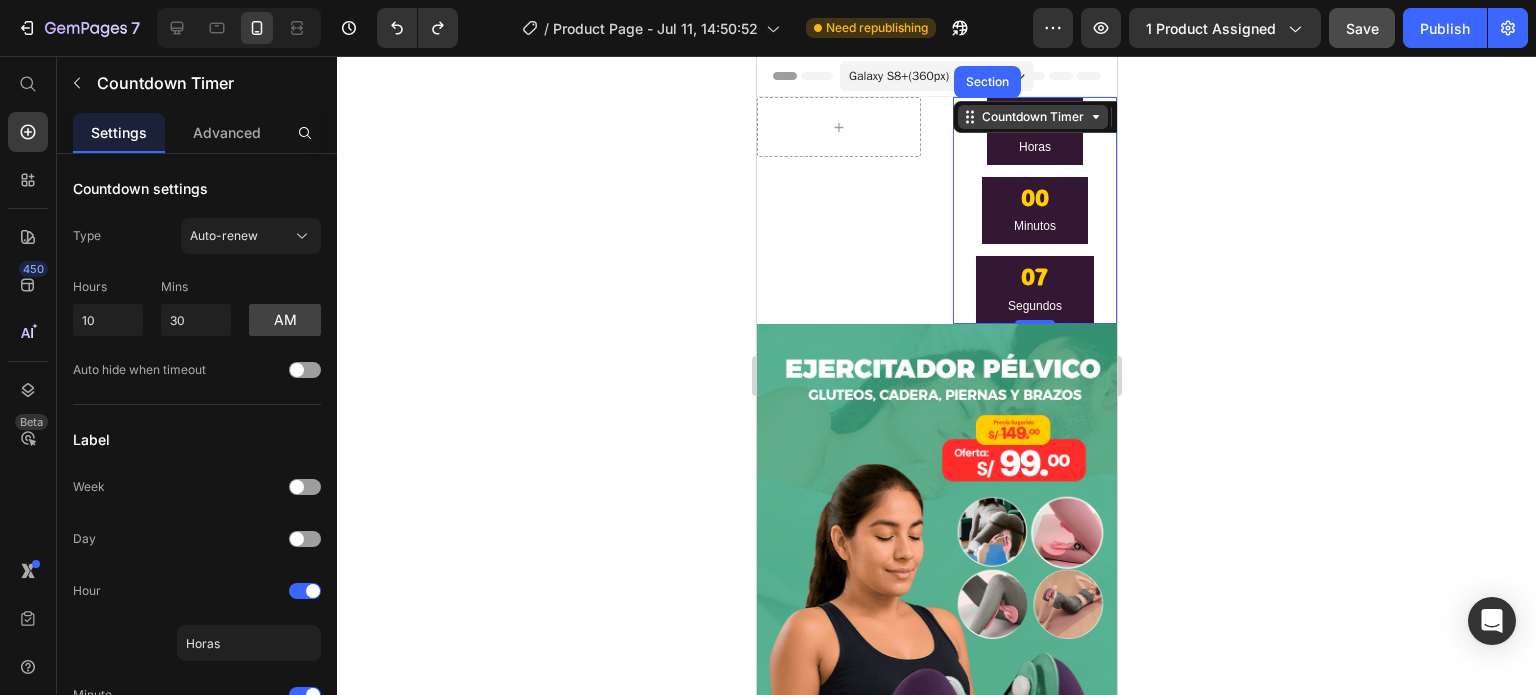 click on "Countdown Timer" at bounding box center (1032, 117) 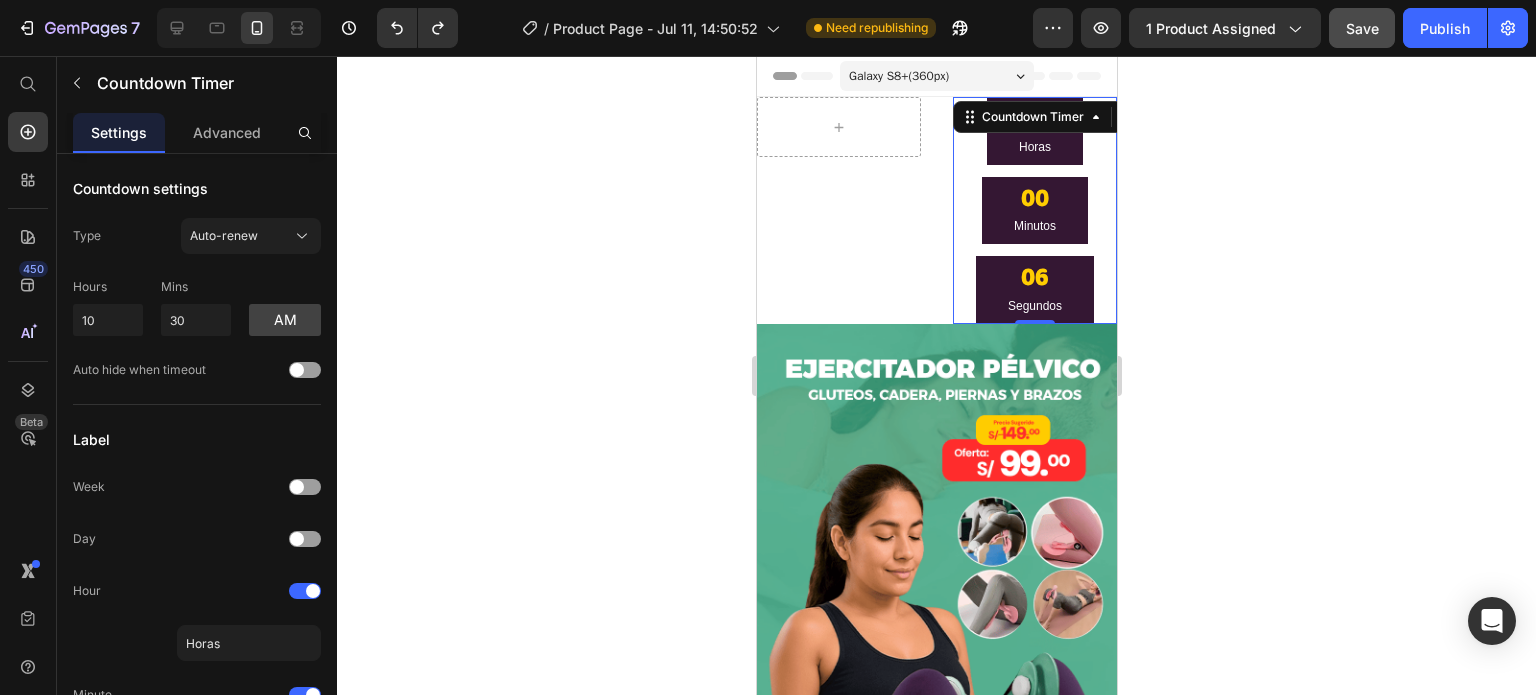 click on "19 Horas 00 Minutos 06 Segundos" at bounding box center [1034, 210] 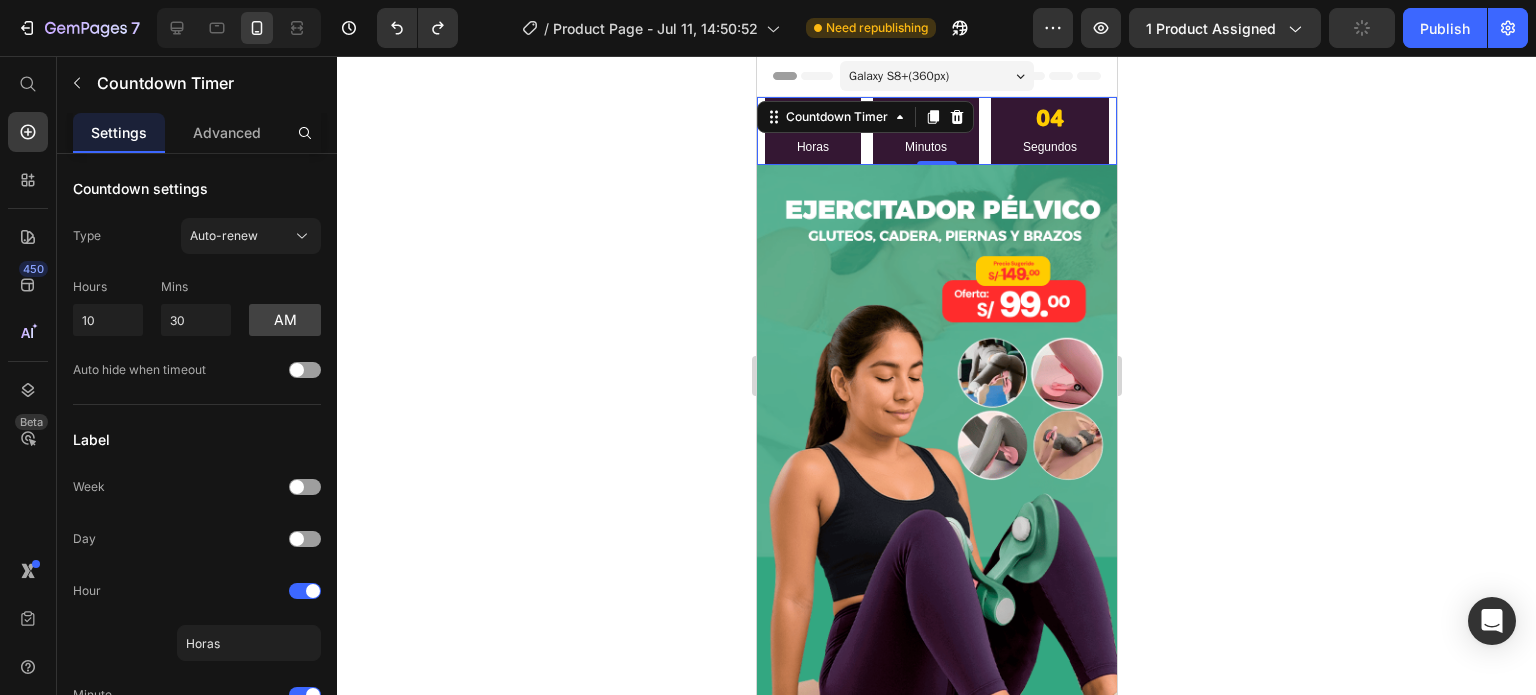 click on "04 Segundos" at bounding box center (1049, 131) 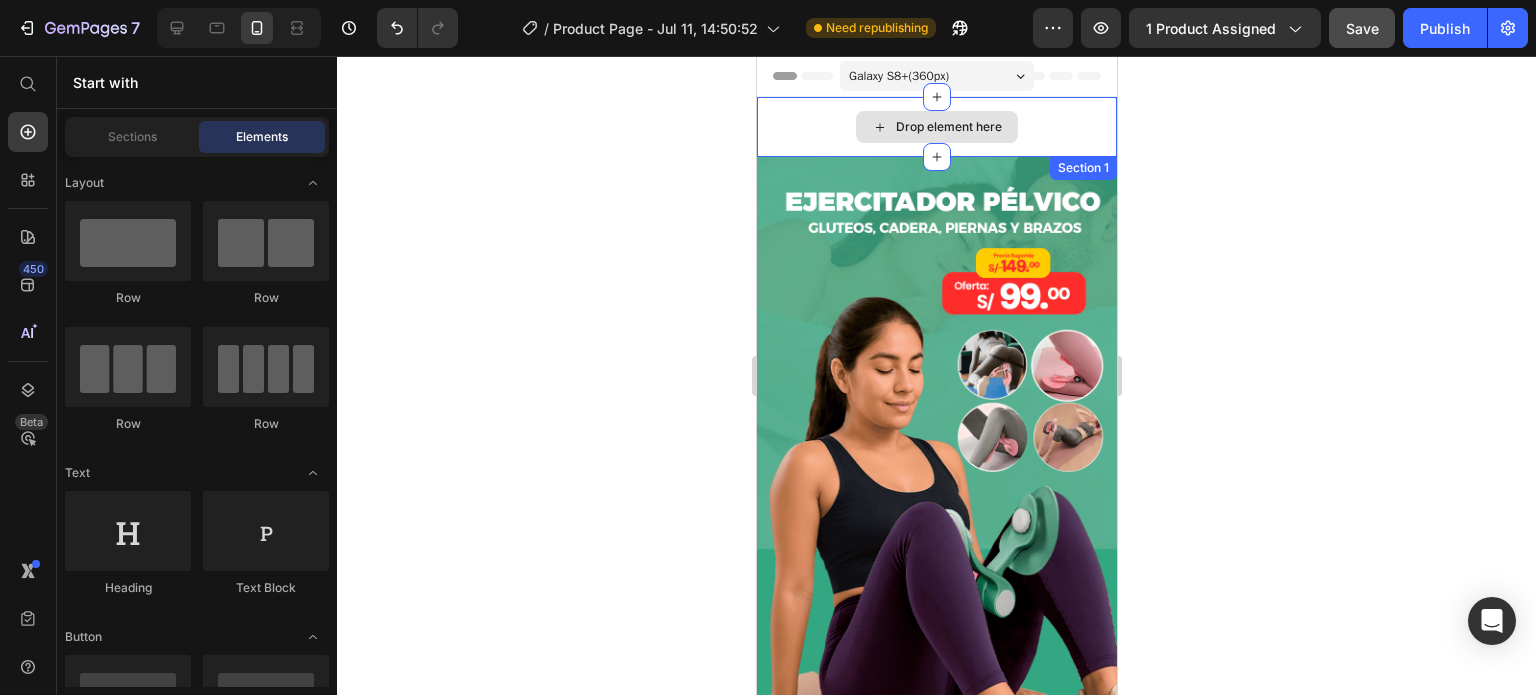 click on "Drop element here" at bounding box center (936, 127) 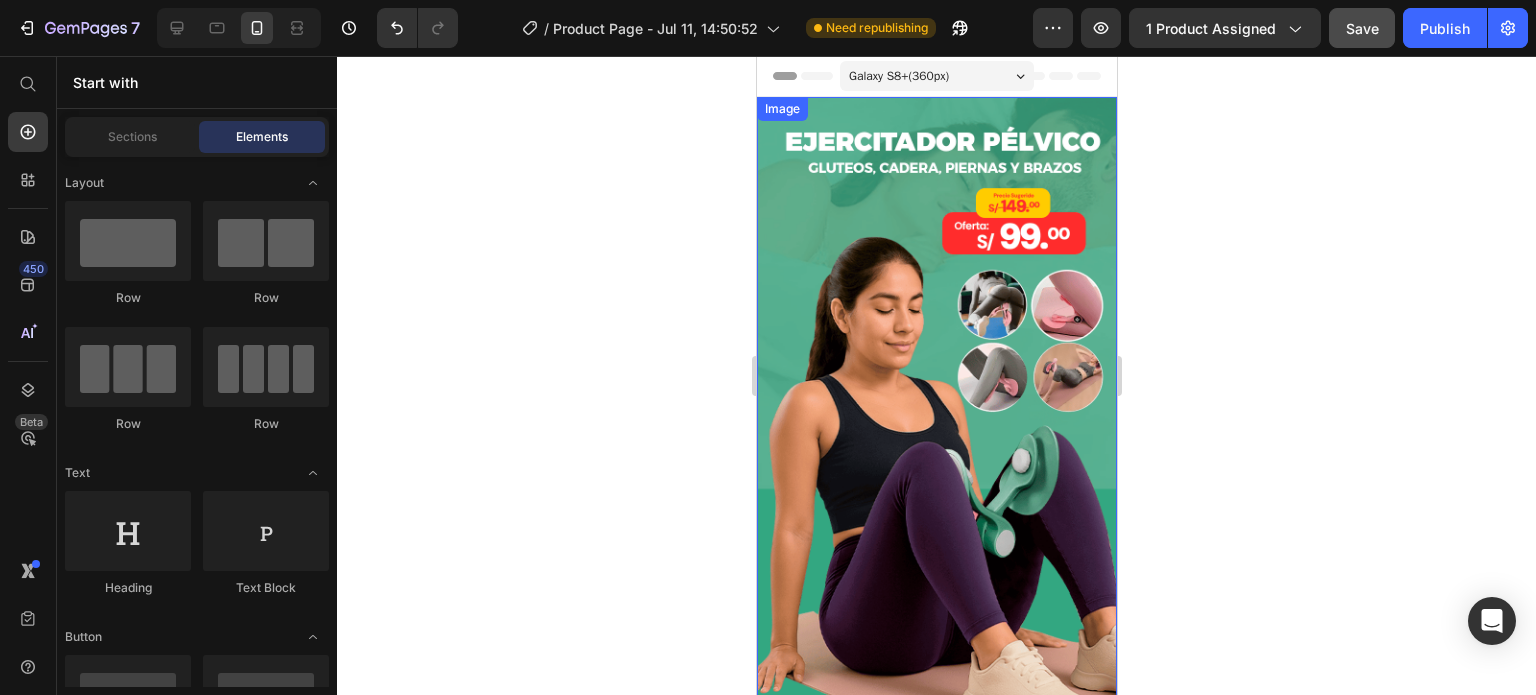 click on "Image" at bounding box center [936, 417] 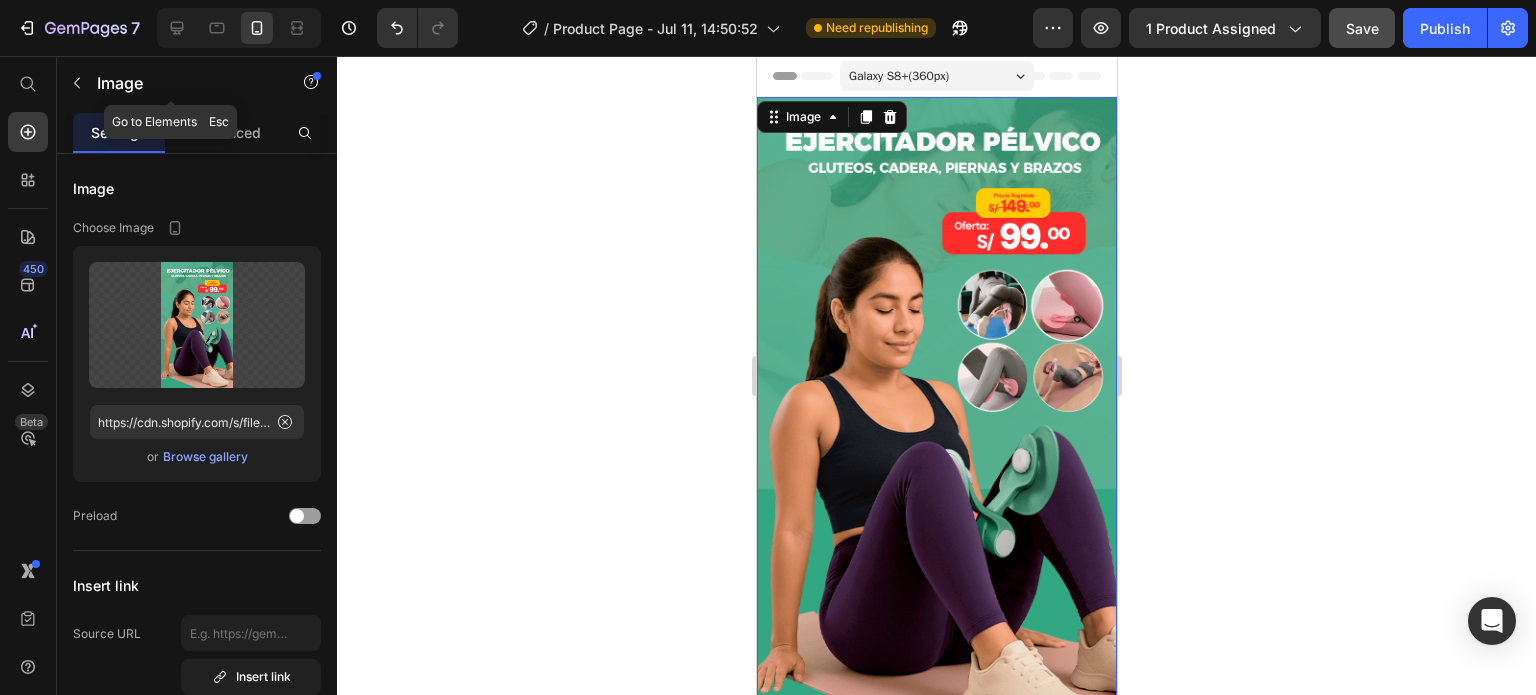 click 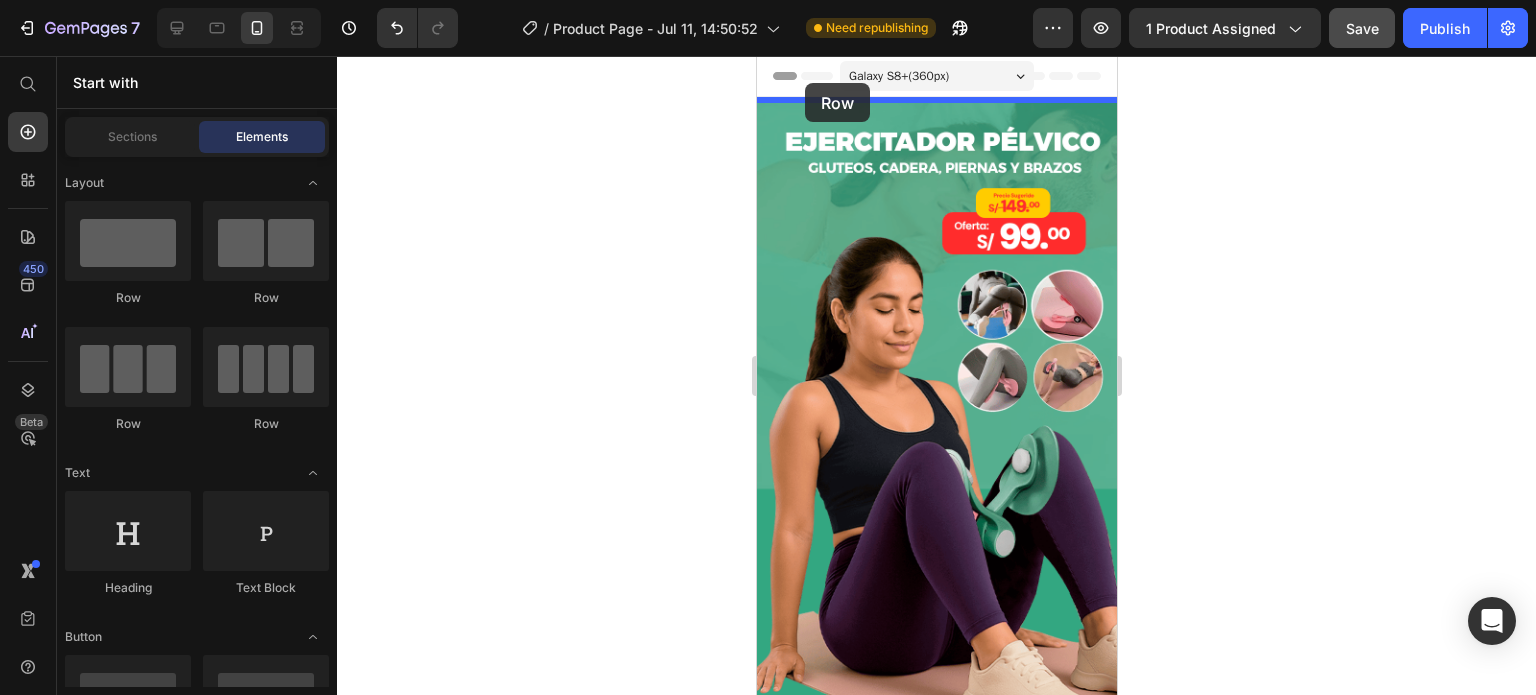 drag, startPoint x: 874, startPoint y: 287, endPoint x: 804, endPoint y: 83, distance: 215.67569 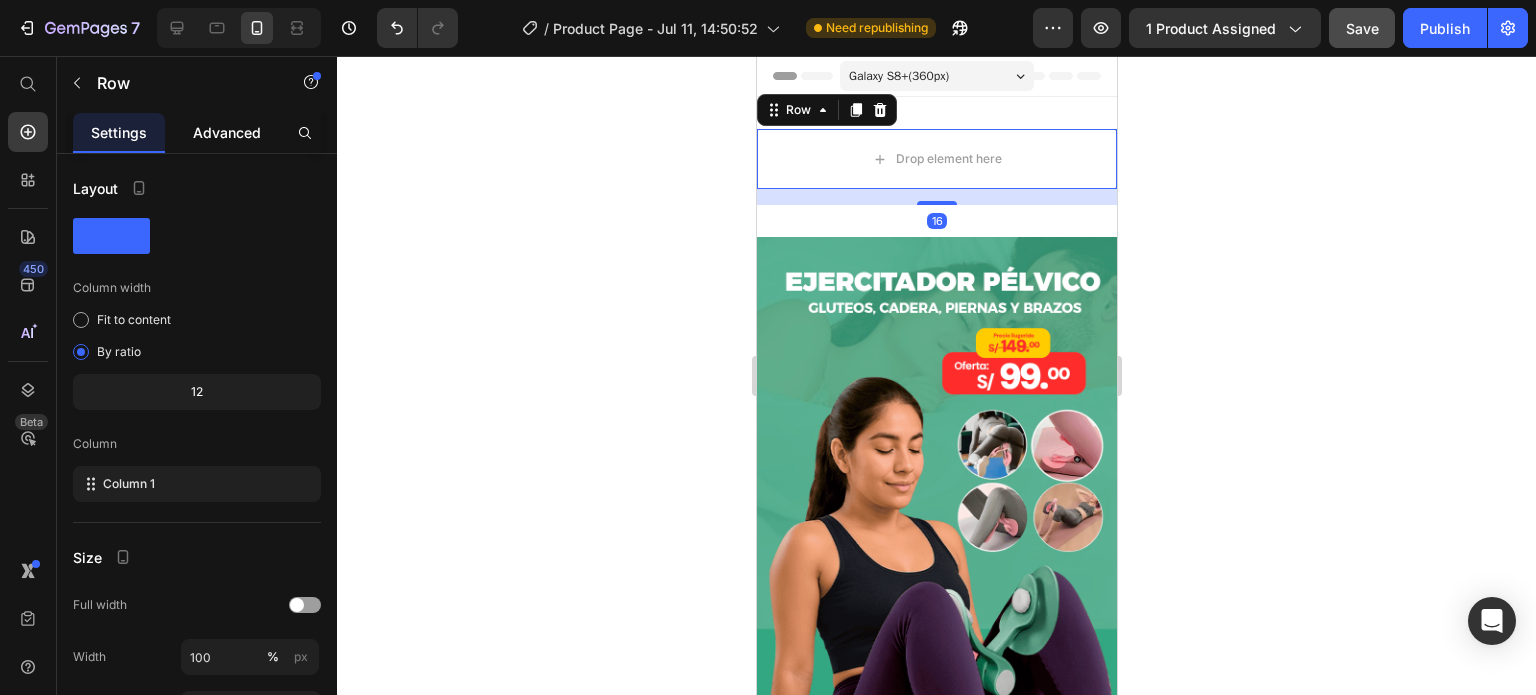 click on "Advanced" 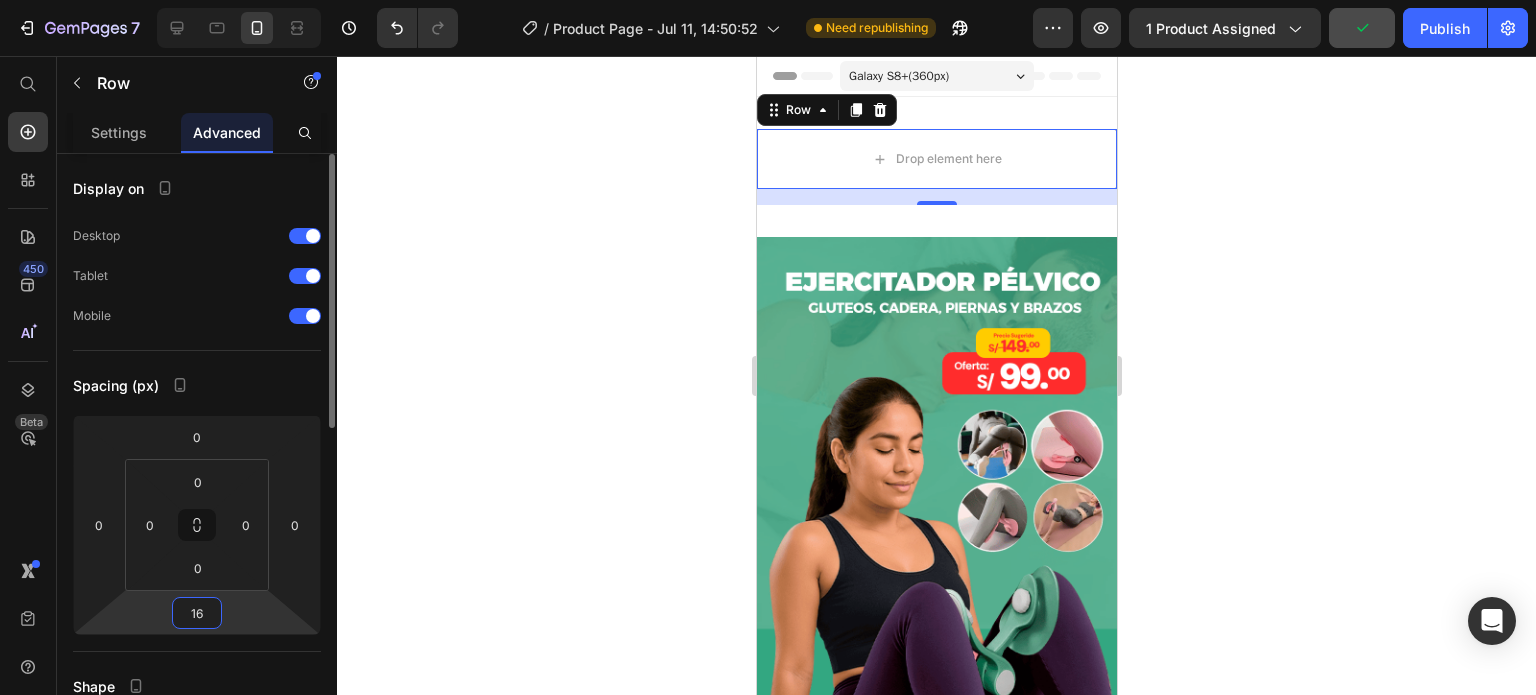 type on "0" 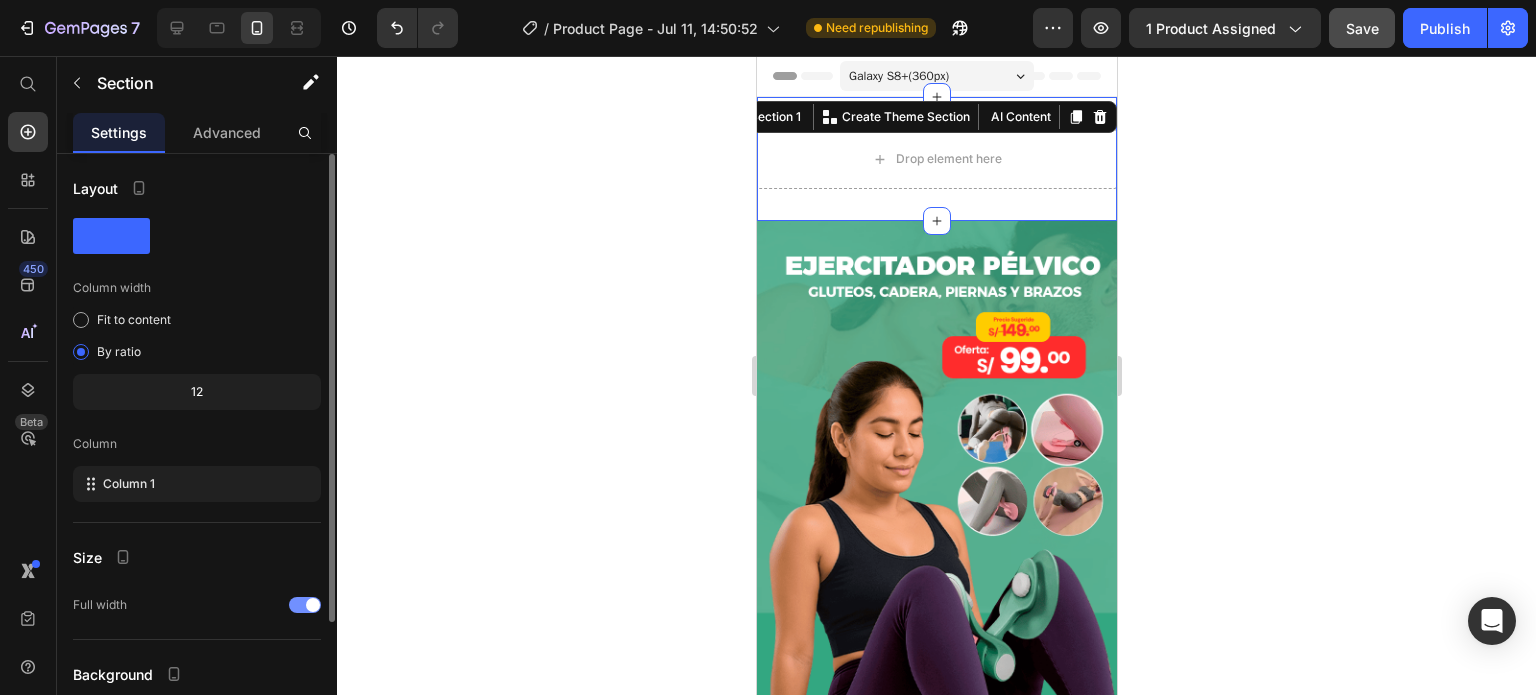 click on "Drop element here Row Section 1   You can create reusable sections Create Theme Section AI Content Write with GemAI What would you like to describe here? Tone and Voice Persuasive Product Ejercitador pélvico🔥HOY 40% DCTO🔥 Show more Generate" at bounding box center [936, 159] 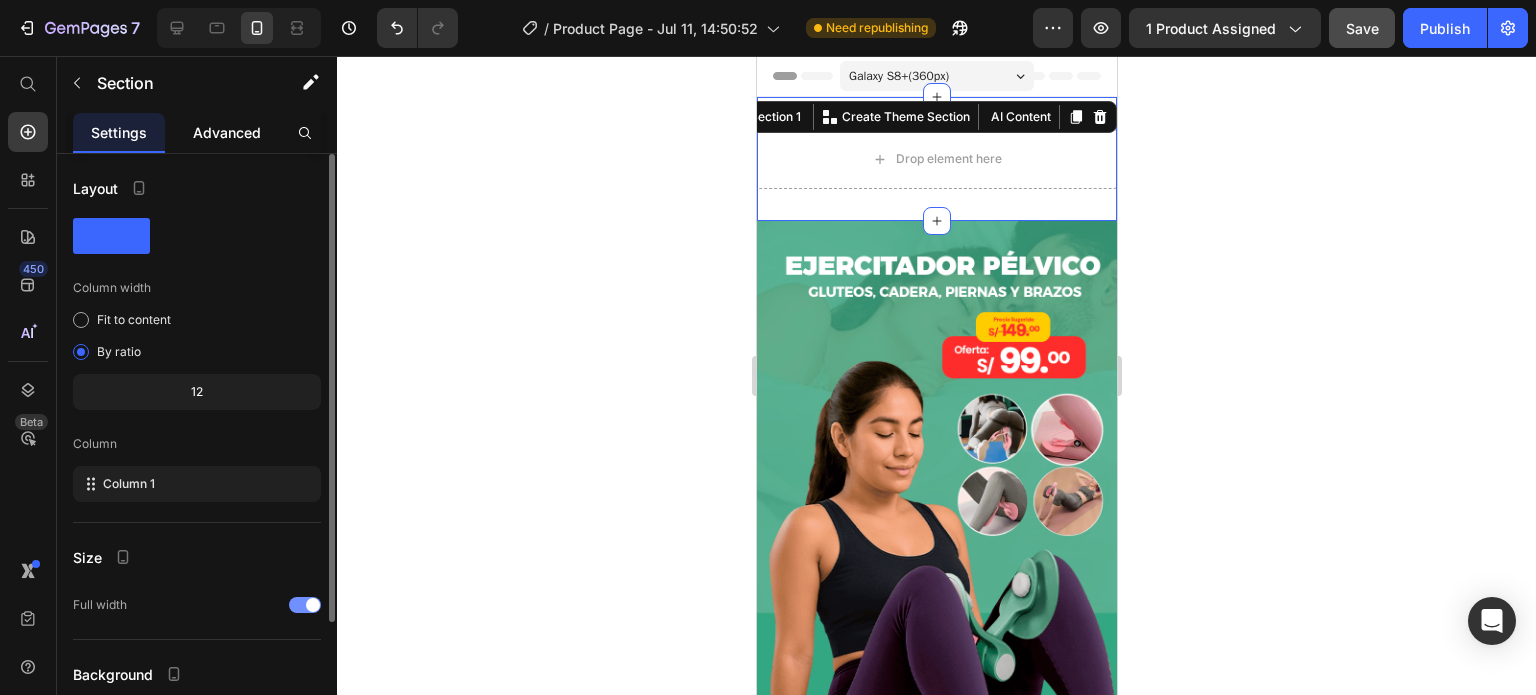 click on "Advanced" at bounding box center [227, 132] 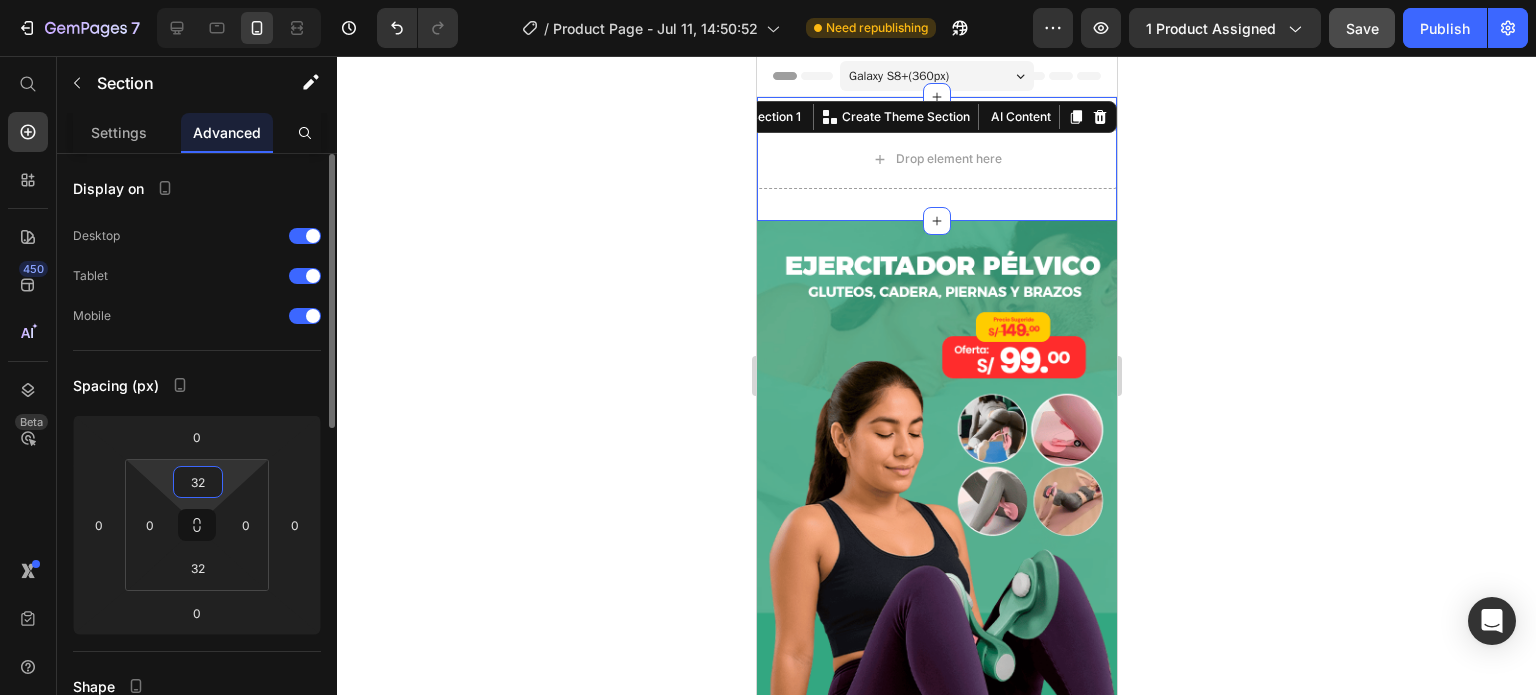 click on "32" at bounding box center (198, 482) 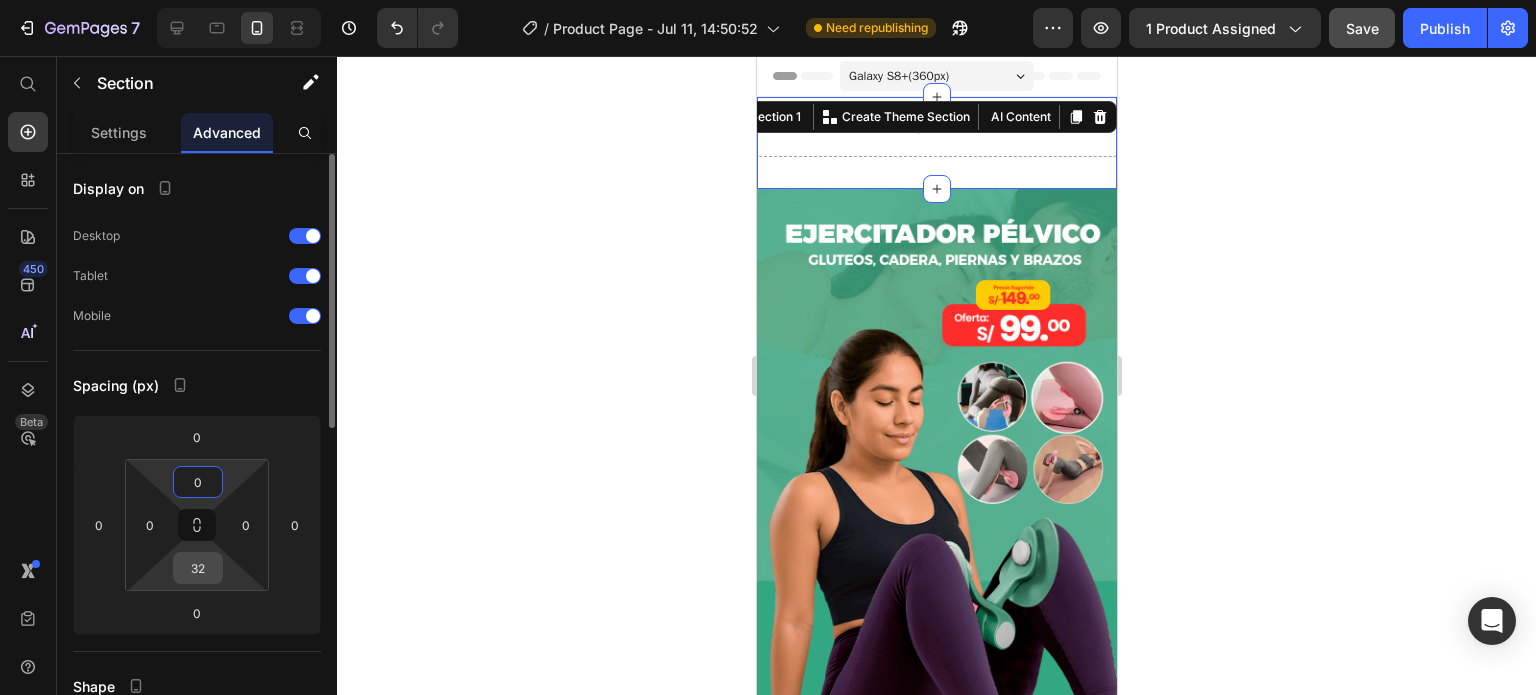 type on "0" 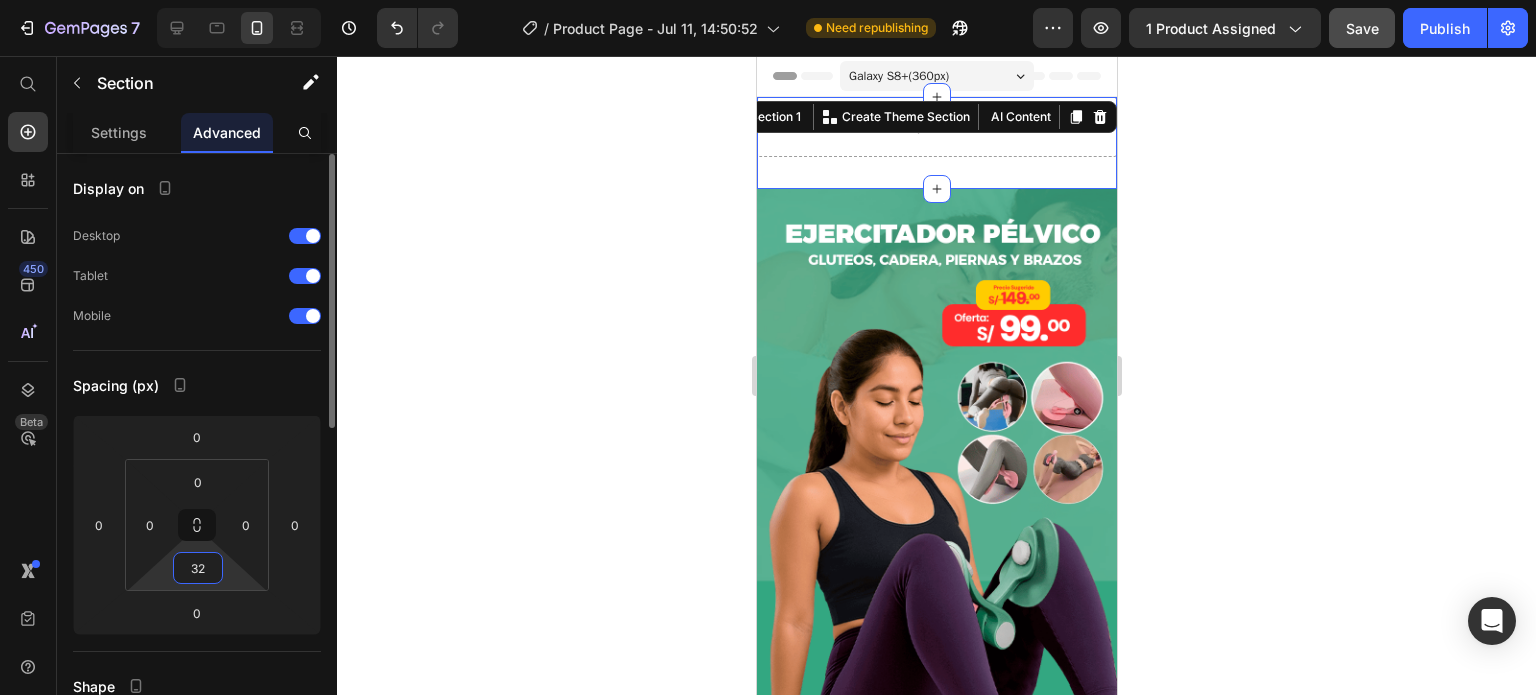 click on "32" at bounding box center [198, 568] 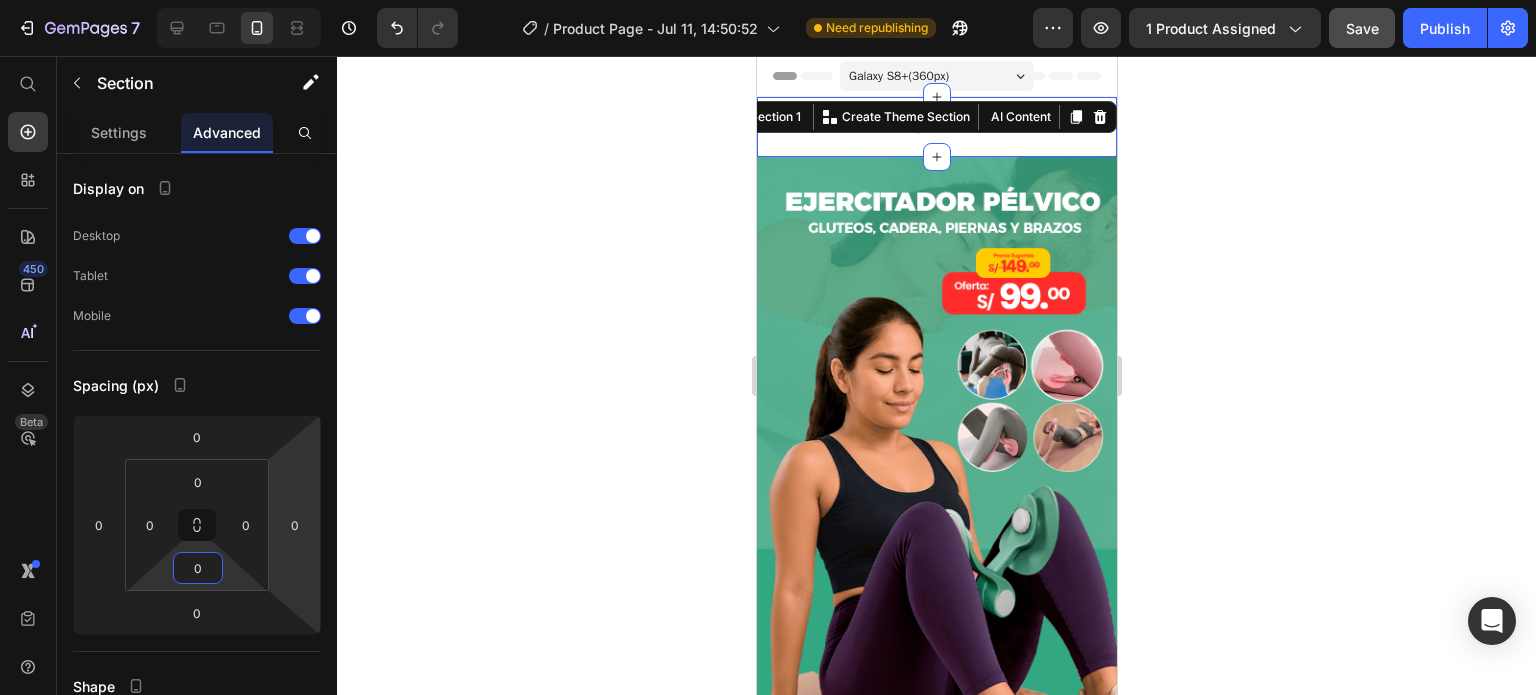 type on "0" 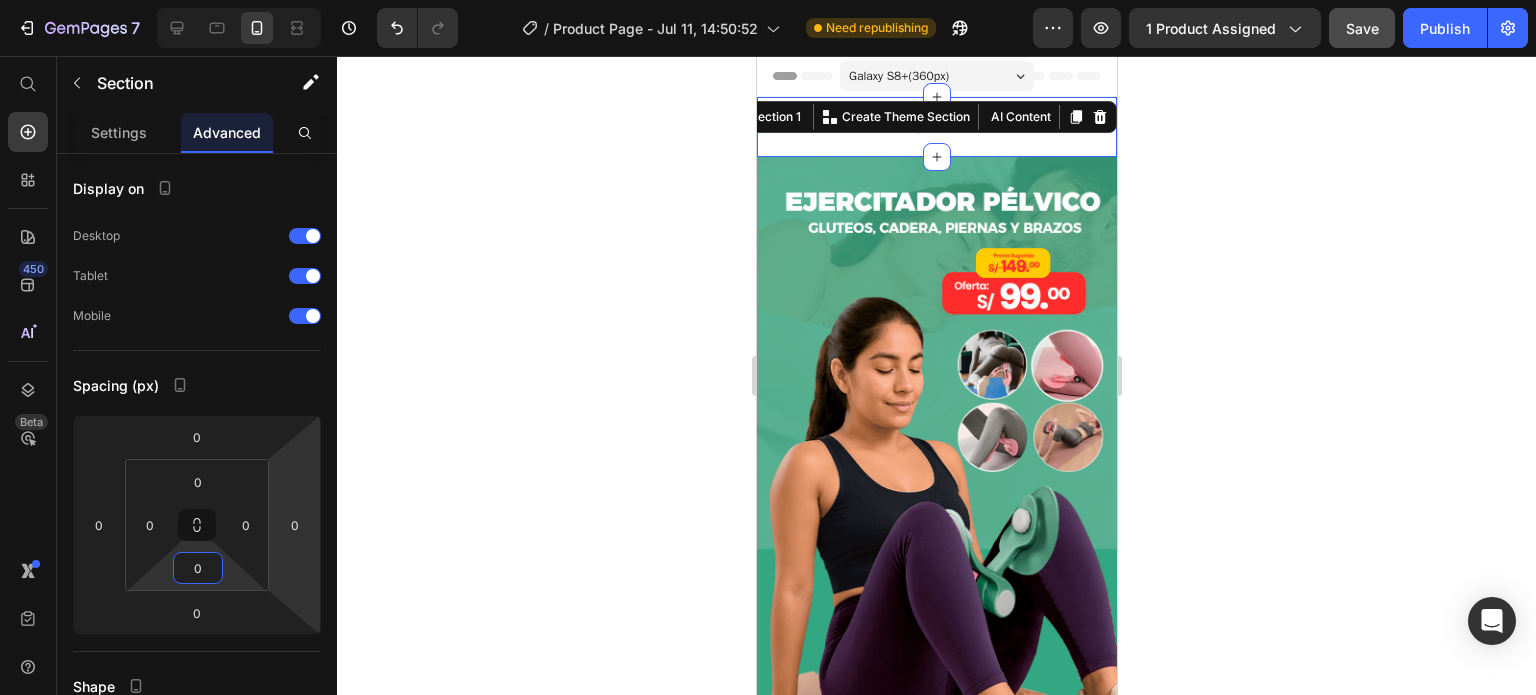 click 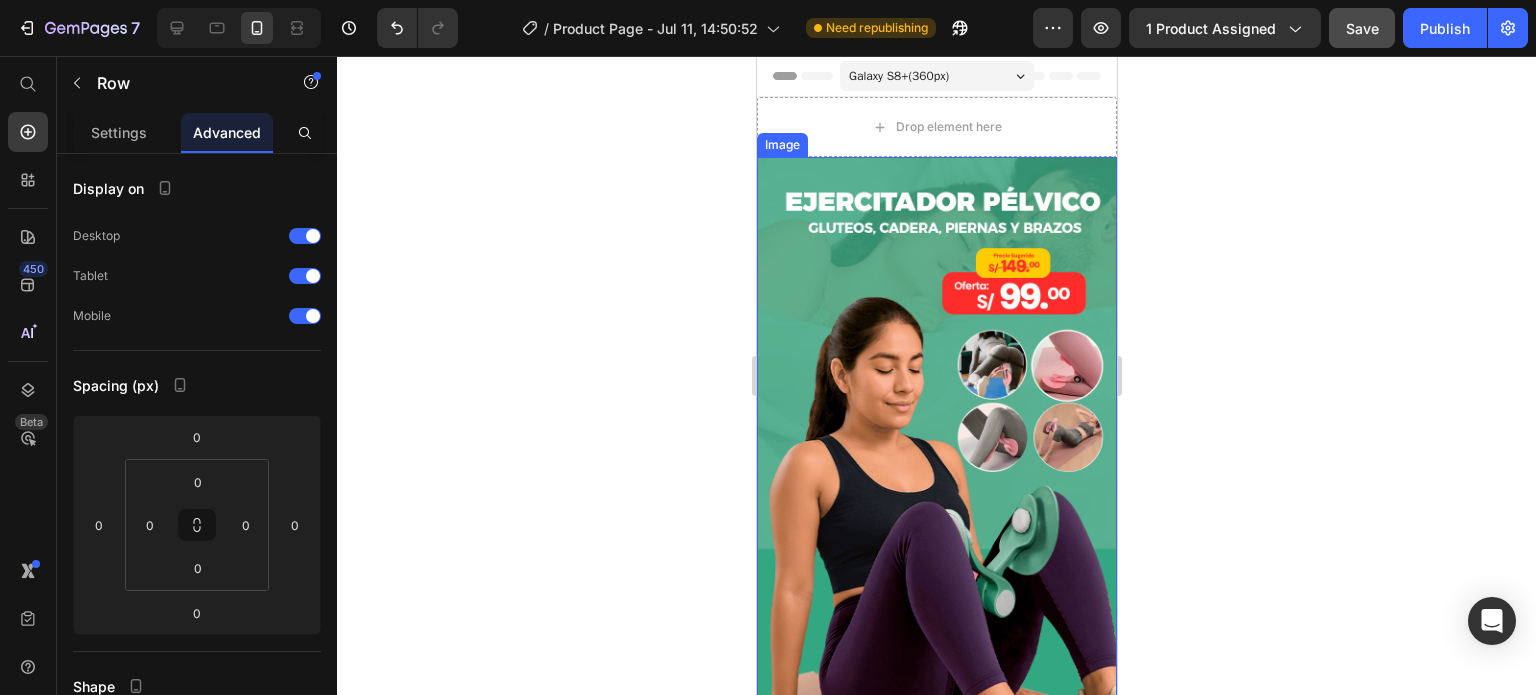 click on "Drop element here" at bounding box center [936, 127] 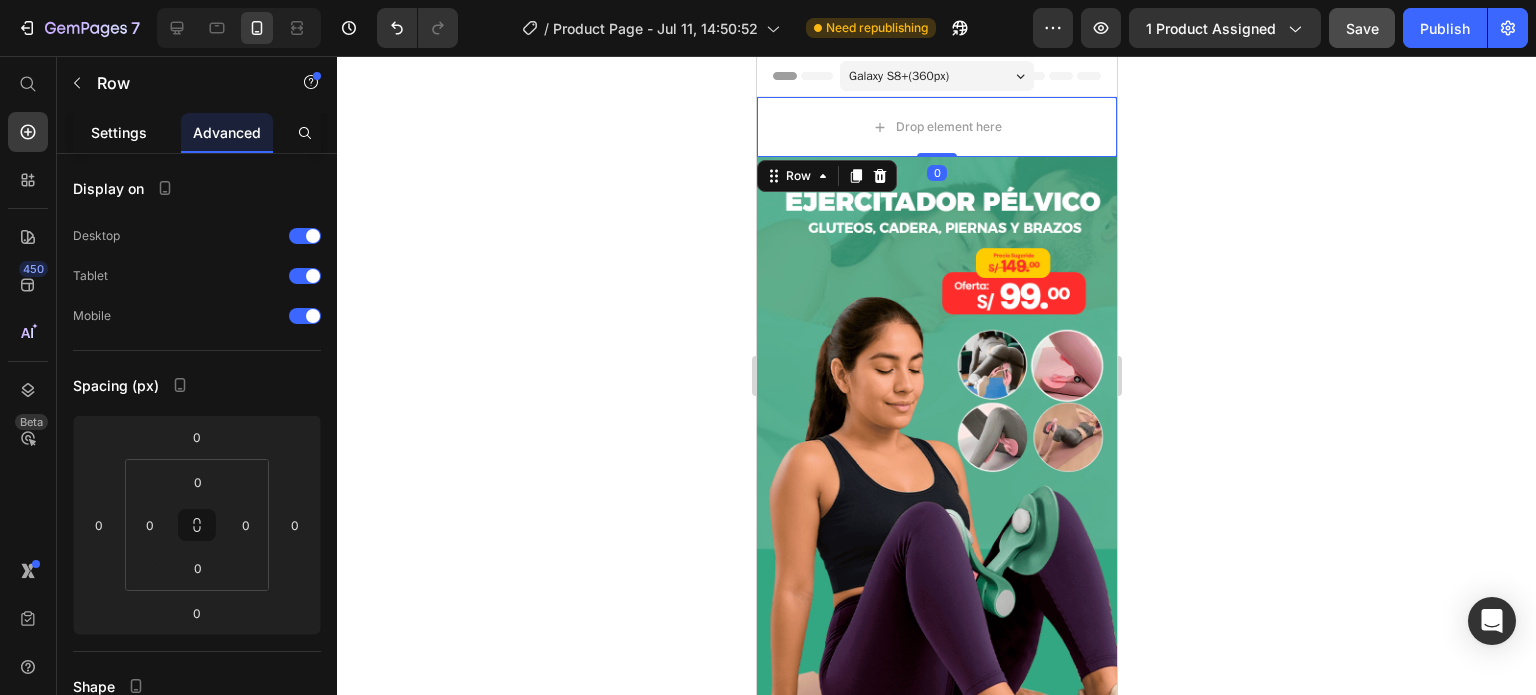 click on "Settings" at bounding box center (119, 132) 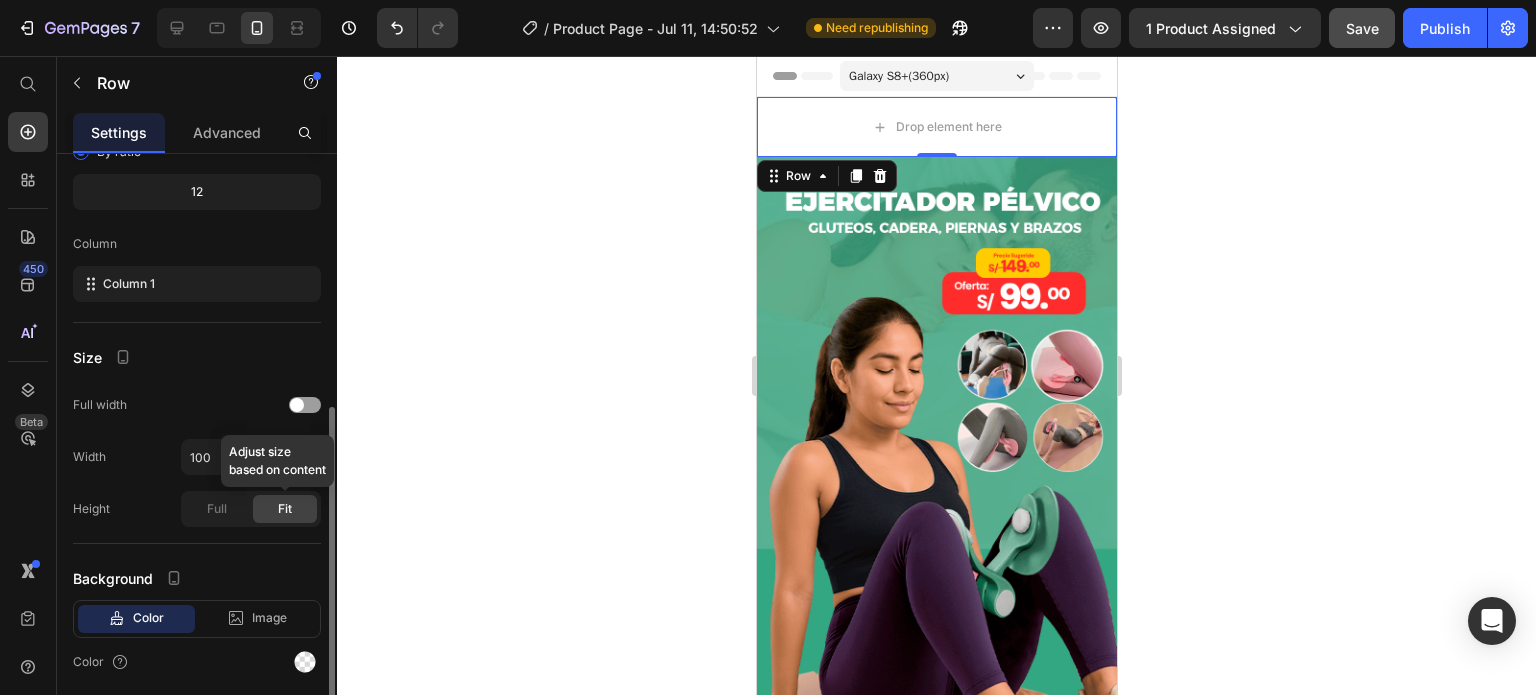 scroll, scrollTop: 268, scrollLeft: 0, axis: vertical 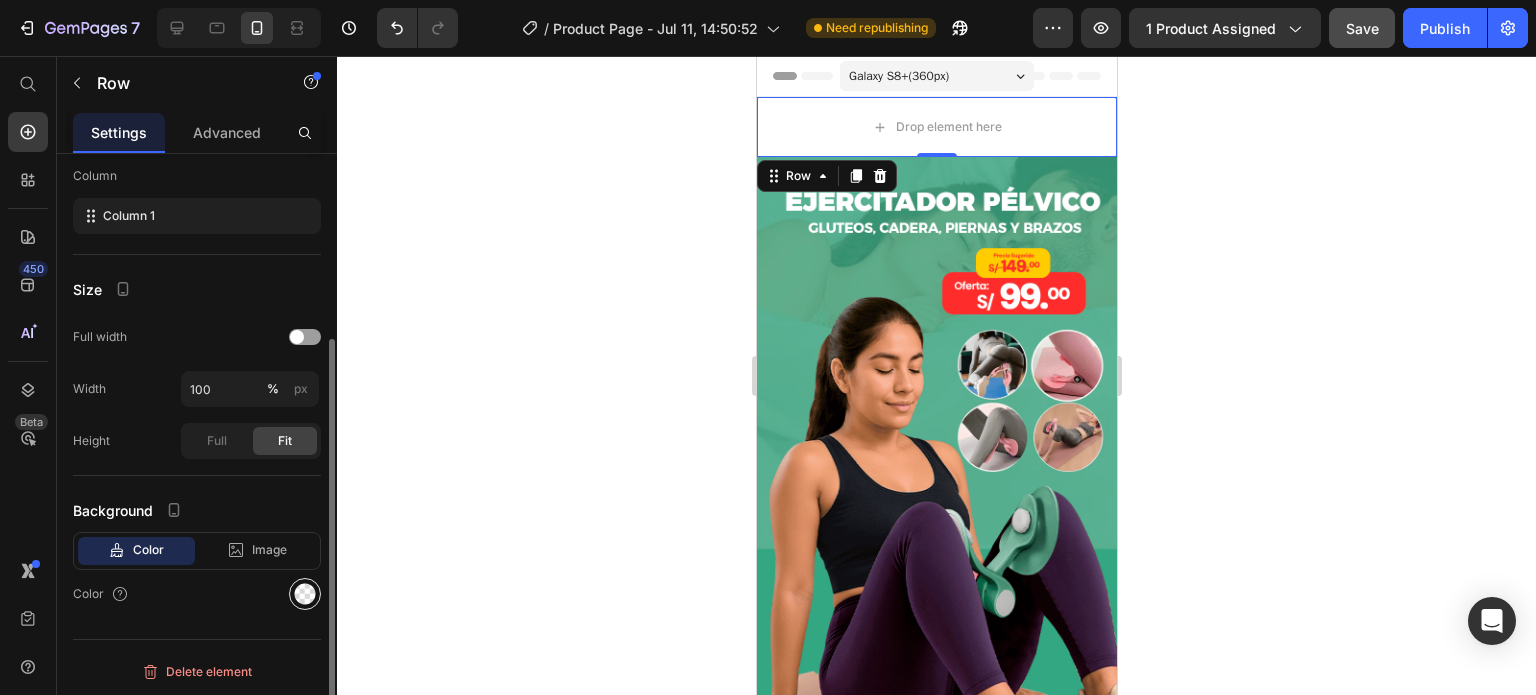 click at bounding box center [305, 594] 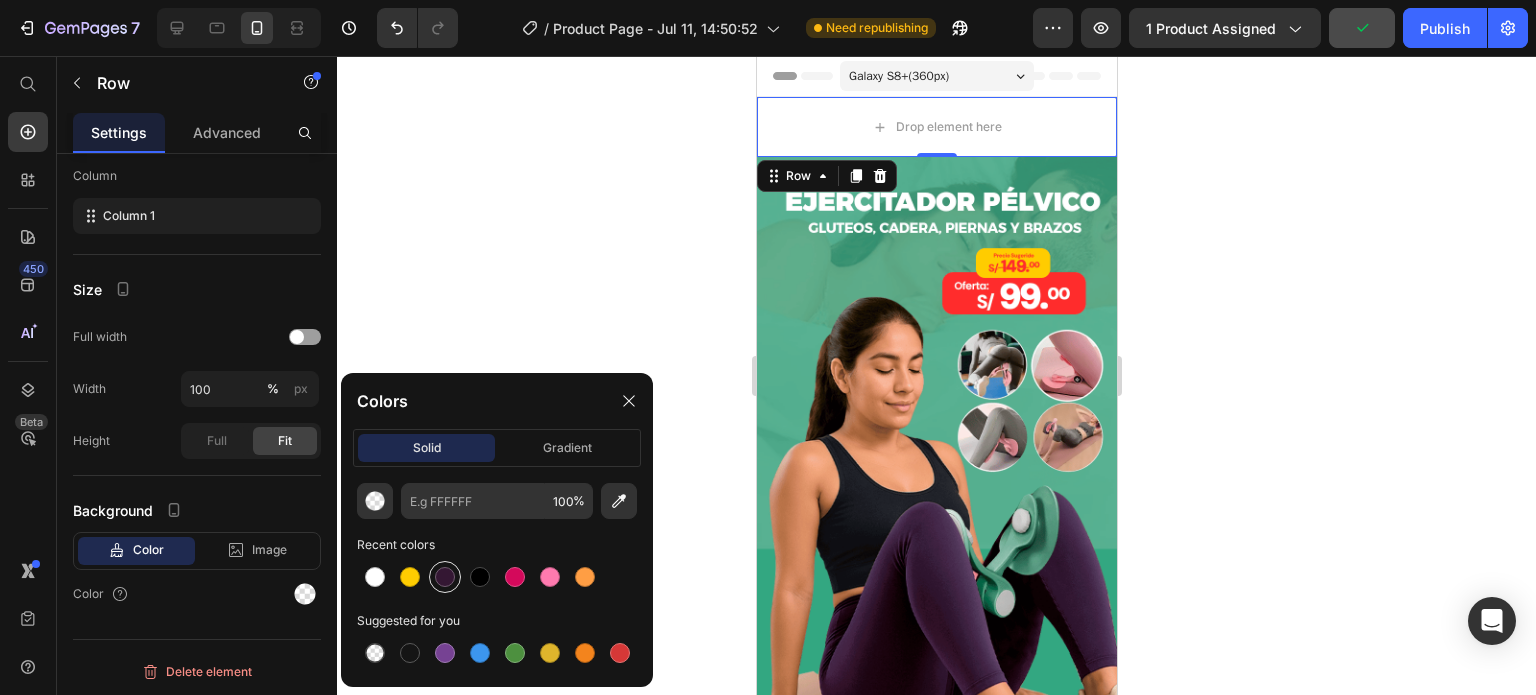 click at bounding box center [445, 577] 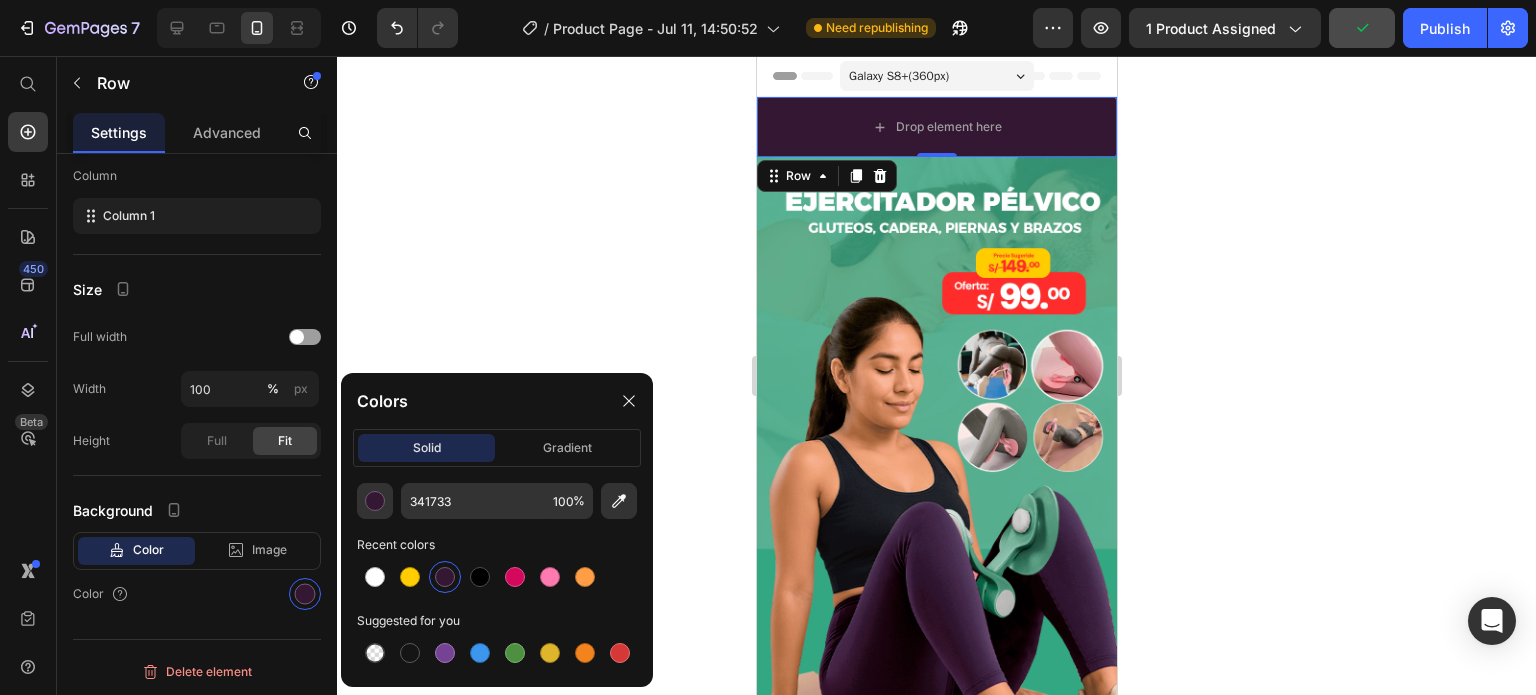click 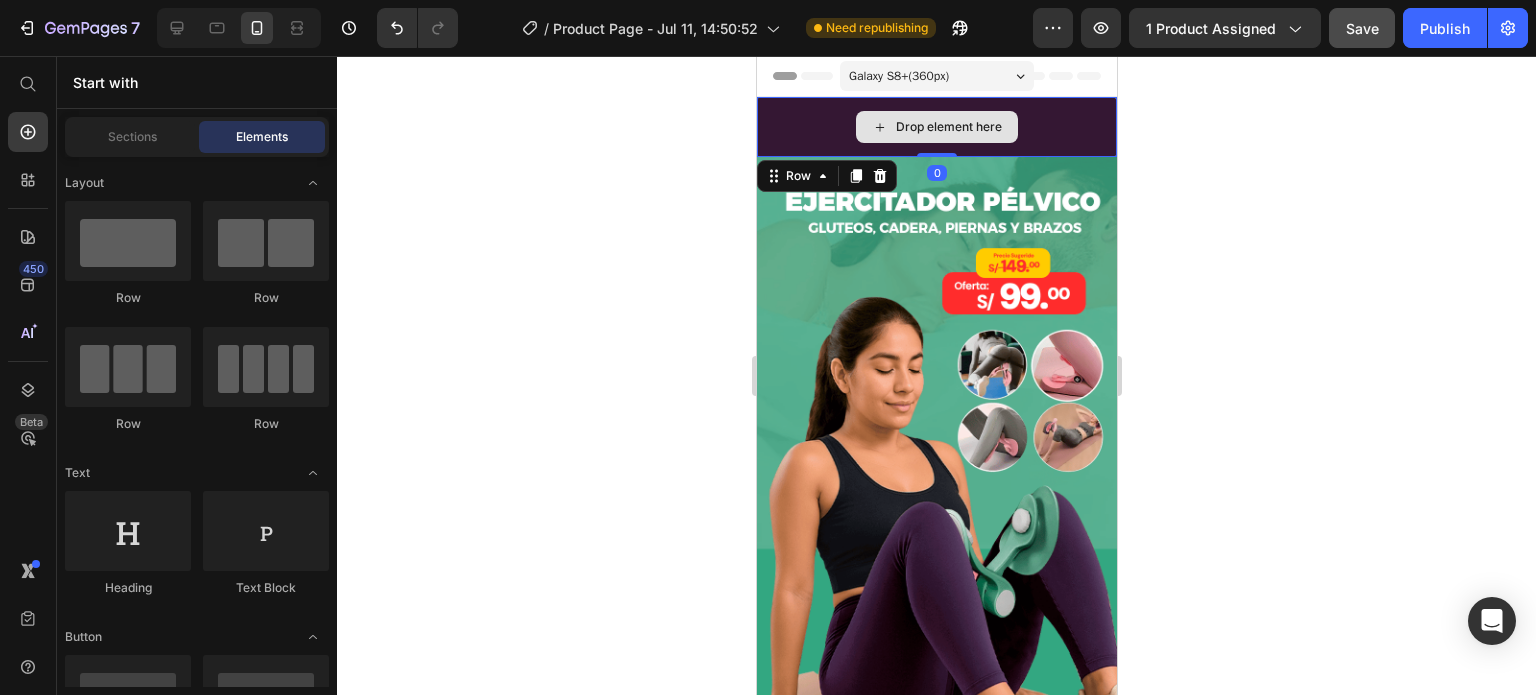 click on "Drop element here" at bounding box center [936, 127] 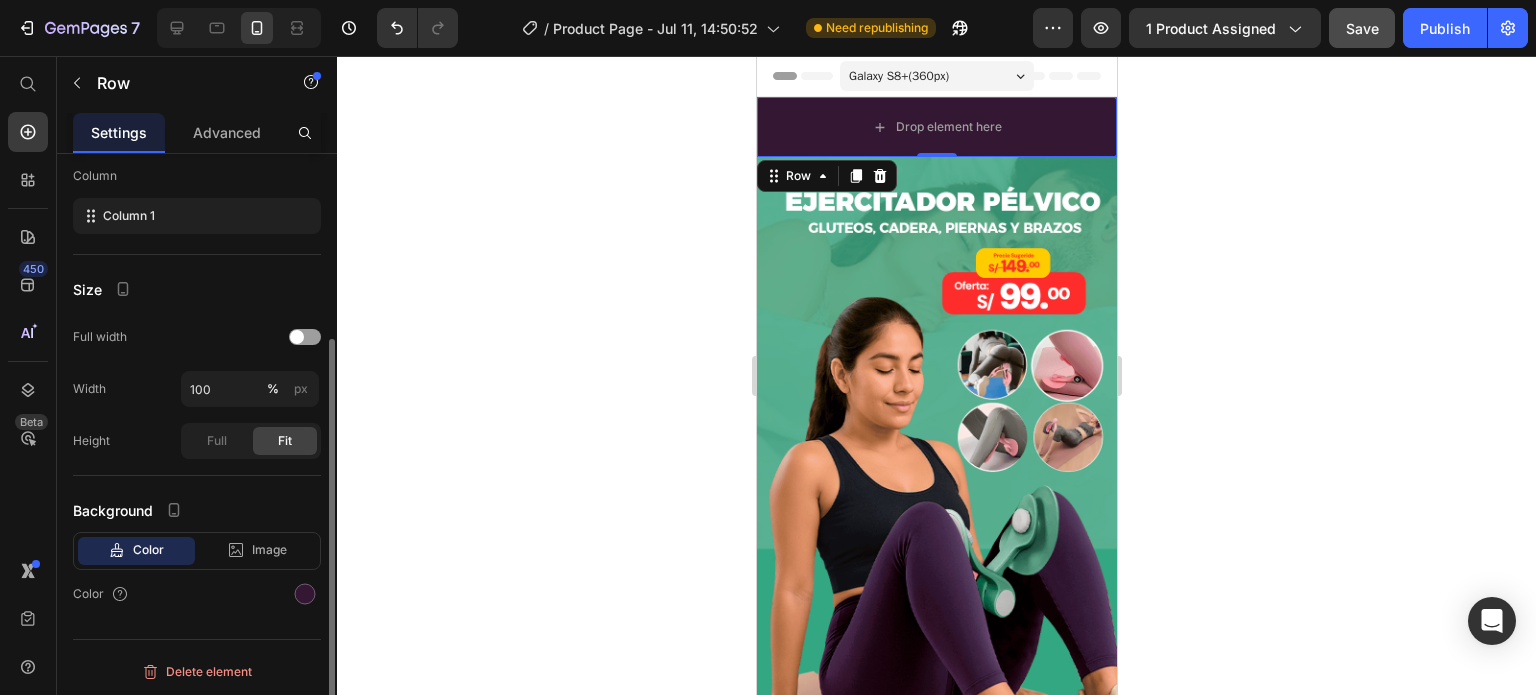 scroll, scrollTop: 0, scrollLeft: 0, axis: both 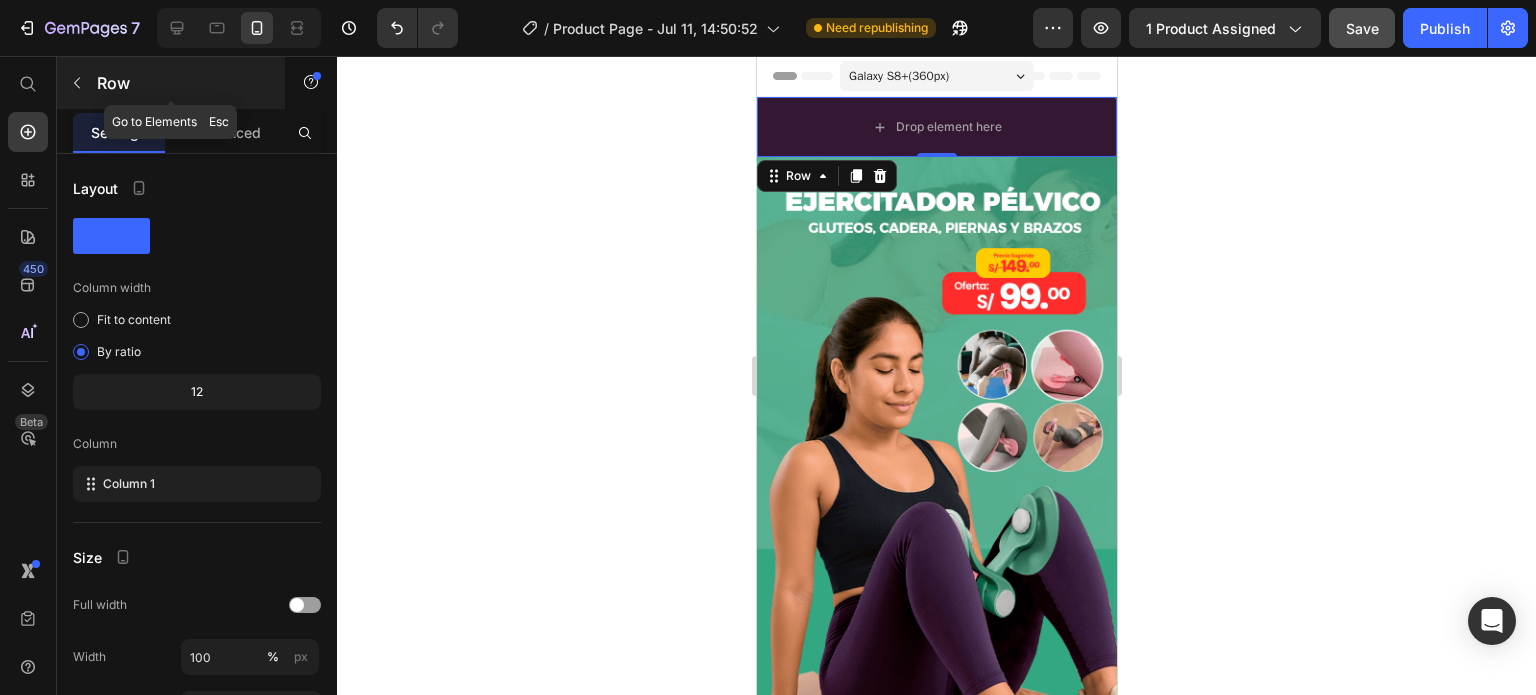 click at bounding box center [77, 83] 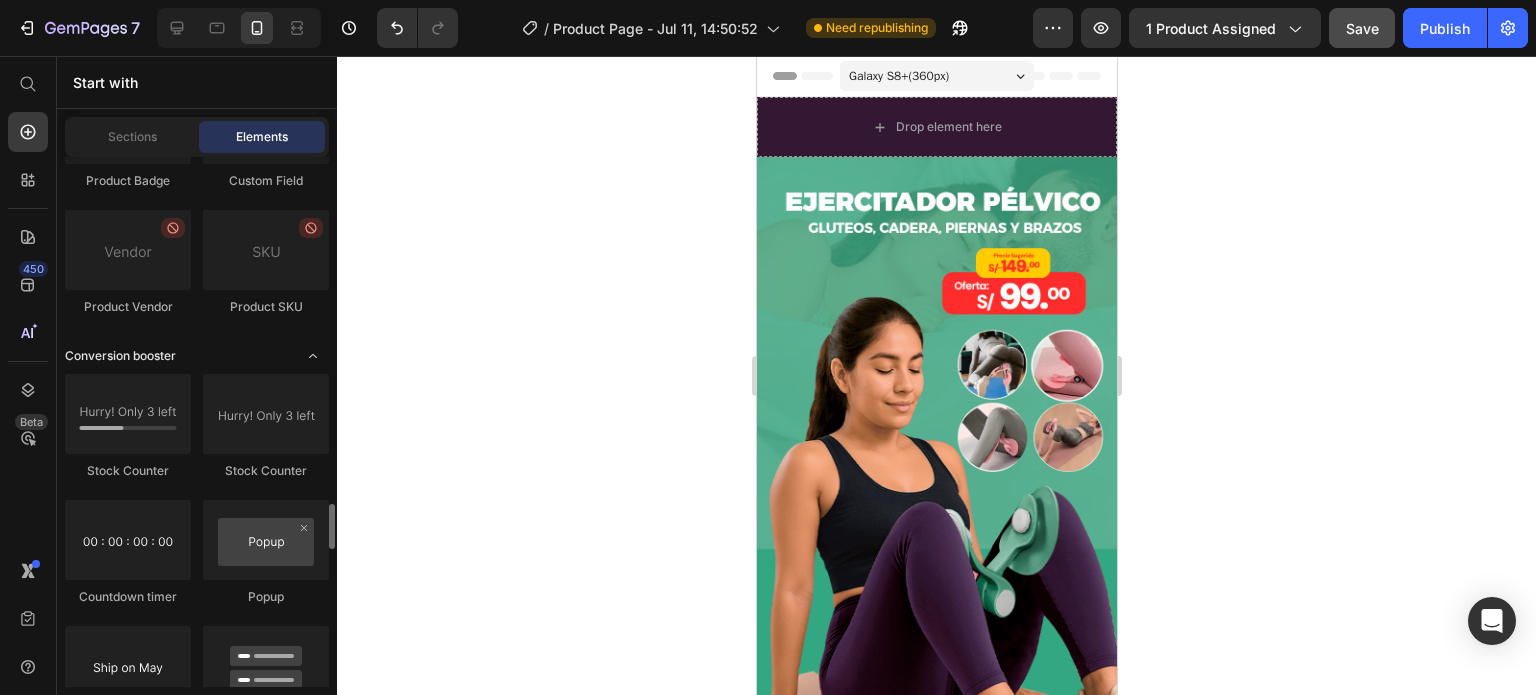 scroll, scrollTop: 4255, scrollLeft: 0, axis: vertical 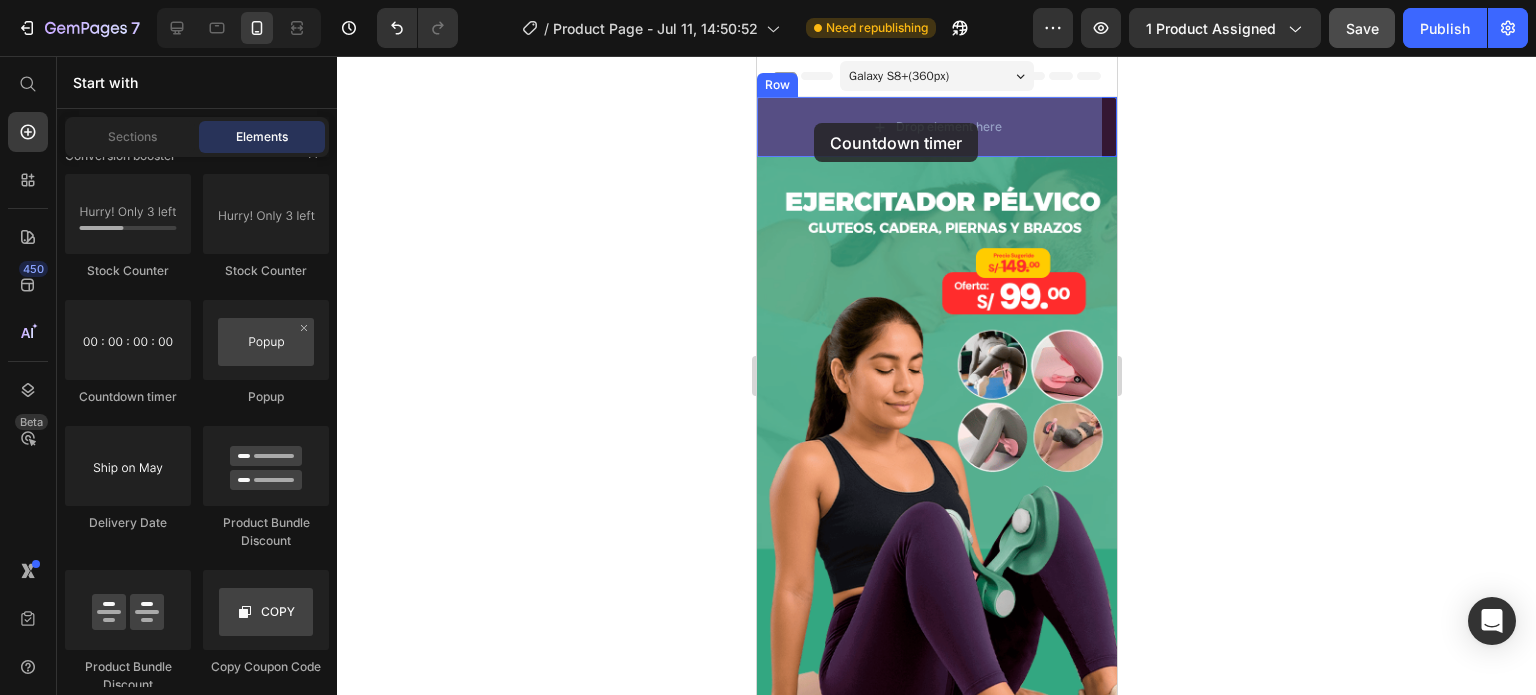 drag, startPoint x: 897, startPoint y: 424, endPoint x: 813, endPoint y: 123, distance: 312.5012 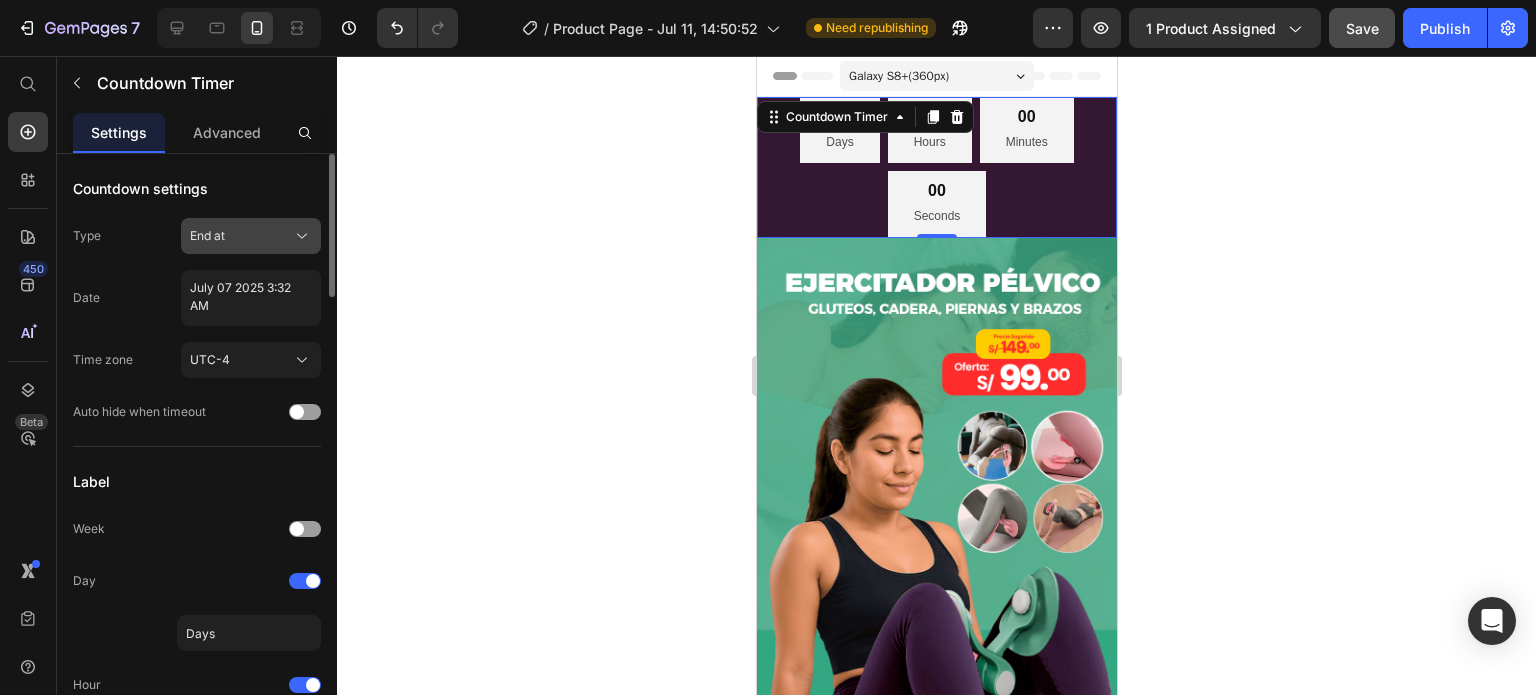 click on "End at" at bounding box center [251, 236] 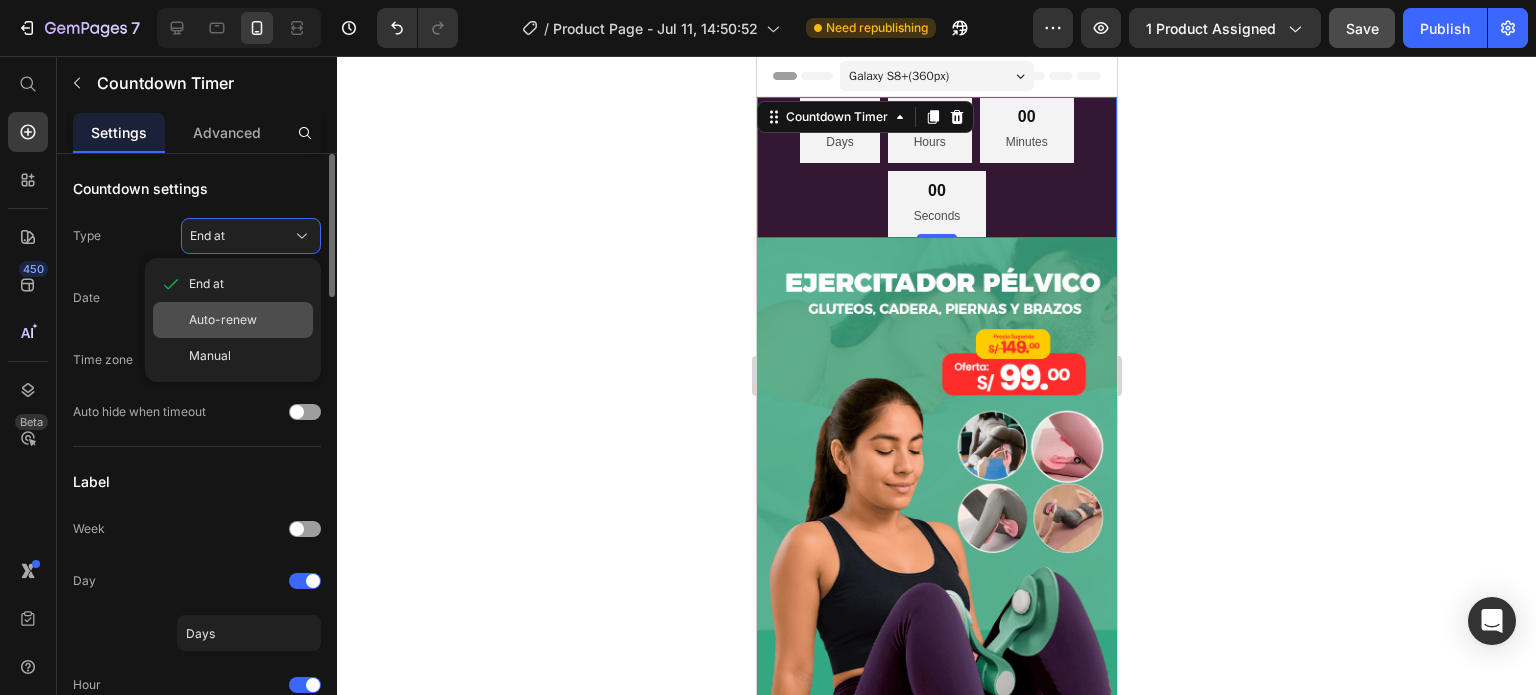 click on "Auto-renew" 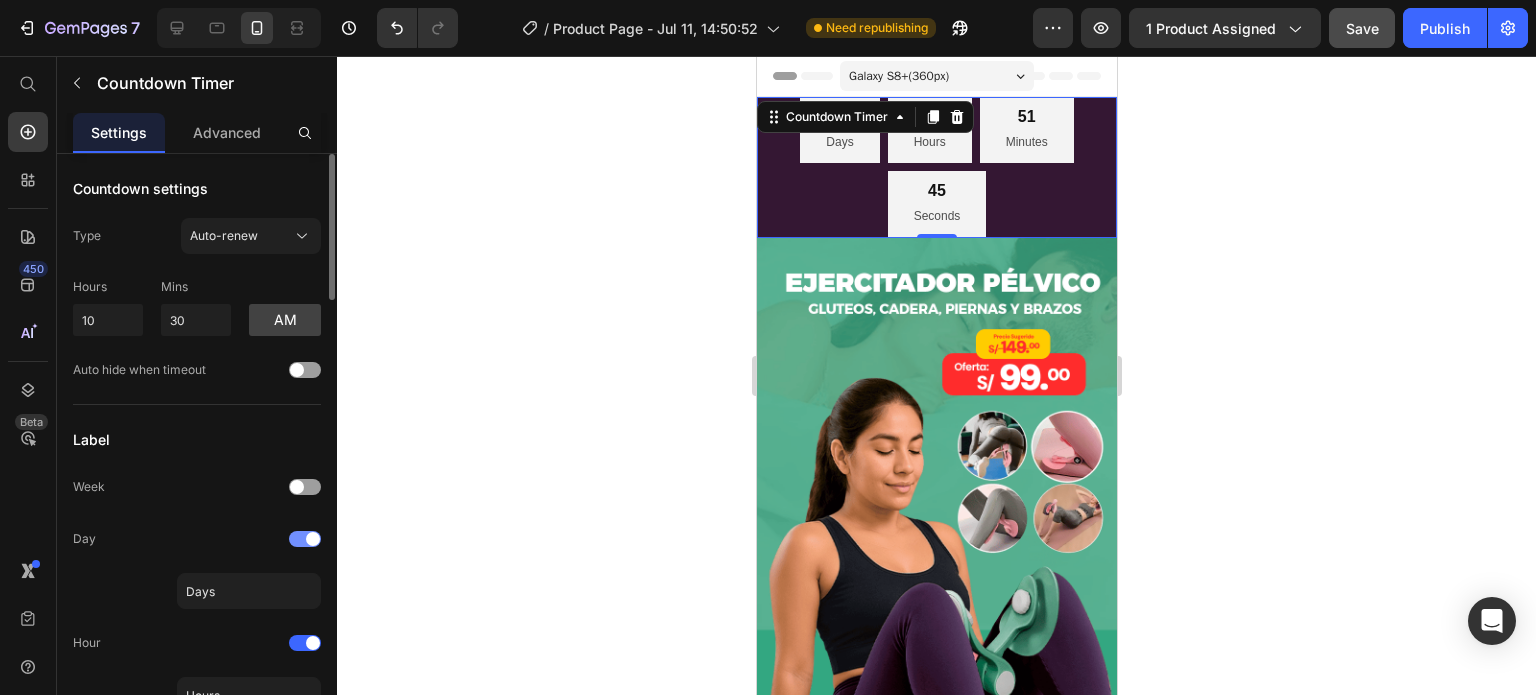 click at bounding box center [305, 539] 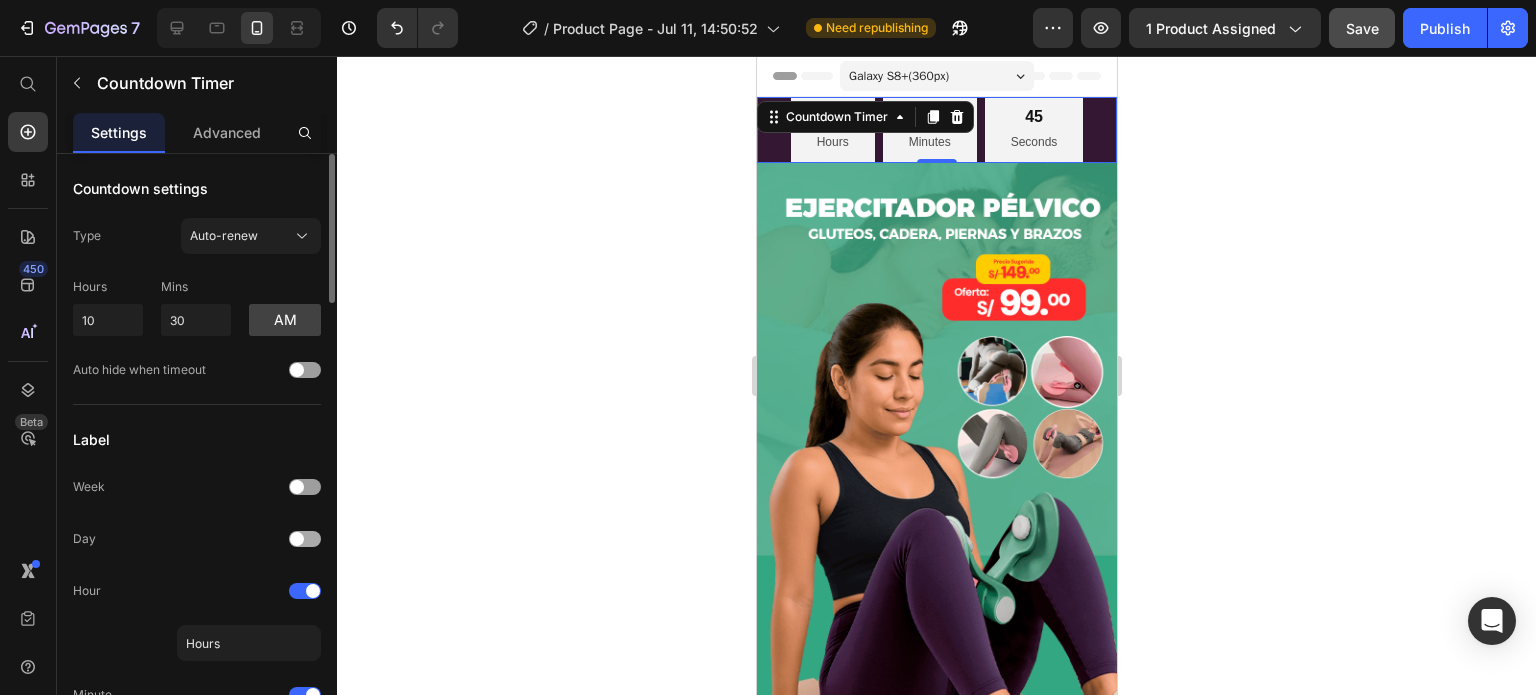 scroll, scrollTop: 100, scrollLeft: 0, axis: vertical 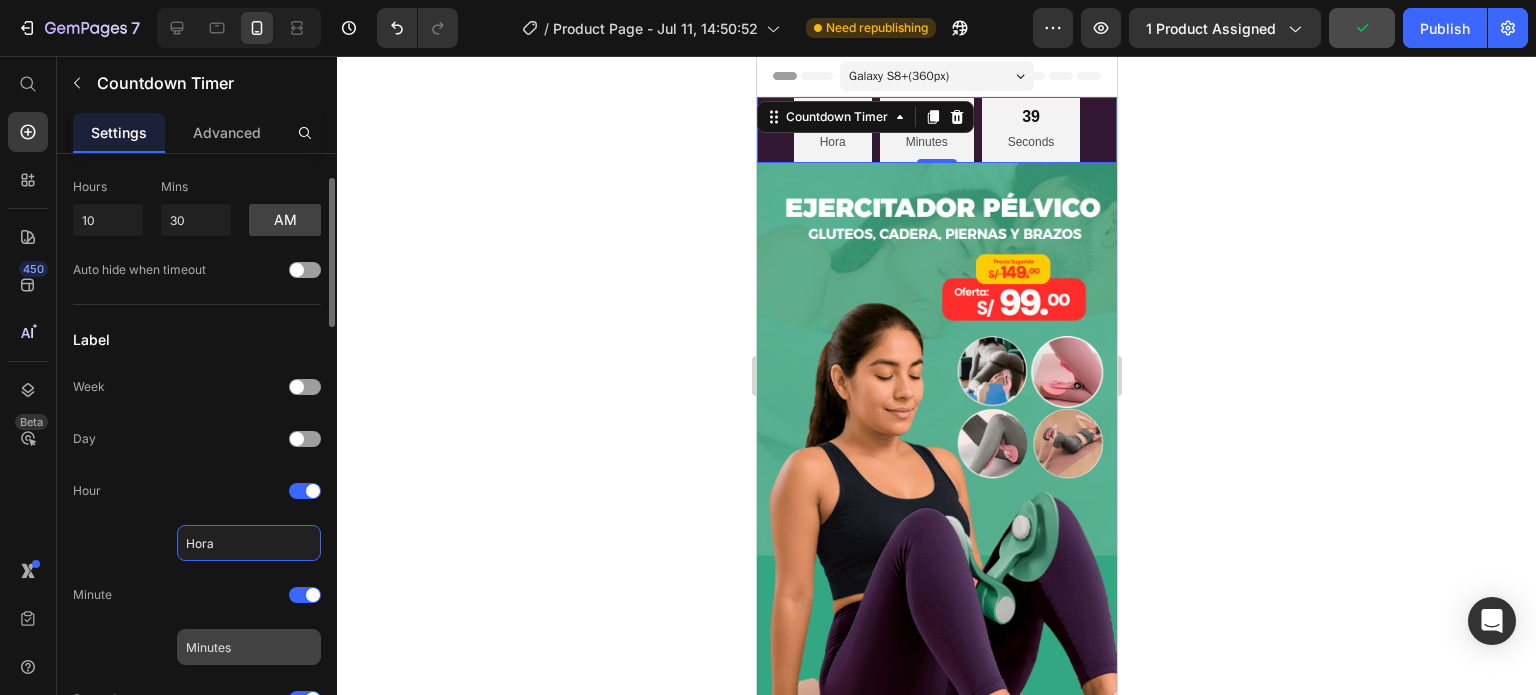 type on "Hora" 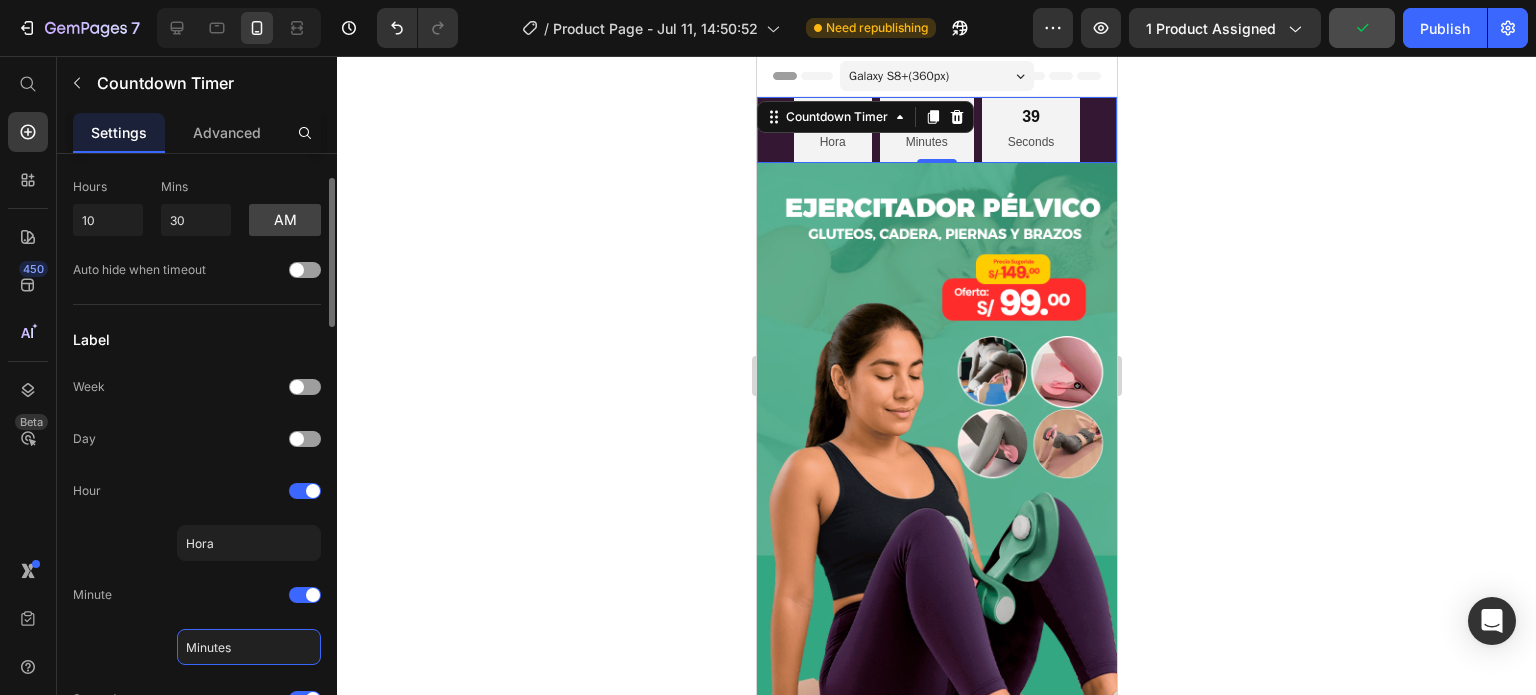 click on "Minutes" 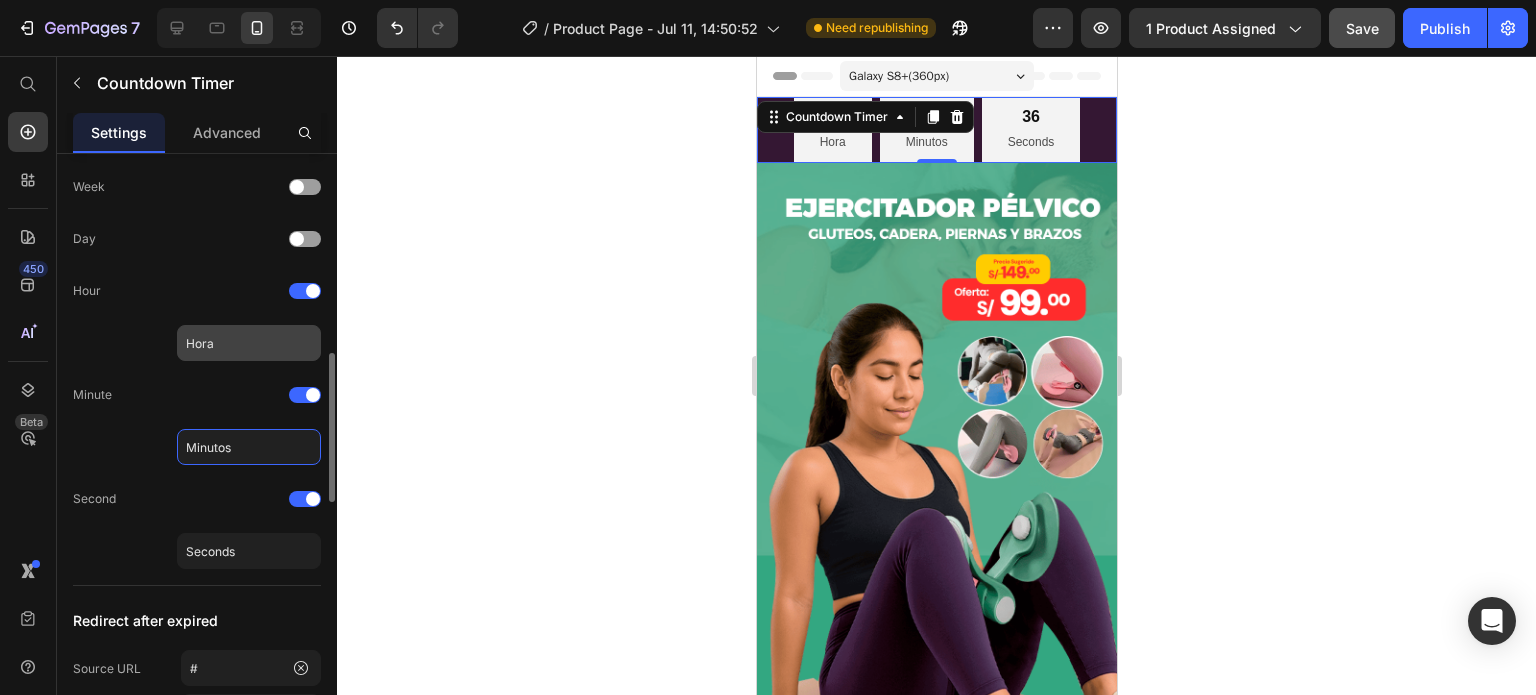 scroll, scrollTop: 500, scrollLeft: 0, axis: vertical 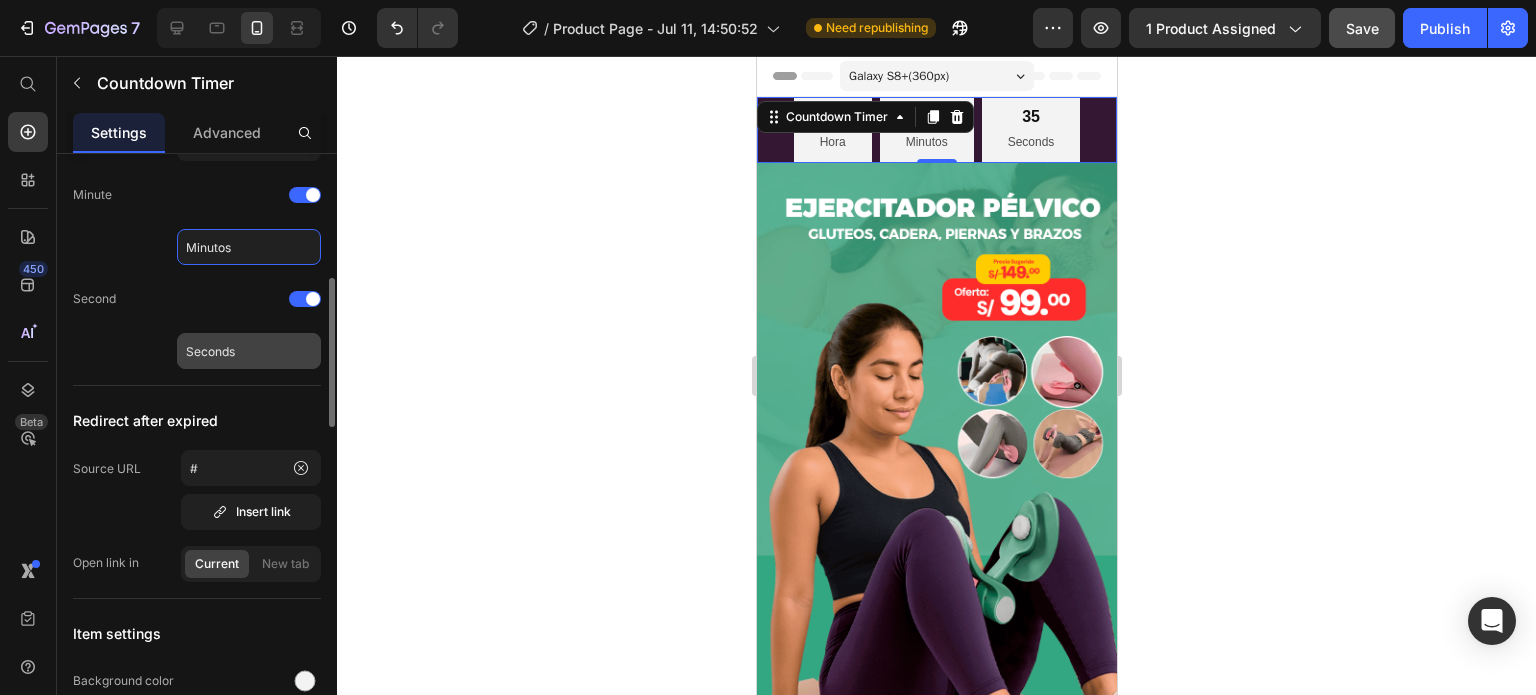 type on "Minutos" 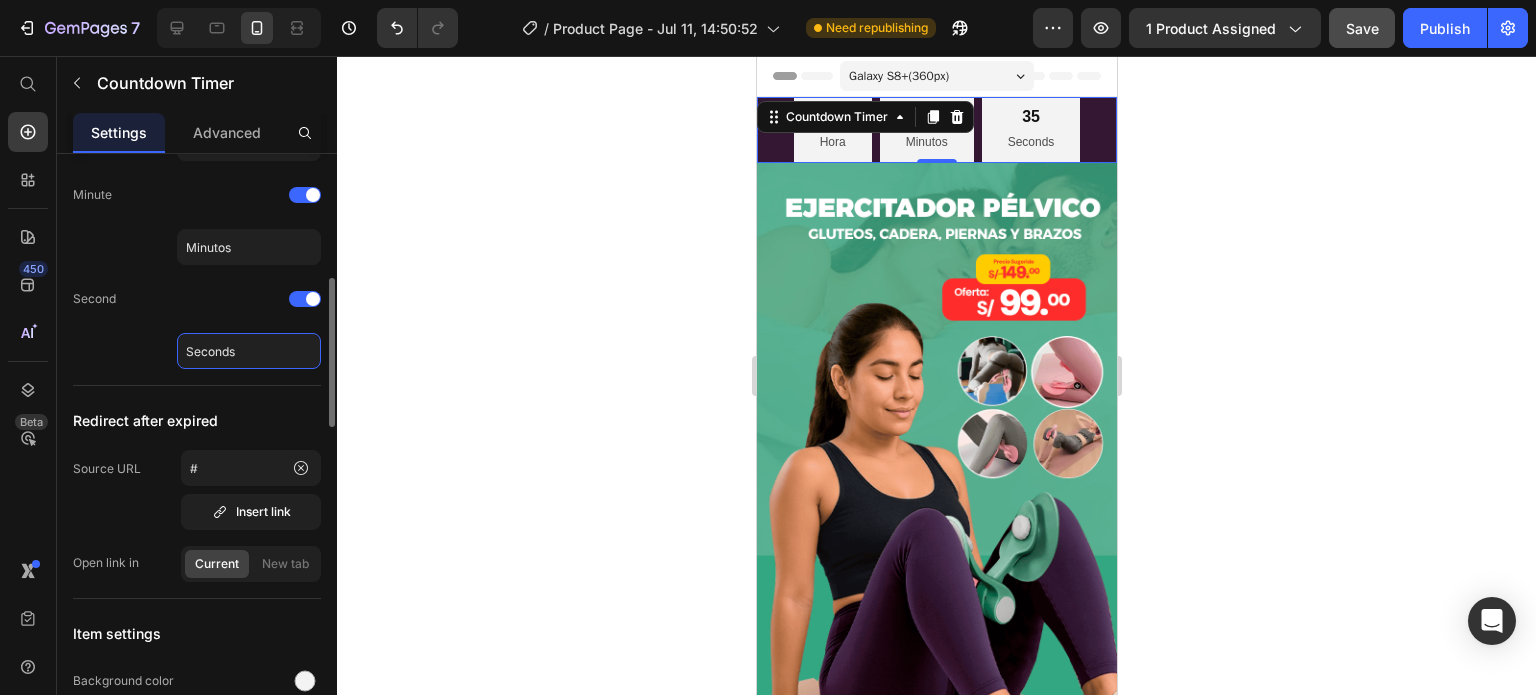 click on "Seconds" 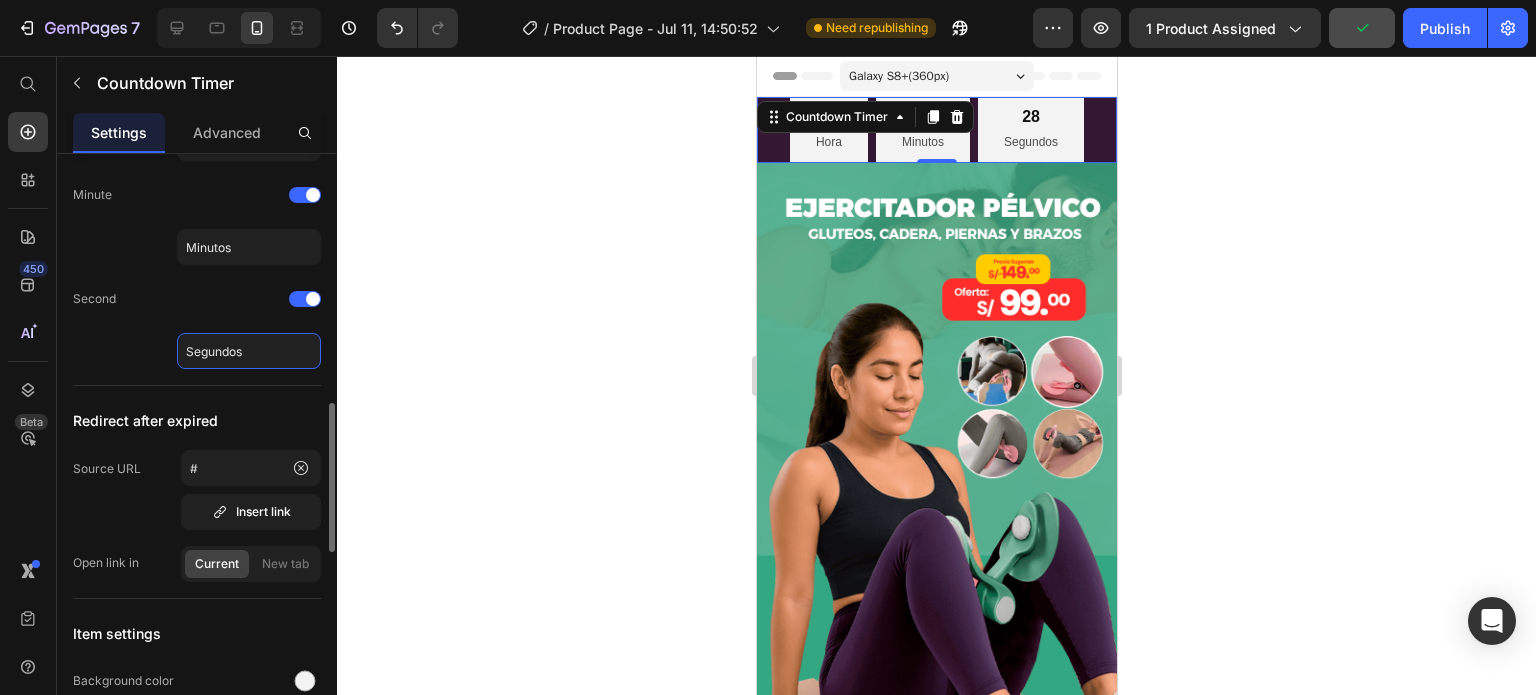scroll, scrollTop: 700, scrollLeft: 0, axis: vertical 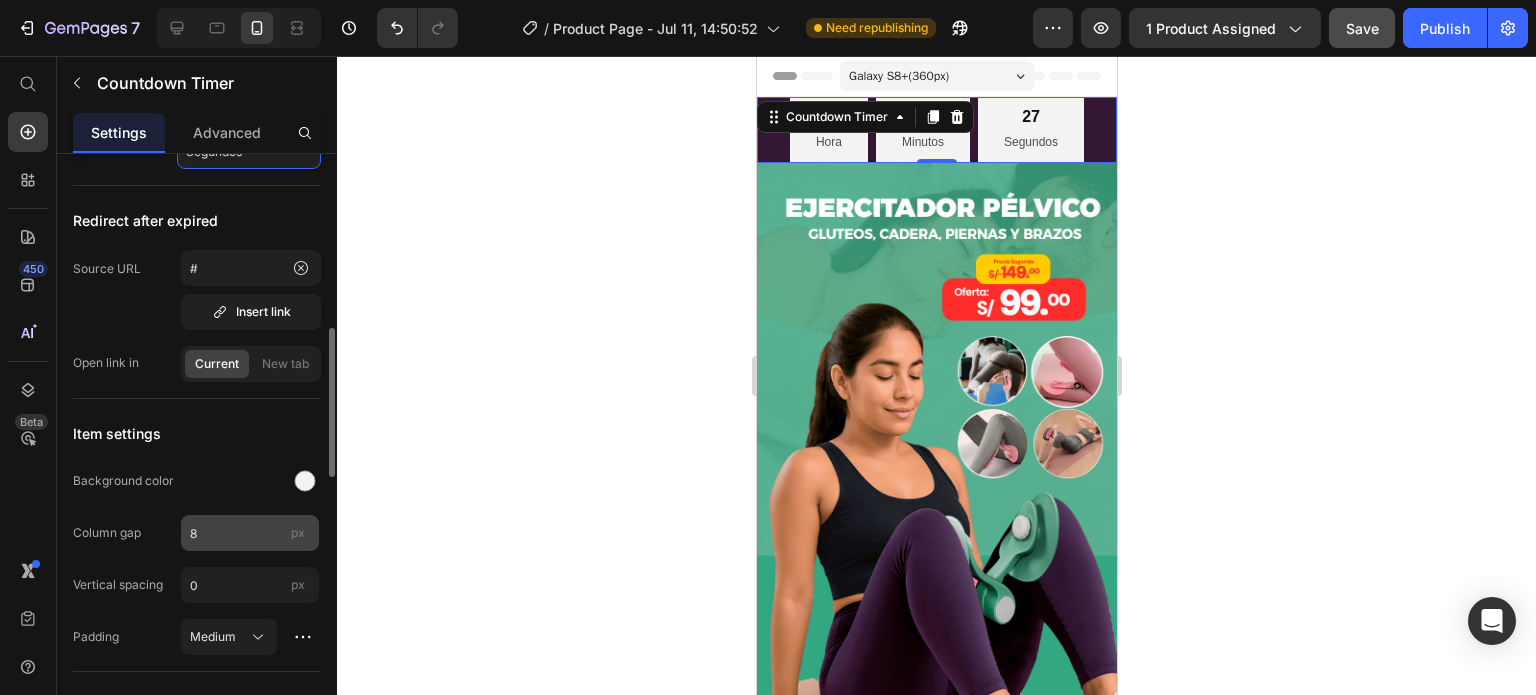type on "Segundos" 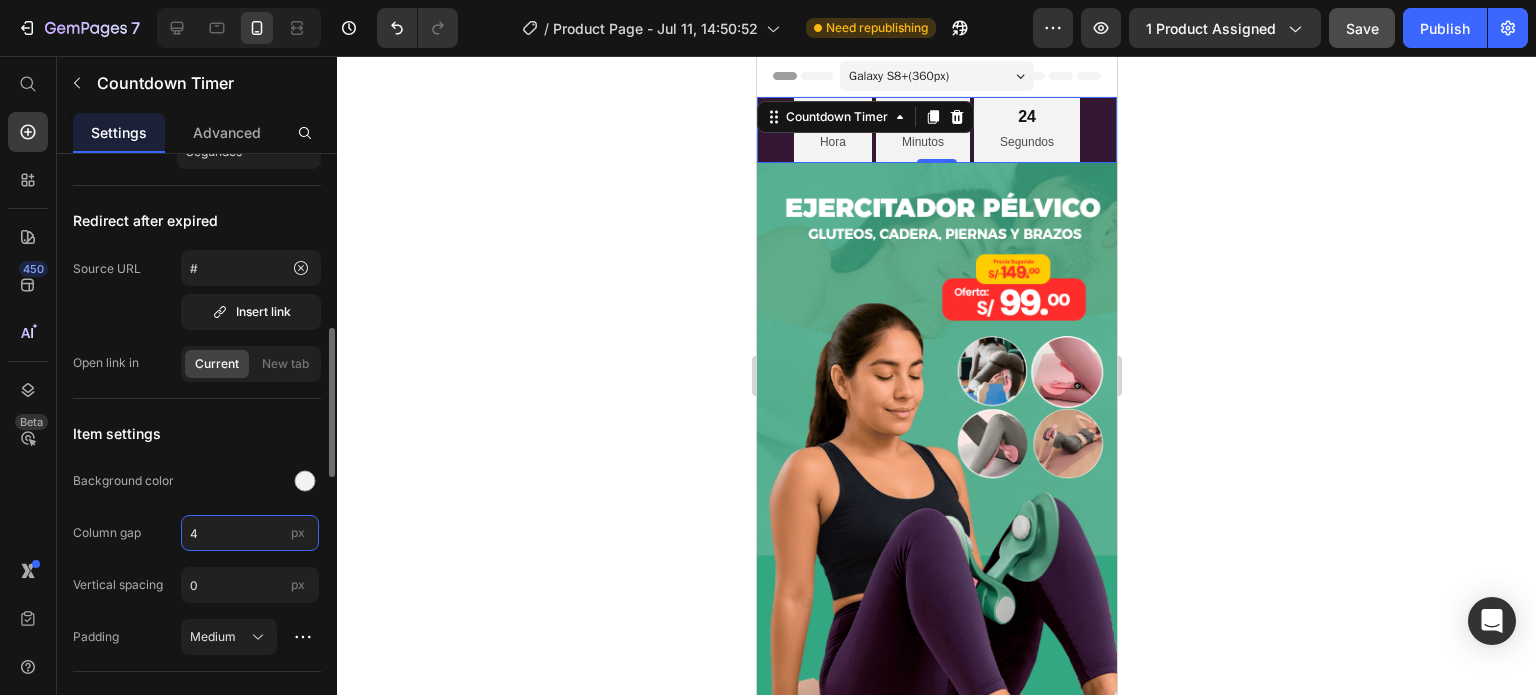 click on "Column gap 4 px" 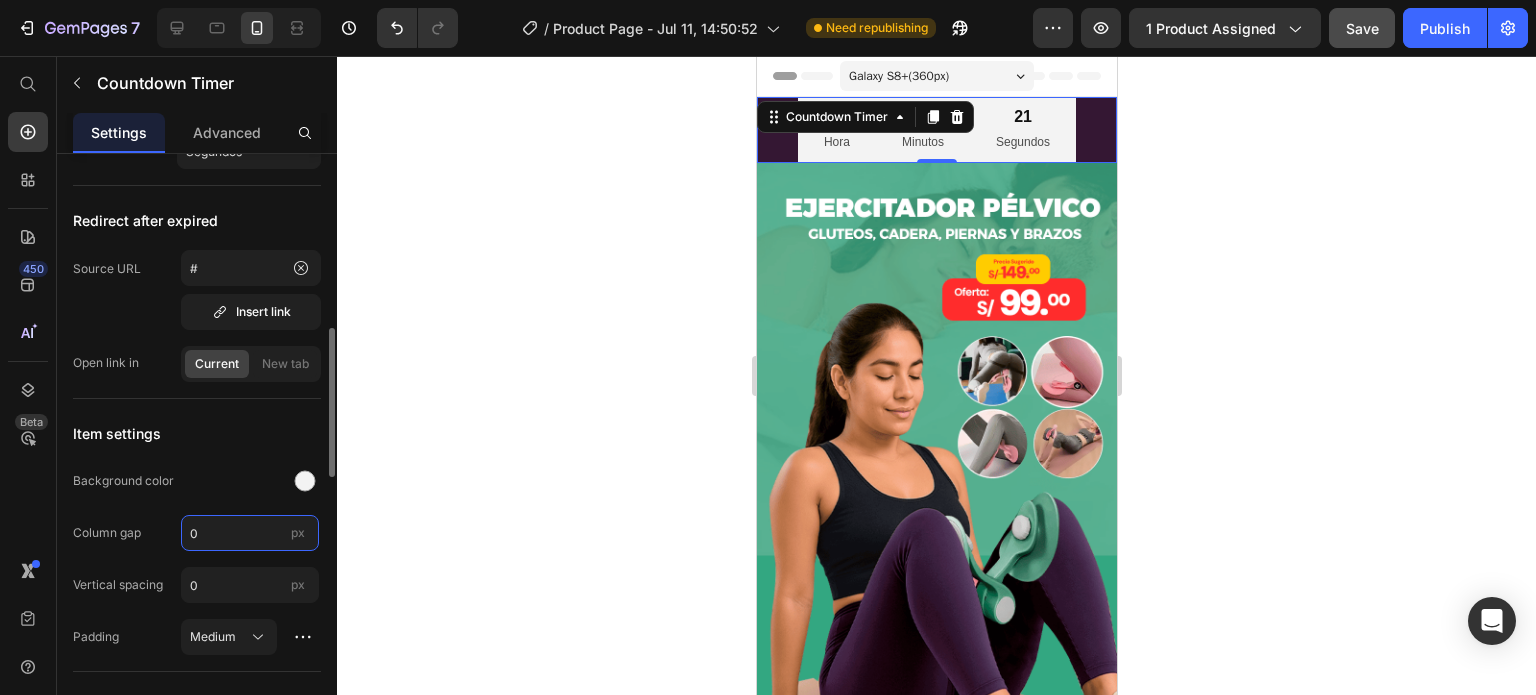 drag, startPoint x: 207, startPoint y: 530, endPoint x: 176, endPoint y: 527, distance: 31.144823 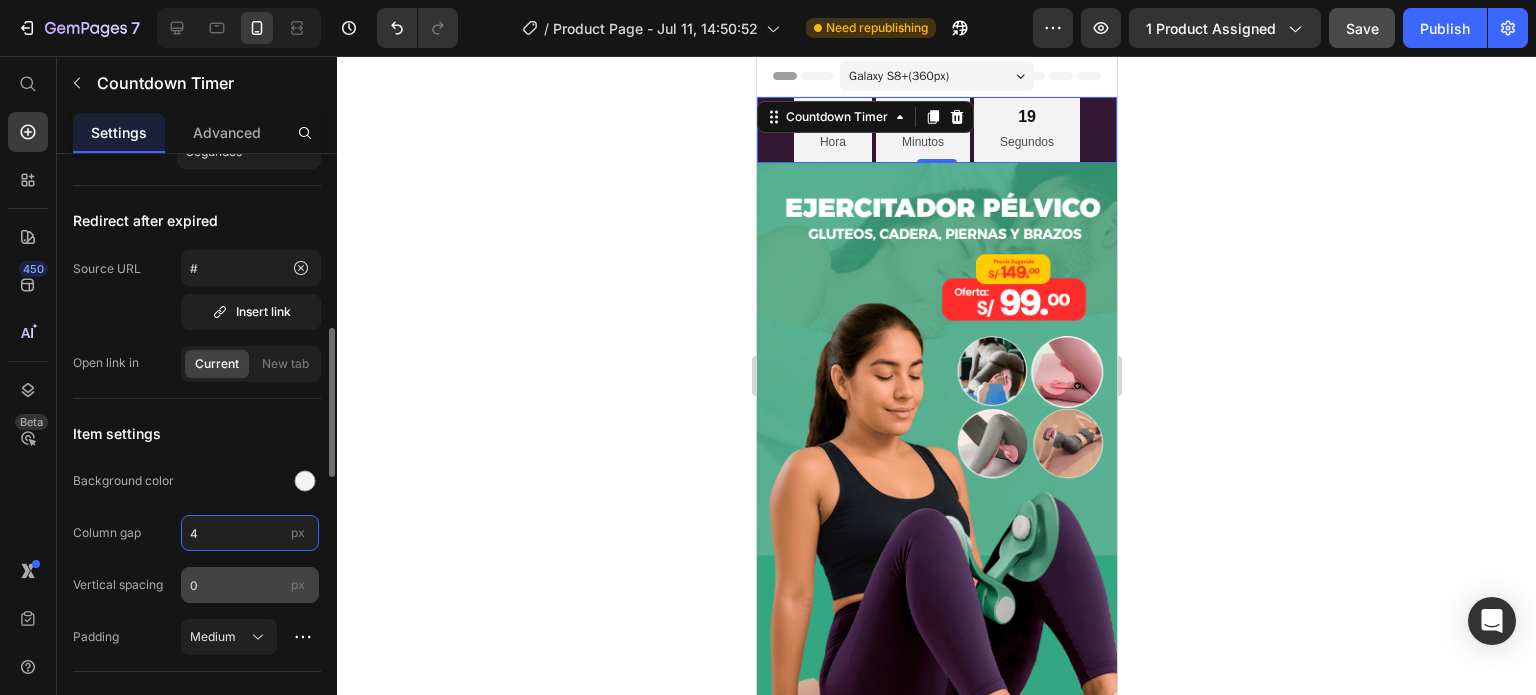 type on "4" 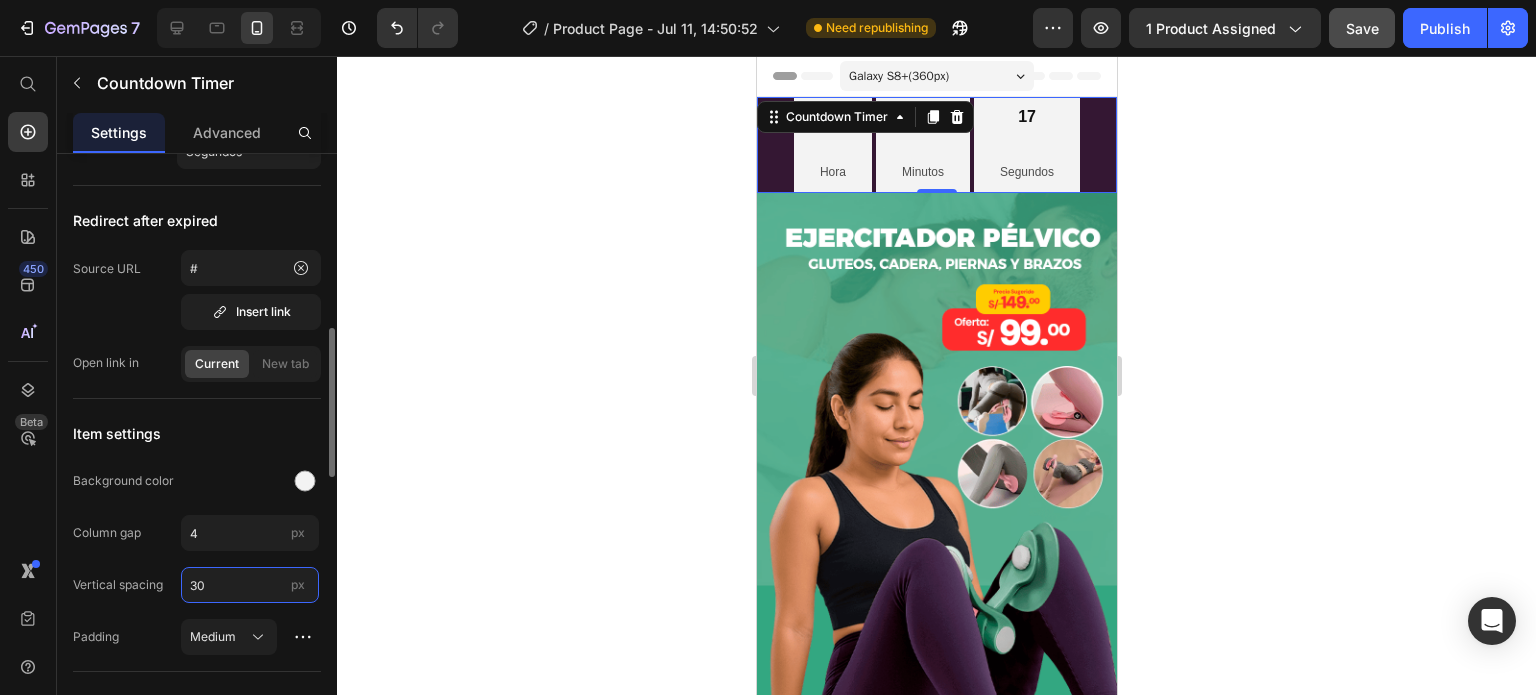 drag, startPoint x: 214, startPoint y: 586, endPoint x: 178, endPoint y: 572, distance: 38.626415 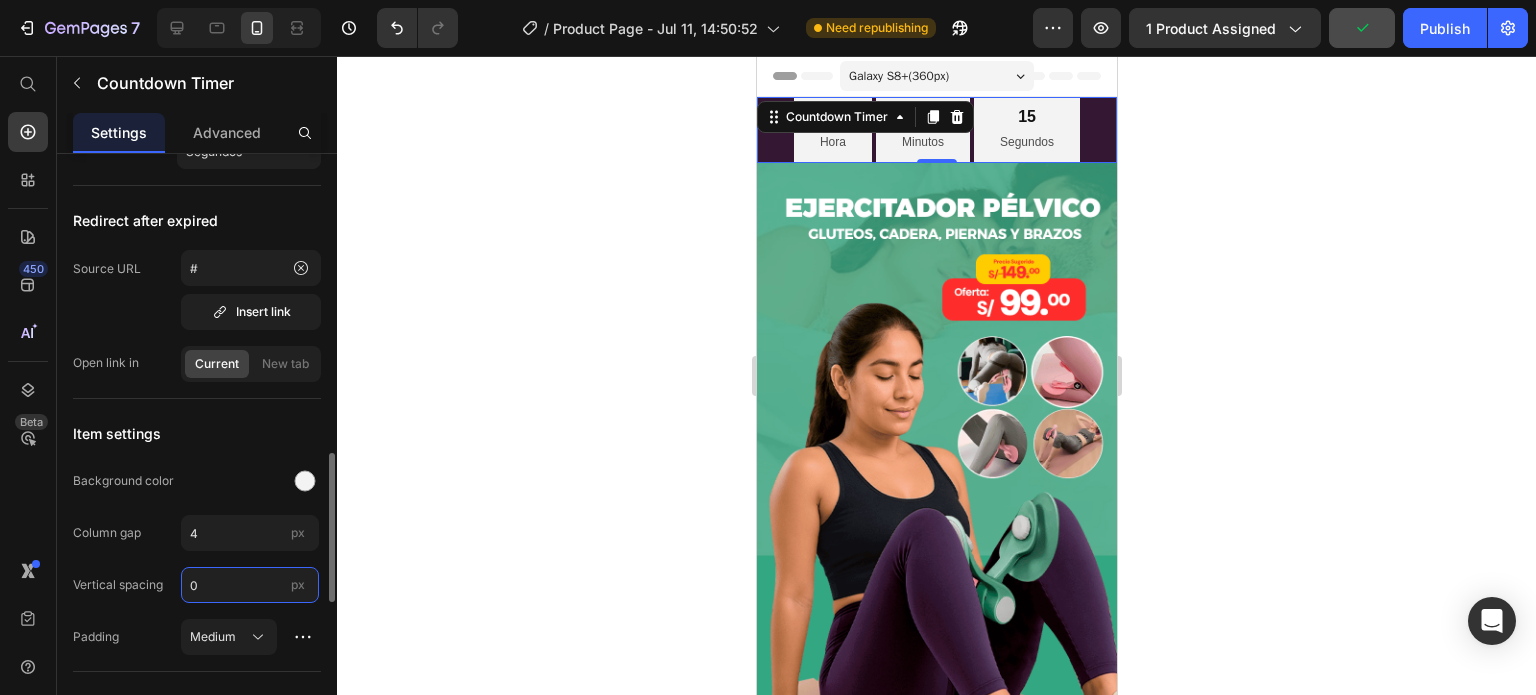 scroll, scrollTop: 900, scrollLeft: 0, axis: vertical 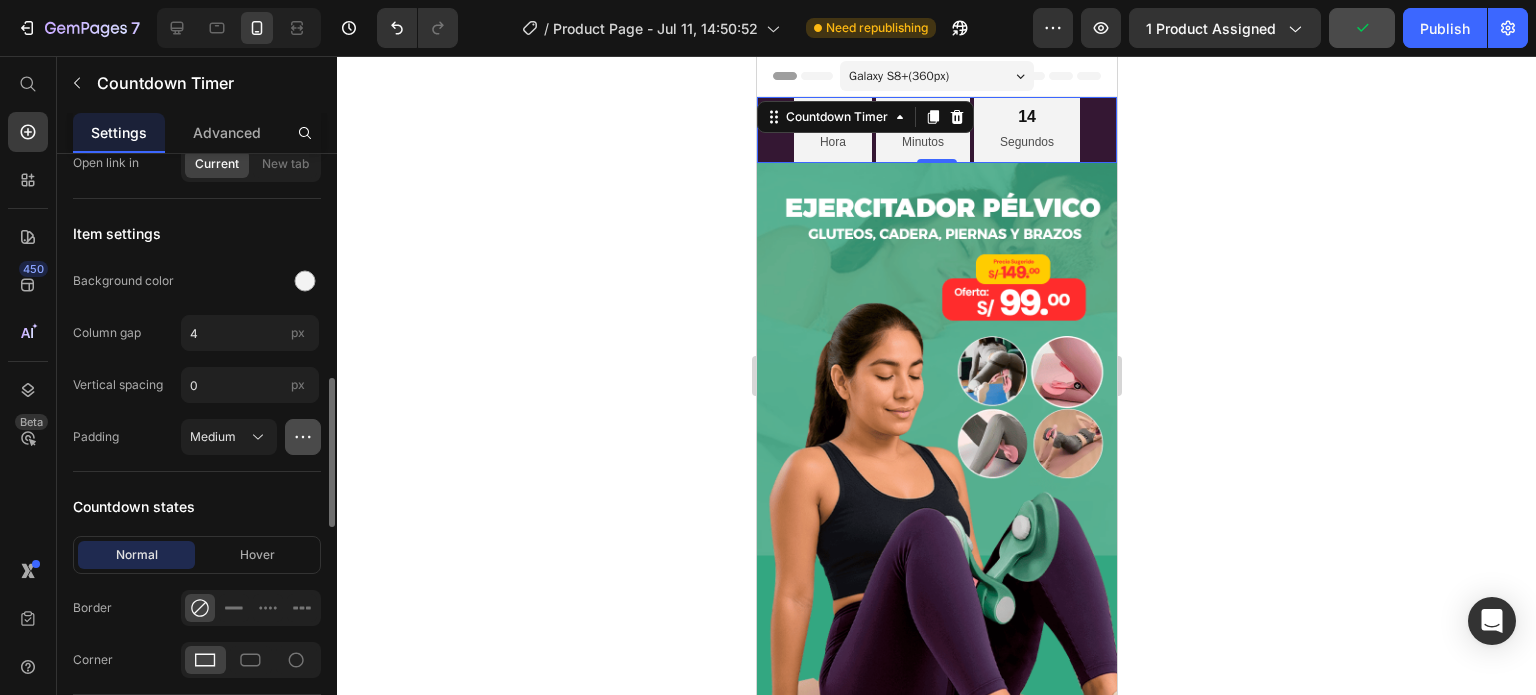 click 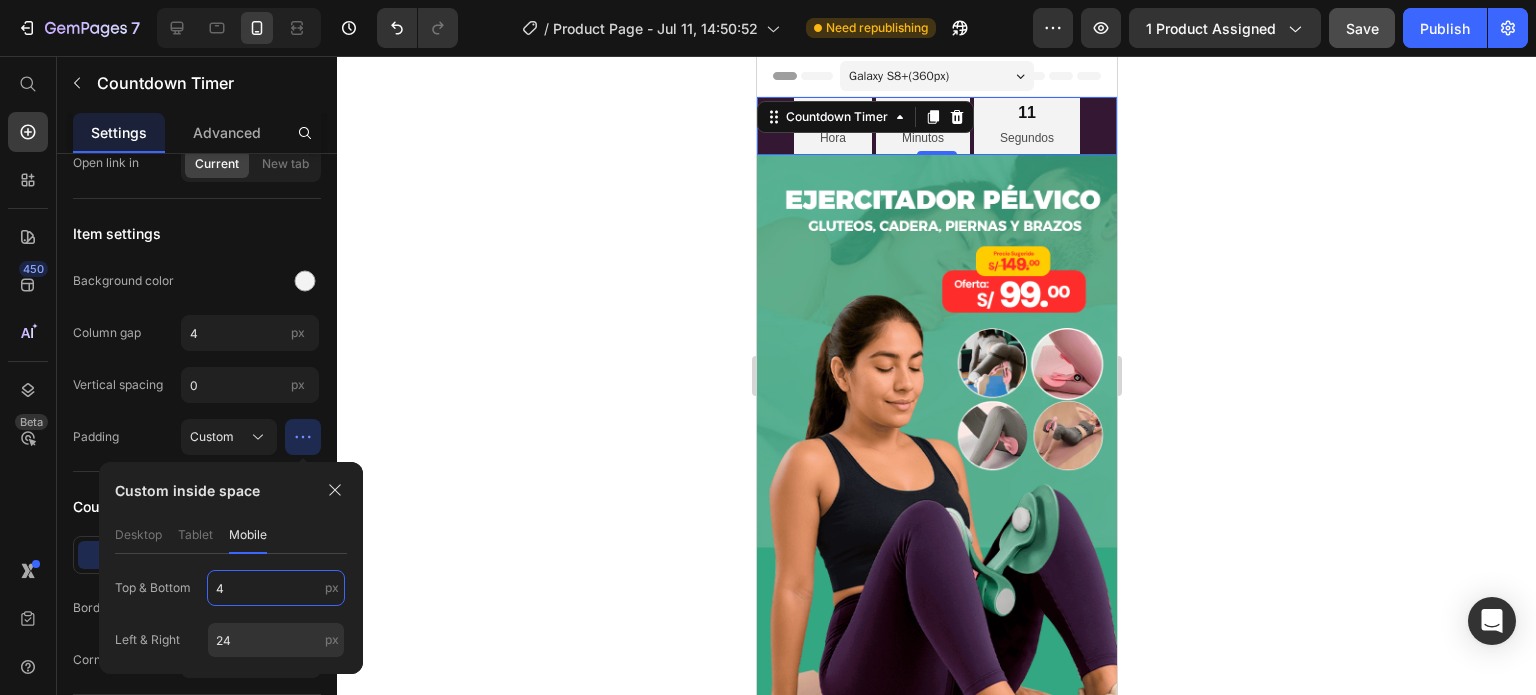 drag, startPoint x: 248, startPoint y: 587, endPoint x: 215, endPoint y: 576, distance: 34.785053 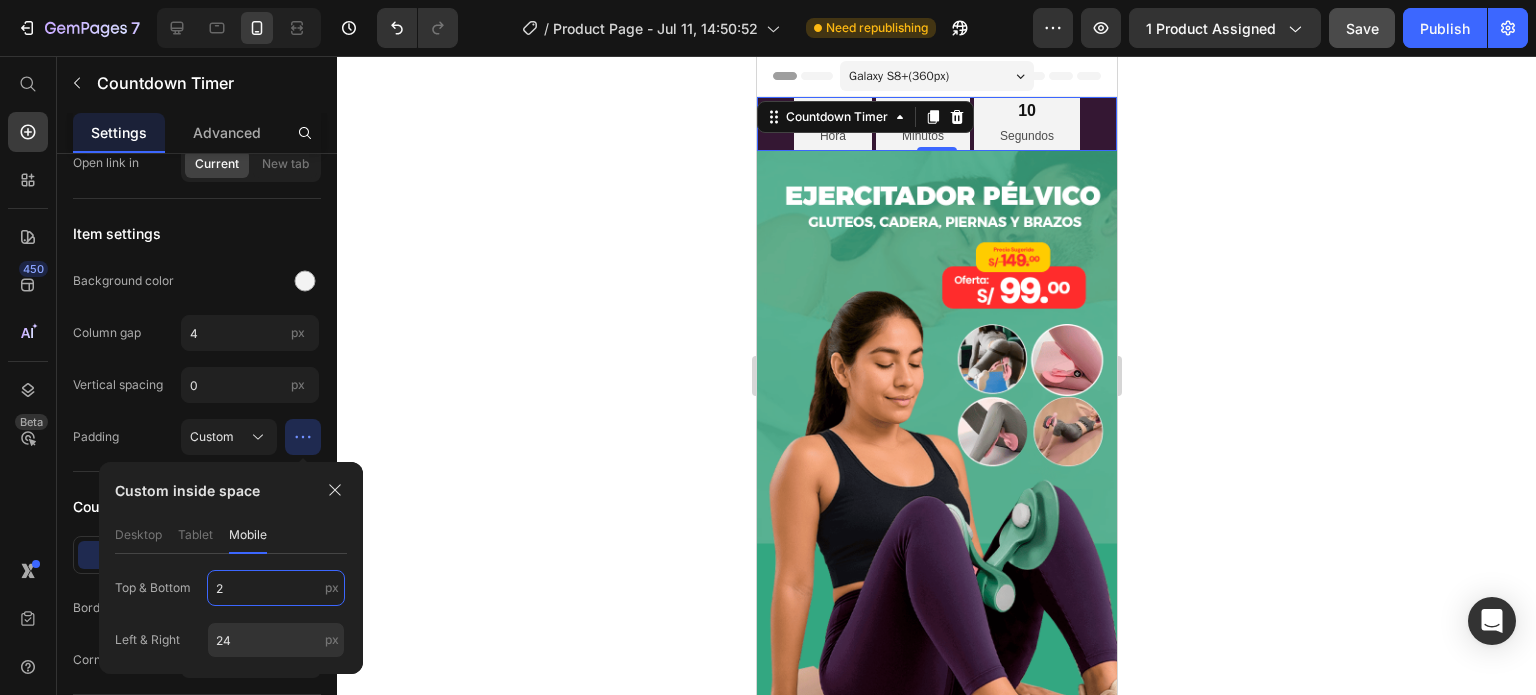drag, startPoint x: 241, startPoint y: 583, endPoint x: 212, endPoint y: 572, distance: 31.016125 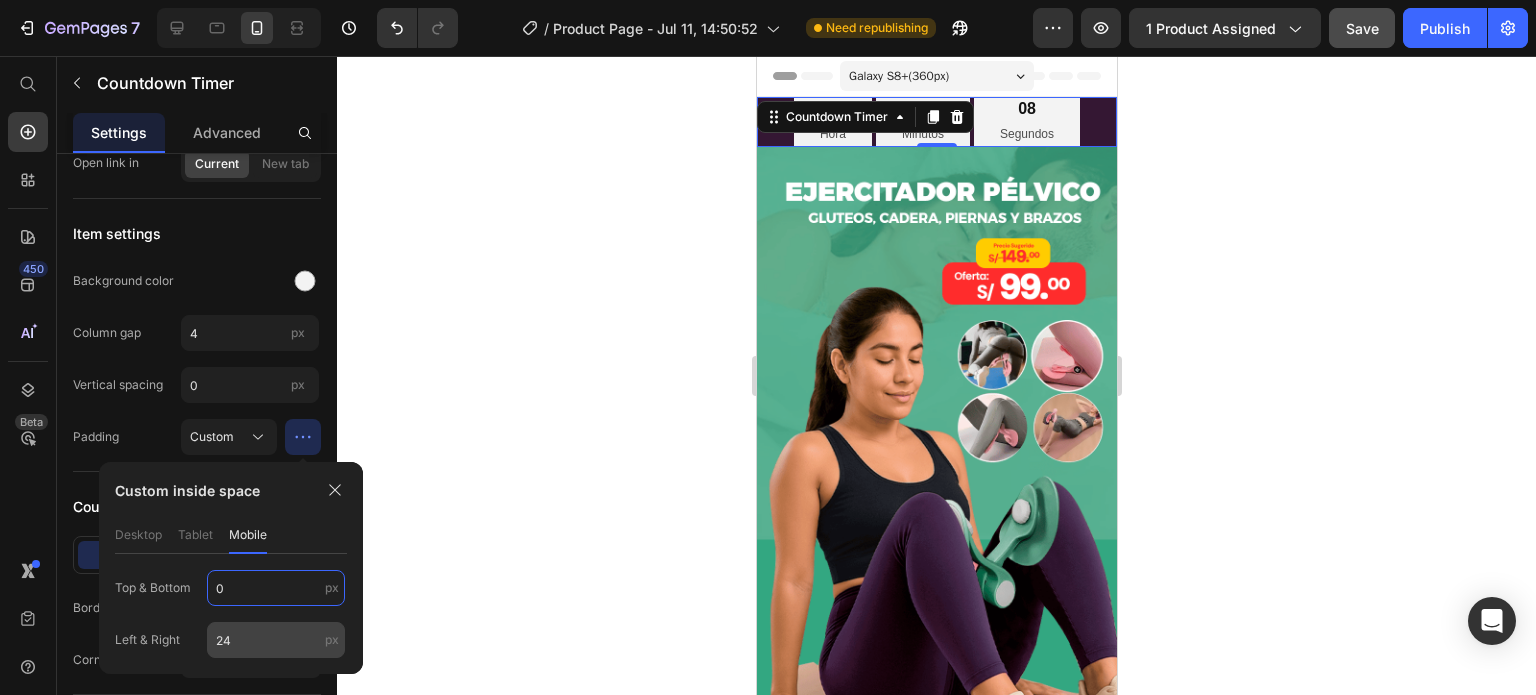 type on "0" 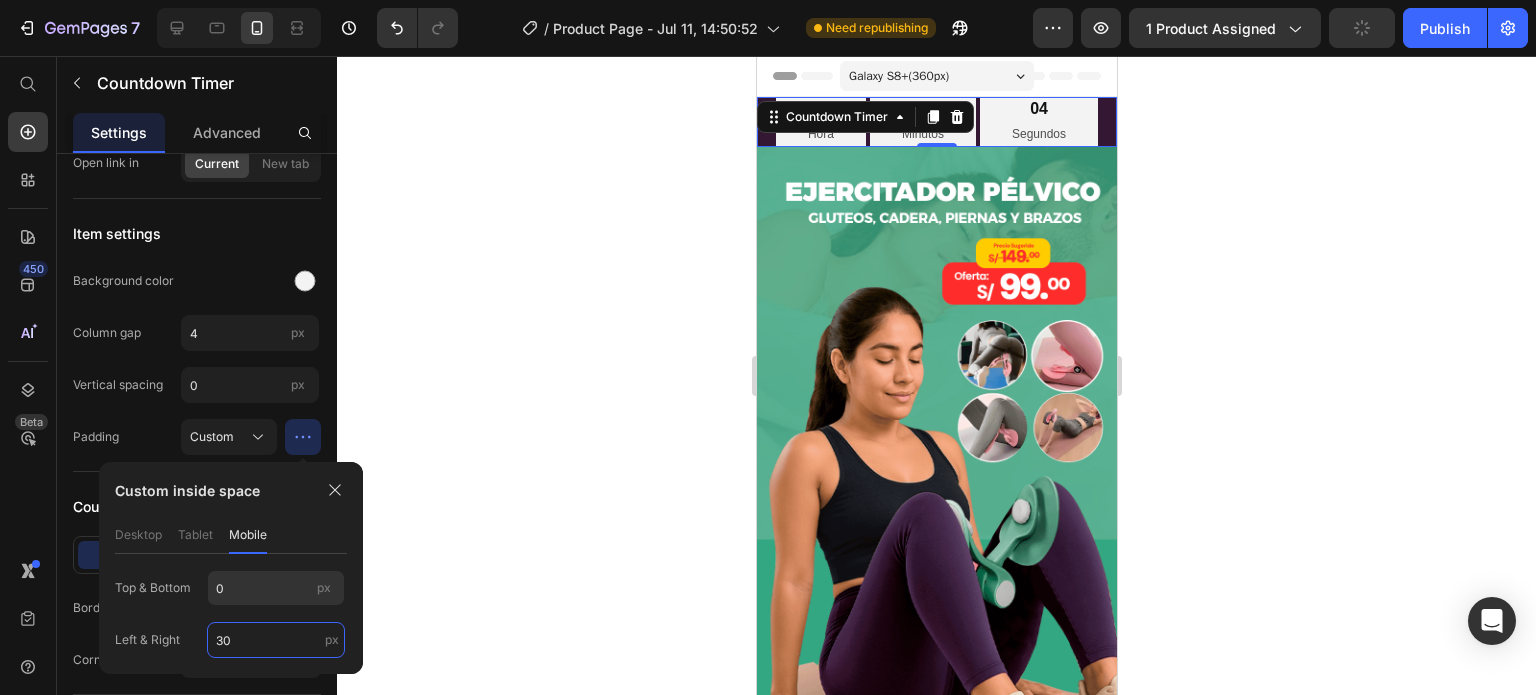 drag, startPoint x: 254, startPoint y: 639, endPoint x: 196, endPoint y: 635, distance: 58.137768 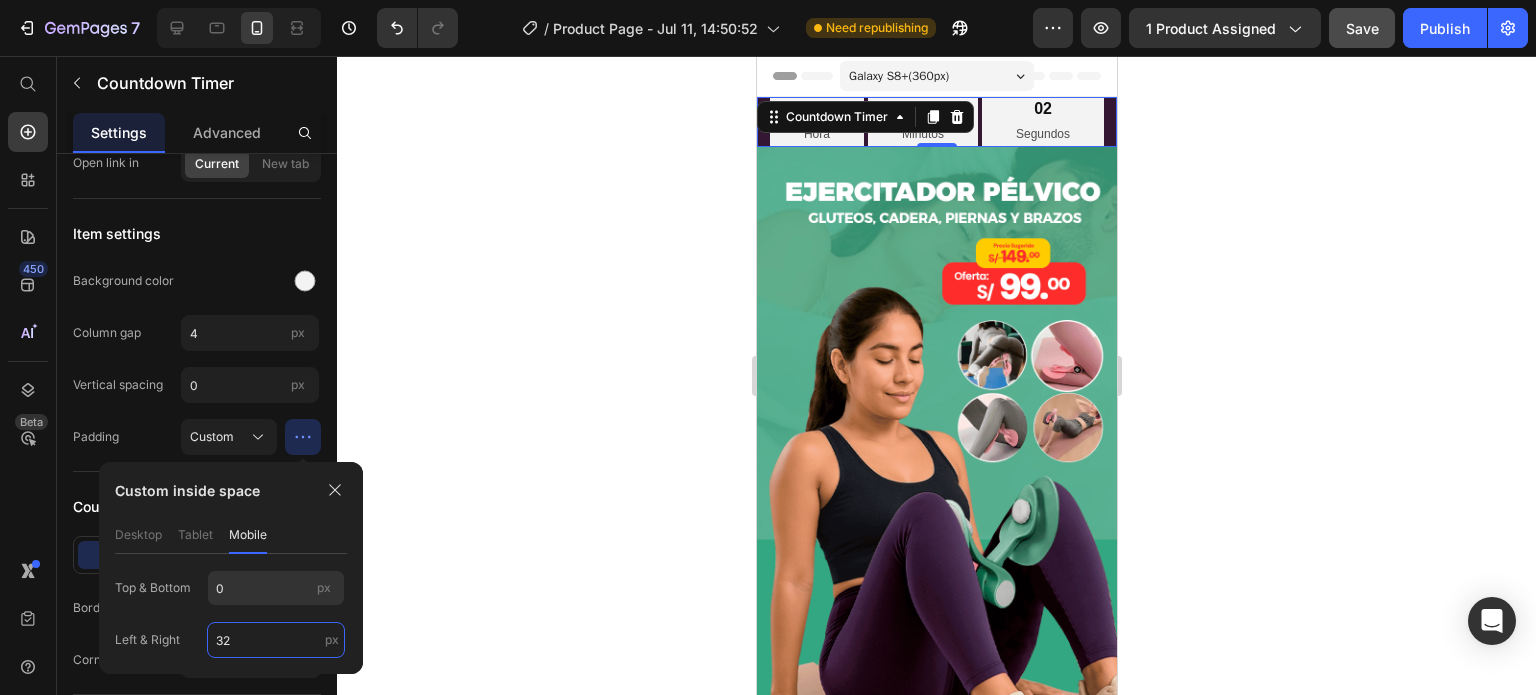 drag, startPoint x: 244, startPoint y: 641, endPoint x: 201, endPoint y: 633, distance: 43.737854 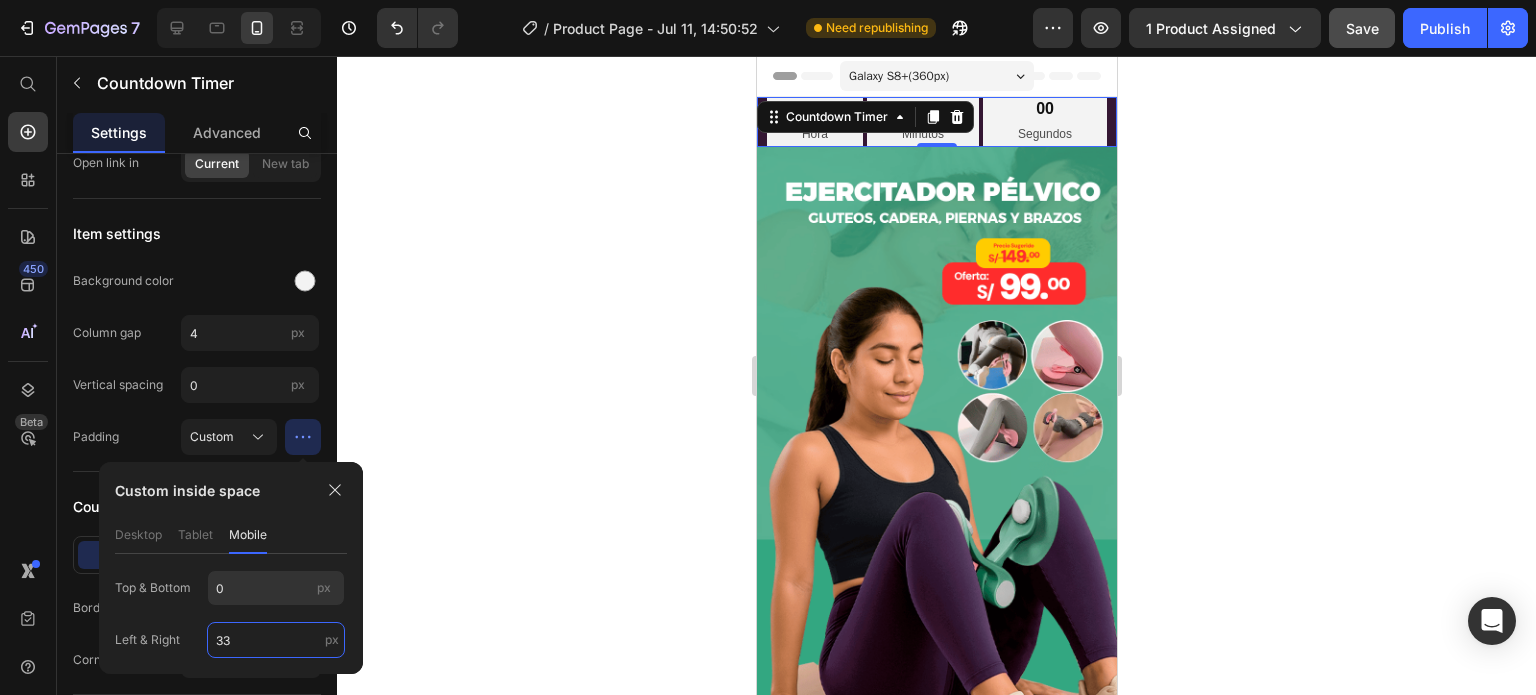 drag, startPoint x: 240, startPoint y: 636, endPoint x: 204, endPoint y: 611, distance: 43.829212 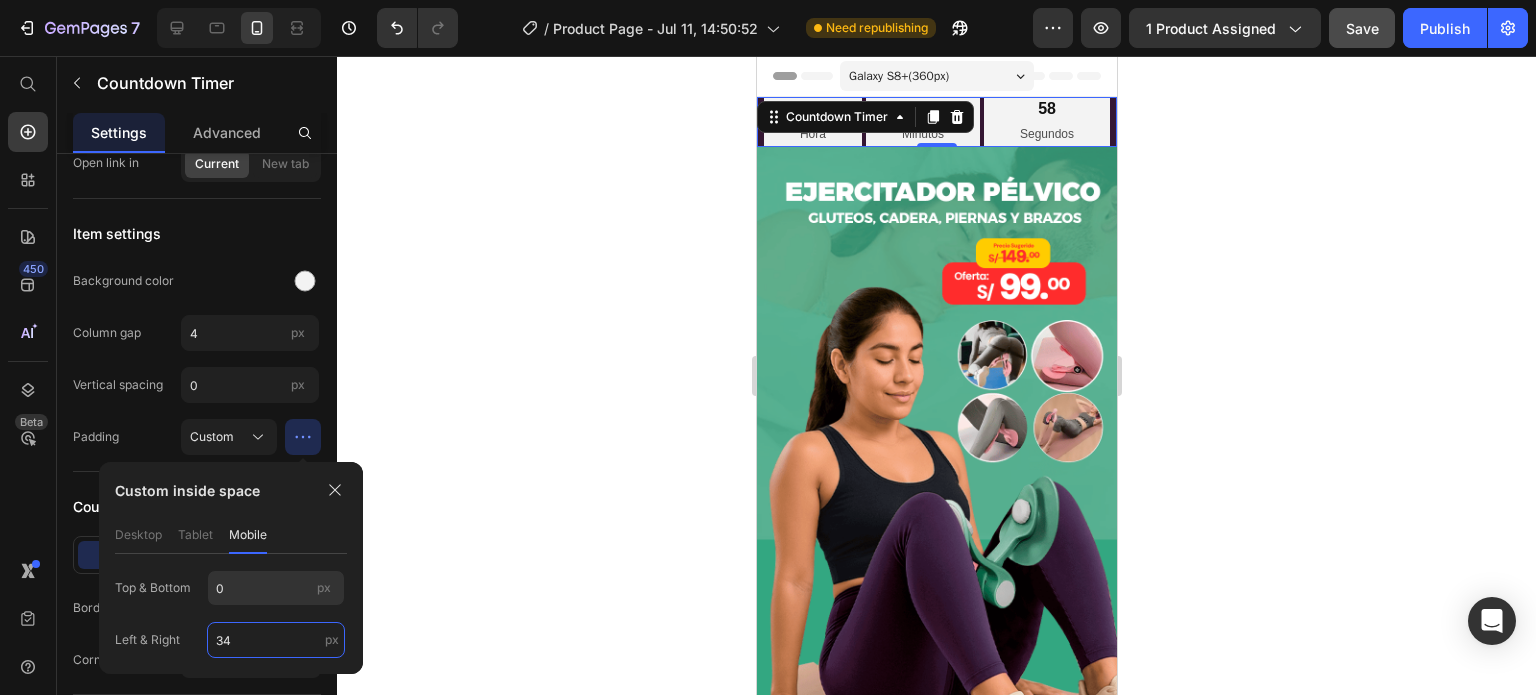drag, startPoint x: 243, startPoint y: 635, endPoint x: 206, endPoint y: 623, distance: 38.8973 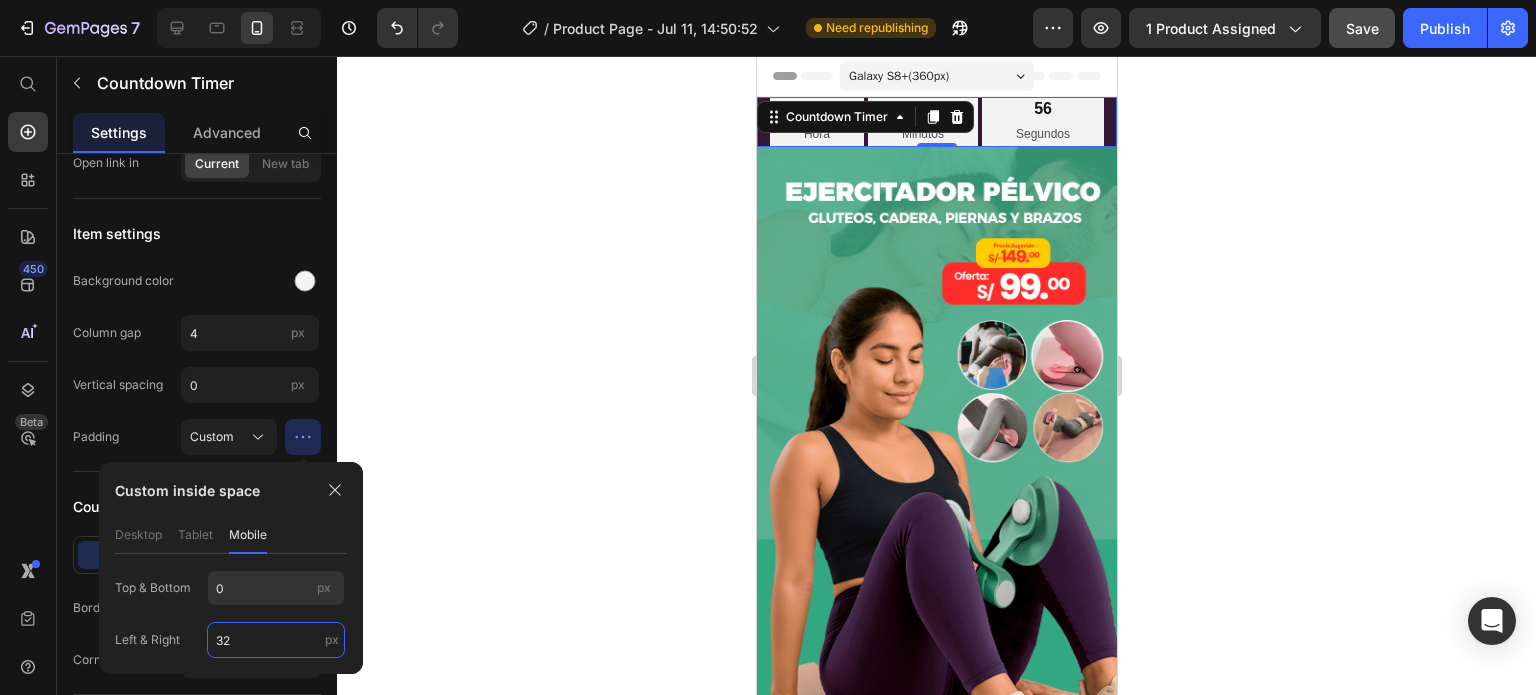 type on "32" 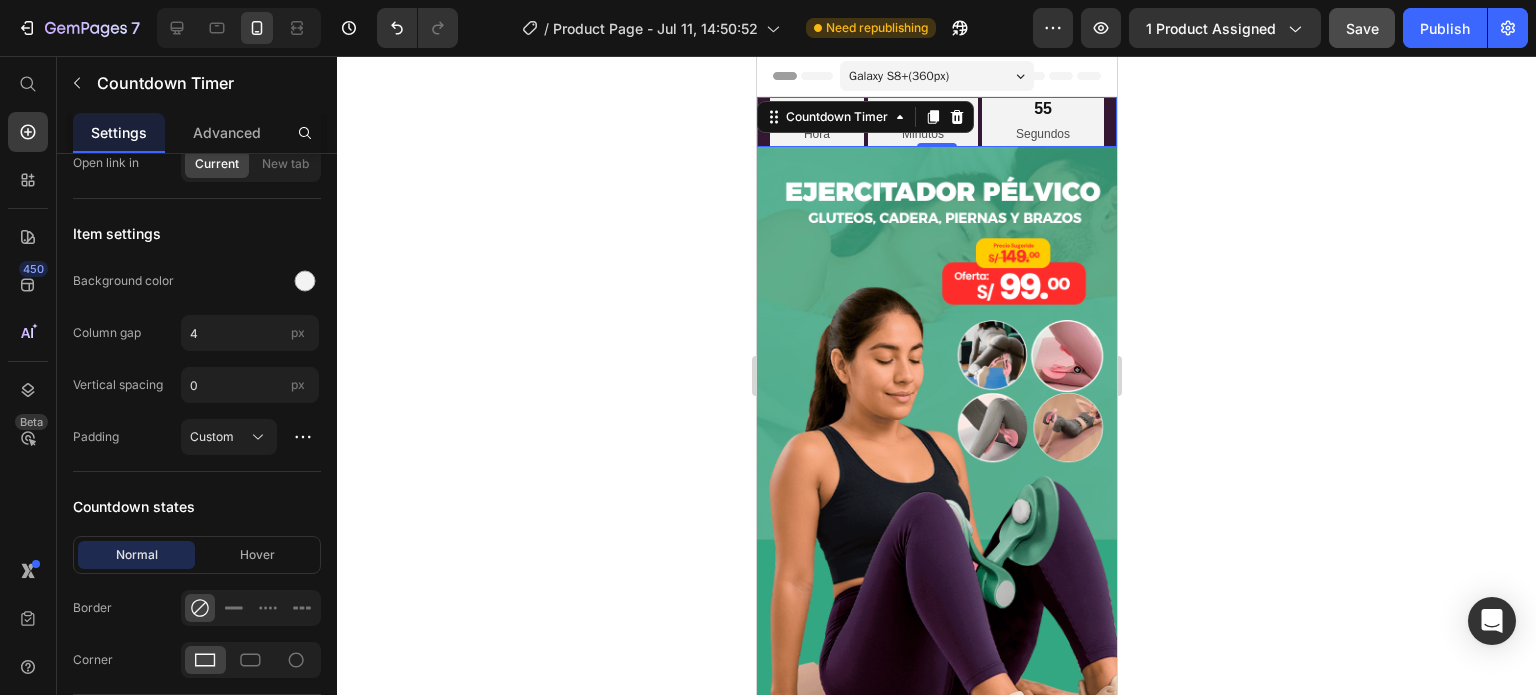 click 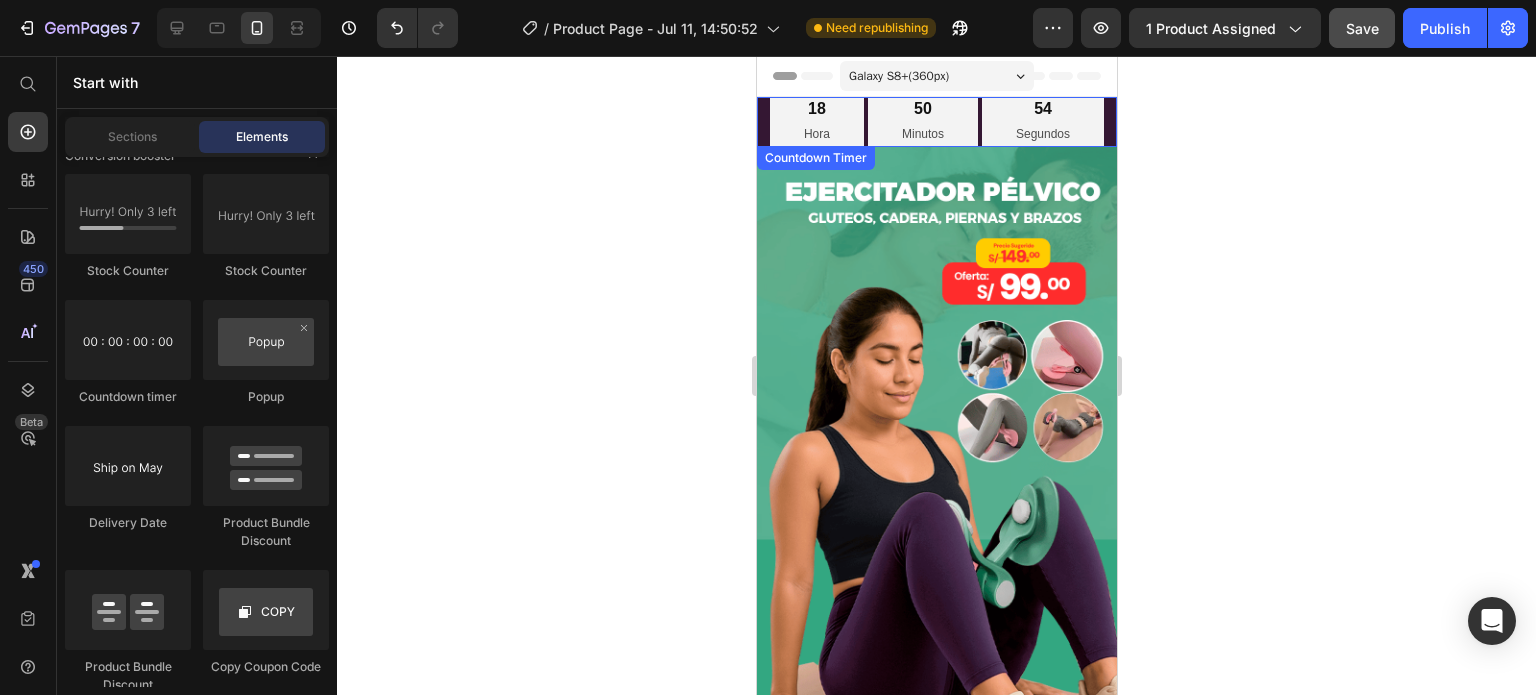 click on "18 Hora" at bounding box center (816, 122) 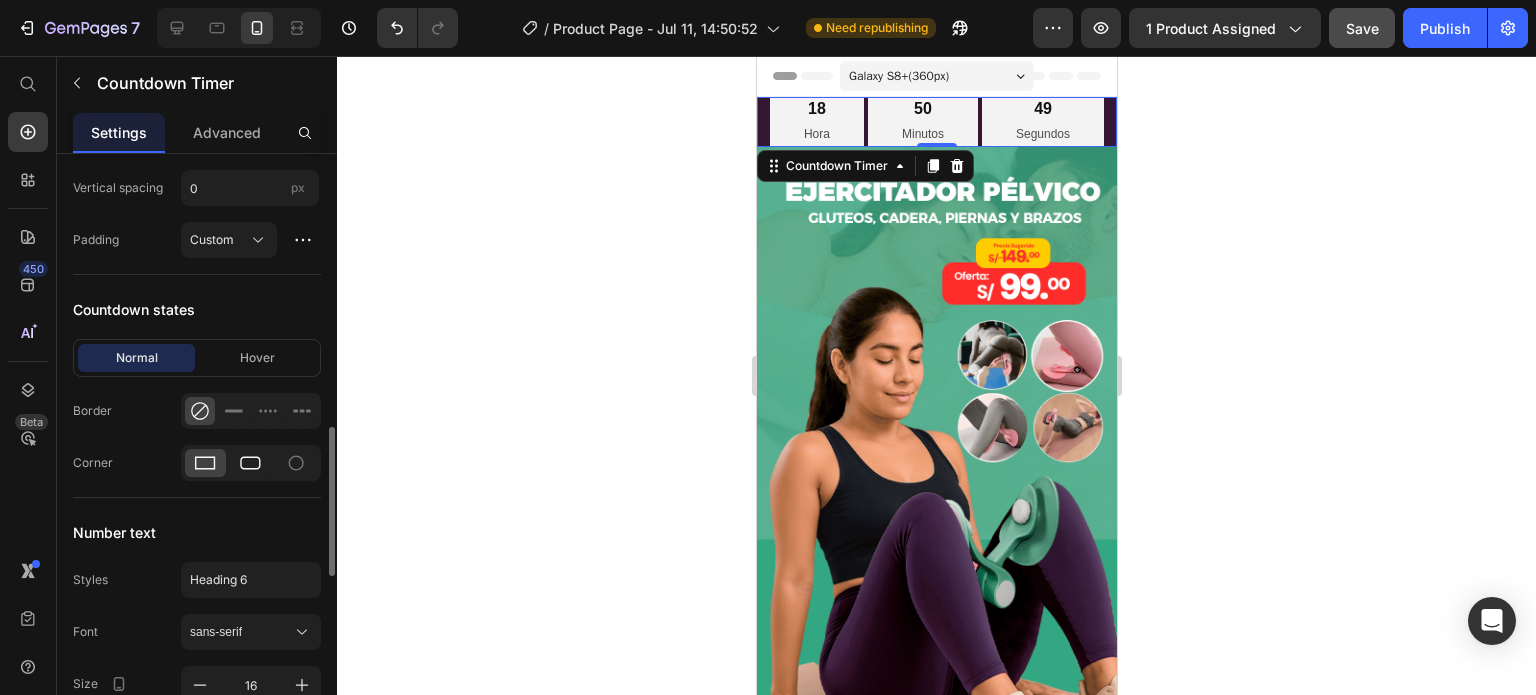 scroll, scrollTop: 897, scrollLeft: 0, axis: vertical 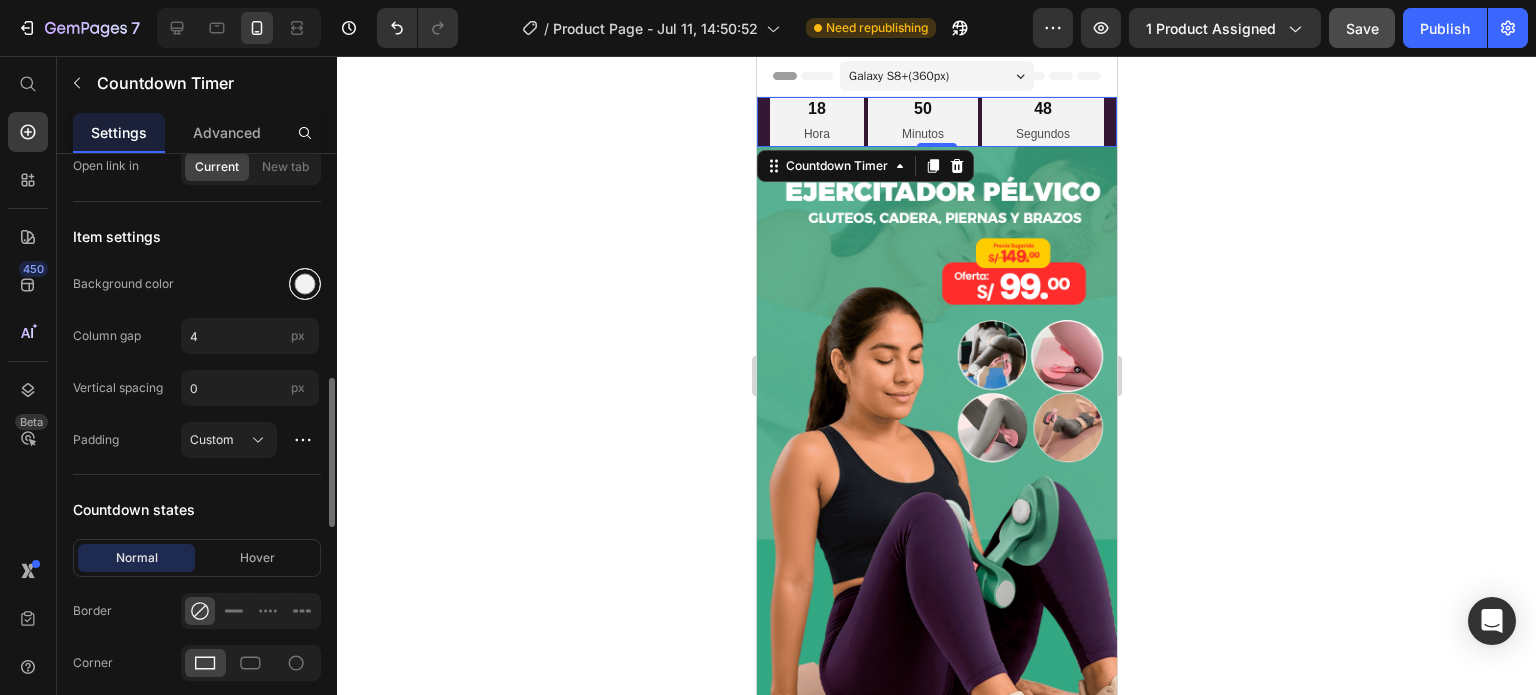 click at bounding box center (305, 284) 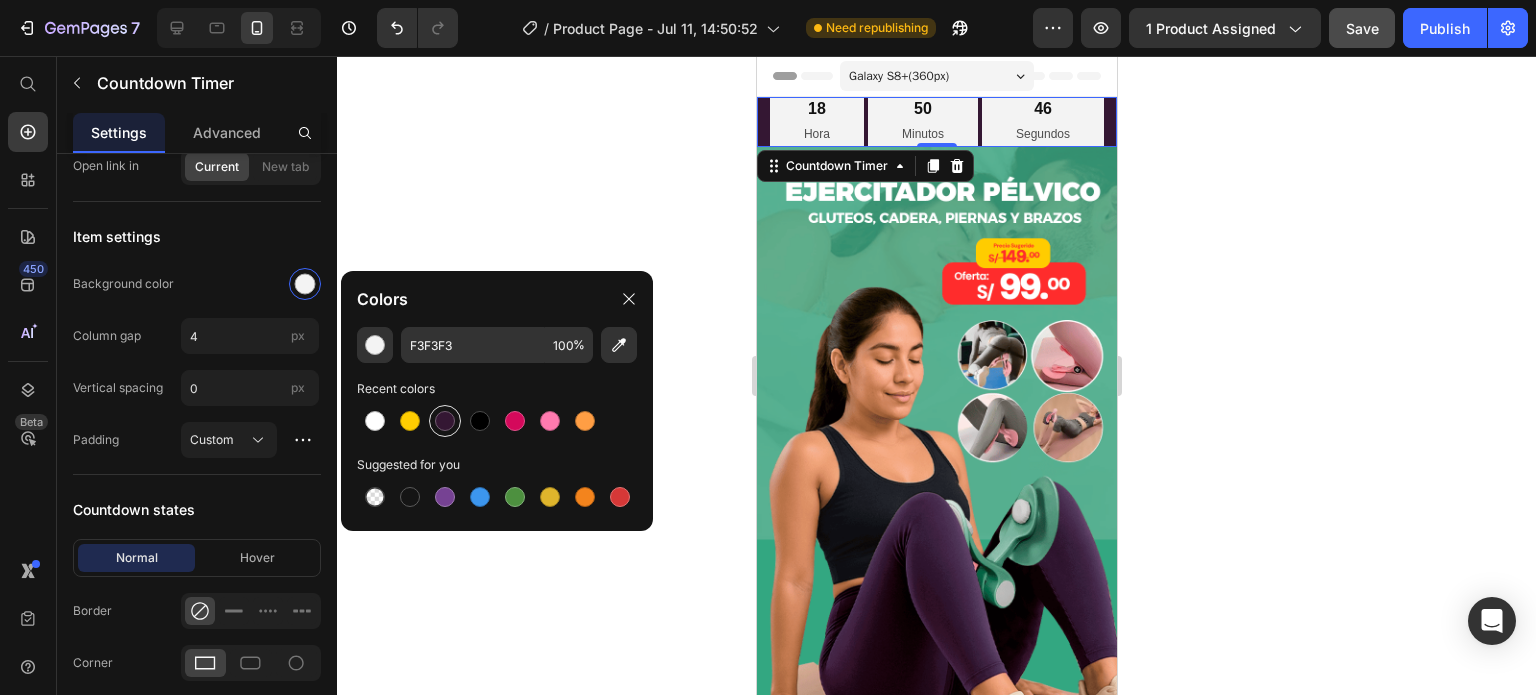 click at bounding box center (445, 421) 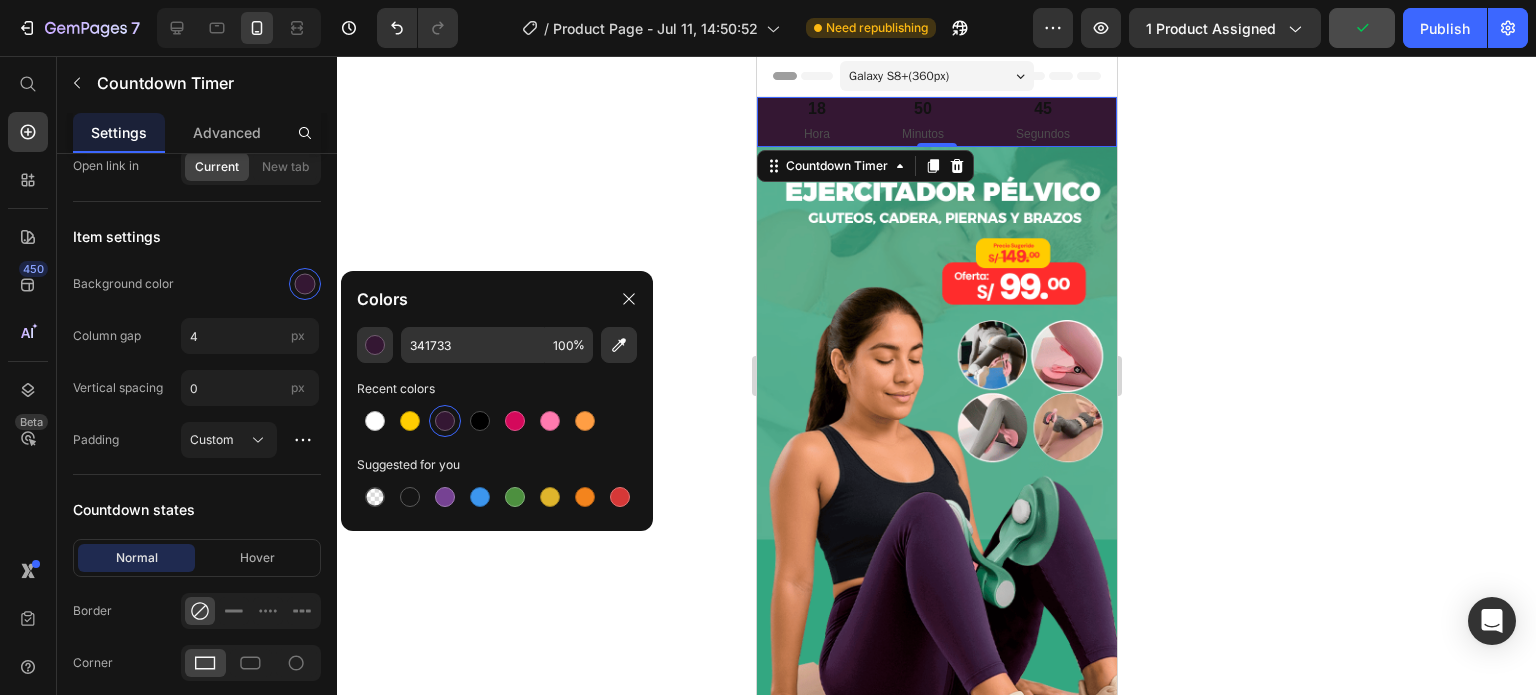 click 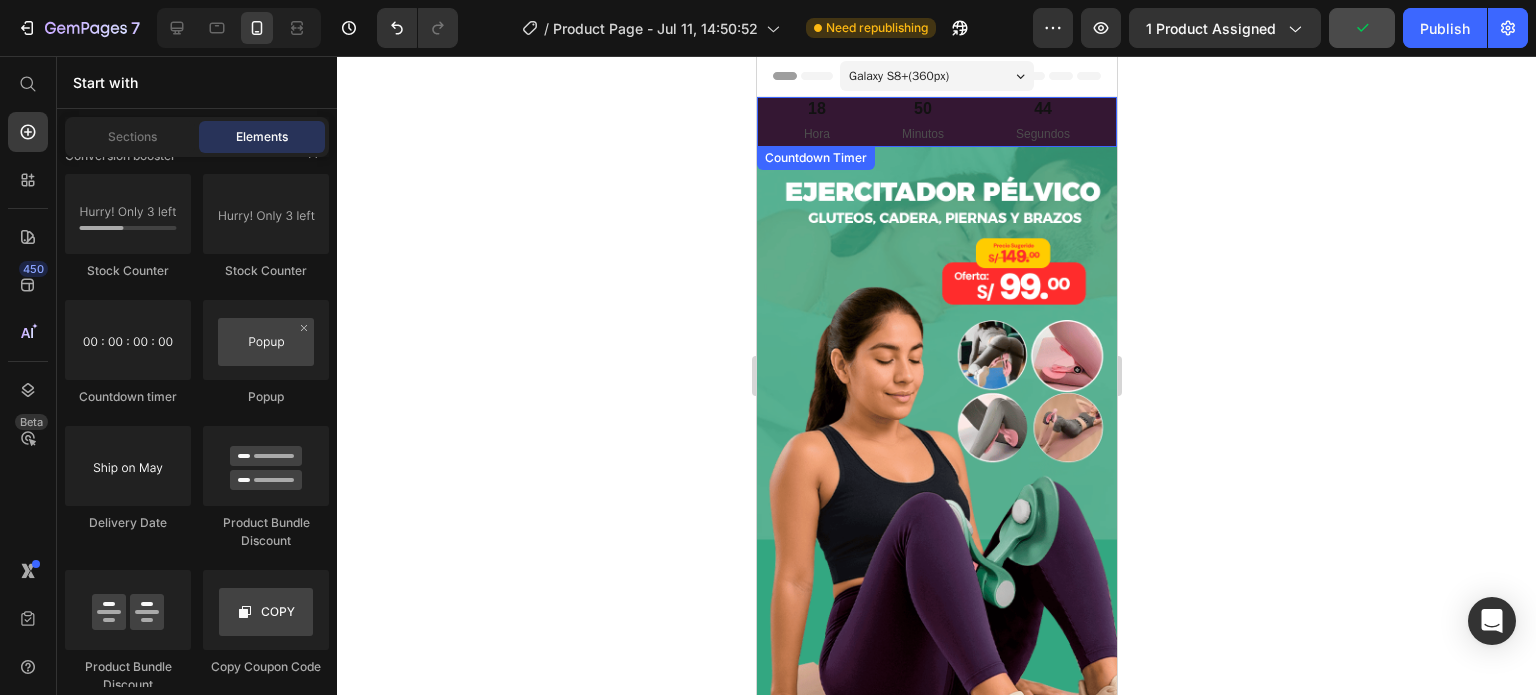 click on "18 Hora" at bounding box center (816, 122) 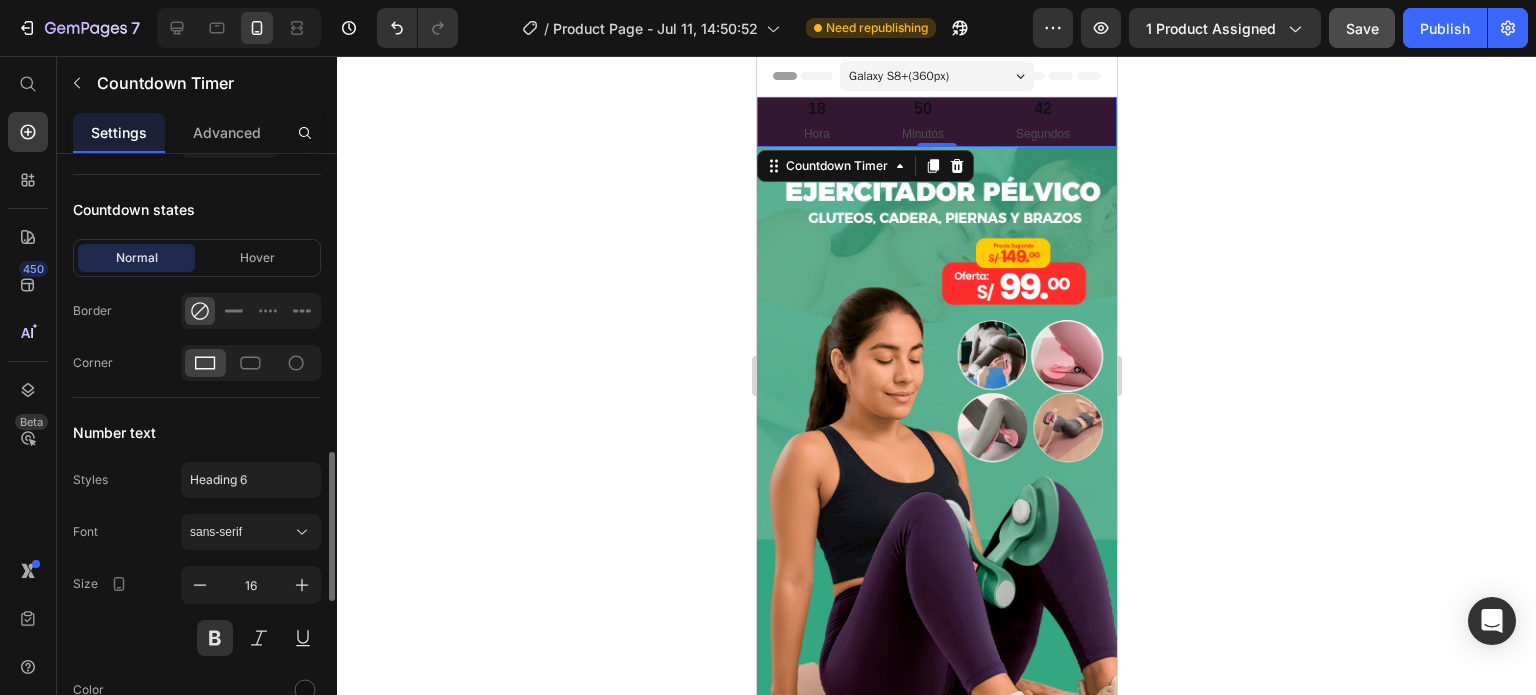 scroll, scrollTop: 1297, scrollLeft: 0, axis: vertical 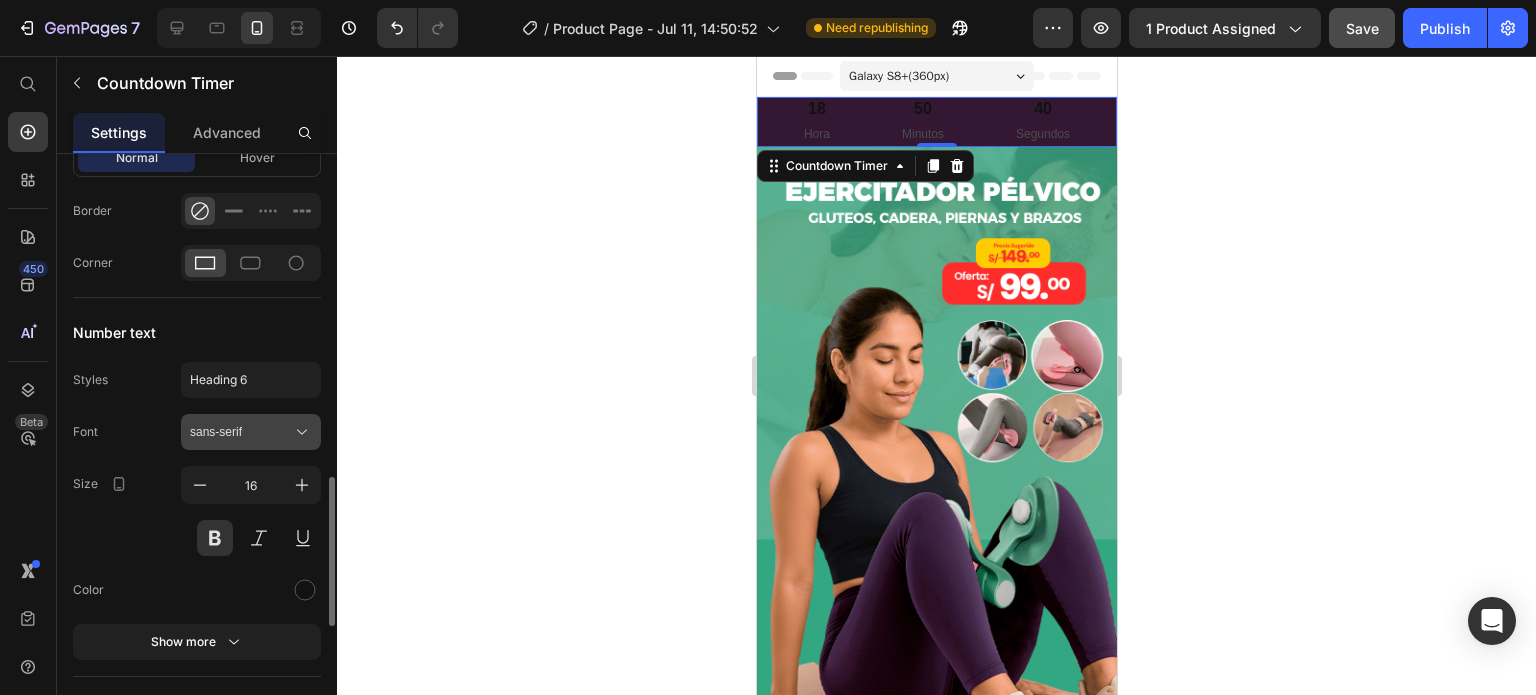 click 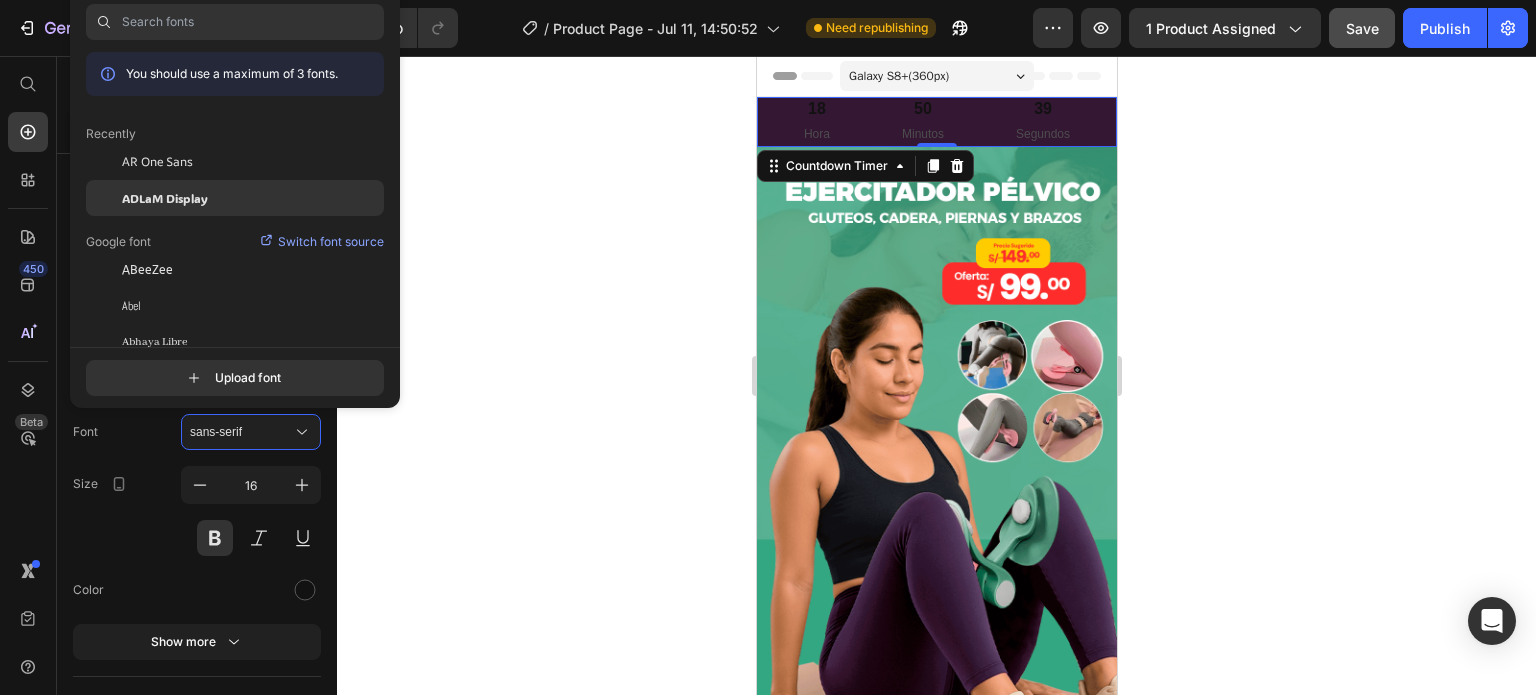 click on "ADLaM Display" at bounding box center (165, 198) 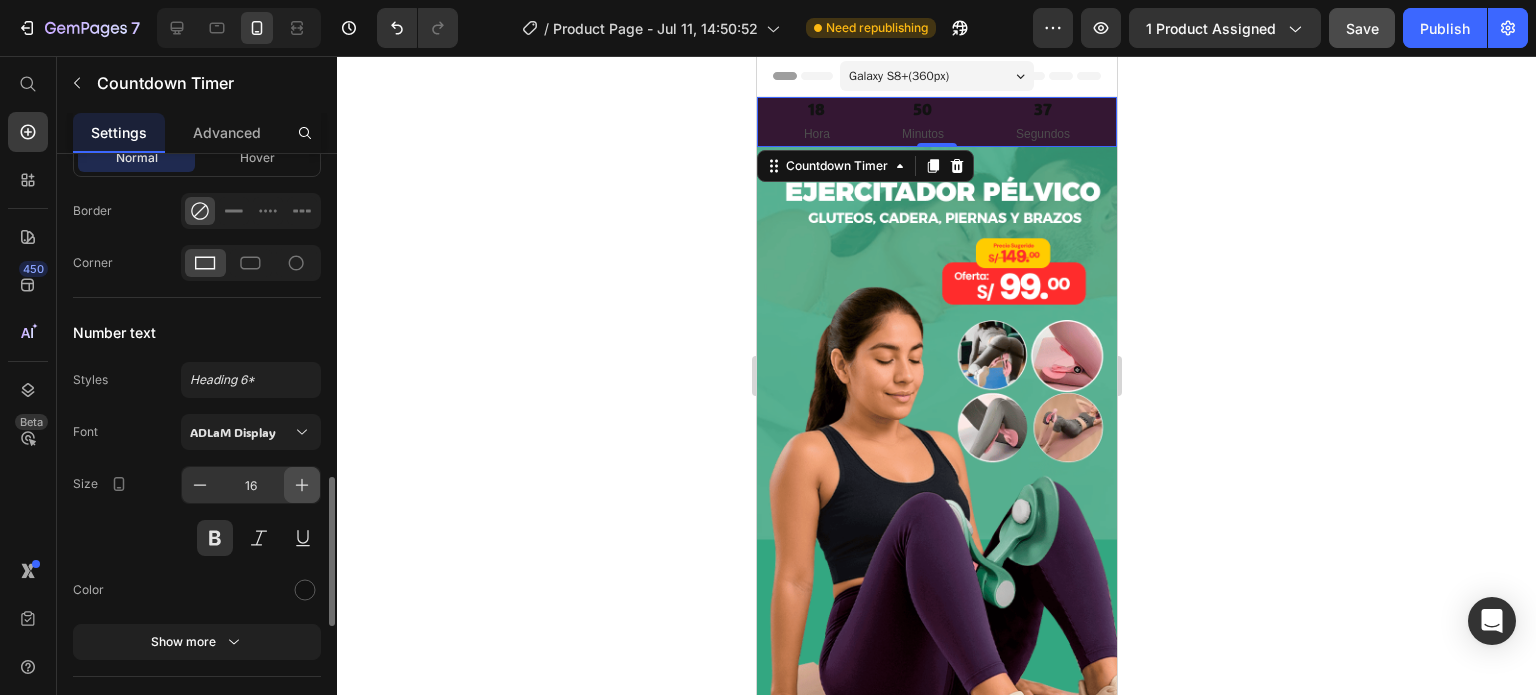 click 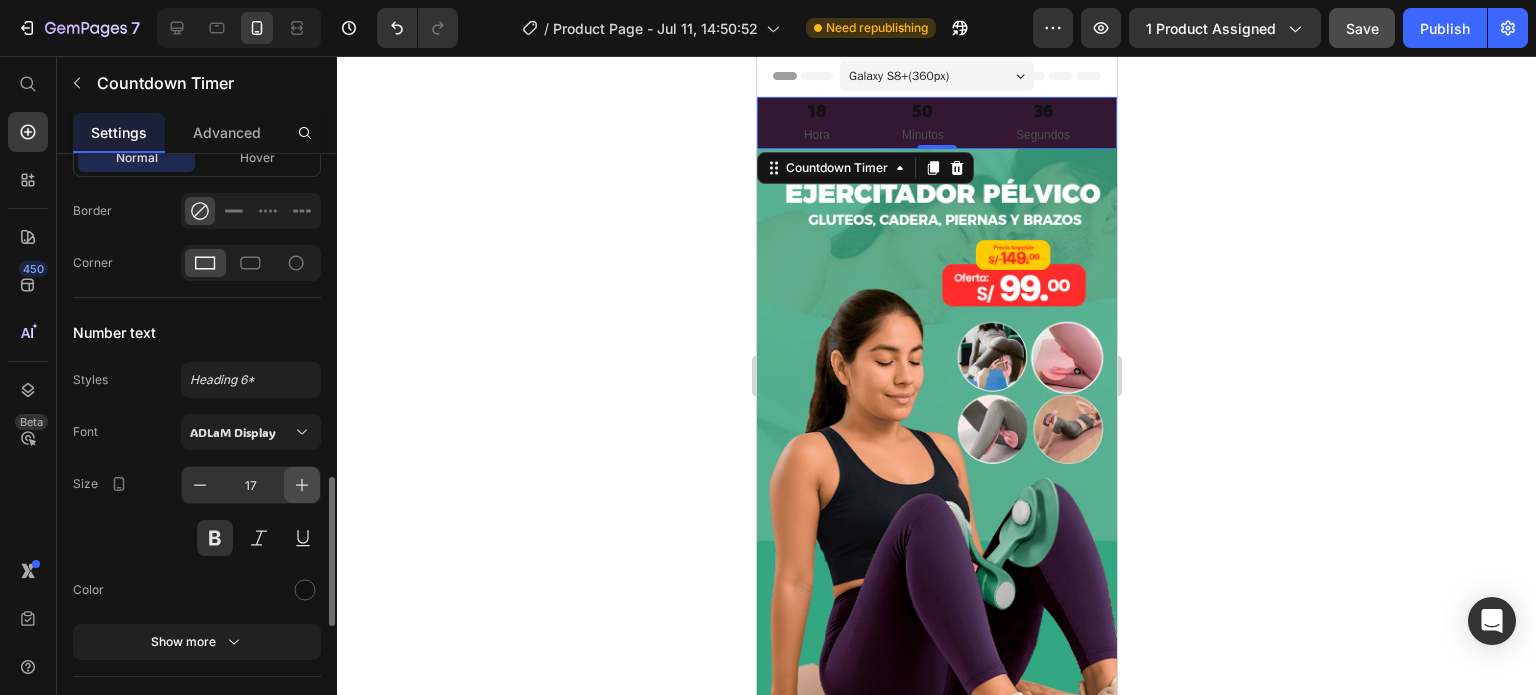 click 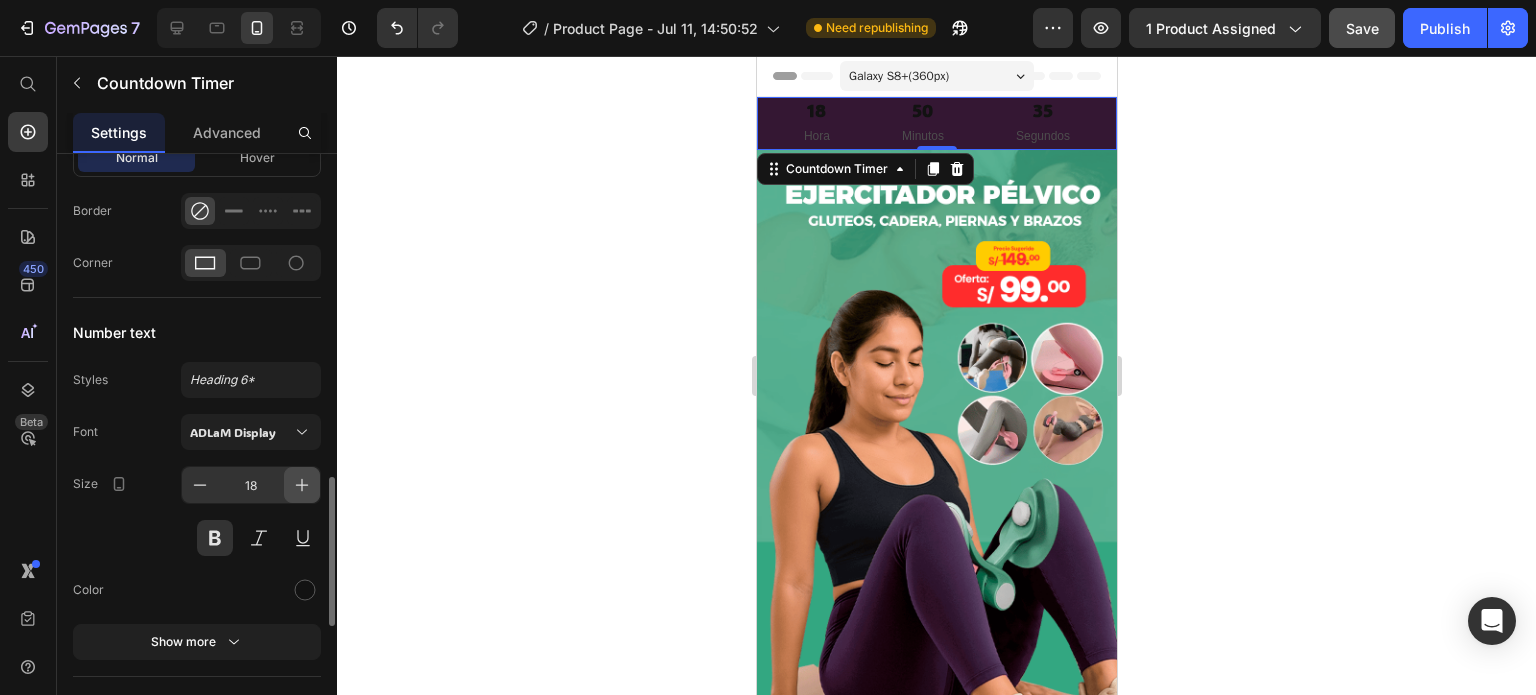click 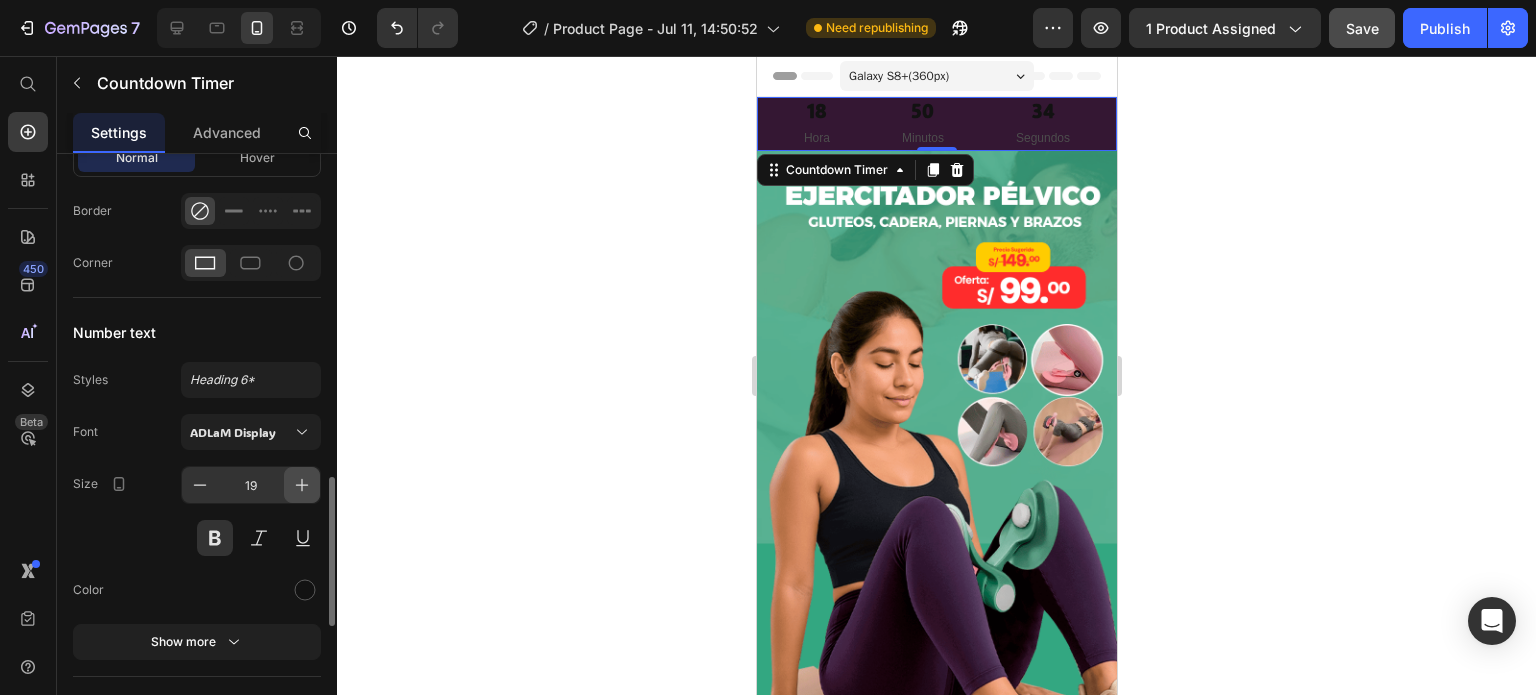 click 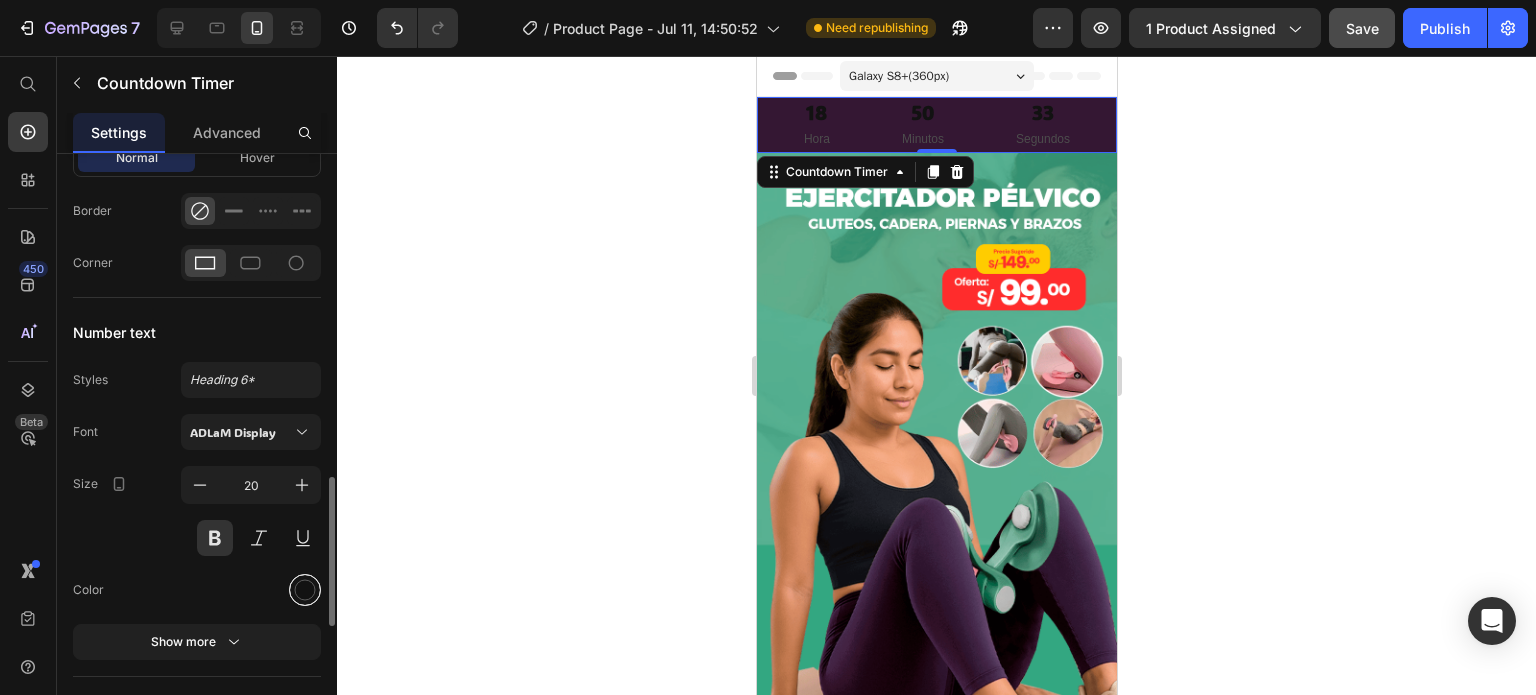 click at bounding box center (305, 590) 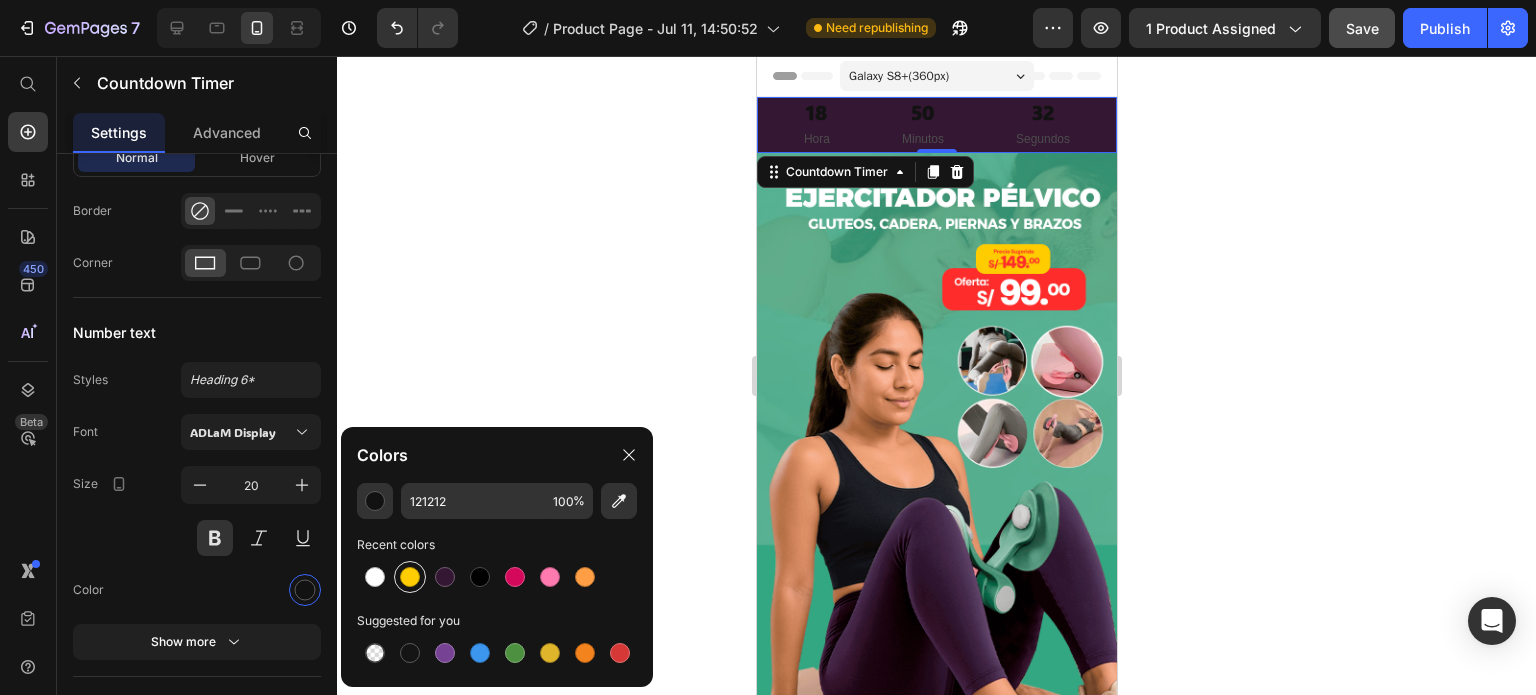 click at bounding box center [410, 577] 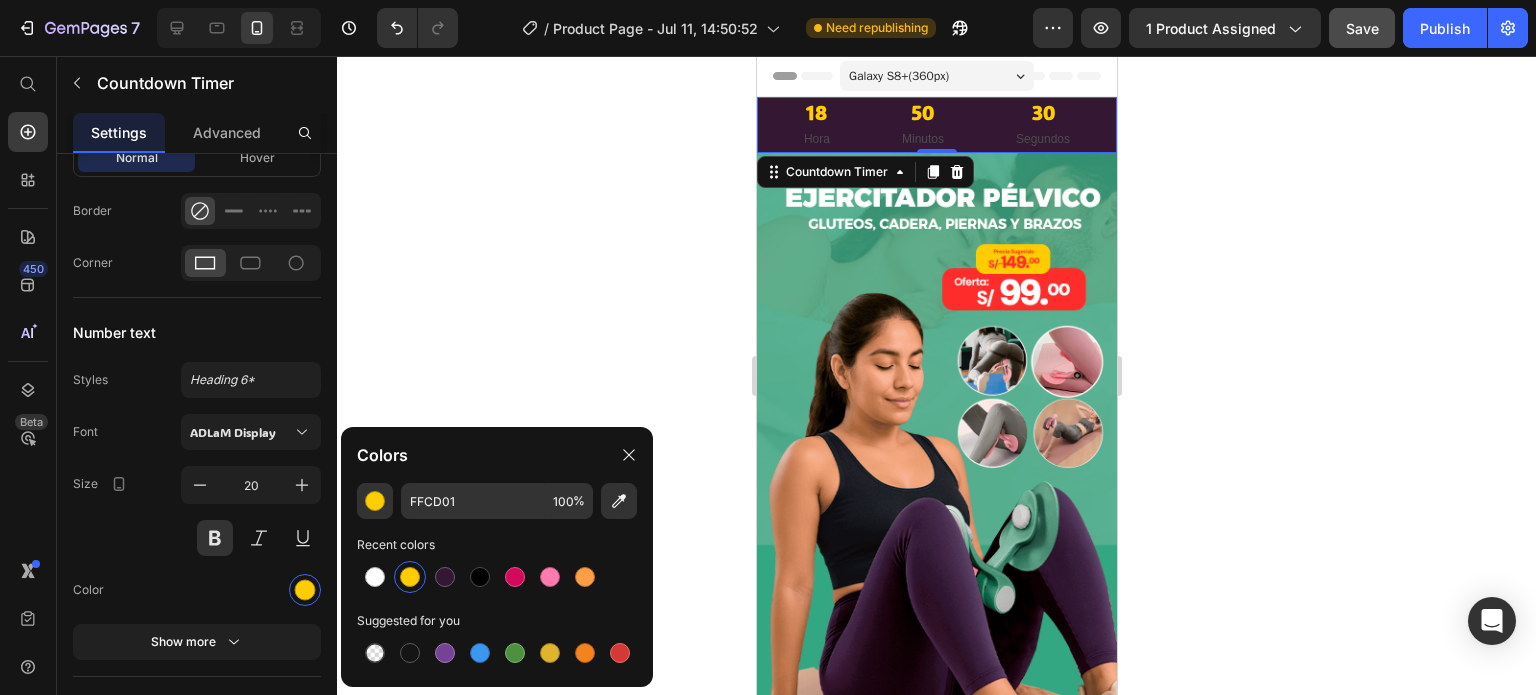click 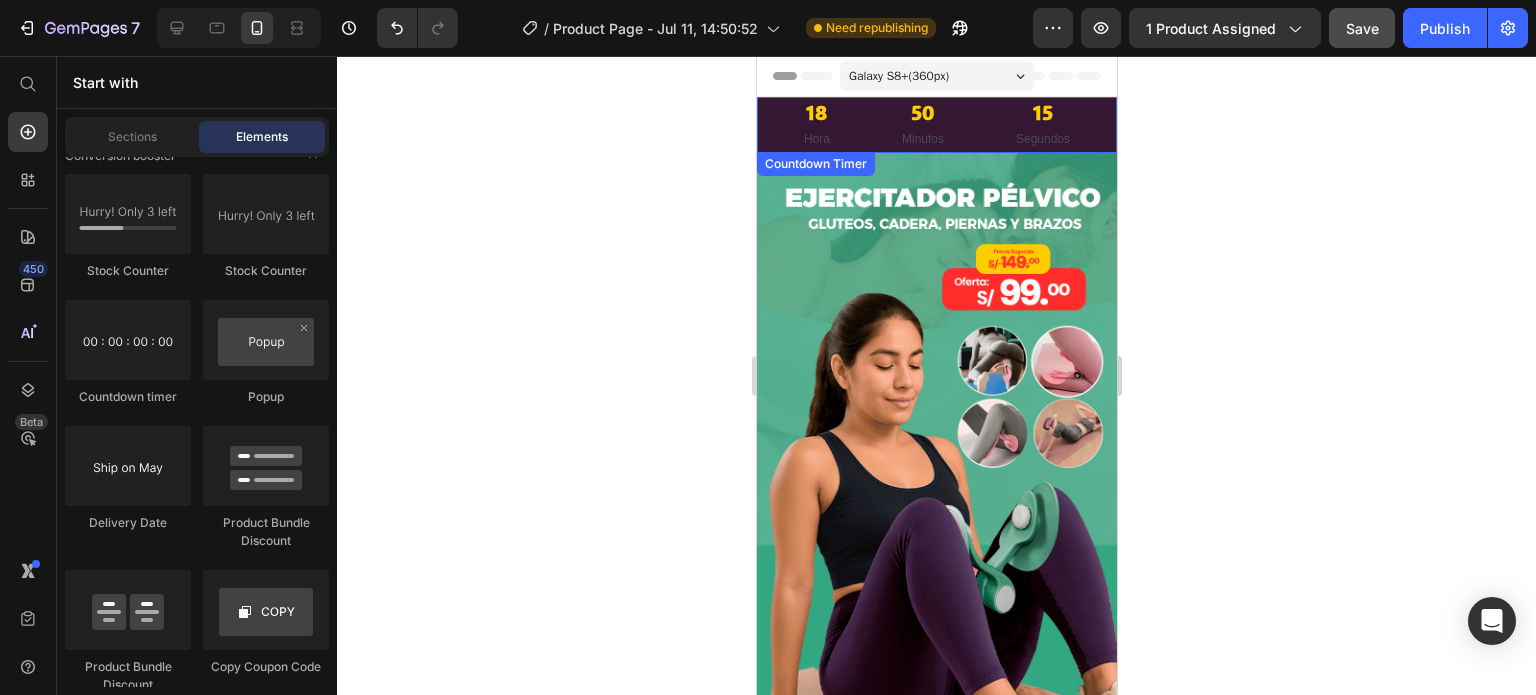 click on "18 Hora" at bounding box center [816, 125] 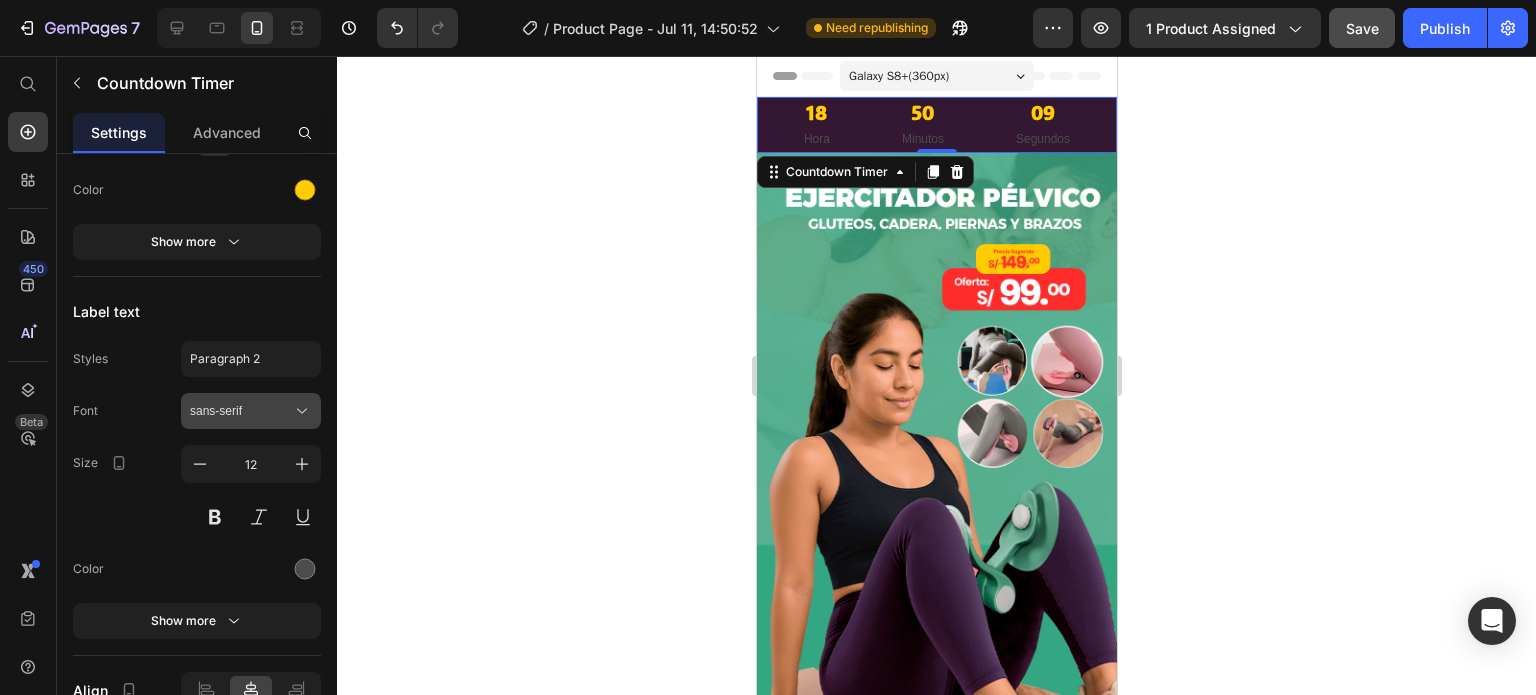 scroll, scrollTop: 1797, scrollLeft: 0, axis: vertical 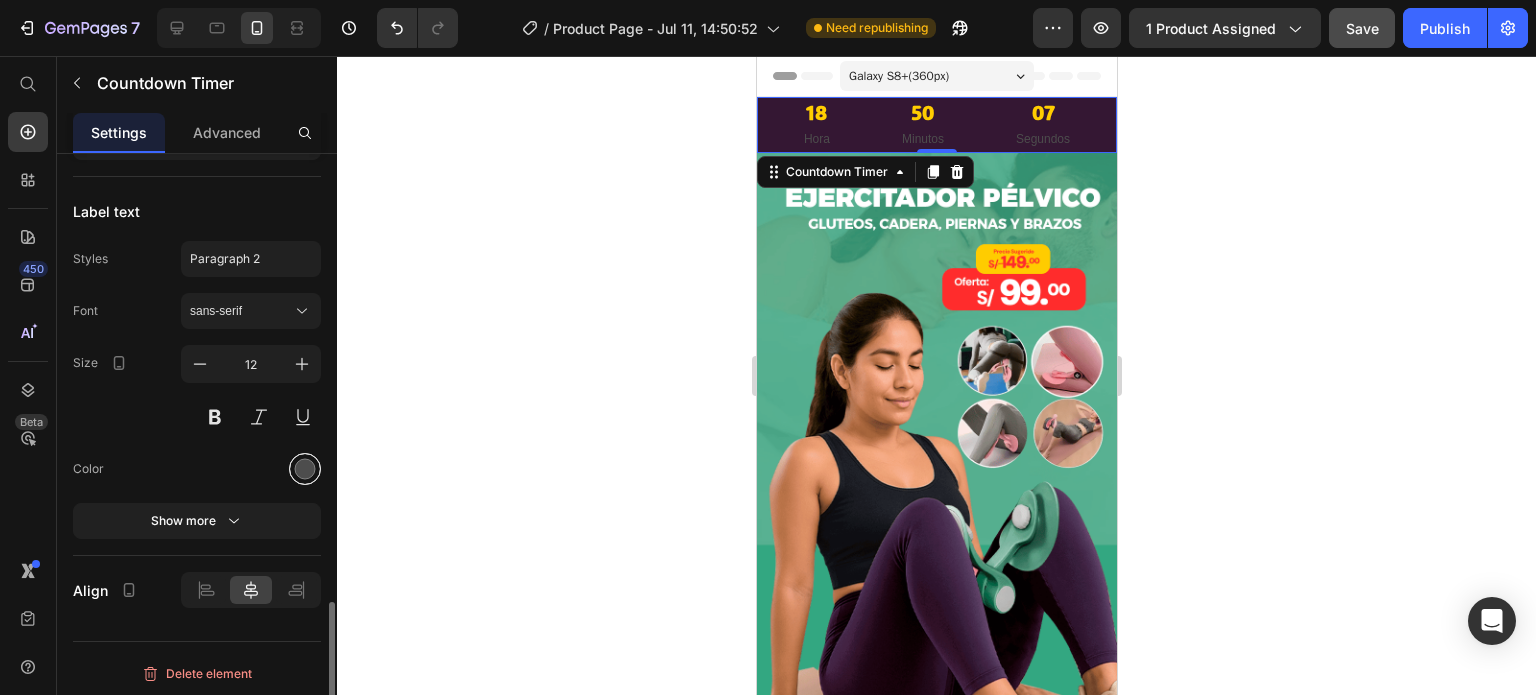 click at bounding box center (305, 469) 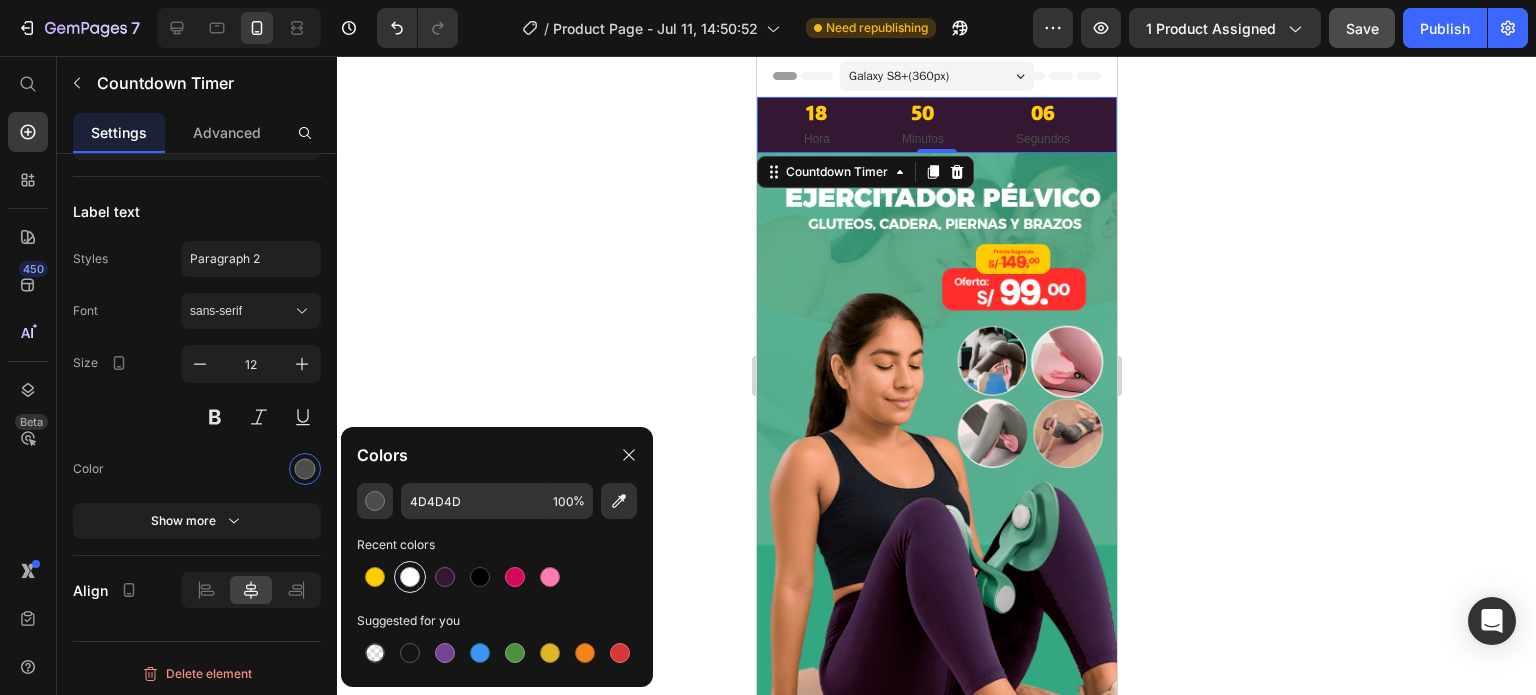 click at bounding box center [410, 577] 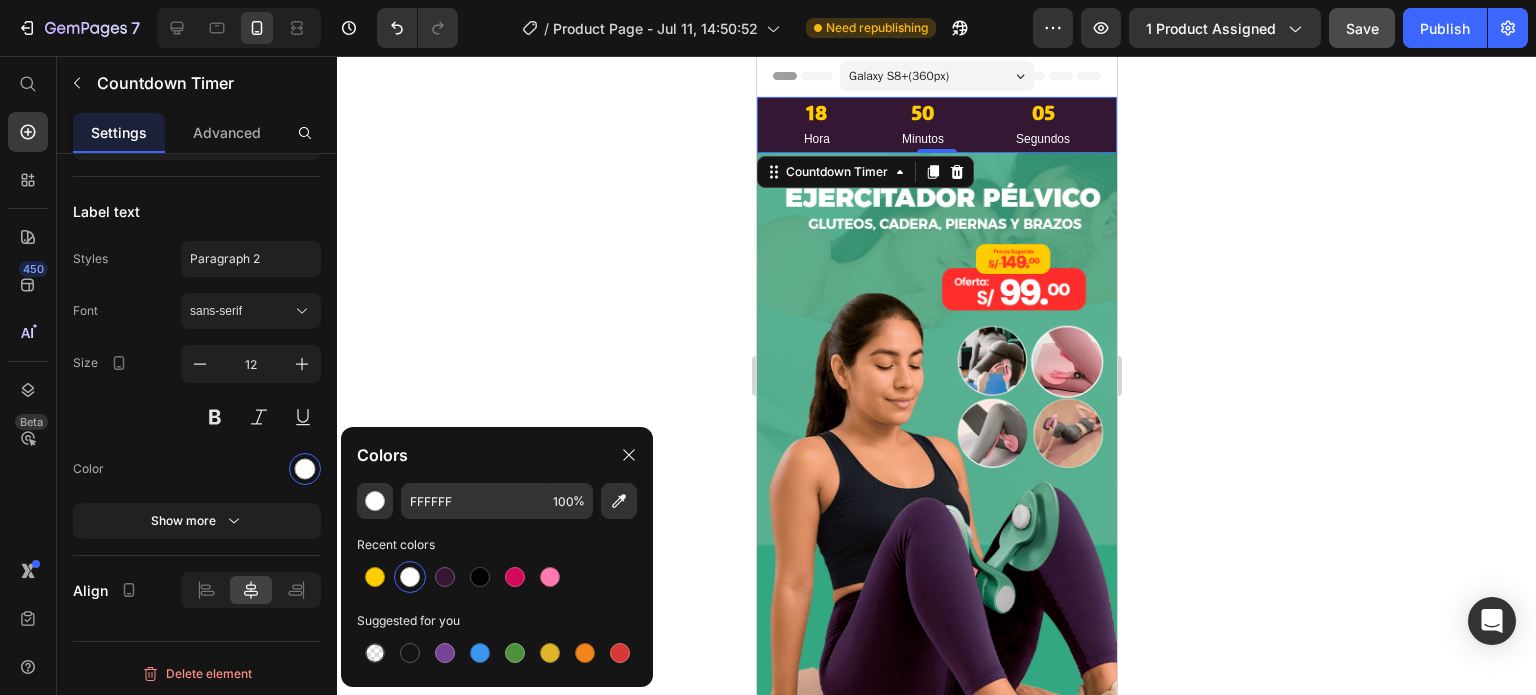 click 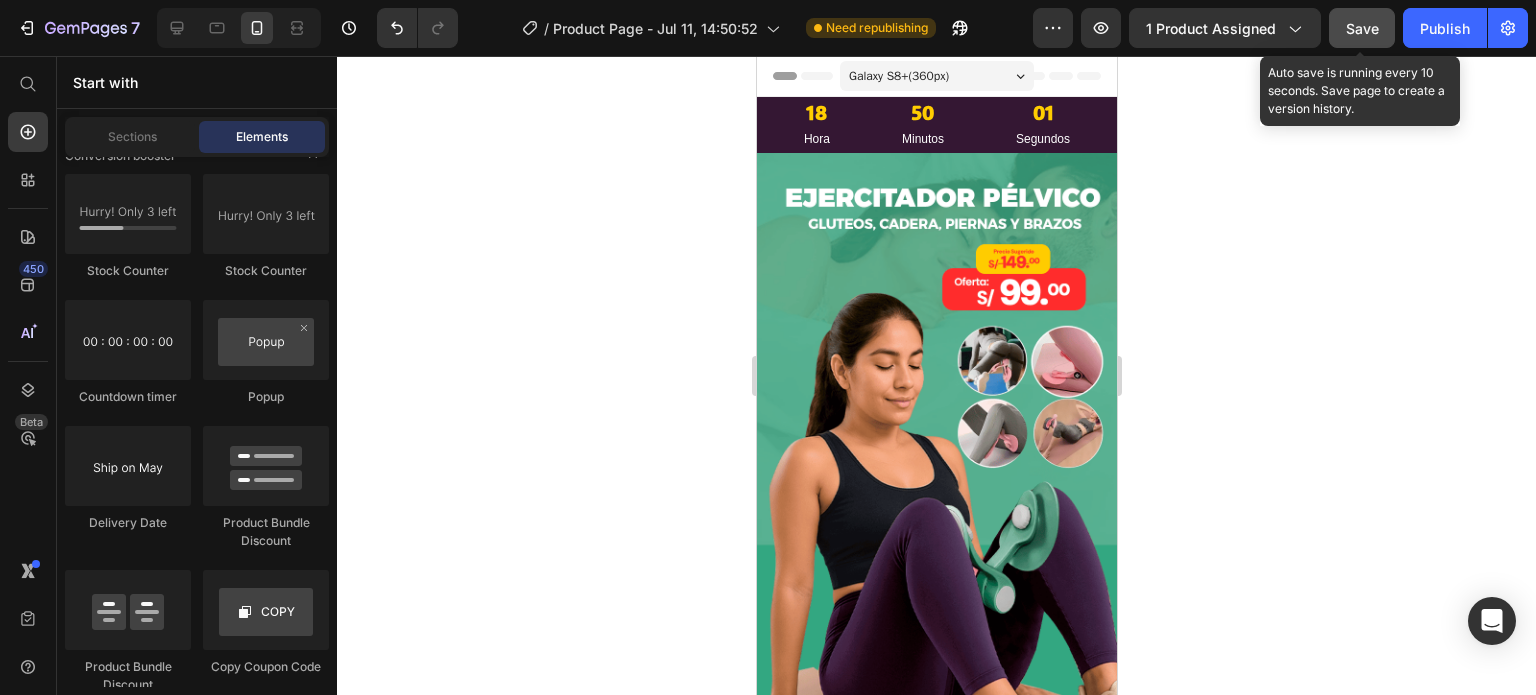 click on "Save" at bounding box center [1362, 28] 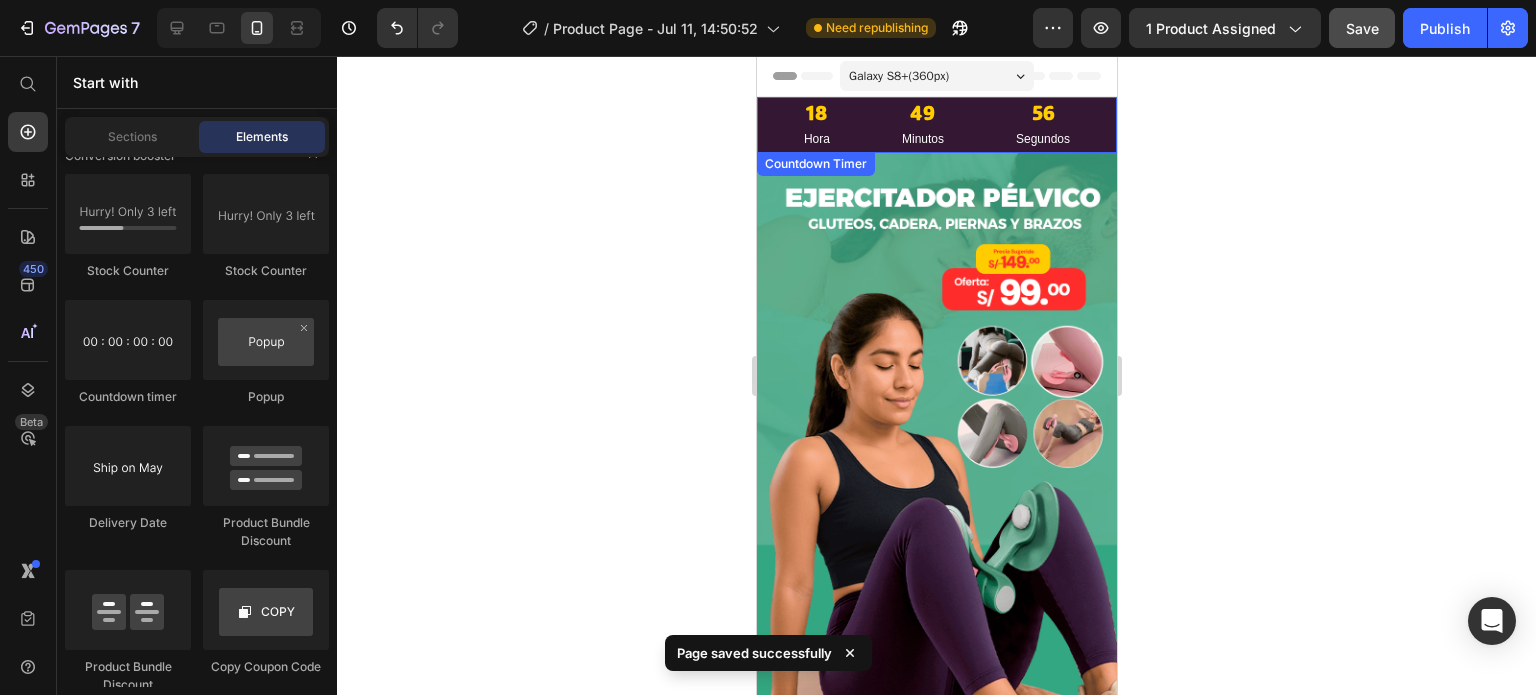click on "18 Hora" at bounding box center [816, 125] 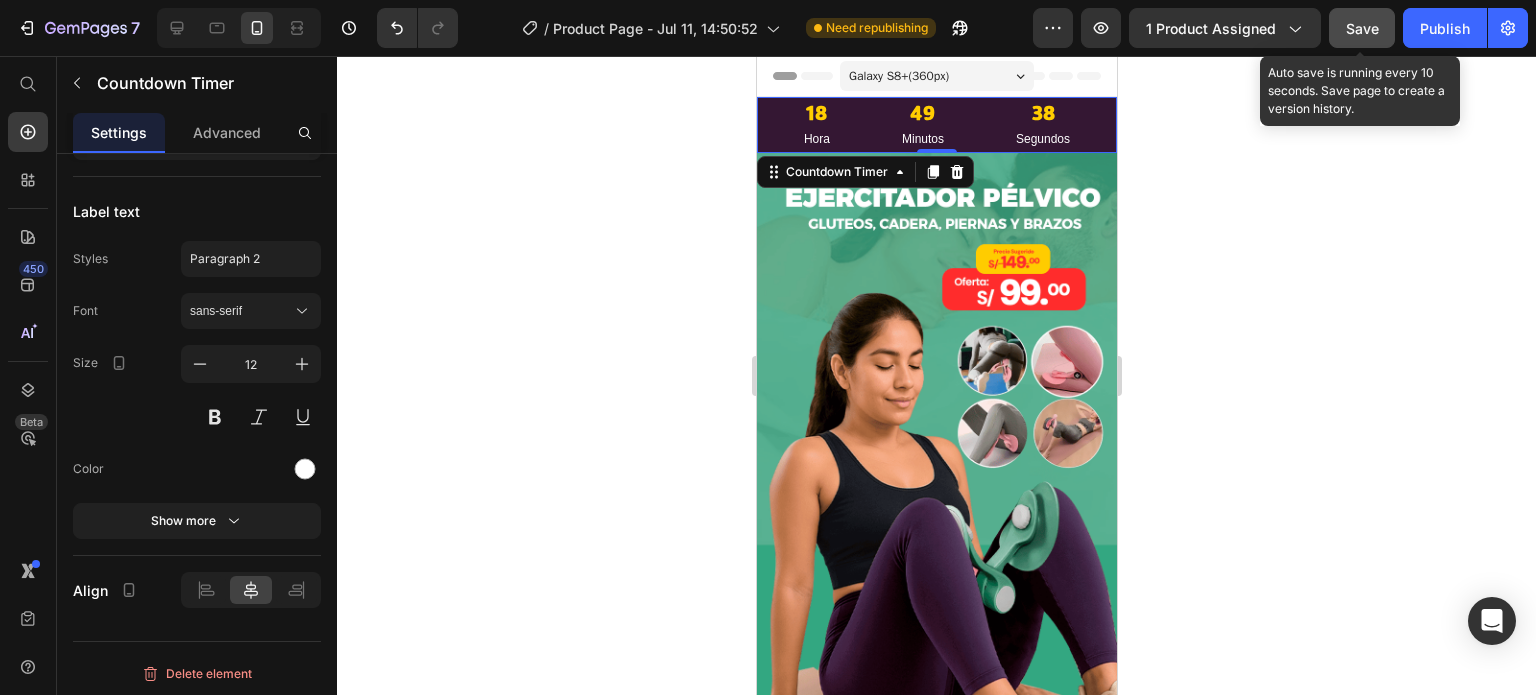 click on "Save" 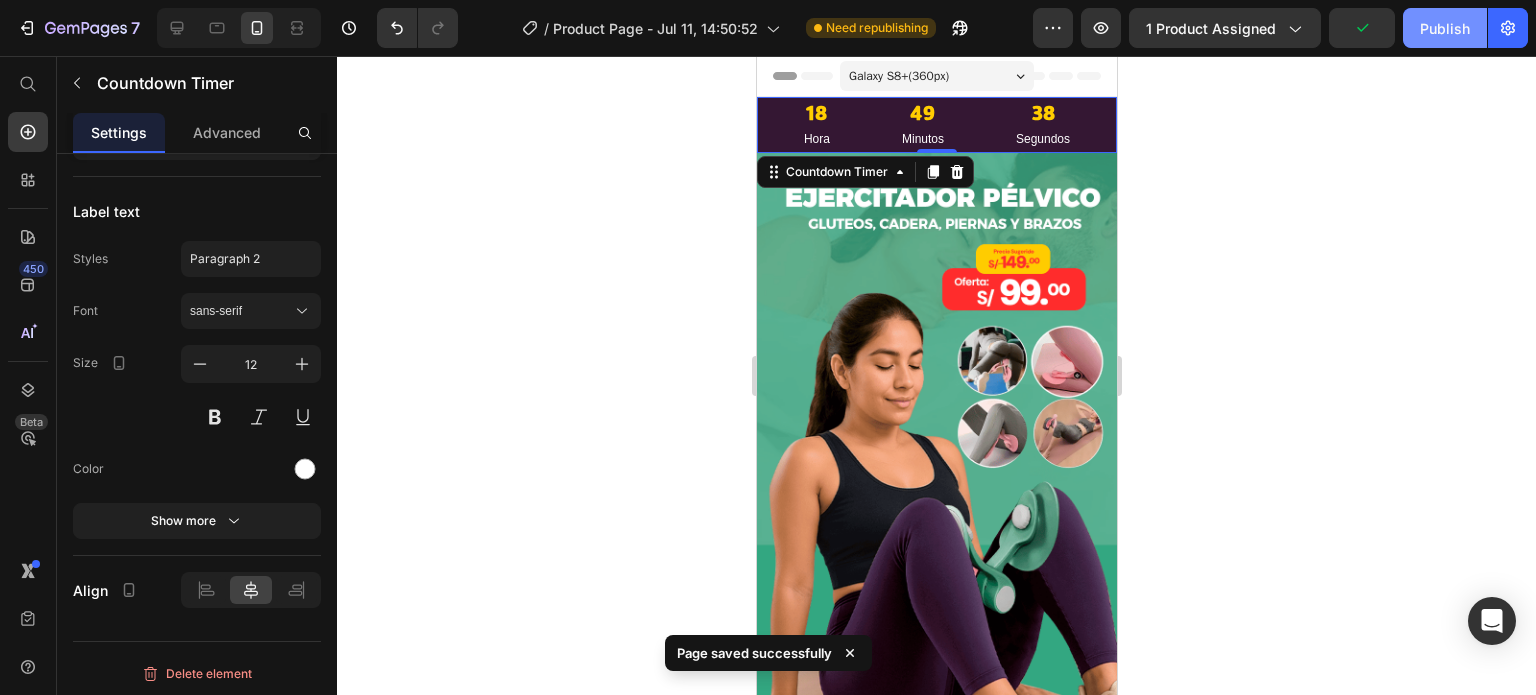 click on "Publish" at bounding box center (1445, 28) 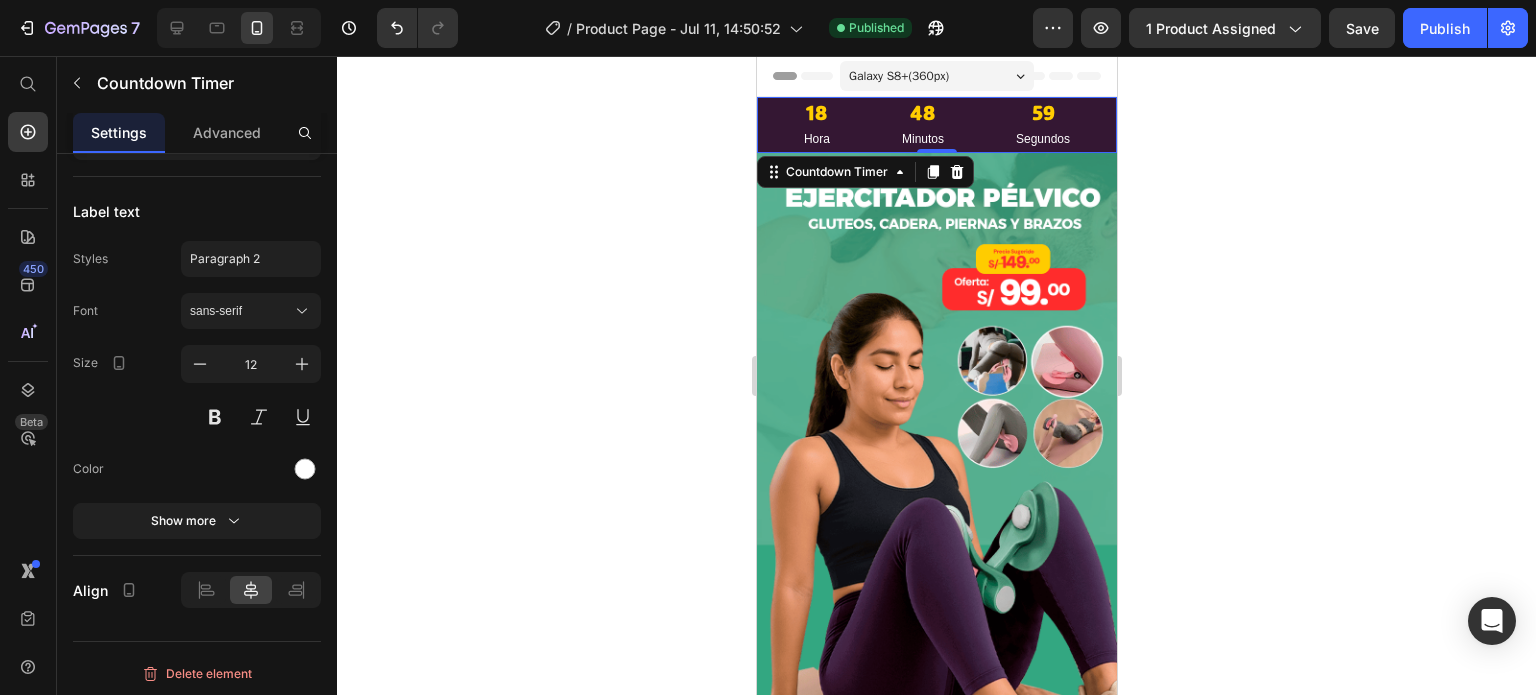 click 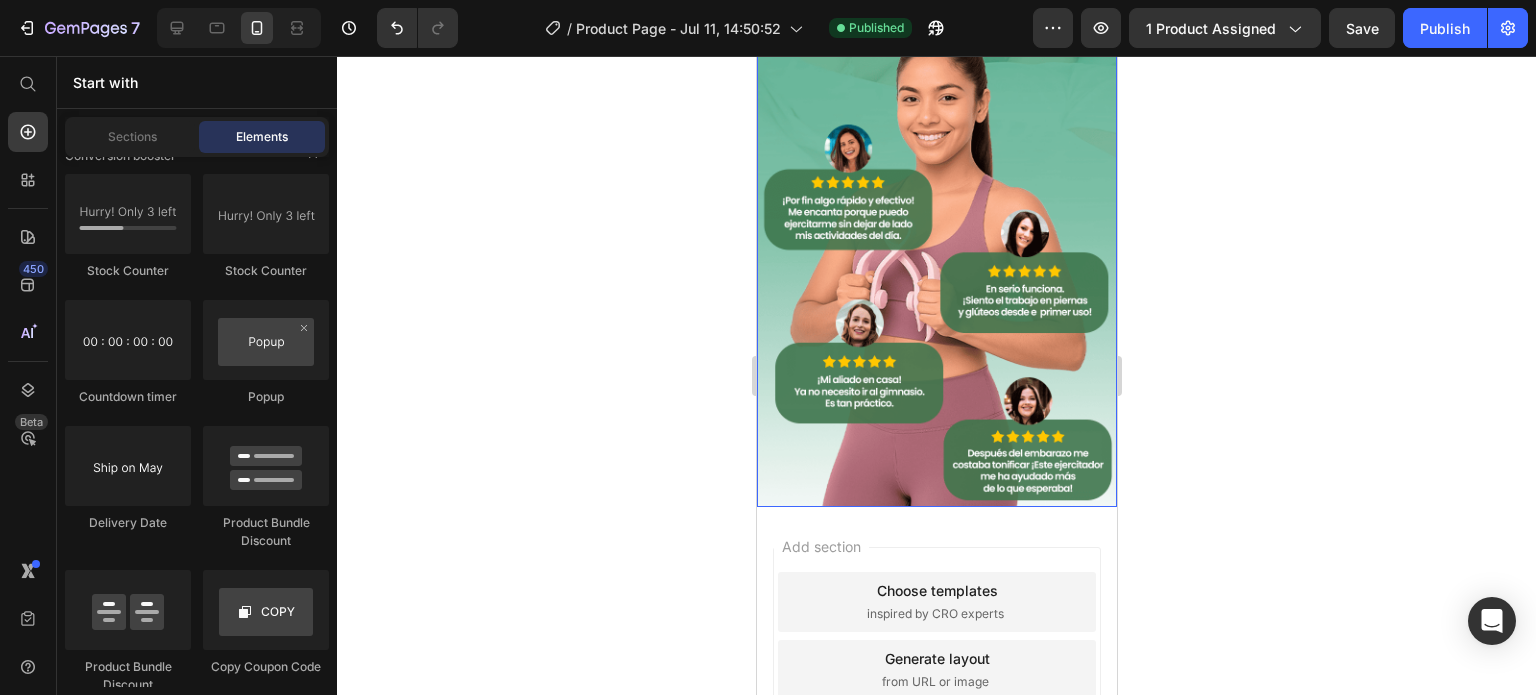 scroll, scrollTop: 3540, scrollLeft: 0, axis: vertical 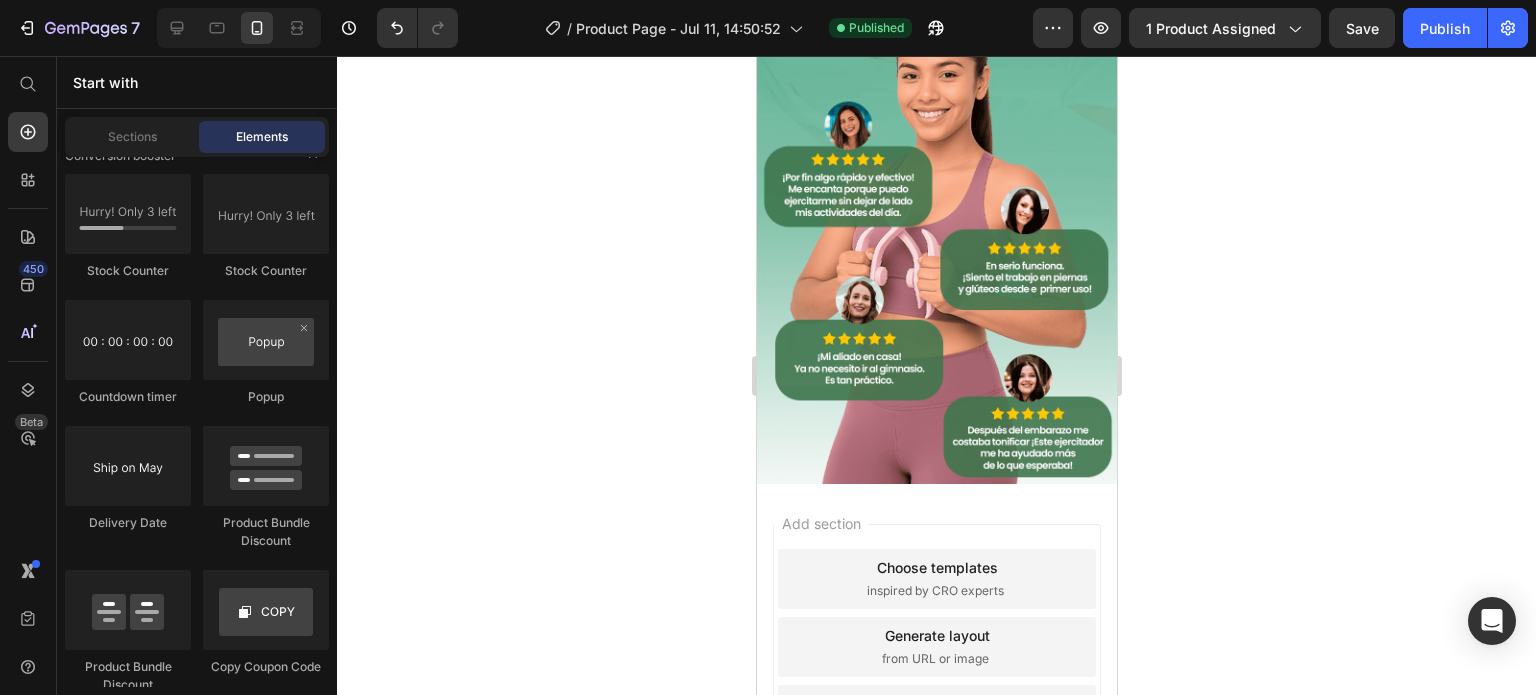 click on "Add section Choose templates inspired by CRO experts Generate layout from URL or image Add blank section then drag & drop elements" at bounding box center [936, 651] 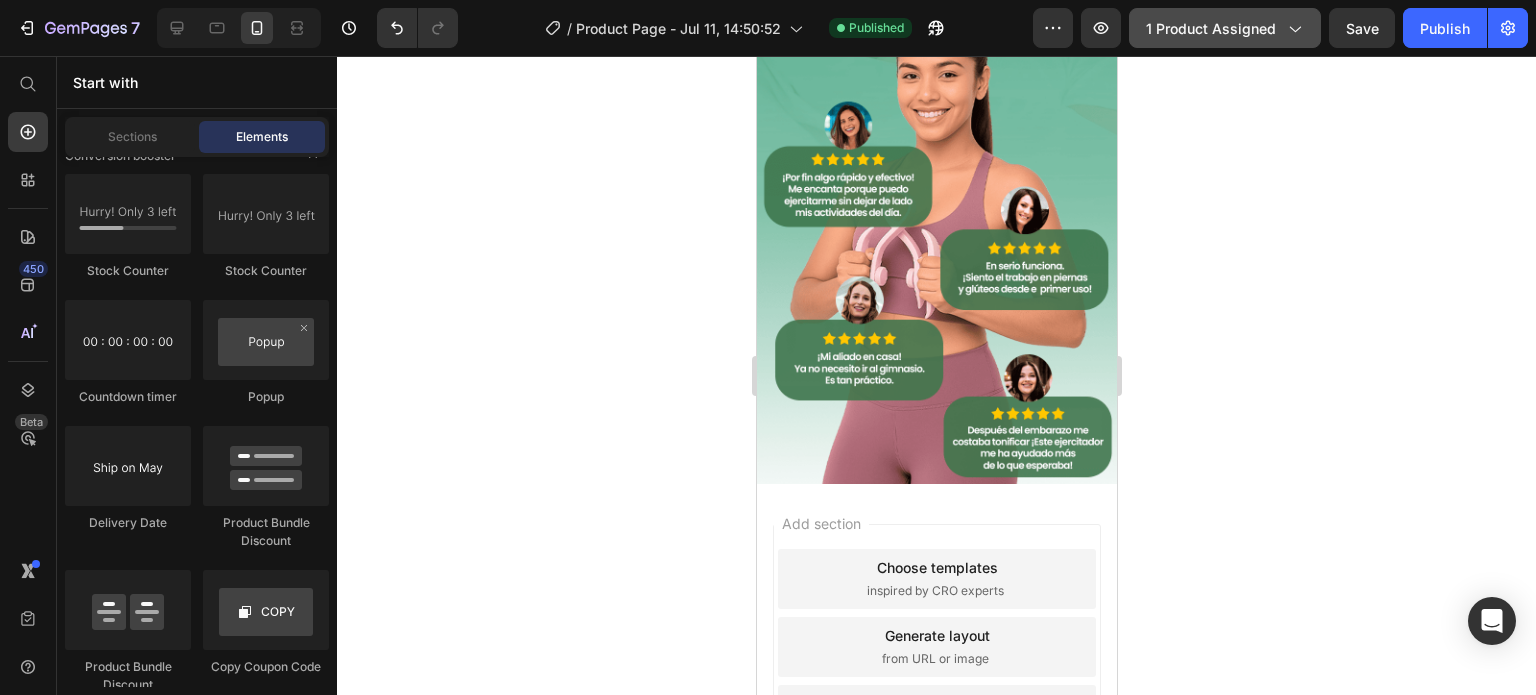 click on "1 product assigned" at bounding box center (1225, 28) 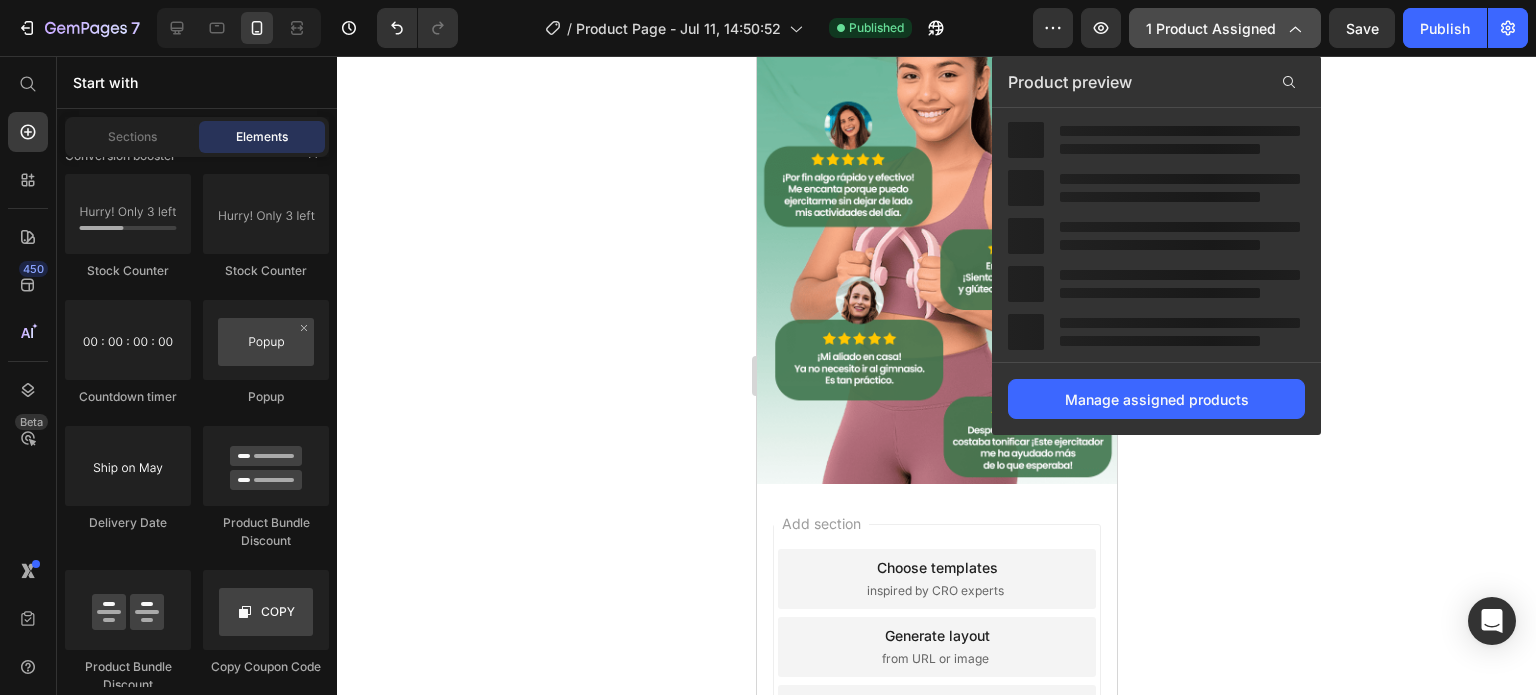 click on "1 product assigned" at bounding box center (1225, 28) 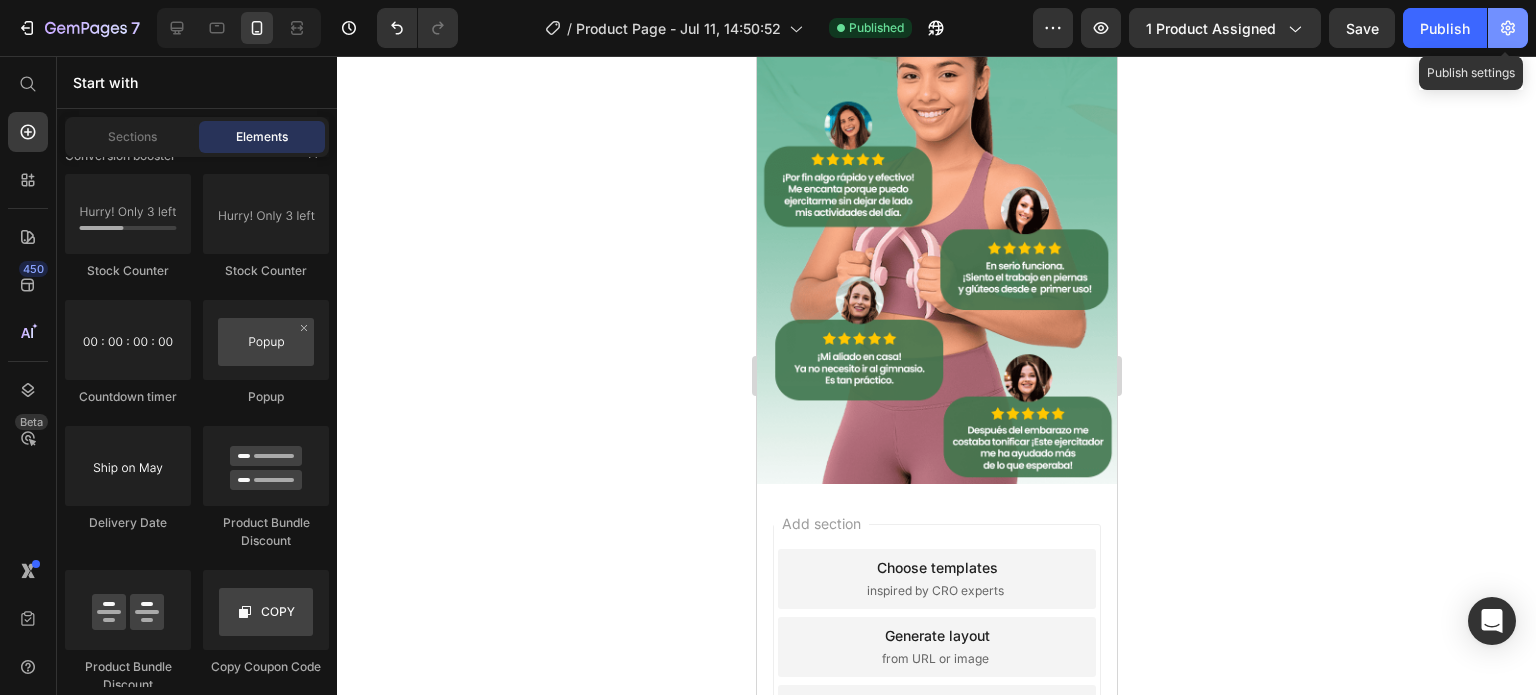 click 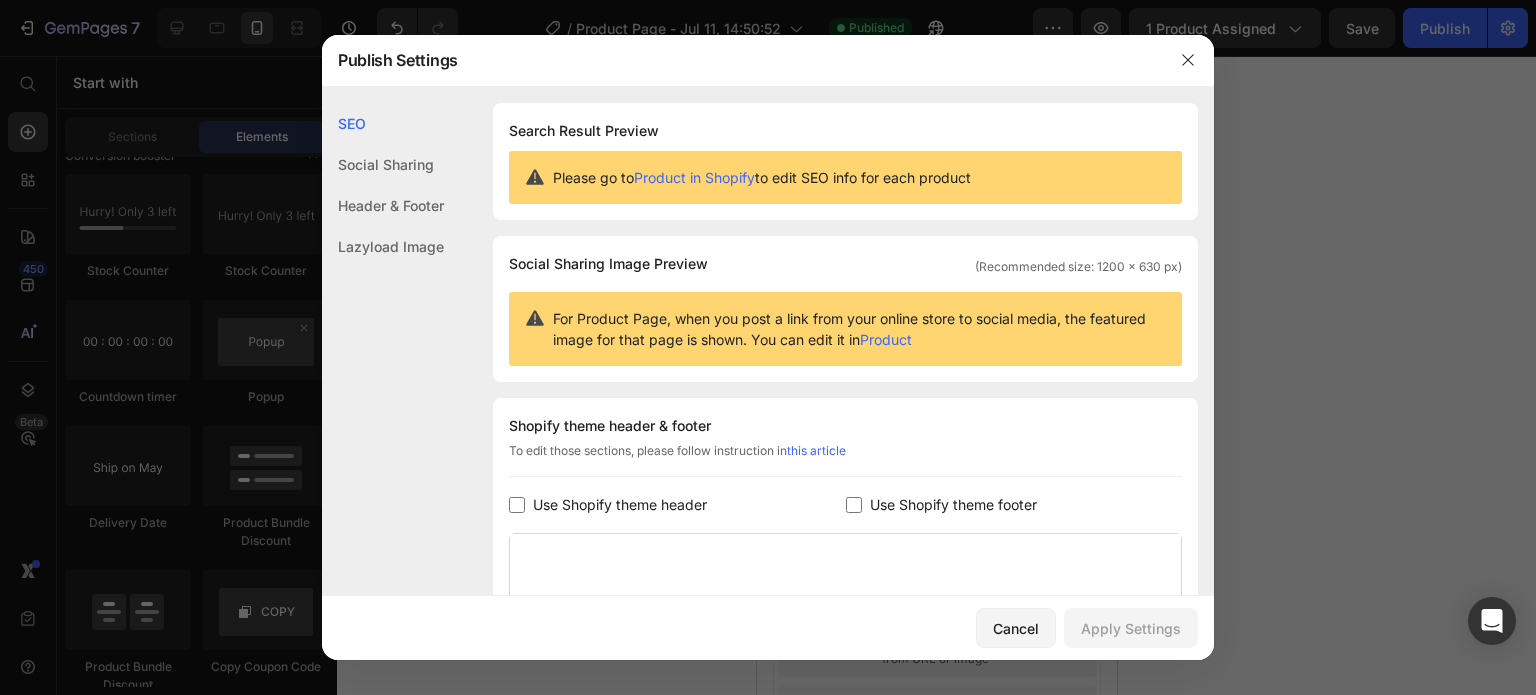 click on "Social Sharing" 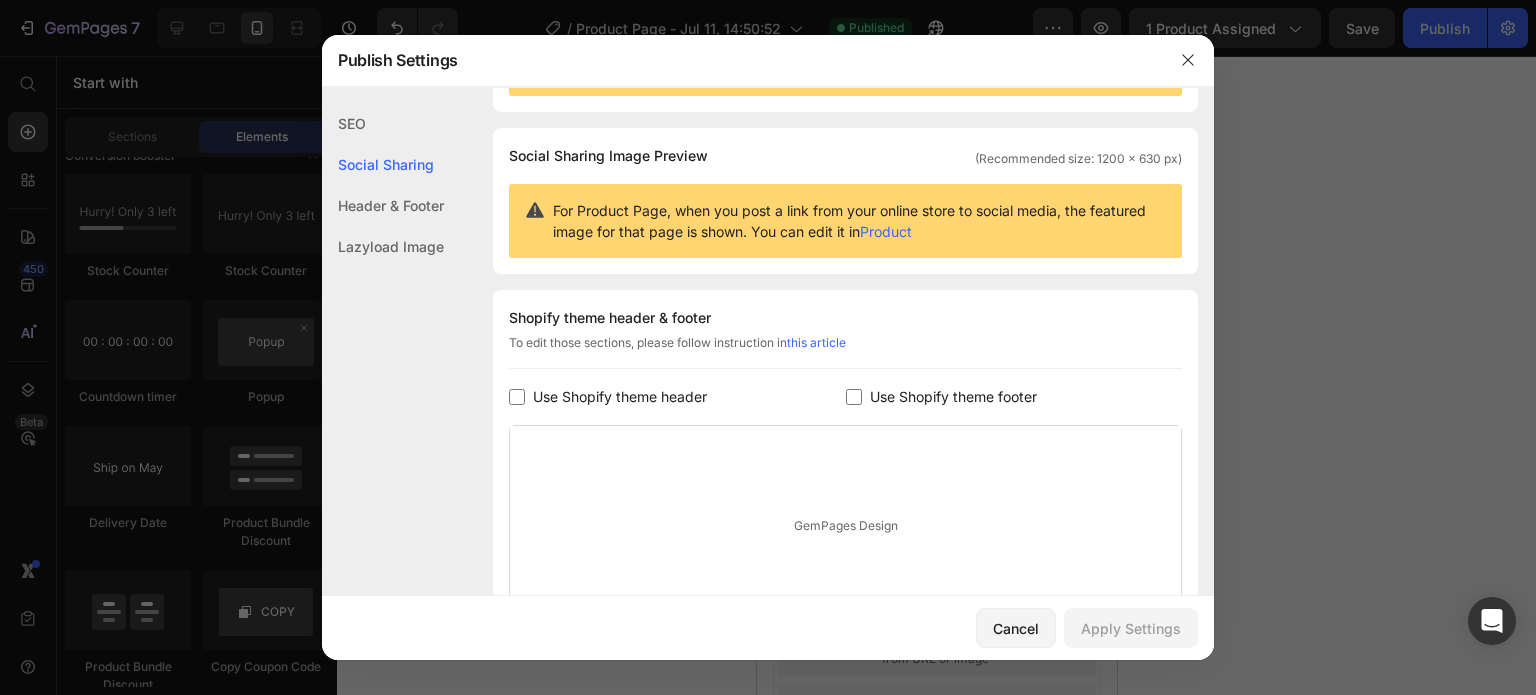 scroll, scrollTop: 128, scrollLeft: 0, axis: vertical 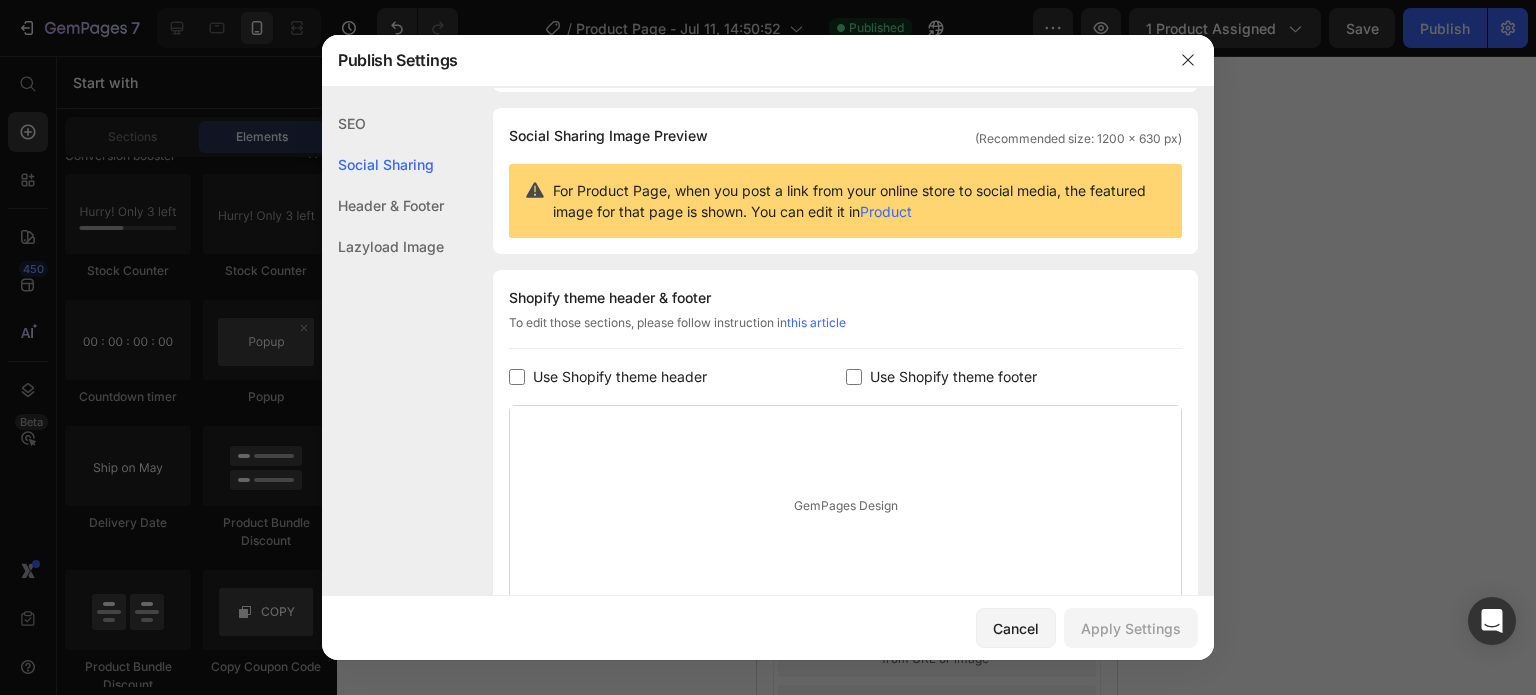 click on "Header & Footer" 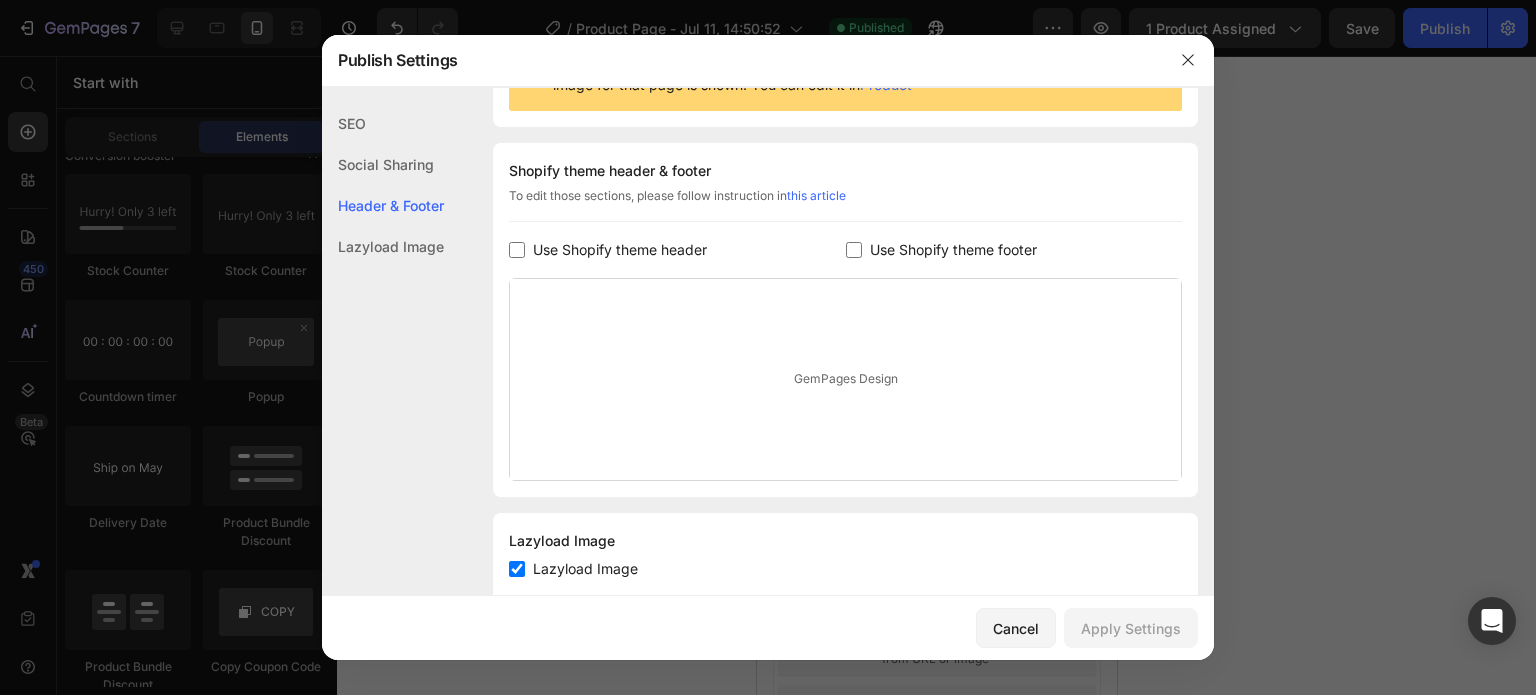 scroll, scrollTop: 291, scrollLeft: 0, axis: vertical 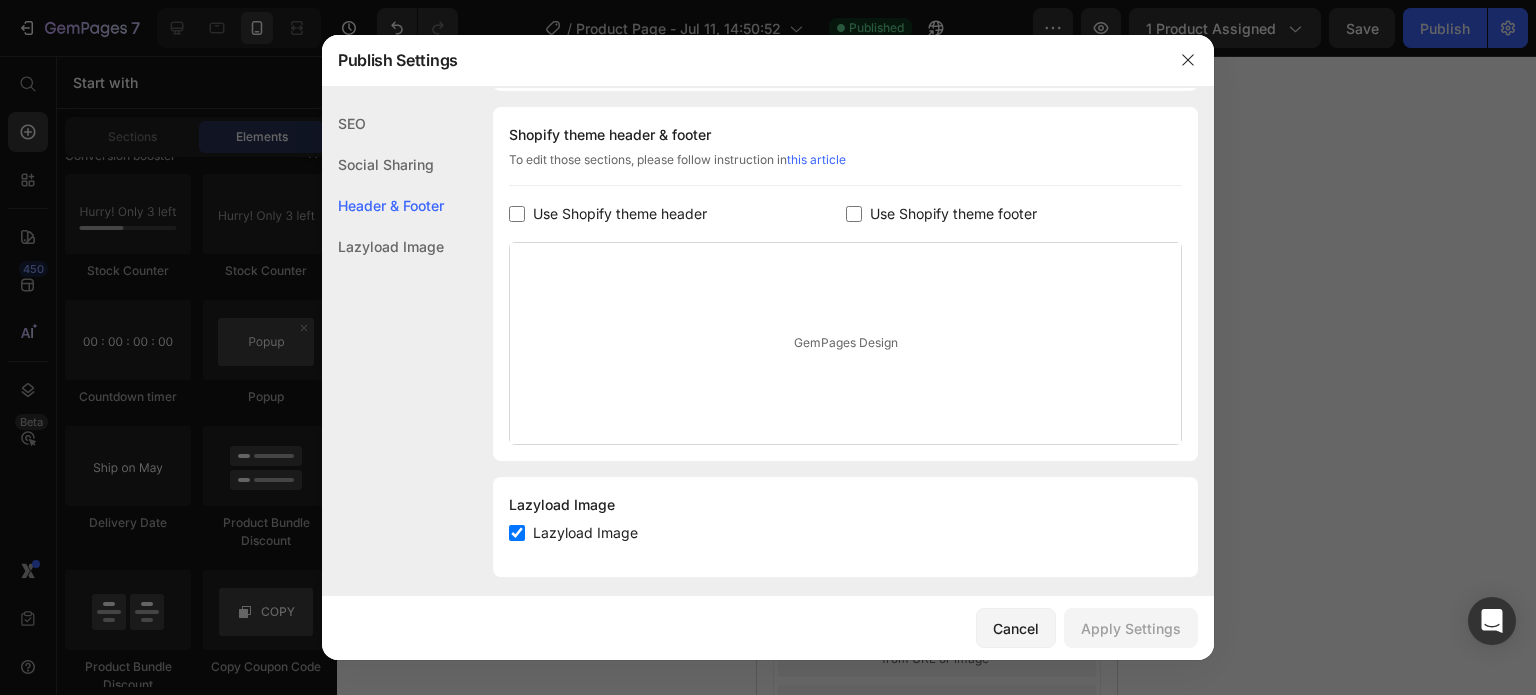 click on "Lazyload Image" at bounding box center [845, 505] 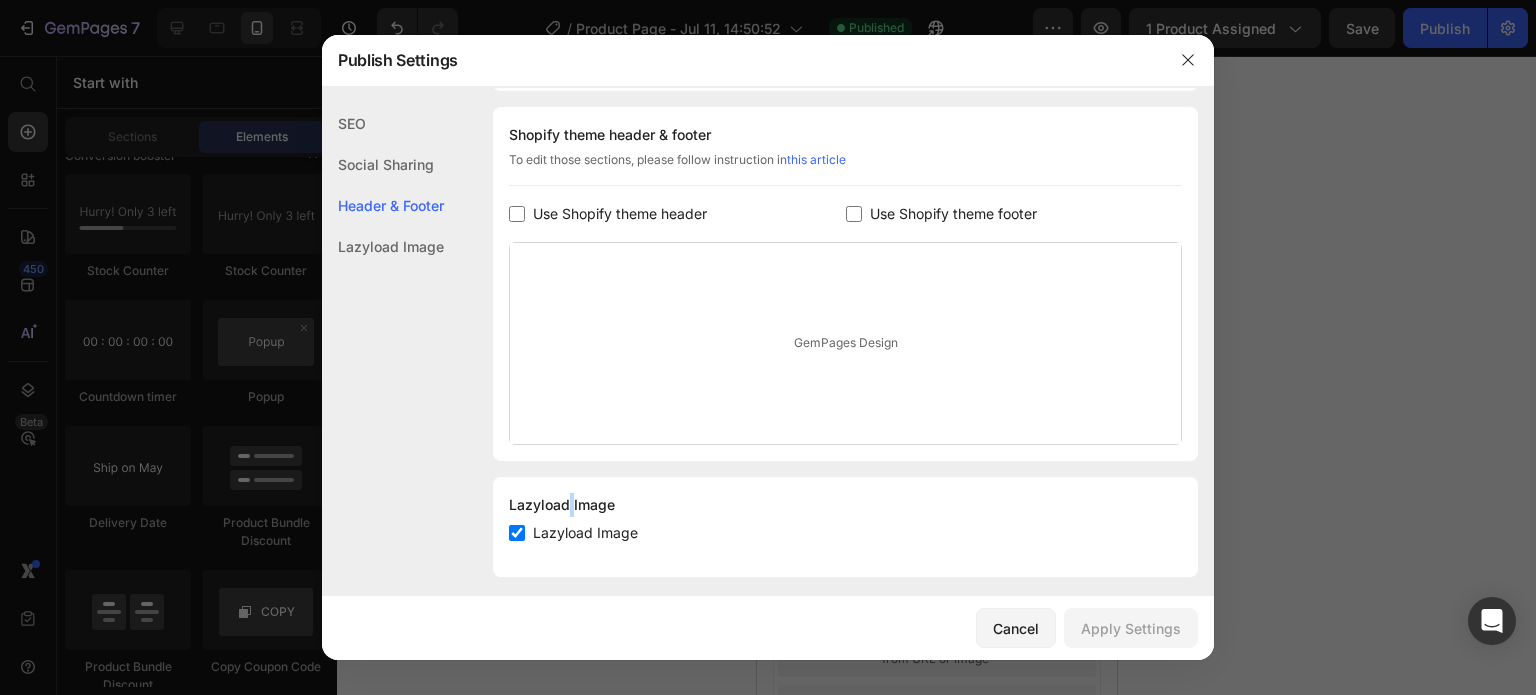 click on "Lazyload Image" at bounding box center [845, 505] 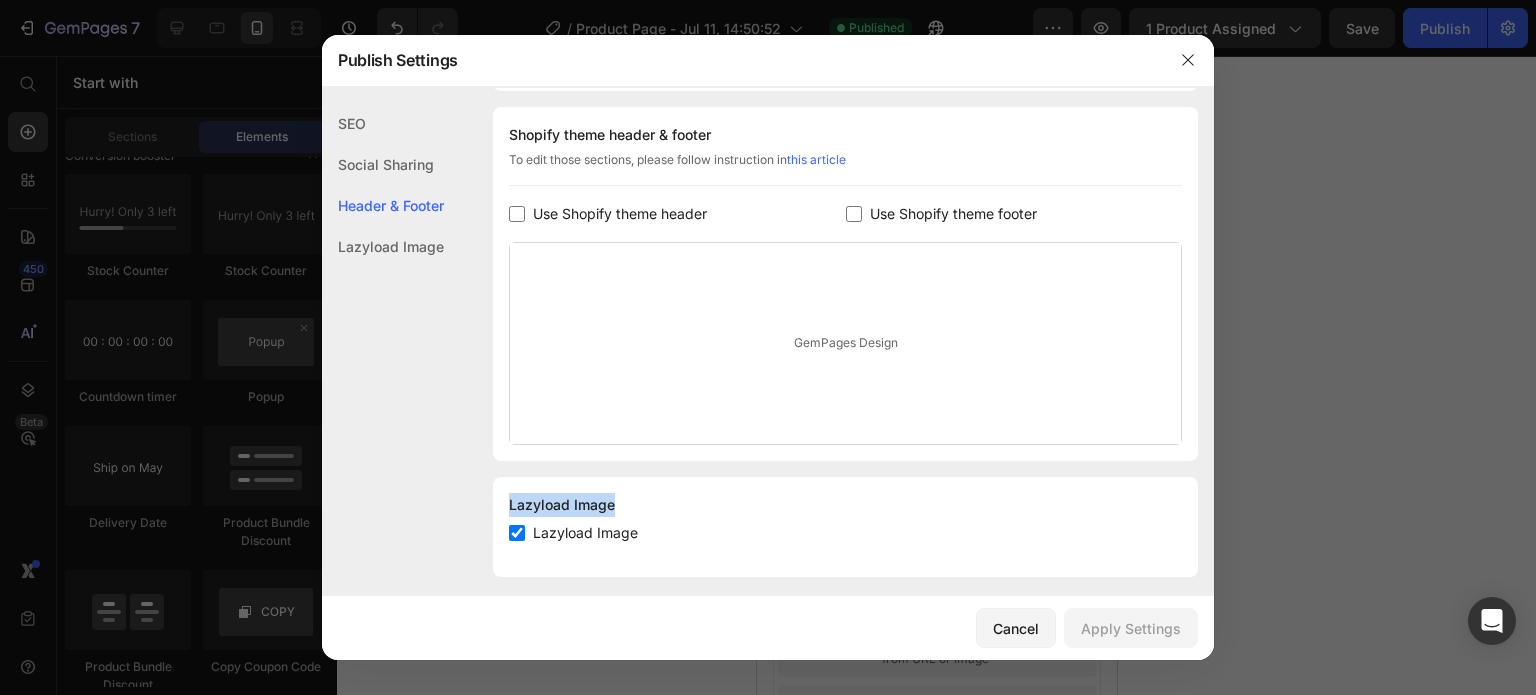 click on "Lazyload Image" at bounding box center [845, 505] 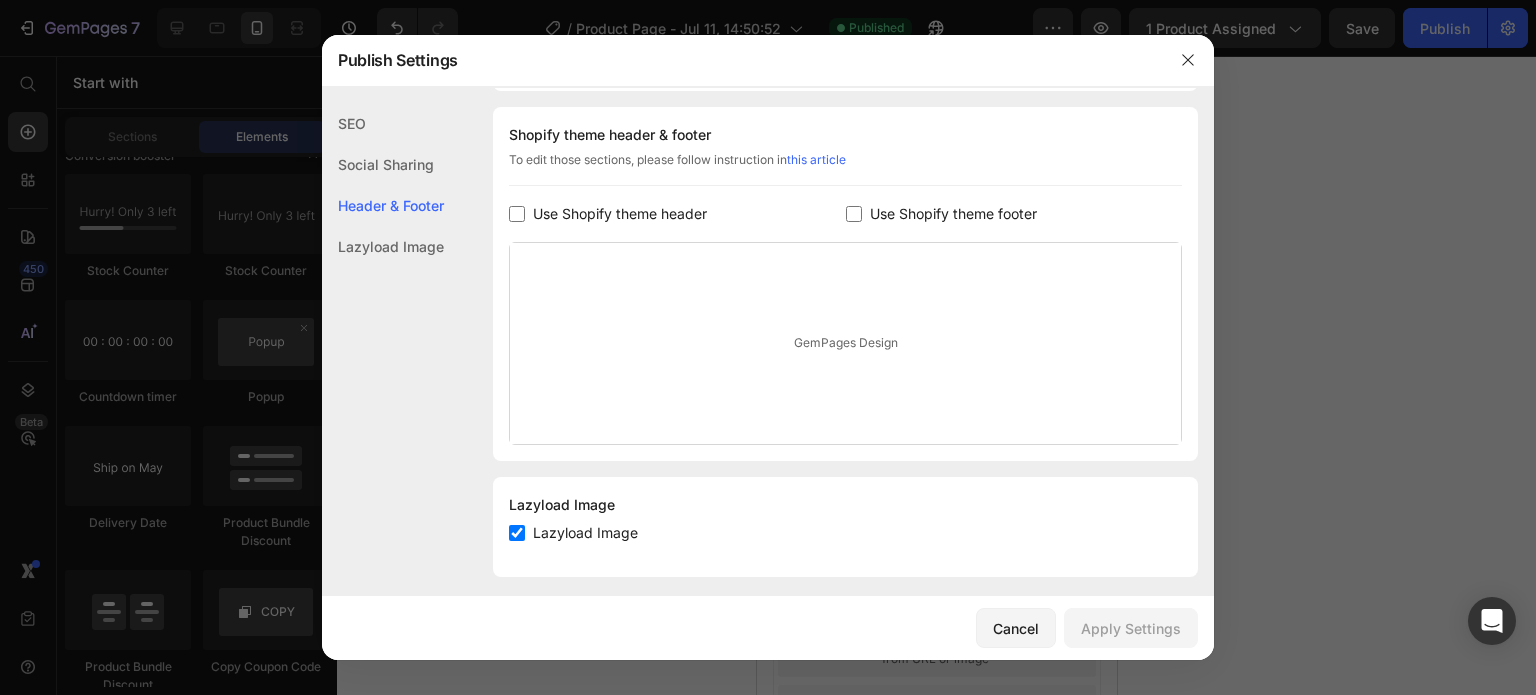 click on "Lazyload Image" 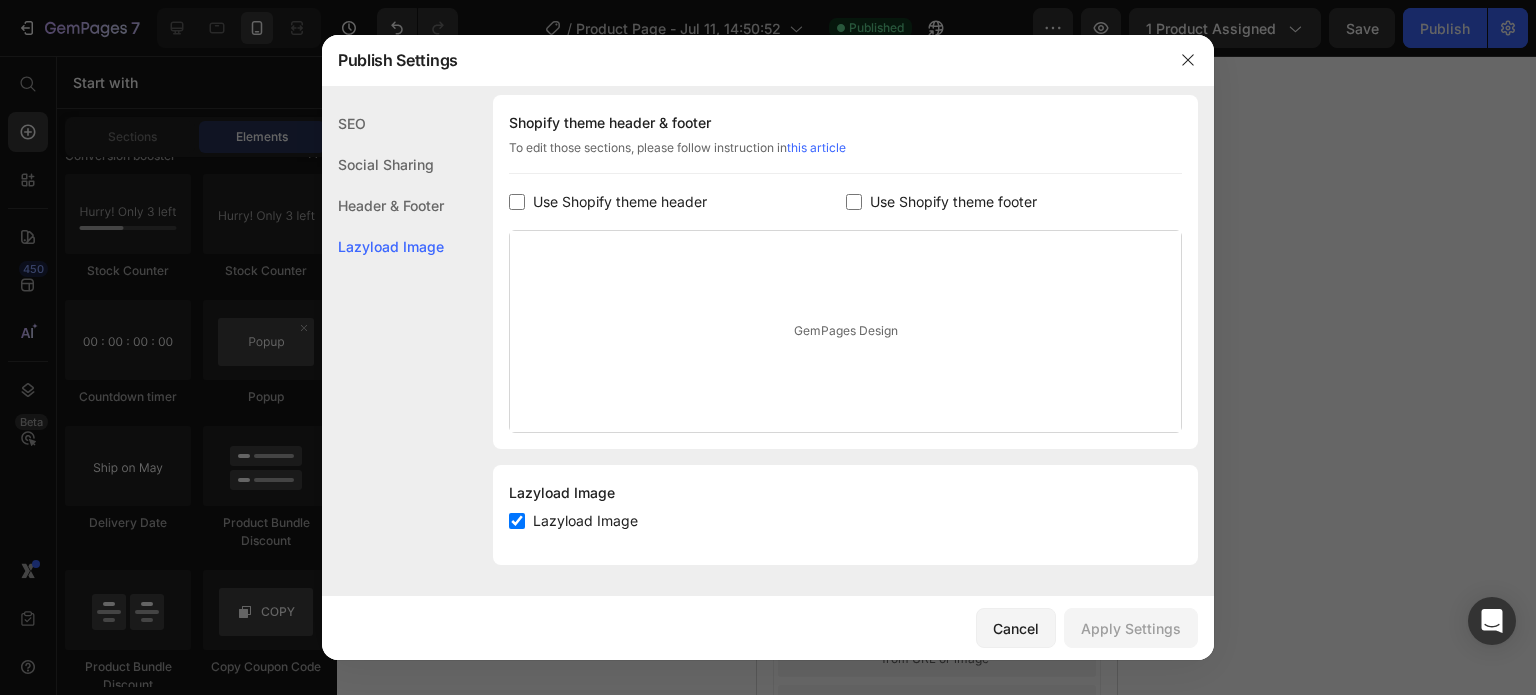 click on "SEO" 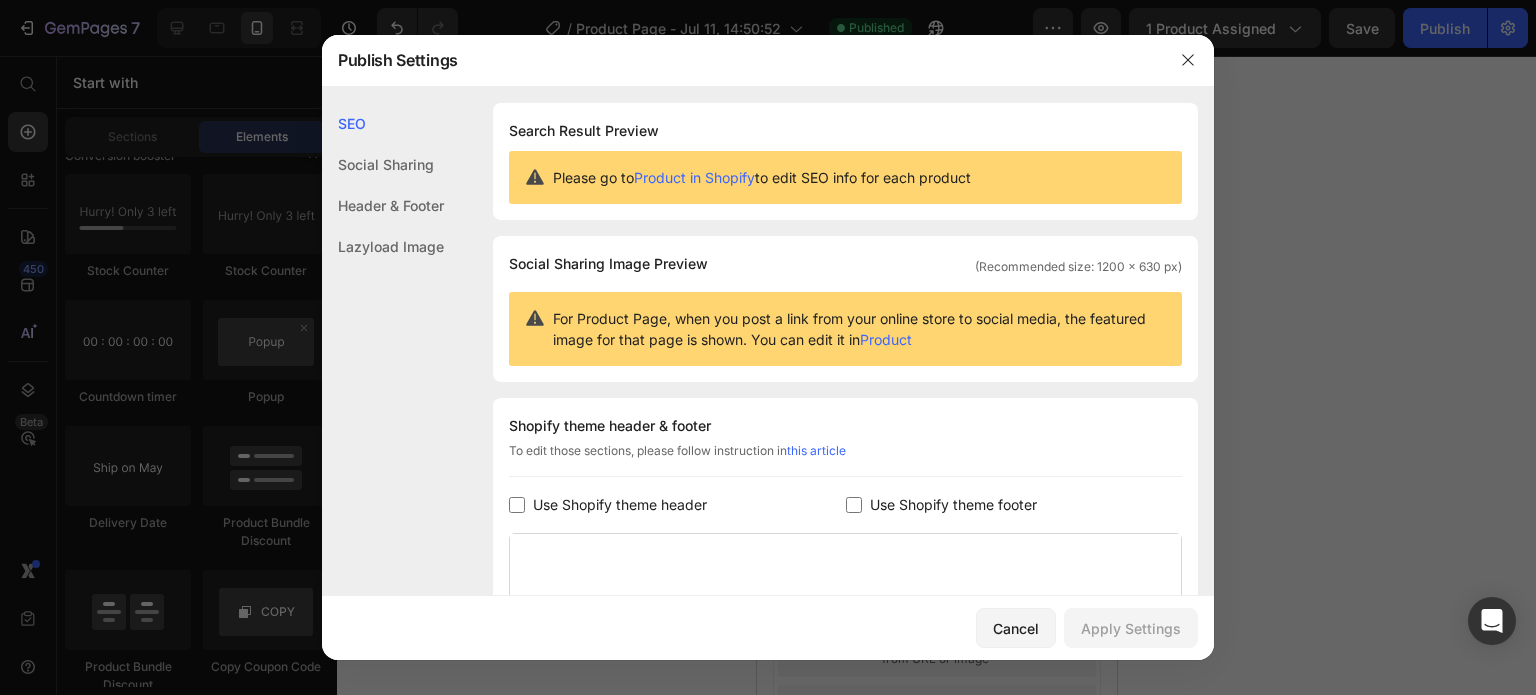 scroll, scrollTop: 0, scrollLeft: 0, axis: both 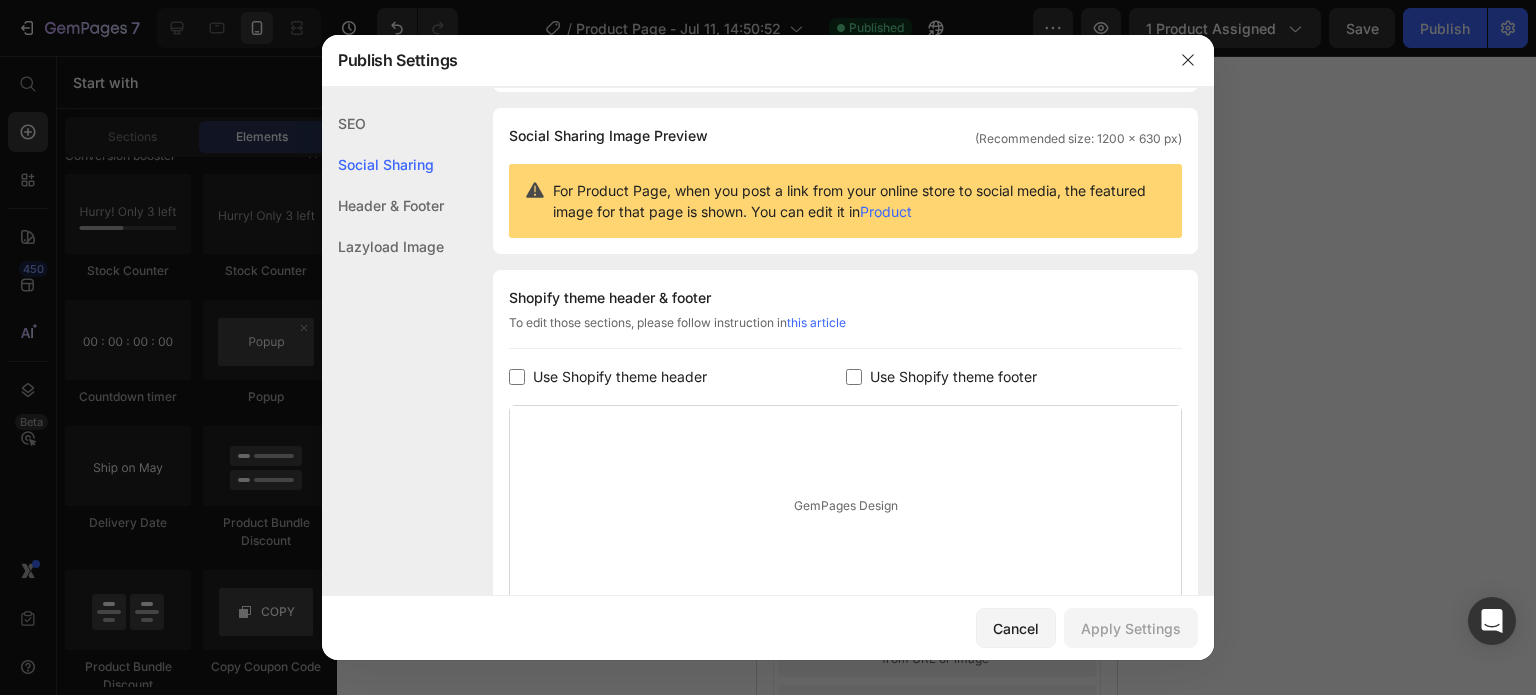click on "Header & Footer" 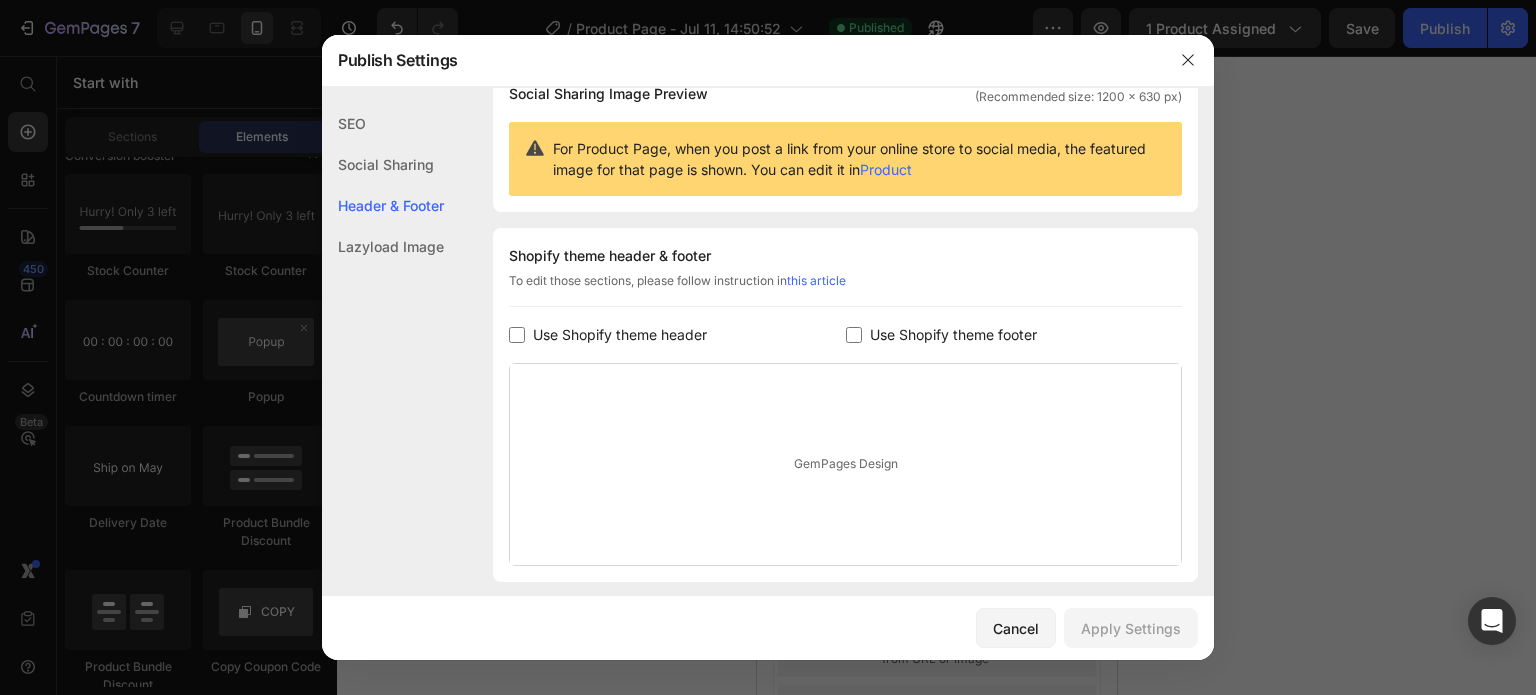scroll, scrollTop: 291, scrollLeft: 0, axis: vertical 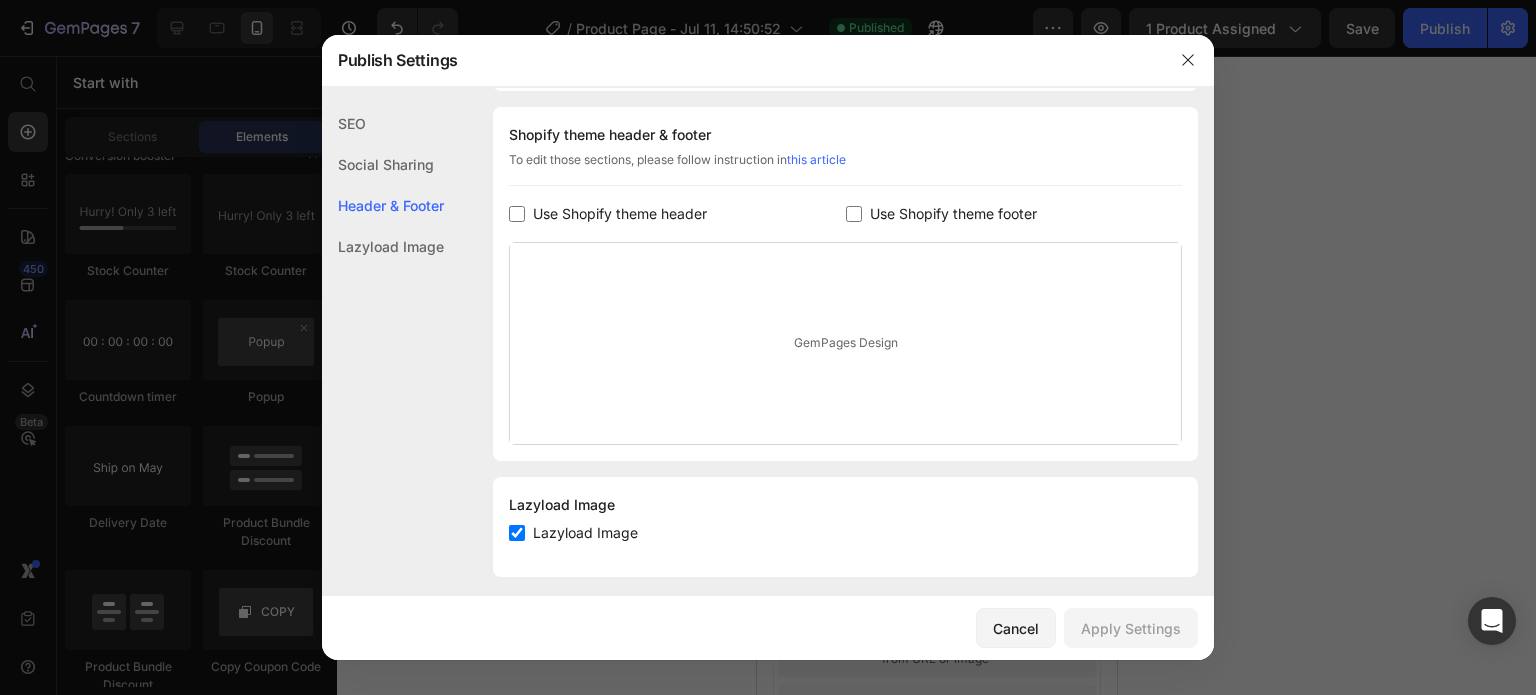 click on "Lazyload Image" 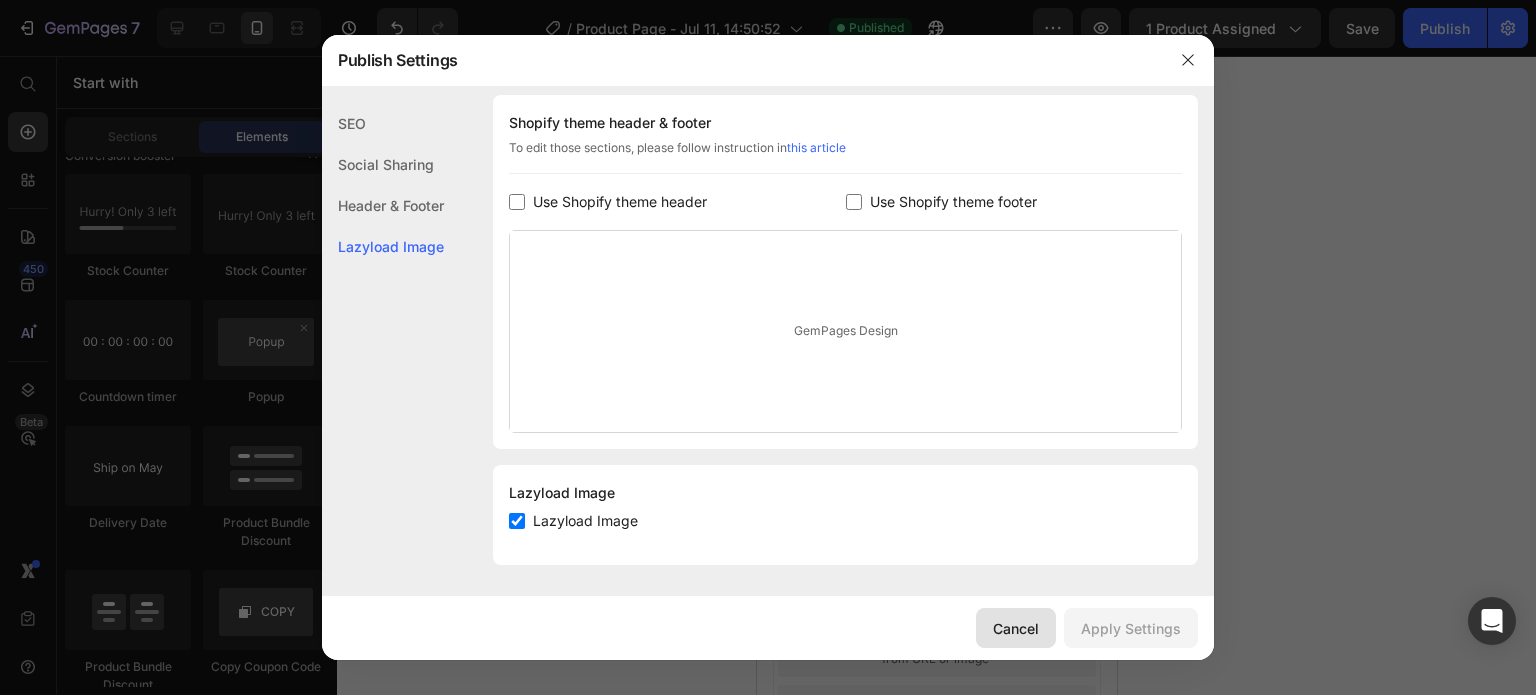 click on "Cancel" 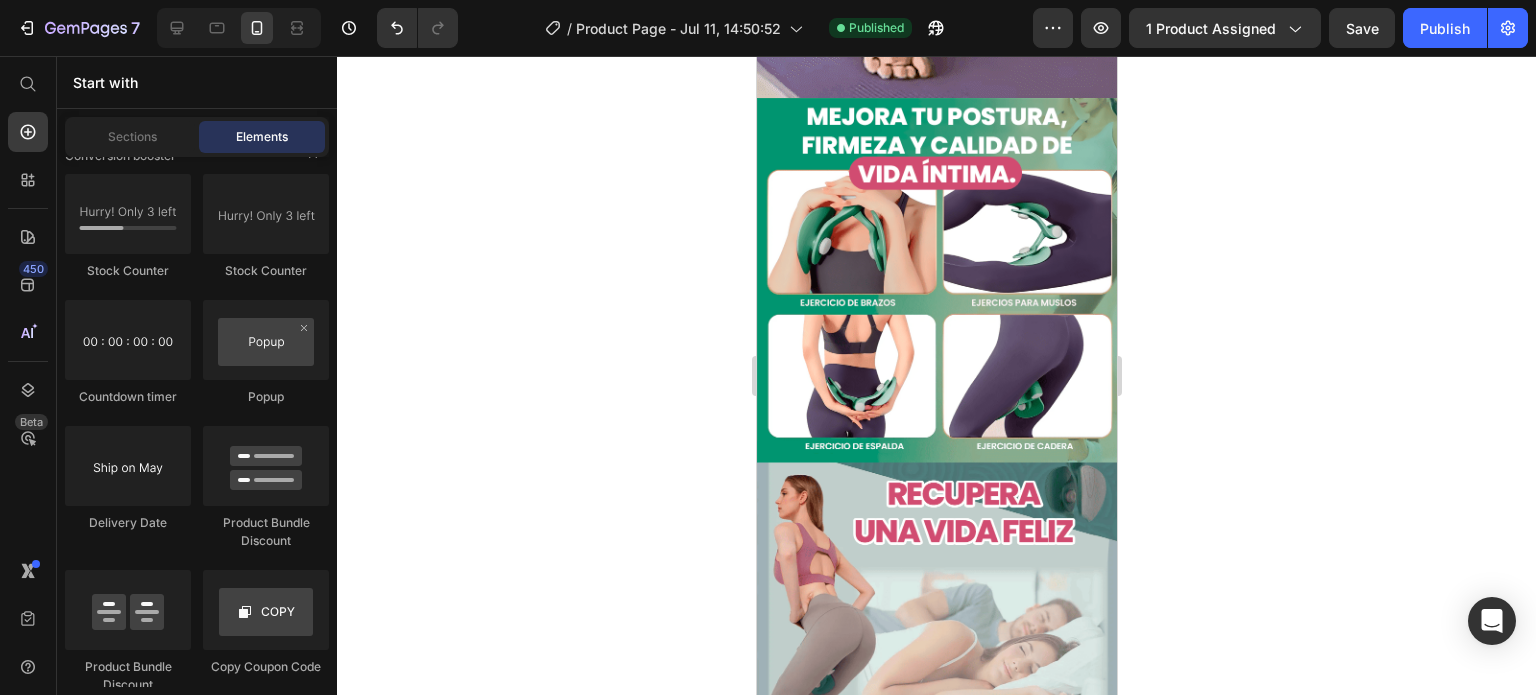 scroll, scrollTop: 1940, scrollLeft: 0, axis: vertical 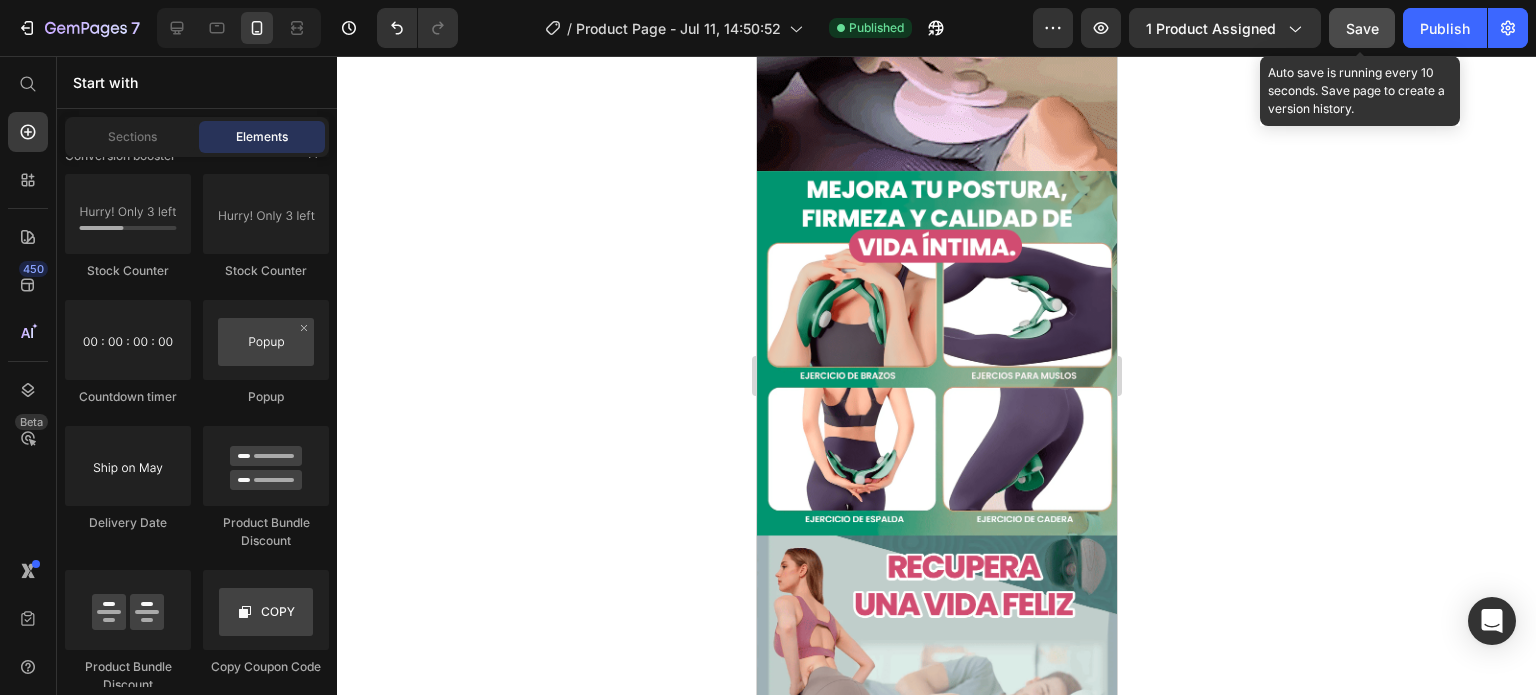click on "Save" 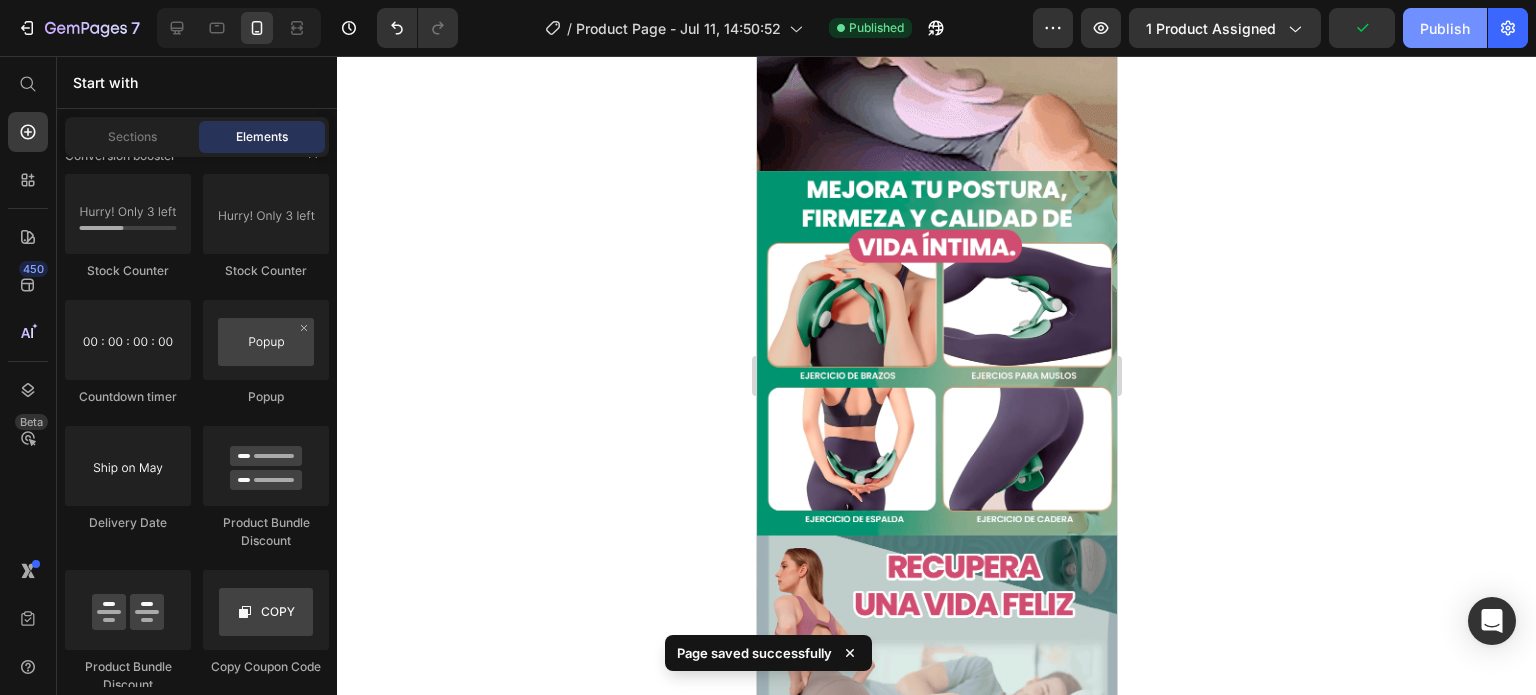 click on "Publish" 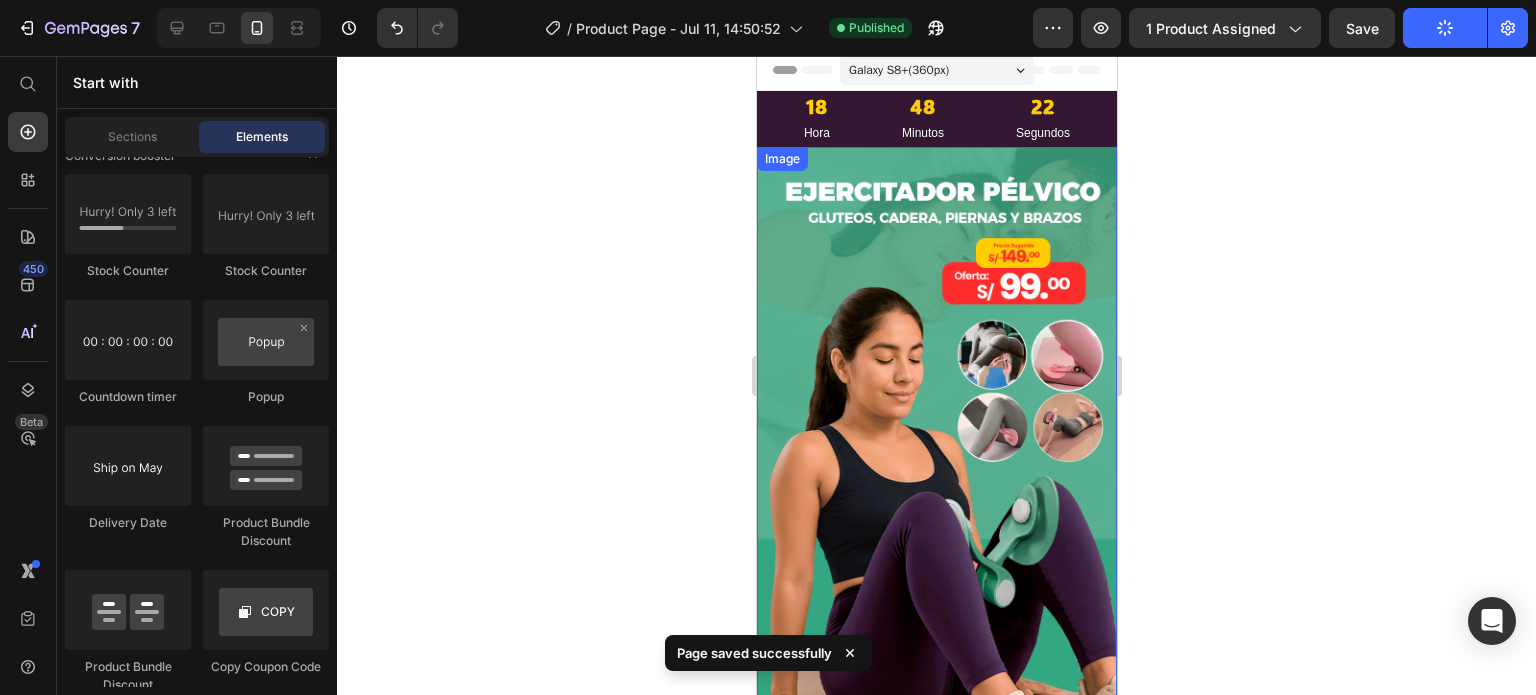 scroll, scrollTop: 0, scrollLeft: 0, axis: both 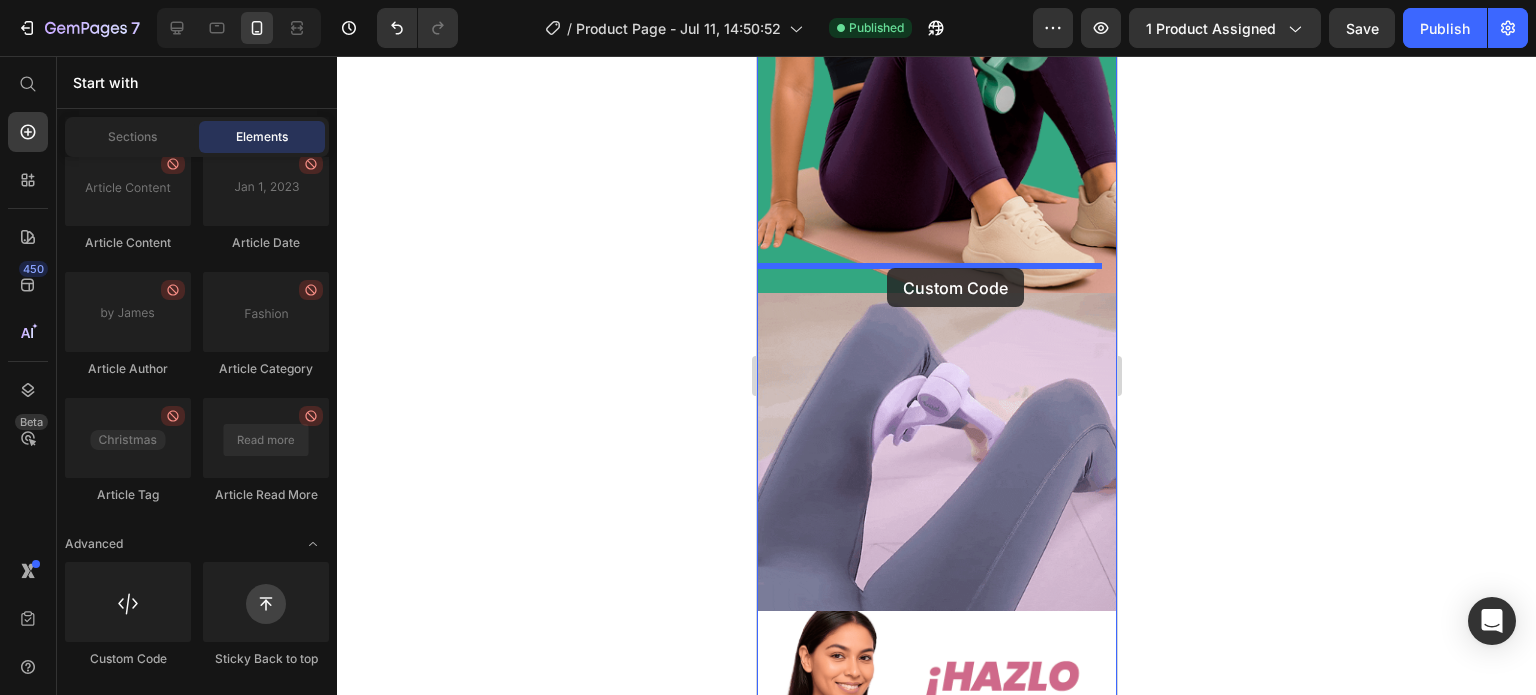 drag, startPoint x: 904, startPoint y: 676, endPoint x: 885, endPoint y: 268, distance: 408.44217 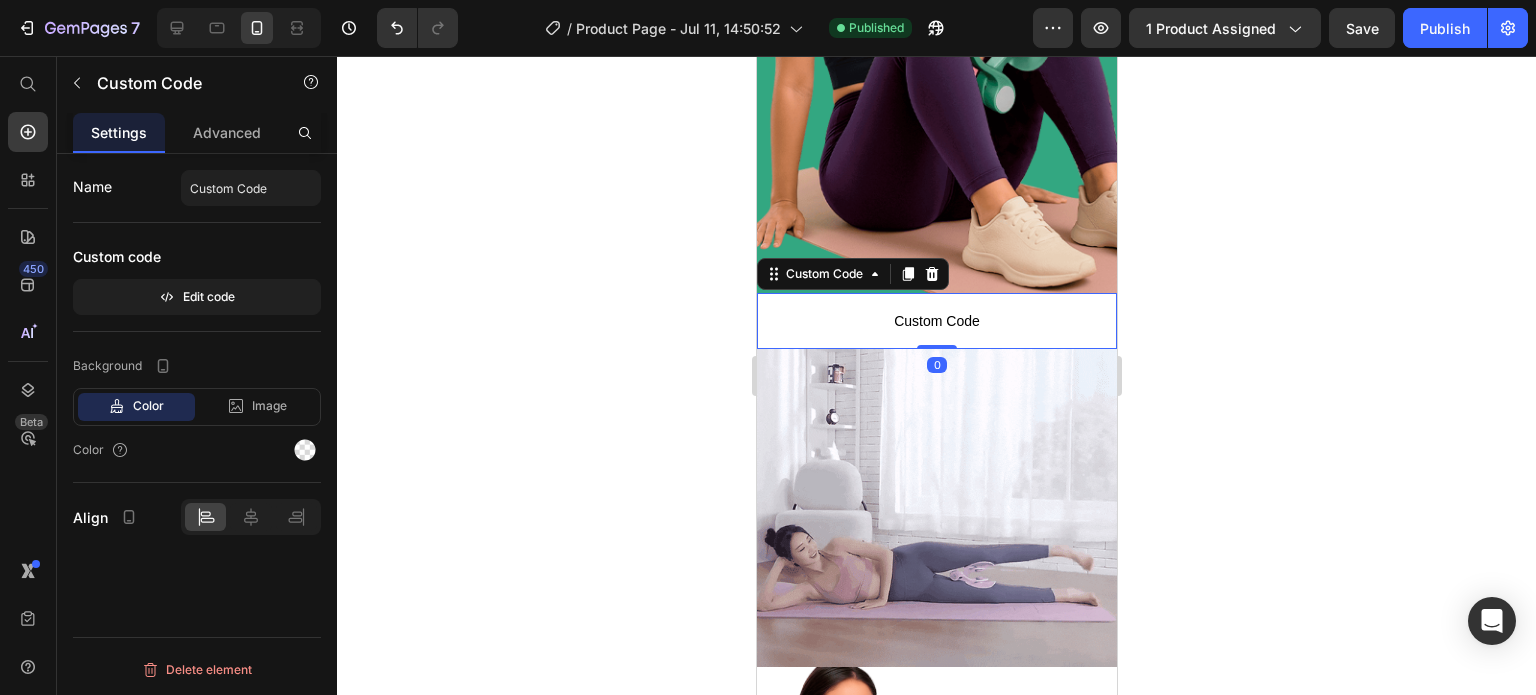 scroll, scrollTop: 0, scrollLeft: 0, axis: both 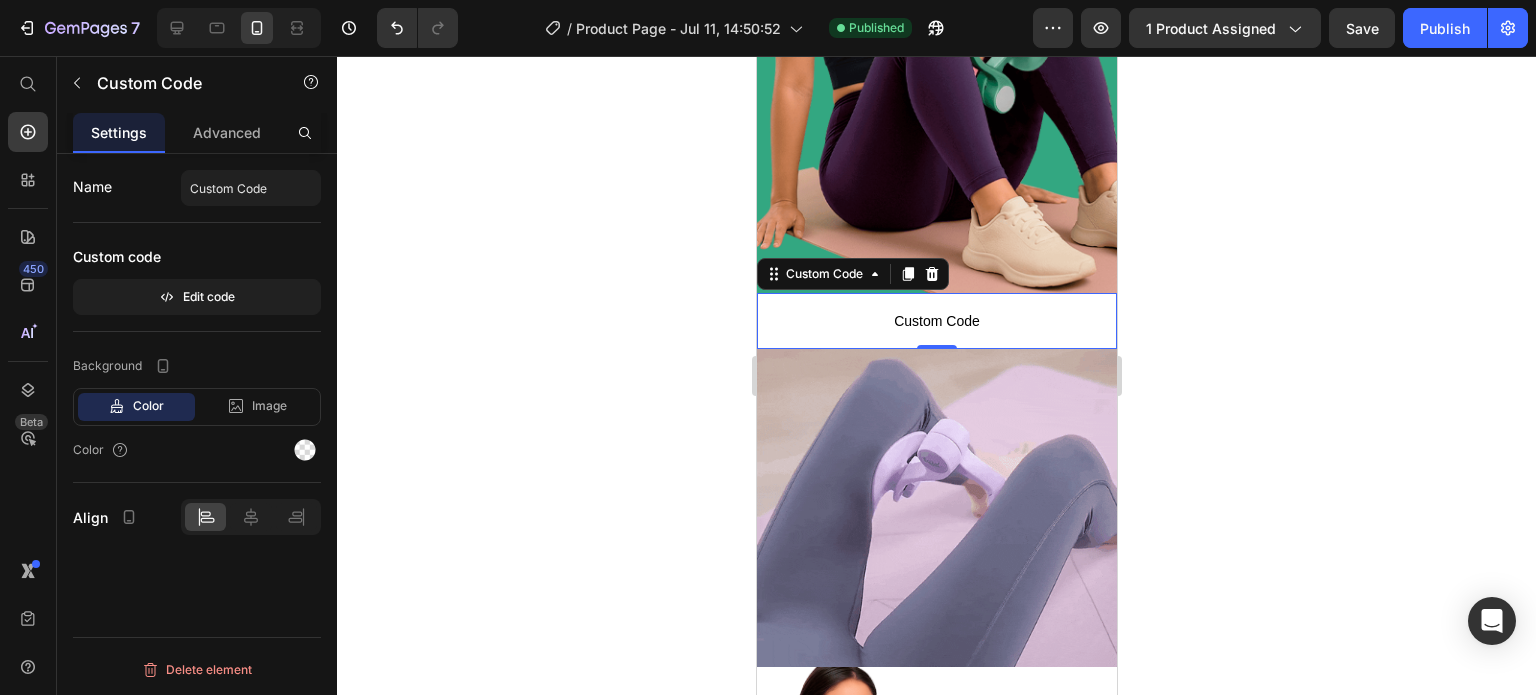 click on "Custom Code" at bounding box center [936, 321] 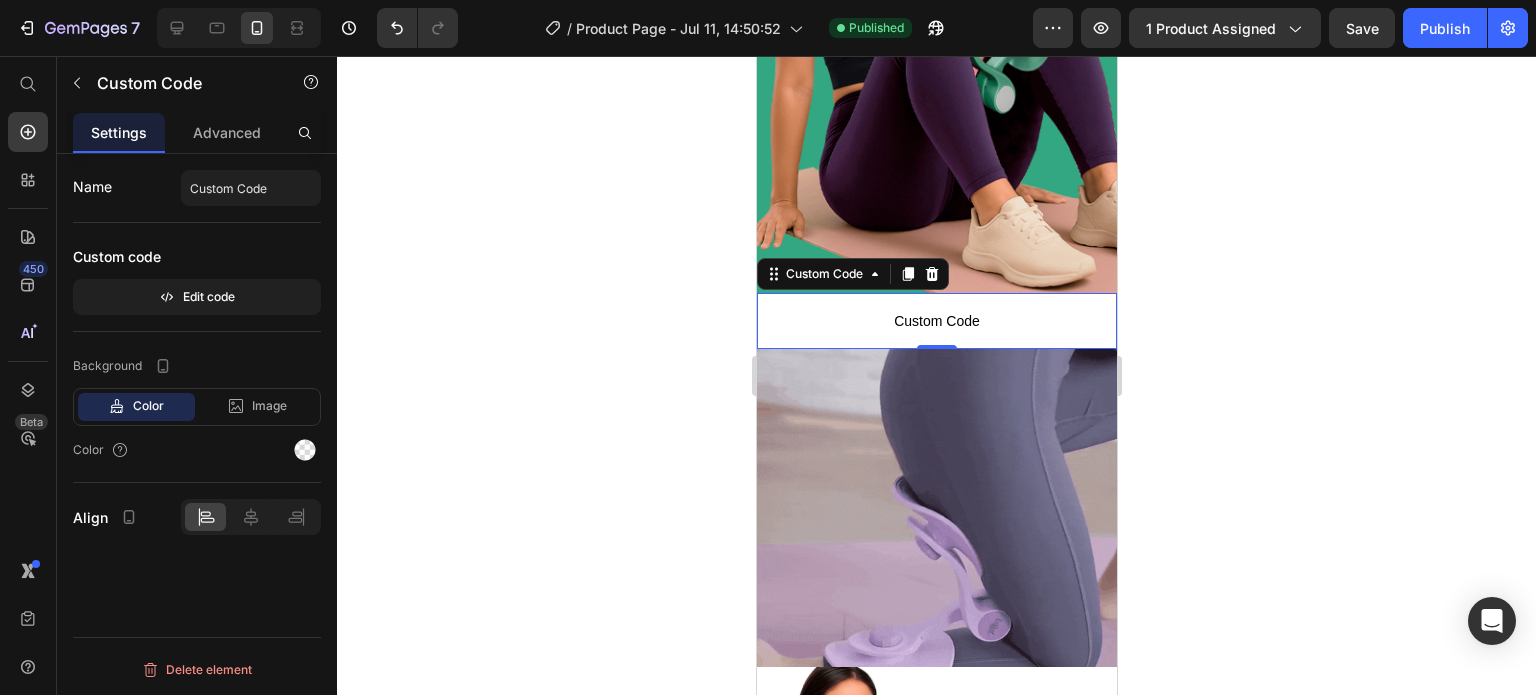 click on "Custom Code" at bounding box center (936, 321) 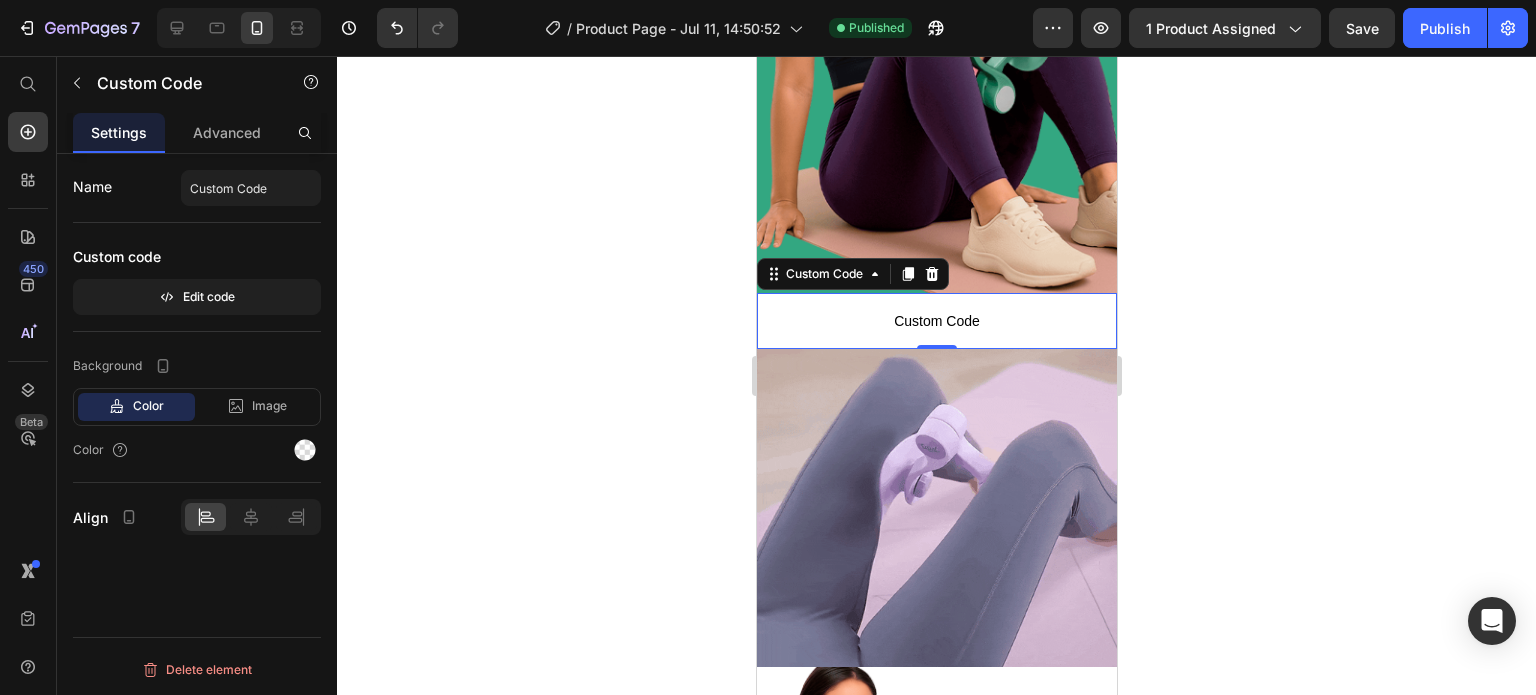 click on "Custom Code" at bounding box center [936, 321] 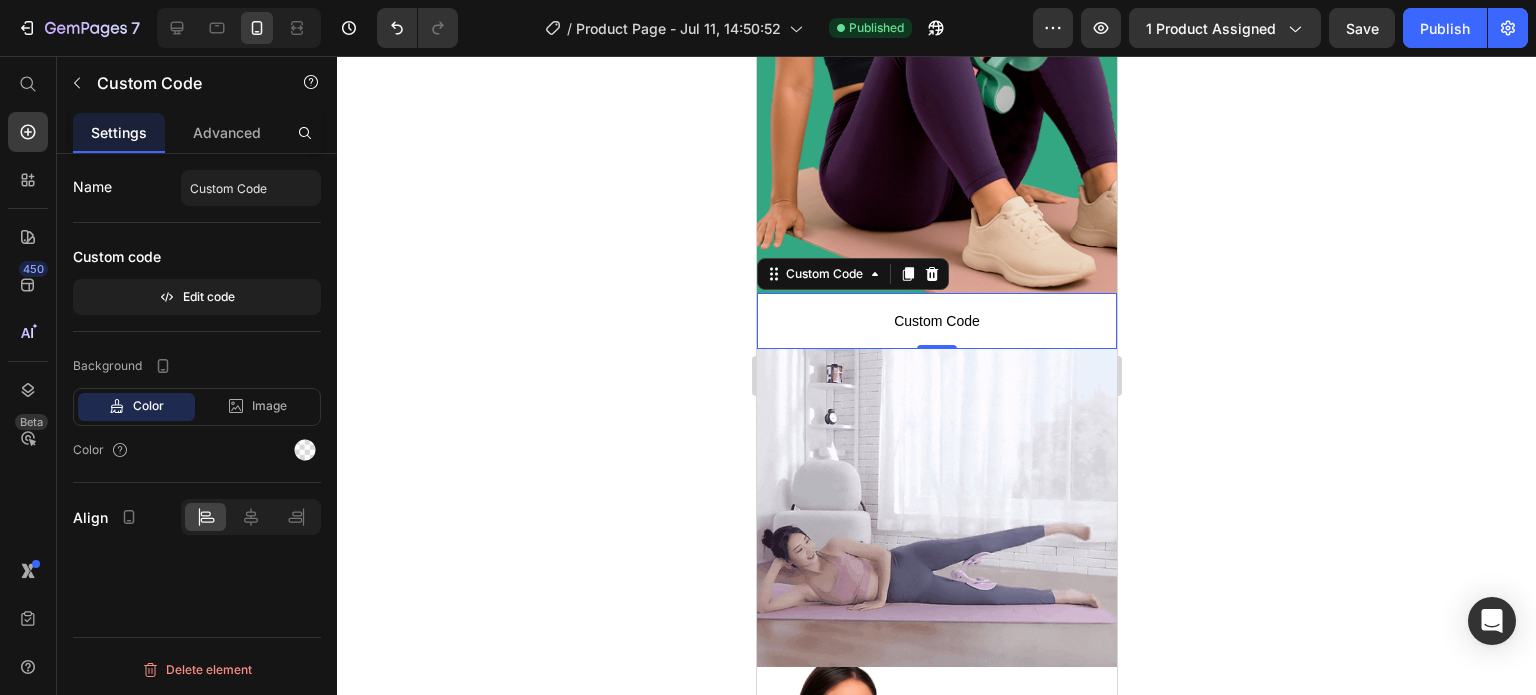 click on "Custom Code" at bounding box center [936, 321] 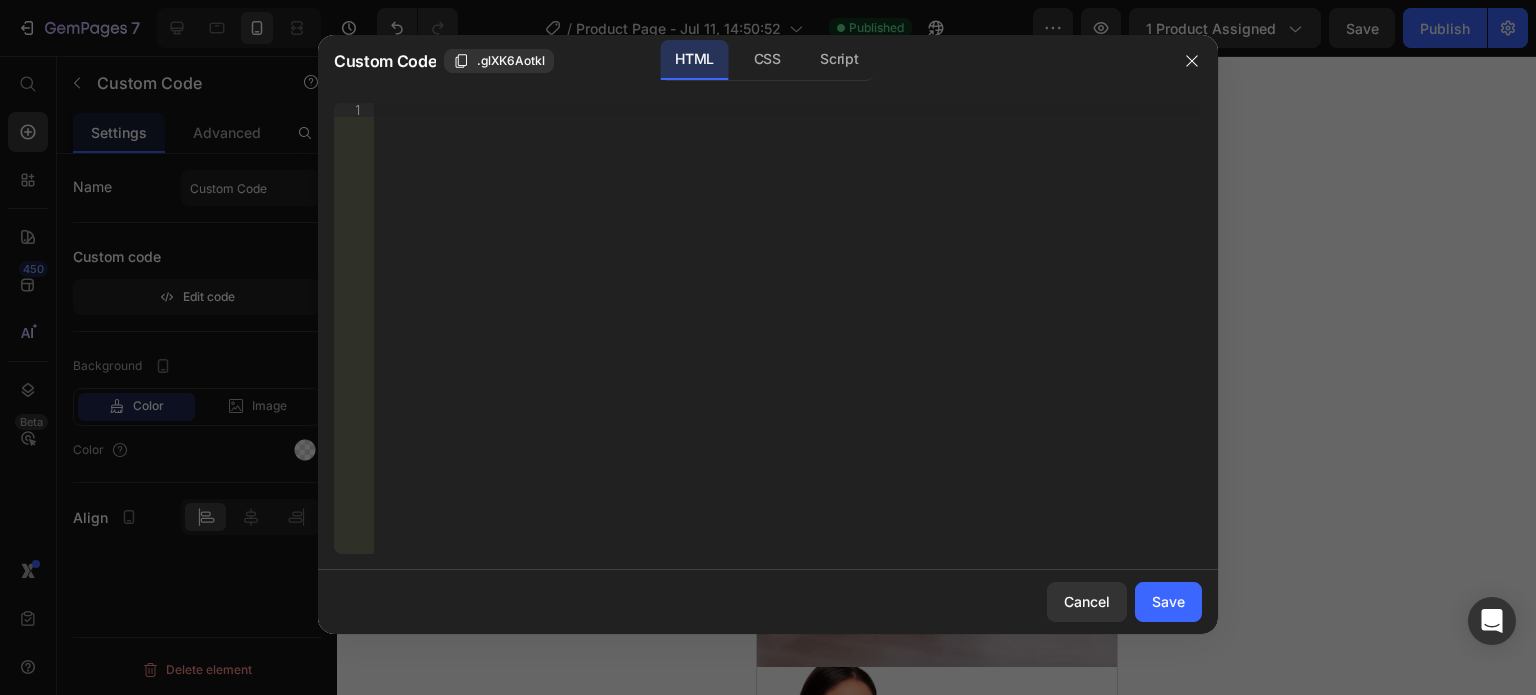 click on "Insert the 3rd-party installation code, HTML code, or Liquid code to display custom content." at bounding box center [788, 342] 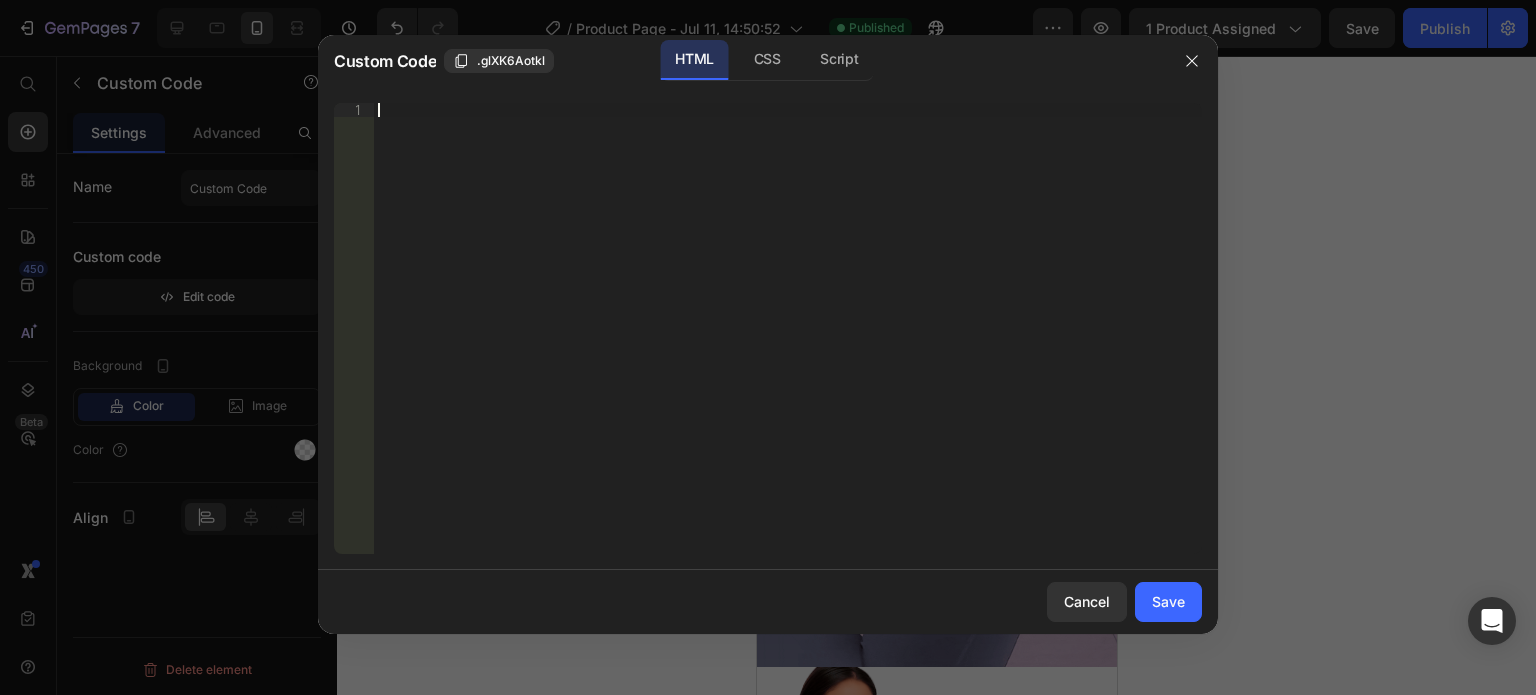 paste on "<div id=“_rsi-cod-form-embed-custom-hook”></div>" 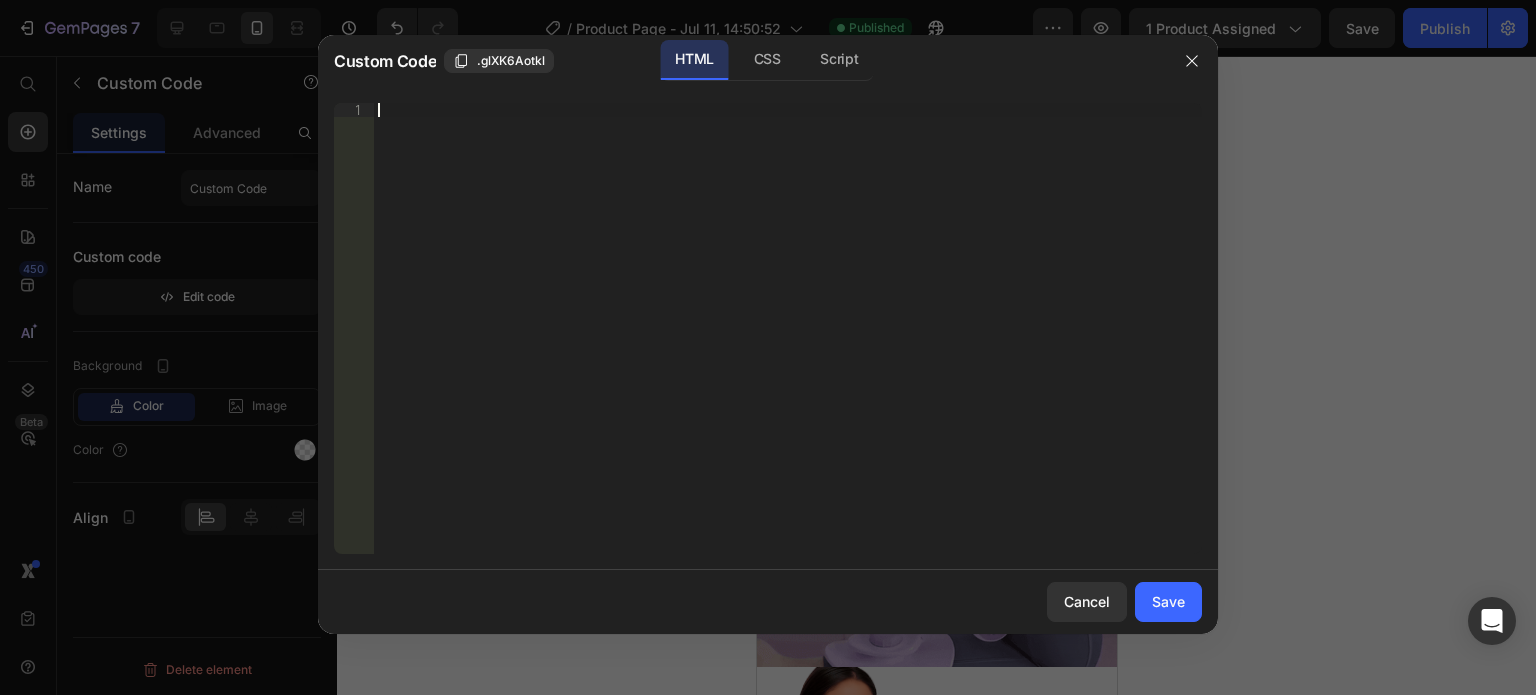 type on "<div id=“_rsi-cod-form-embed-custom-hook”></div>" 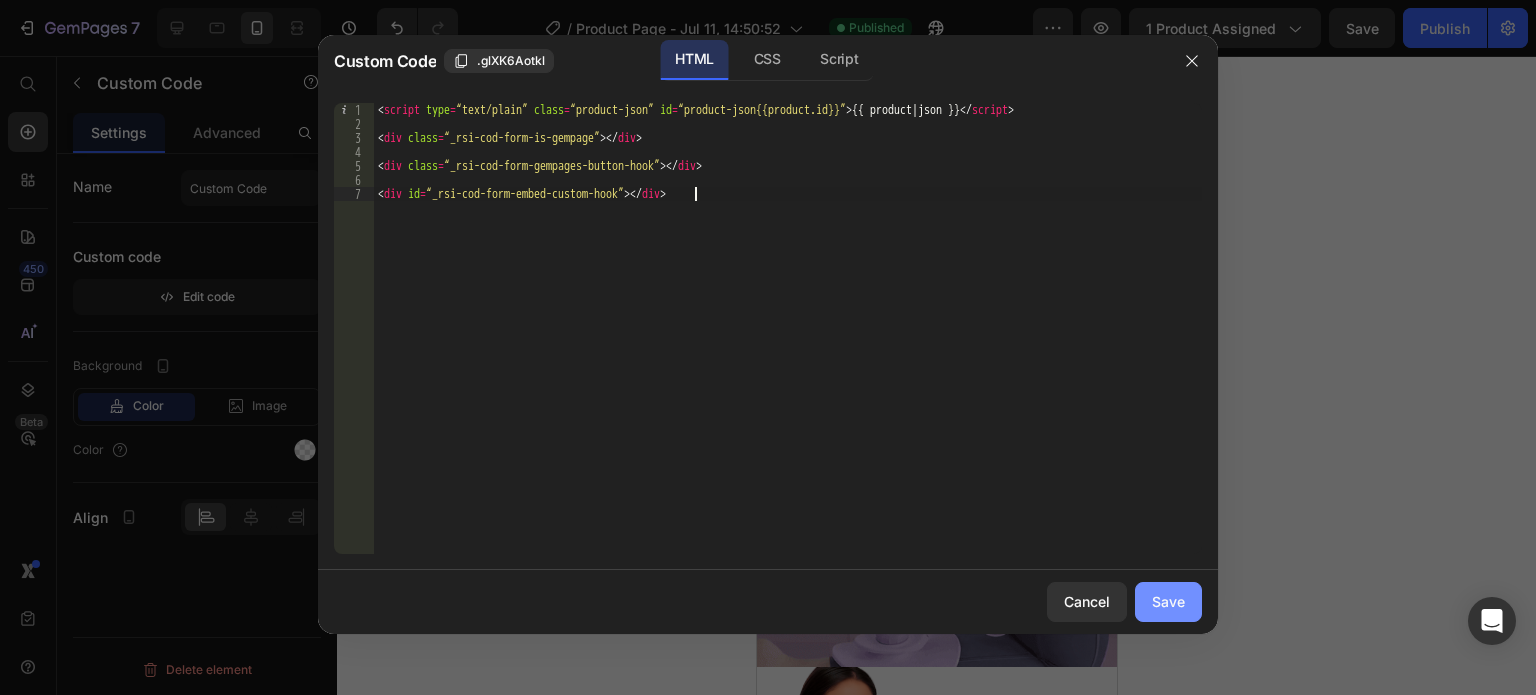 click on "Save" at bounding box center (1168, 601) 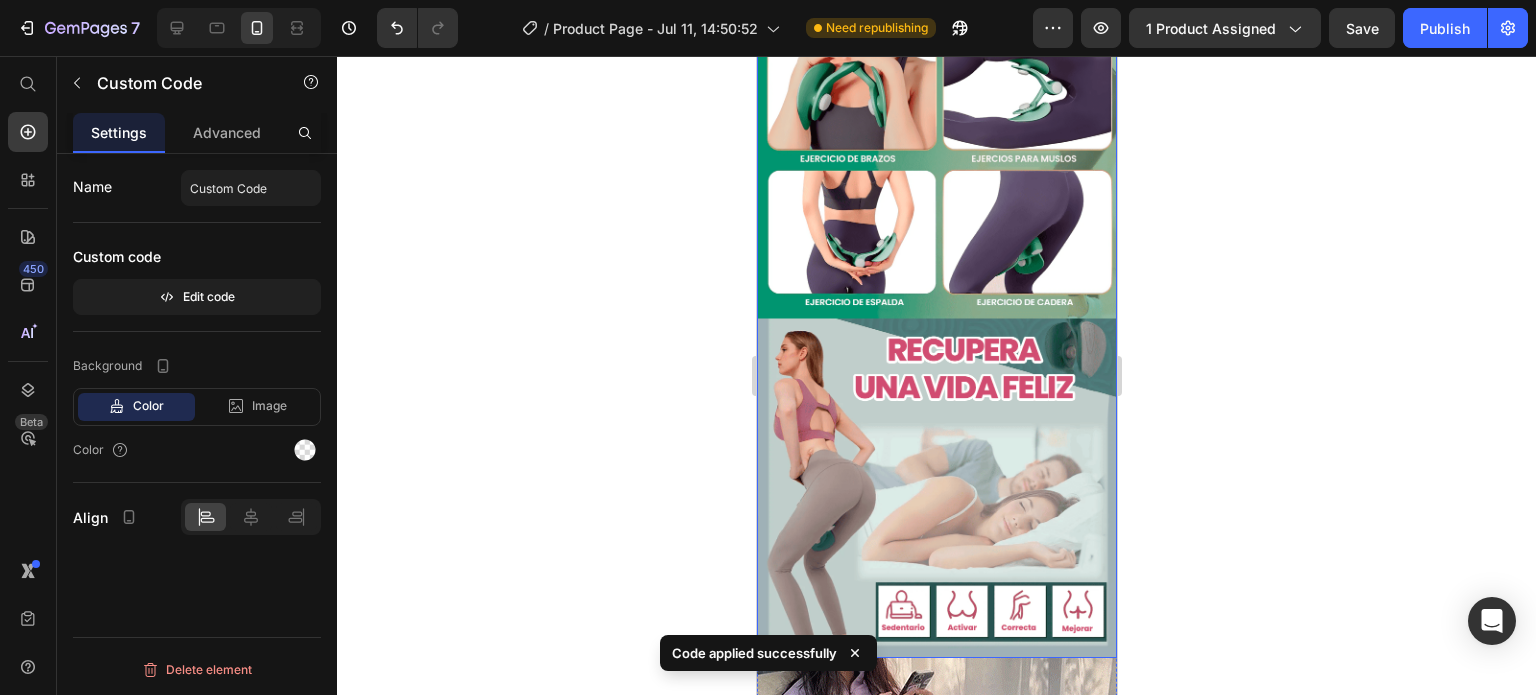 scroll, scrollTop: 2300, scrollLeft: 0, axis: vertical 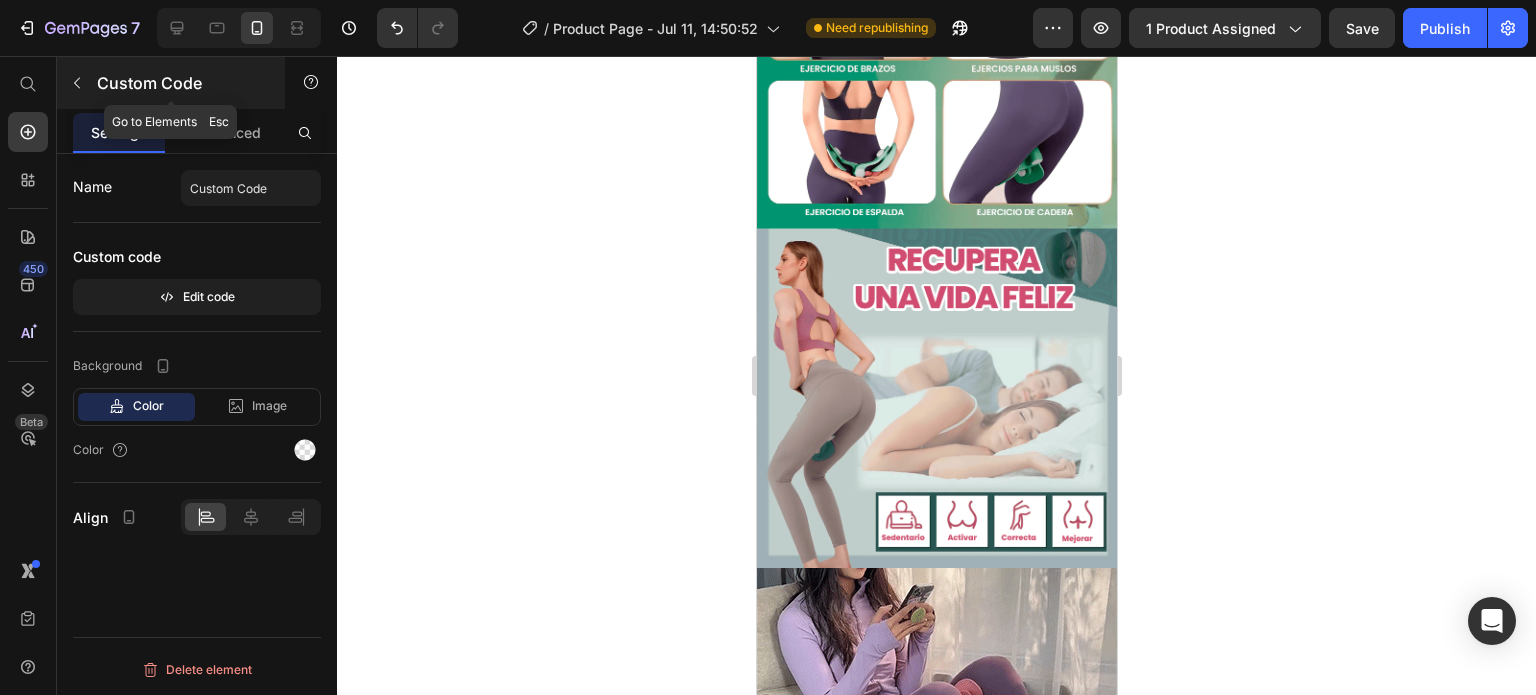click 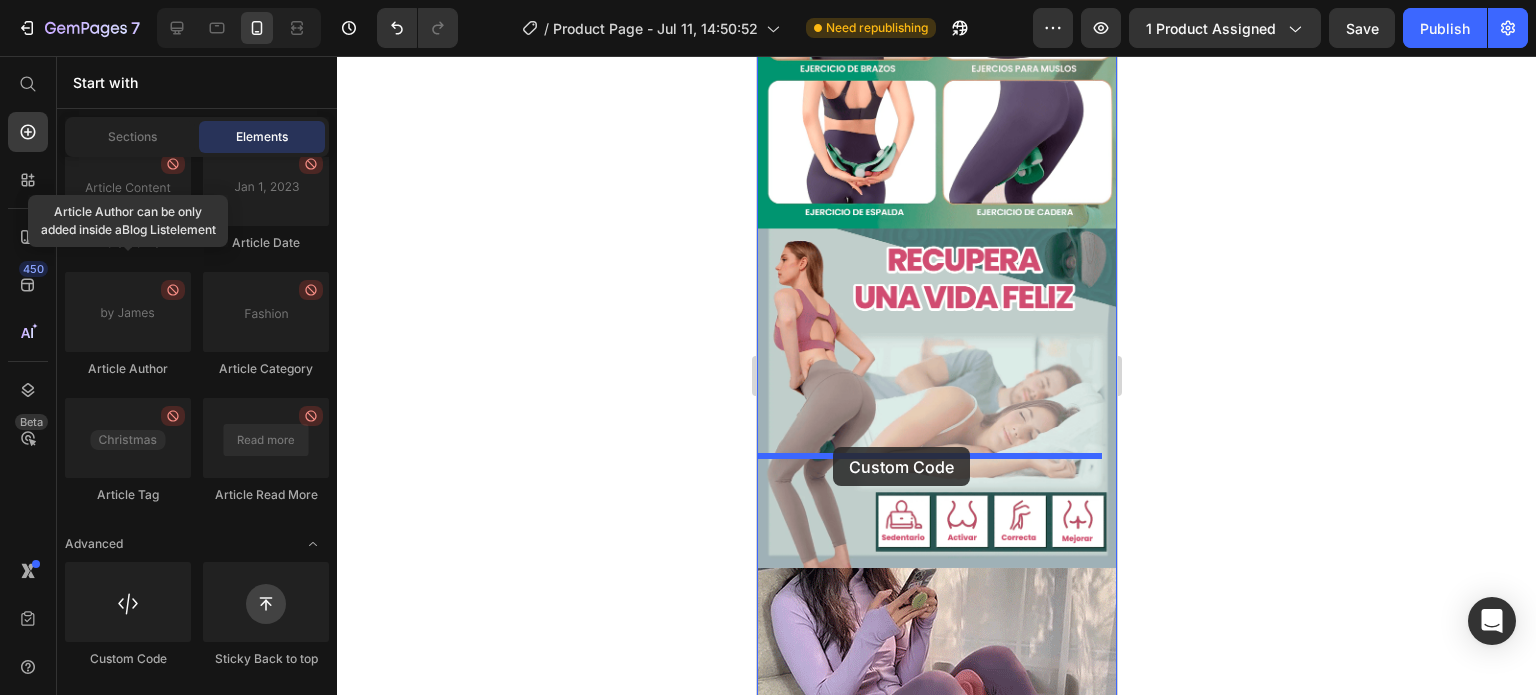 drag, startPoint x: 904, startPoint y: 678, endPoint x: 838, endPoint y: 453, distance: 234.48027 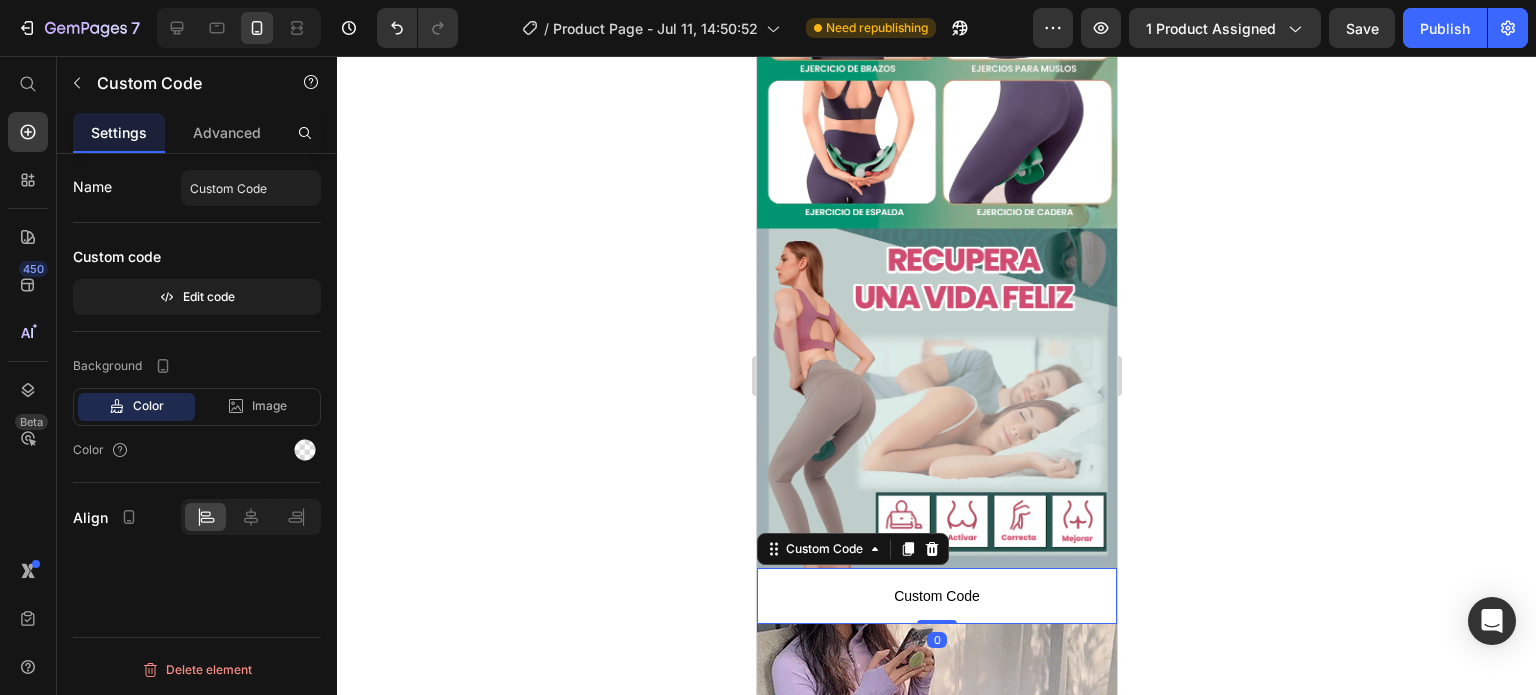 click on "Custom Code" at bounding box center [936, 596] 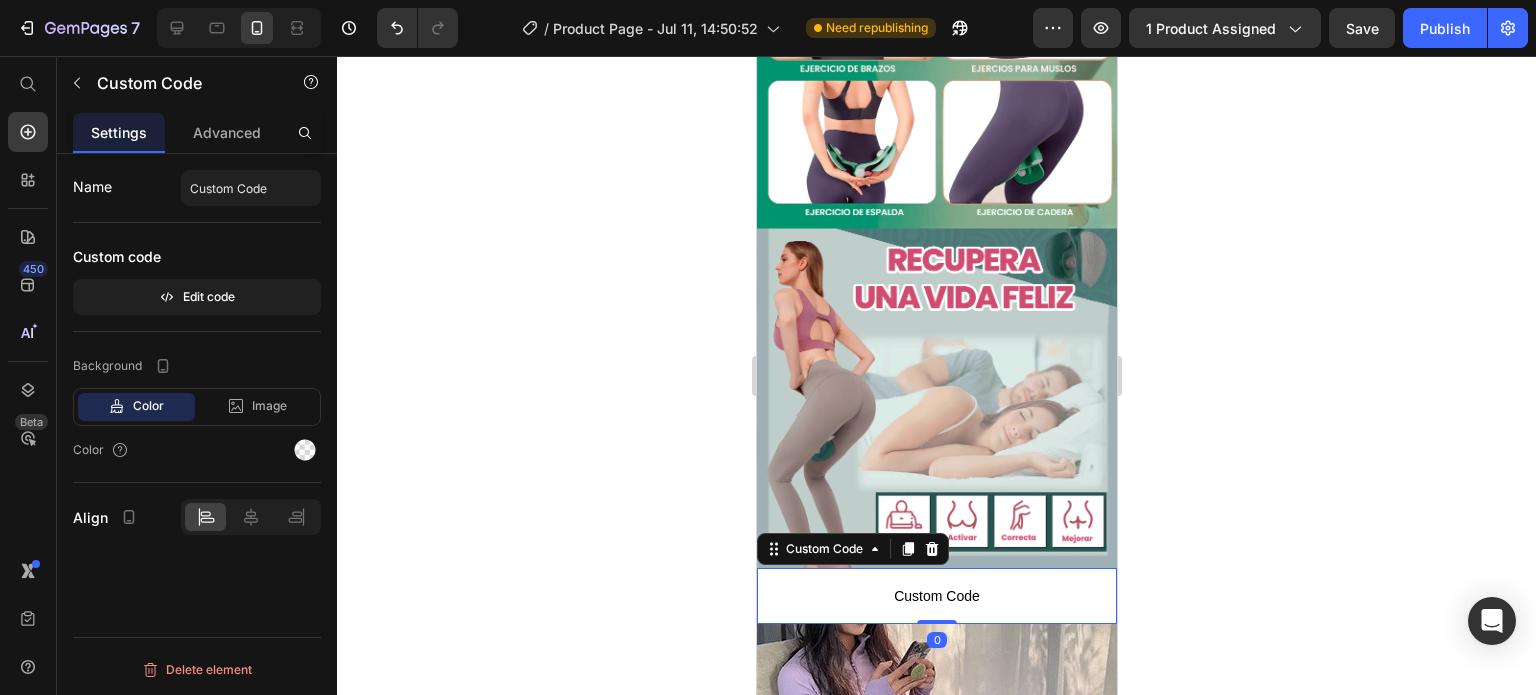 click on "Custom Code" at bounding box center [936, 596] 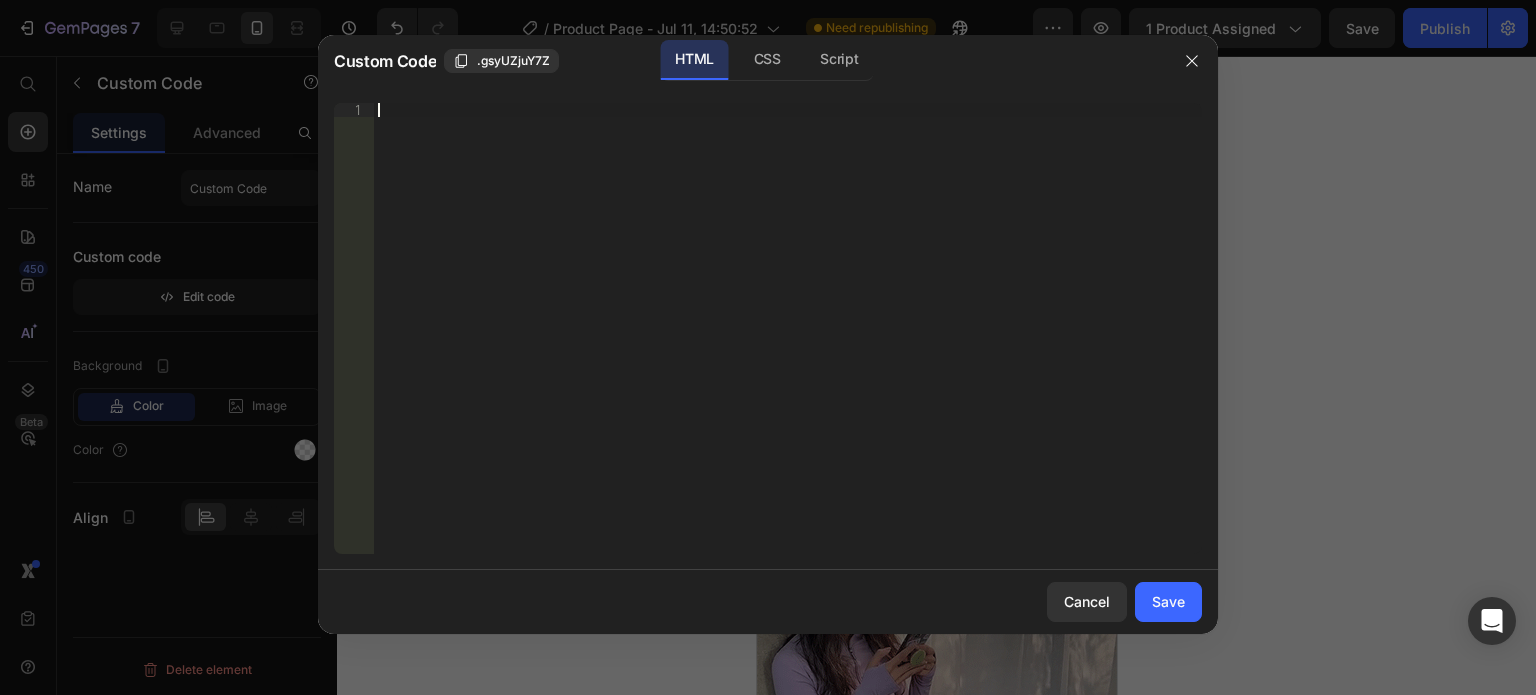 click on "Insert the 3rd-party installation code, HTML code, or Liquid code to display custom content." at bounding box center [788, 342] 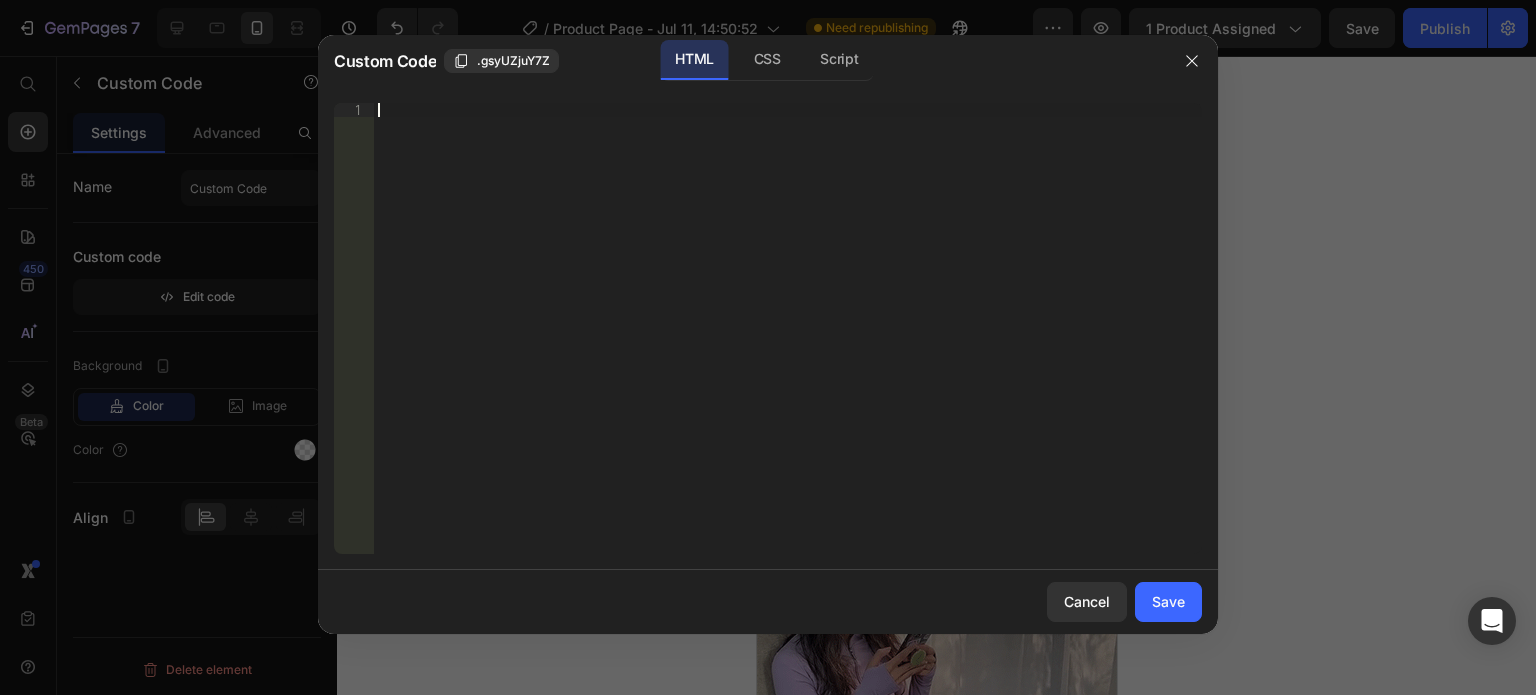 paste on "<div id=“_rsi-cod-form-embed-custom-hook”></div>" 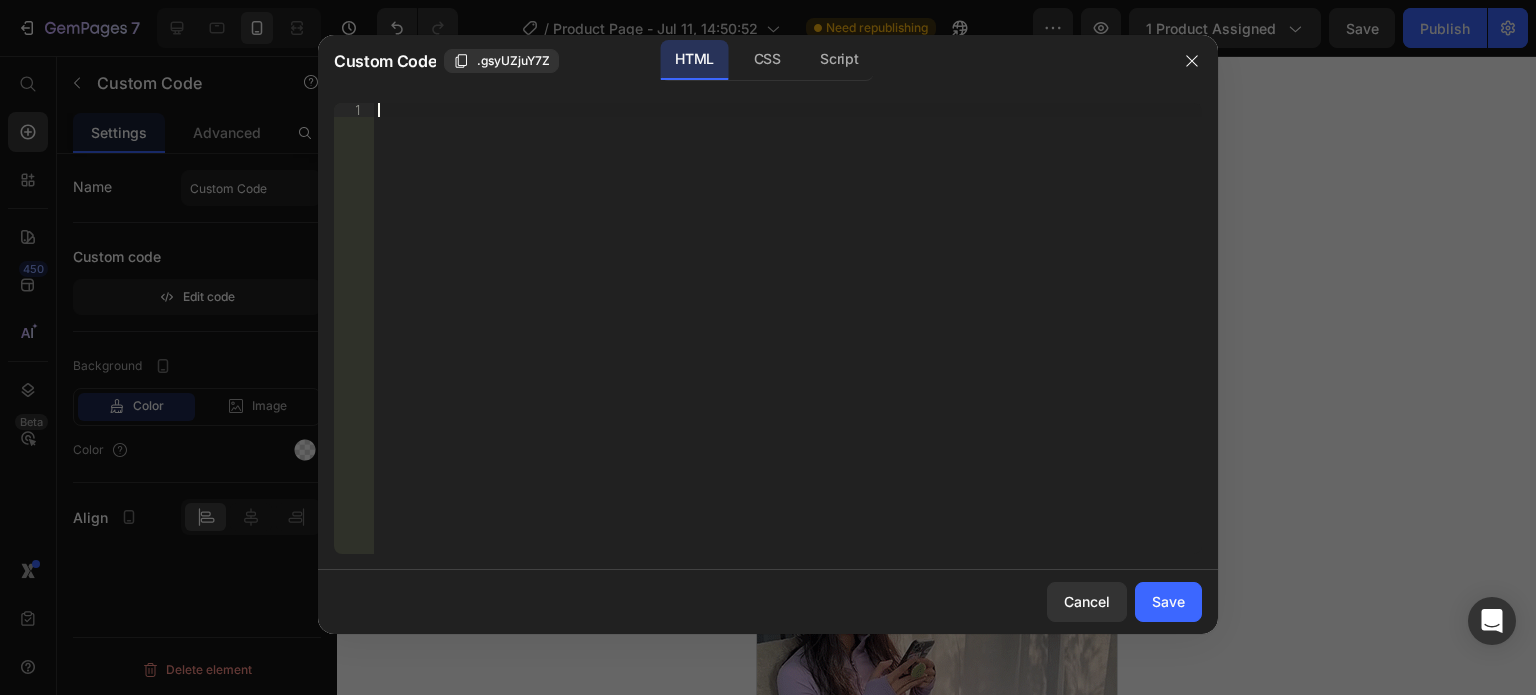 type on "<div id=“_rsi-cod-form-embed-custom-hook”></div>" 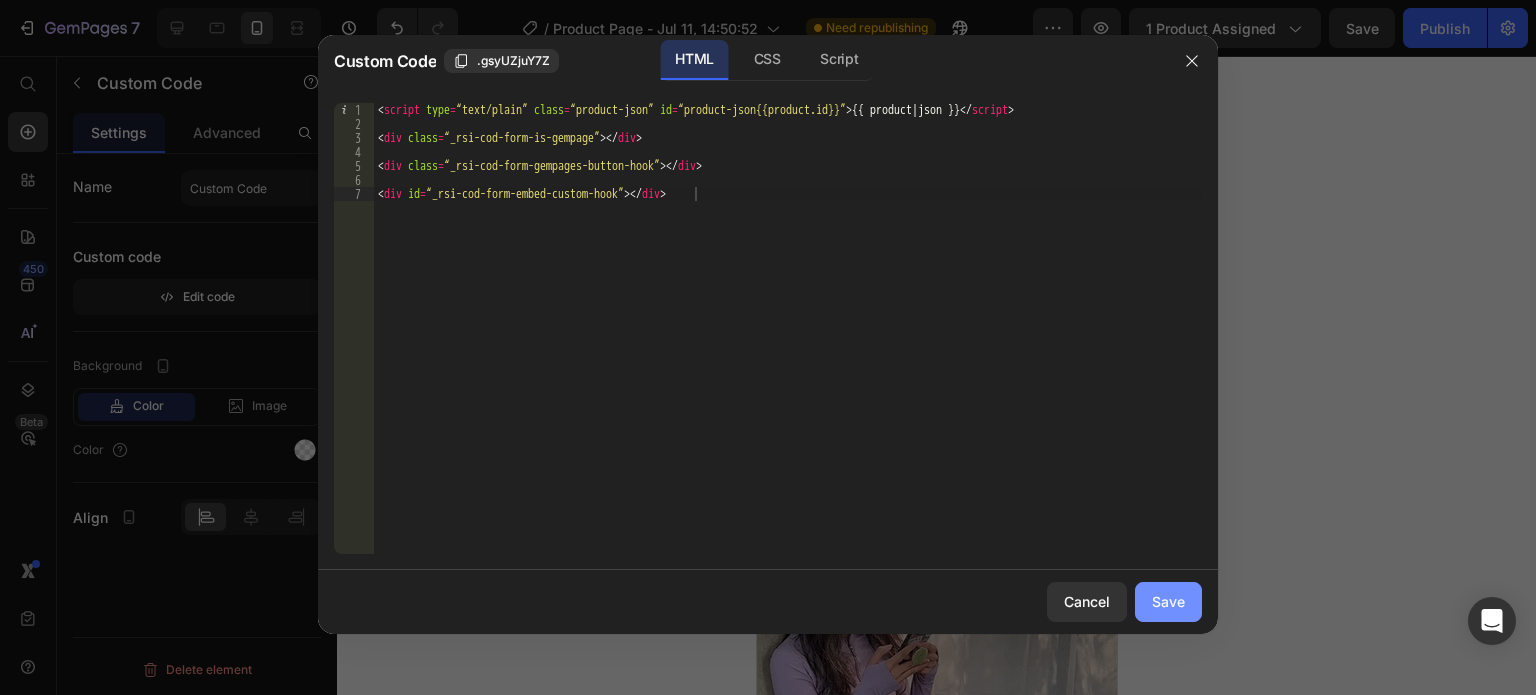 click on "Save" at bounding box center [1168, 601] 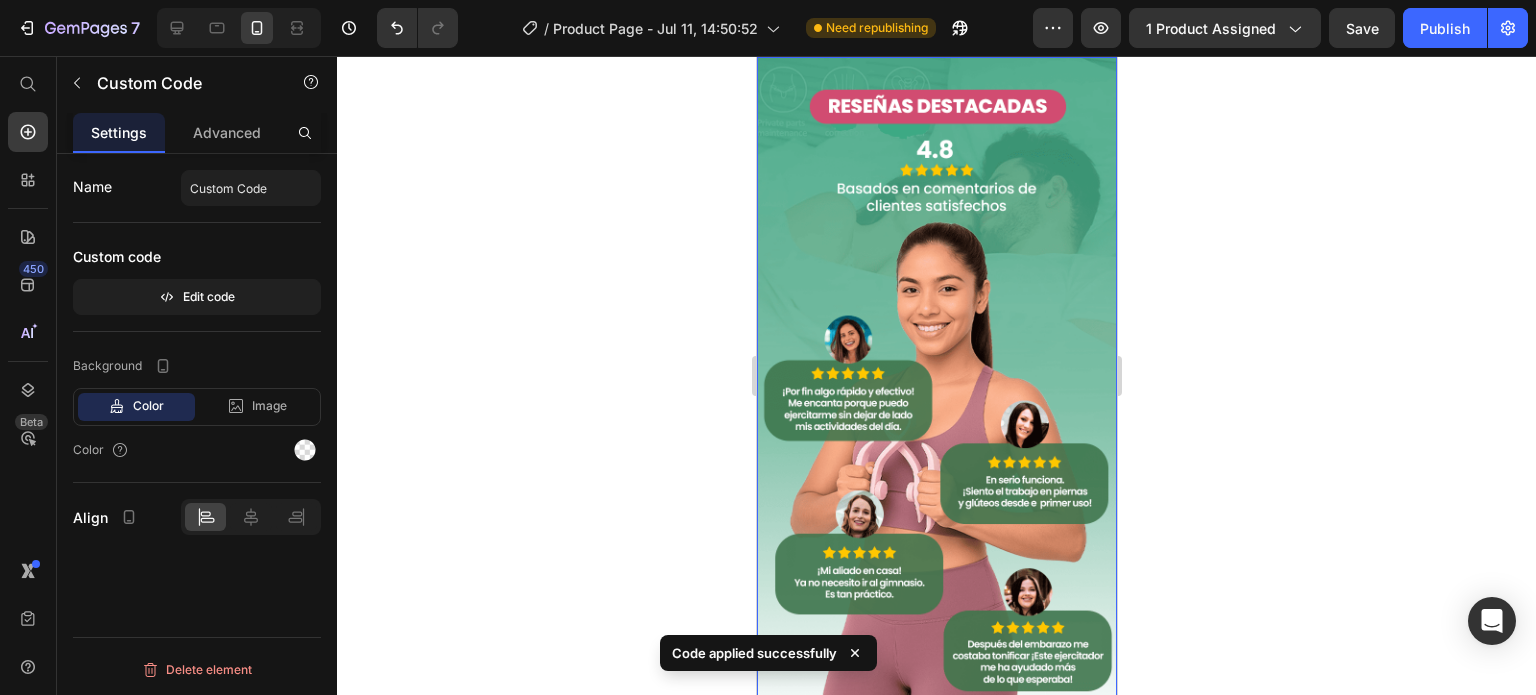scroll, scrollTop: 3500, scrollLeft: 0, axis: vertical 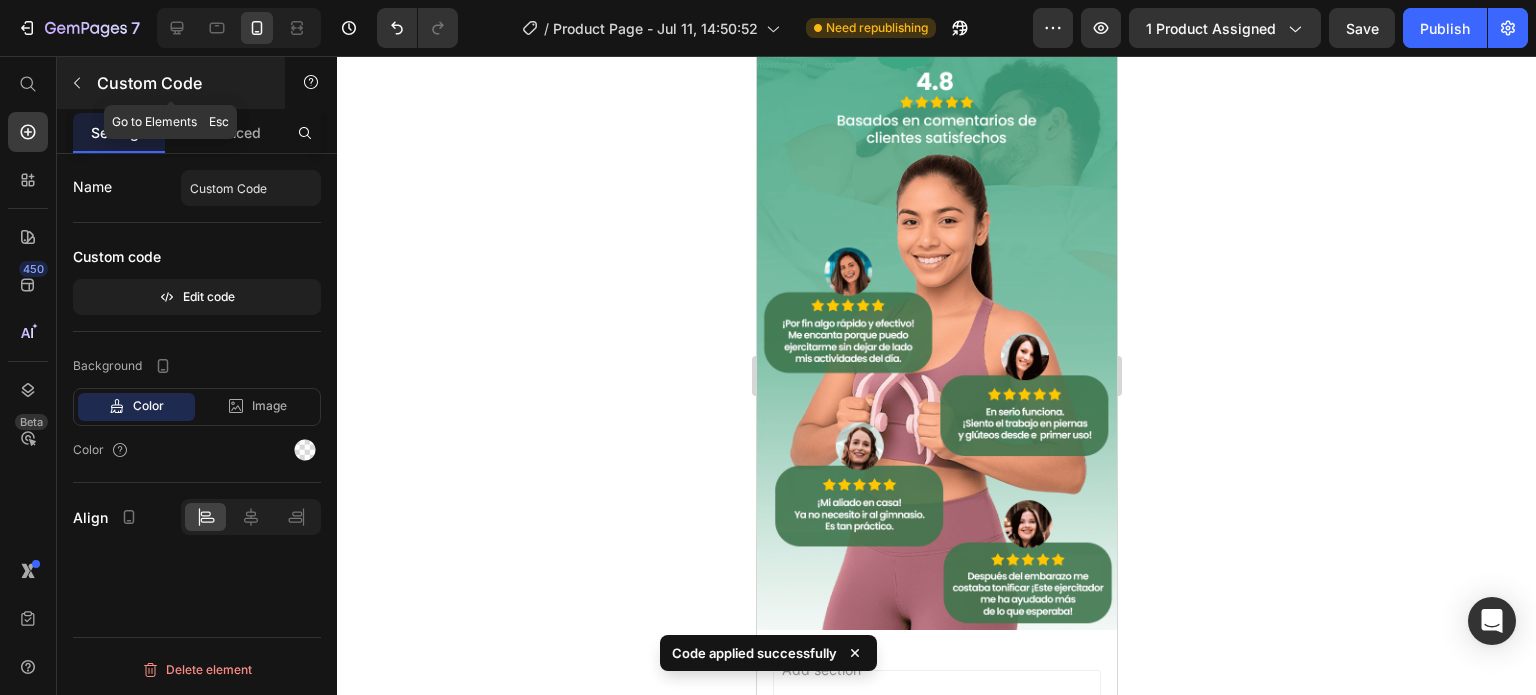 click at bounding box center [77, 83] 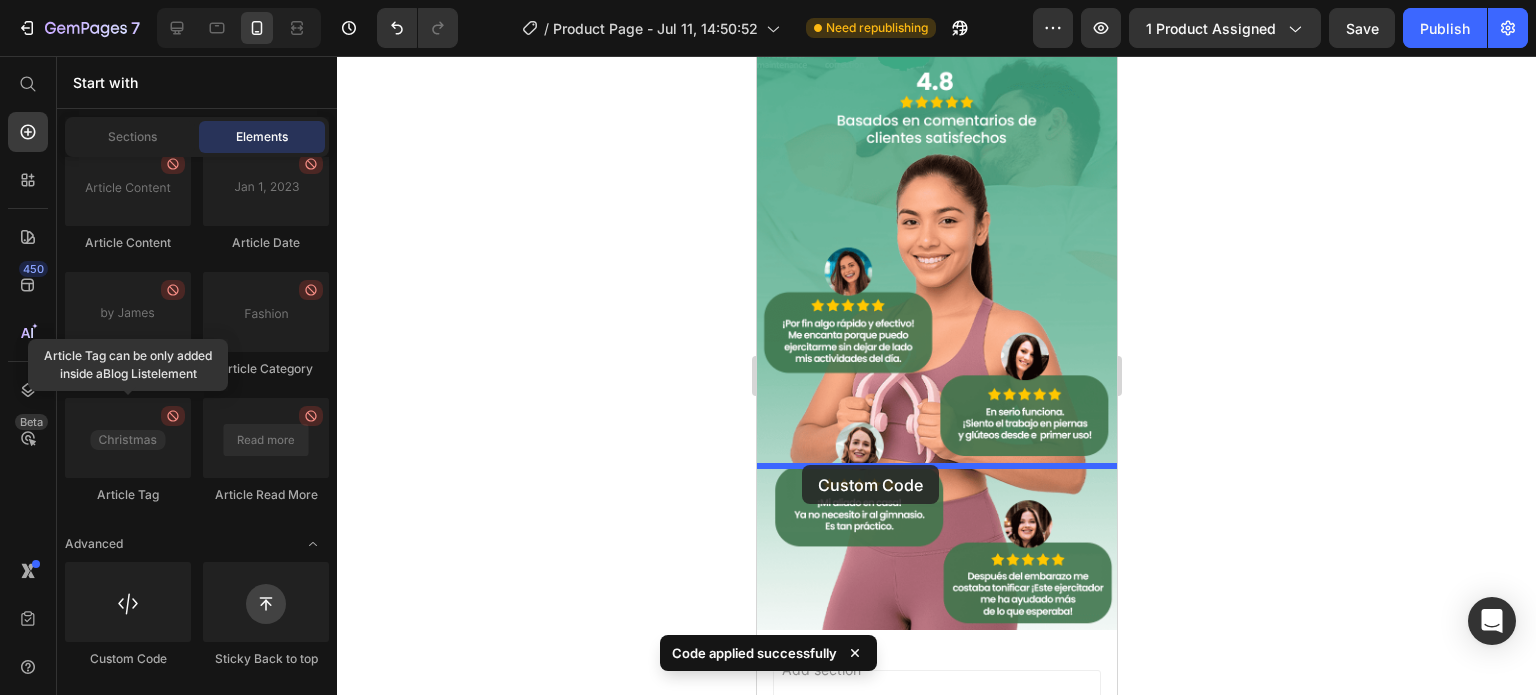drag, startPoint x: 872, startPoint y: 679, endPoint x: 801, endPoint y: 465, distance: 225.47061 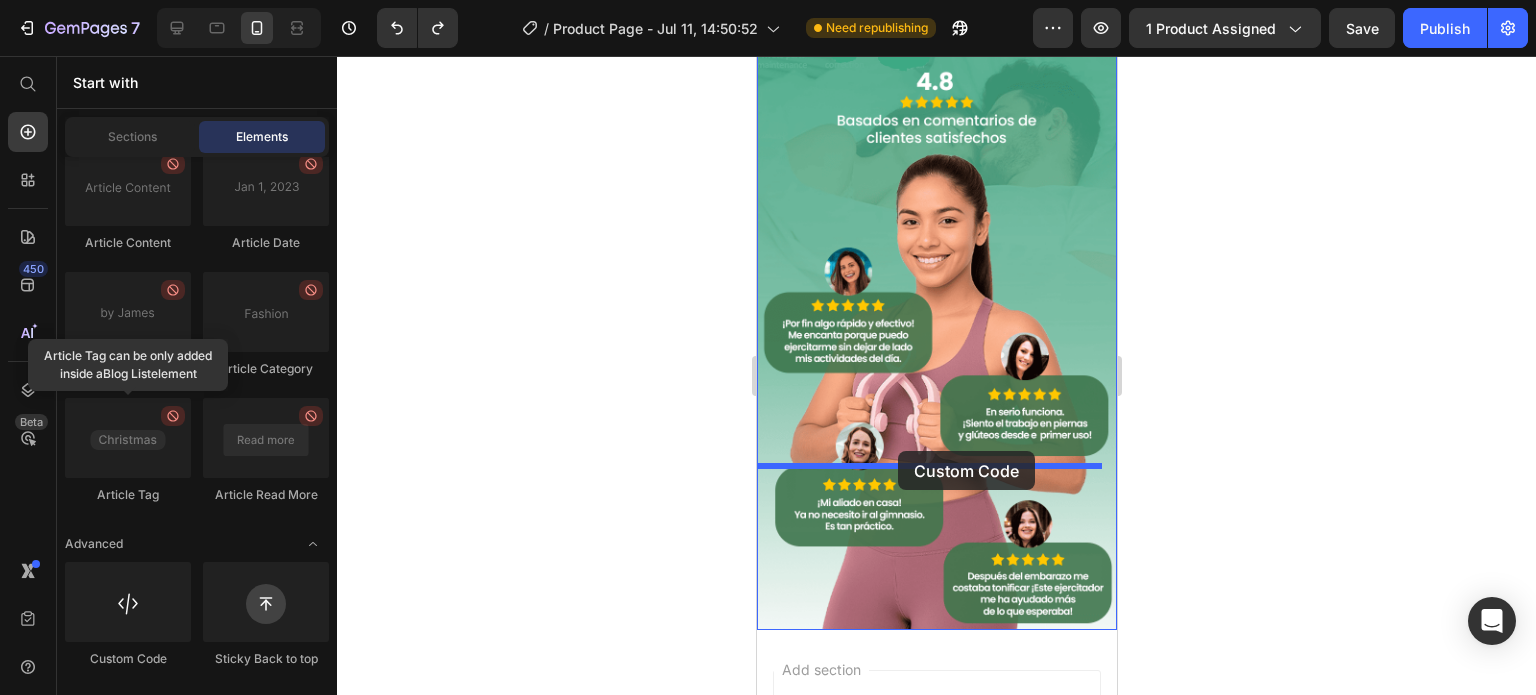 drag, startPoint x: 885, startPoint y: 656, endPoint x: 897, endPoint y: 451, distance: 205.35092 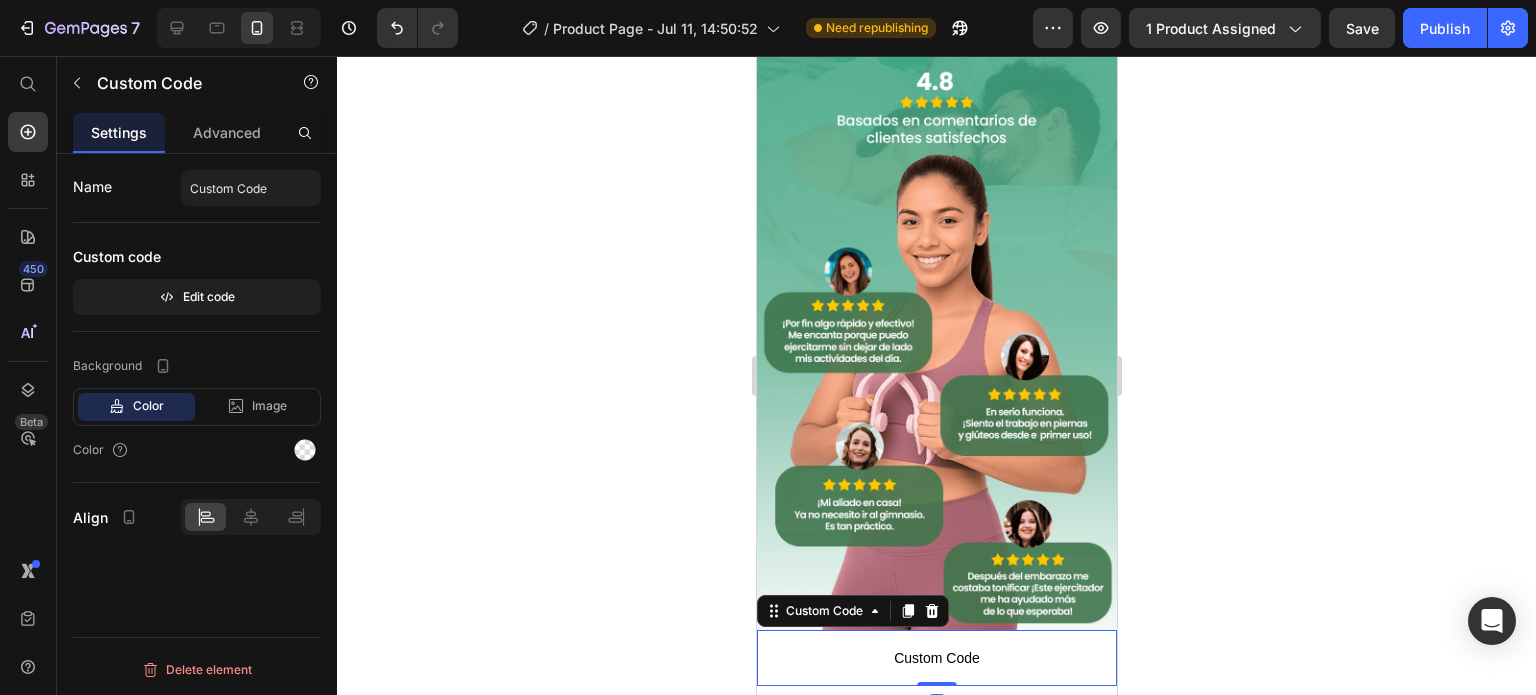 click on "Custom Code" at bounding box center [936, 658] 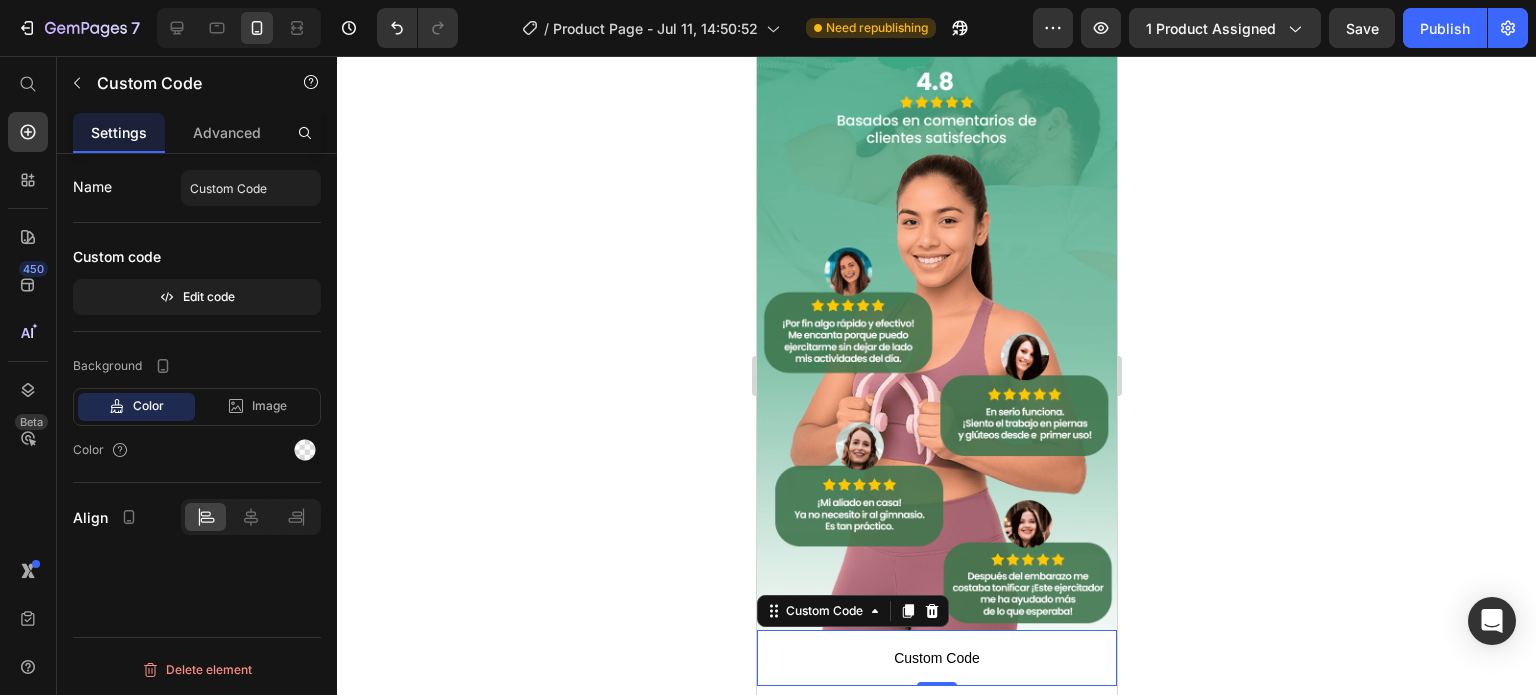 click on "Custom Code" at bounding box center (936, 658) 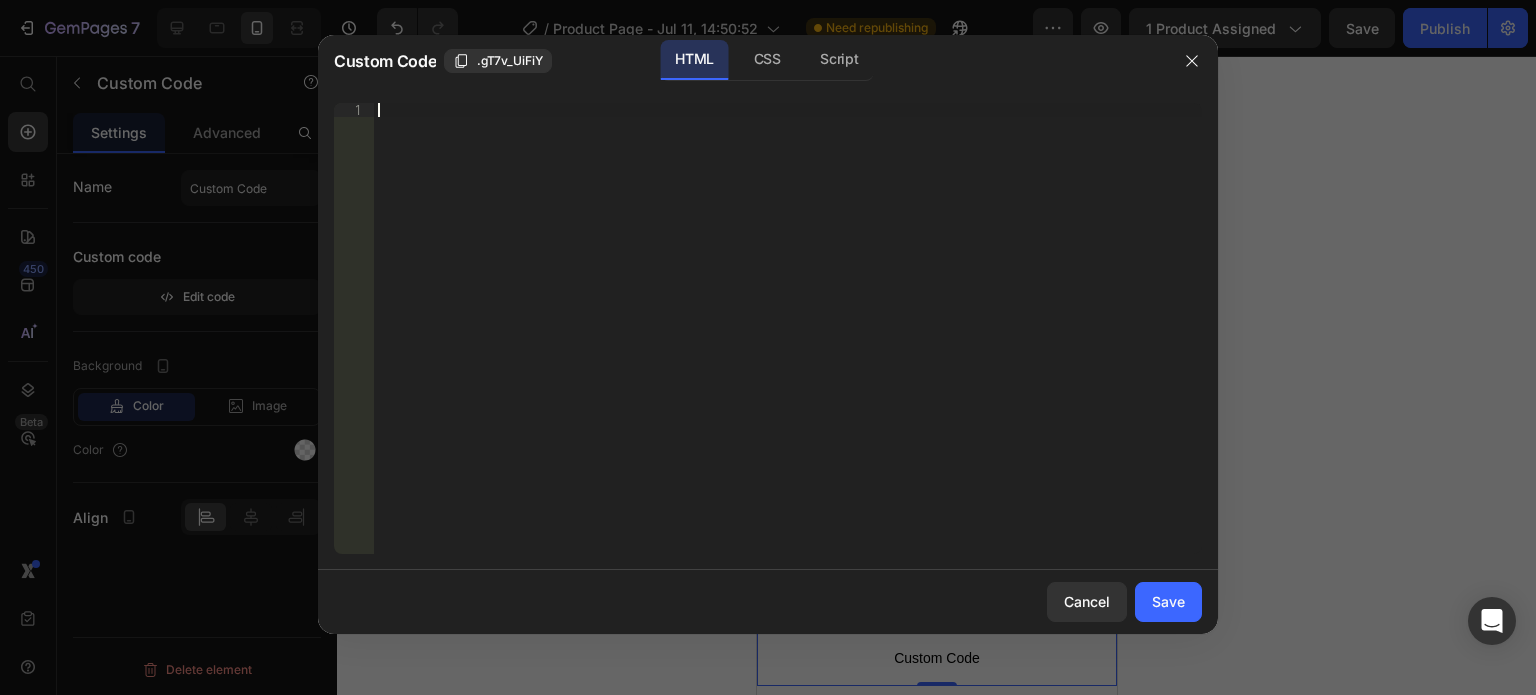 click on "Insert the 3rd-party installation code, HTML code, or Liquid code to display custom content." at bounding box center [788, 342] 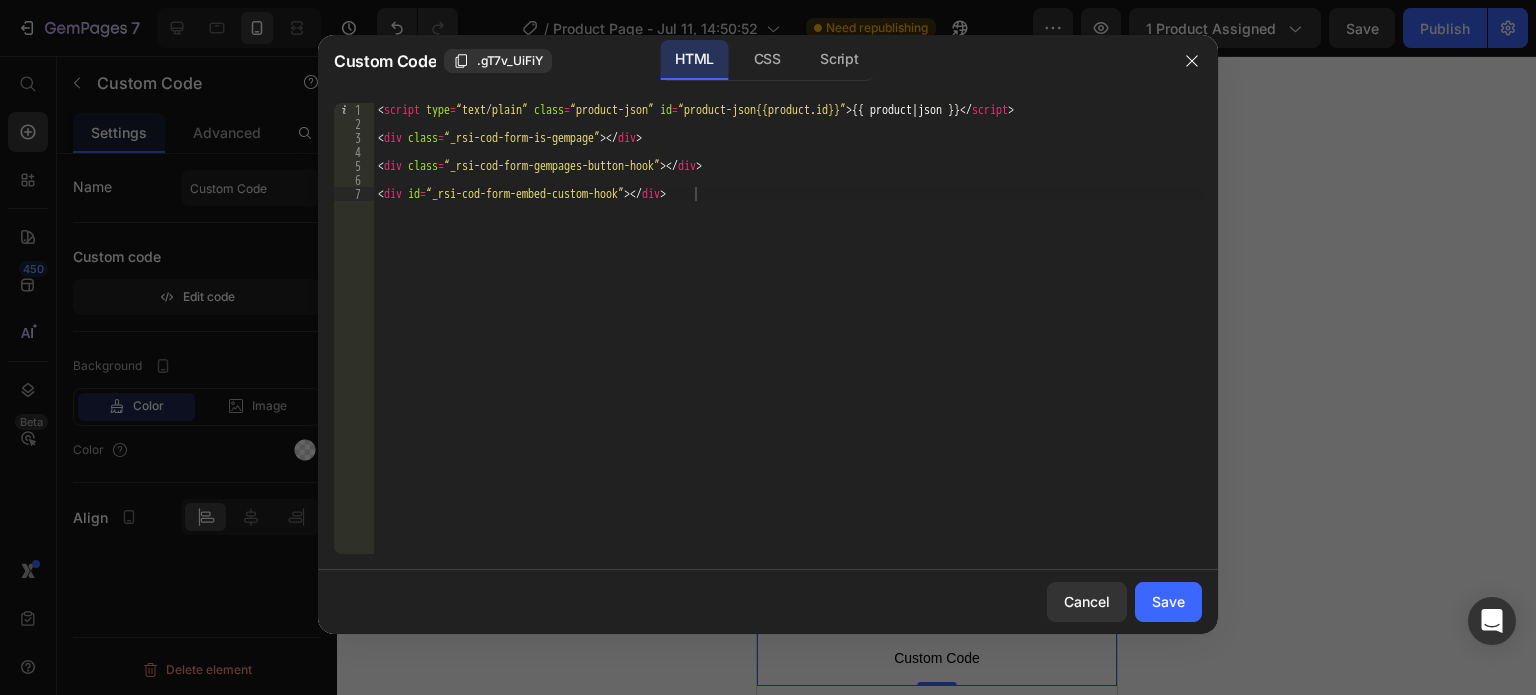 click on "Save" 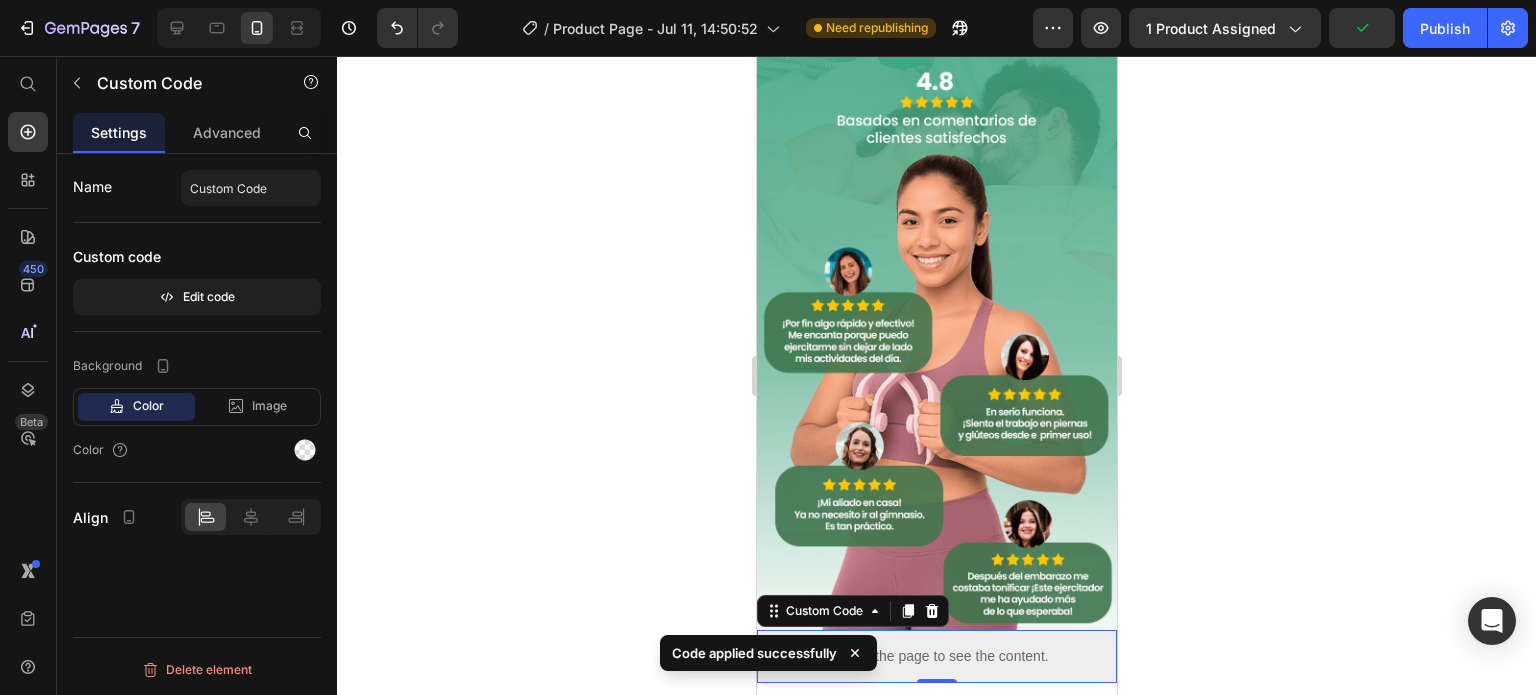 click on "Add section Choose templates inspired by CRO experts Generate layout from URL or image Add blank section then drag & drop elements" at bounding box center [936, 850] 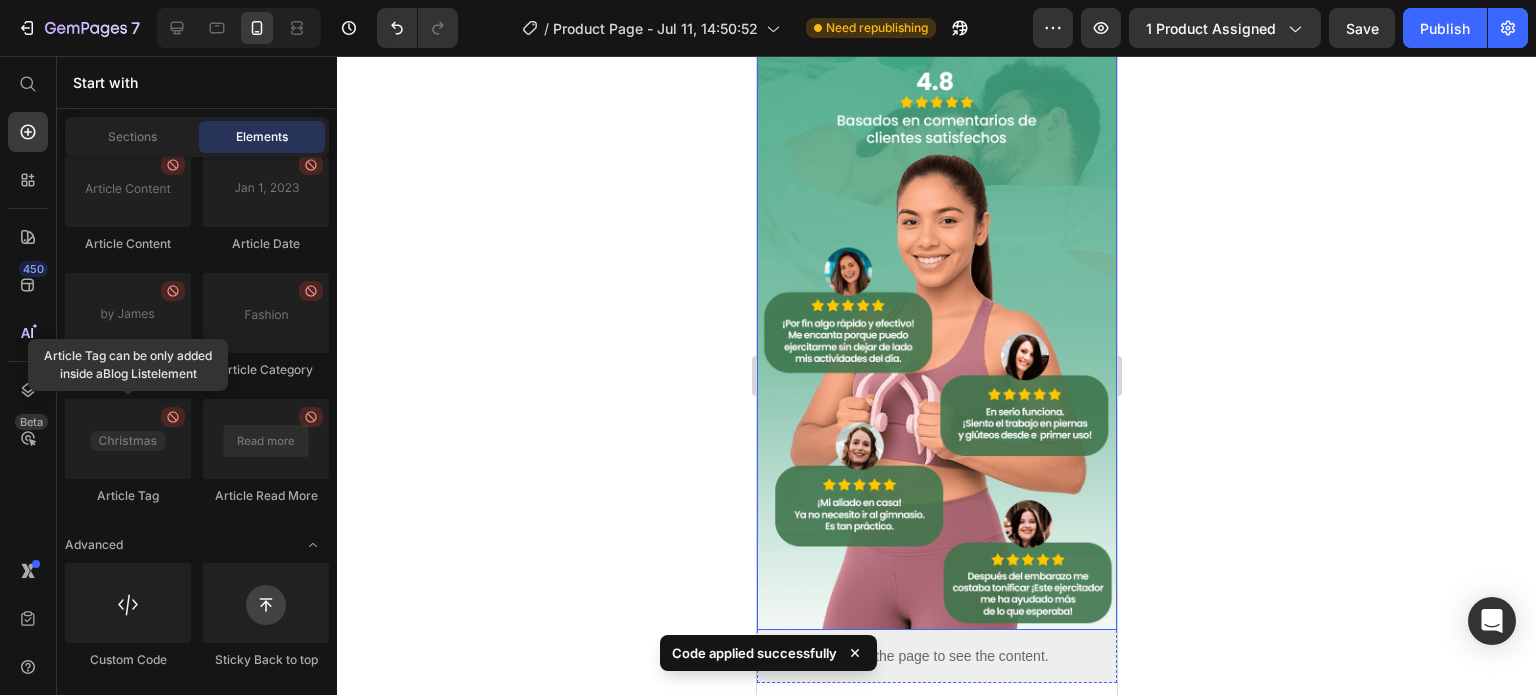 click at bounding box center (936, 309) 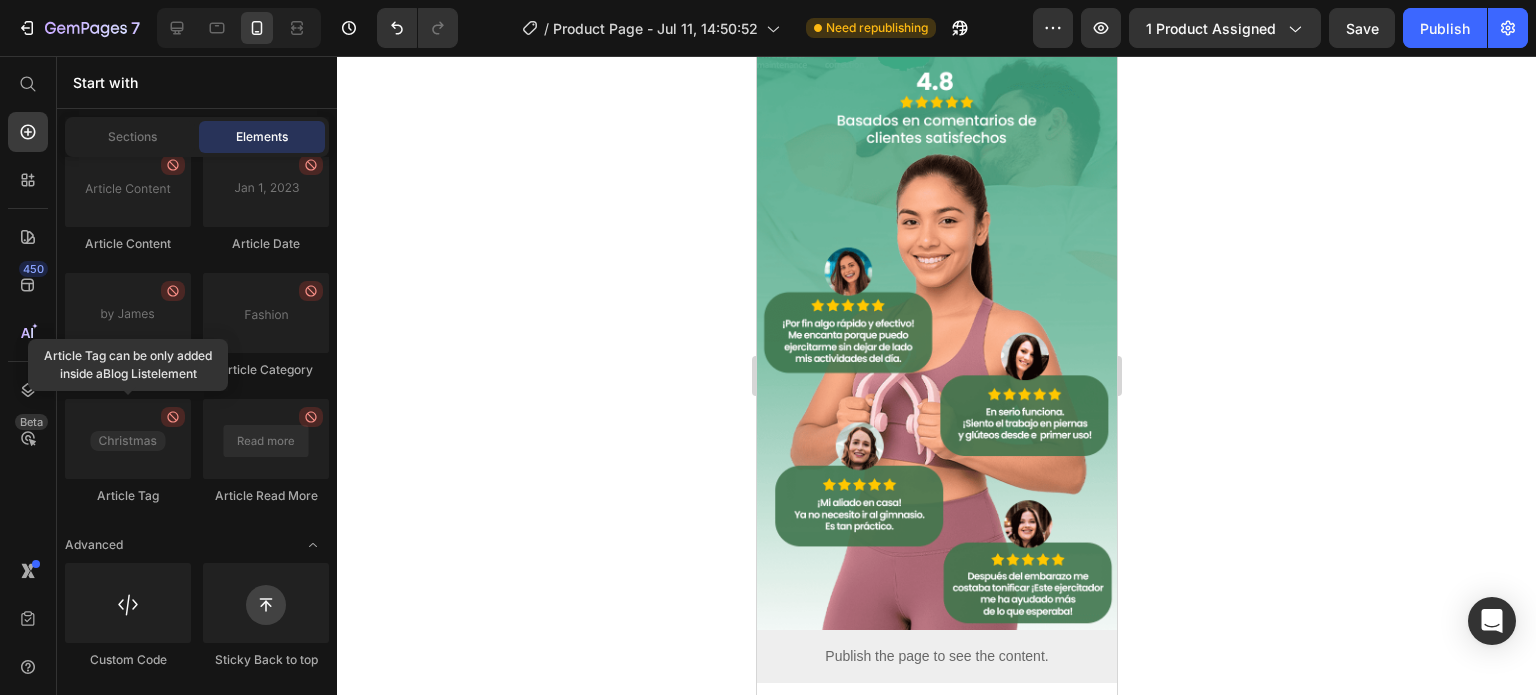 click on "Add section Choose templates inspired by CRO experts Generate layout from URL or image Add blank section then drag & drop elements" at bounding box center [936, 846] 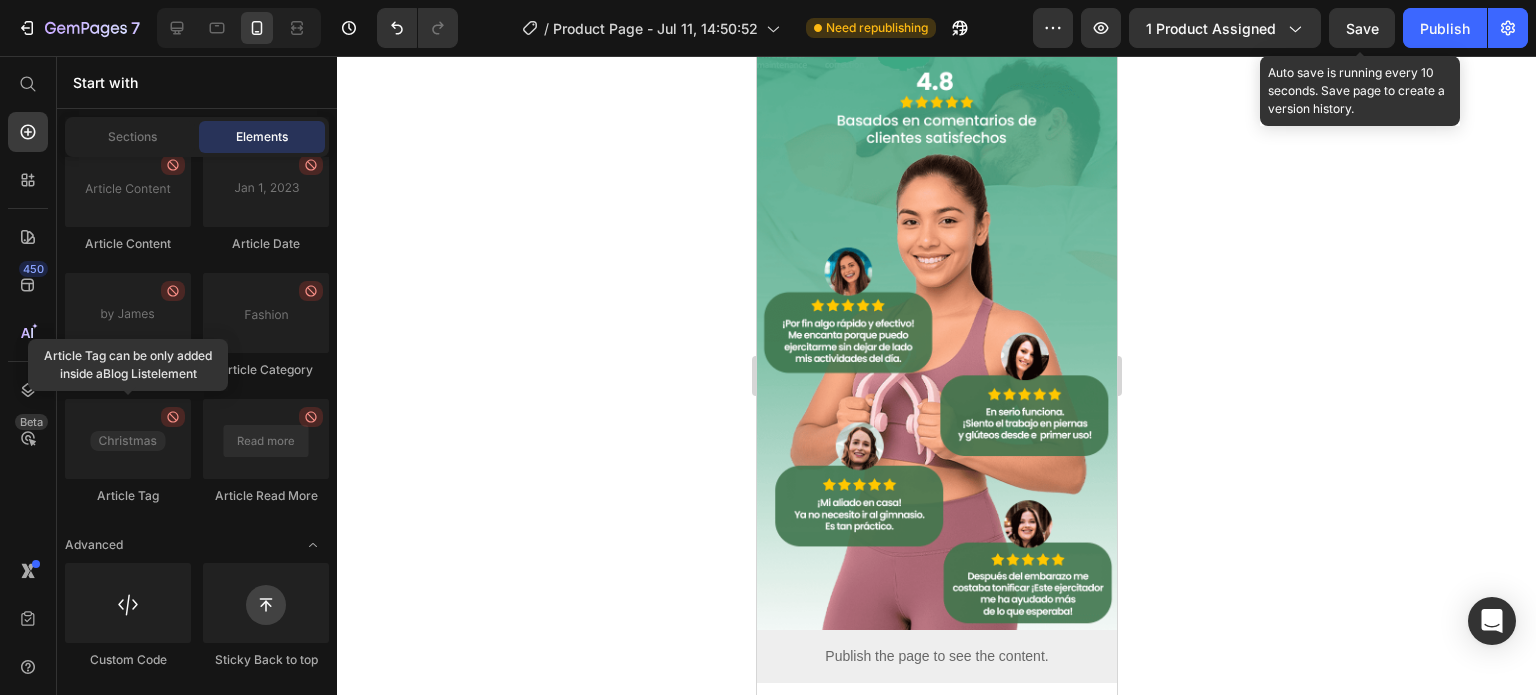 click on "Save" at bounding box center [1362, 28] 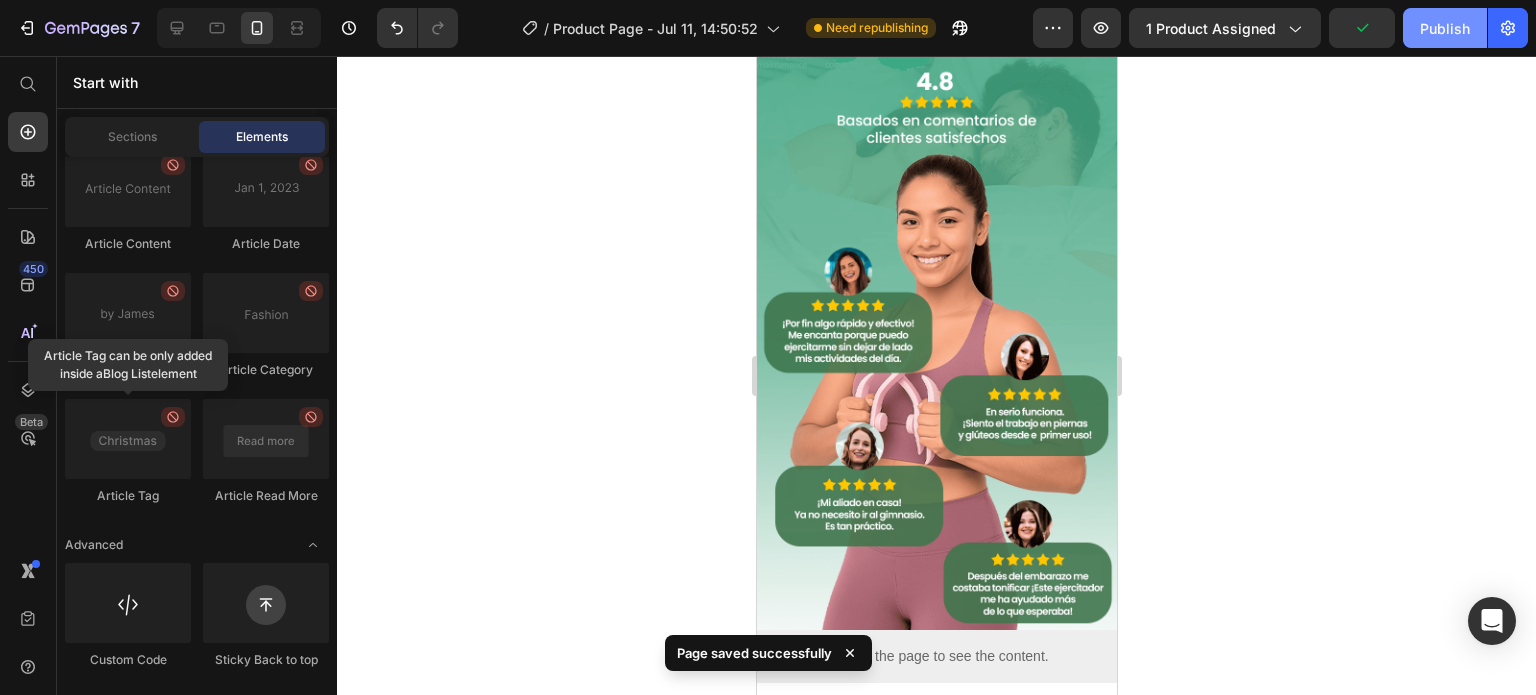 click on "Publish" at bounding box center (1445, 28) 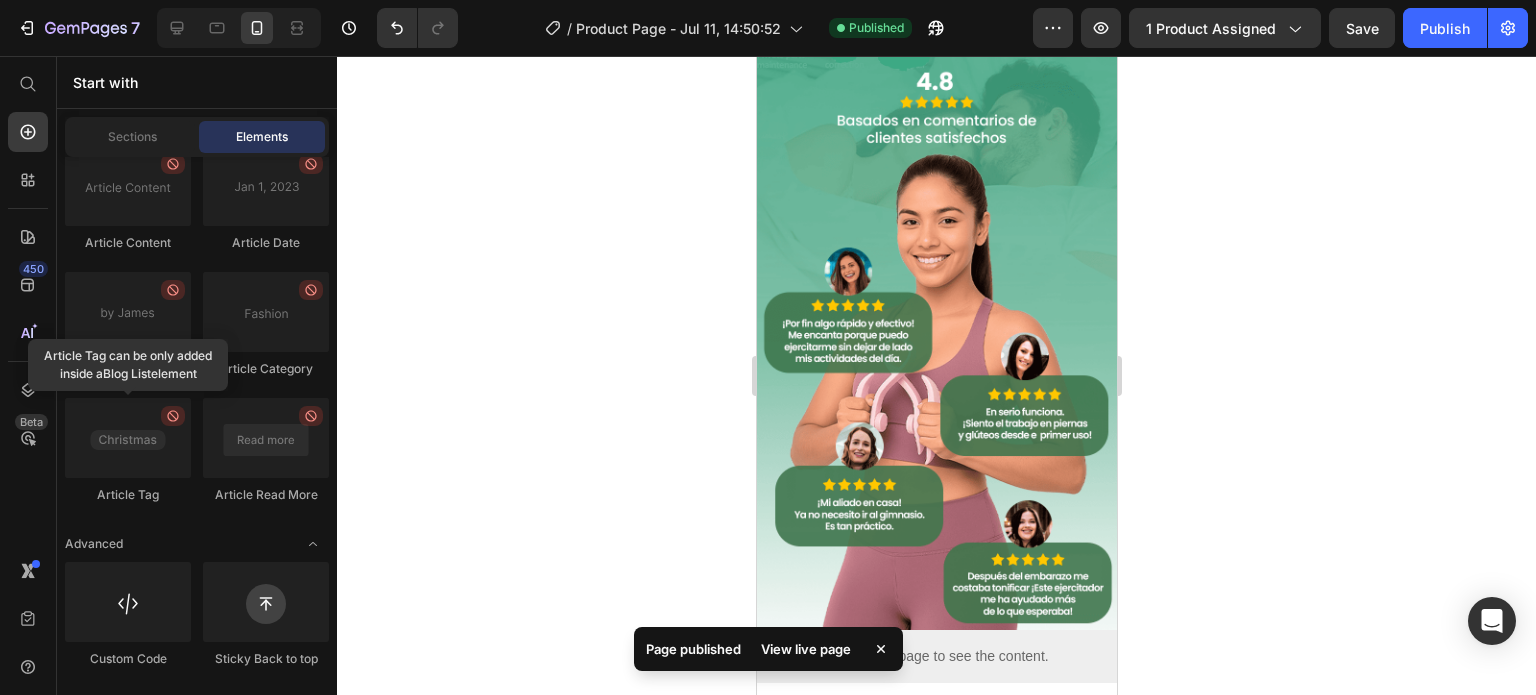 drag, startPoint x: 634, startPoint y: 226, endPoint x: 652, endPoint y: 211, distance: 23.43075 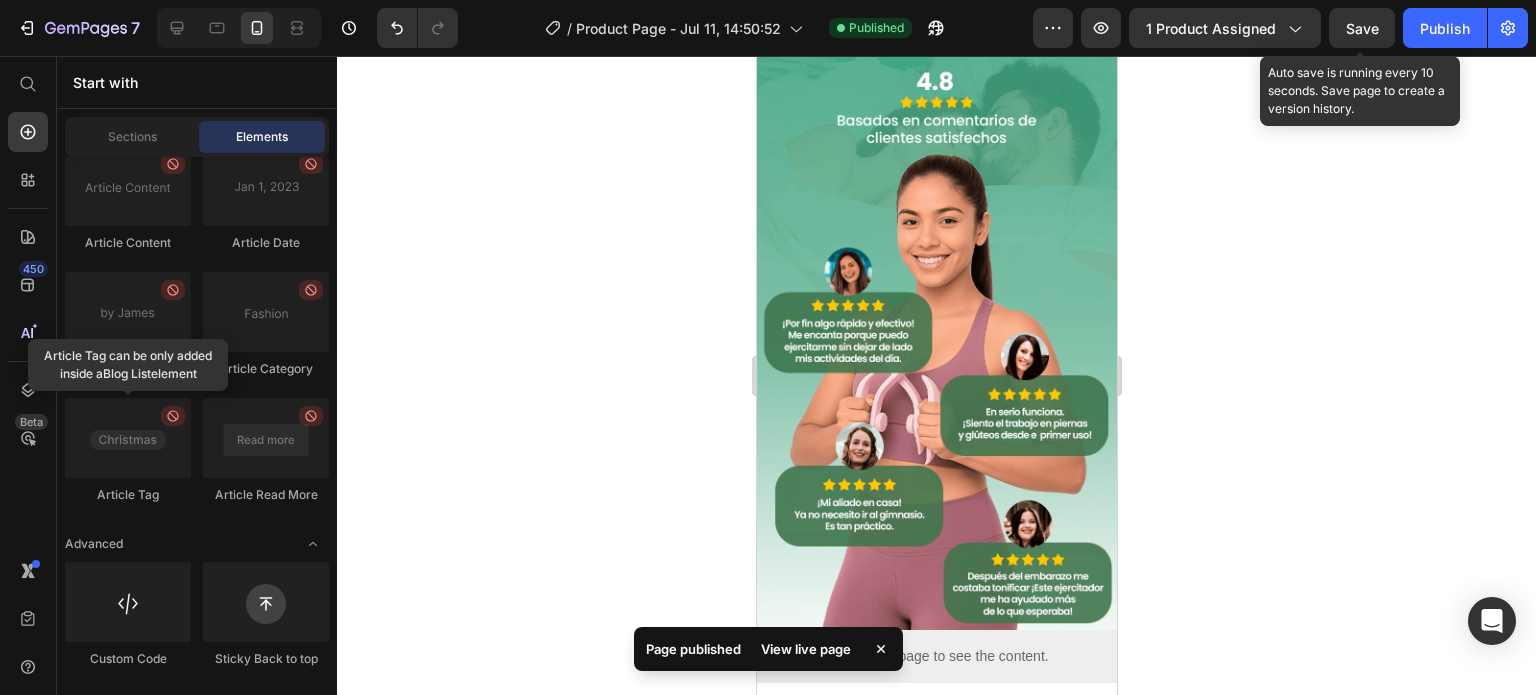 click on "Save" at bounding box center (1362, 28) 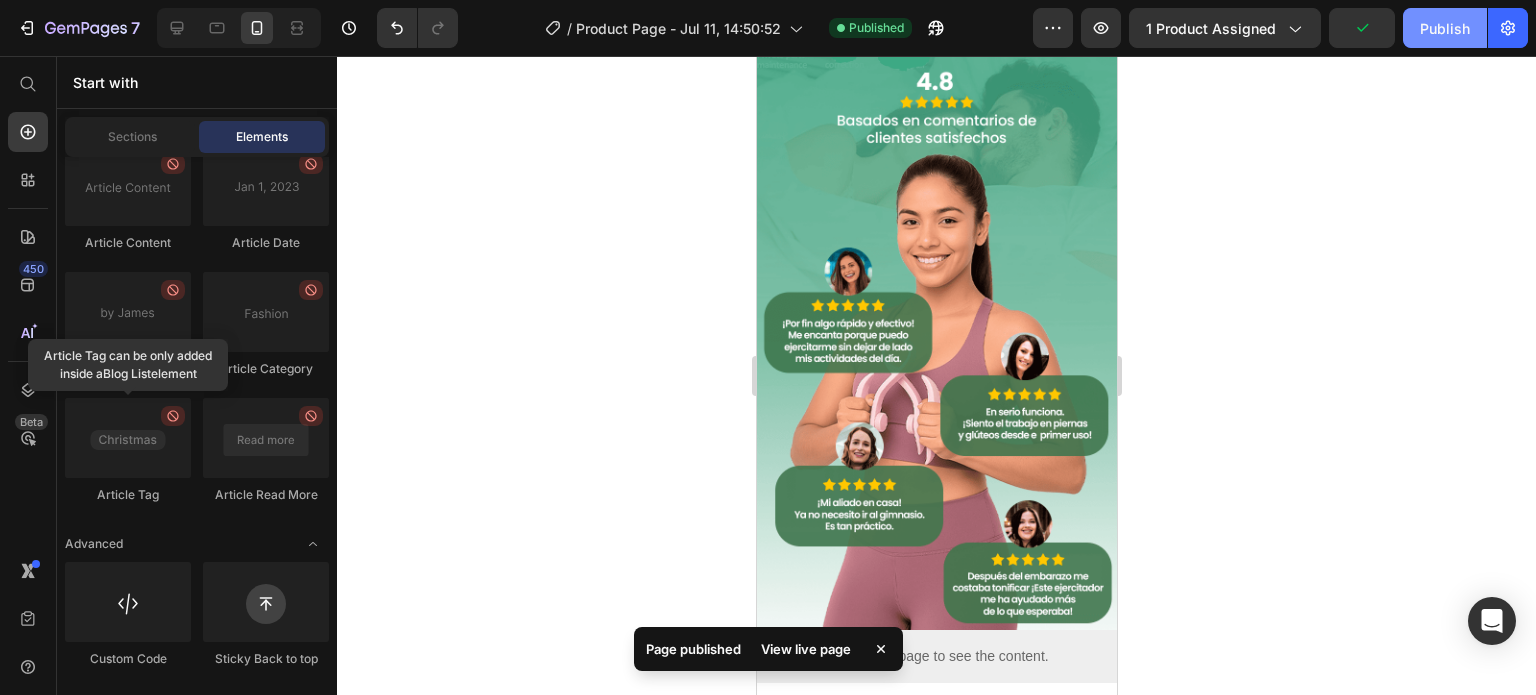 click on "Publish" at bounding box center [1445, 28] 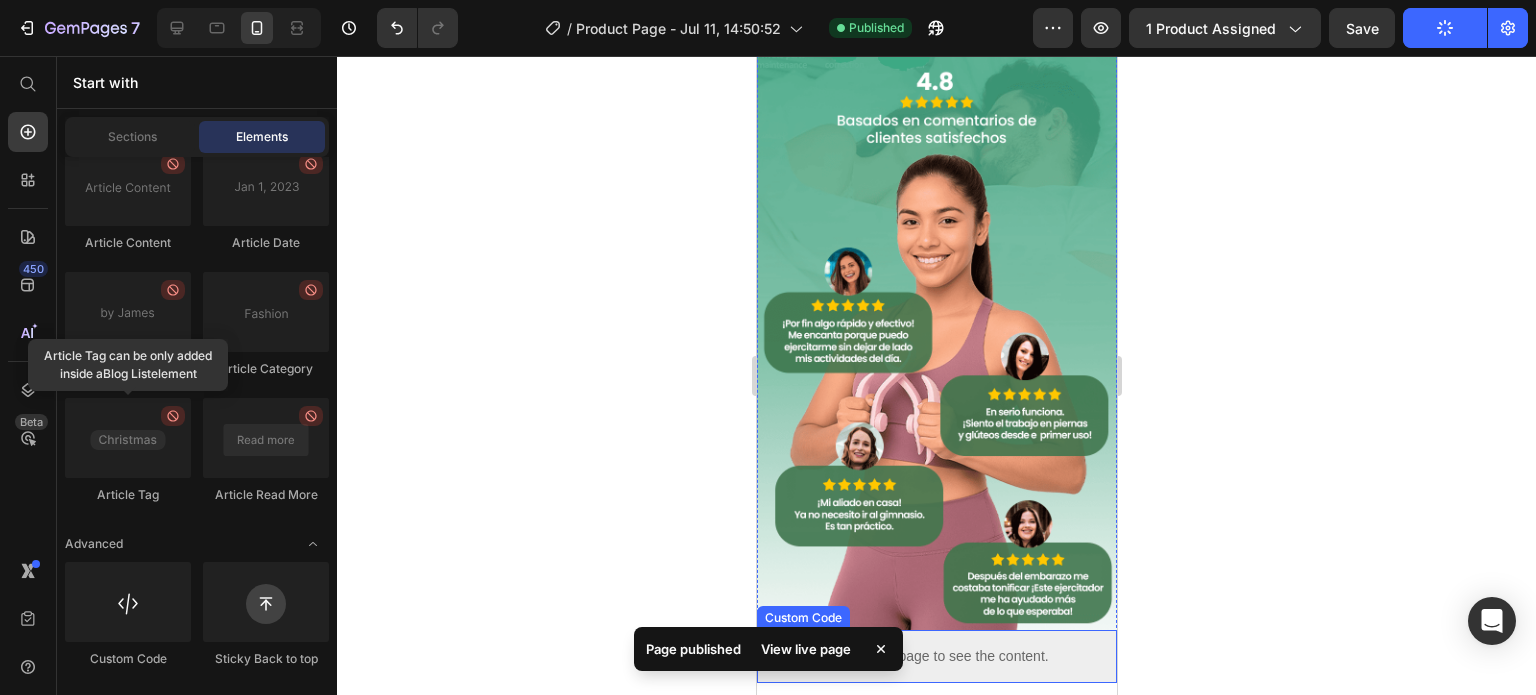 click on "Publish the page to see the content." at bounding box center [936, 656] 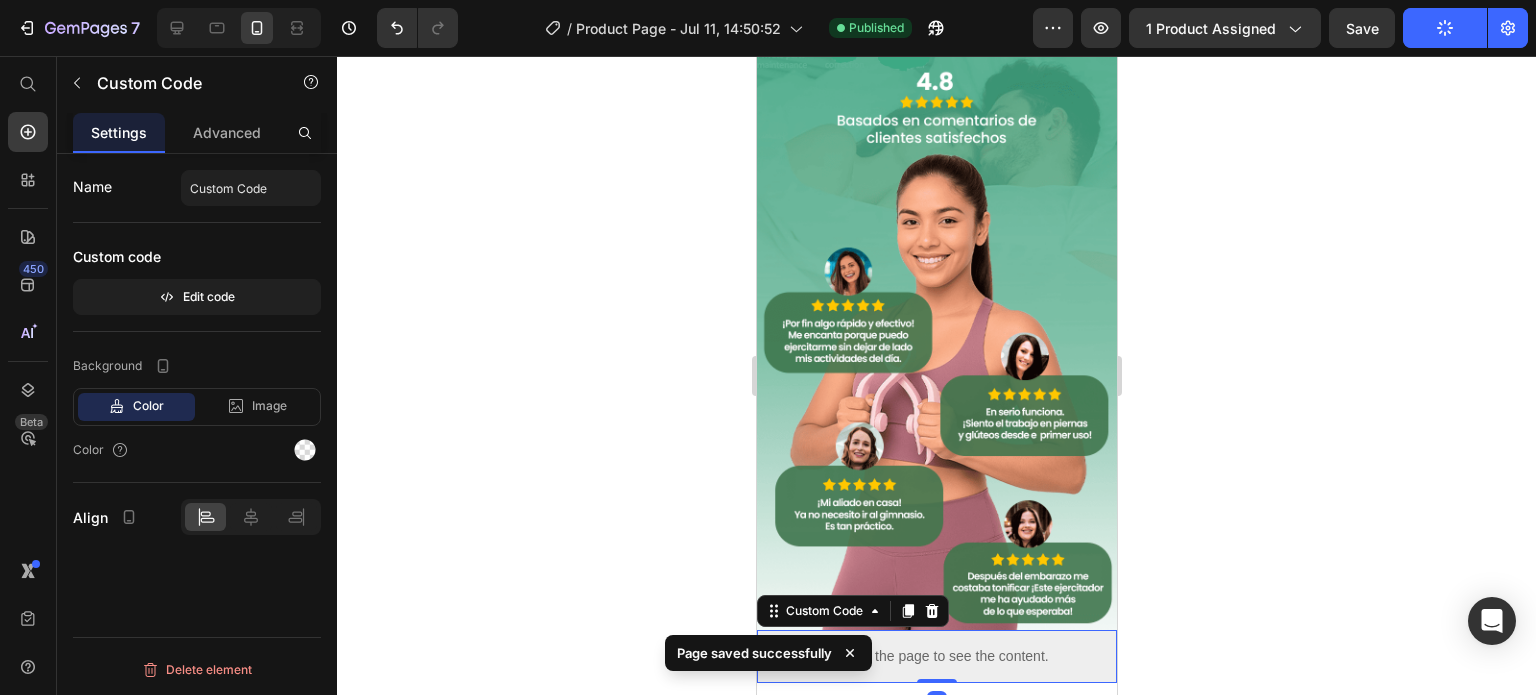 click on "Publish the page to see the content." at bounding box center [936, 656] 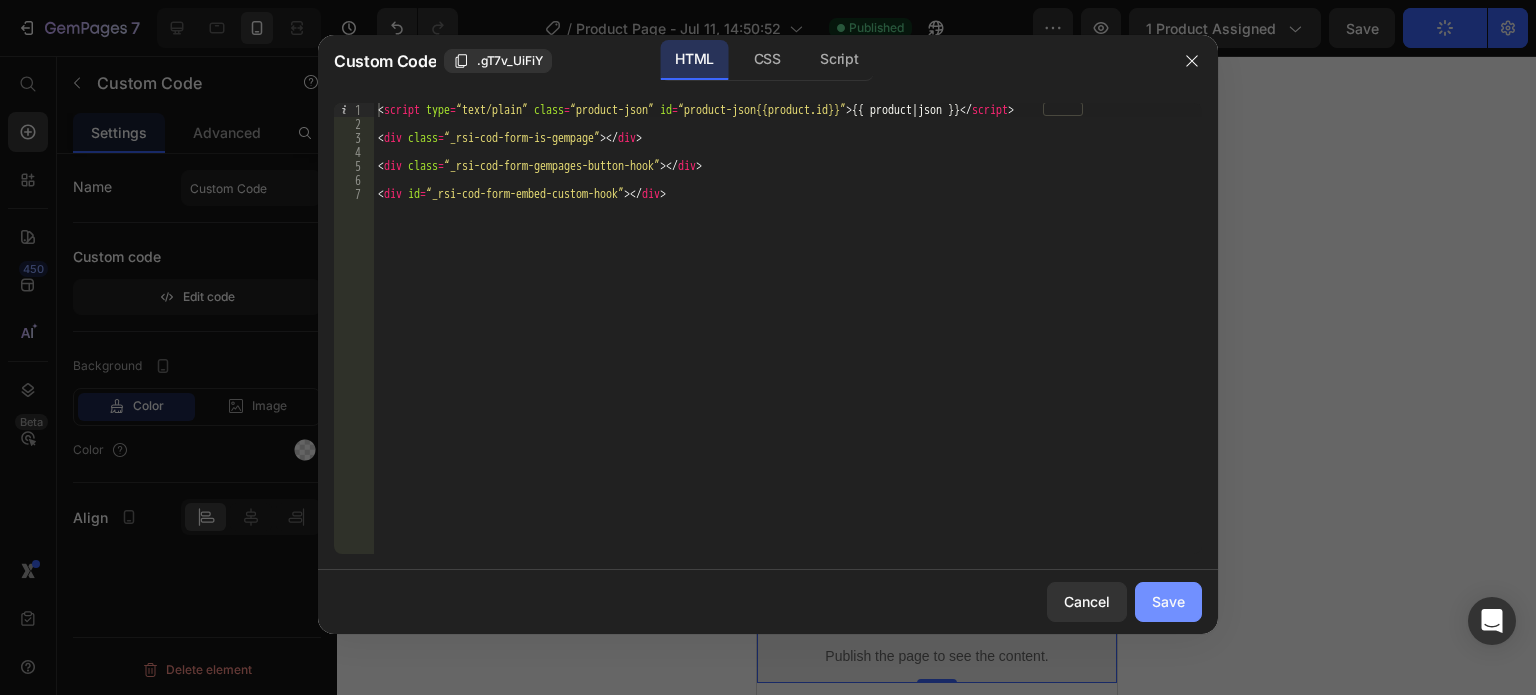 click on "Save" at bounding box center (1168, 601) 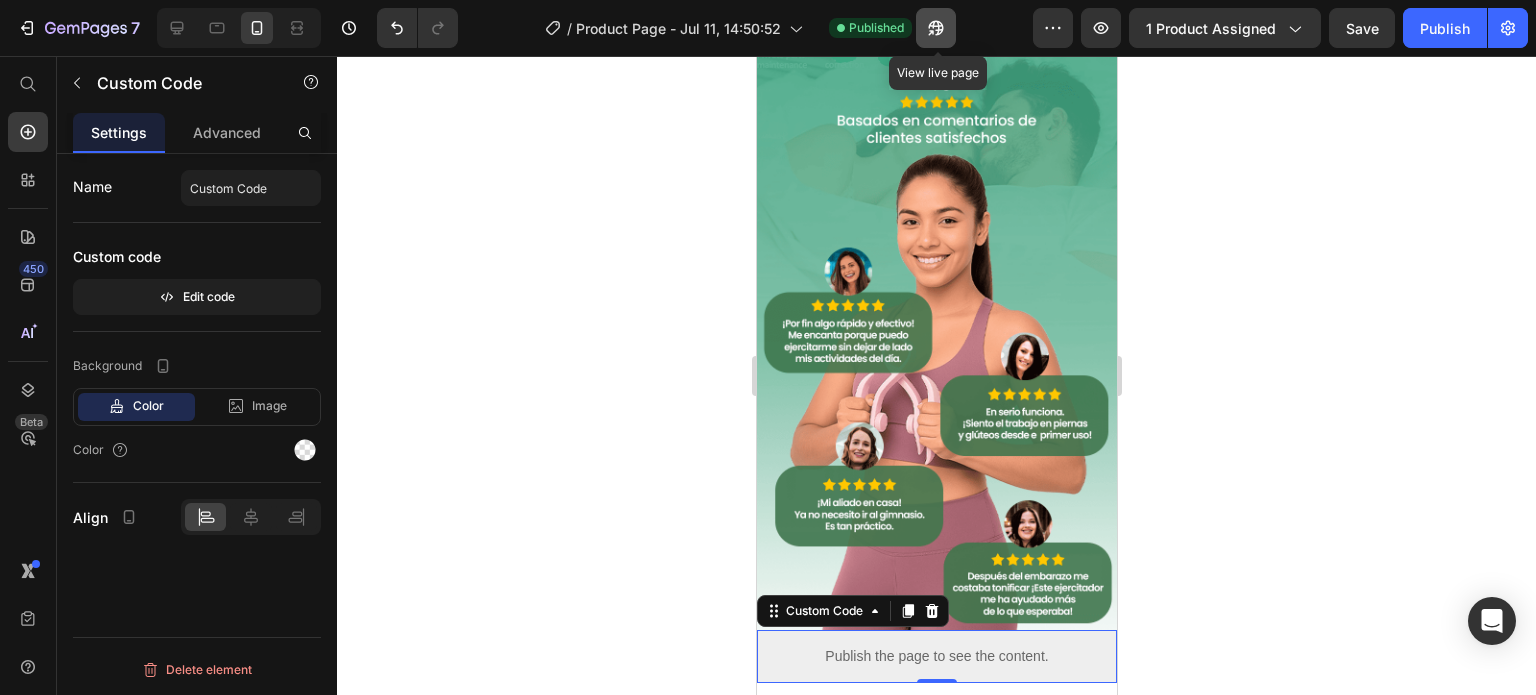 click 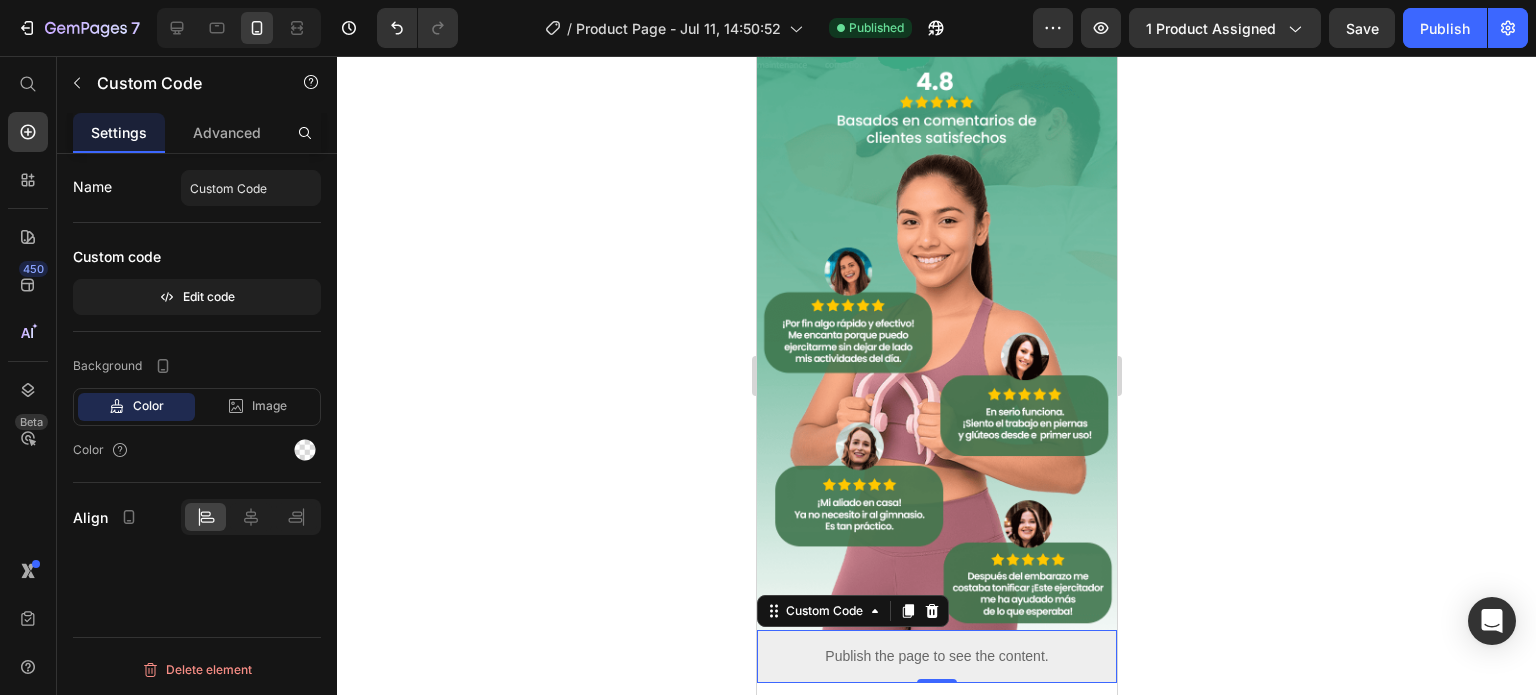 click on "Publish the page to see the content." at bounding box center (936, 656) 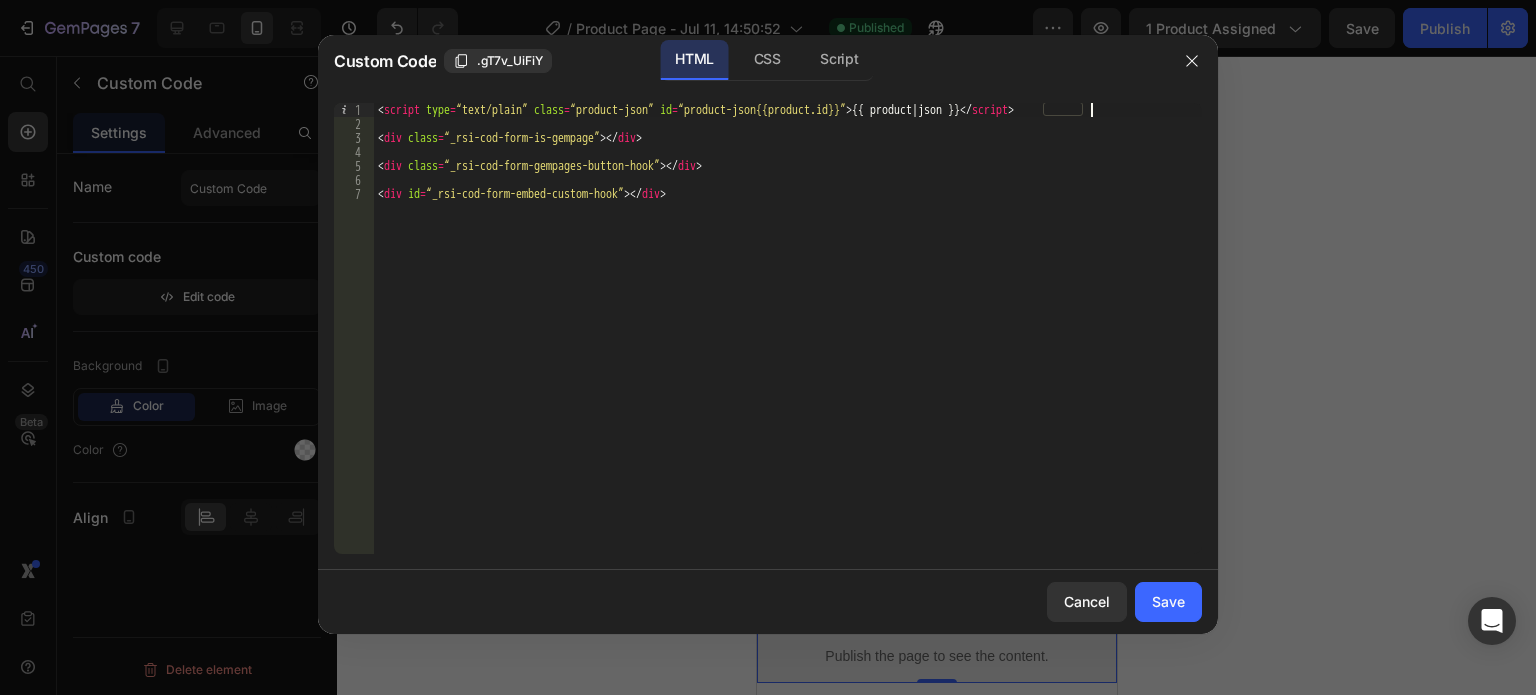 type on "<script type=“text/plain” class=“product-json” id=“product-json{{product.id}}”>{{ product | json }}</script>" 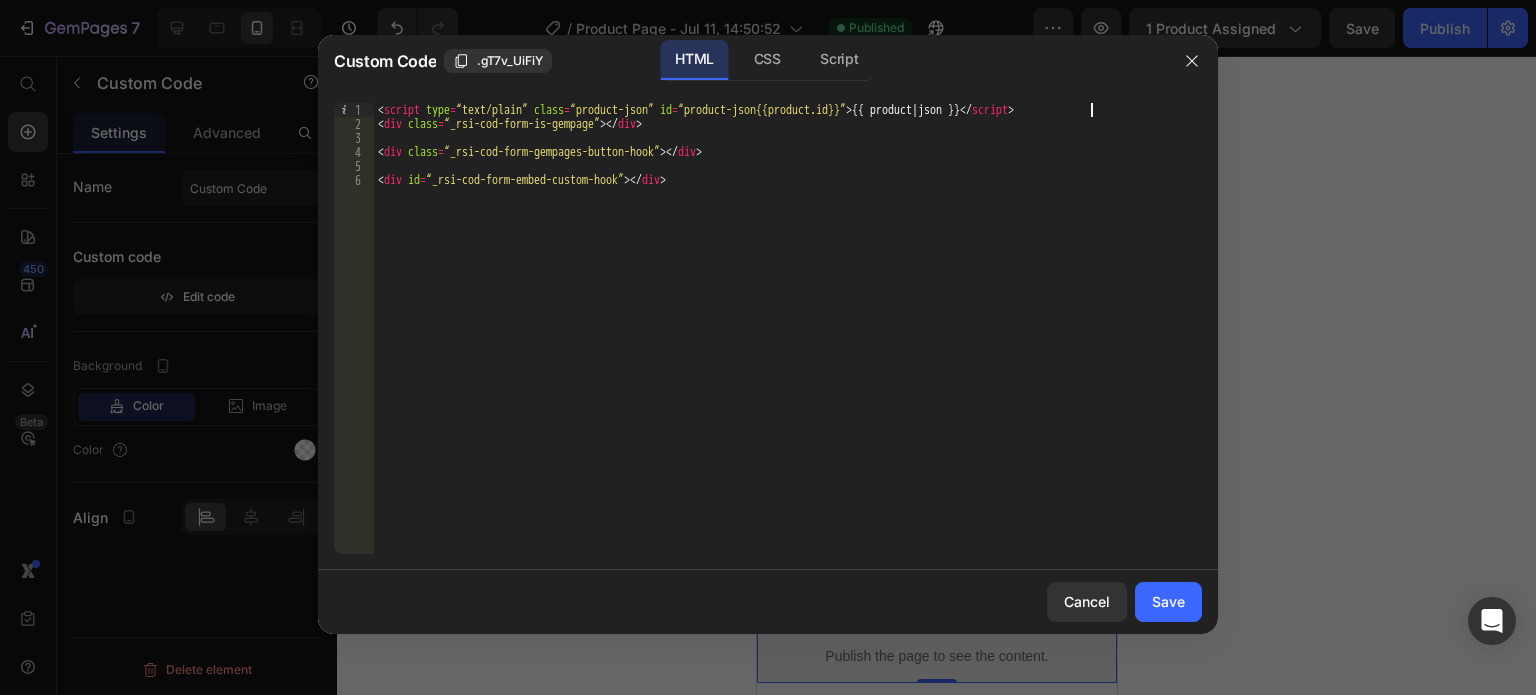 click on "< script   type = “text/plain”   class = “product-json”   id = “product-json{{product.id}}” > {{   product  |  json   }} </ script > < div   class = “_rsi-cod-form-is-gempage” > </ div > < div   class = “_rsi-cod-form-gempages-button-hook” > </ div > < div   id = “_rsi-cod-form-embed-custom-hook” > </ div >" at bounding box center (788, 342) 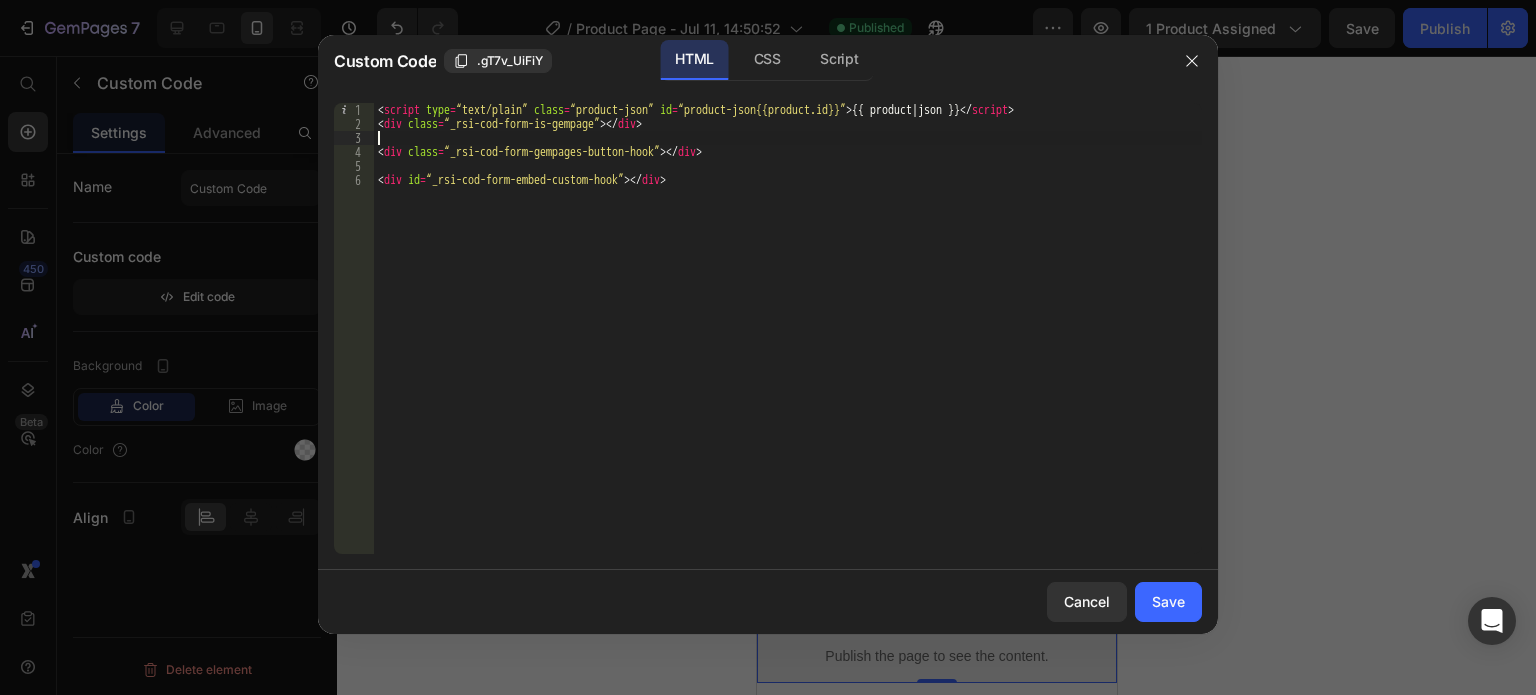 type on "<div class=“_rsi-cod-form-gempages-button-hook”></div>" 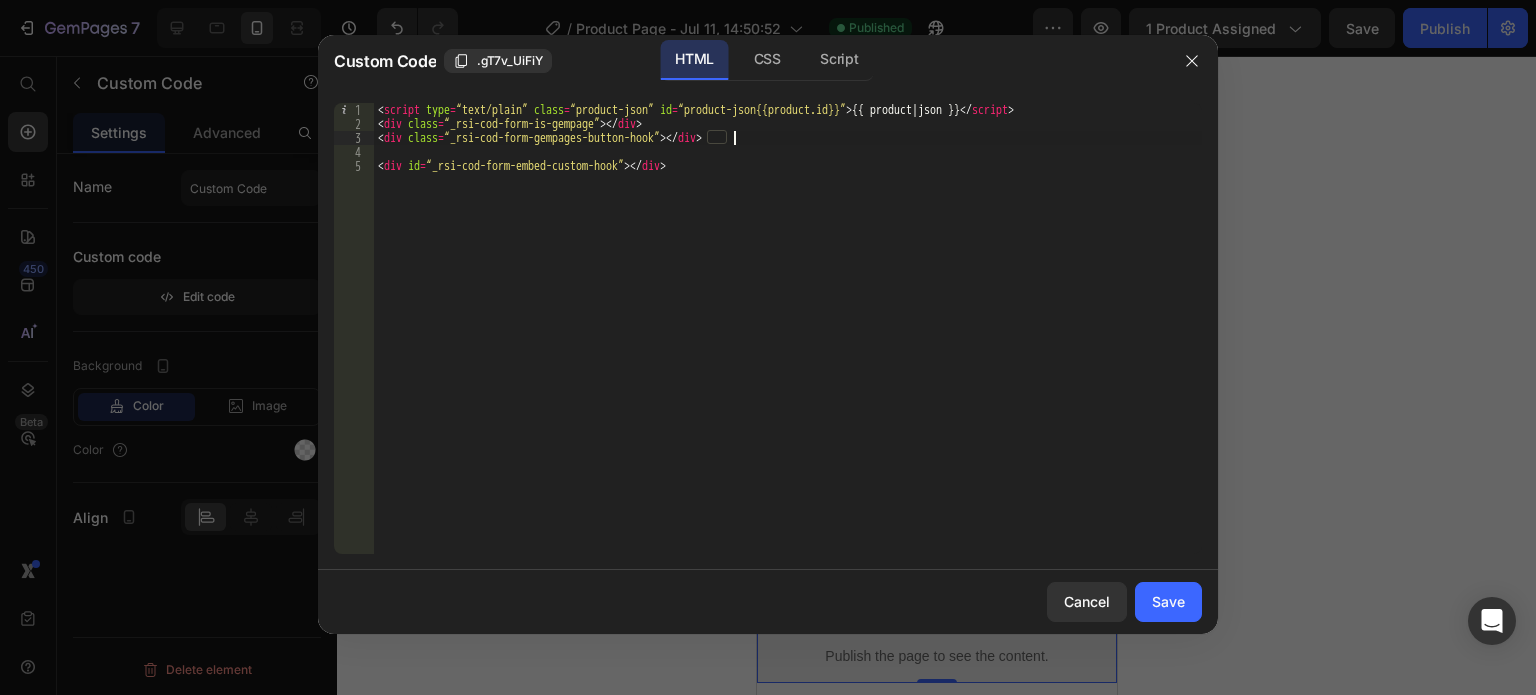 click on "< script   type = “text/plain”   class = “product-json”   id = “product-json{{product.id}}” > {{   product  |  json   }} </ script > < div   class = “_rsi-cod-form-is-gempage” > </ div > < div   class = “_rsi-cod-form-gempages-button-hook” > </ div > < div   id = “_rsi-cod-form-embed-custom-hook” > </ div >" at bounding box center (788, 342) 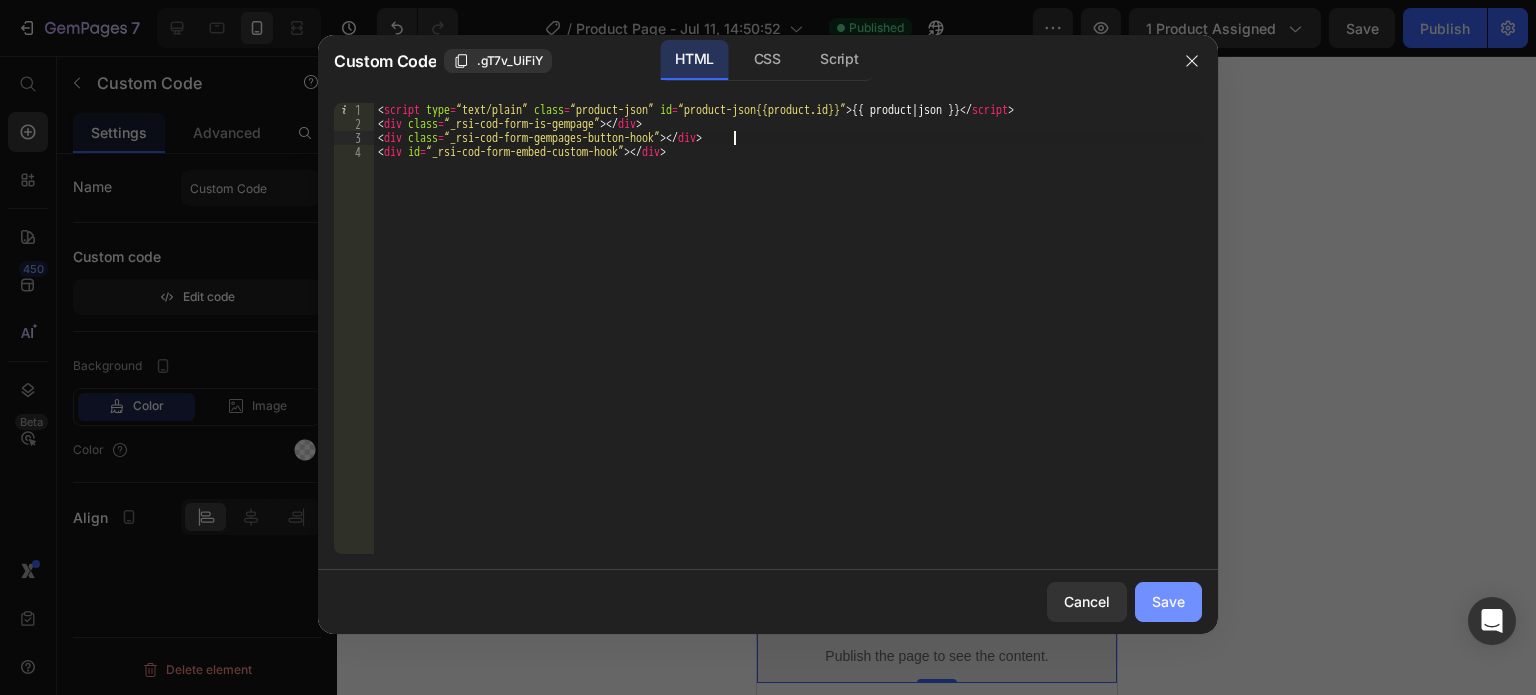 click on "Save" at bounding box center [1168, 601] 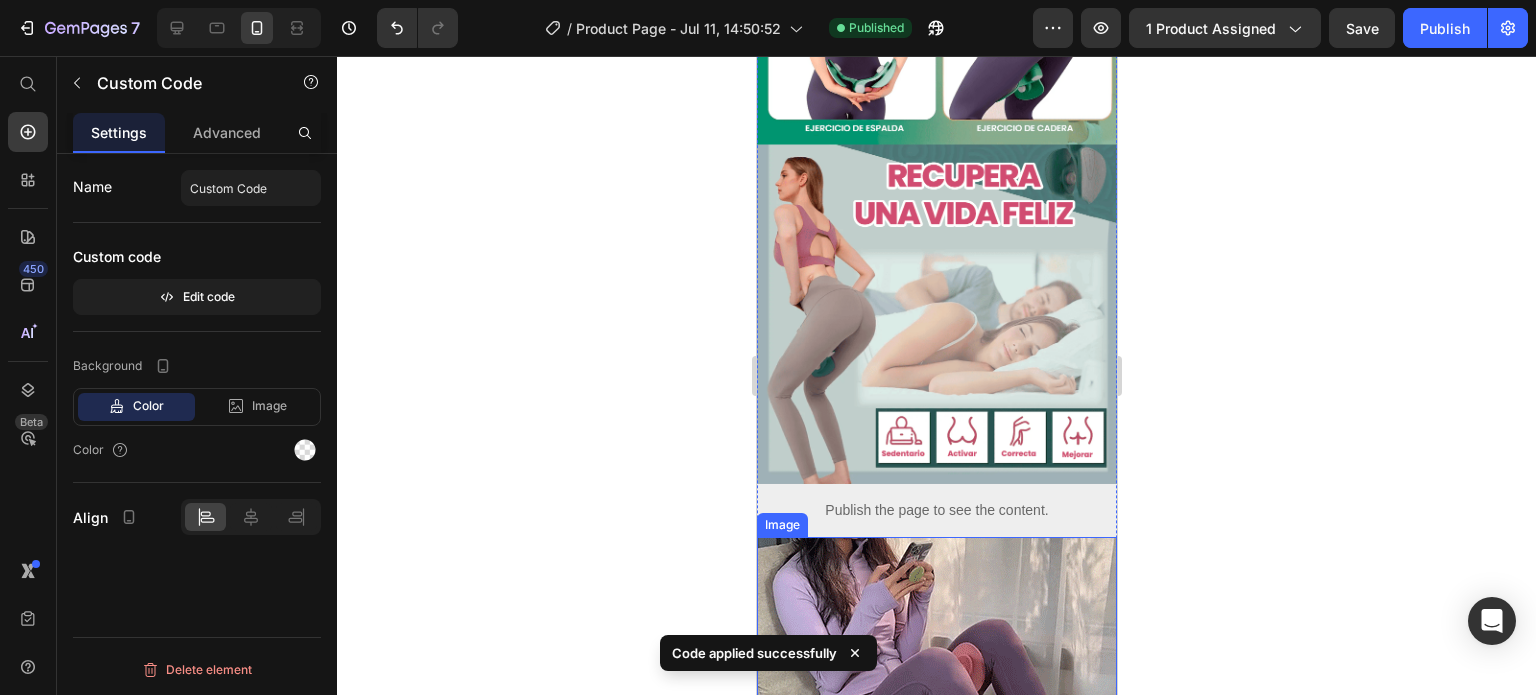 scroll, scrollTop: 2200, scrollLeft: 0, axis: vertical 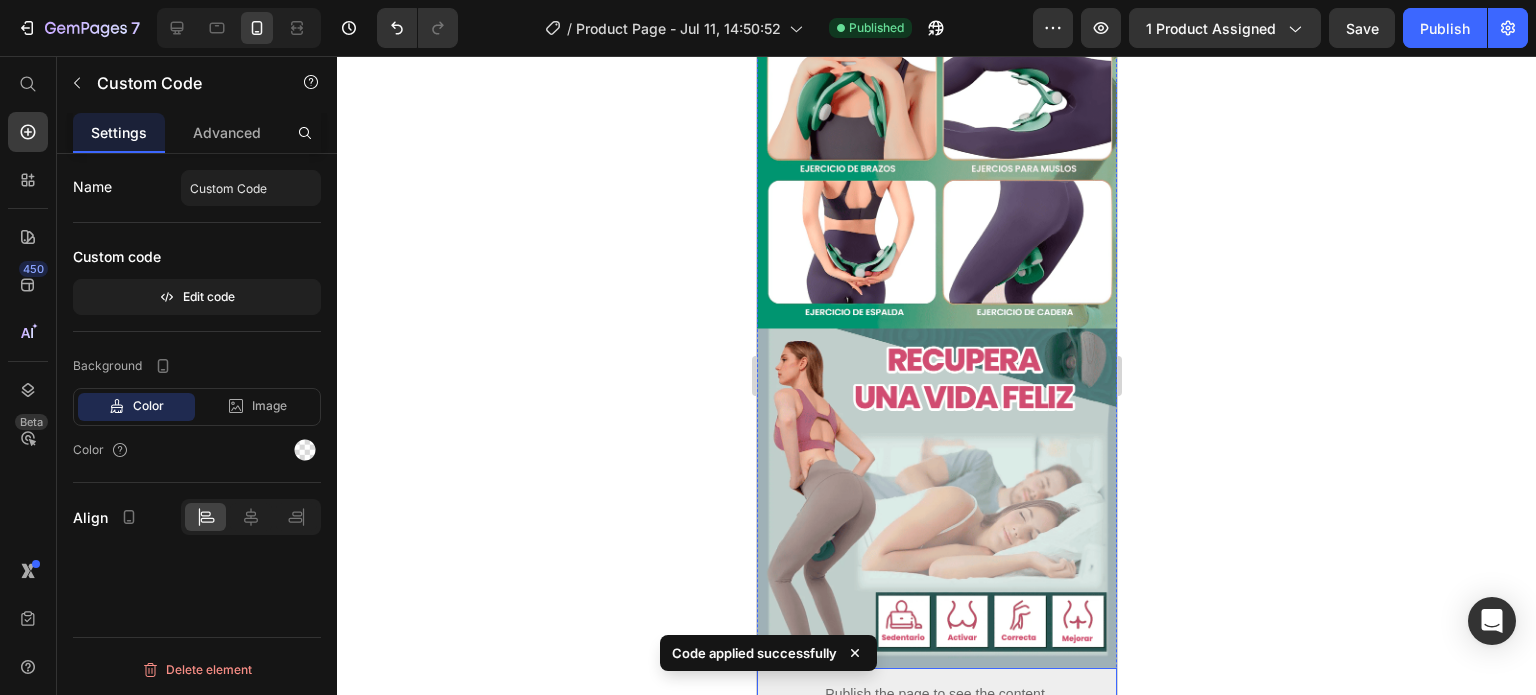 click on "Publish the page to see the content." at bounding box center (936, 694) 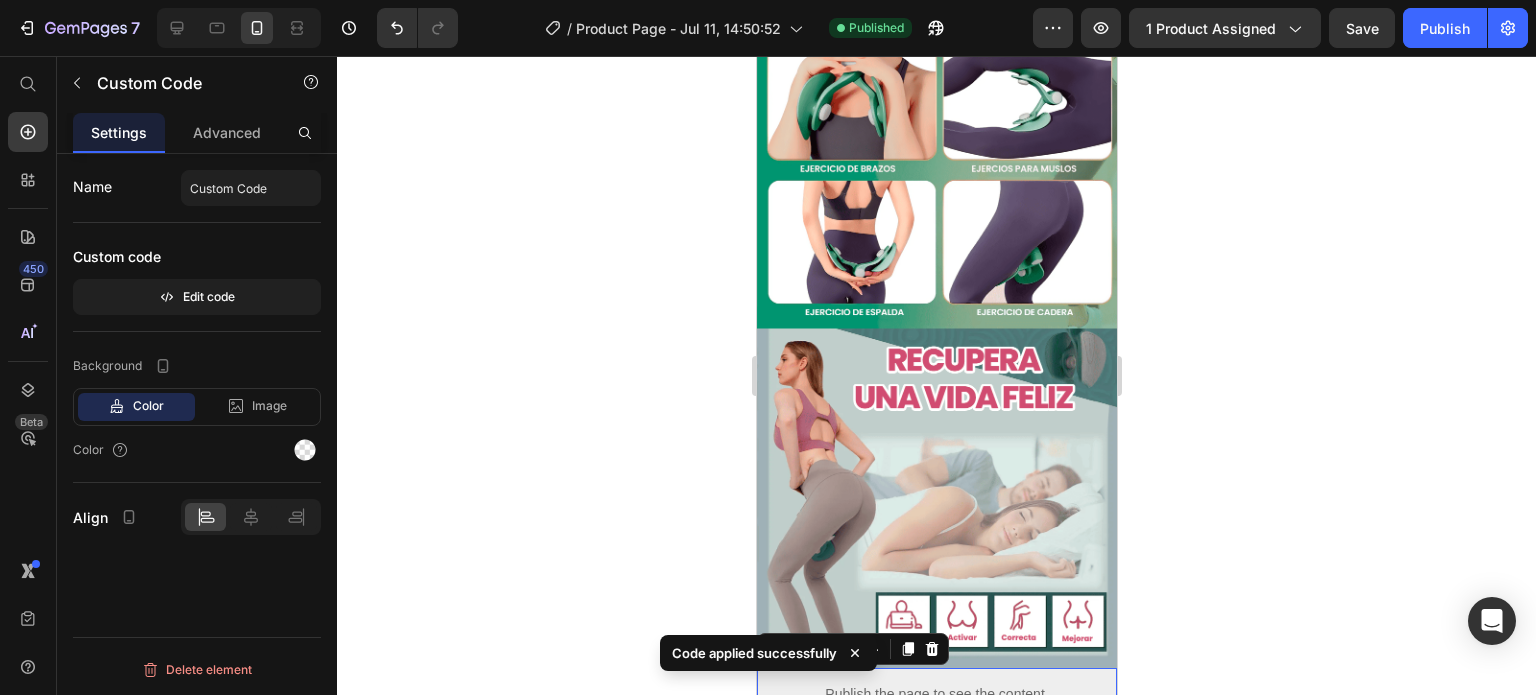 click on "Publish the page to see the content." at bounding box center [936, 694] 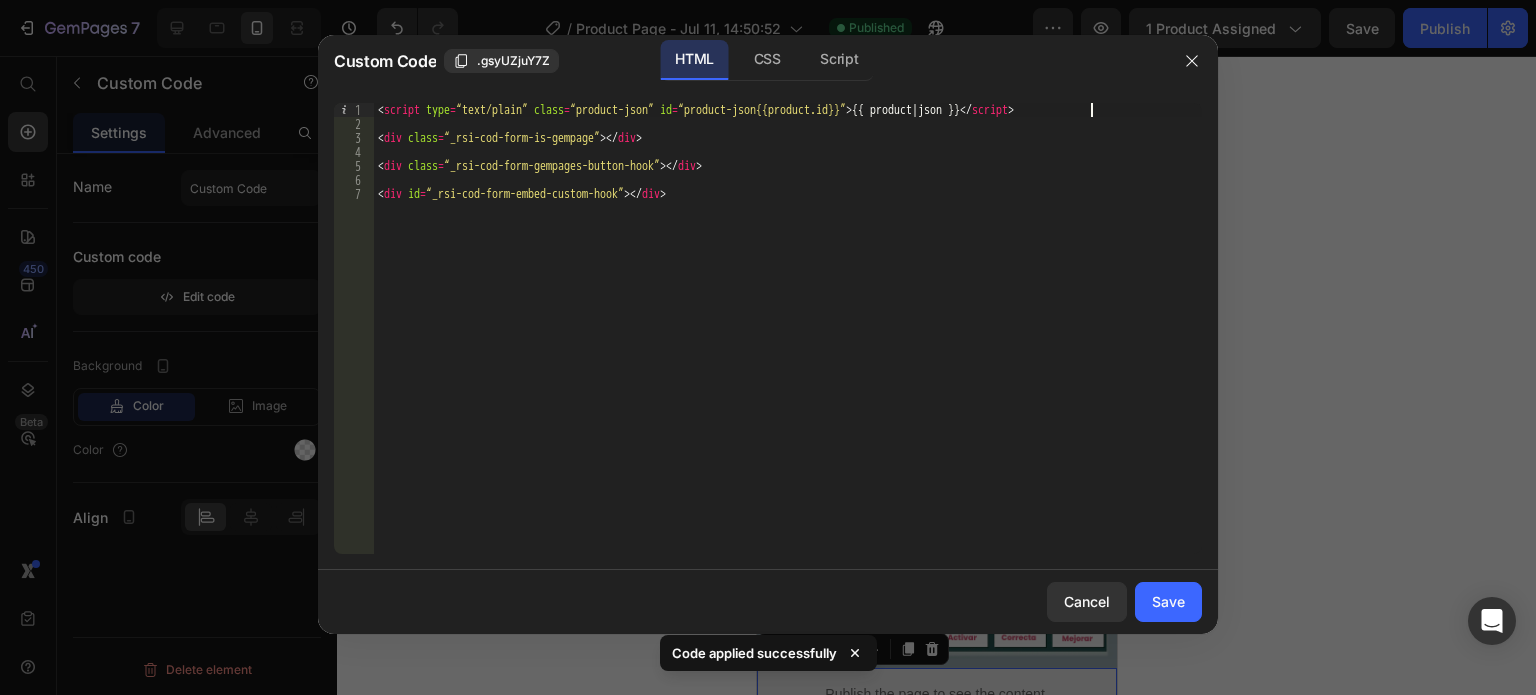 click on "< script   type = “text/plain”   class = “product-json”   id = “product-json{{product.id}}” > {{   product  |  json   }} </ script > < div   class = “_rsi-cod-form-is-gempage” > </ div > < div   class = “_rsi-cod-form-gempages-button-hook” > </ div > < div   id = “_rsi-cod-form-embed-custom-hook” > </ div >" at bounding box center (788, 342) 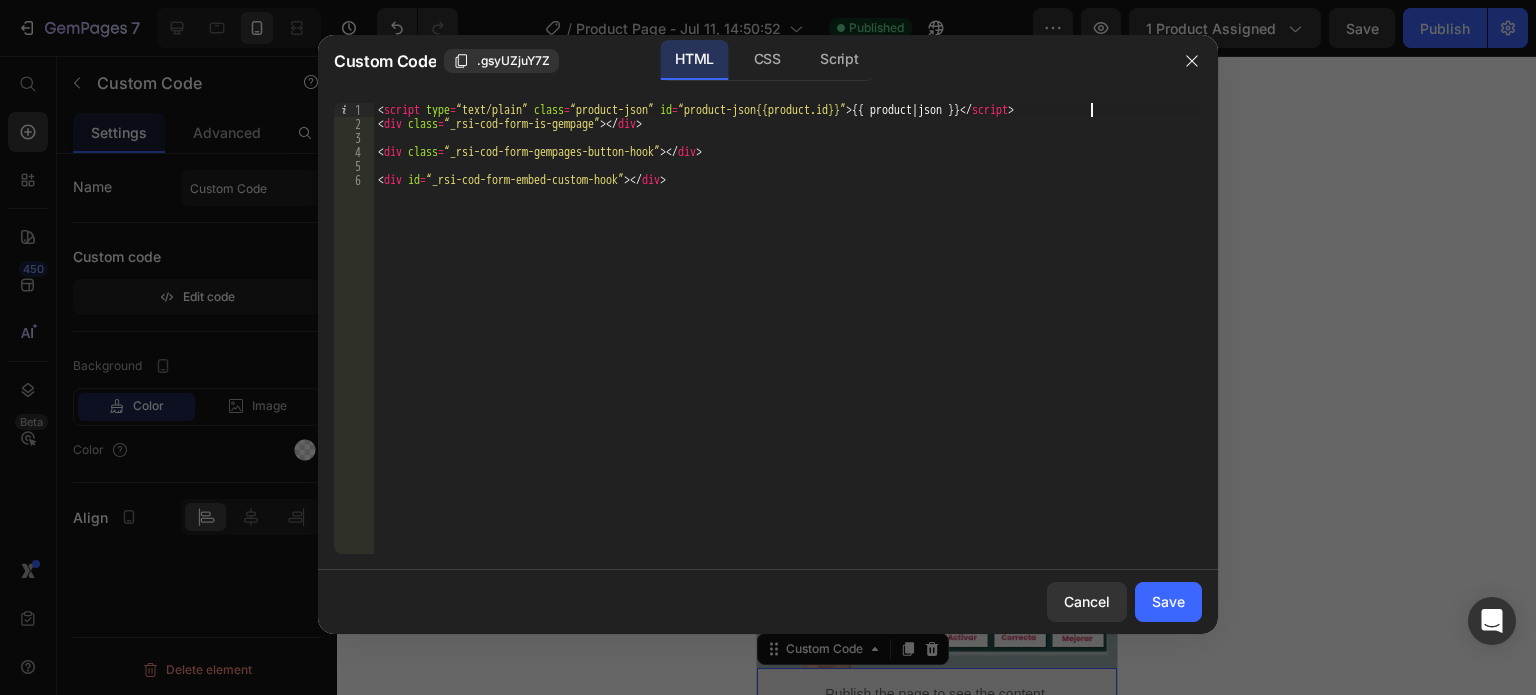 click on "< script   type = “text/plain”   class = “product-json”   id = “product-json{{product.id}}” > {{   product  |  json   }} </ script > < div   class = “_rsi-cod-form-is-gempage” > </ div > < div   class = “_rsi-cod-form-gempages-button-hook” > </ div > < div   id = “_rsi-cod-form-embed-custom-hook” > </ div >" at bounding box center [788, 342] 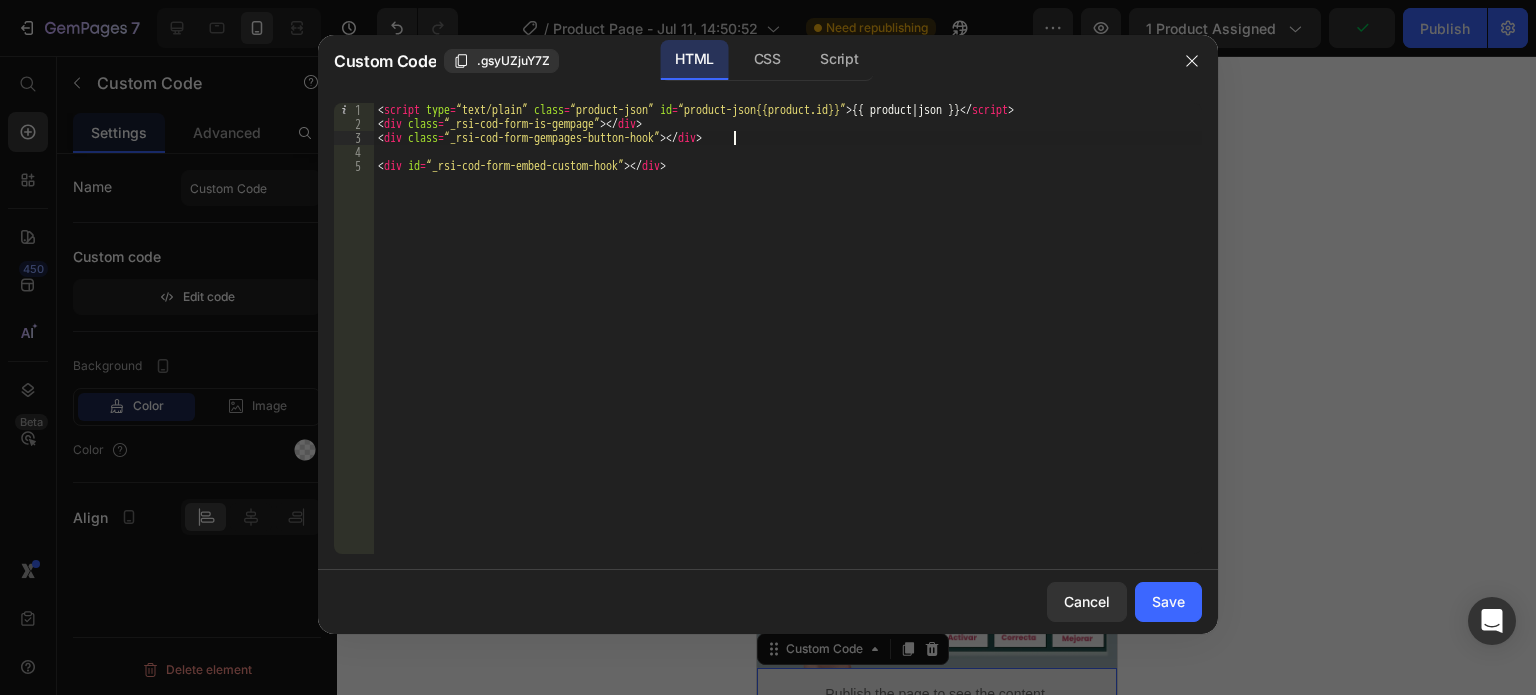 click on "< script   type = “text/plain”   class = “product-json”   id = “product-json{{product.id}}” > {{   product  |  json   }} </ script > < div   class = “_rsi-cod-form-is-gempage” > </ div > < div   class = “_rsi-cod-form-gempages-button-hook” > </ div > < div   id = “_rsi-cod-form-embed-custom-hook” > </ div >" at bounding box center (788, 342) 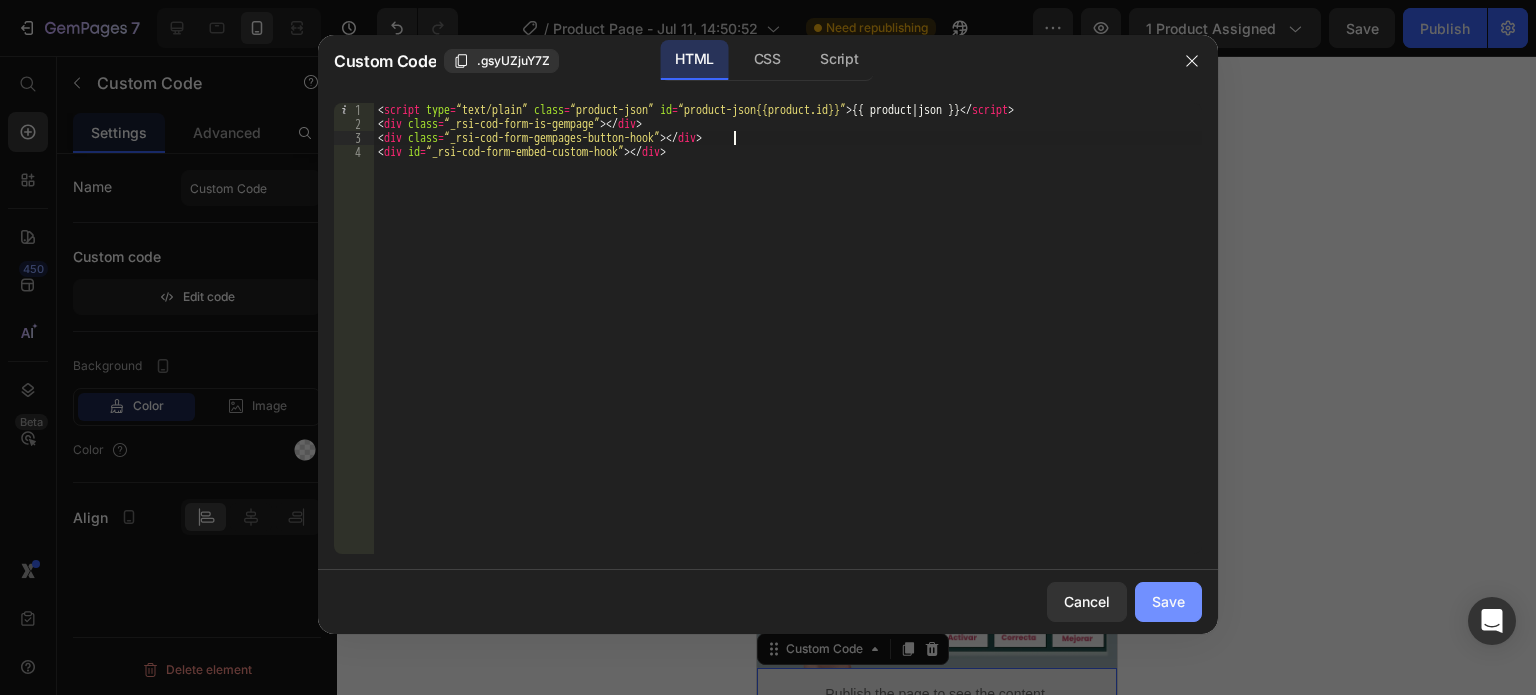 click on "Save" at bounding box center (1168, 601) 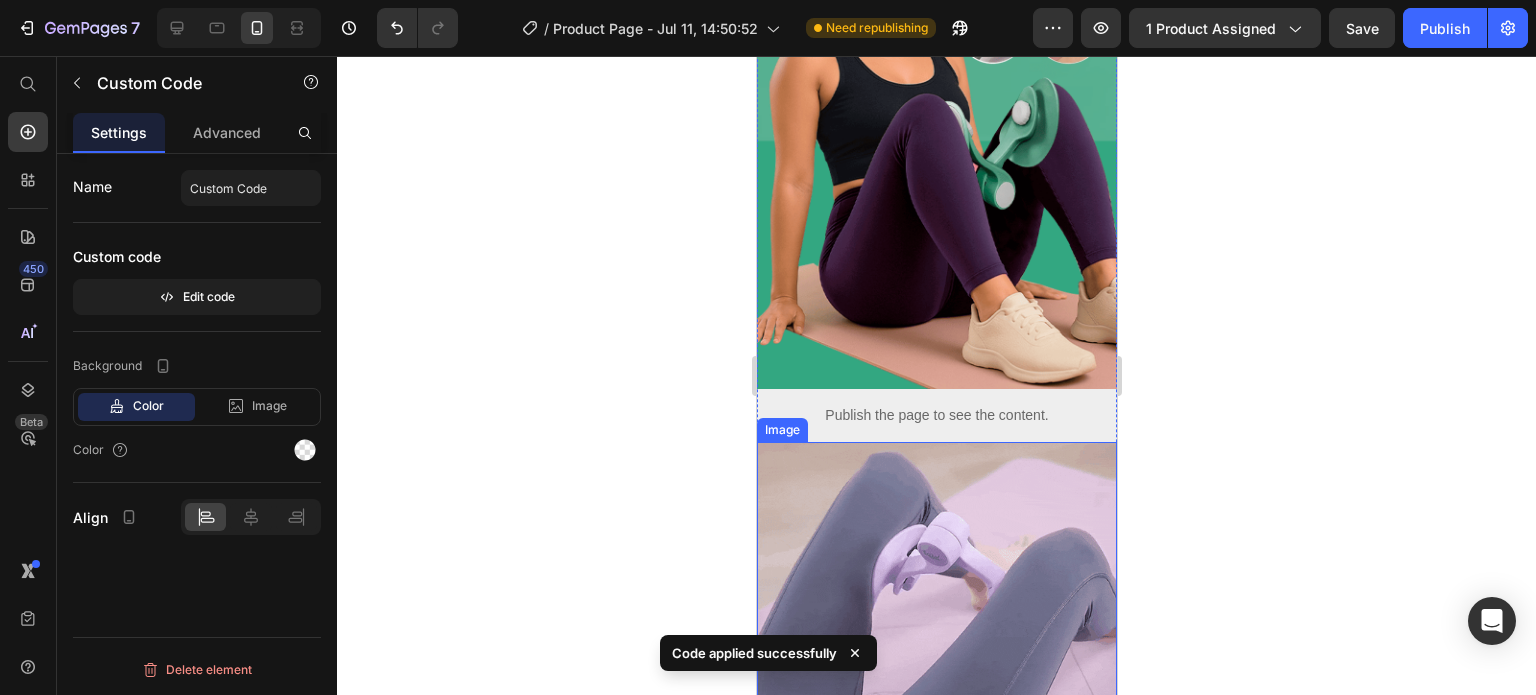 scroll, scrollTop: 400, scrollLeft: 0, axis: vertical 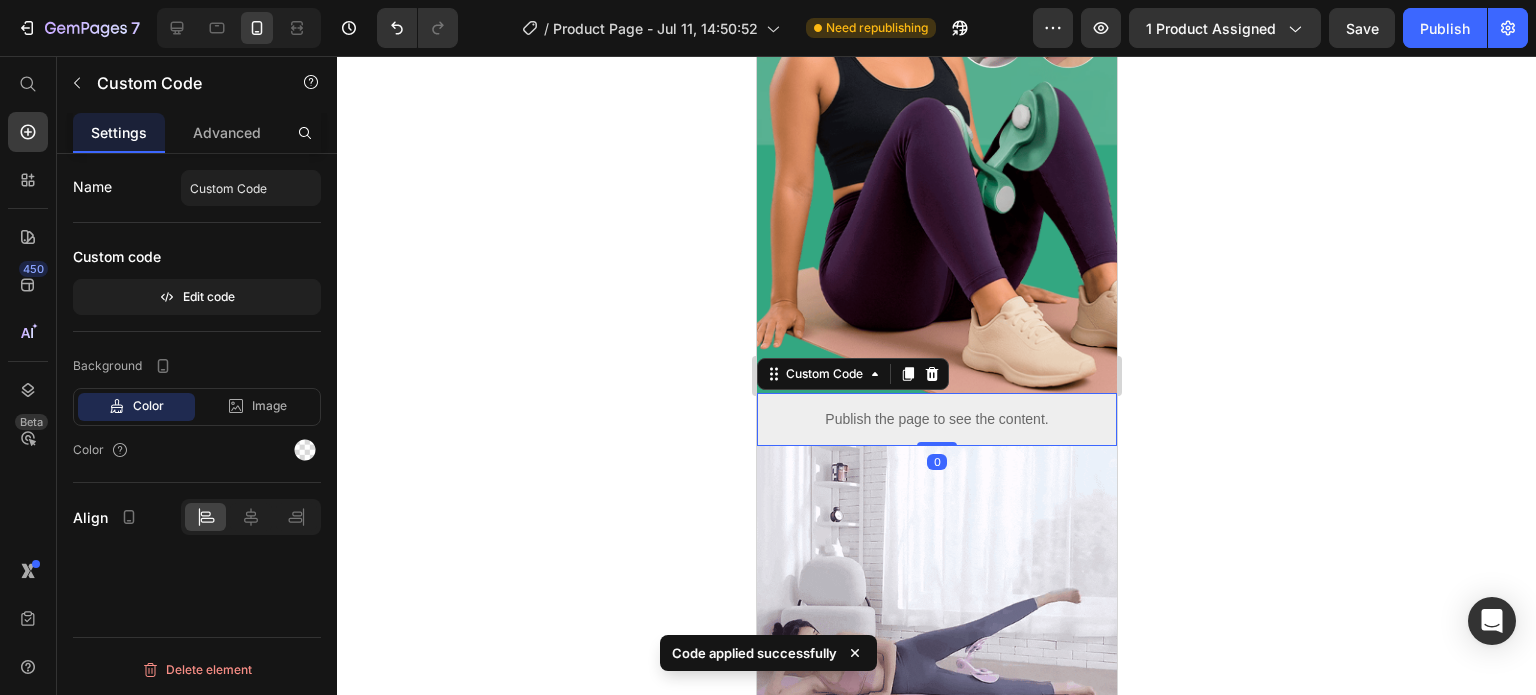 click on "Publish the page to see the content." at bounding box center [936, 419] 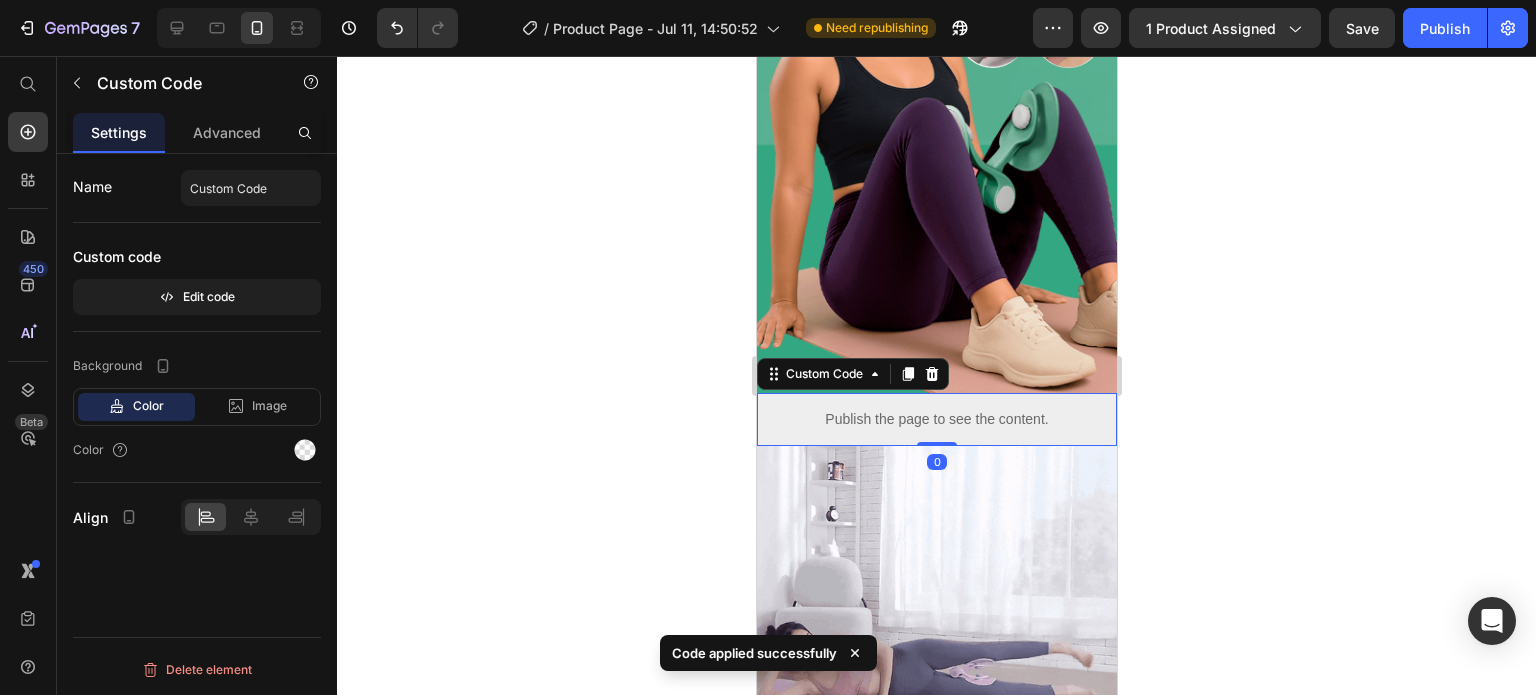 click on "Publish the page to see the content." at bounding box center [936, 419] 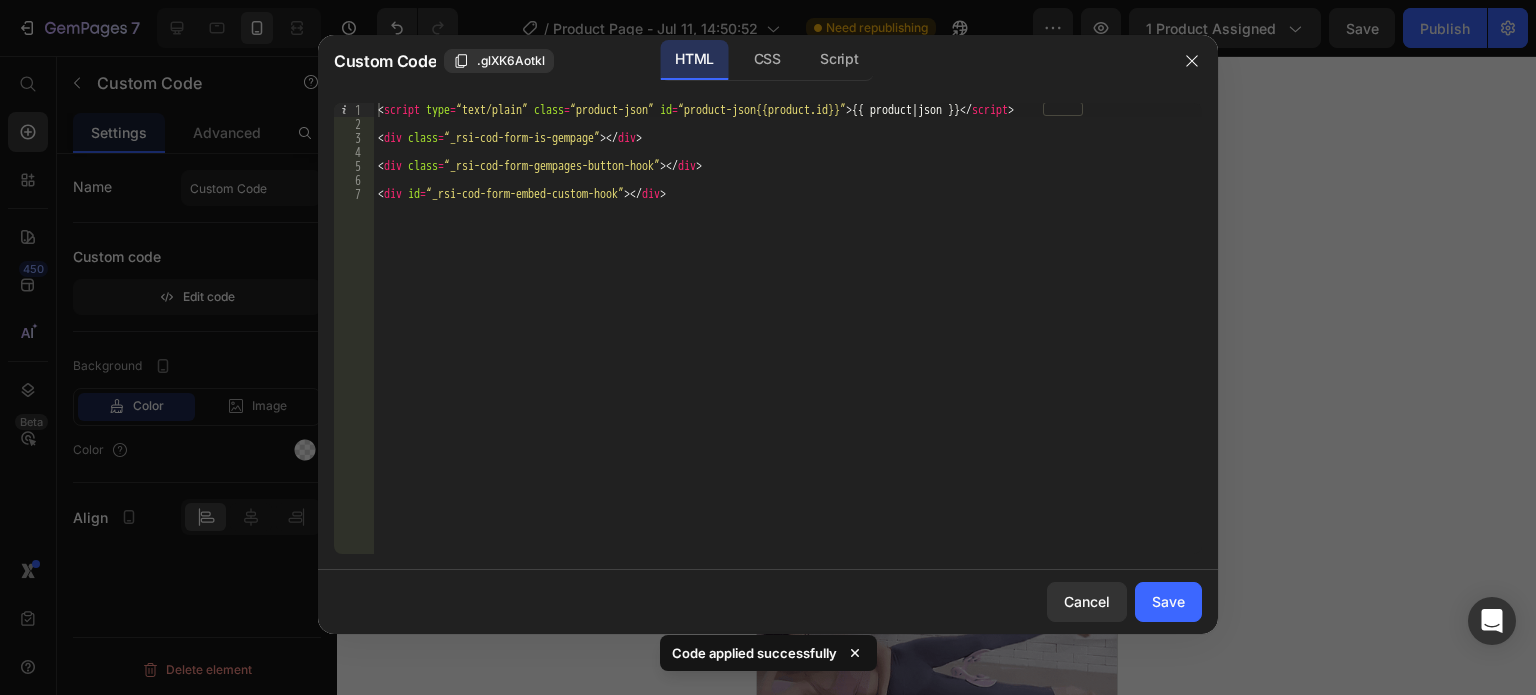 click on "< script   type = “text/plain”   class = “product-json”   id = “product-json{{product.id}}” > {{   product  |  json   }} </ script > < div   class = “_rsi-cod-form-is-gempage” > </ div > < div   class = “_rsi-cod-form-gempages-button-hook” > </ div > < div   id = “_rsi-cod-form-embed-custom-hook” > </ div >" at bounding box center [788, 342] 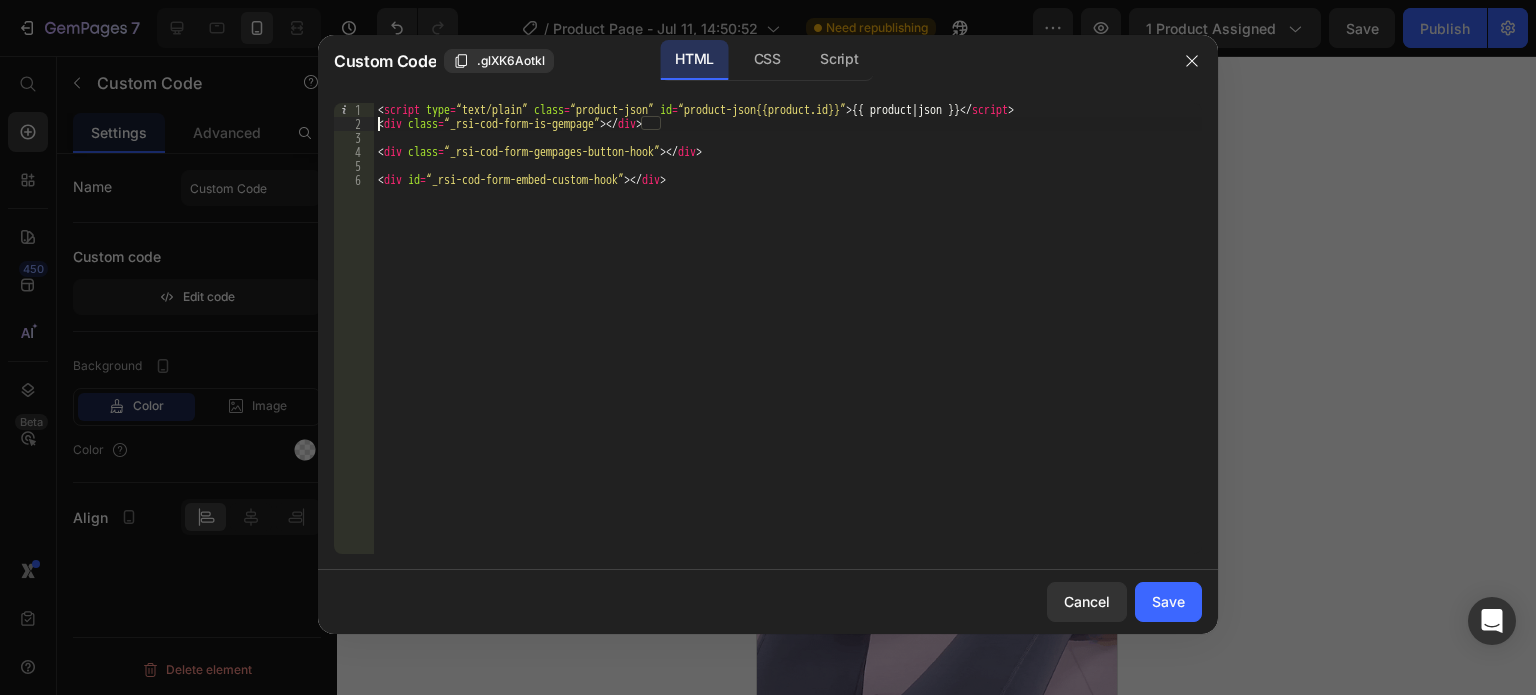click on "< script   type = “text/plain”   class = “product-json”   id = “product-json{{product.id}}” > {{   product  |  json   }} </ script > < div   class = “_rsi-cod-form-is-gempage” > </ div > < div   class = “_rsi-cod-form-gempages-button-hook” > </ div > < div   id = “_rsi-cod-form-embed-custom-hook” > </ div >" at bounding box center (788, 342) 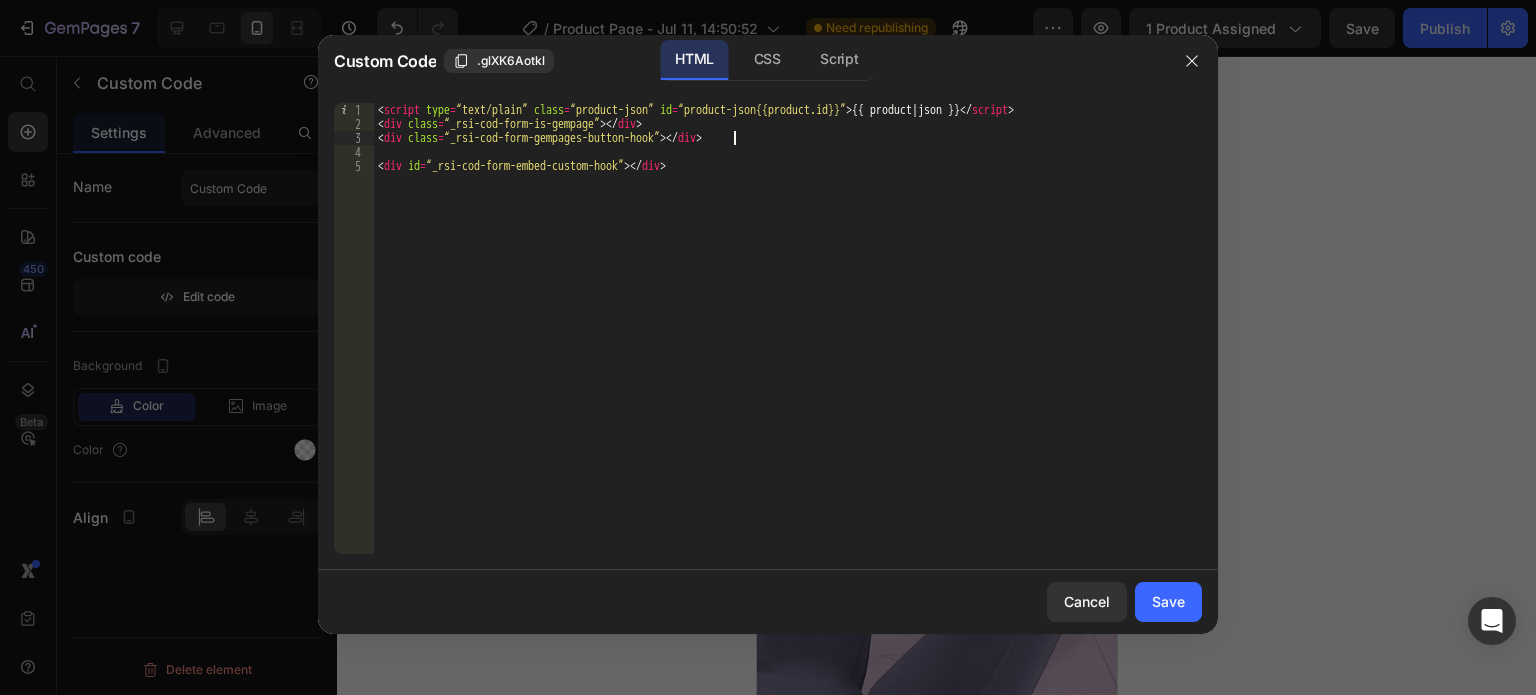 click on "< script   type = “text/plain”   class = “product-json”   id = “product-json{{product.id}}” > {{   product  |  json   }} </ script > < div   class = “_rsi-cod-form-is-gempage” > </ div > < div   class = “_rsi-cod-form-gempages-button-hook” > </ div > < div   id = “_rsi-cod-form-embed-custom-hook” > </ div >" at bounding box center (788, 342) 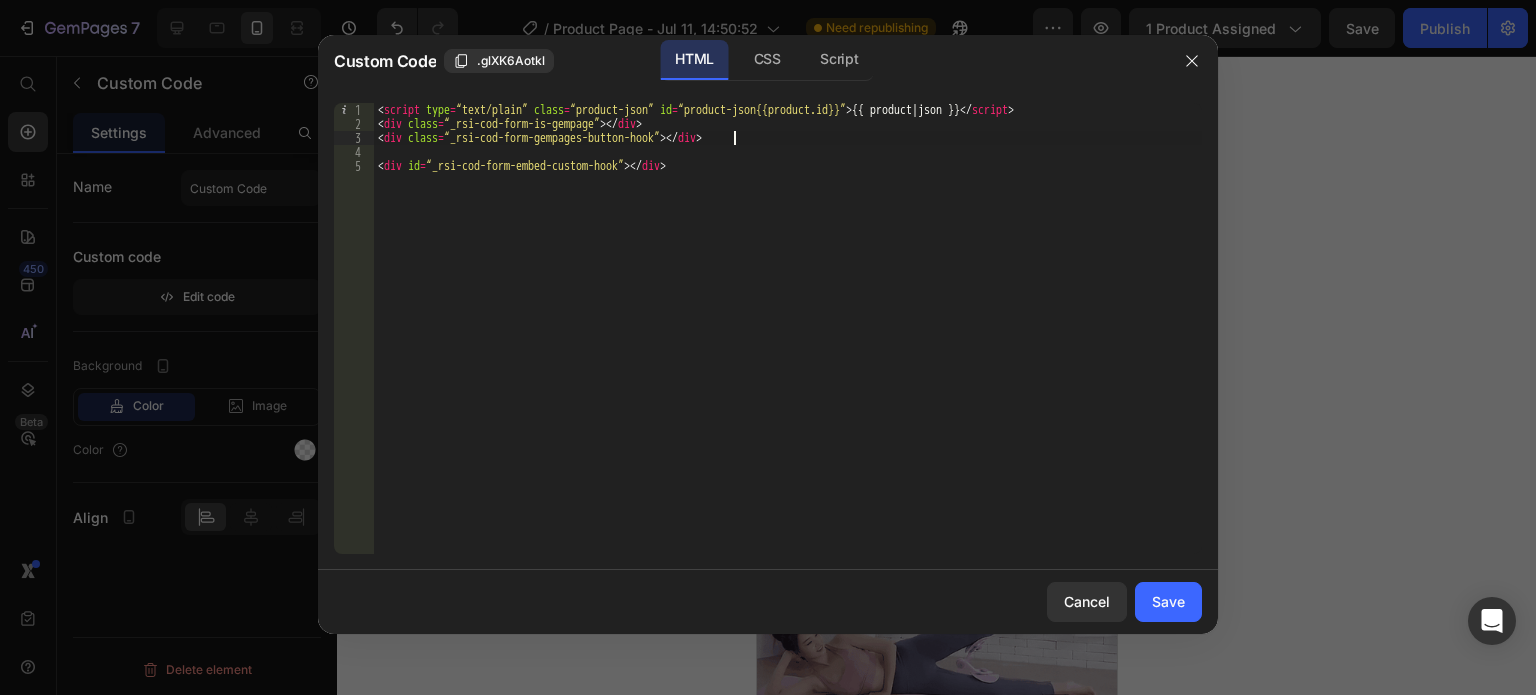 type on "<div class=“_rsi-cod-form-gempages-button-hook”></div>" 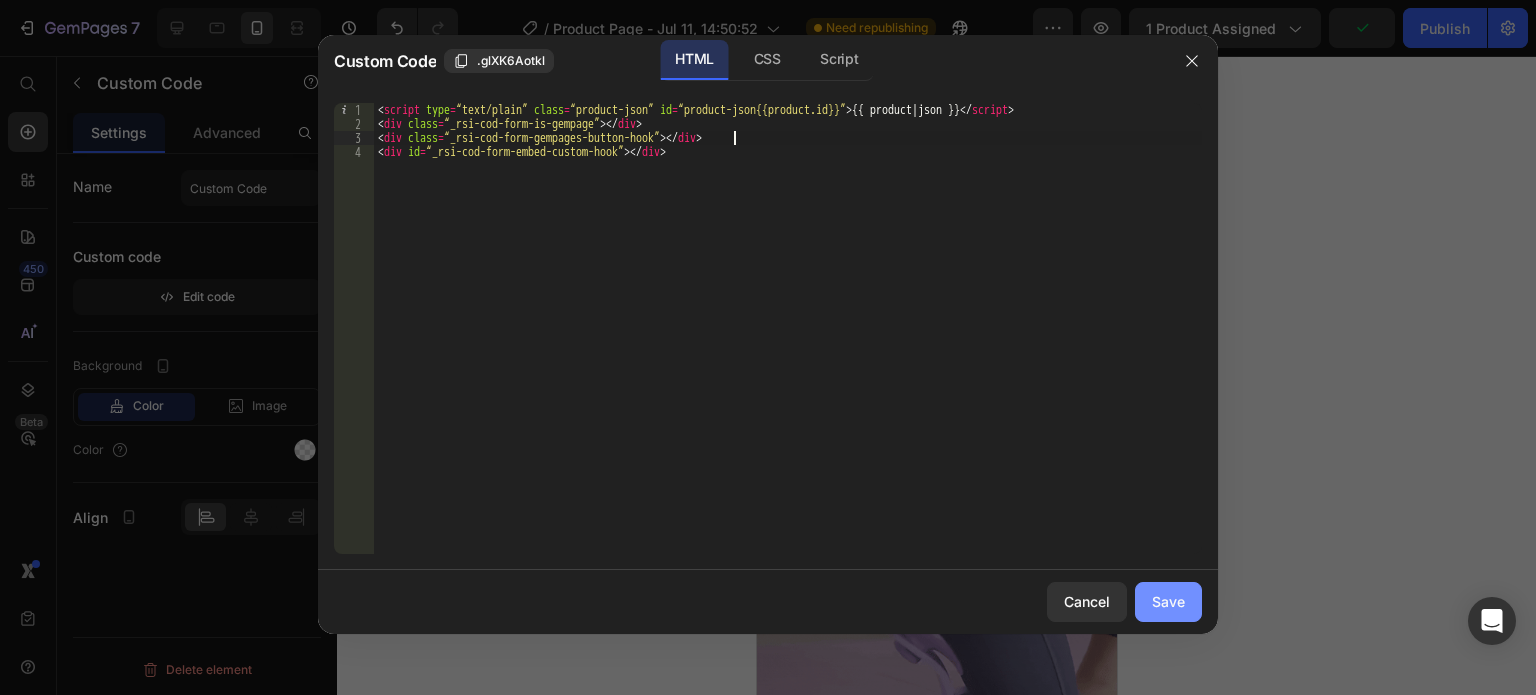 click on "Save" at bounding box center (1168, 601) 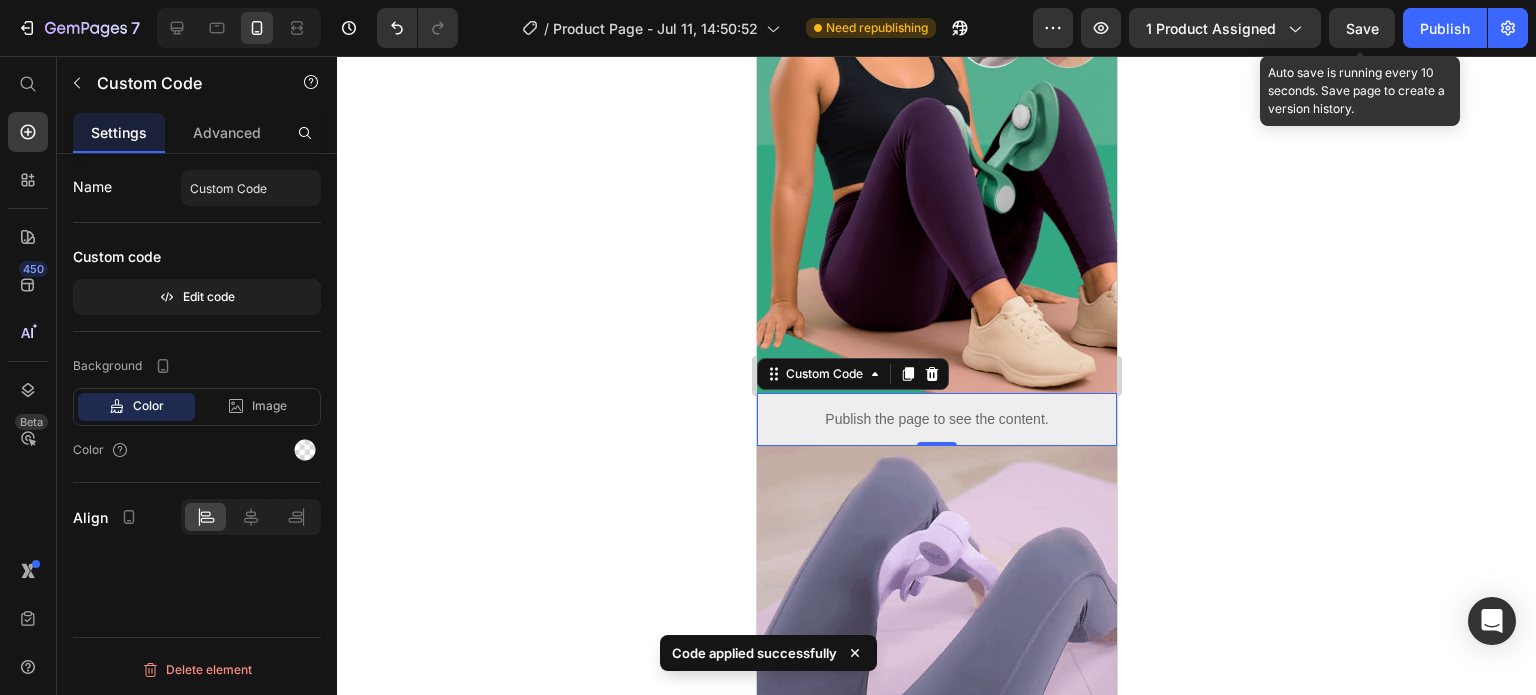 click on "Save" at bounding box center (1362, 28) 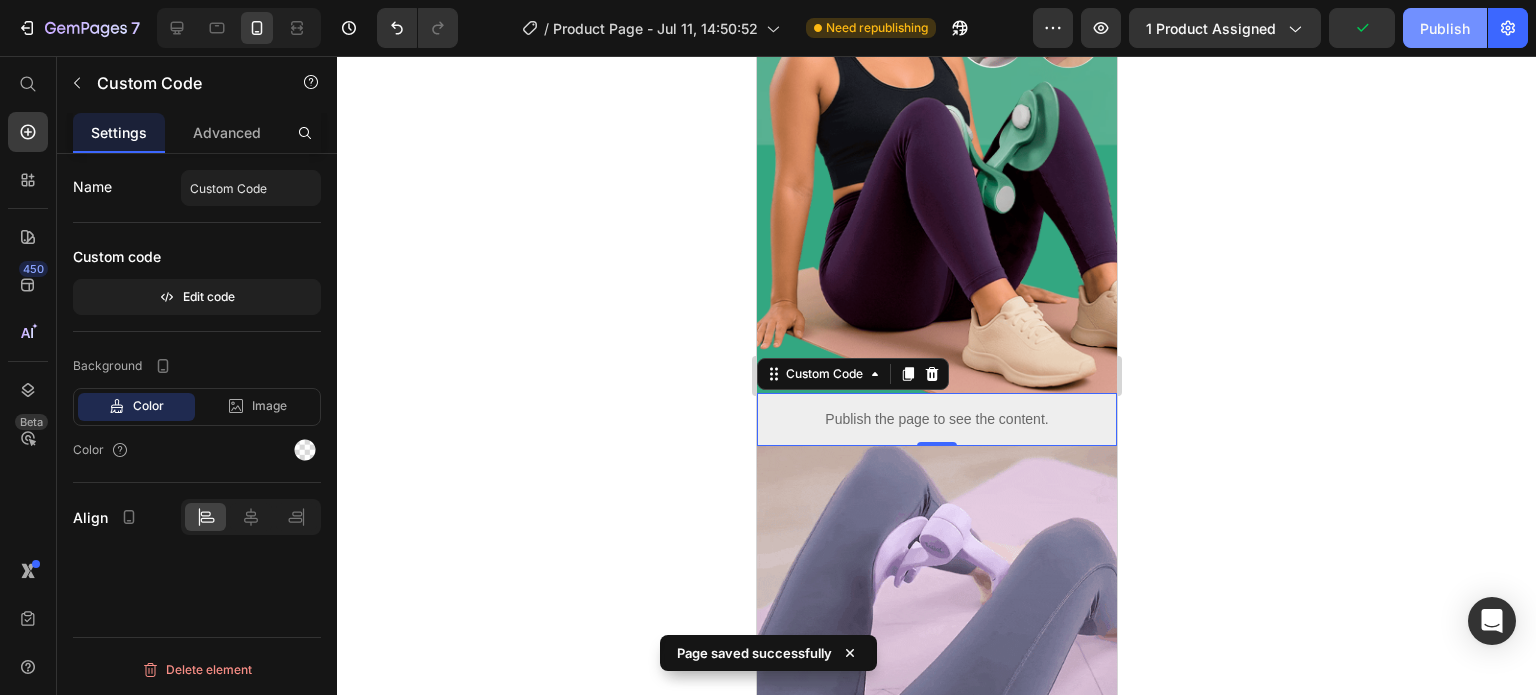 click on "Publish" at bounding box center [1445, 28] 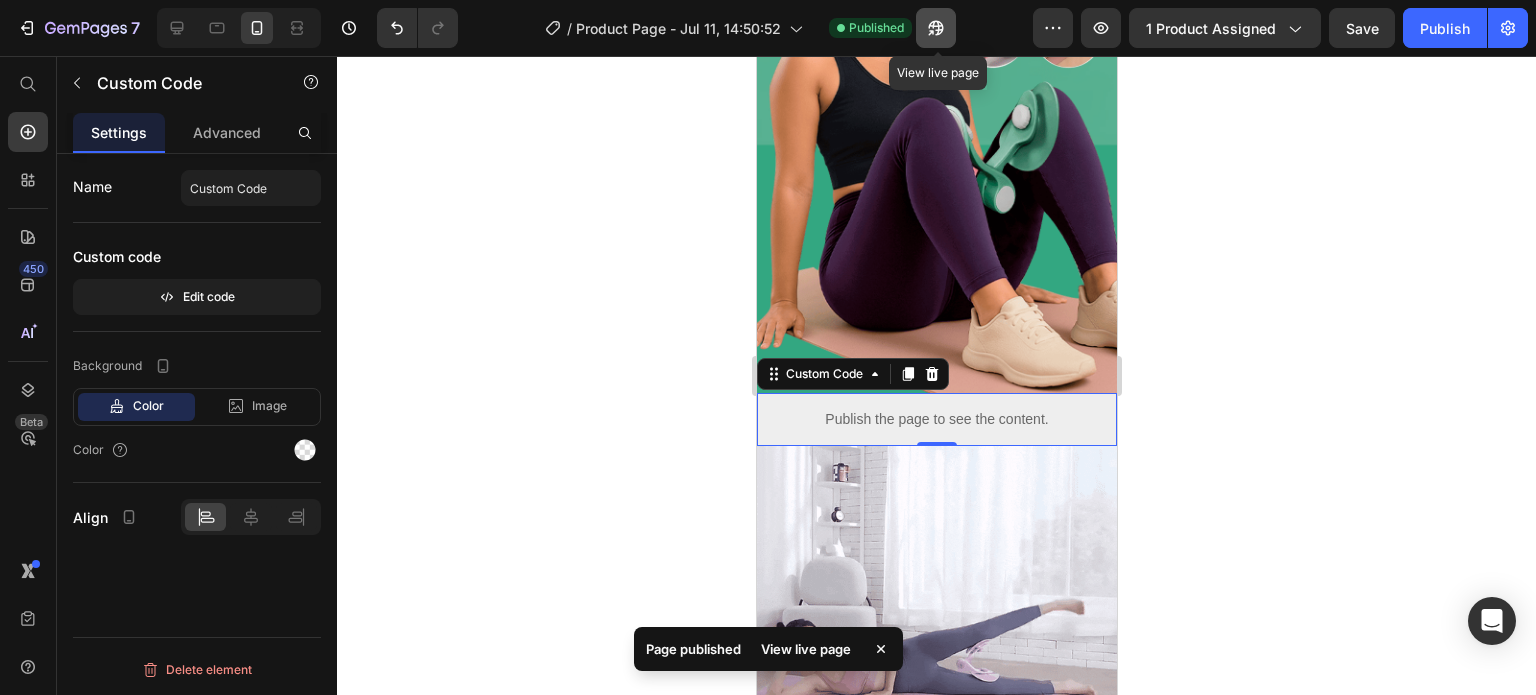 click 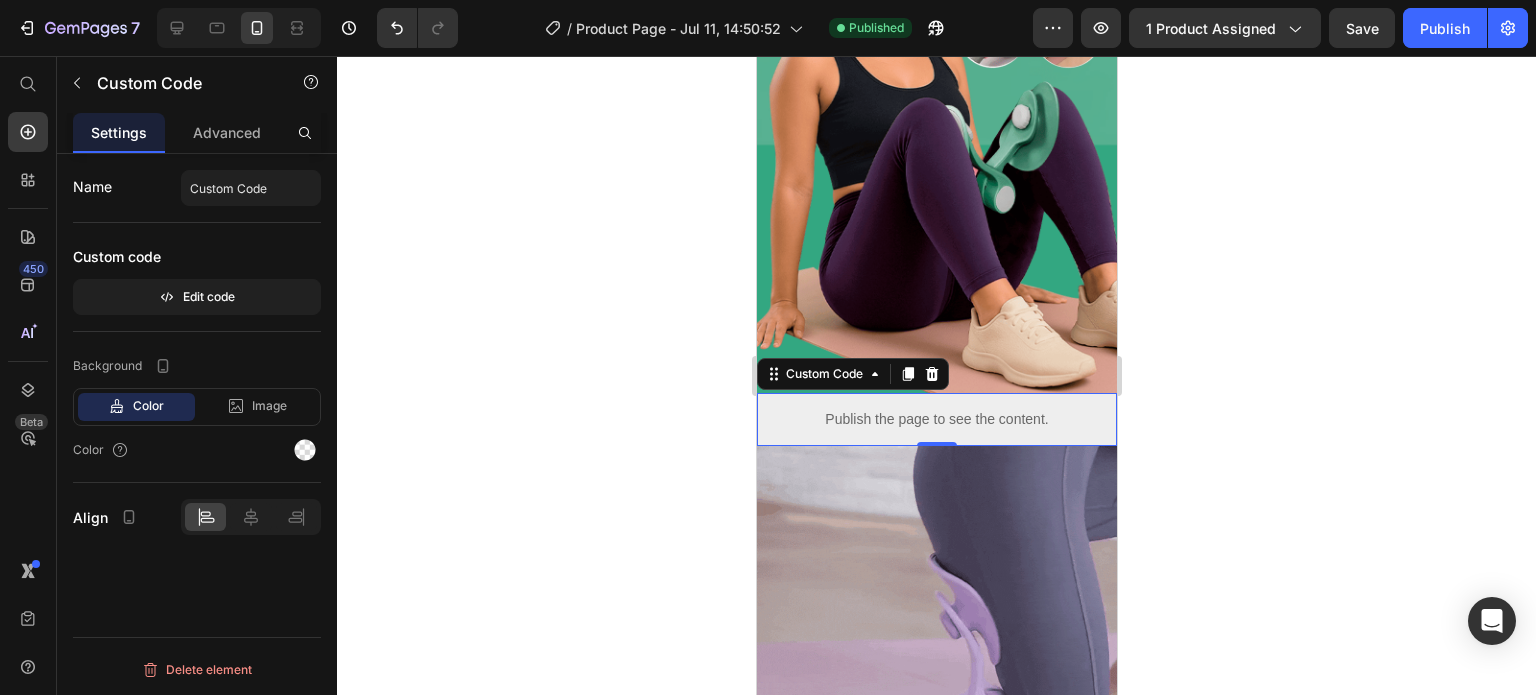 click on "Publish the page to see the content." at bounding box center (936, 419) 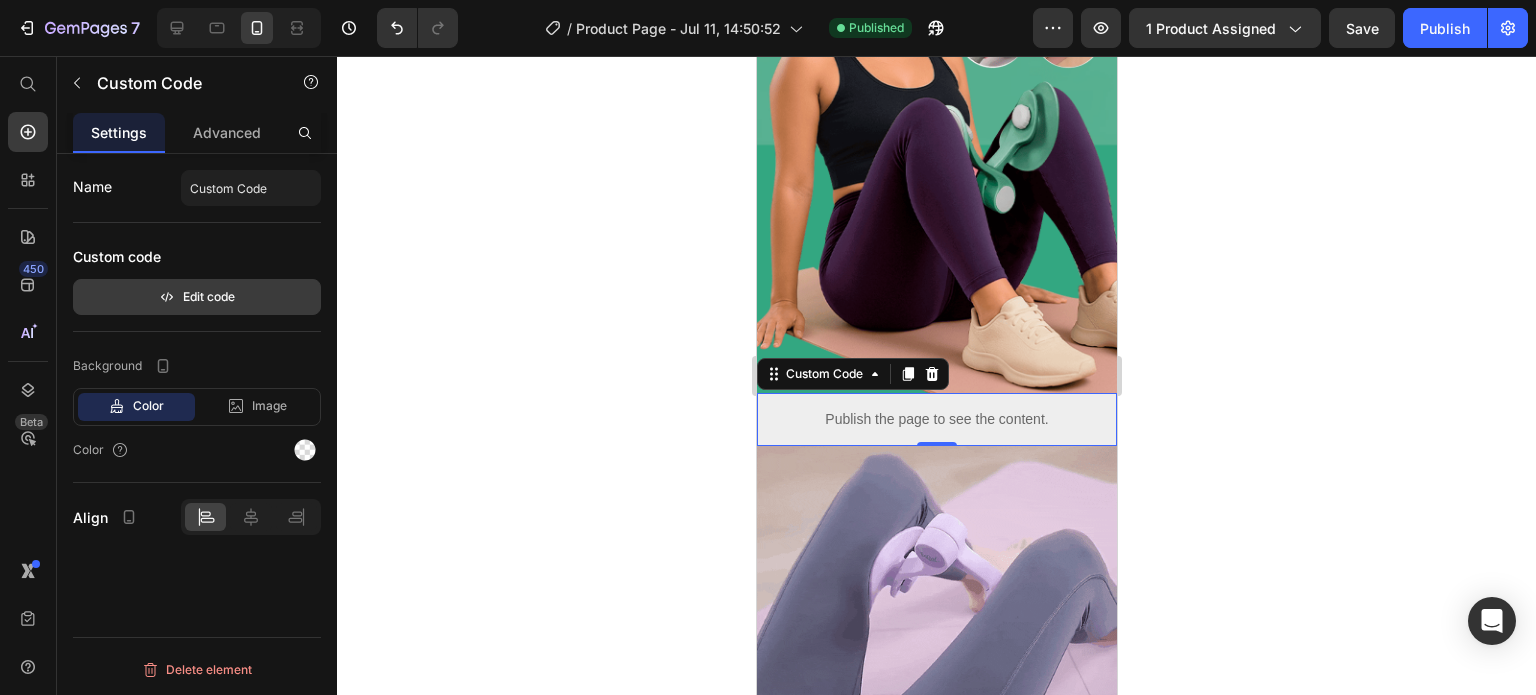 click on "Edit code" at bounding box center [197, 297] 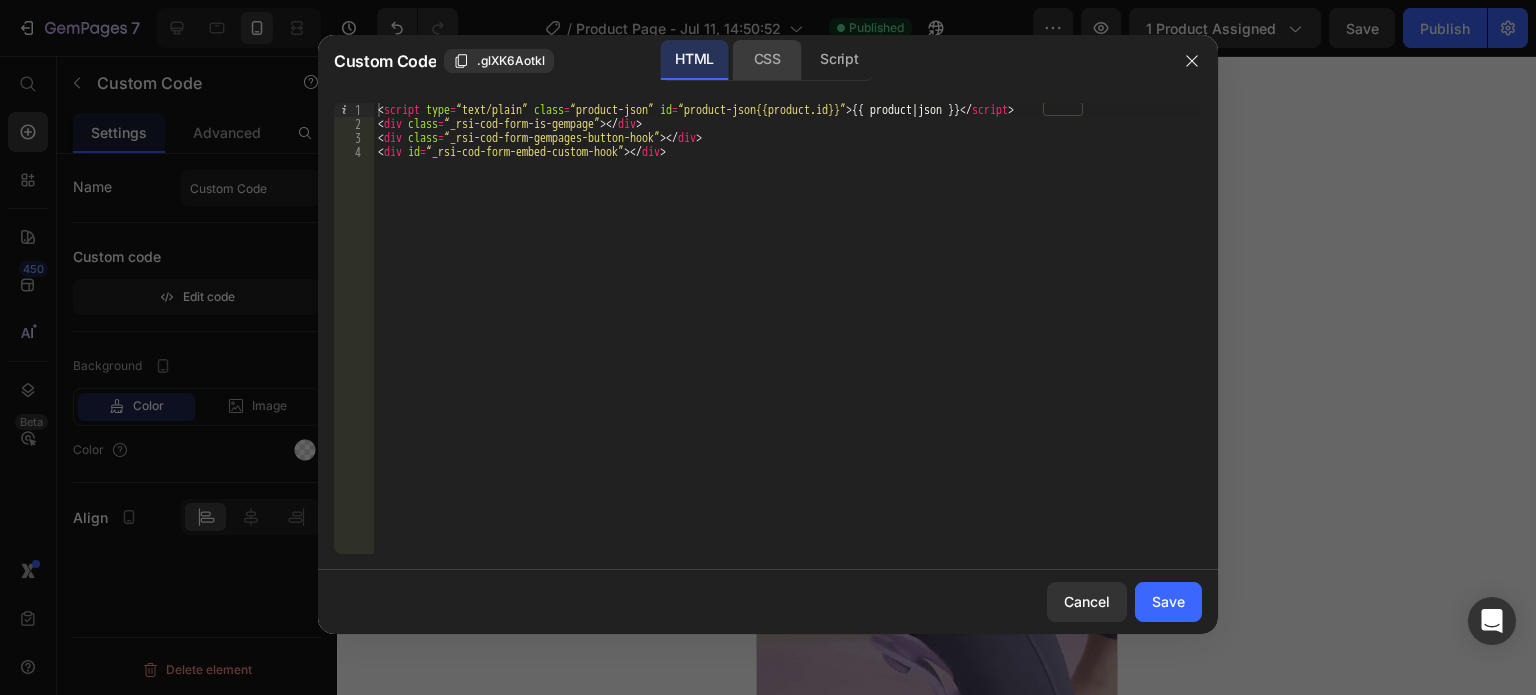 click on "CSS" 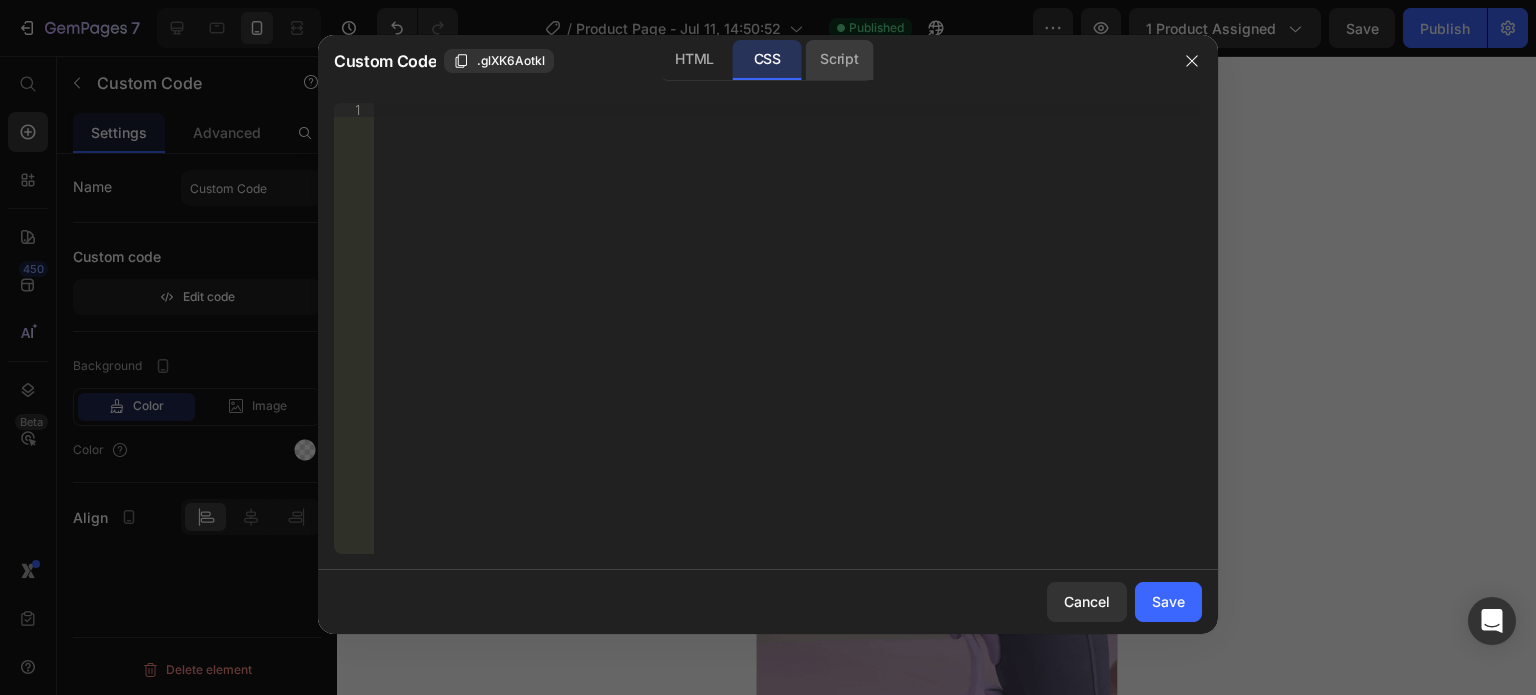 click on "Script" 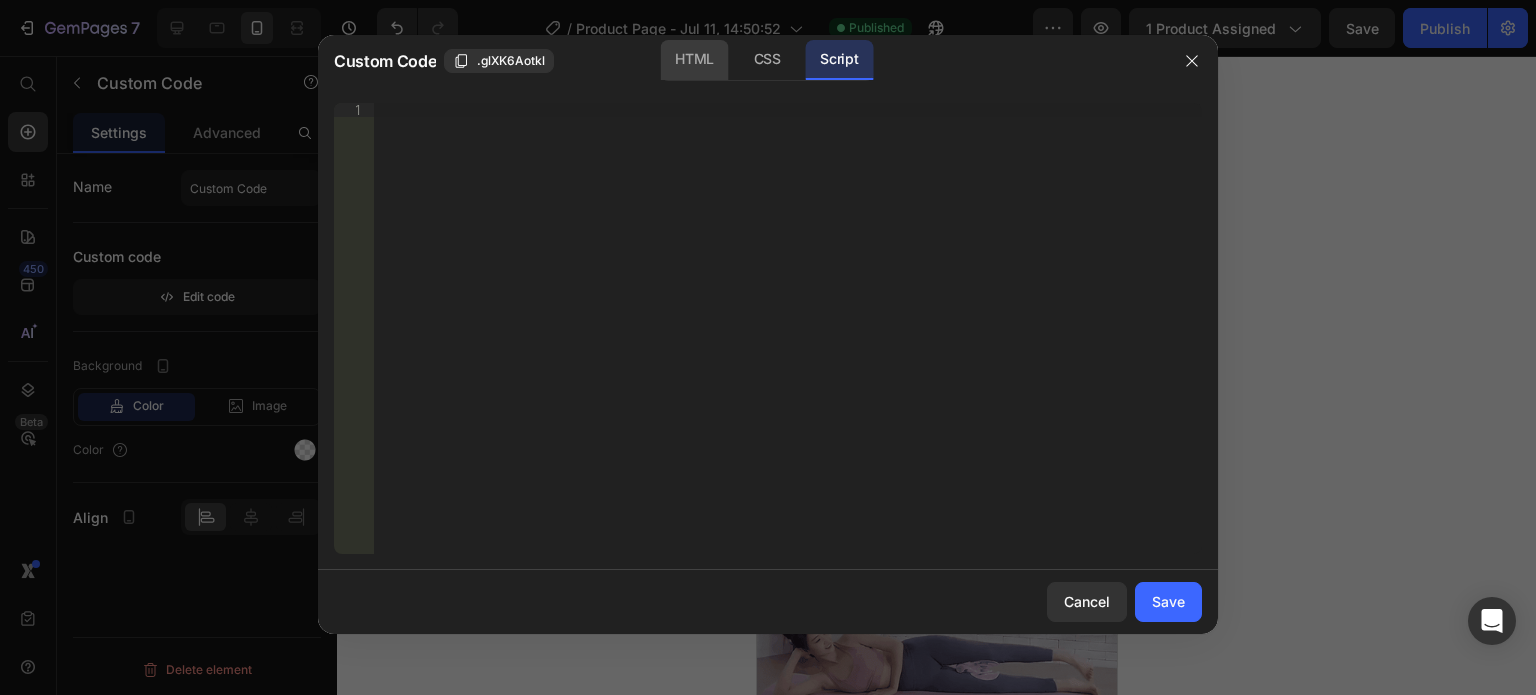 click on "HTML" 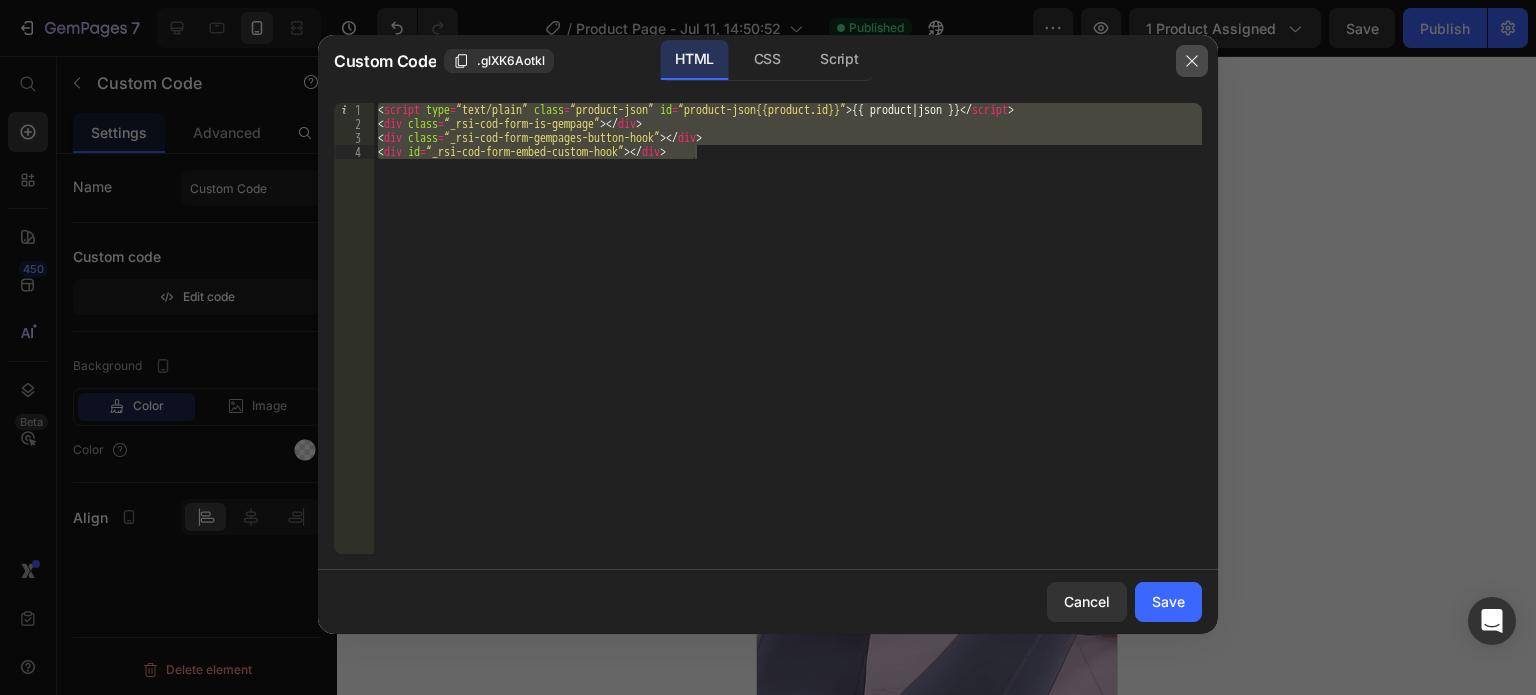 click 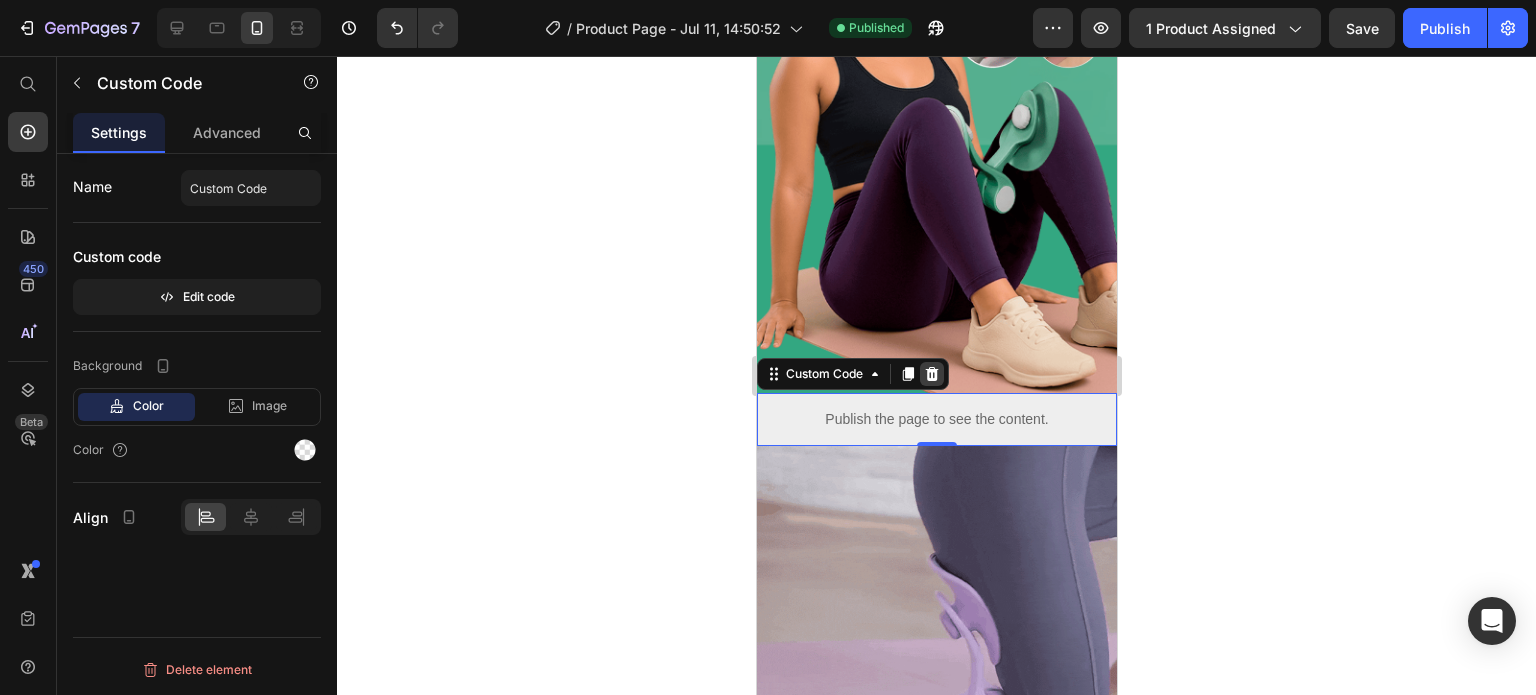 click 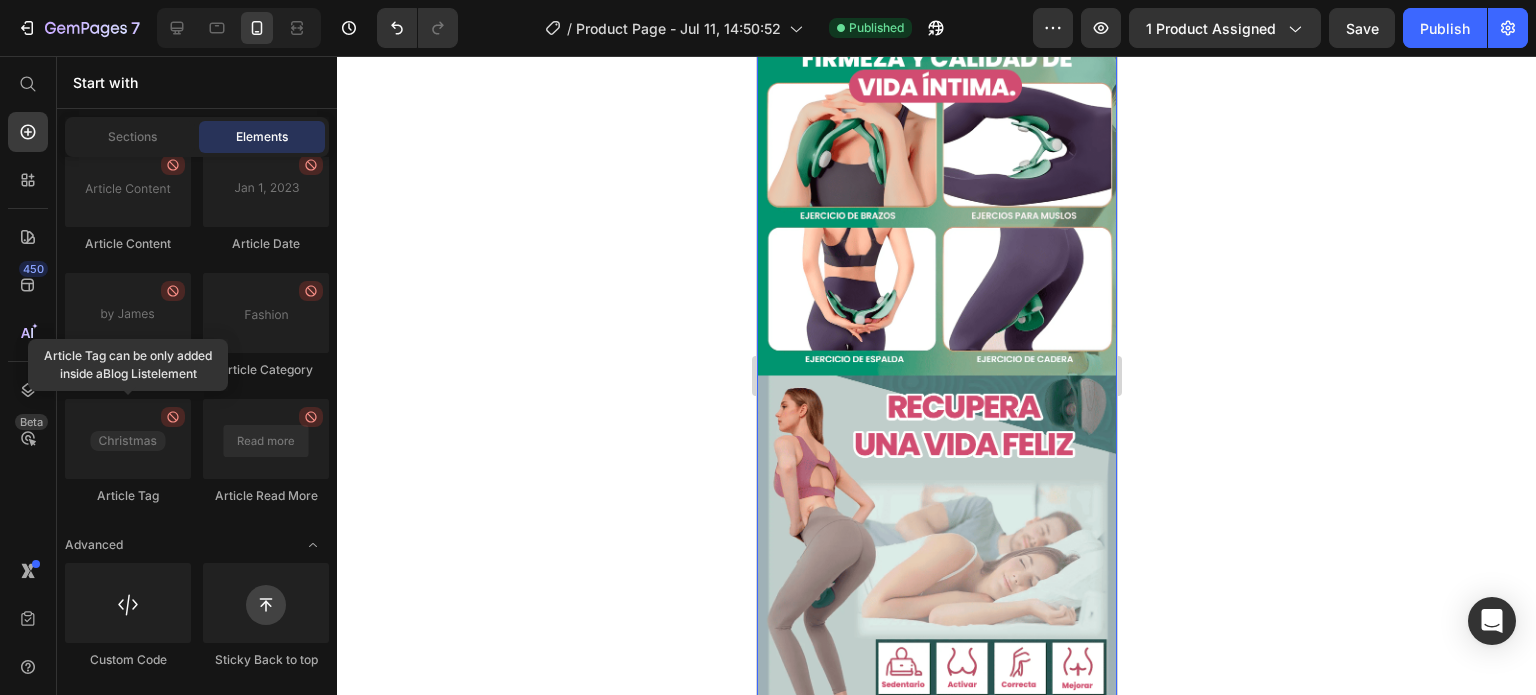 scroll, scrollTop: 2500, scrollLeft: 0, axis: vertical 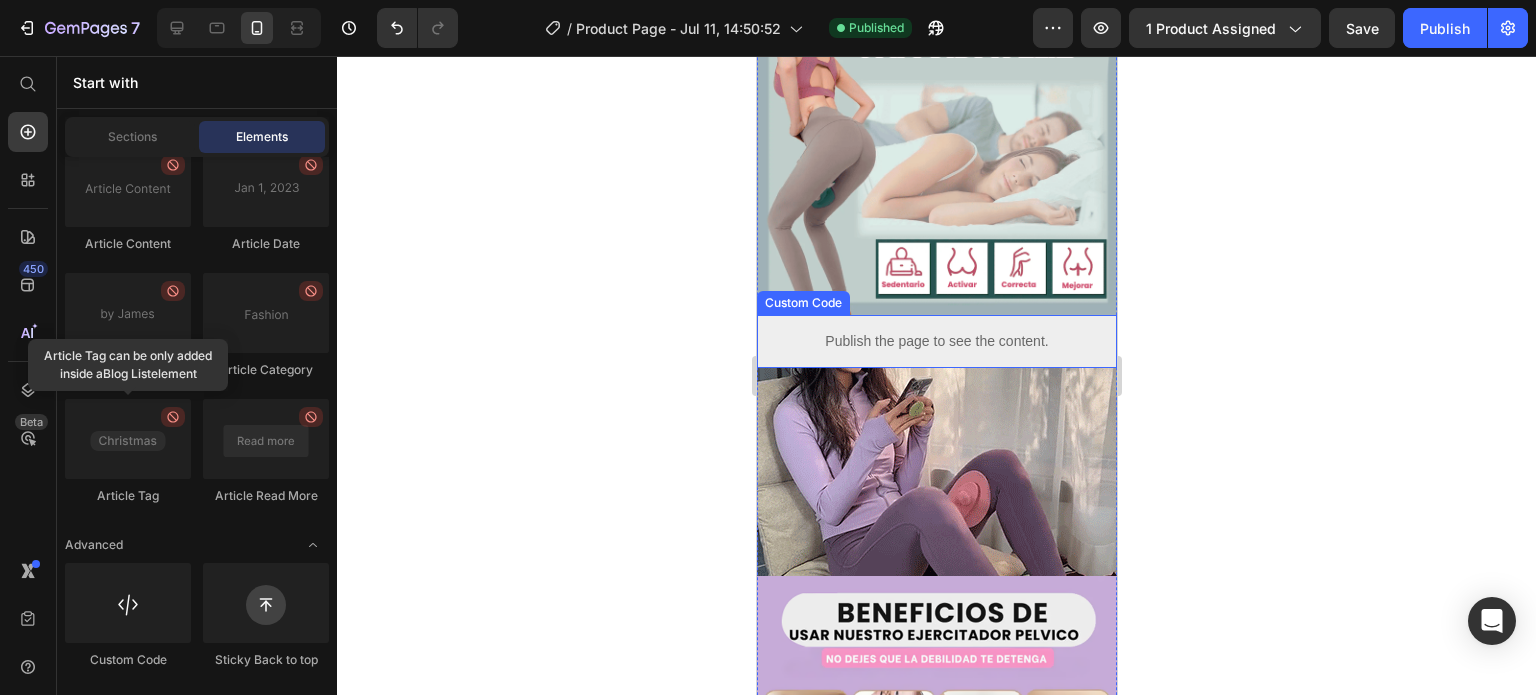 click on "Publish the page to see the content." at bounding box center (936, 341) 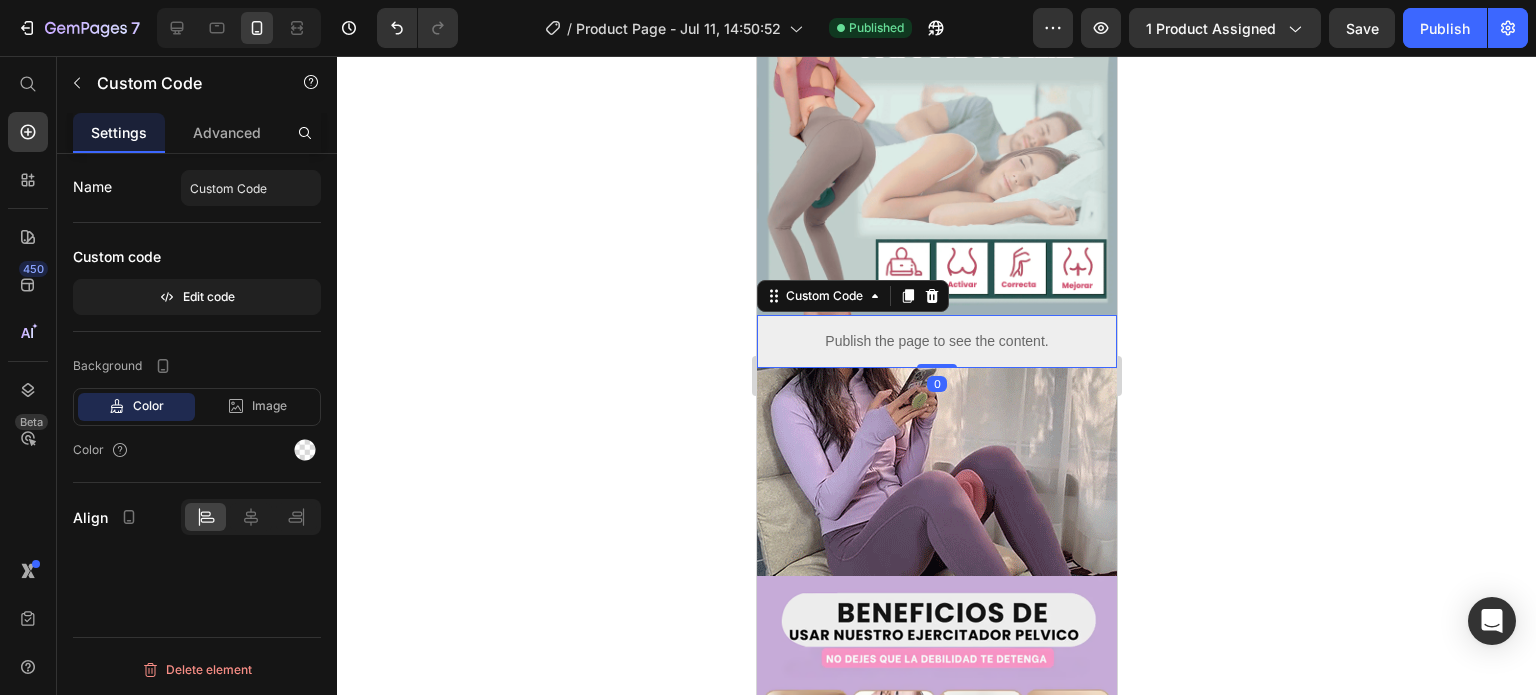 click on "Custom Code" at bounding box center (852, 296) 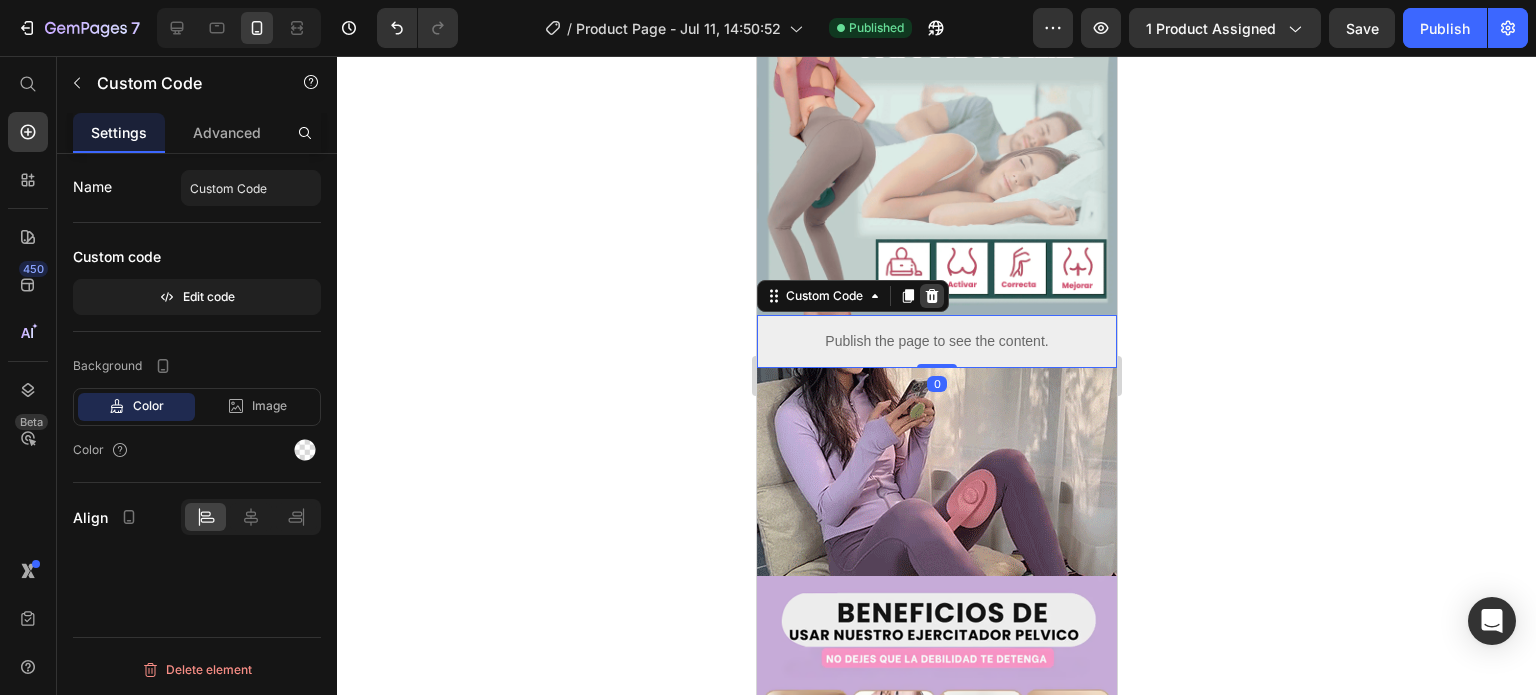 click 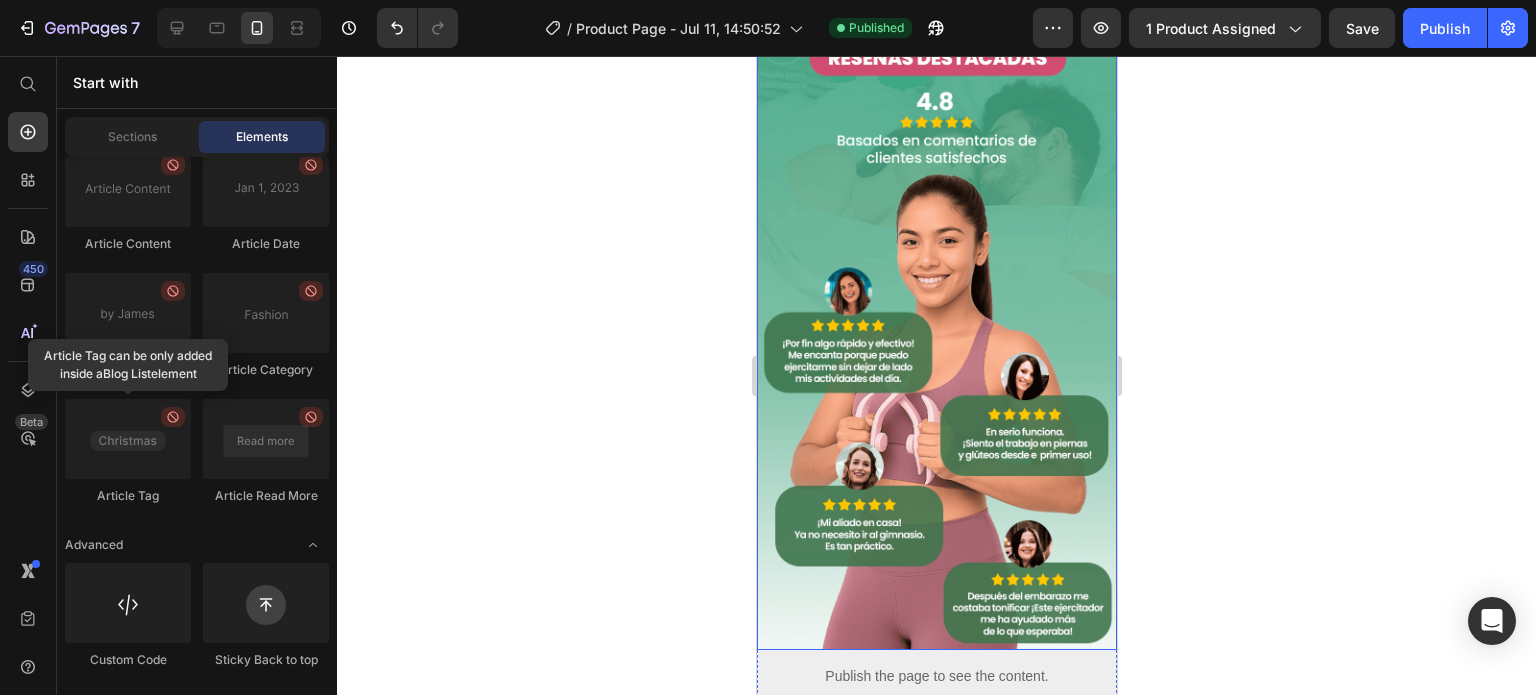 scroll, scrollTop: 3400, scrollLeft: 0, axis: vertical 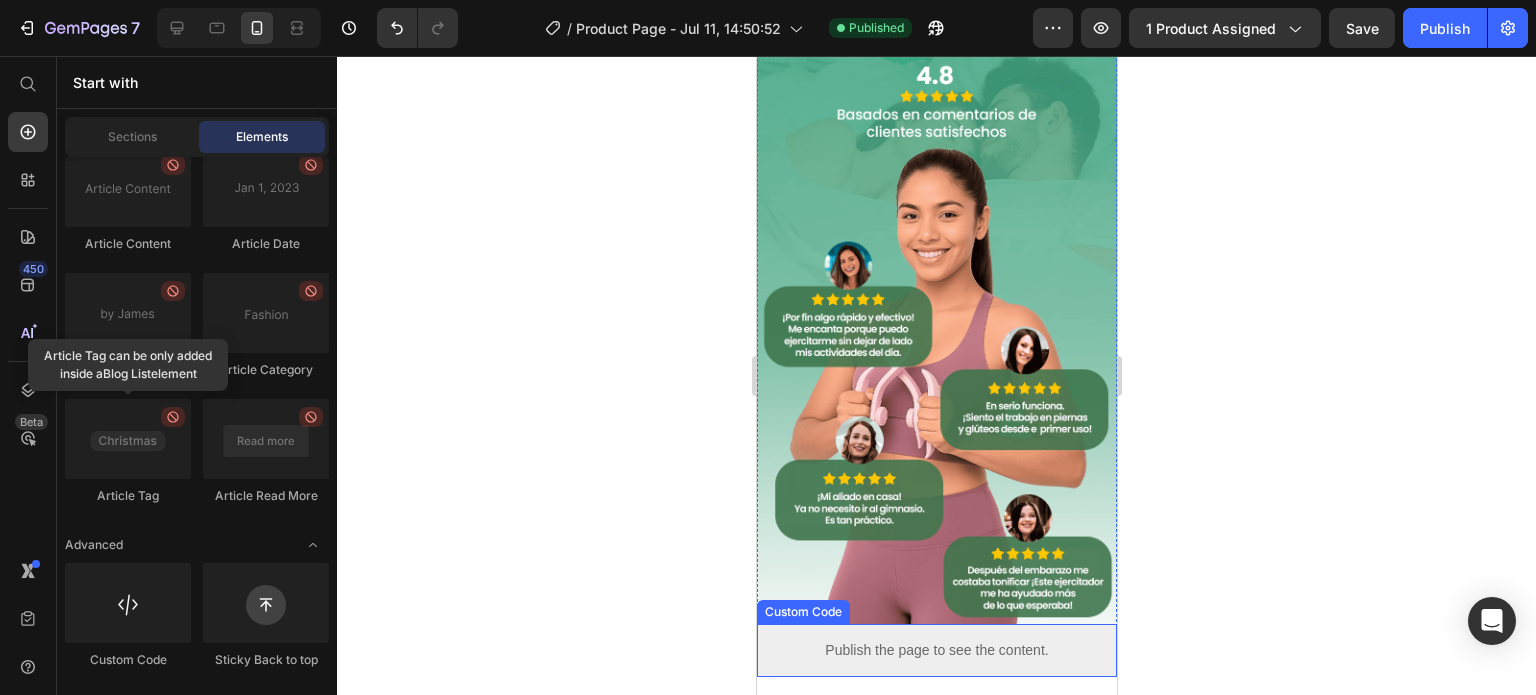 click on "Publish the page to see the content." at bounding box center (936, 650) 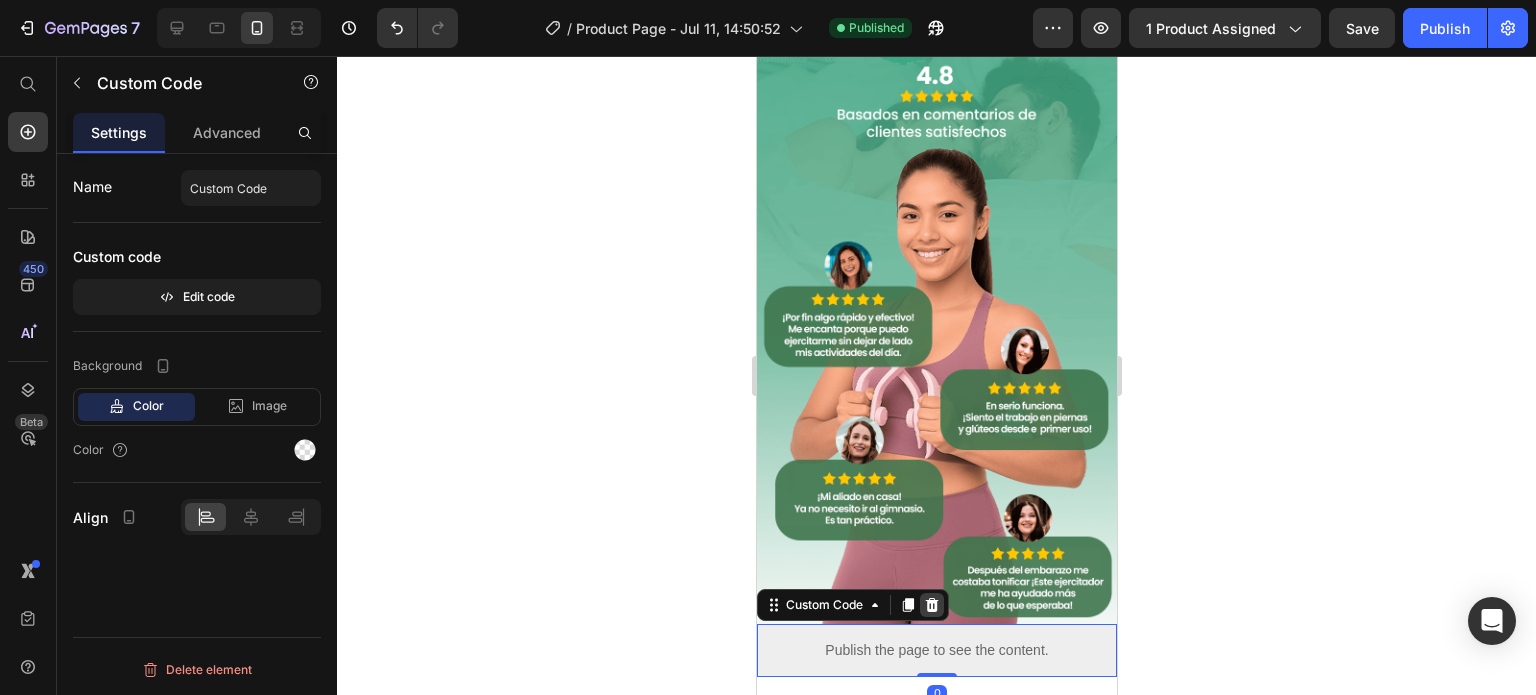 click 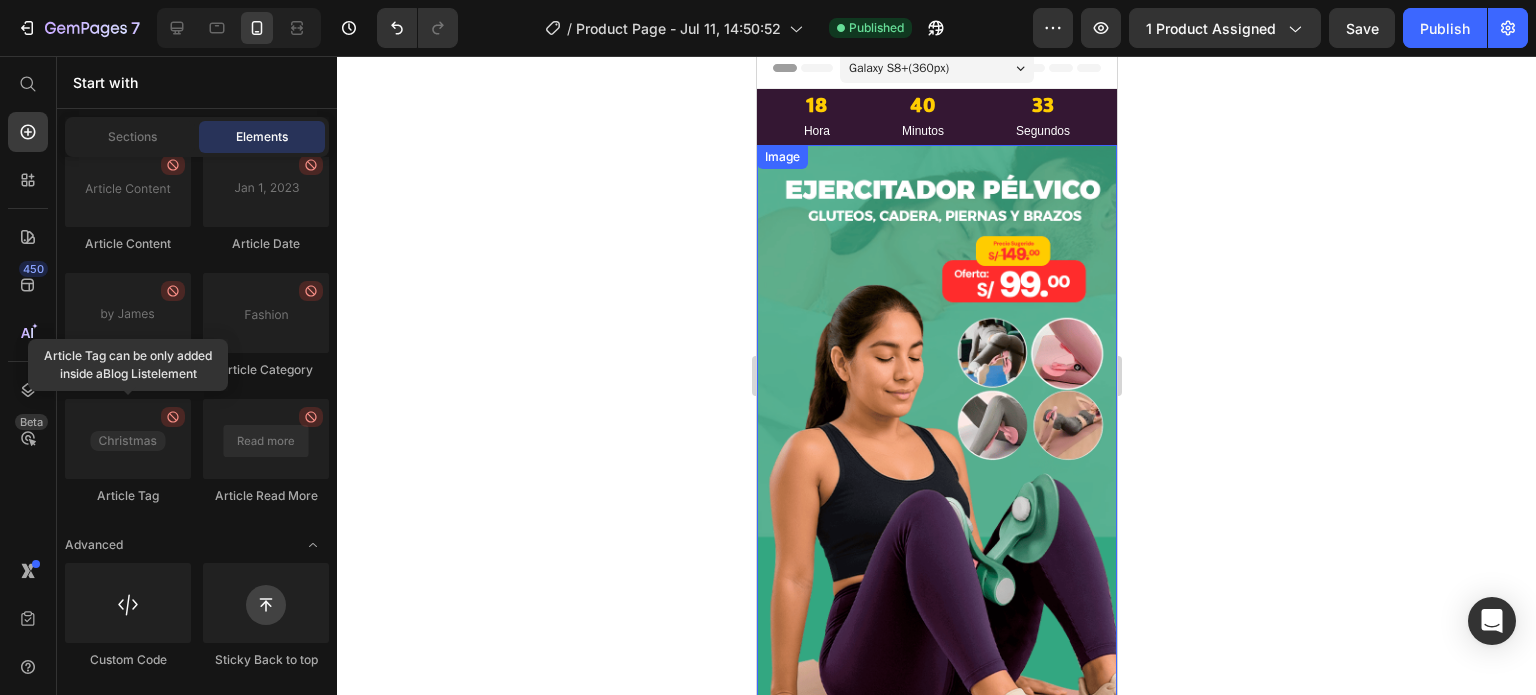 scroll, scrollTop: 0, scrollLeft: 0, axis: both 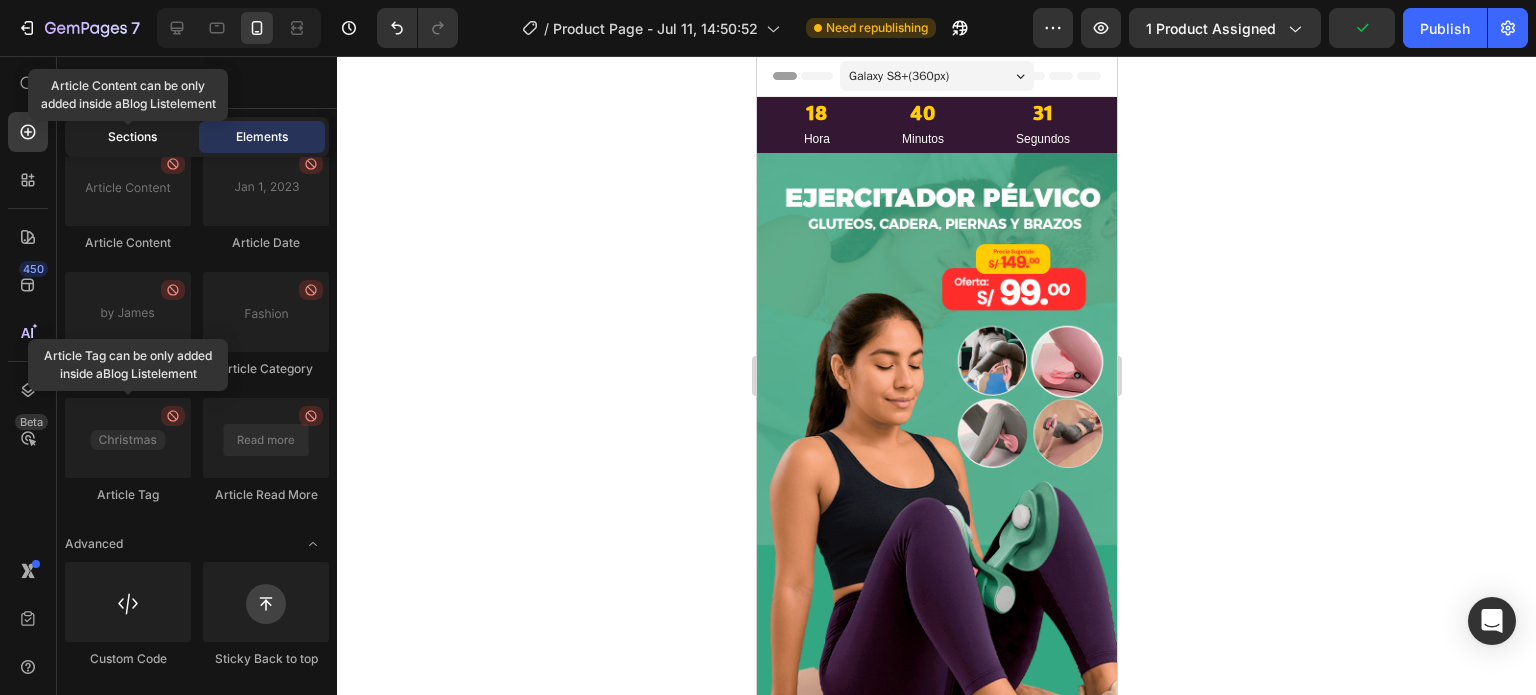 click on "Sections" at bounding box center (132, 137) 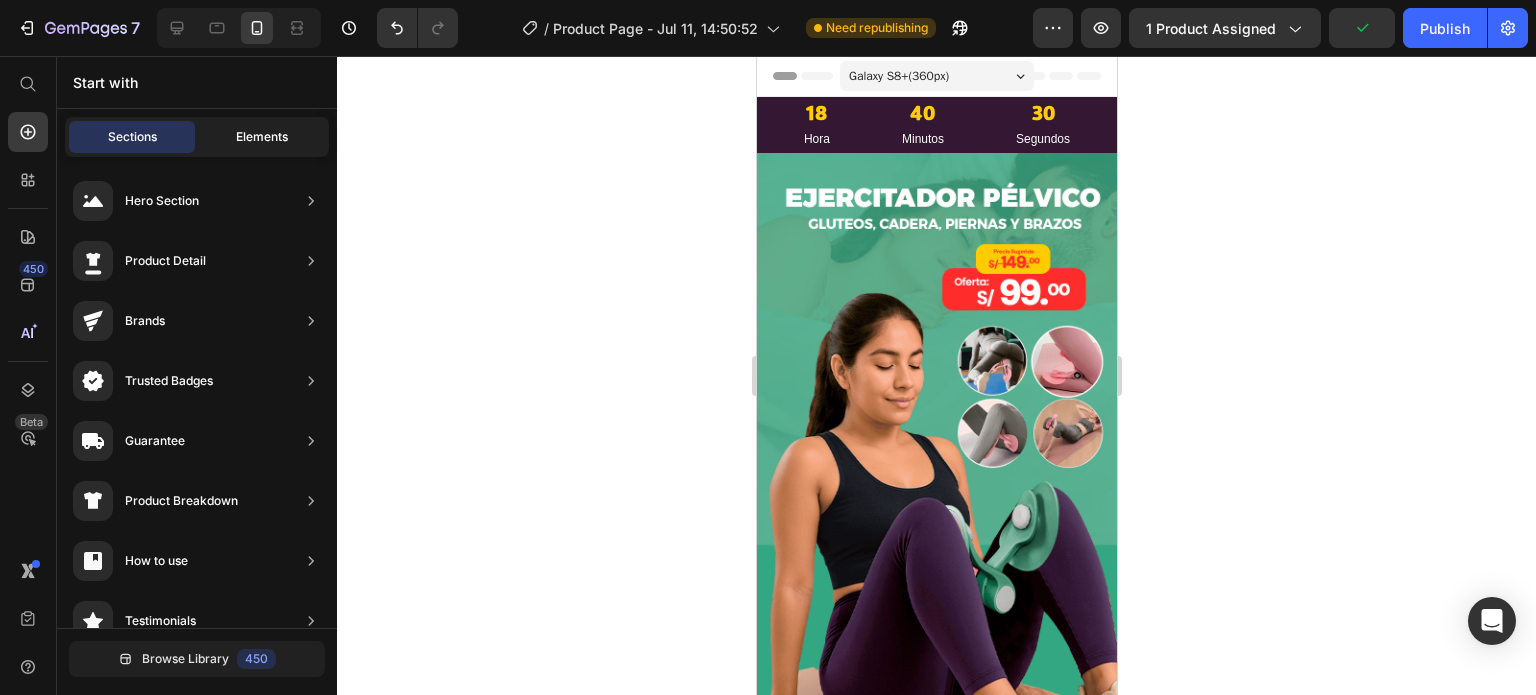 click on "Elements" at bounding box center (262, 137) 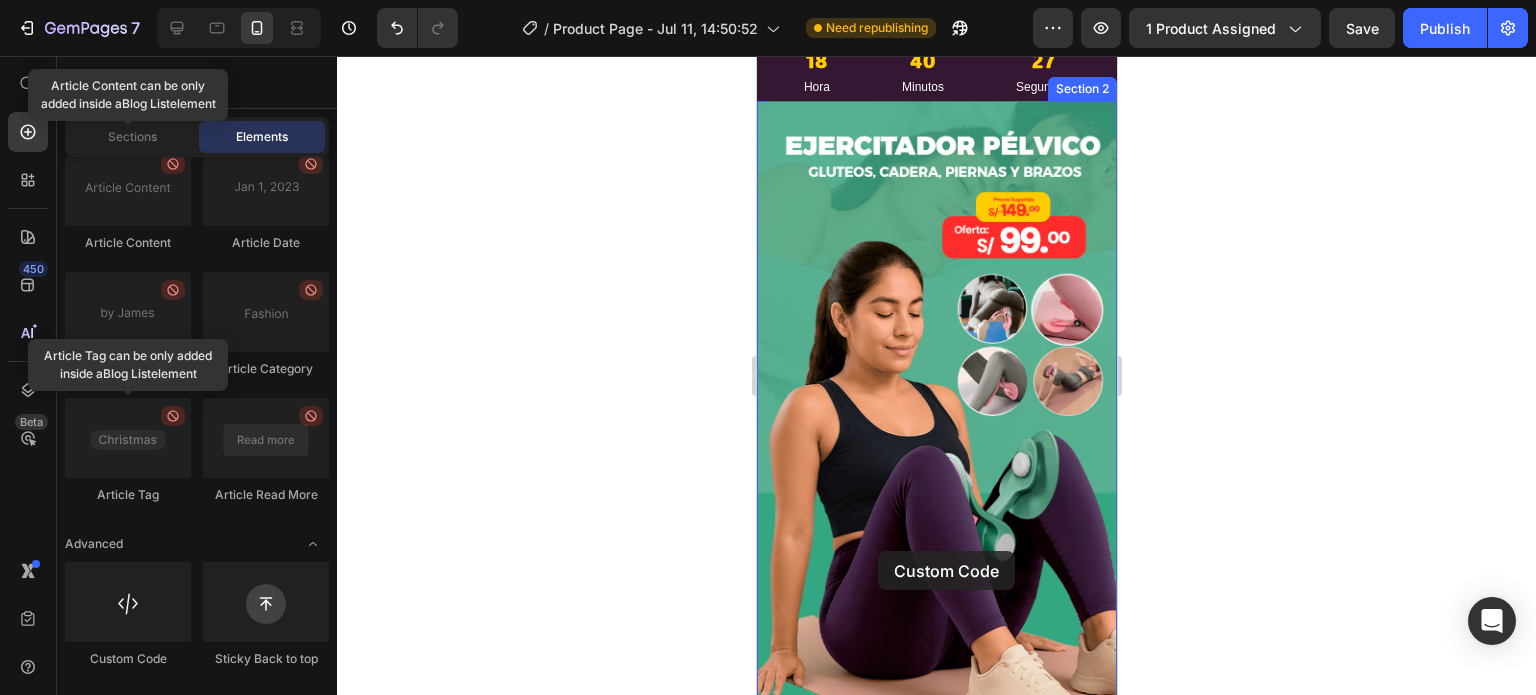 scroll, scrollTop: 200, scrollLeft: 0, axis: vertical 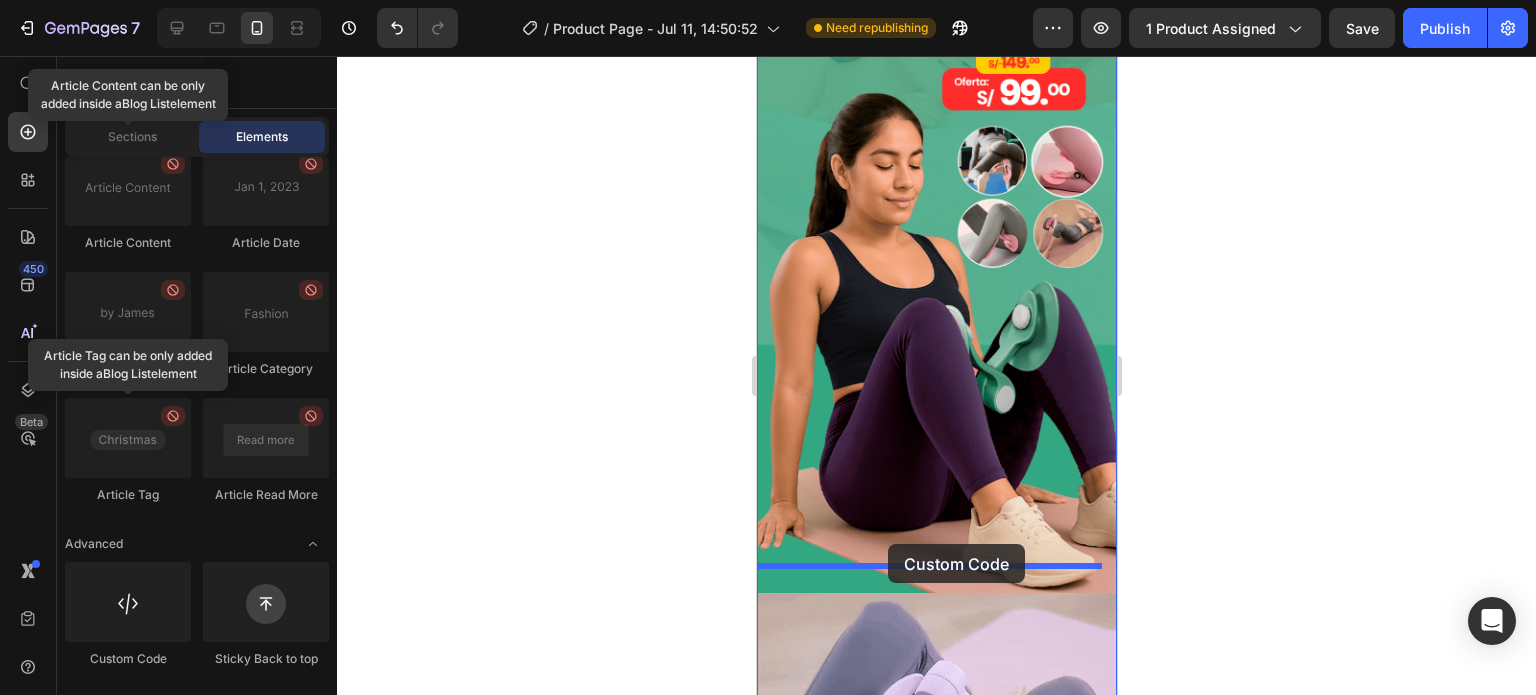 drag, startPoint x: 893, startPoint y: 679, endPoint x: 885, endPoint y: 551, distance: 128.24976 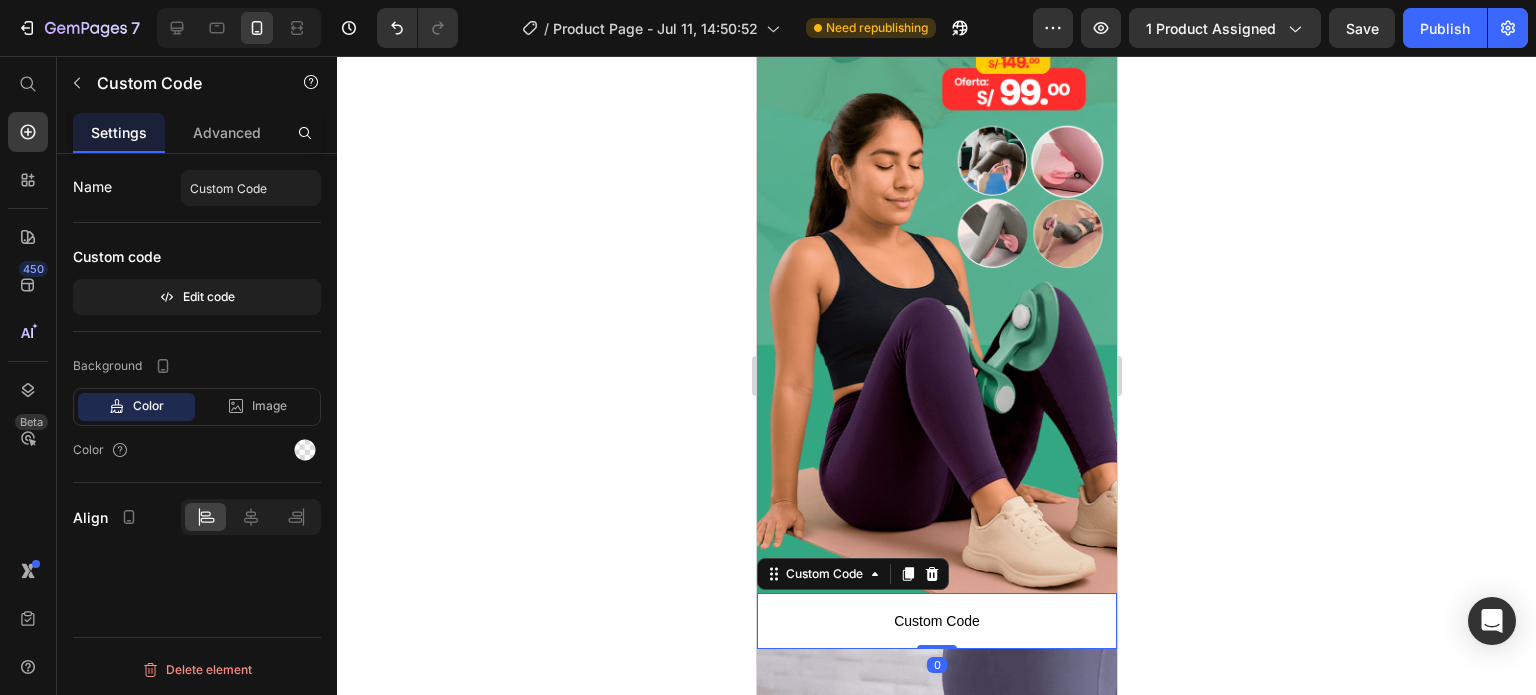 click on "Custom Code" at bounding box center [936, 621] 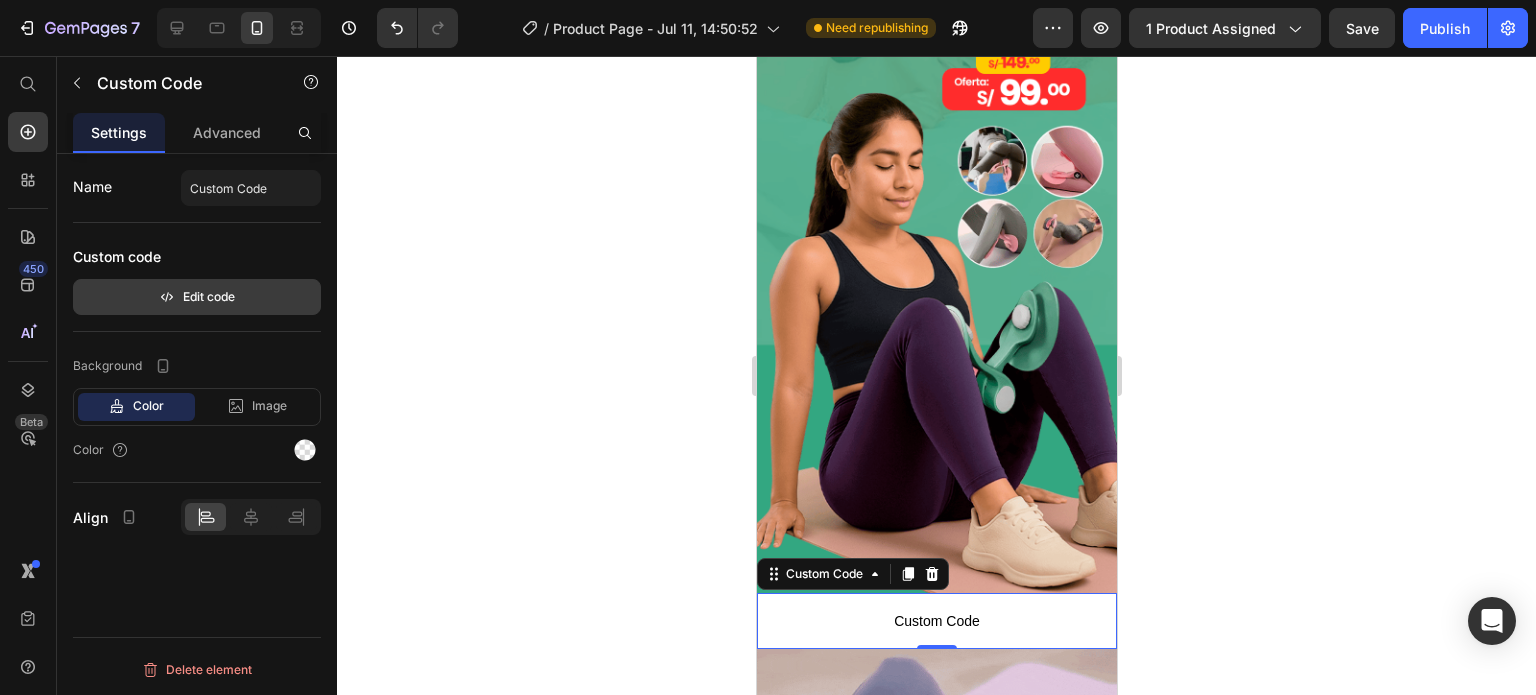 click on "Edit code" at bounding box center [197, 297] 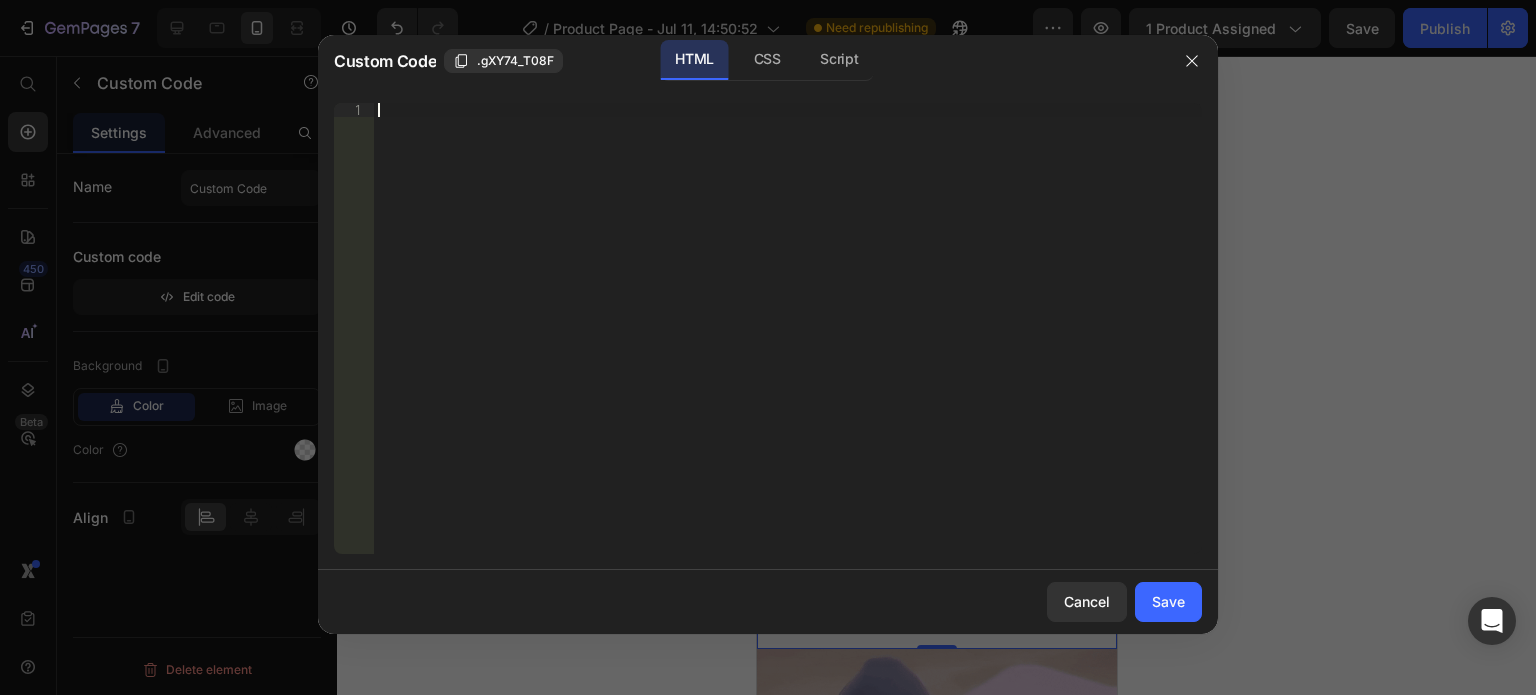 click on "Insert the 3rd-party installation code, HTML code, or Liquid code to display custom content." at bounding box center (788, 342) 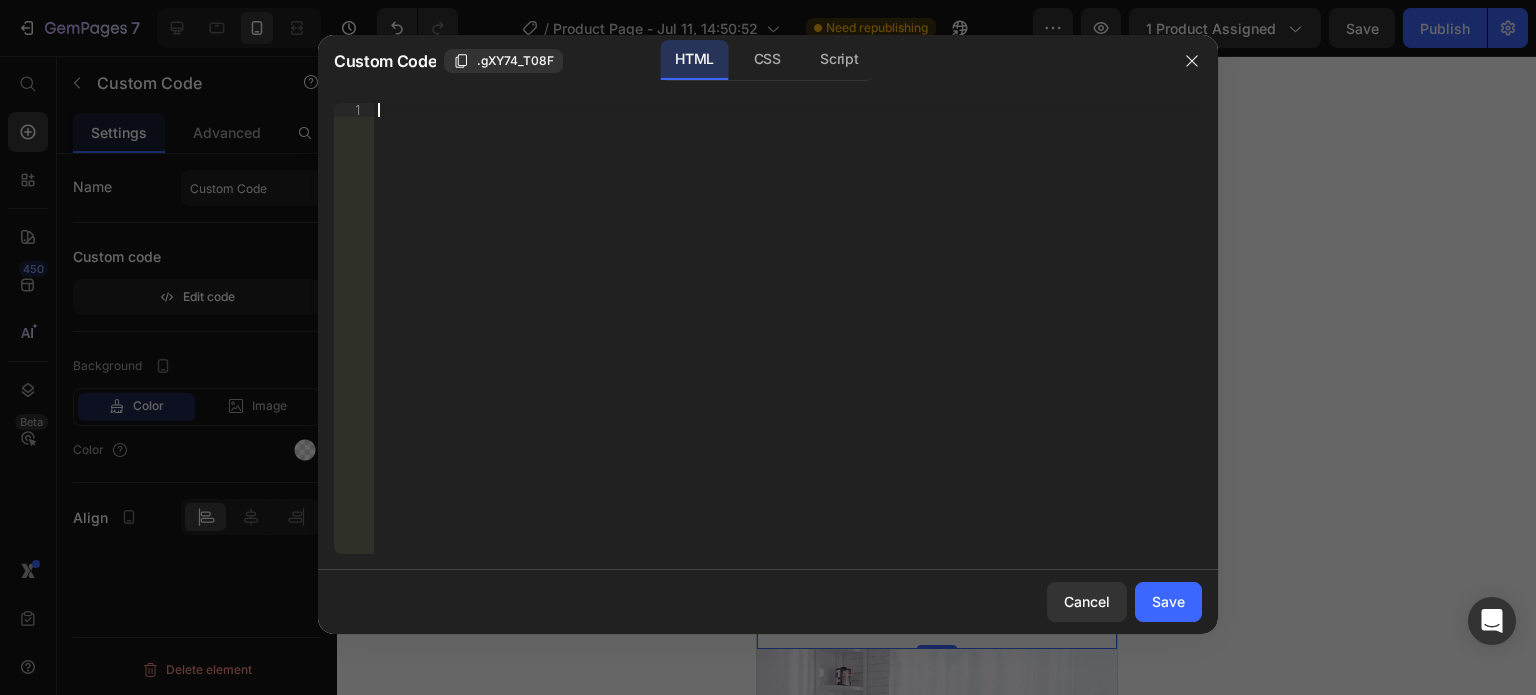 click on "Insert the 3rd-party installation code, HTML code, or Liquid code to display custom content." at bounding box center [788, 342] 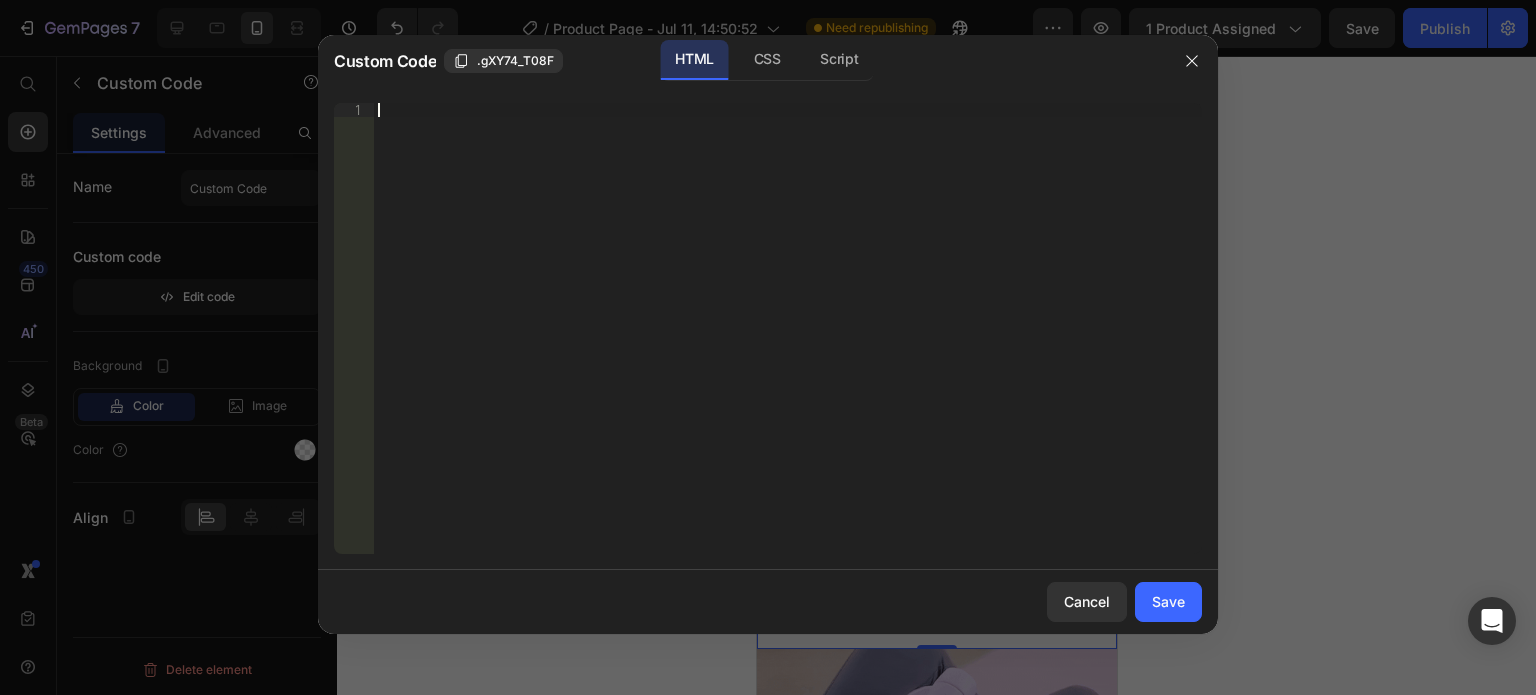 paste on "<div id=“_rsi-cod-form-embed-custom-hook”></div>" 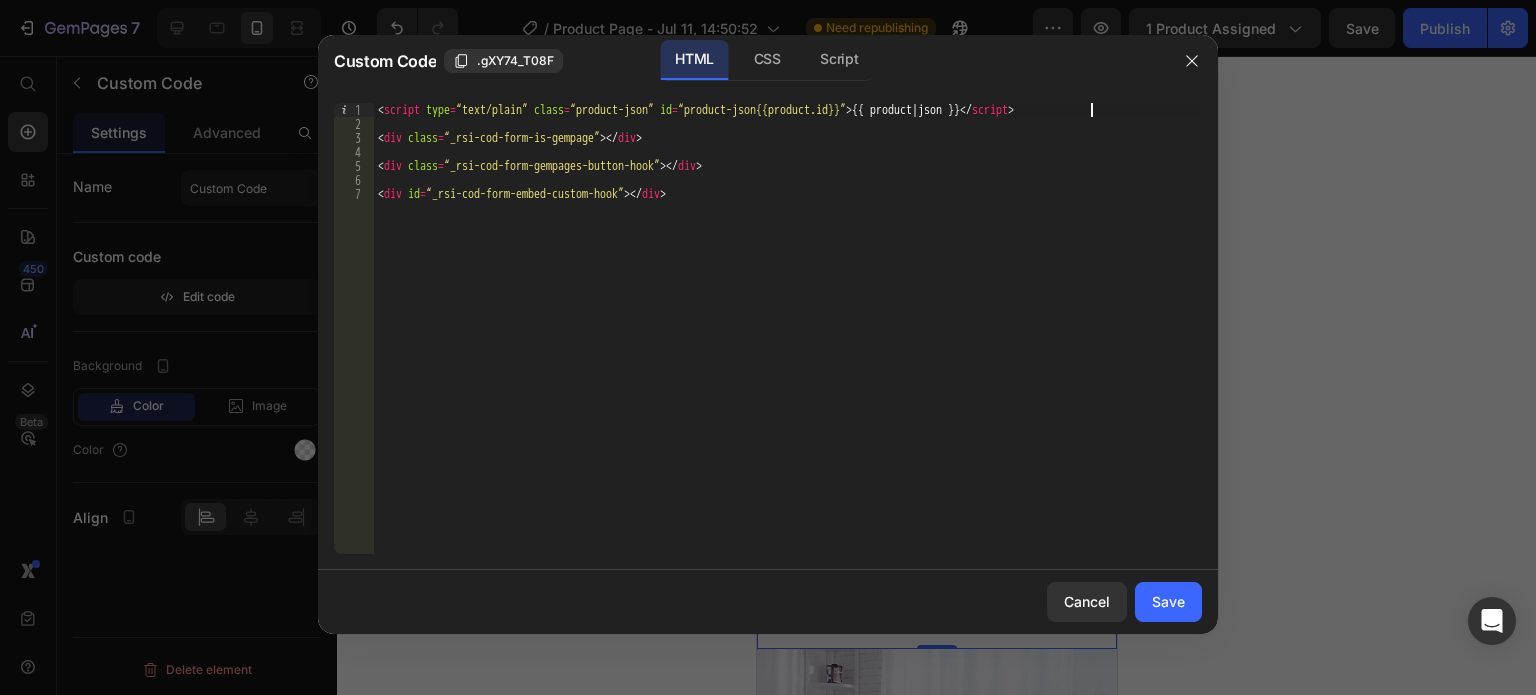 click on "< script   type = “text/plain”   class = “product-json”   id = “product-json{{product.id}}” > {{   product  |  json   }} </ script > < div   class = “_rsi-cod-form-is-gempage” > </ div > < div   class = “_rsi-cod-form-gempages-button-hook” > </ div > < div   id = “_rsi-cod-form-embed-custom-hook” > </ div >" at bounding box center [788, 342] 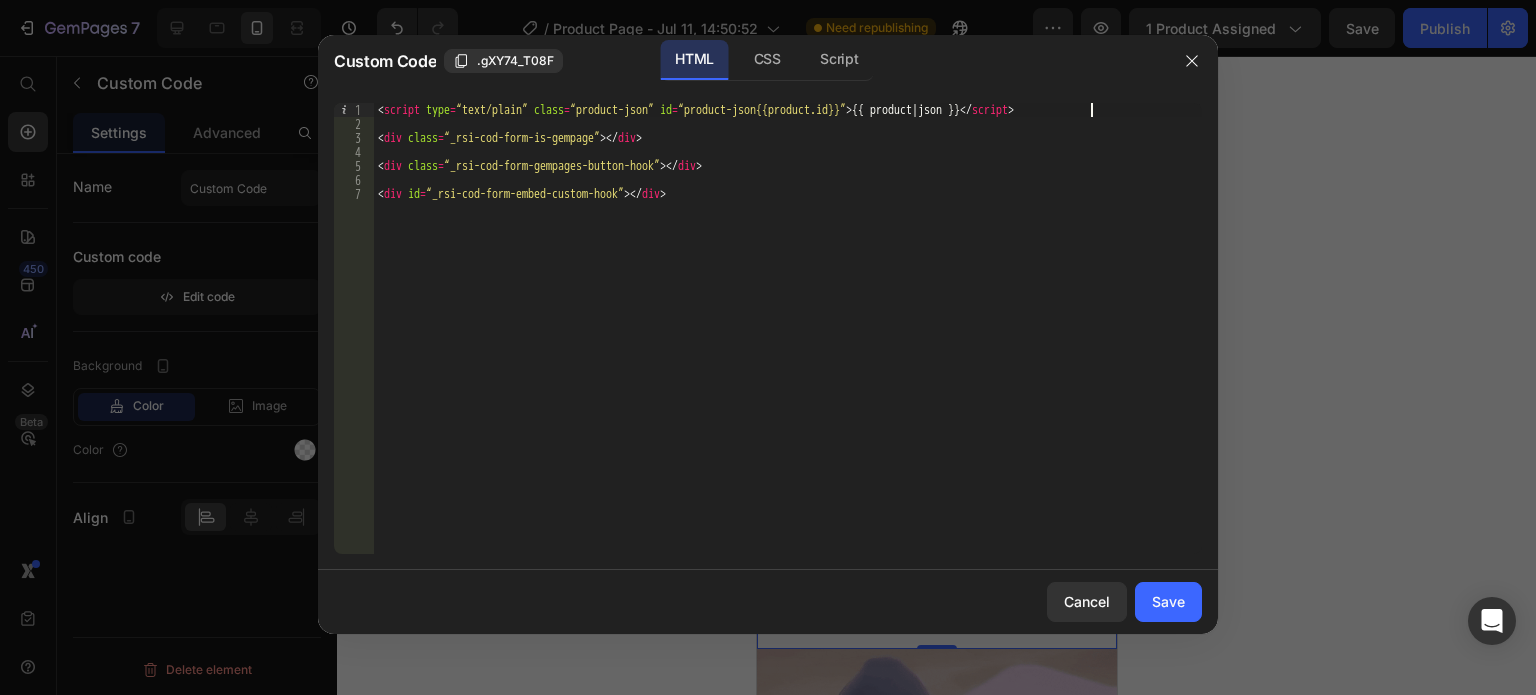 type on "<script type=“text/plain” class=“product-json” id=“product-json{{product.id}}”>{{ product | json }}</script>" 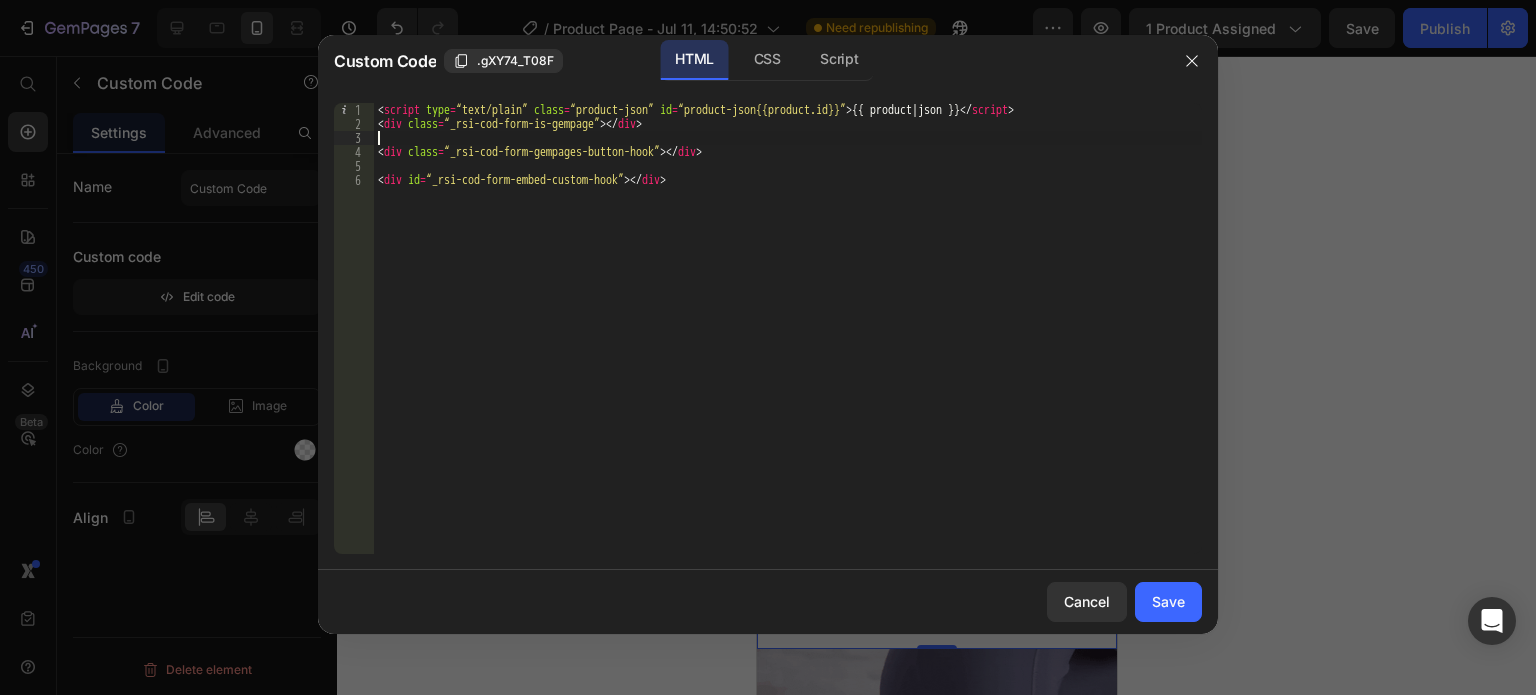 click on "< script   type = “text/plain”   class = “product-json”   id = “product-json{{product.id}}” > {{   product  |  json   }} </ script > < div   class = “_rsi-cod-form-is-gempage” > </ div > < div   class = “_rsi-cod-form-gempages-button-hook” > </ div > < div   id = “_rsi-cod-form-embed-custom-hook” > </ div >" at bounding box center [788, 342] 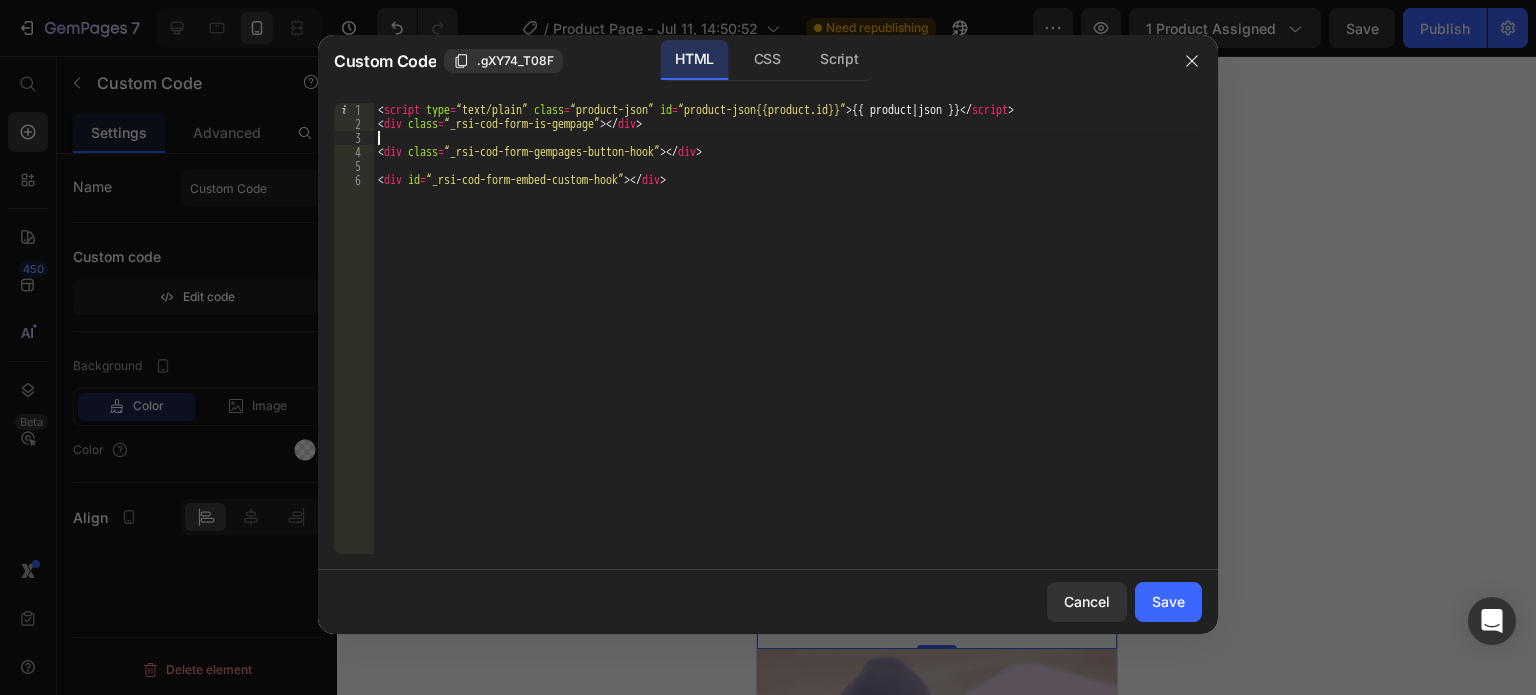 type on "<div class=“_rsi-cod-form-gempages-button-hook”></div>" 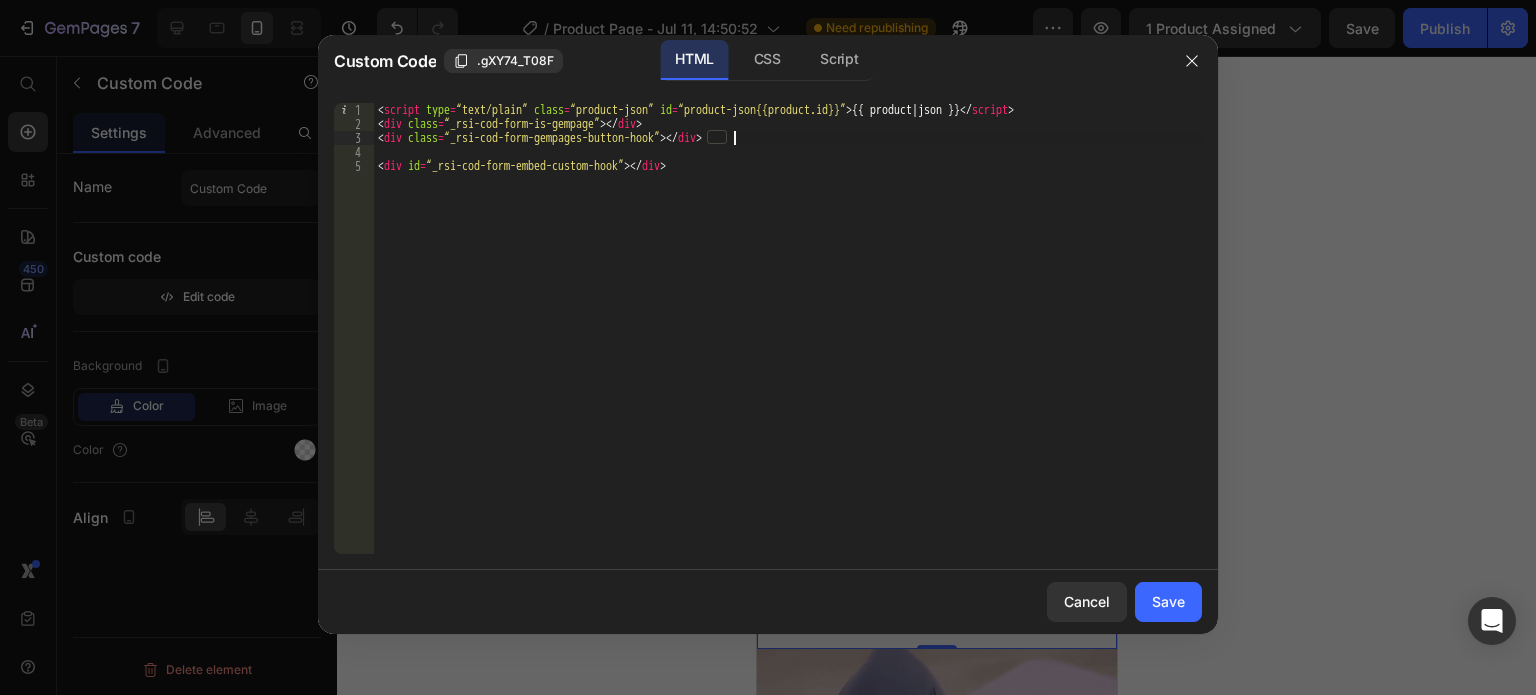 click on "< script   type = “text/plain”   class = “product-json”   id = “product-json{{product.id}}” > {{   product  |  json   }} </ script > < div   class = “_rsi-cod-form-is-gempage” > </ div > < div   class = “_rsi-cod-form-gempages-button-hook” > </ div > < div   id = “_rsi-cod-form-embed-custom-hook” > </ div >" at bounding box center (788, 342) 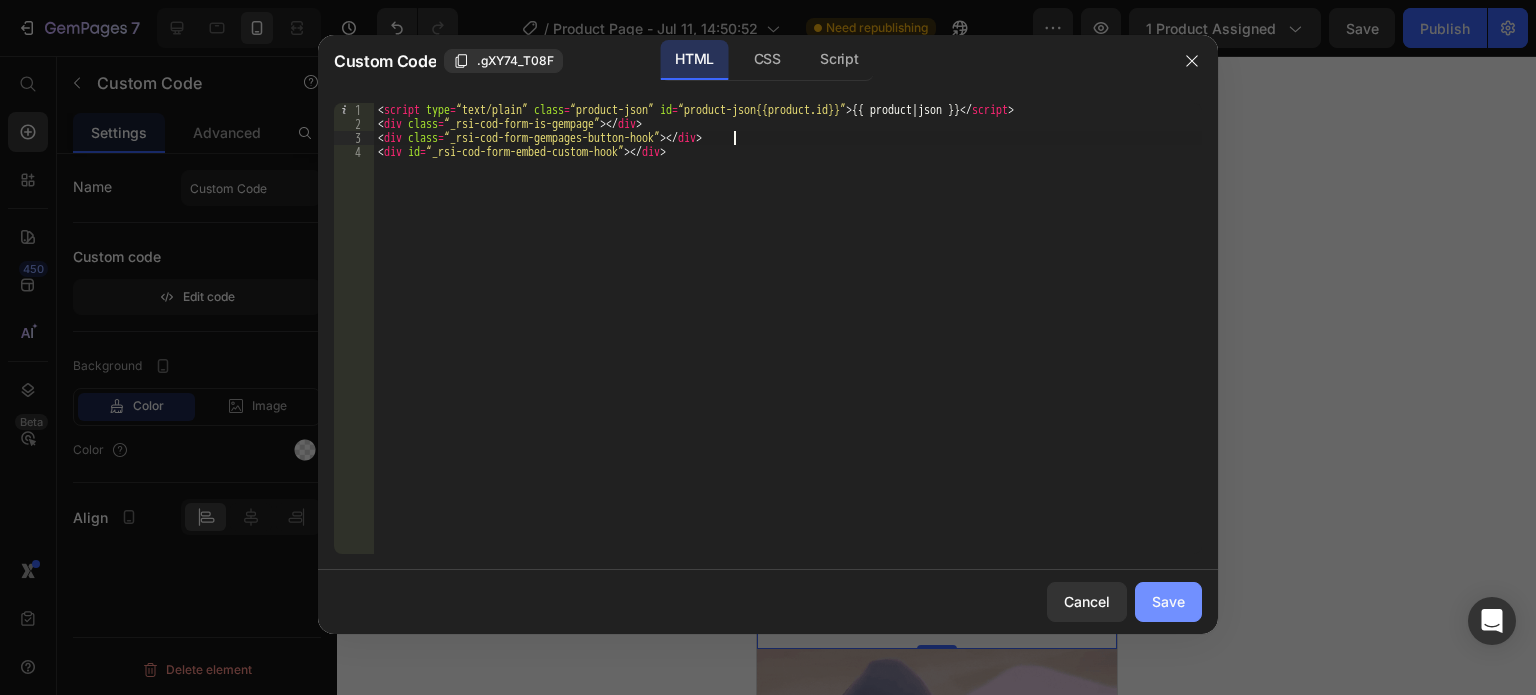 click on "Save" 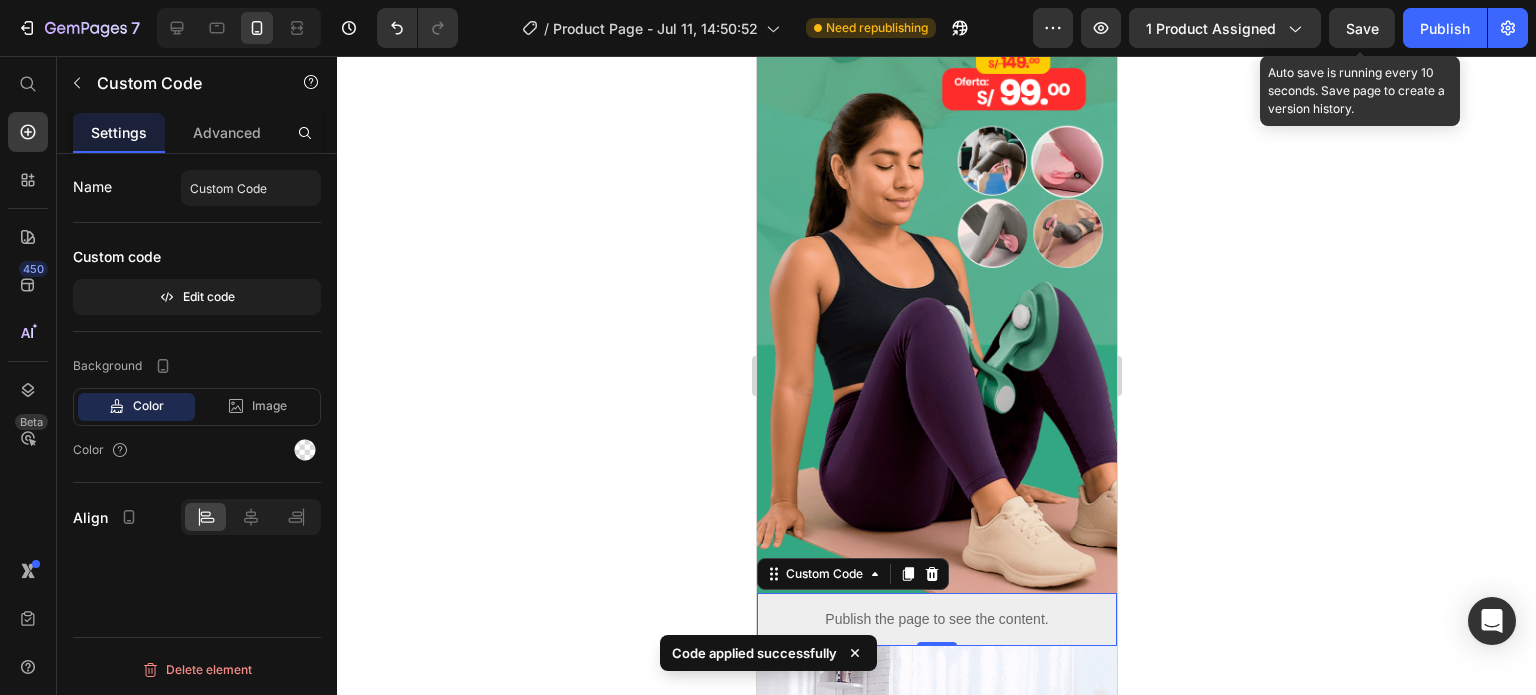 click on "Save" at bounding box center (1362, 28) 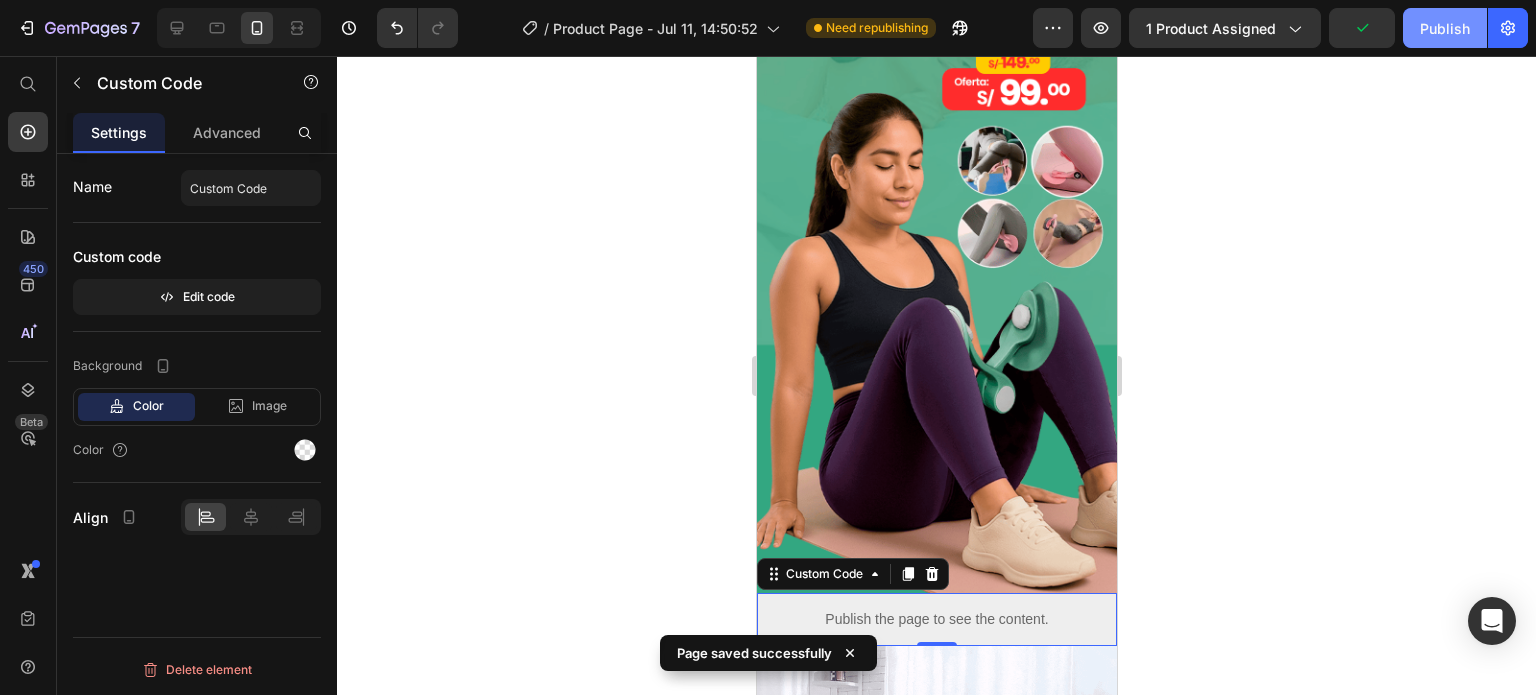 click on "Publish" at bounding box center [1445, 28] 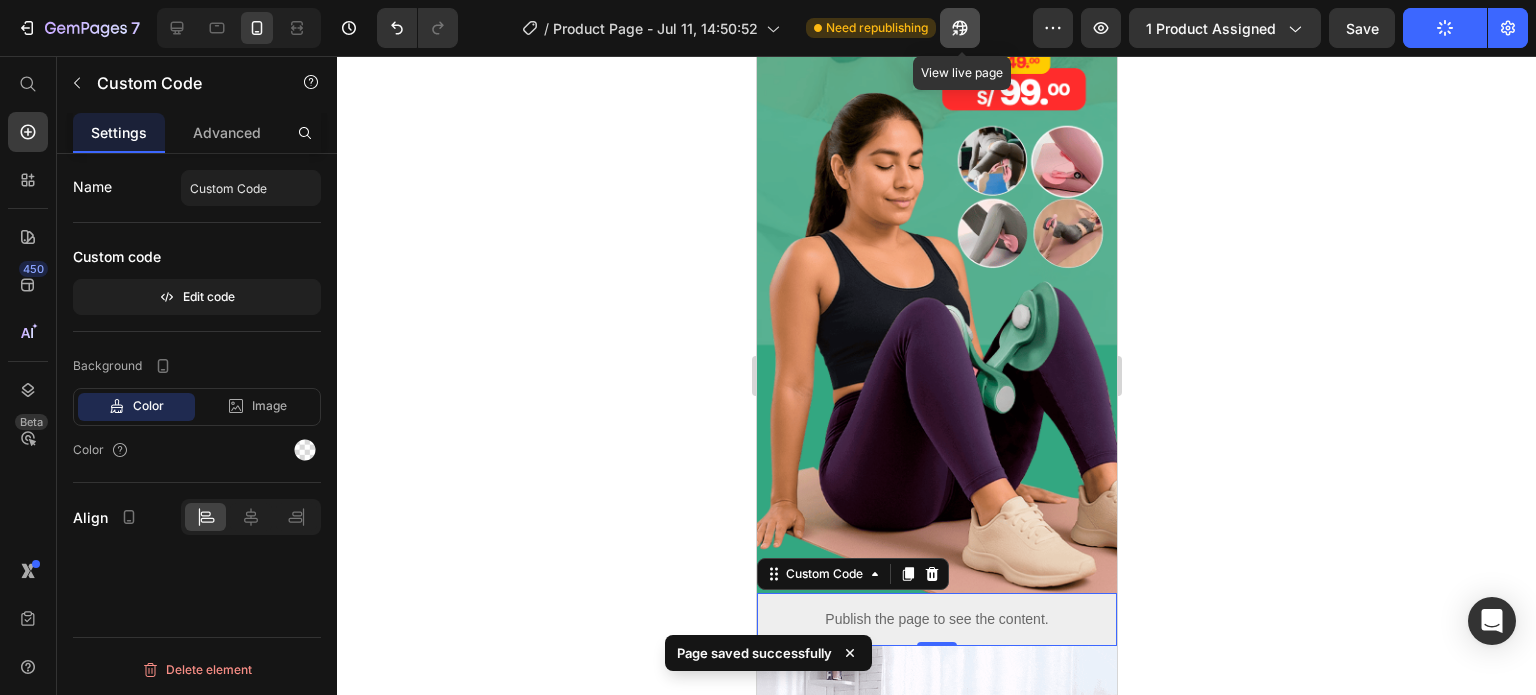 click 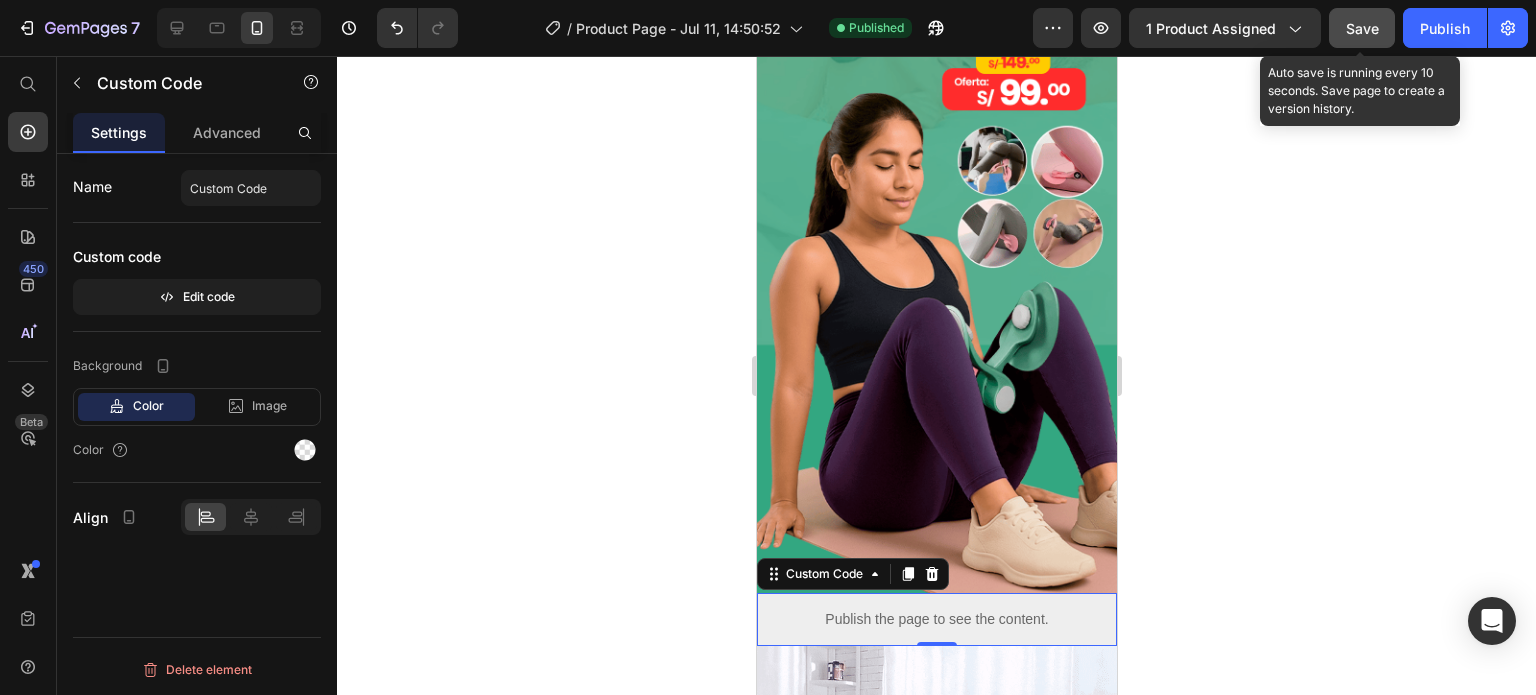 click on "Save" 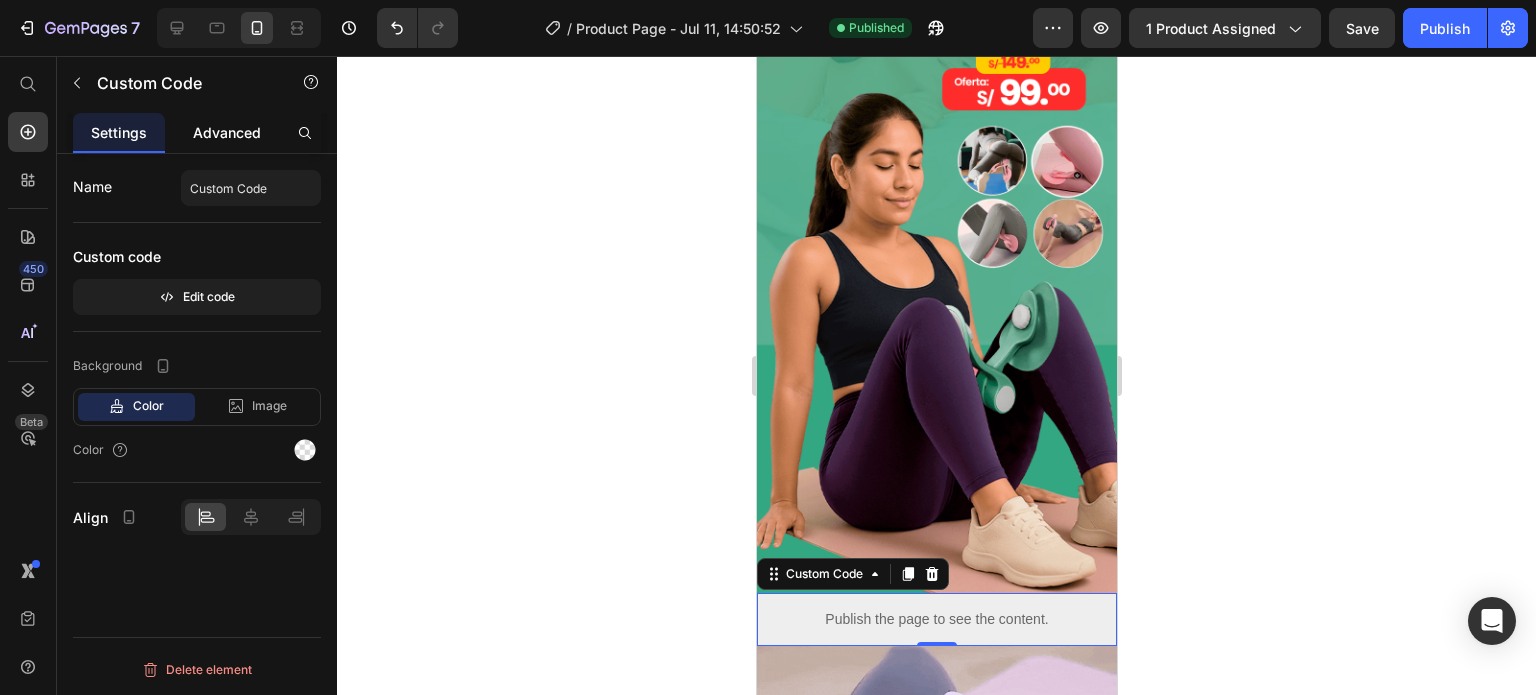 click on "Advanced" 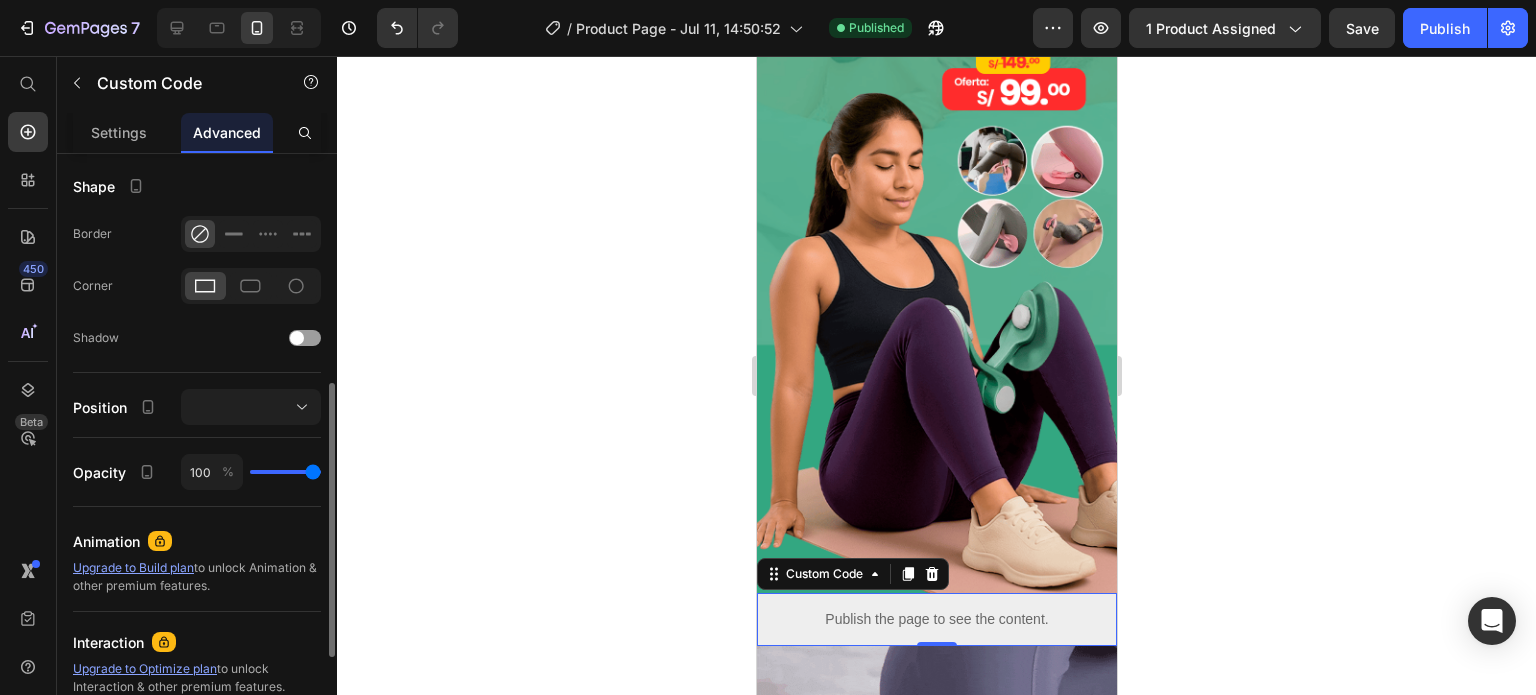 scroll, scrollTop: 704, scrollLeft: 0, axis: vertical 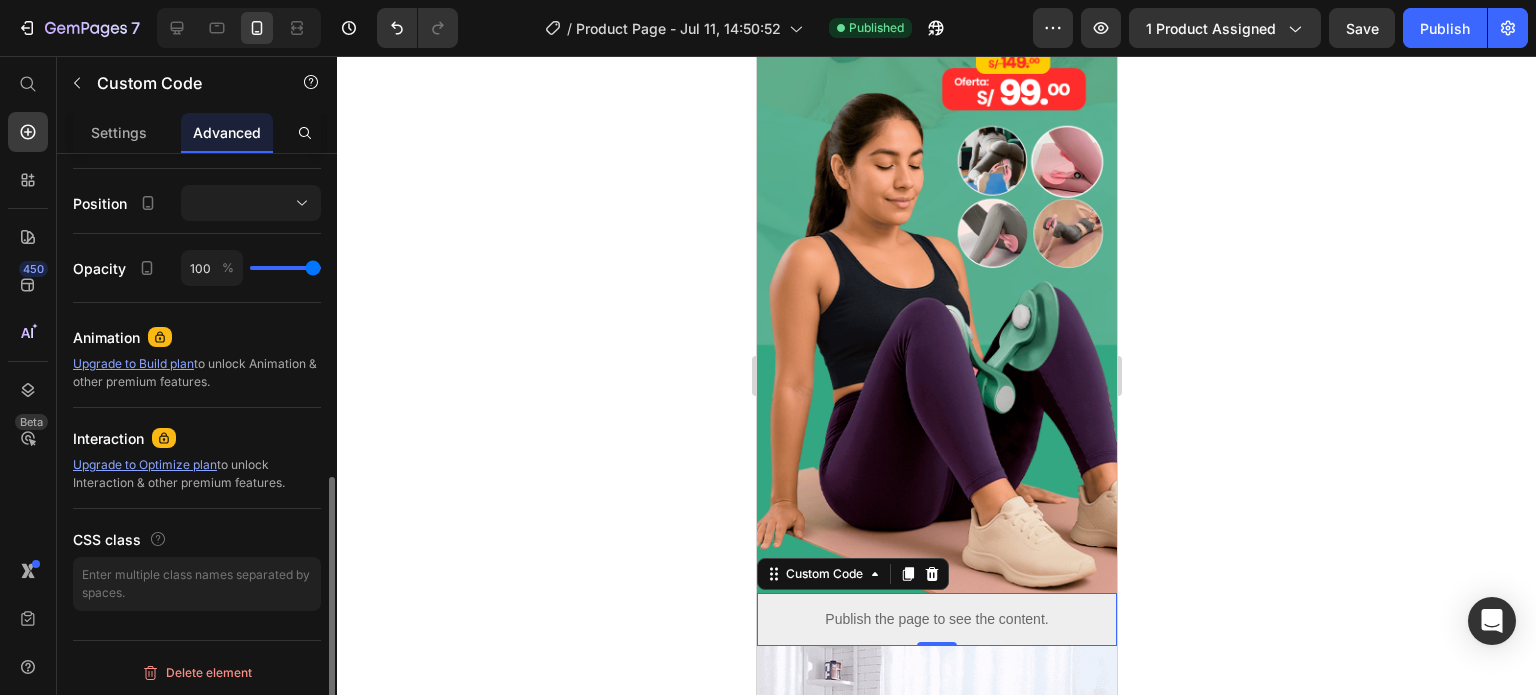 click on "Publish the page to see the content." at bounding box center (936, 619) 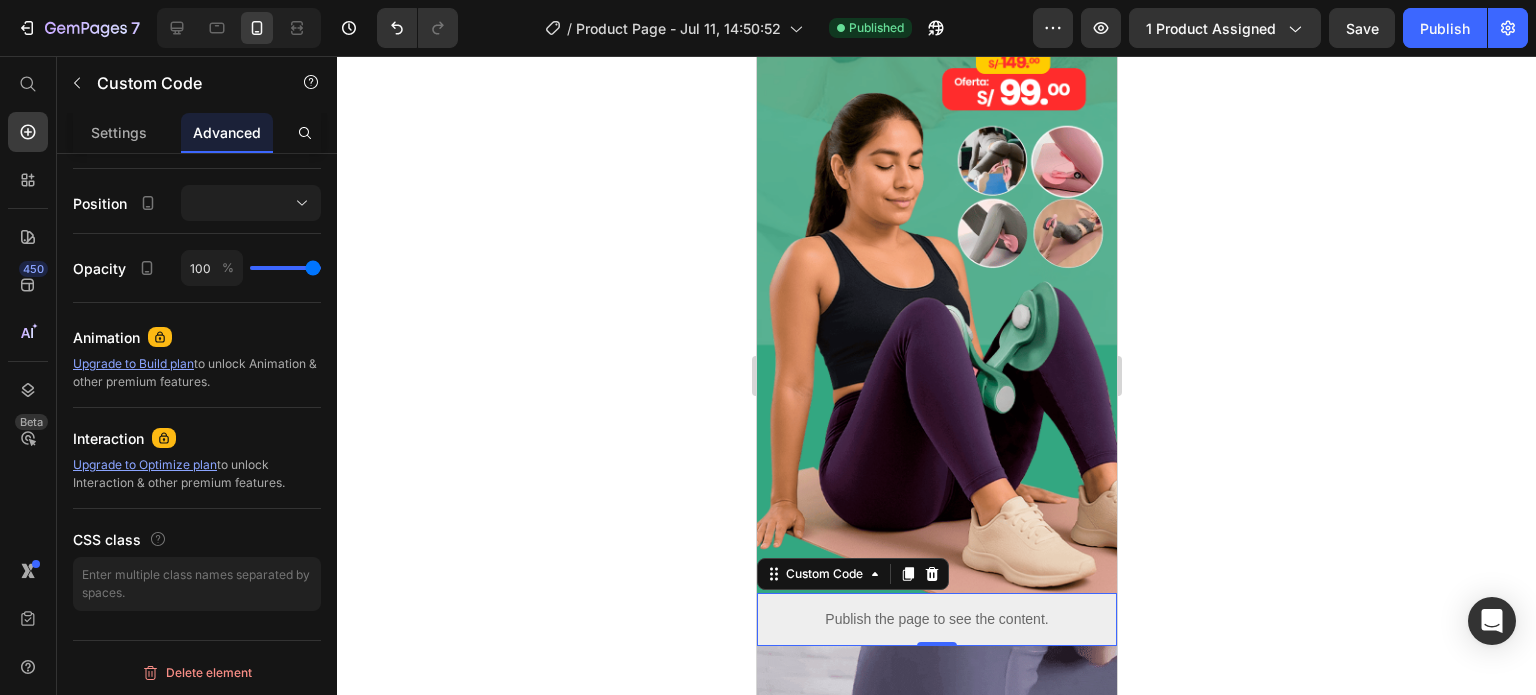 click on "Publish the page to see the content." at bounding box center (936, 619) 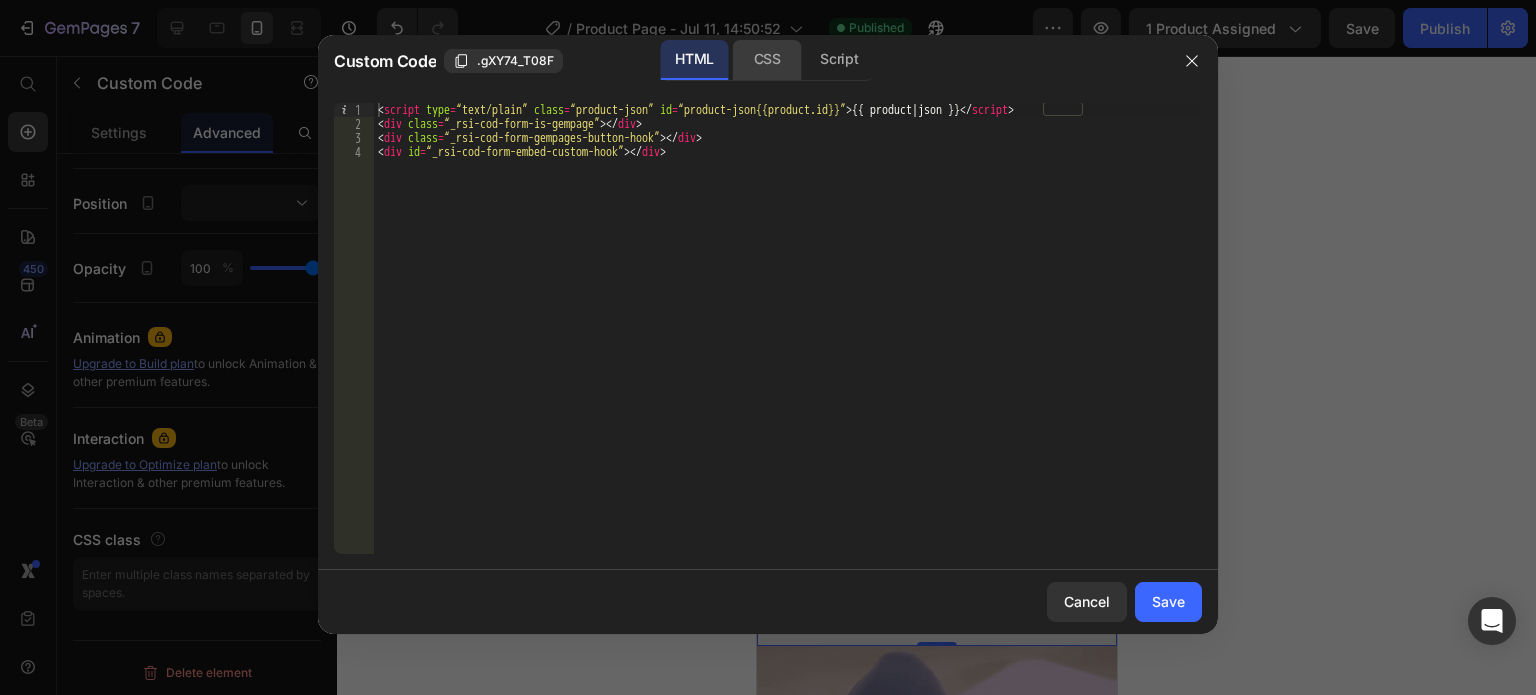 click on "CSS" 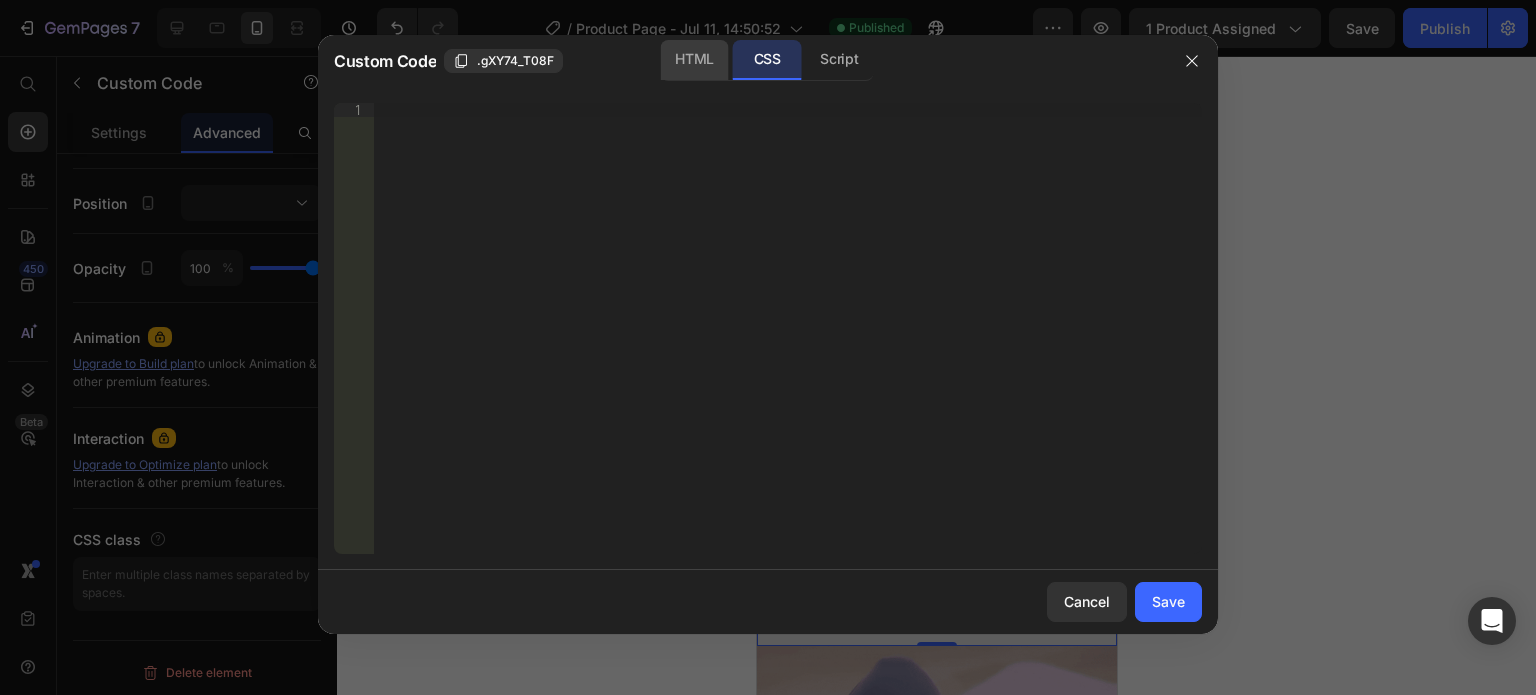 click on "HTML" 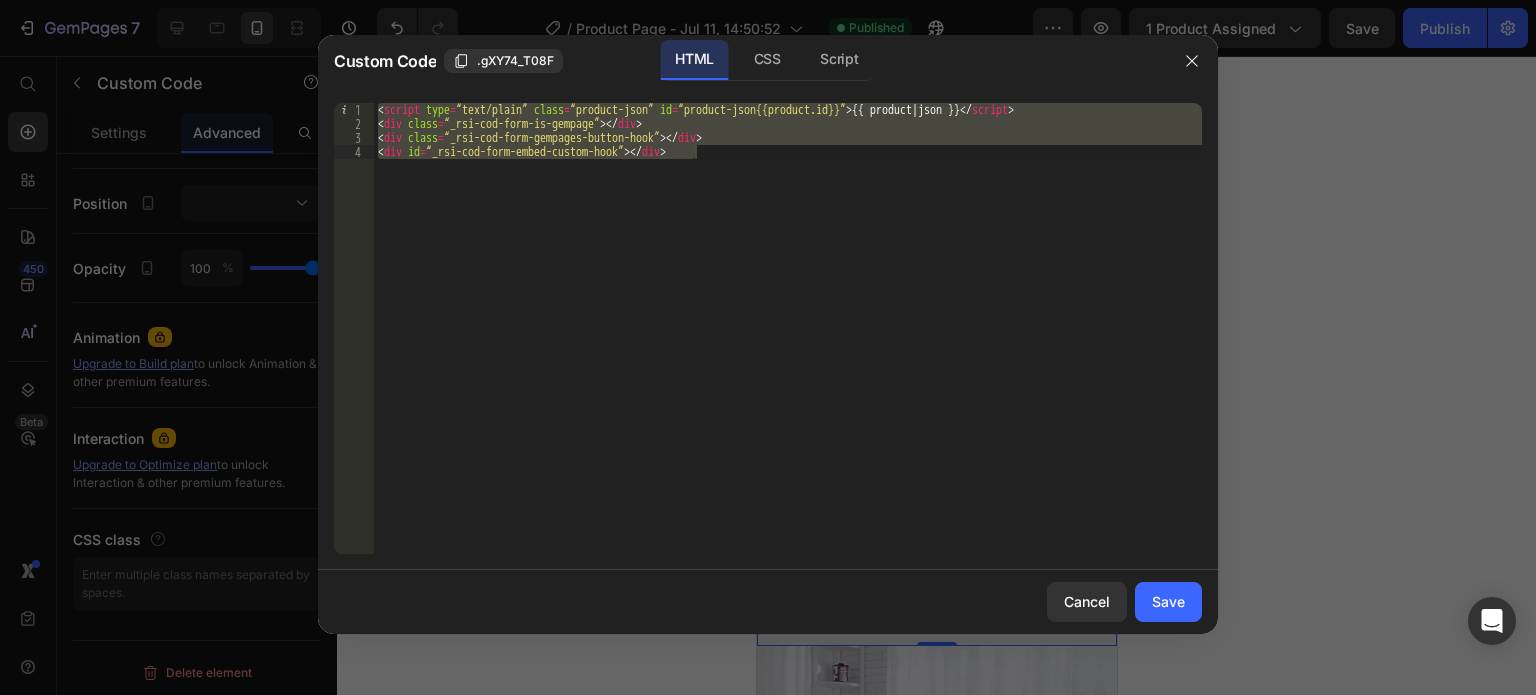 drag, startPoint x: 1185, startPoint y: 602, endPoint x: 1164, endPoint y: 627, distance: 32.649654 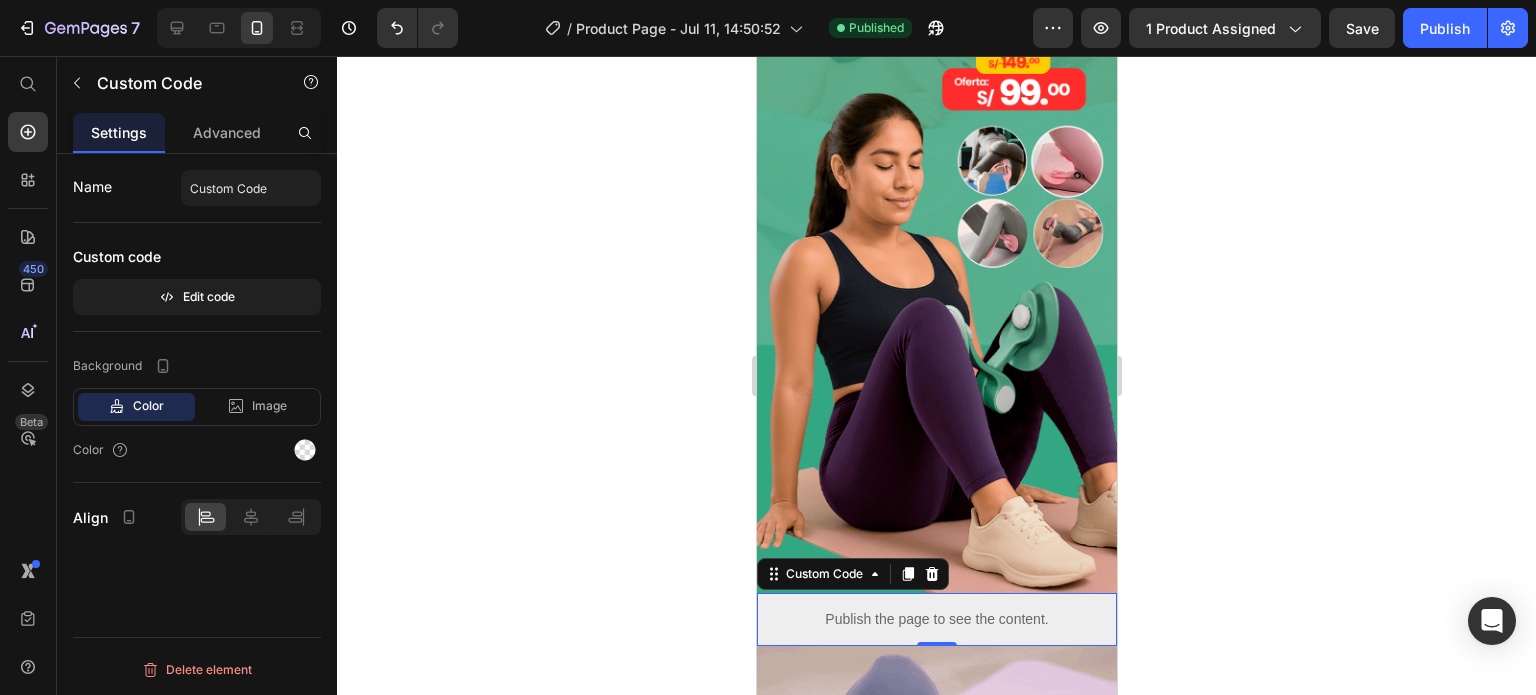 scroll, scrollTop: 0, scrollLeft: 0, axis: both 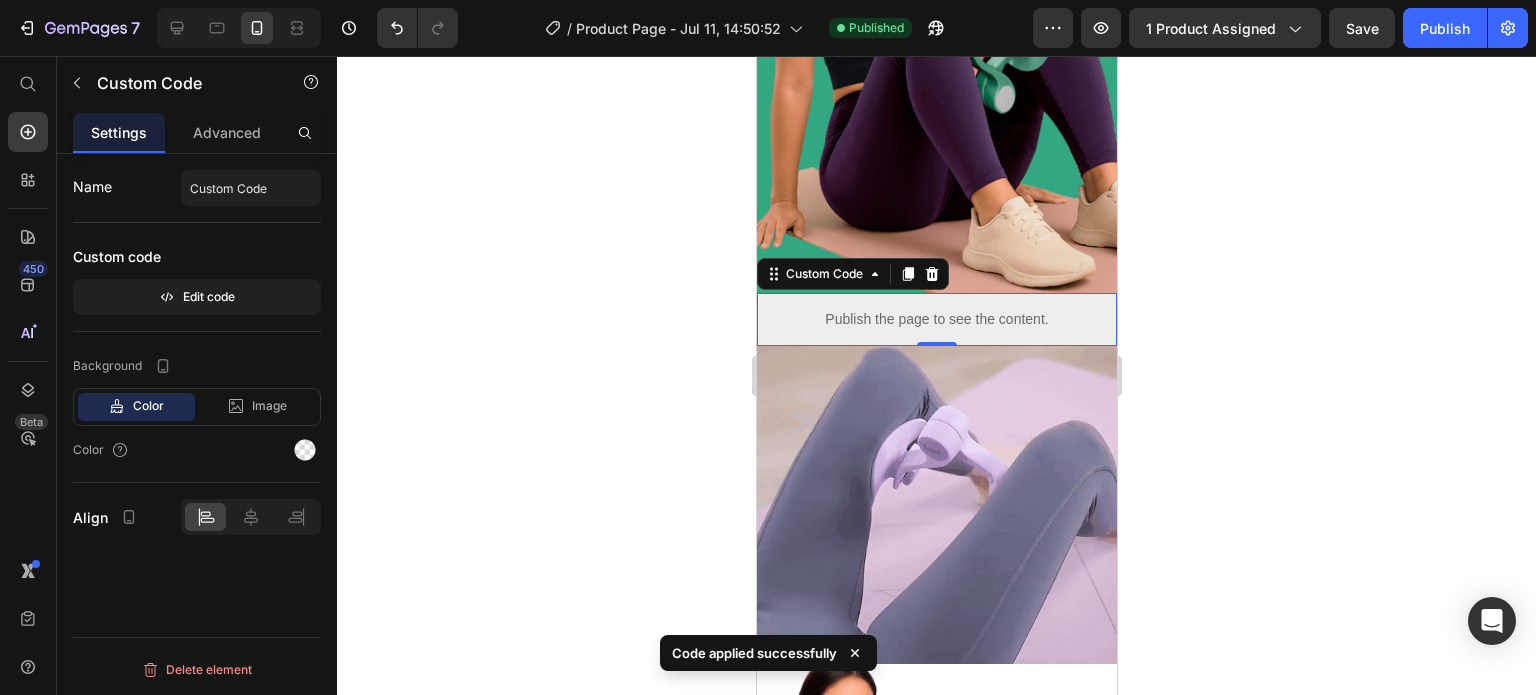 click on "Custom Code" at bounding box center (852, 274) 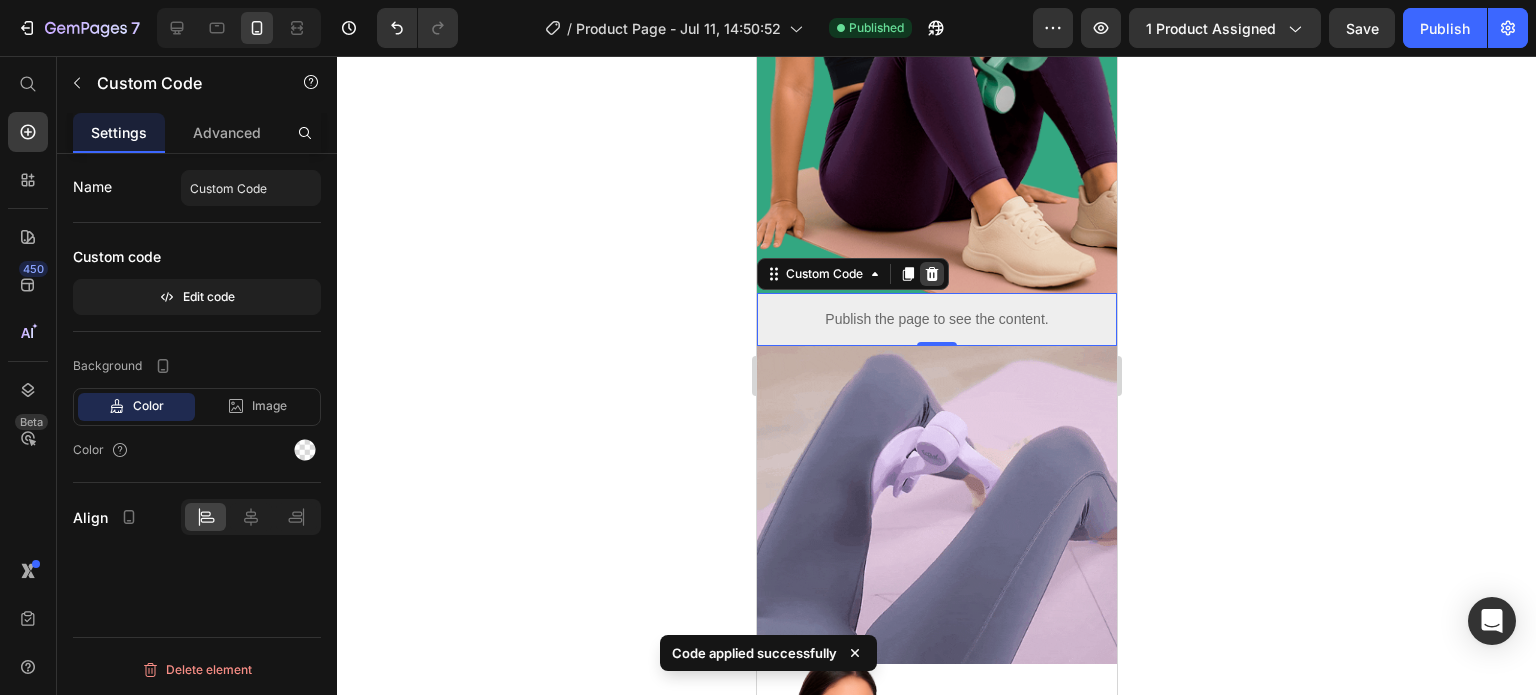 click 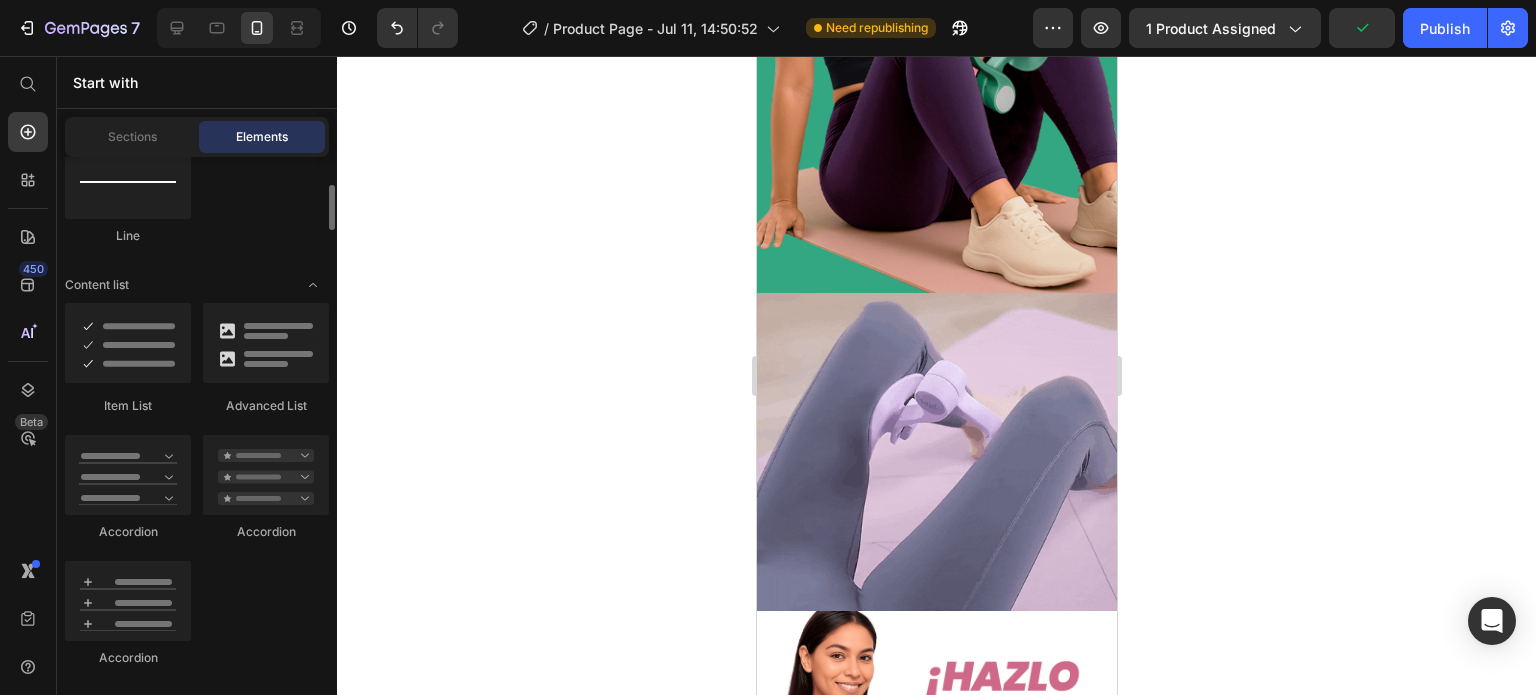 scroll, scrollTop: 1500, scrollLeft: 0, axis: vertical 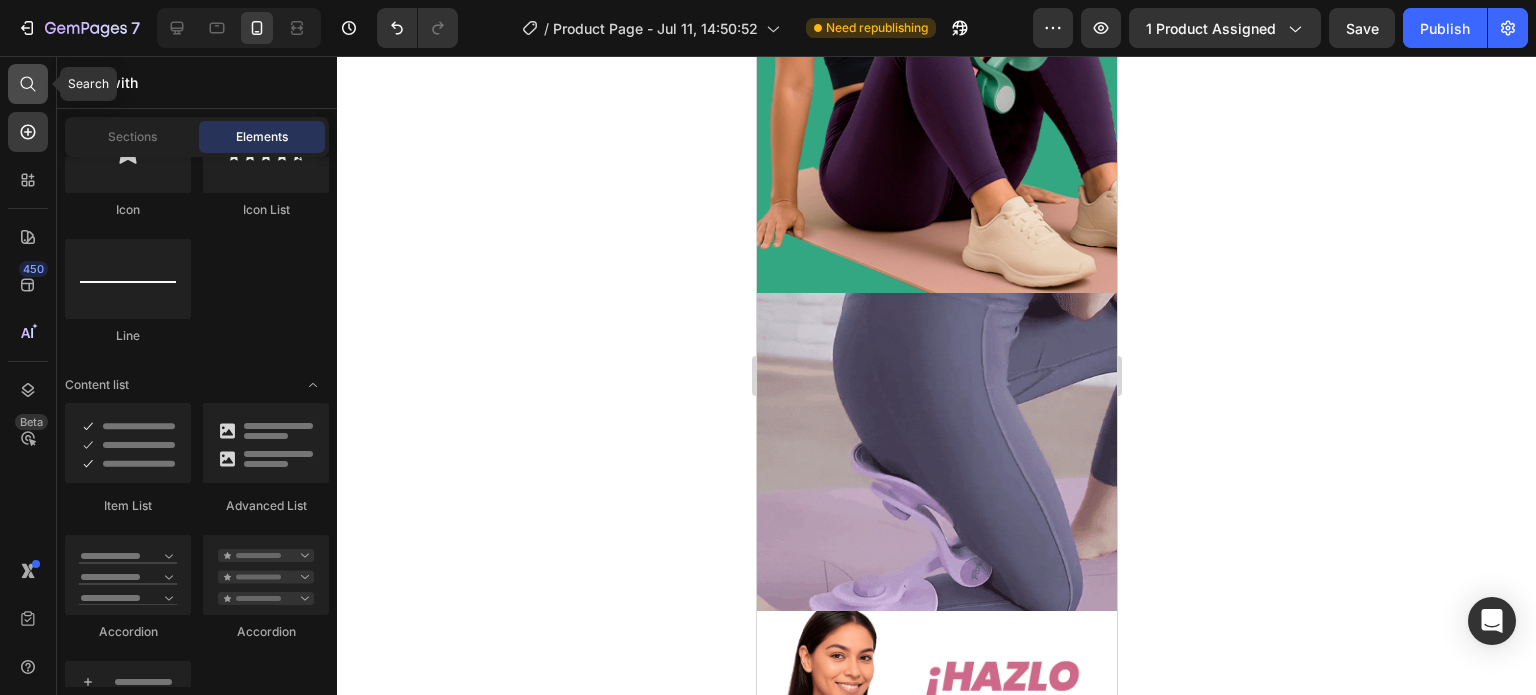 drag, startPoint x: 11, startPoint y: 87, endPoint x: 20, endPoint y: 77, distance: 13.453624 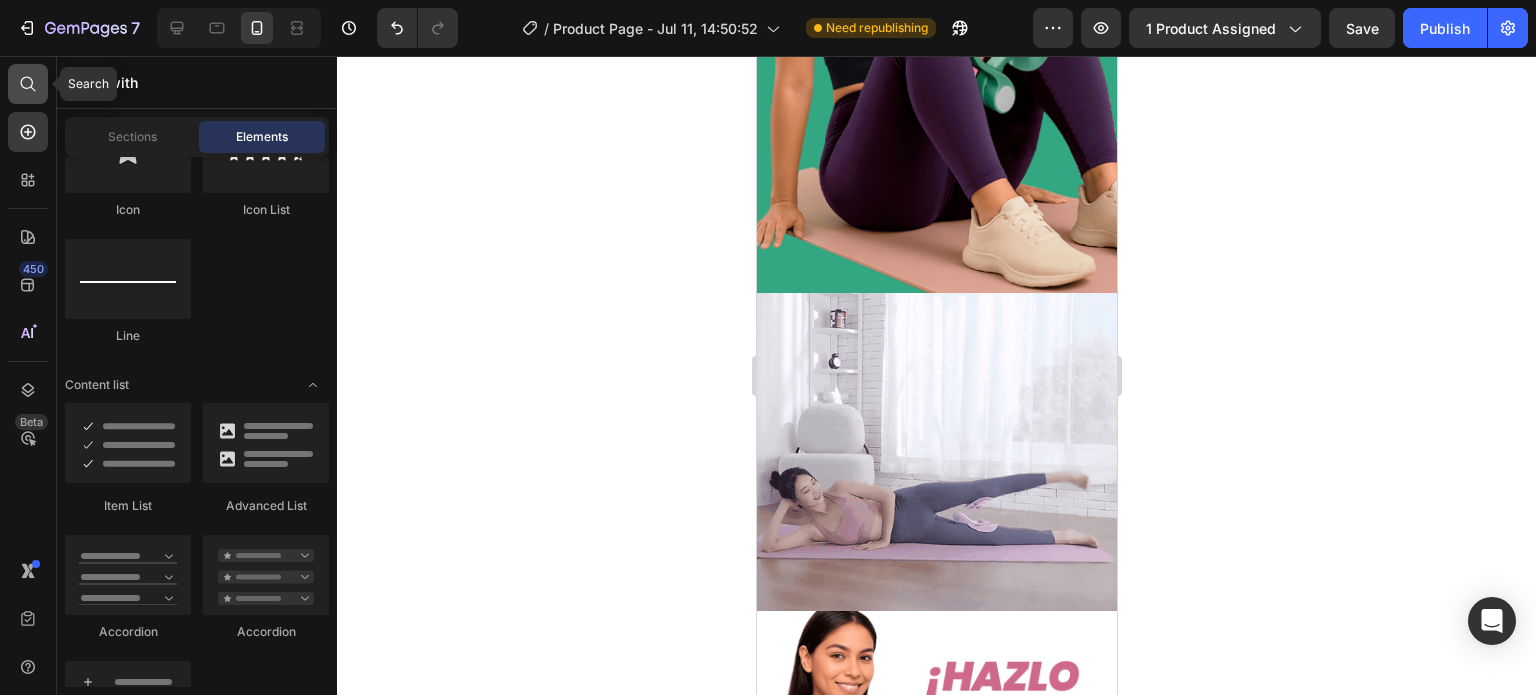 click 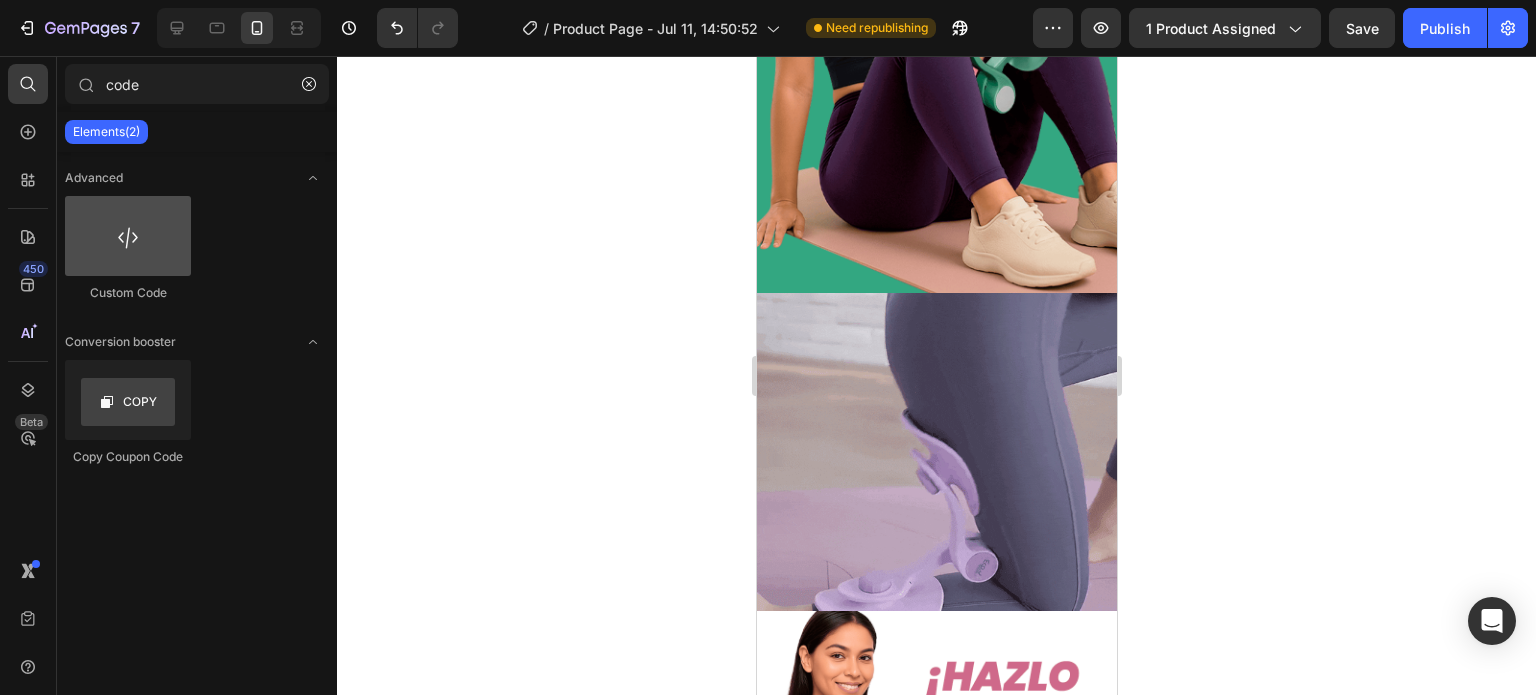 type on "code" 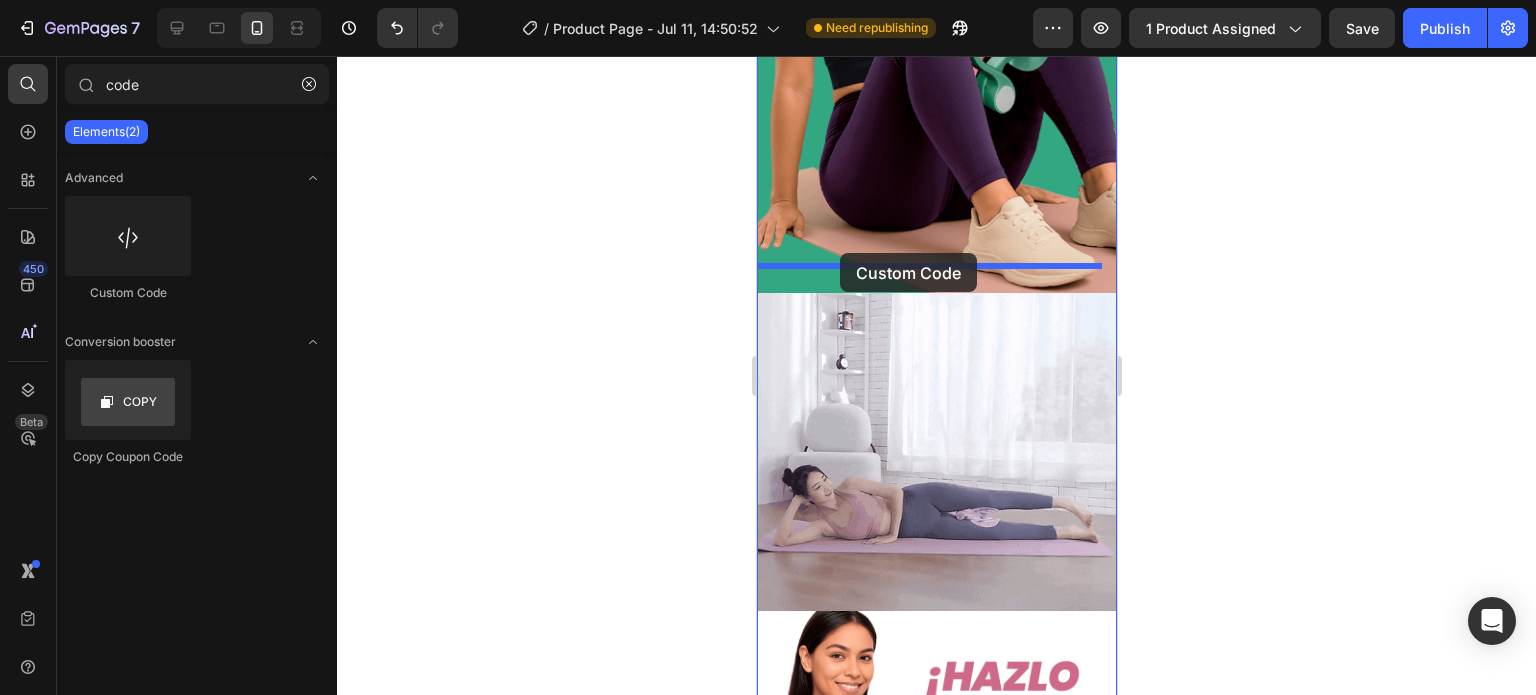 drag, startPoint x: 888, startPoint y: 317, endPoint x: 840, endPoint y: 253, distance: 80 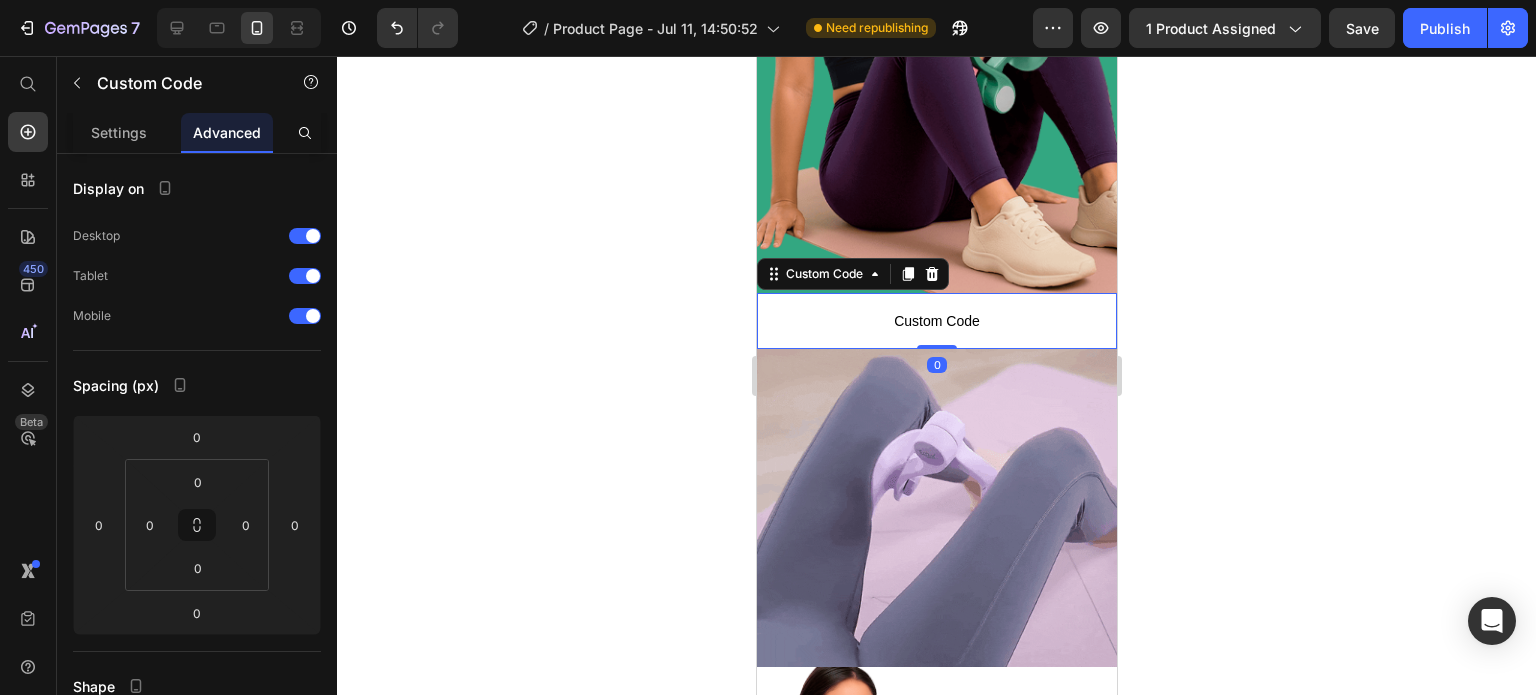 click on "Custom Code" at bounding box center (936, 321) 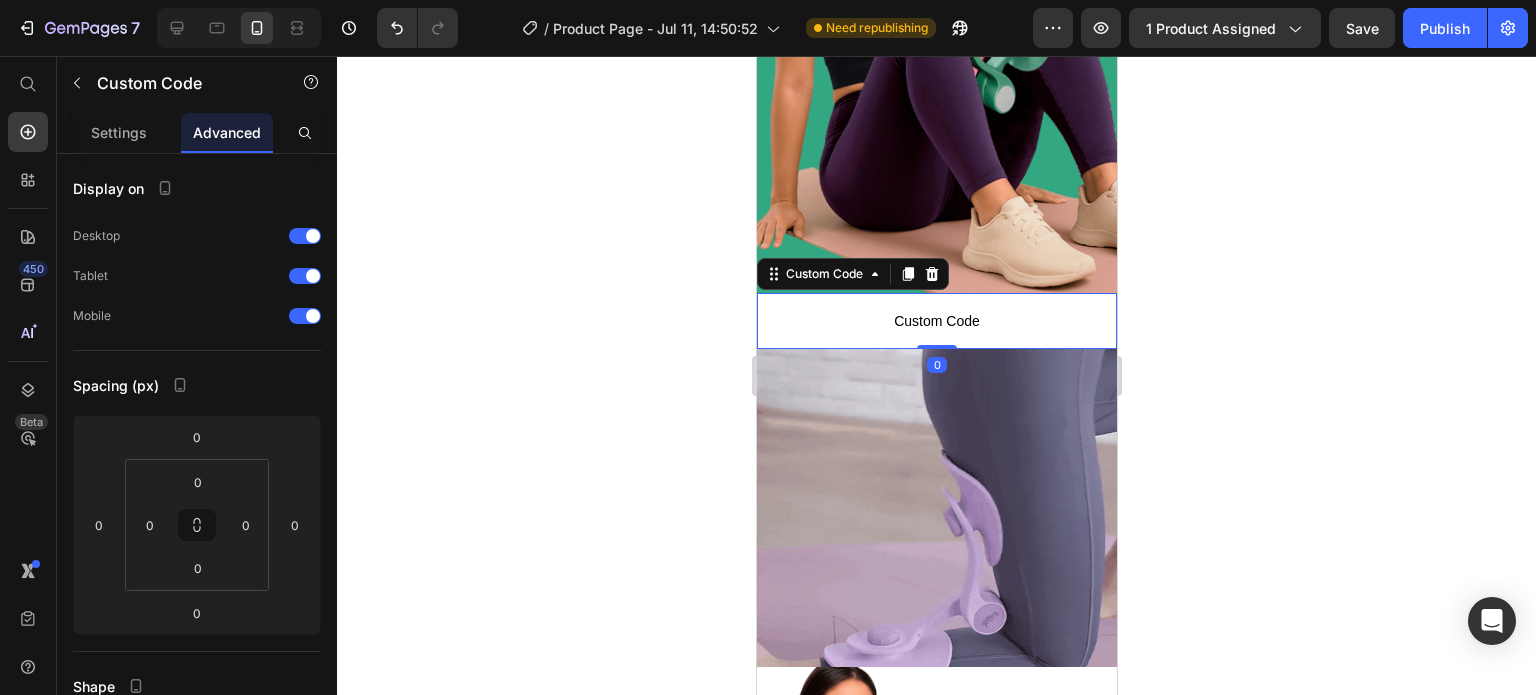 click on "Custom Code" at bounding box center [936, 321] 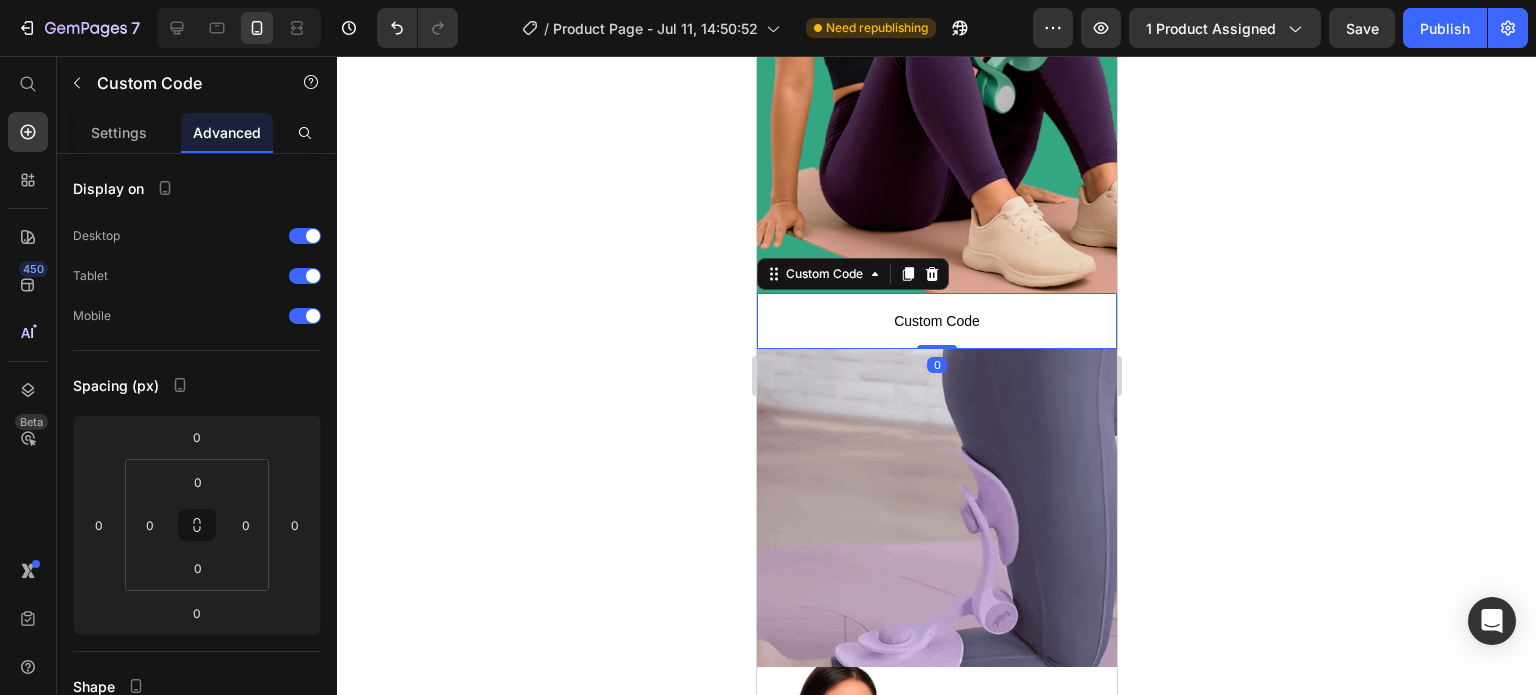click on "Custom Code" at bounding box center [936, 321] 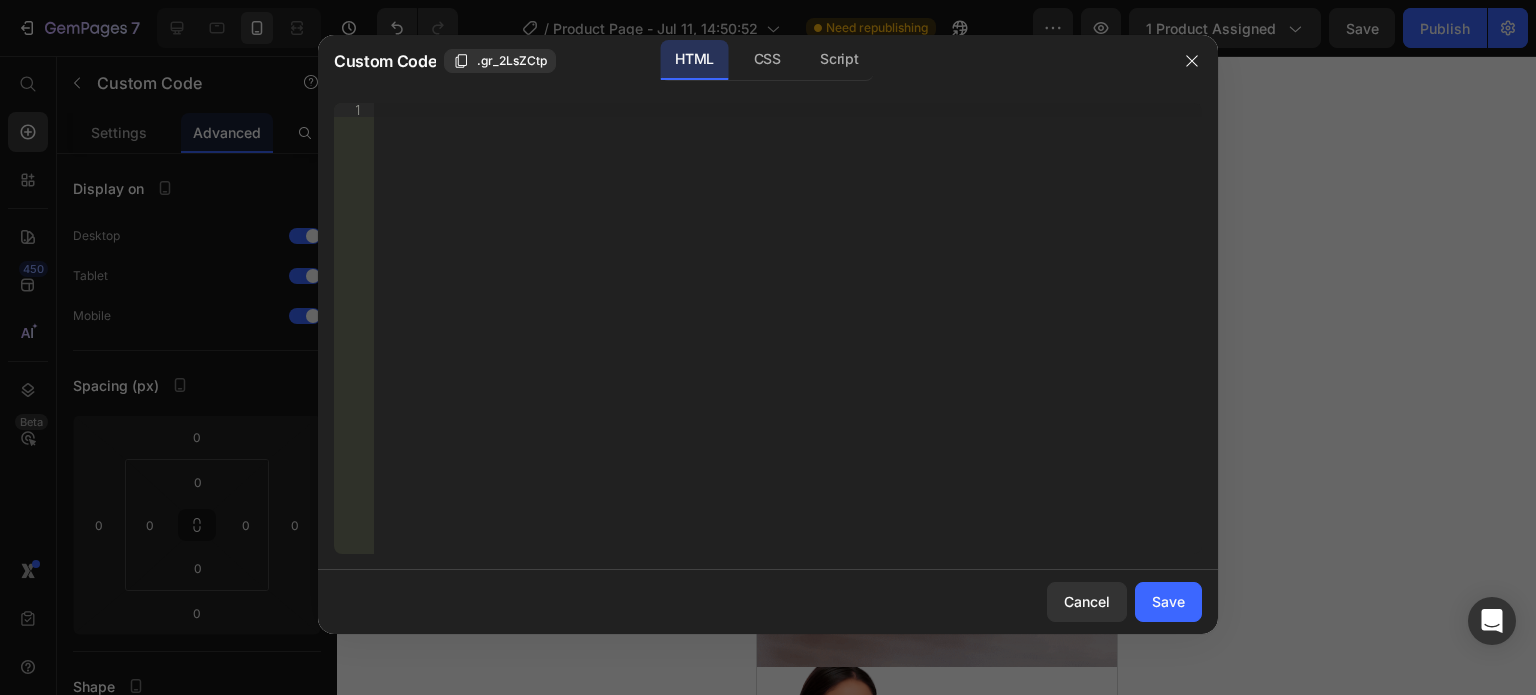 drag, startPoint x: 837, startPoint y: 211, endPoint x: 834, endPoint y: 198, distance: 13.341664 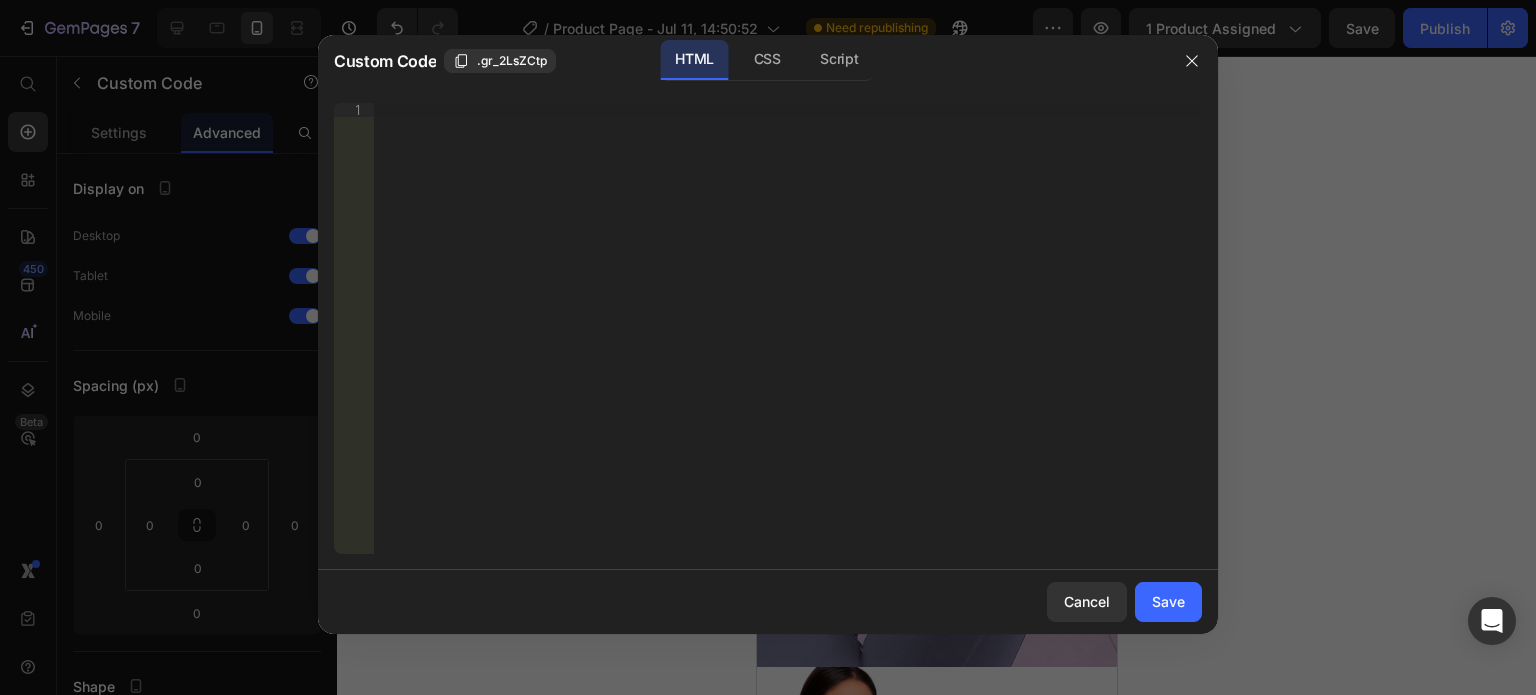 click on "Insert the 3rd-party installation code, HTML code, or Liquid code to display custom content." at bounding box center (788, 342) 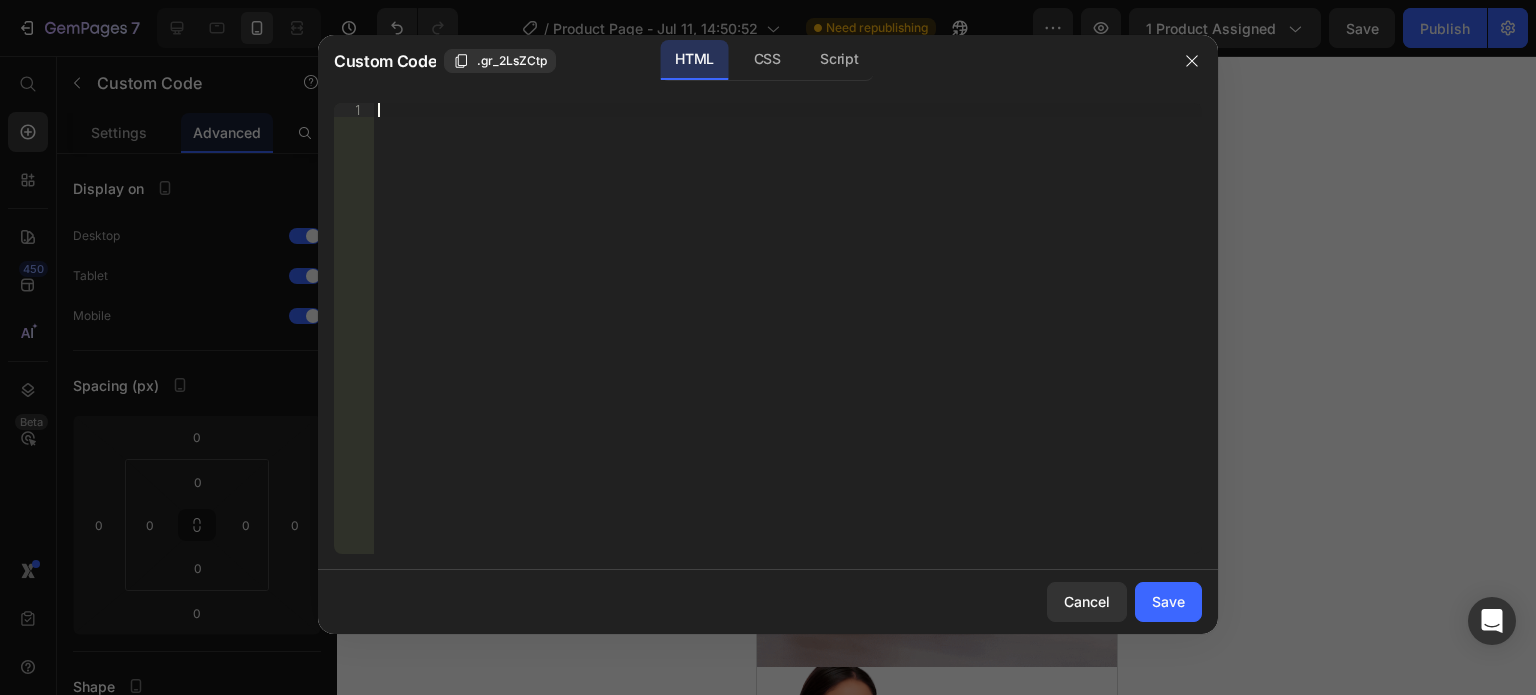 paste on "<div id=“_rsi-cod-form-embed-custom-hook”></div>" 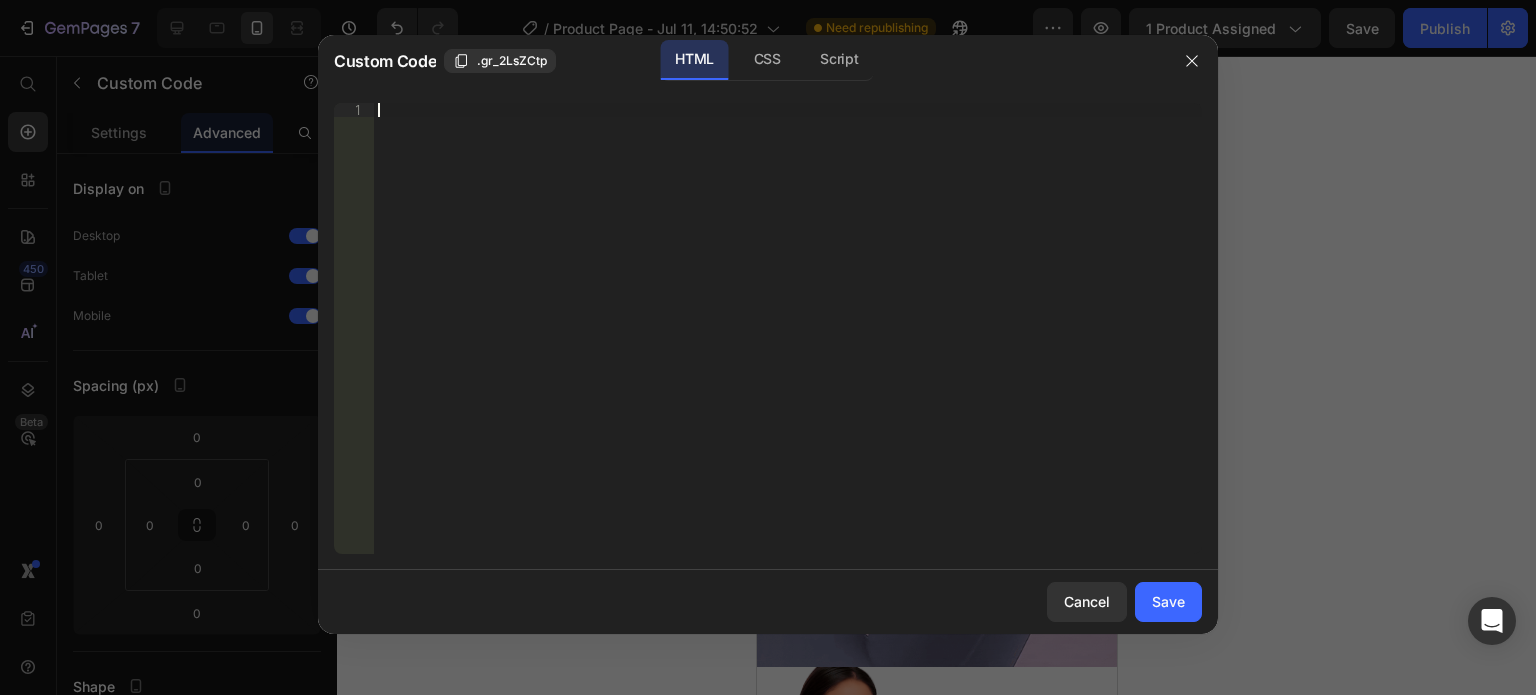 type on "<div id=“_rsi-cod-form-embed-custom-hook”></div>" 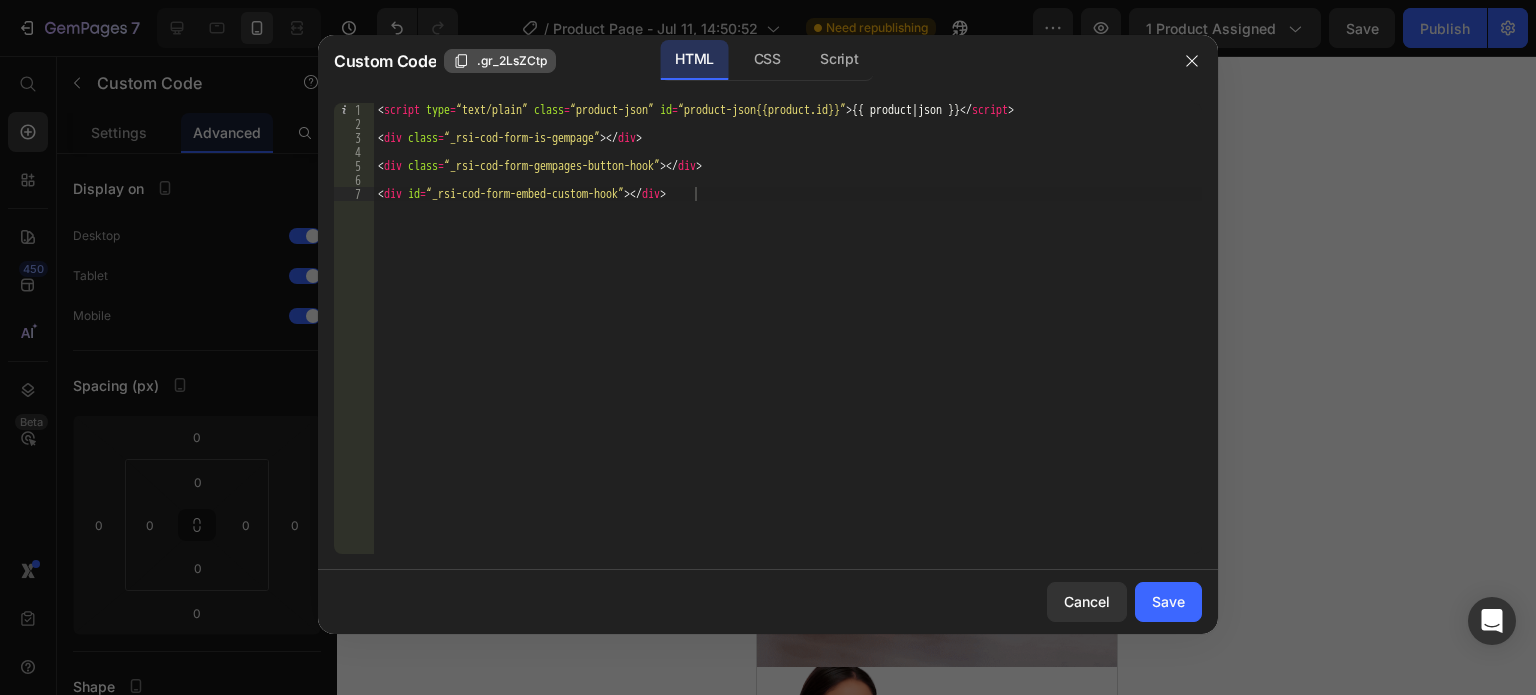 click on ".gr_2LsZCtp" 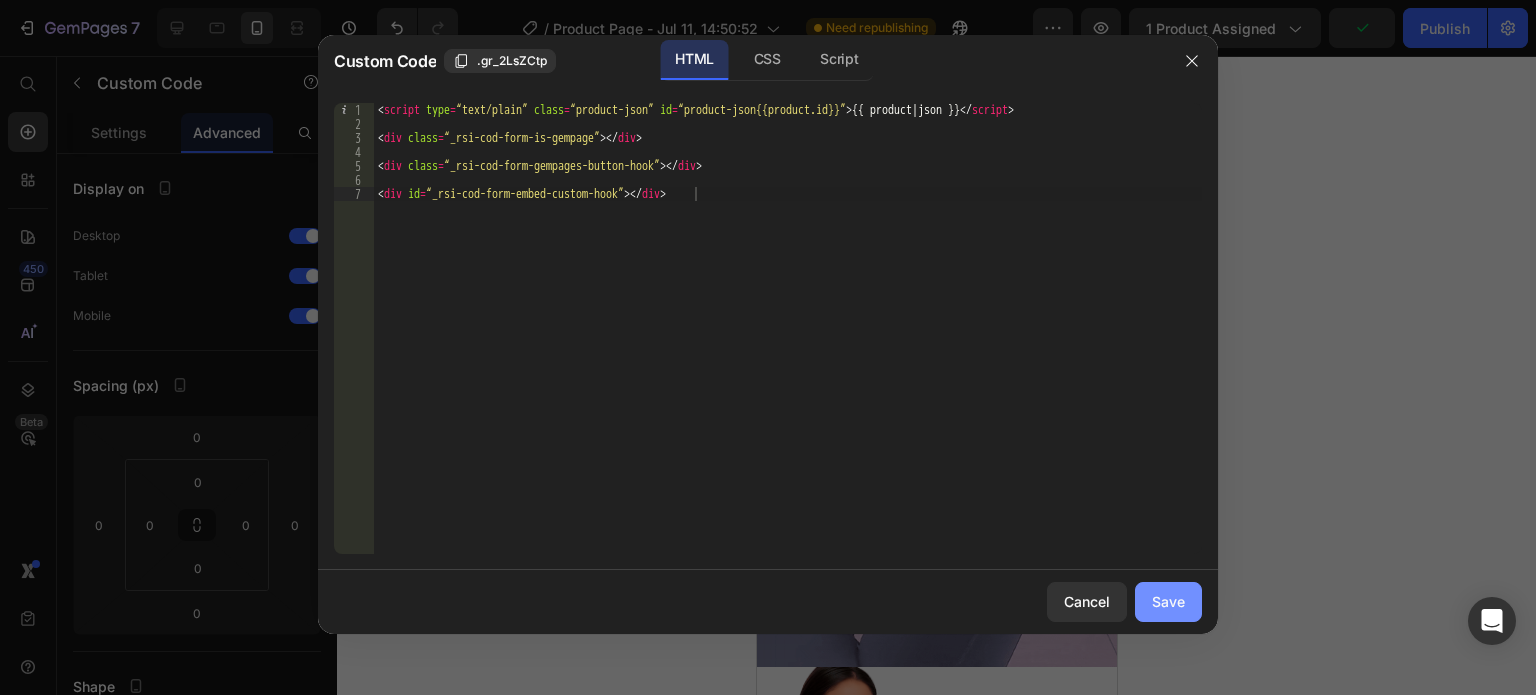 click on "Save" at bounding box center [1168, 601] 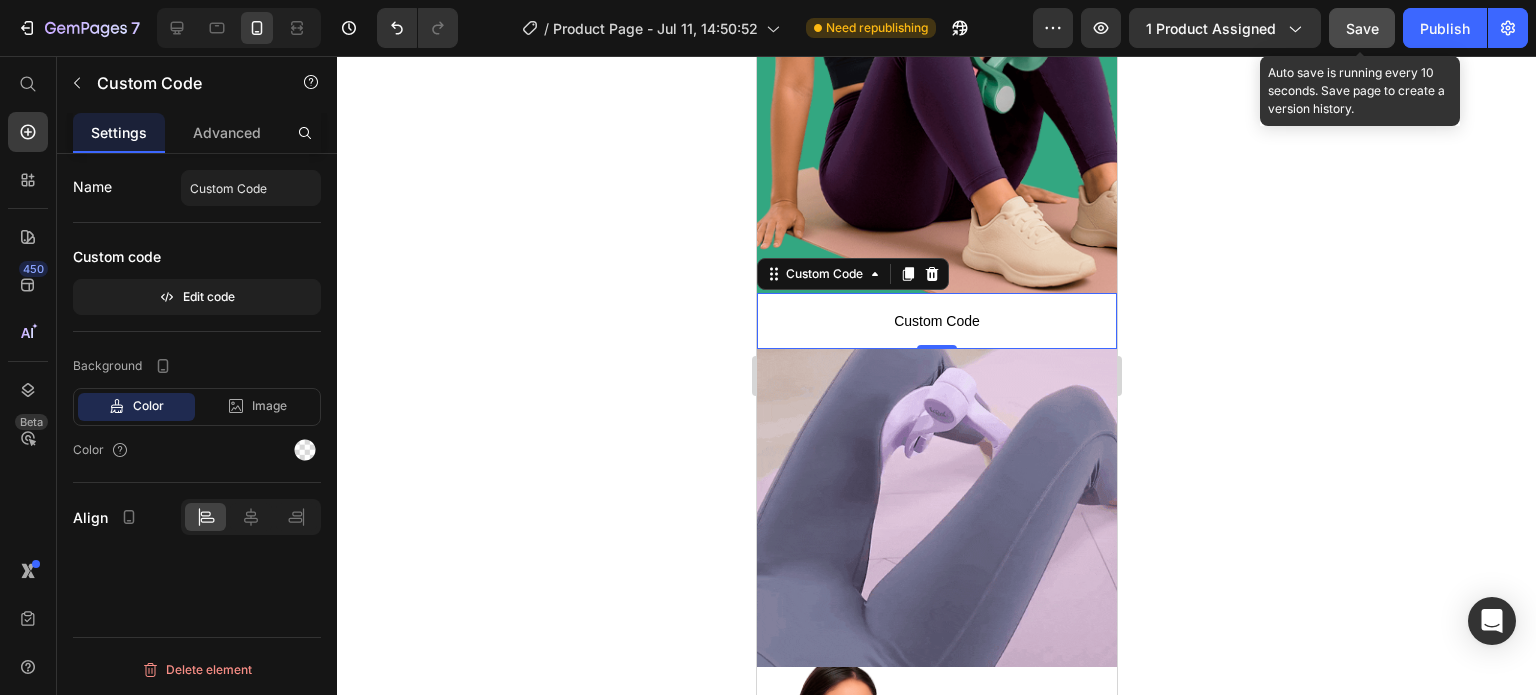 click on "Save" 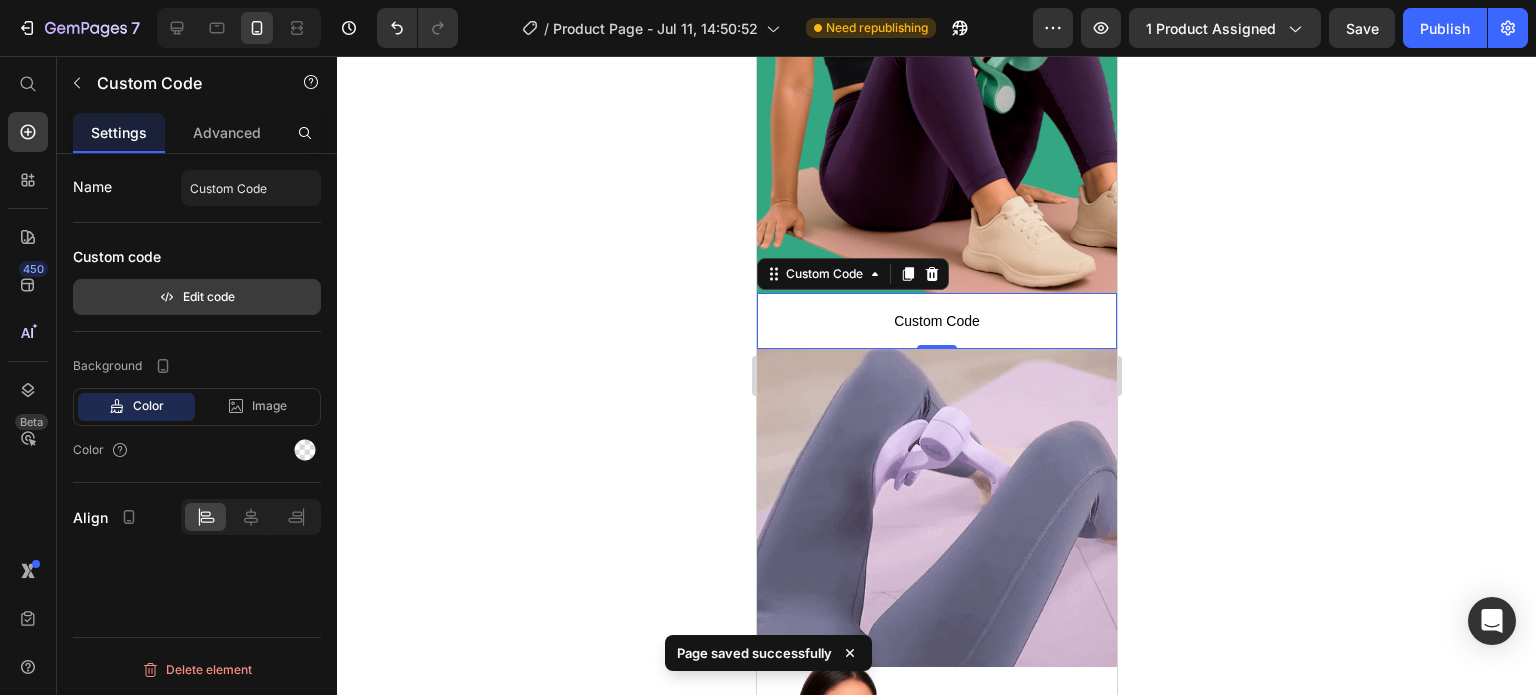 click on "Edit code" at bounding box center (197, 297) 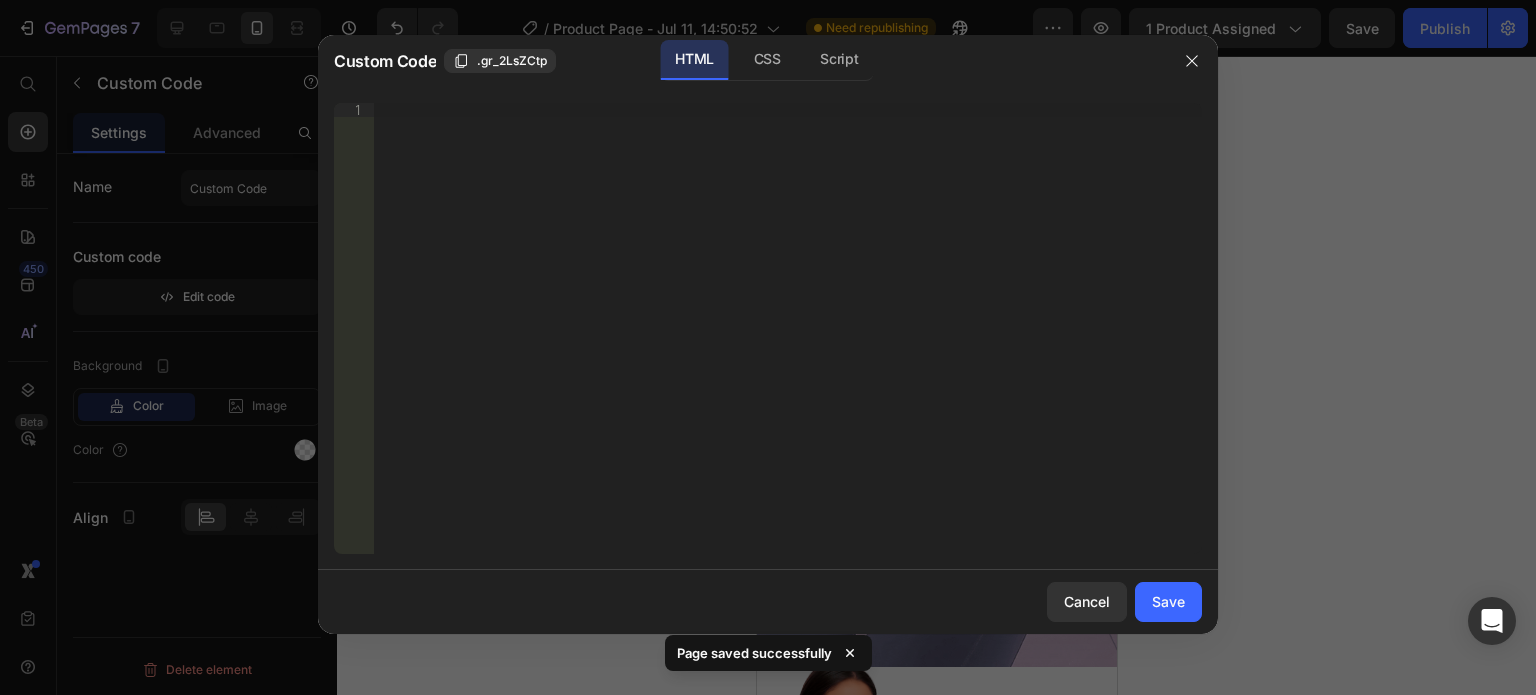 drag, startPoint x: 760, startPoint y: 228, endPoint x: 728, endPoint y: 166, distance: 69.77106 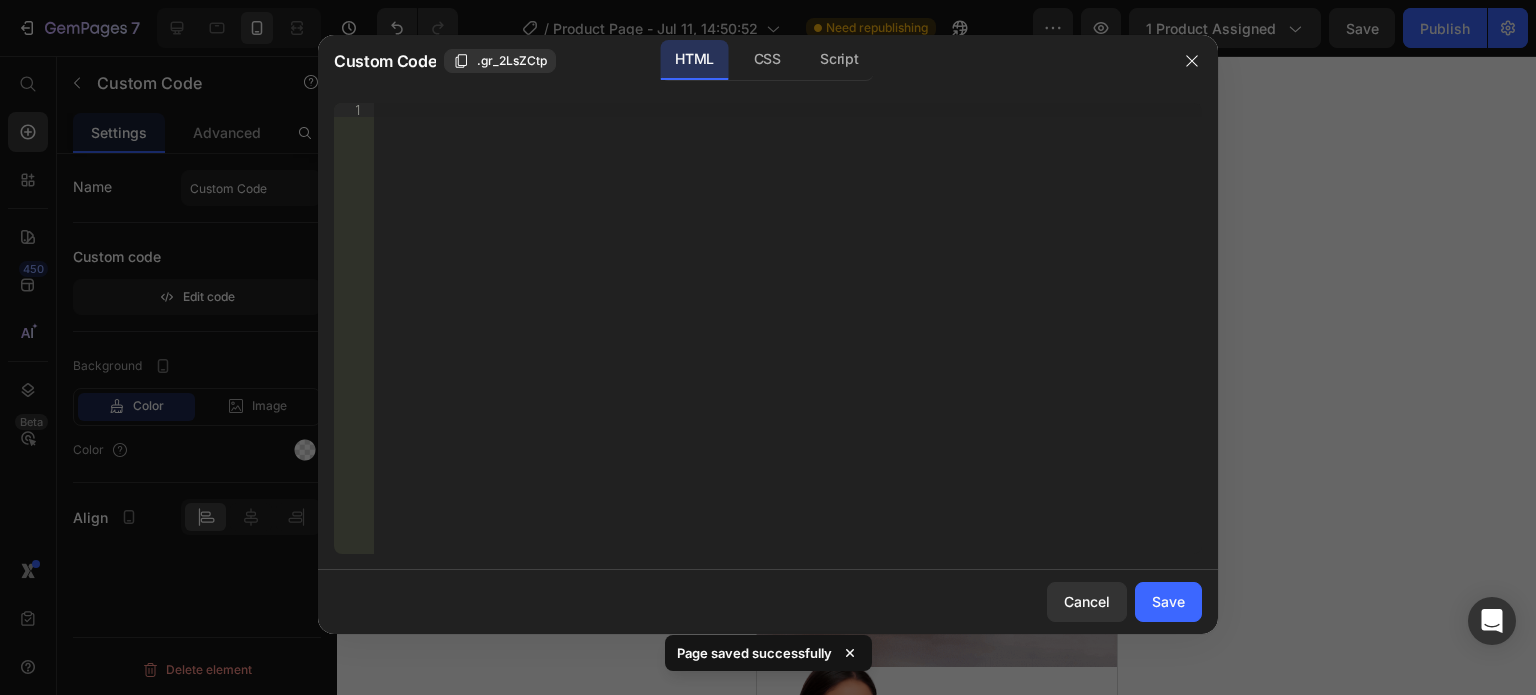 click on "Insert the 3rd-party installation code, HTML code, or Liquid code to display custom content." at bounding box center [788, 342] 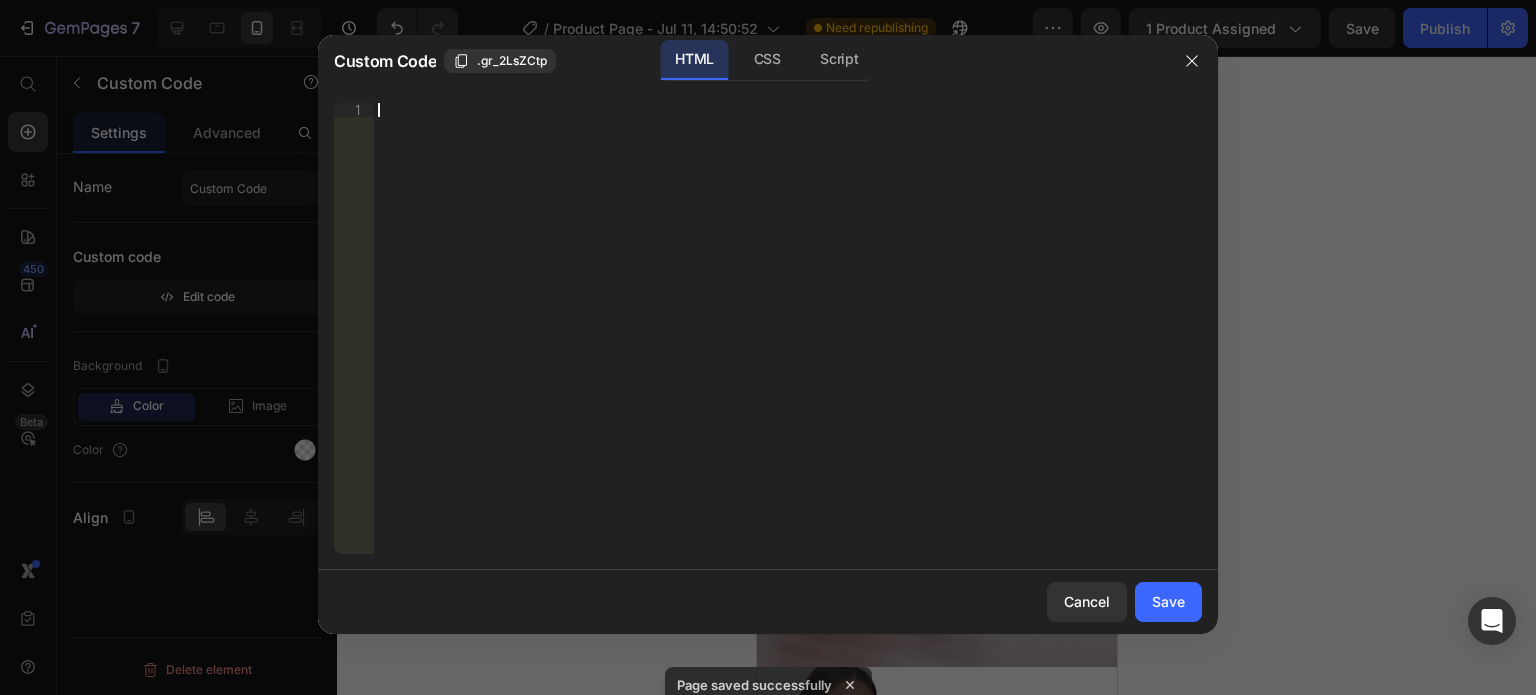 paste on ".gr_2LsZCtp" 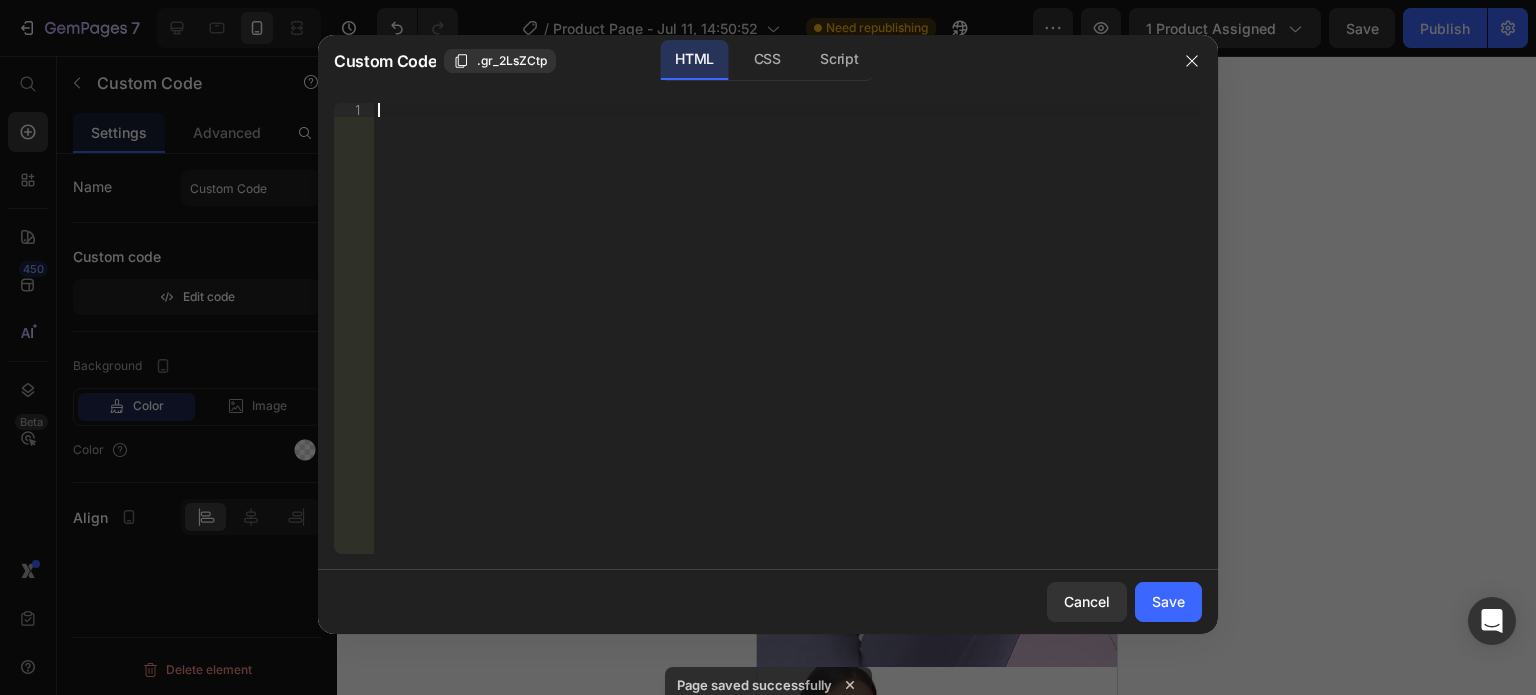 type on ".gr_2LsZCtp" 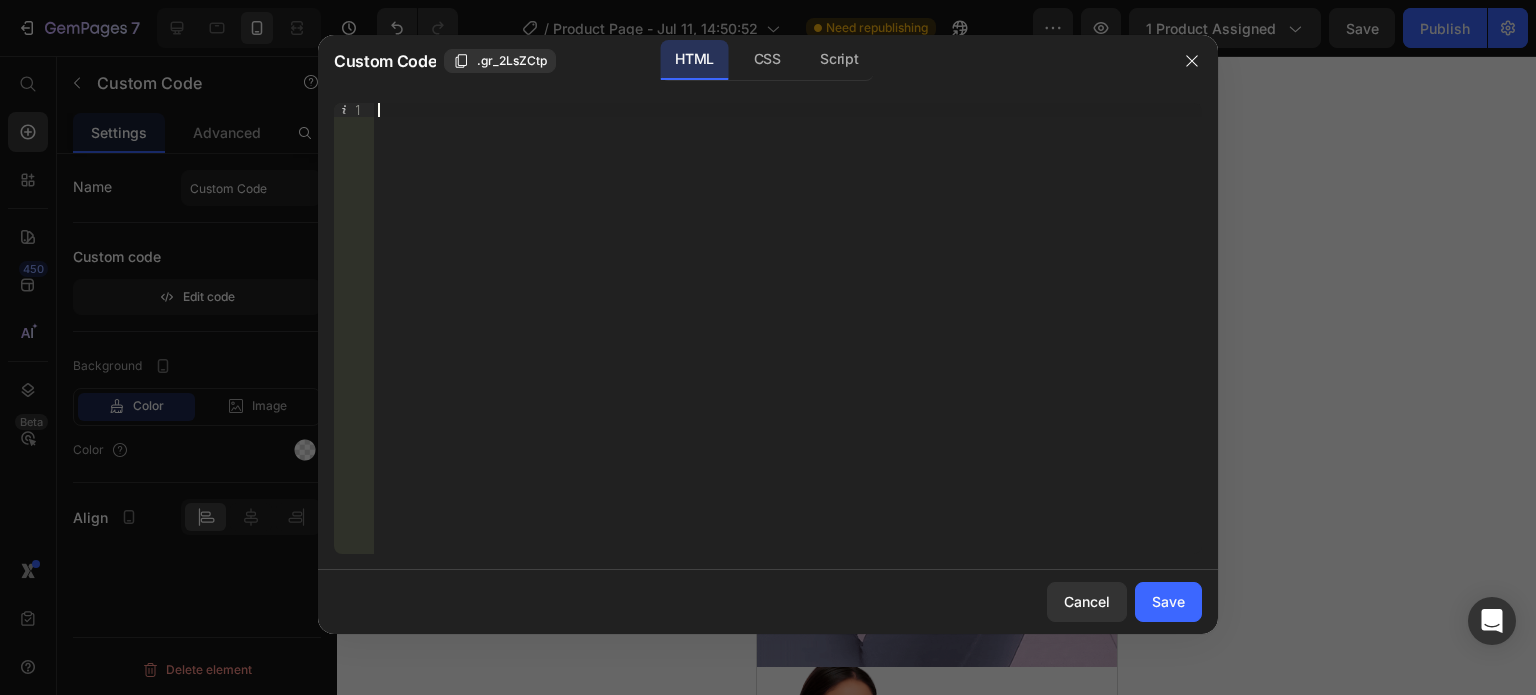 paste on "<div id=“_rsi-cod-form-embed-custom-hook”></div>" 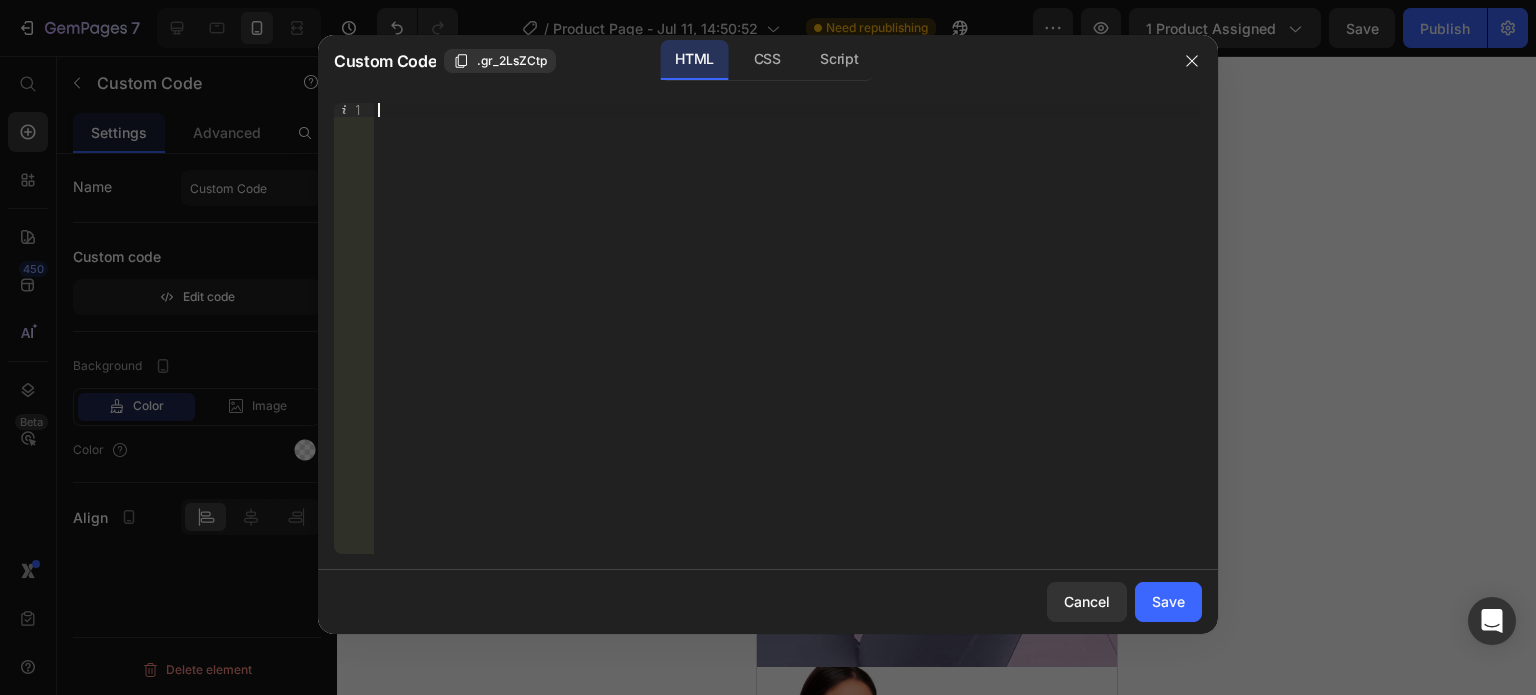 type on "<div id=“_rsi-cod-form-embed-custom-hook”></div>" 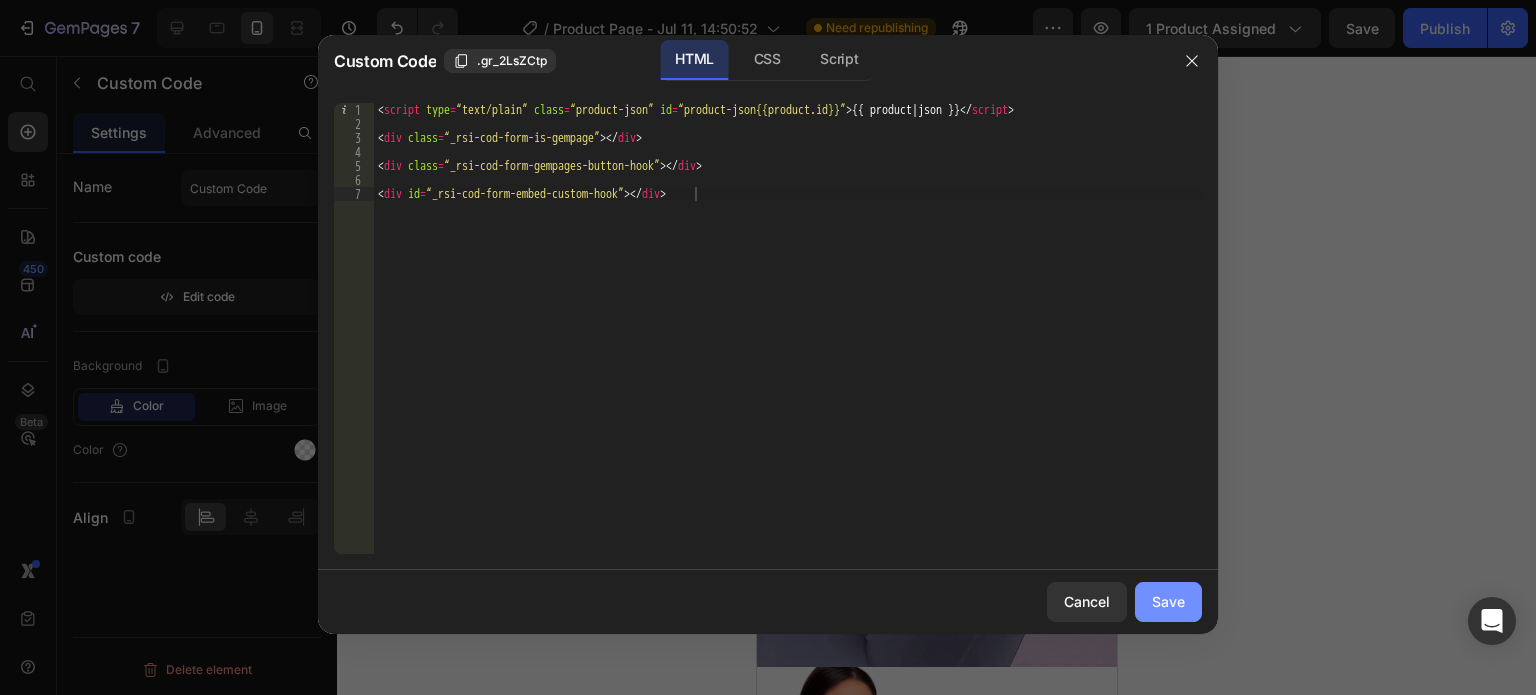 click on "Save" at bounding box center (1168, 601) 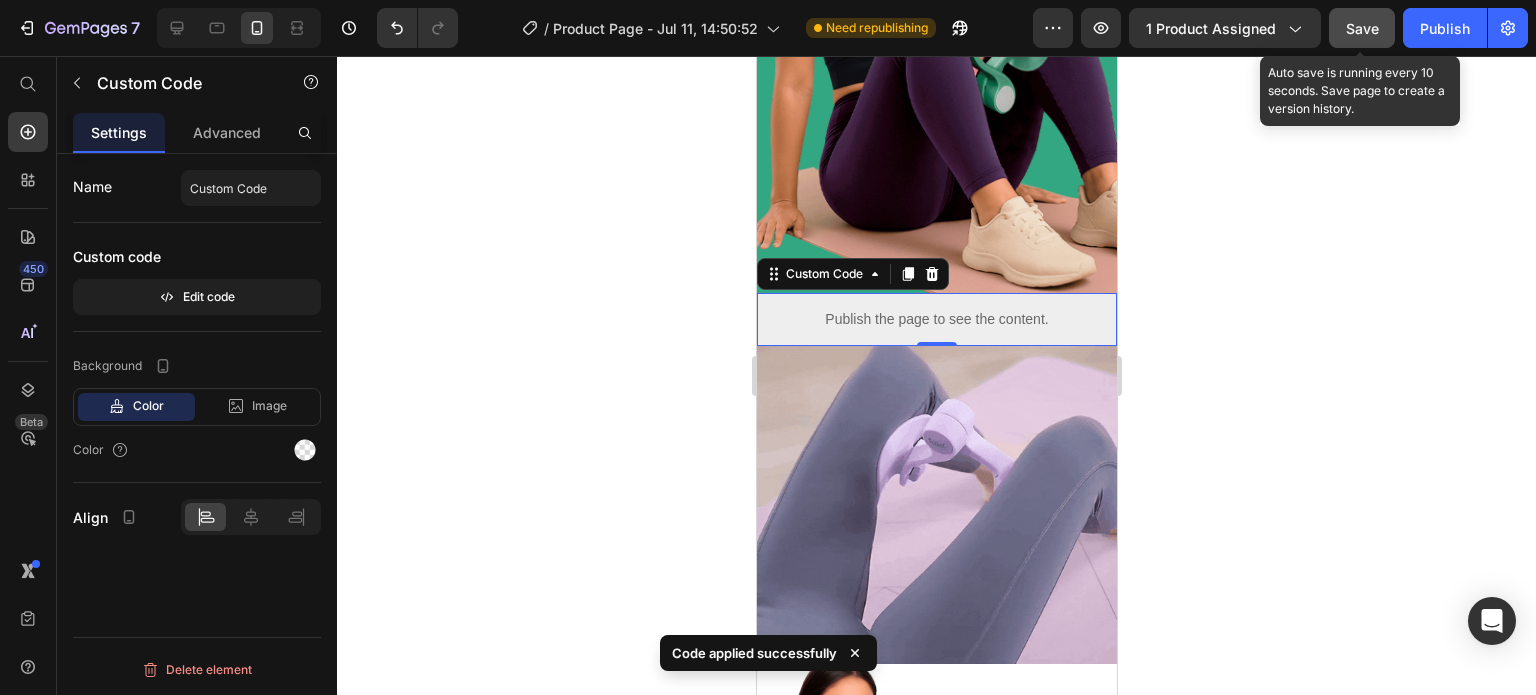 click on "Save" 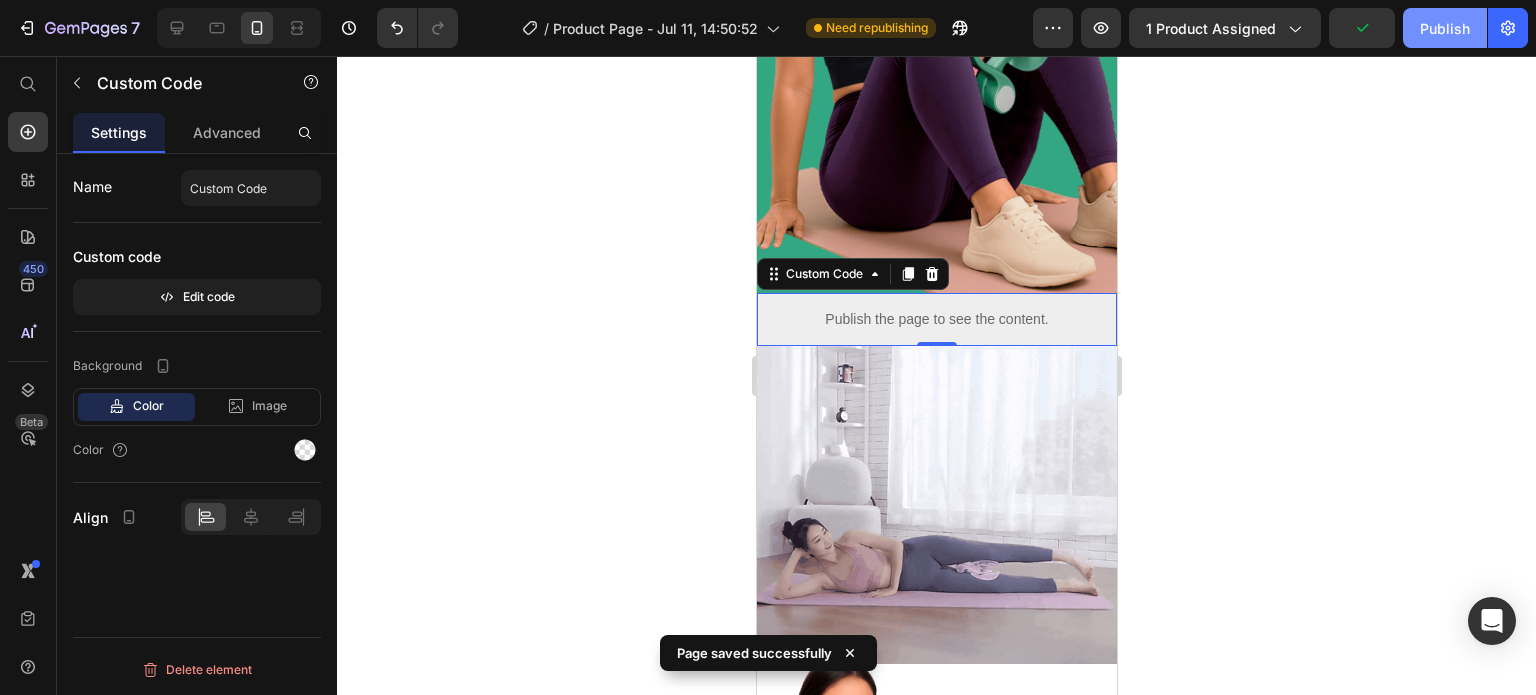 click on "Publish" at bounding box center (1445, 28) 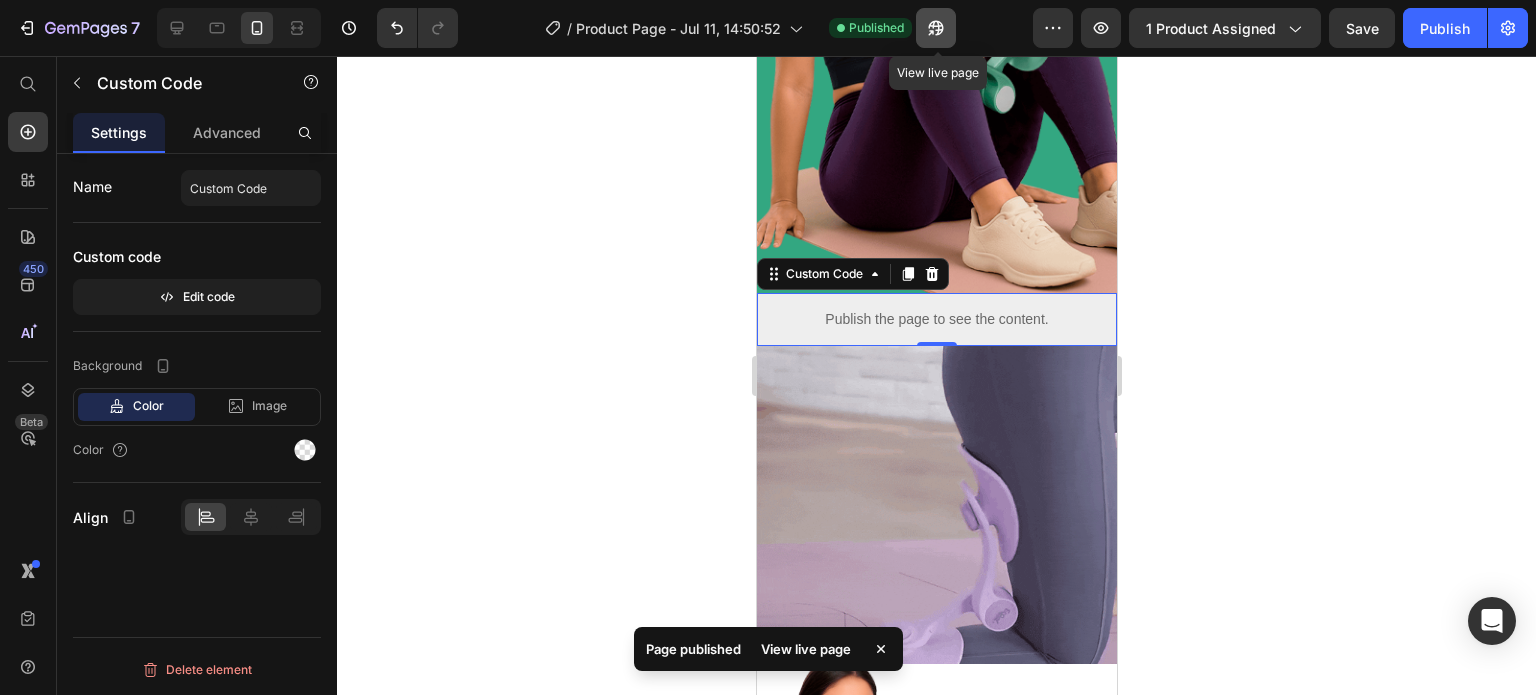 click 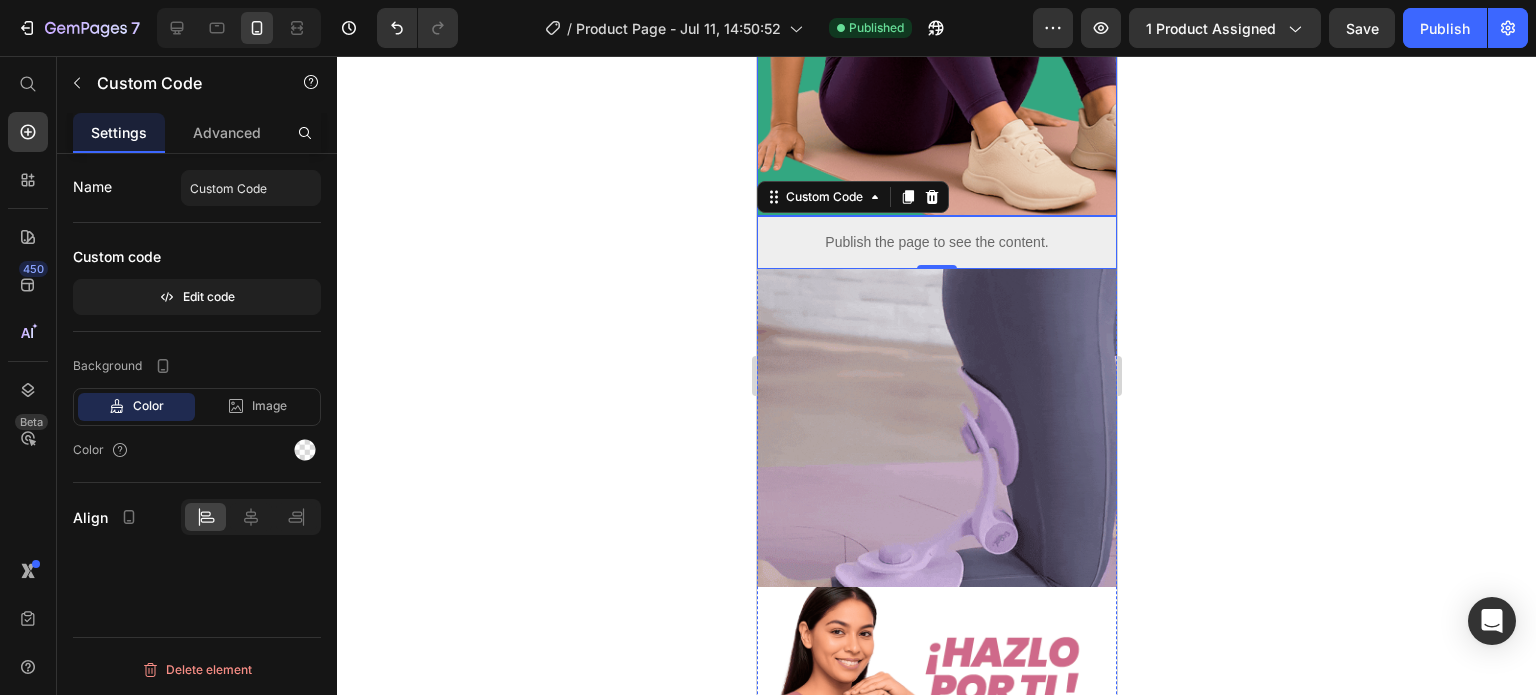 scroll, scrollTop: 600, scrollLeft: 0, axis: vertical 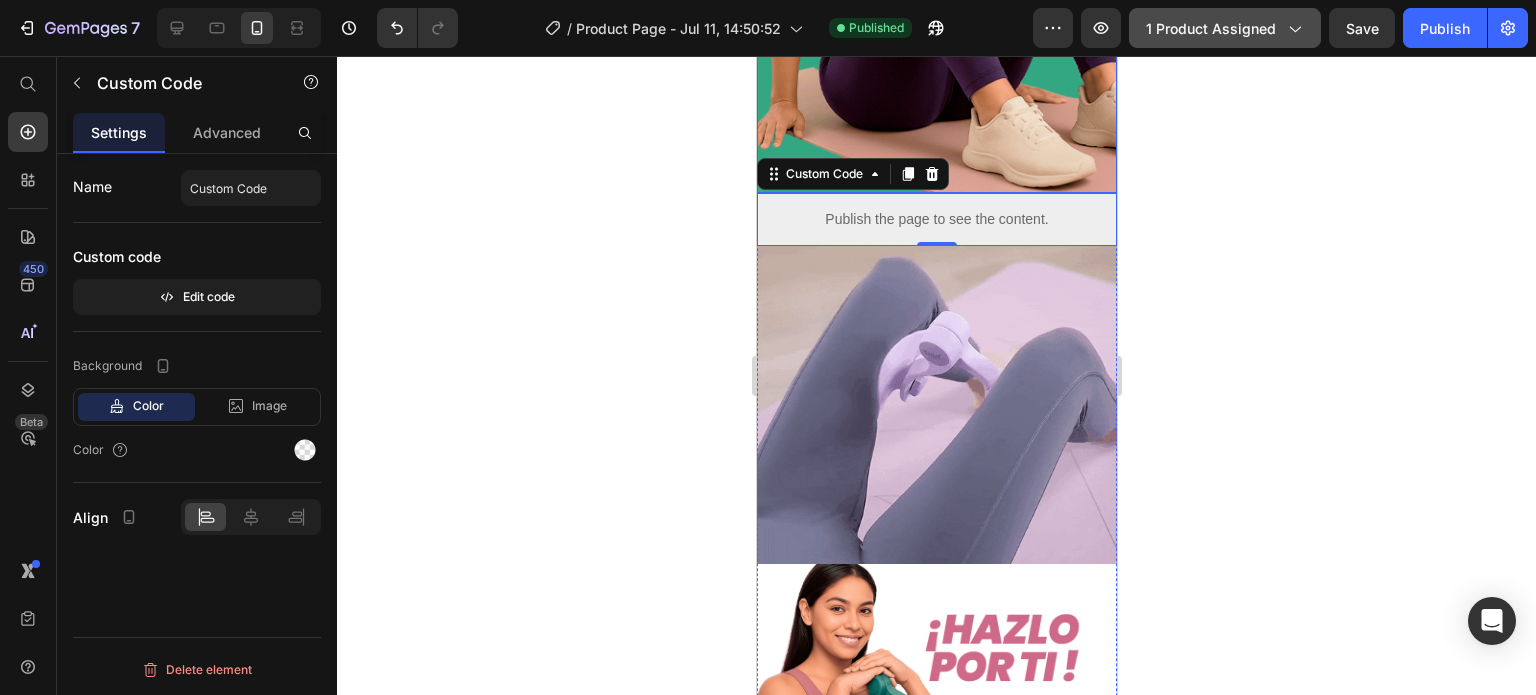 click 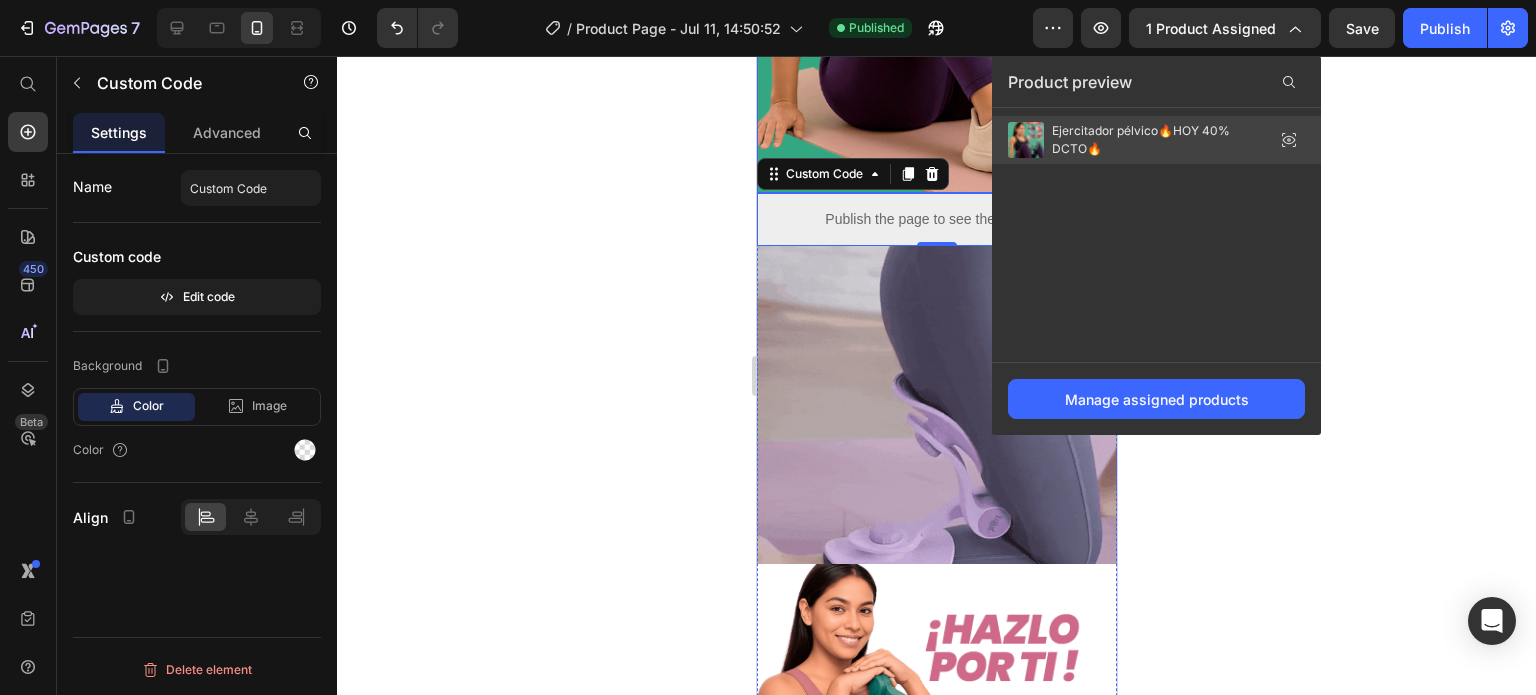 click 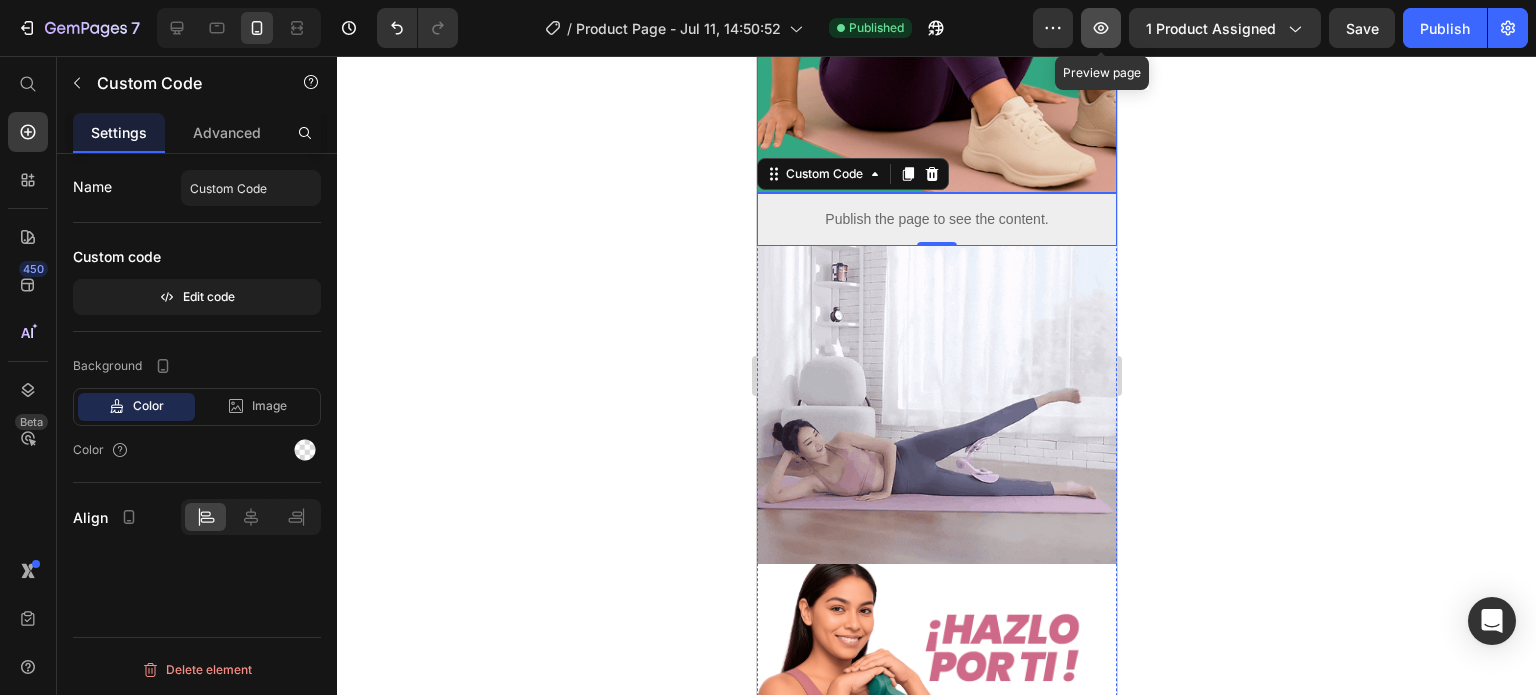 click 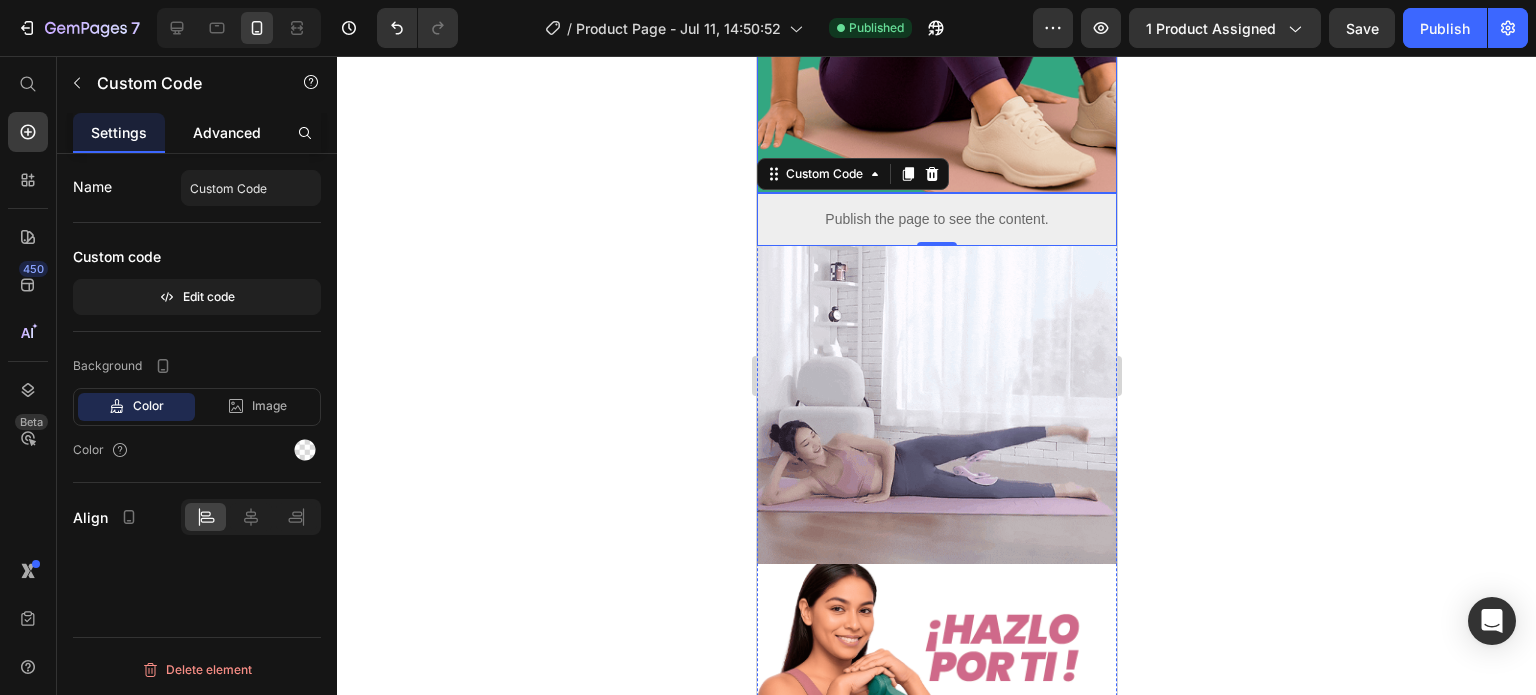 click on "Advanced" at bounding box center (227, 132) 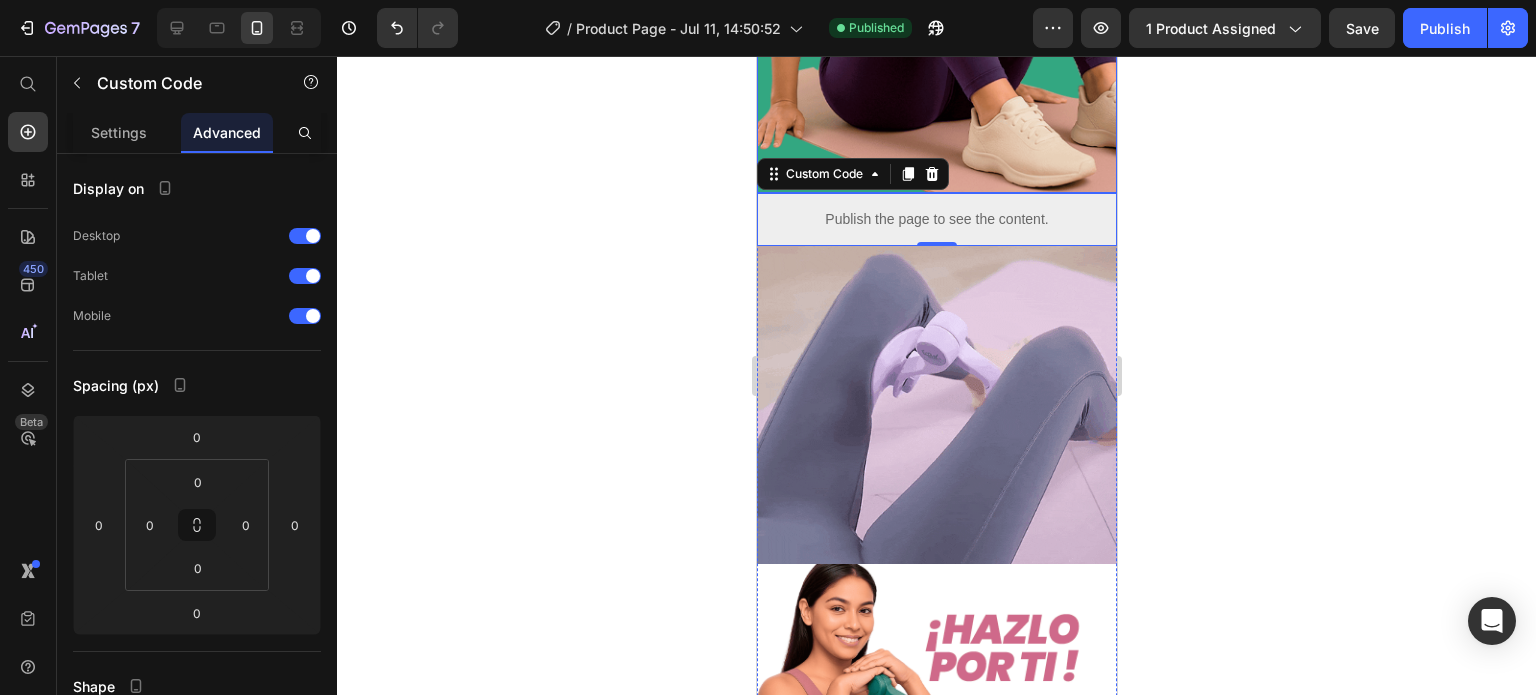 drag, startPoint x: 147, startPoint y: 133, endPoint x: 173, endPoint y: 144, distance: 28.231188 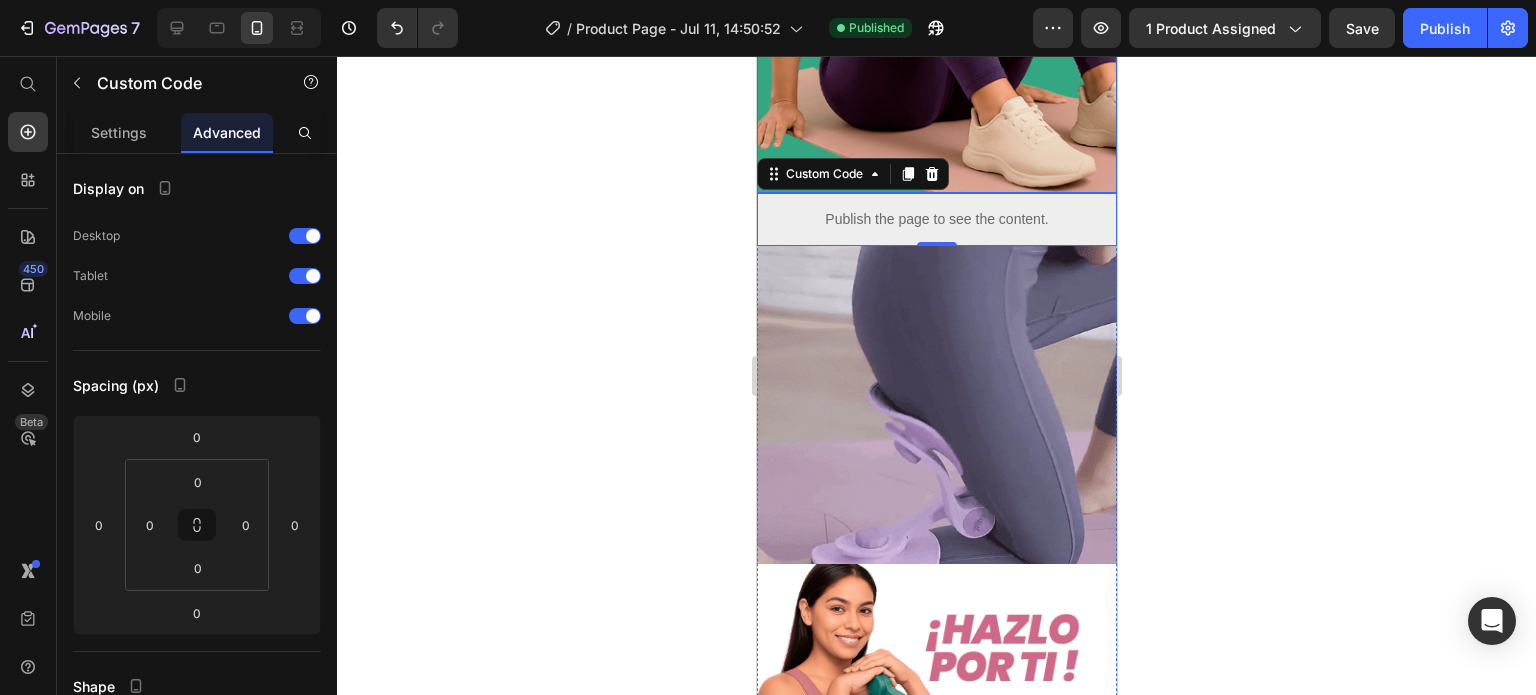 click on "Settings" 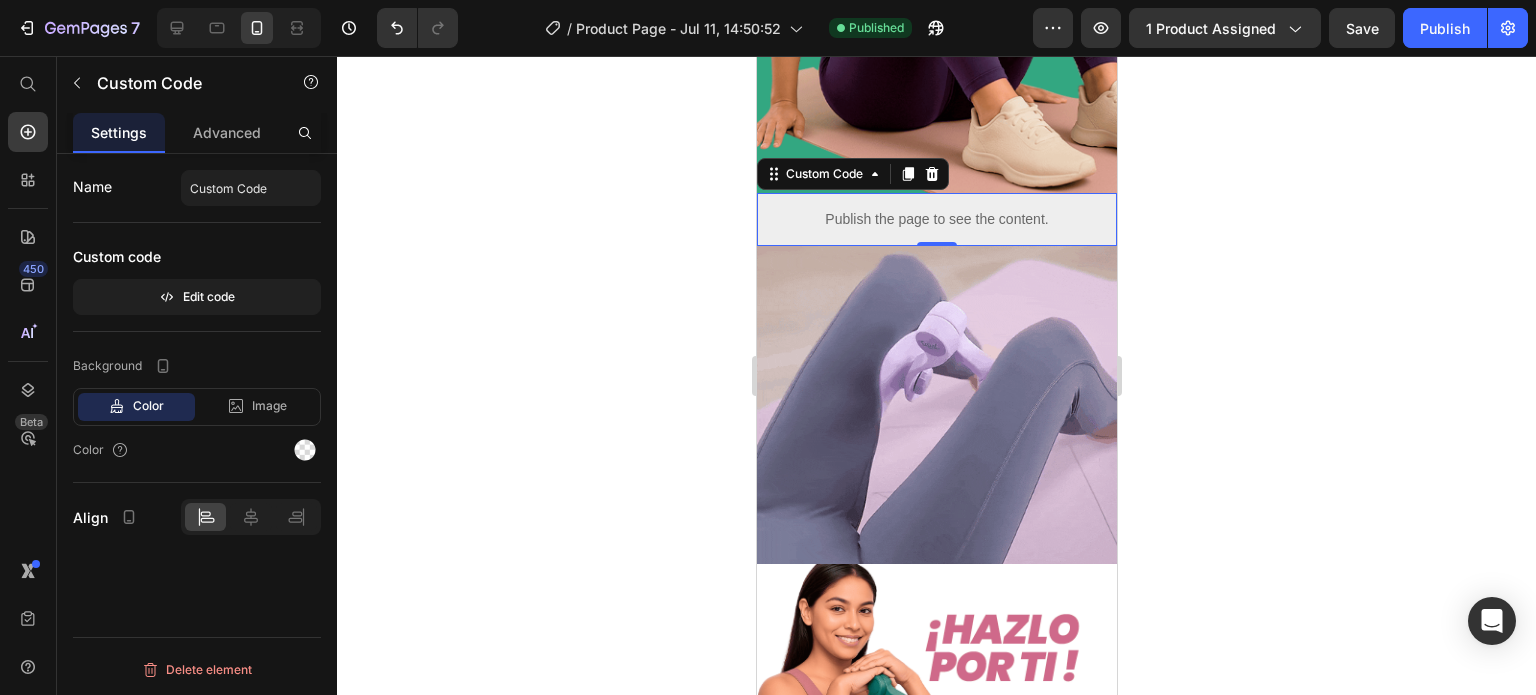 click on "Publish the page to see the content." at bounding box center (936, 219) 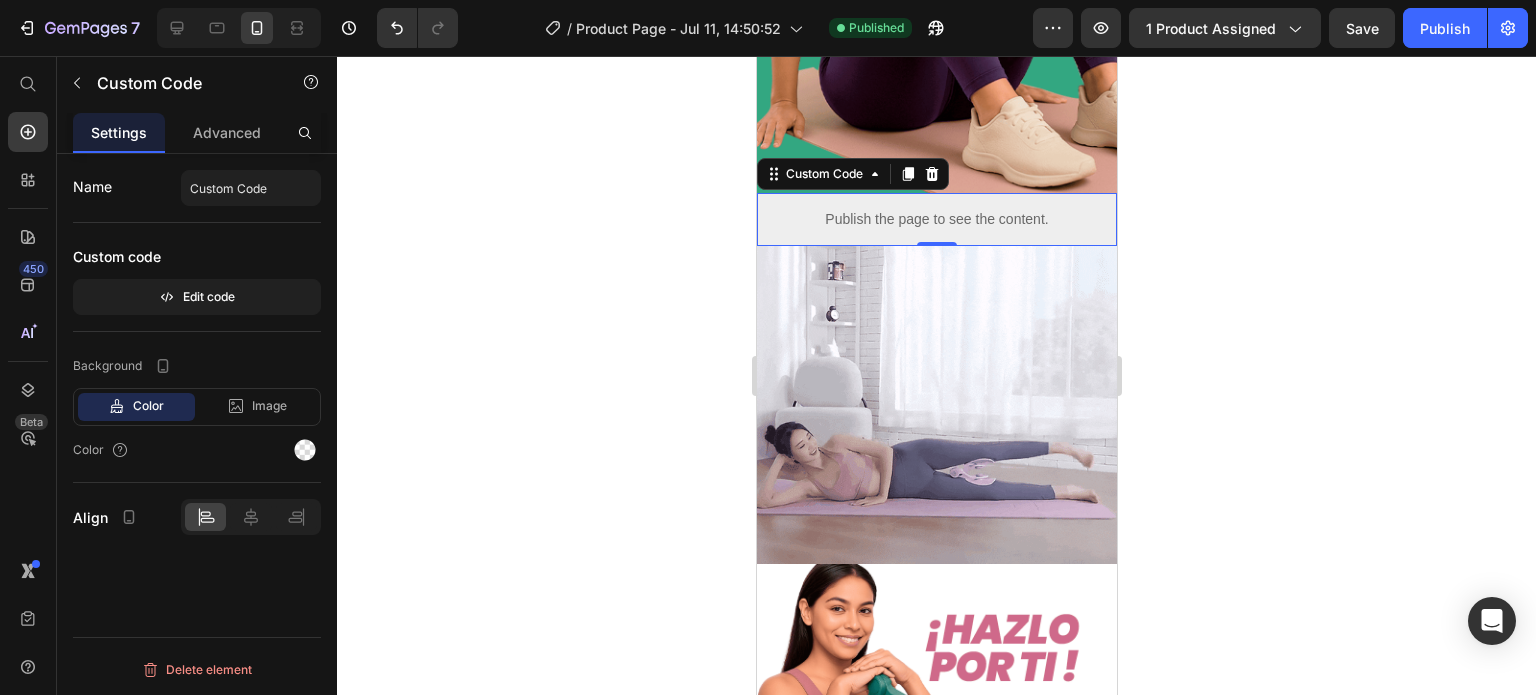 click on "Publish the page to see the content." at bounding box center [936, 219] 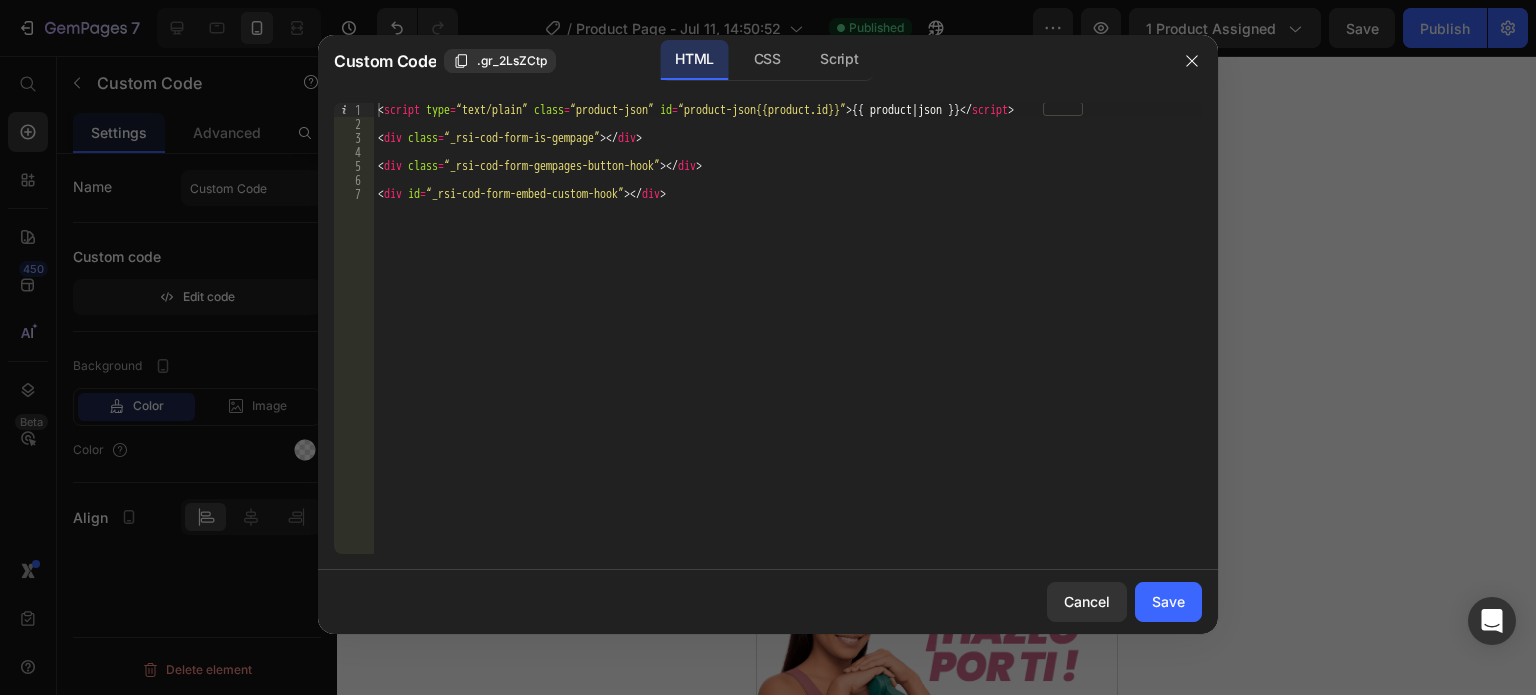 type on "<script type=“text/plain” class=“product-json” id=“product-json{{product.id}}”>{{ product | json }}</script>" 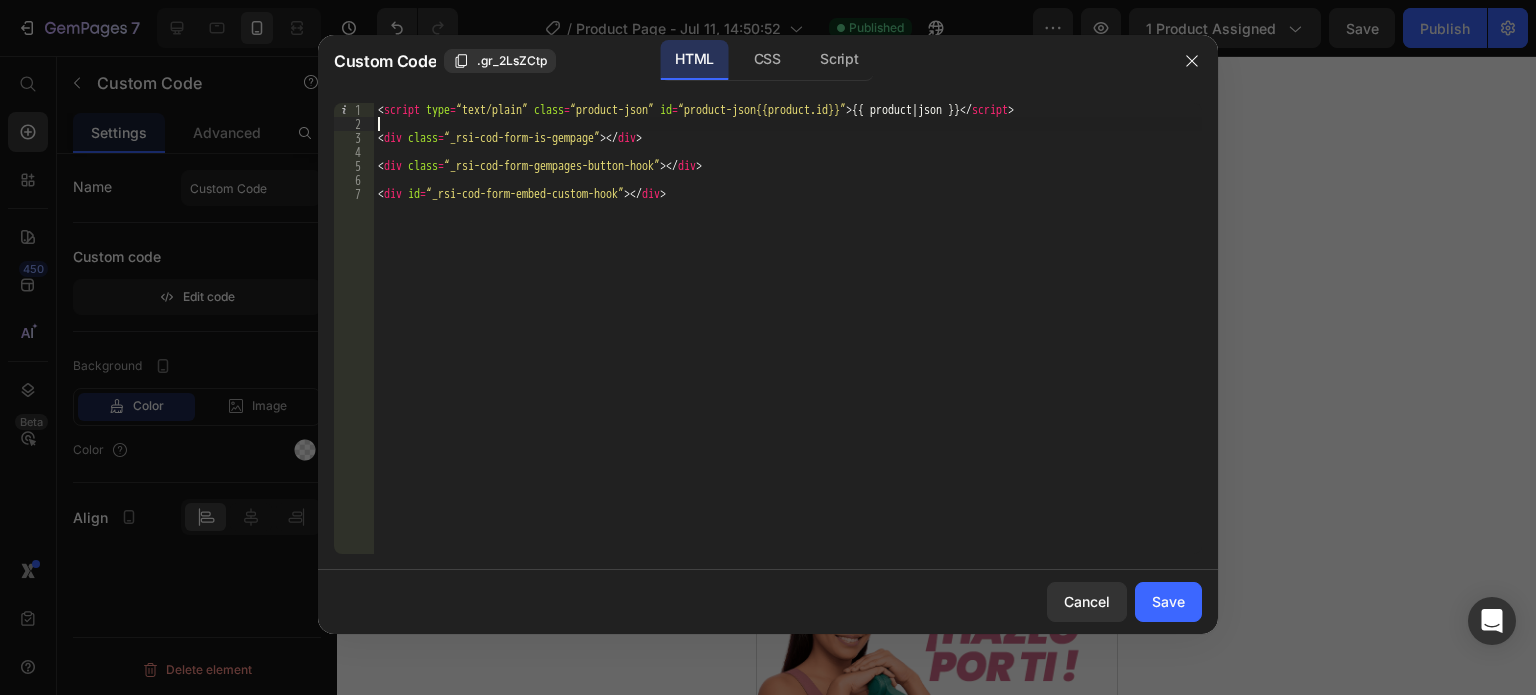 click on "< script   type = “text/plain”   class = “product-json”   id = “product-json{{product.id}}” > {{   product  |  json   }} </ script > < div   class = “_rsi-cod-form-is-gempage” > </ div > < div   class = “_rsi-cod-form-gempages-button-hook” > </ div > < div   id = “_rsi-cod-form-embed-custom-hook” > </ div >" at bounding box center [788, 342] 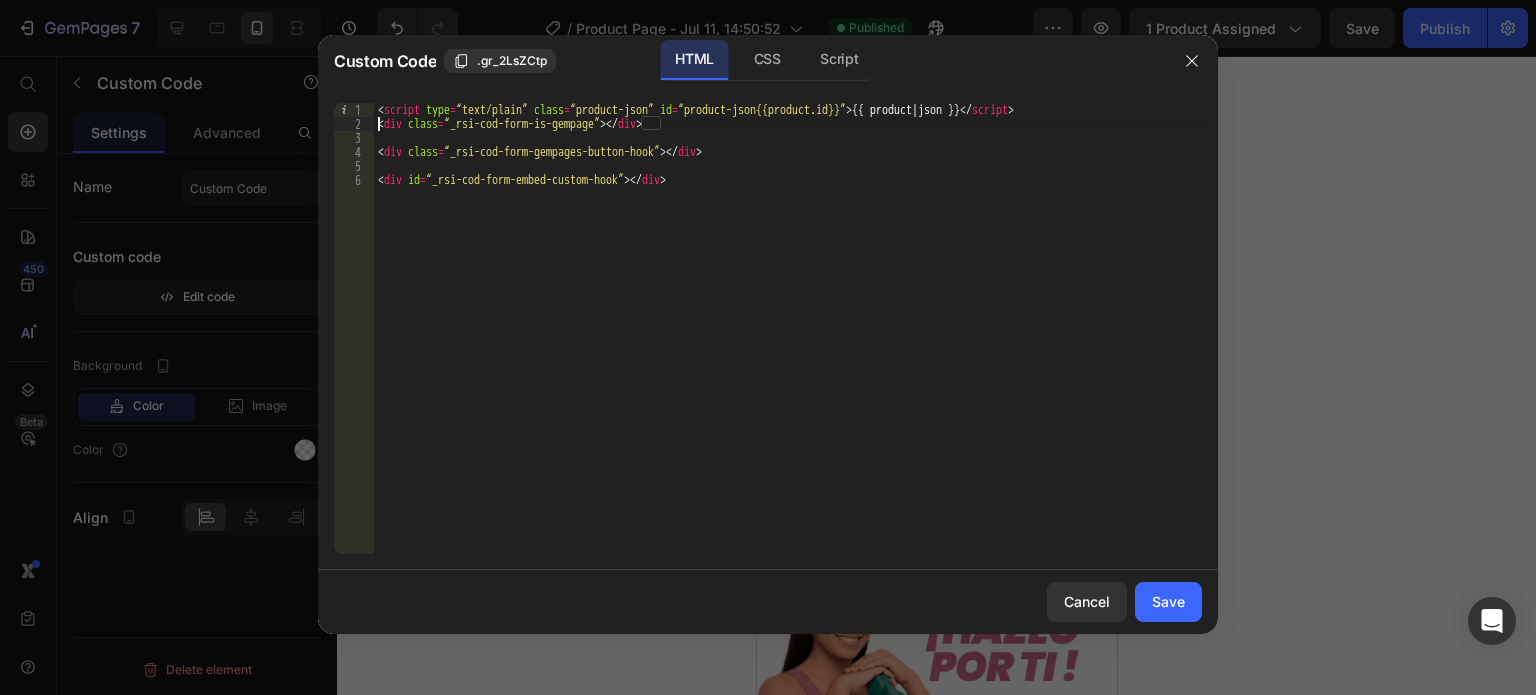 click on "< script   type = “text/plain”   class = “product-json”   id = “product-json{{product.id}}” > {{   product  |  json   }} </ script > < div   class = “_rsi-cod-form-is-gempage” > </ div > < div   class = “_rsi-cod-form-gempages-button-hook” > </ div > < div   id = “_rsi-cod-form-embed-custom-hook” > </ div >" at bounding box center [788, 342] 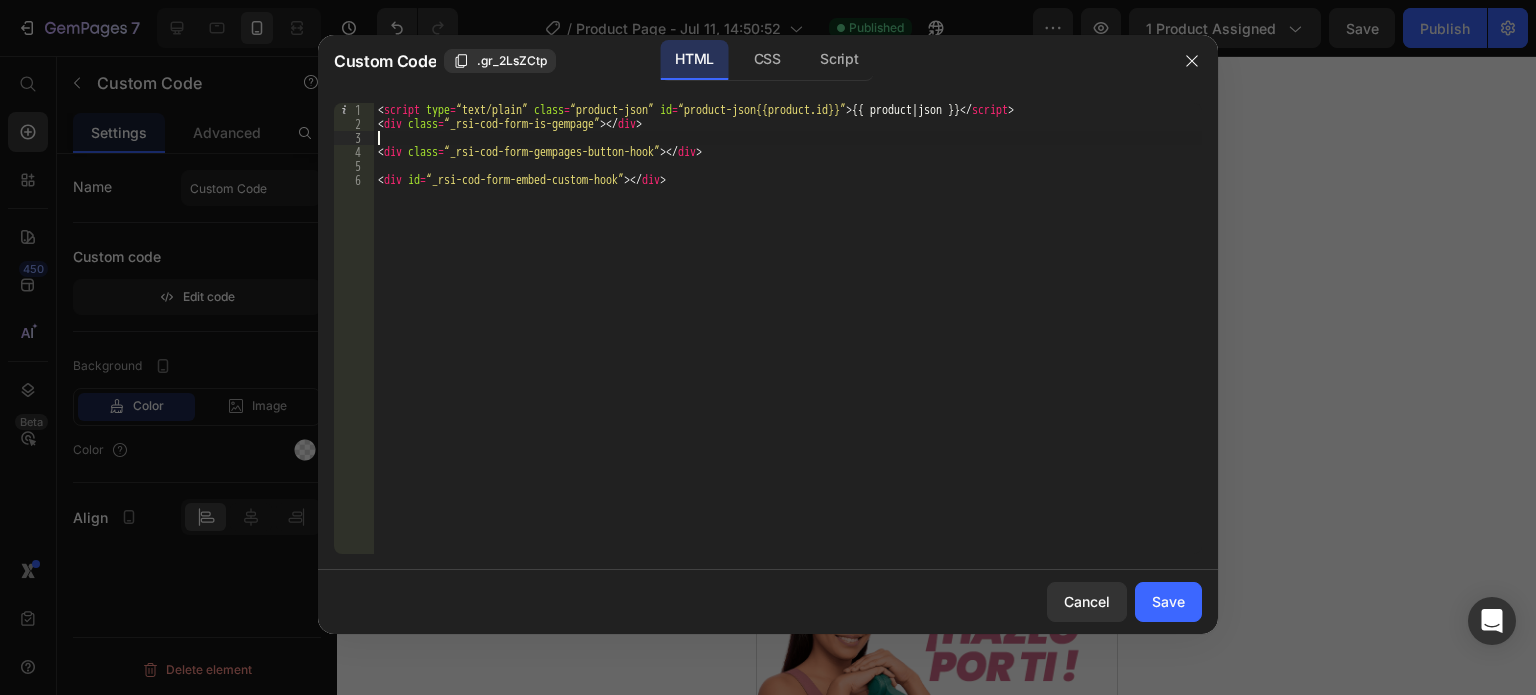 type on "<div class=“_rsi-cod-form-gempages-button-hook”></div>" 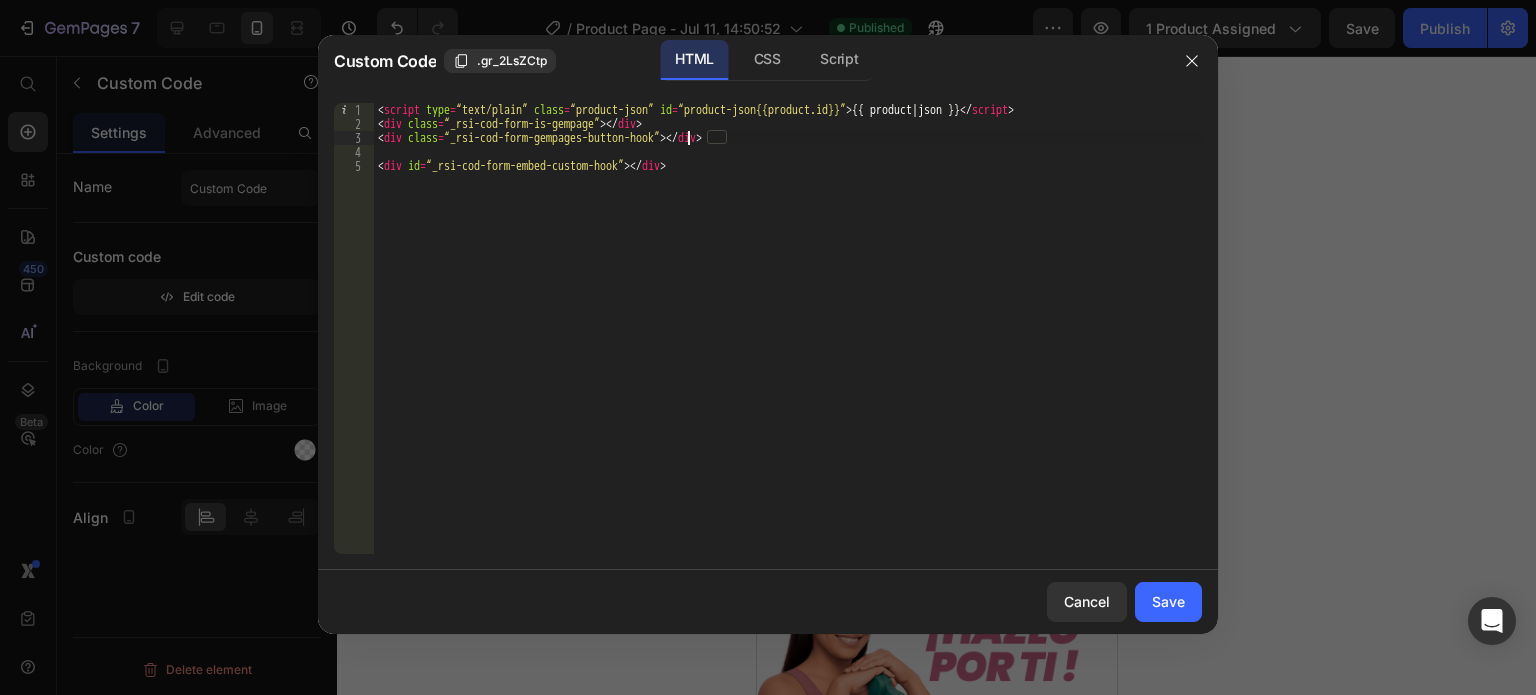click on "< script   type = “text/plain”   class = “product-json”   id = “product-json{{product.id}}” > {{   product  |  json   }} </ script > < div   class = “_rsi-cod-form-is-gempage” > </ div > < div   class = “_rsi-cod-form-gempages-button-hook” > </ div > < div   id = “_rsi-cod-form-embed-custom-hook” > </ div >" at bounding box center (788, 342) 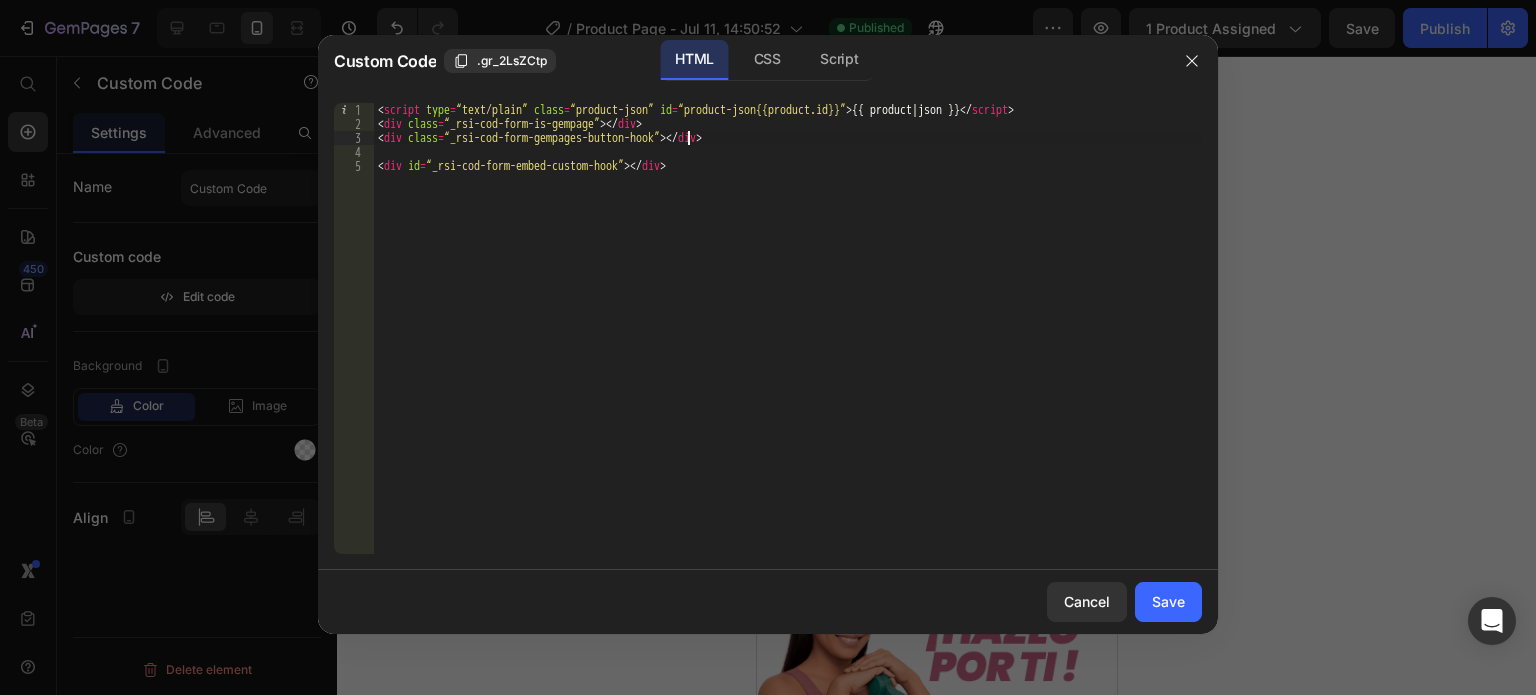 click on "< script   type = “text/plain”   class = “product-json”   id = “product-json{{product.id}}” > {{   product  |  json   }} </ script > < div   class = “_rsi-cod-form-is-gempage” > </ div > < div   class = “_rsi-cod-form-gempages-button-hook” > </ div > < div   id = “_rsi-cod-form-embed-custom-hook” > </ div >" at bounding box center (788, 342) 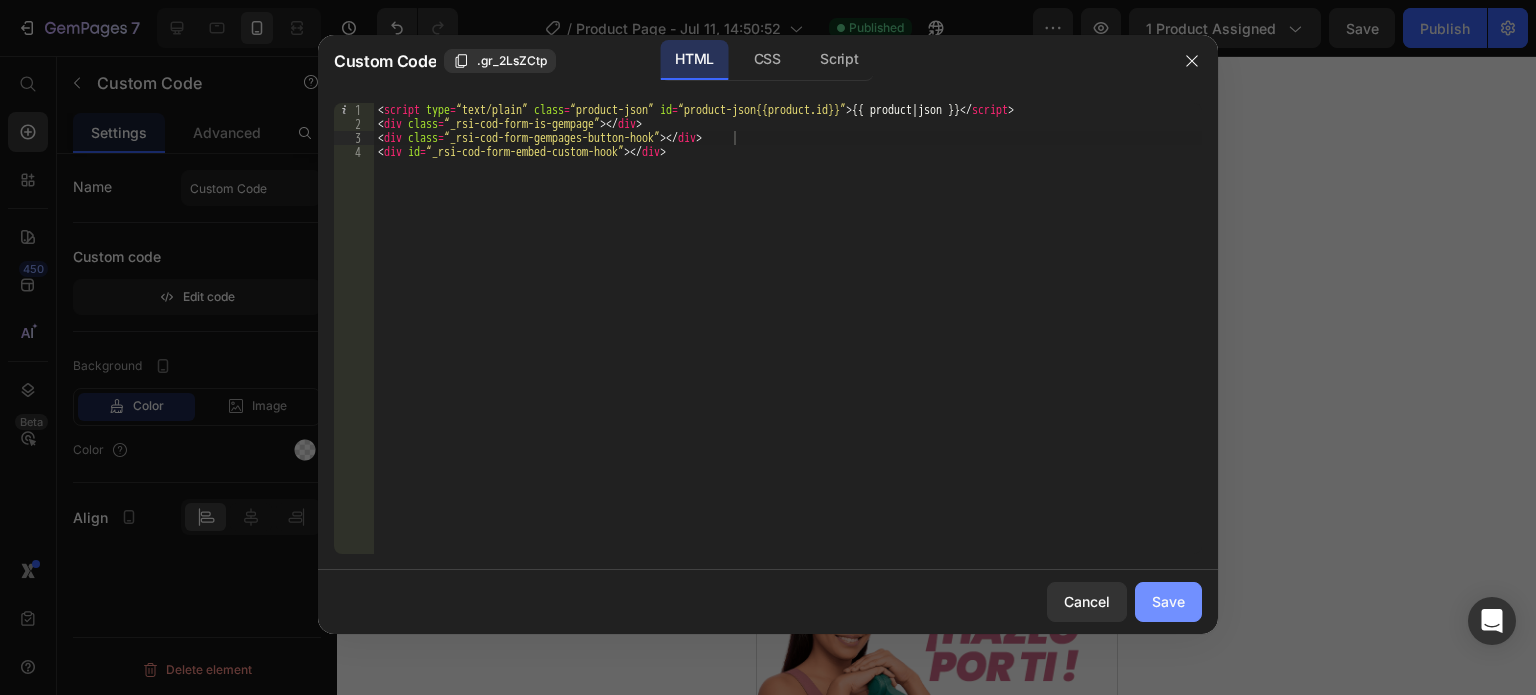 click on "Save" at bounding box center (1168, 601) 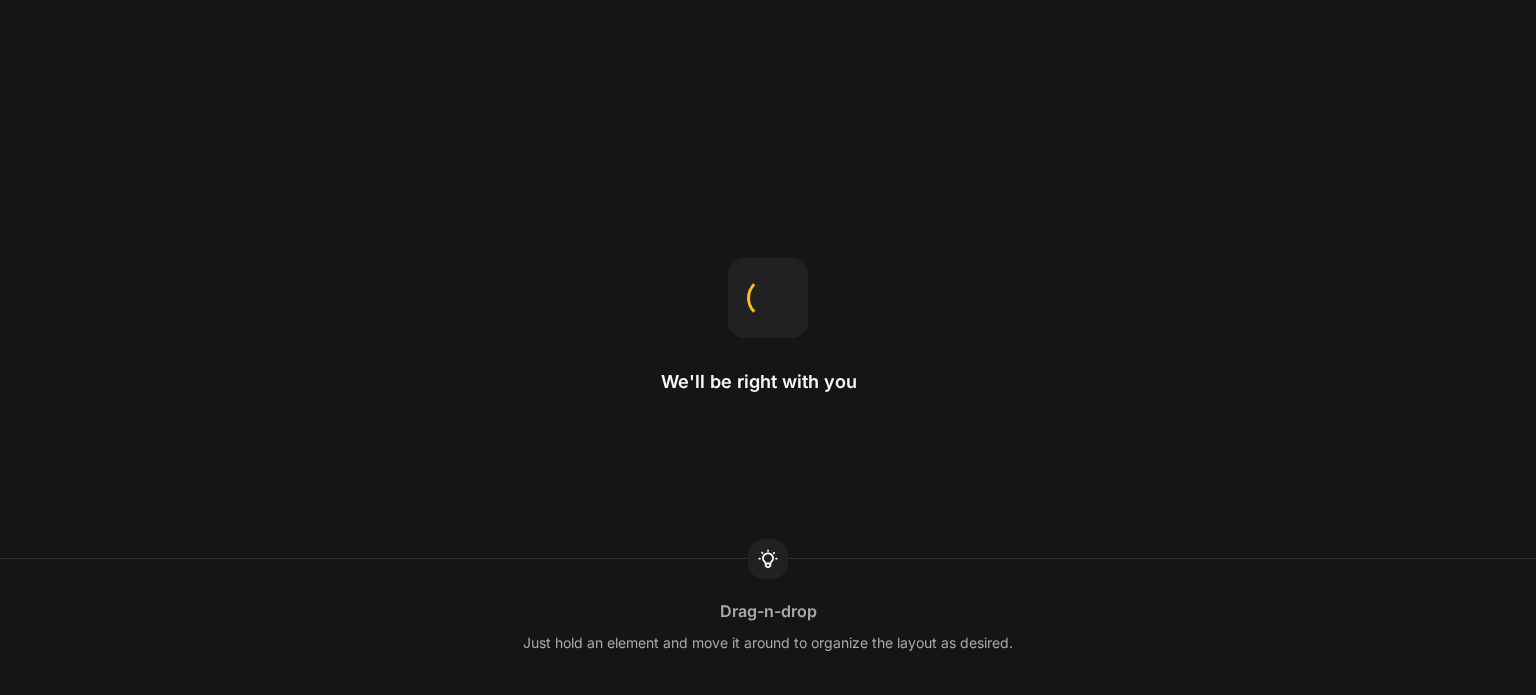 scroll, scrollTop: 0, scrollLeft: 0, axis: both 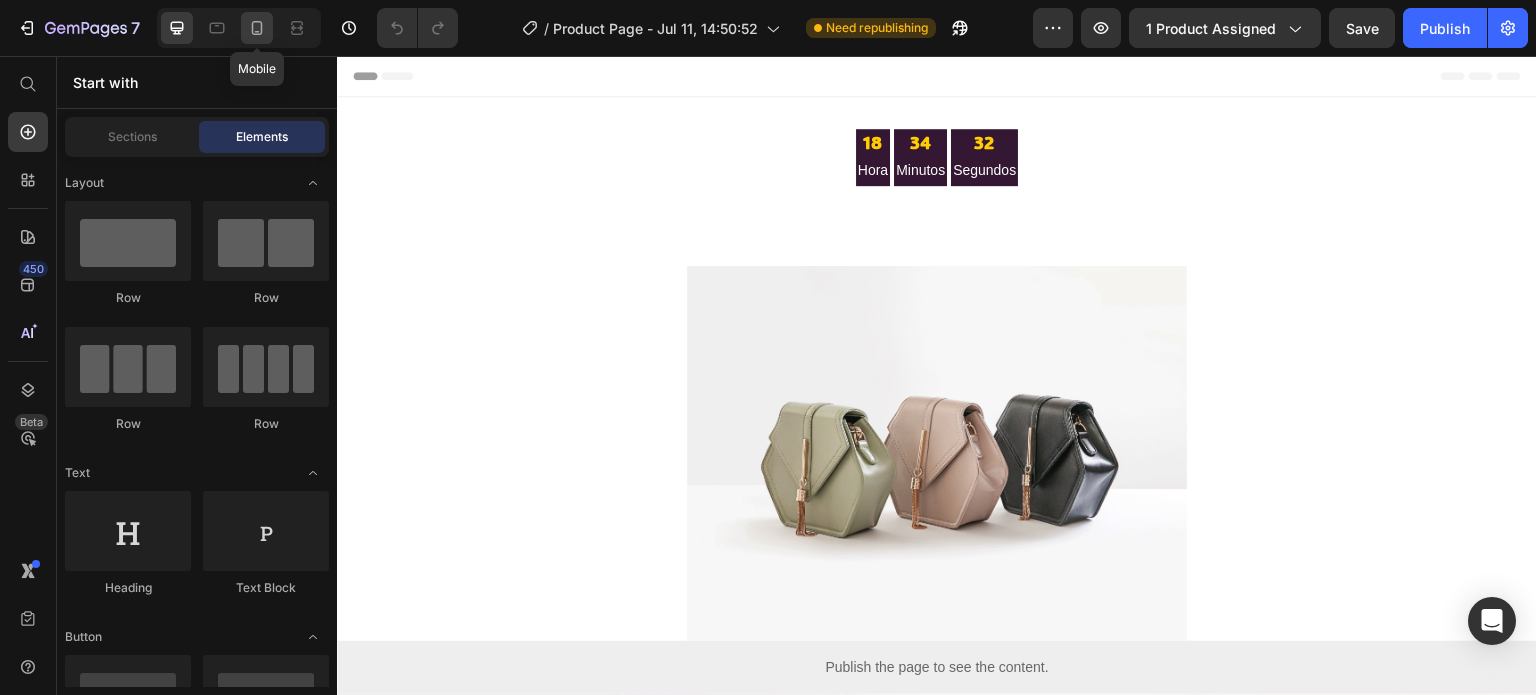 click 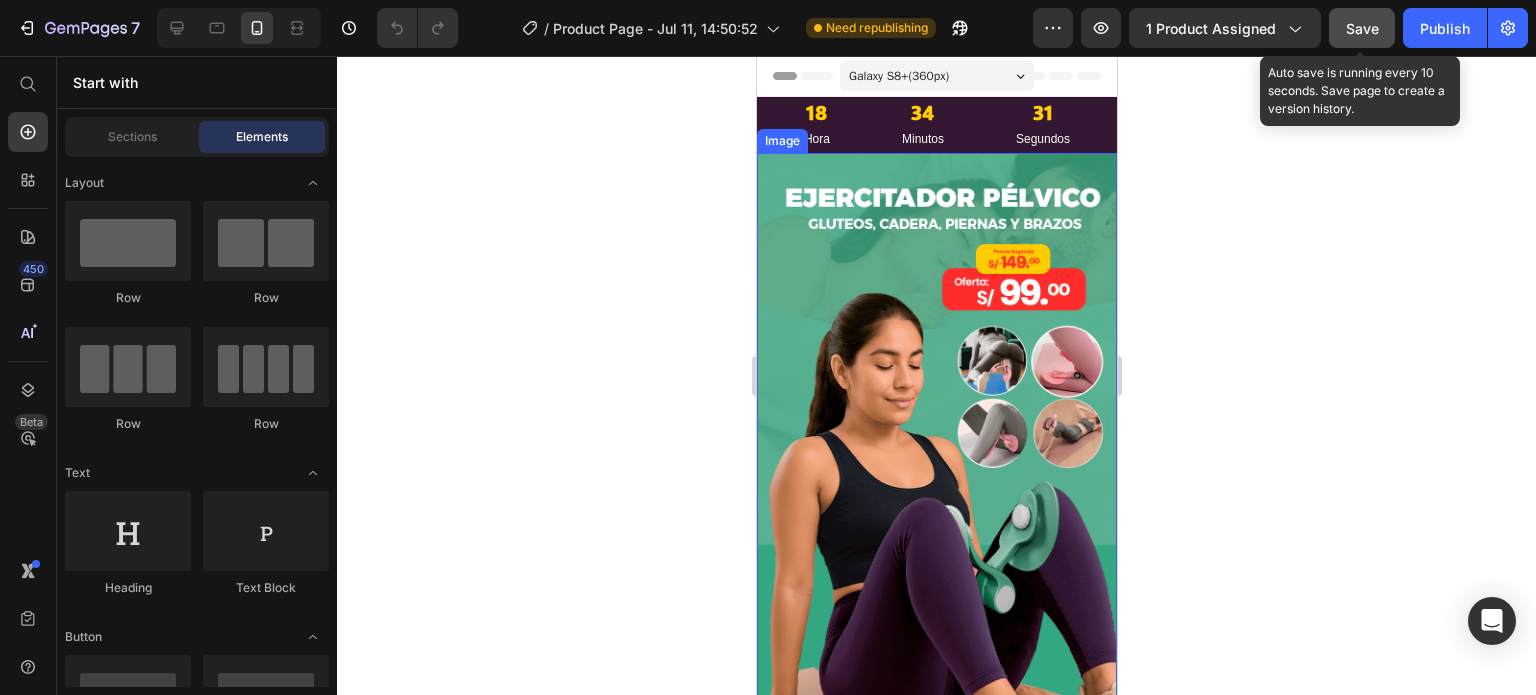 click on "Save" at bounding box center (1362, 28) 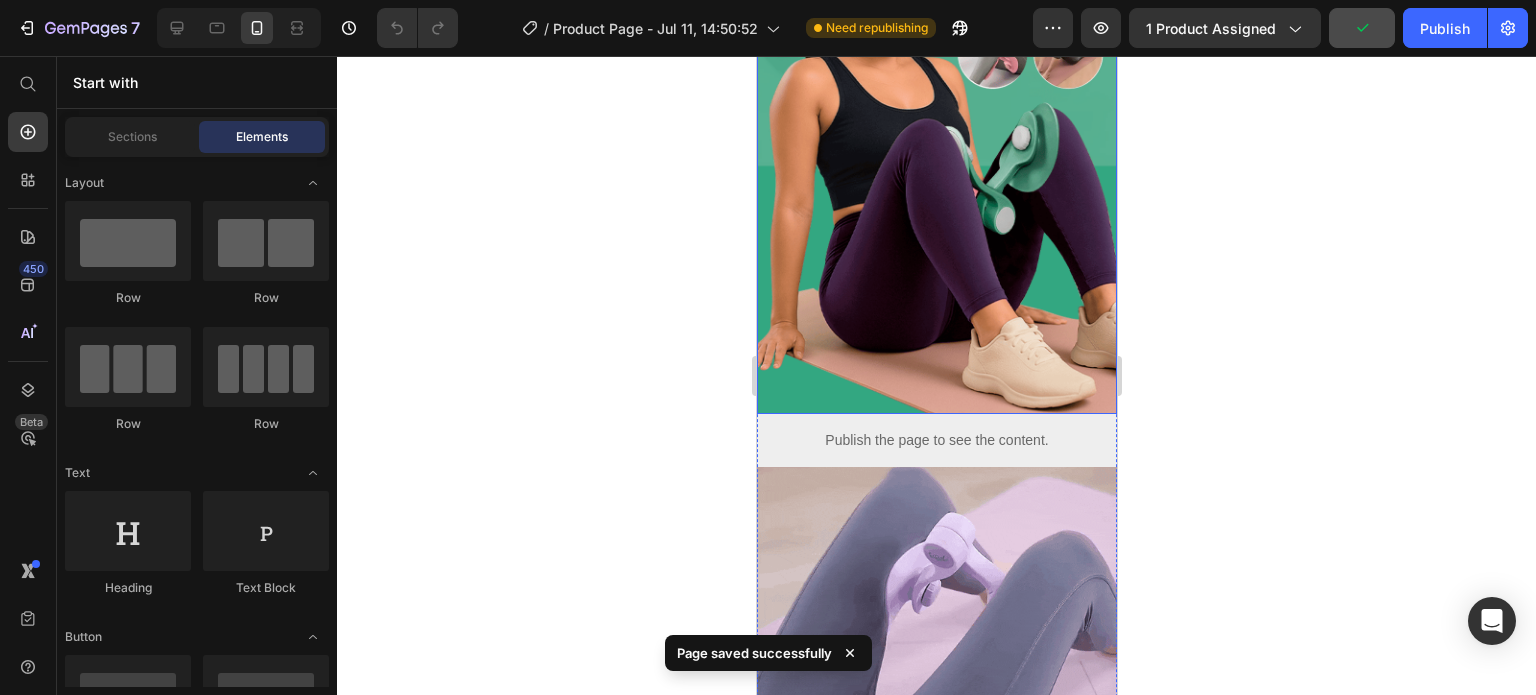 scroll, scrollTop: 400, scrollLeft: 0, axis: vertical 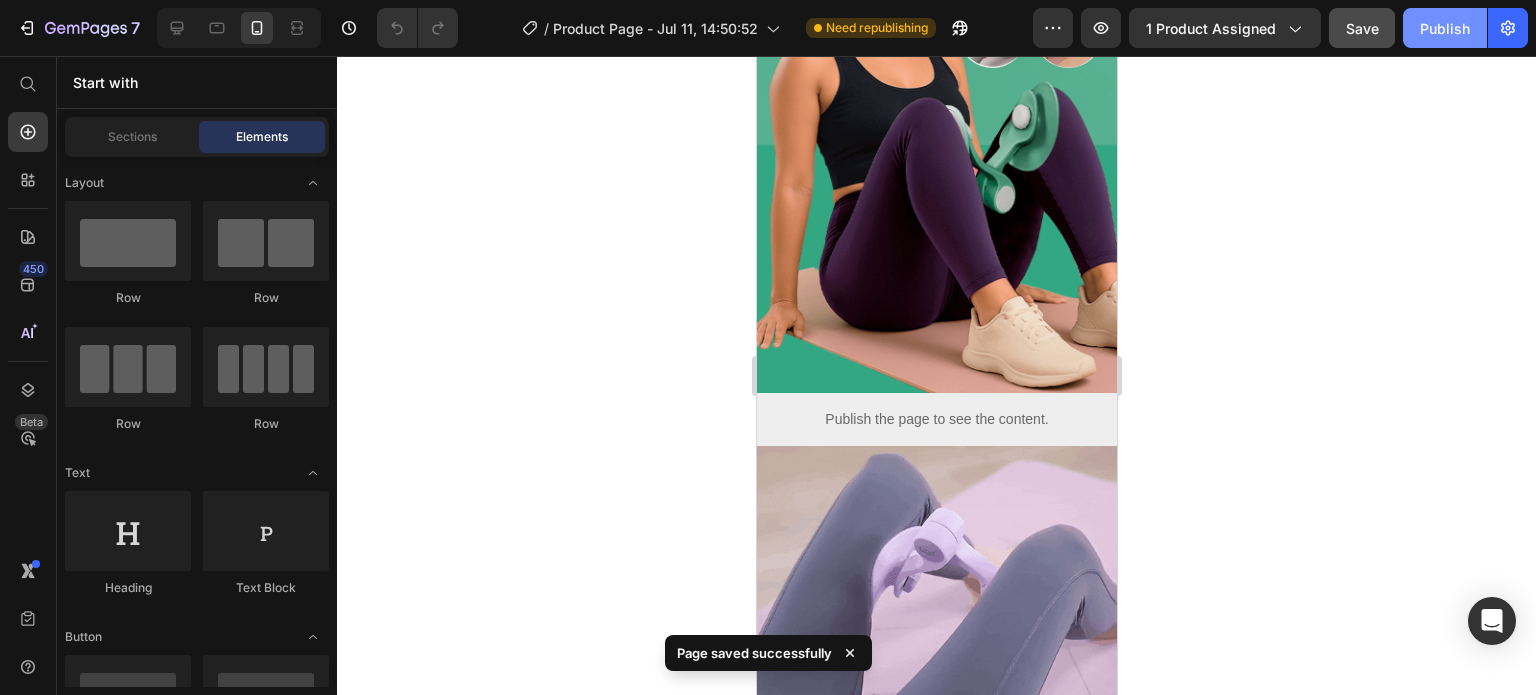 click on "Publish" at bounding box center (1445, 28) 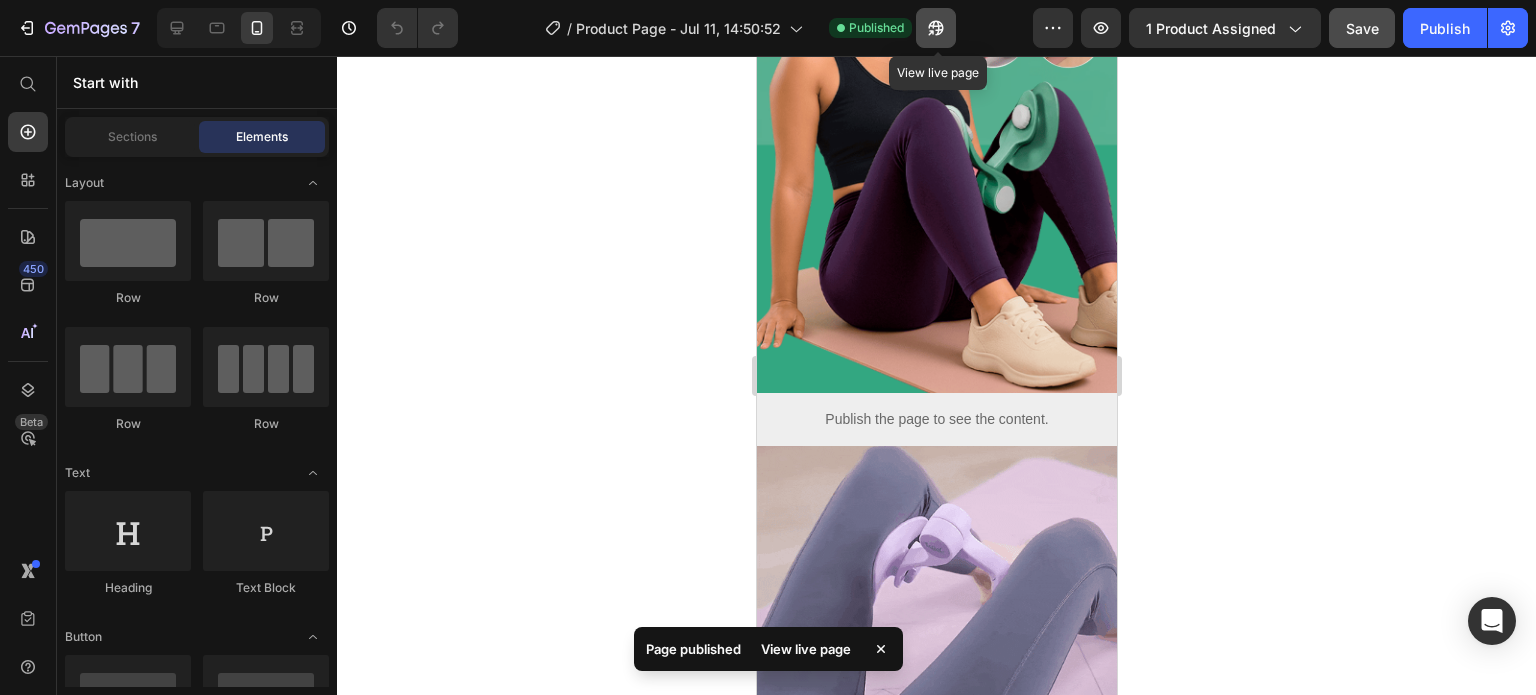 click 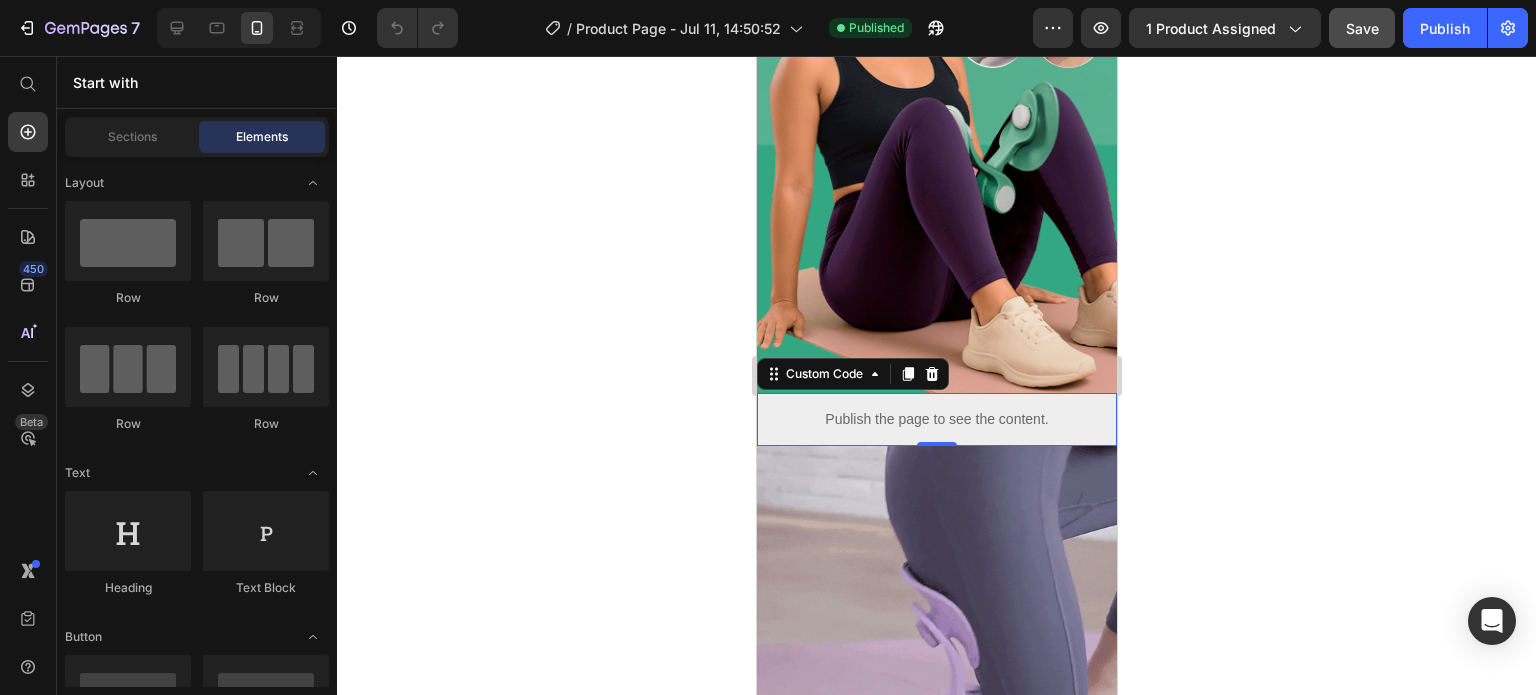 click on "Publish the page to see the content." at bounding box center [936, 419] 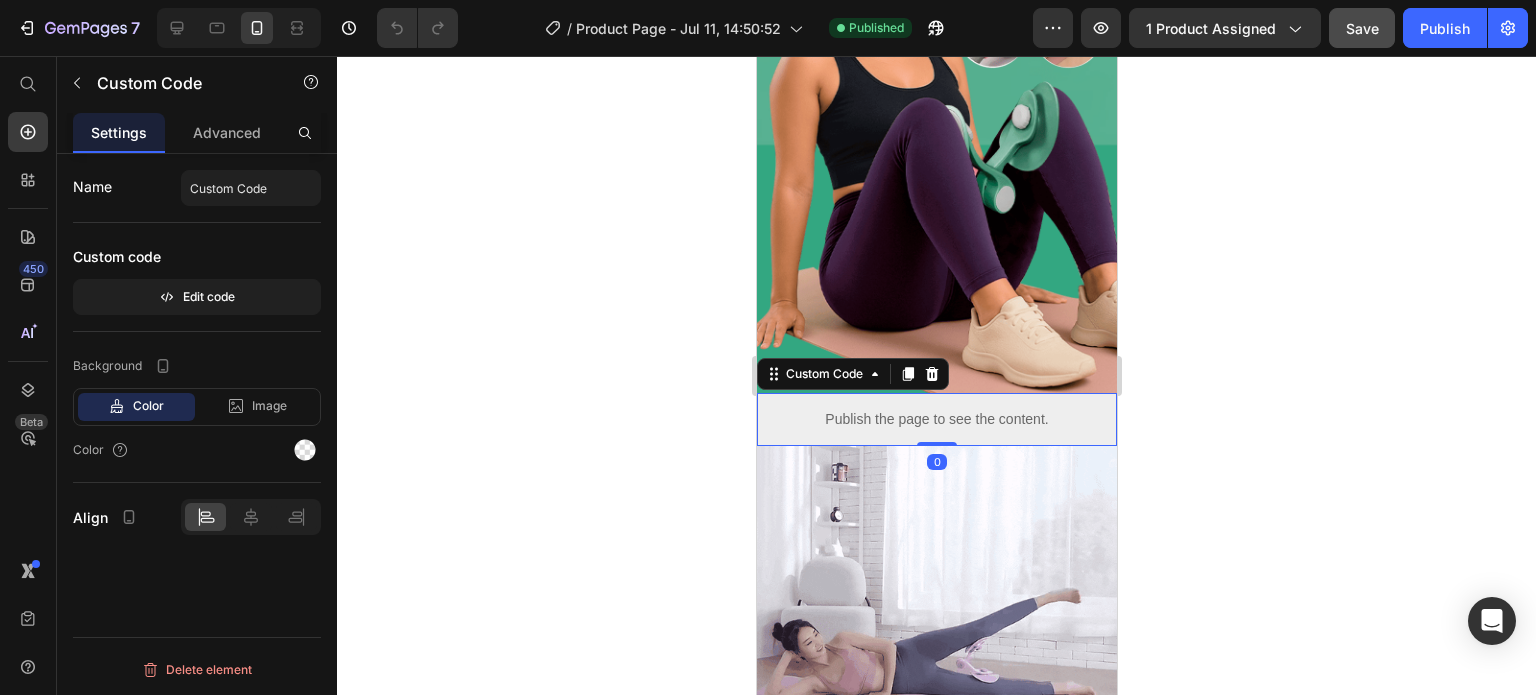 click on "Publish the page to see the content." at bounding box center [936, 419] 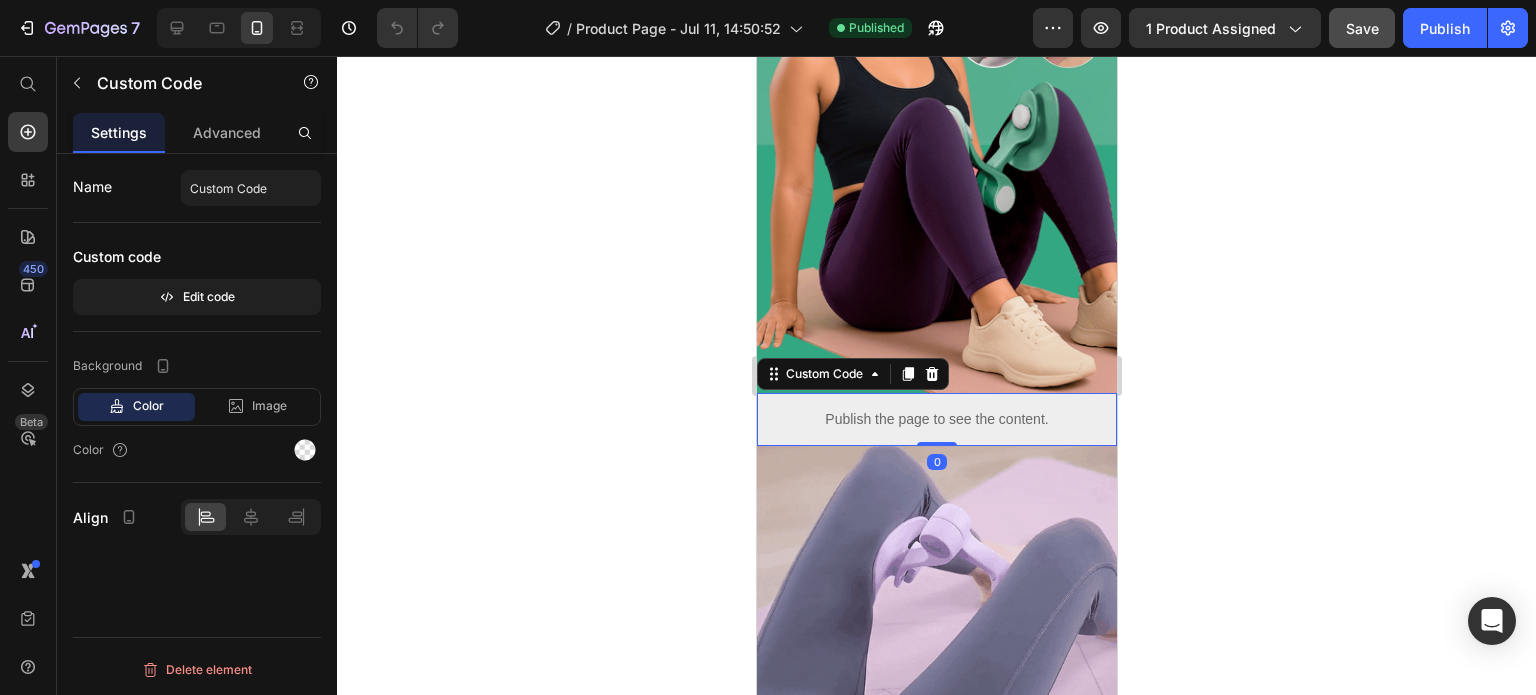 click on "Publish the page to see the content." at bounding box center (936, 419) 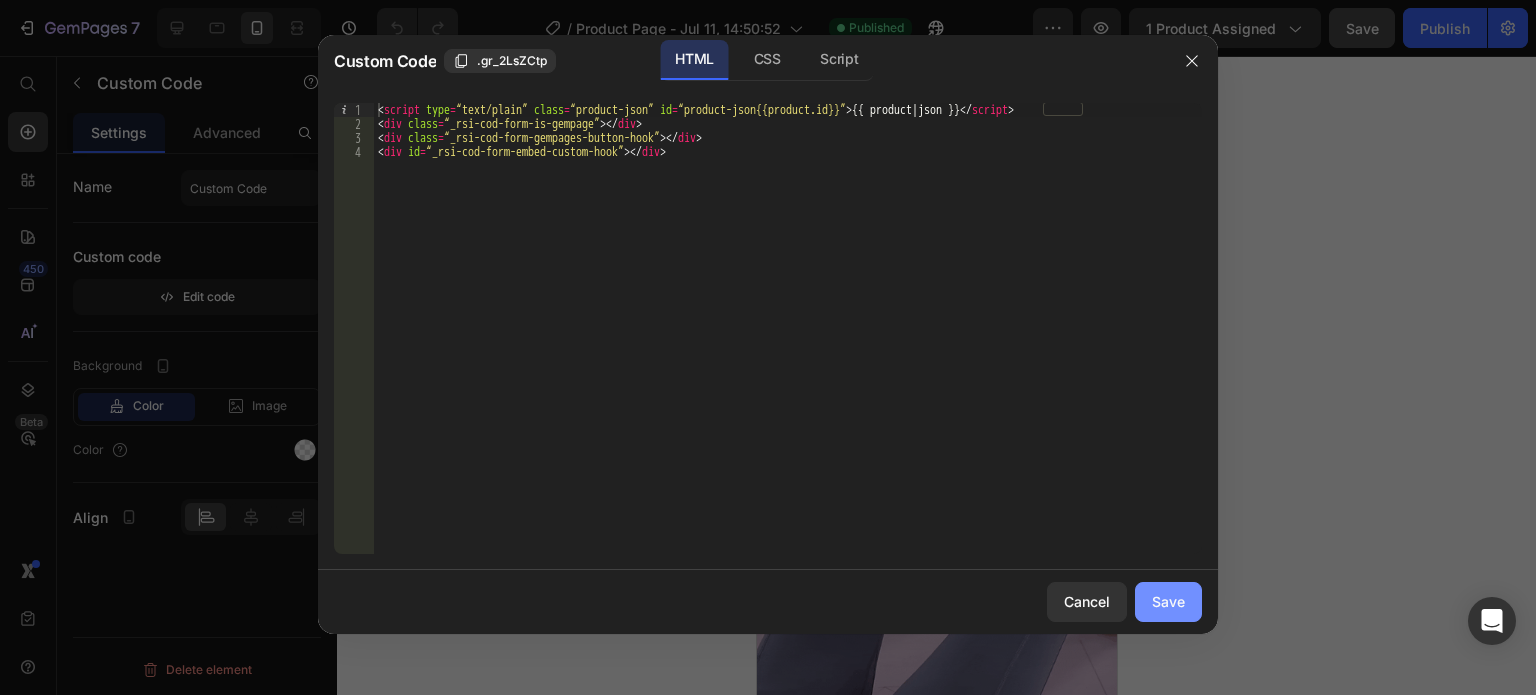 click on "Save" 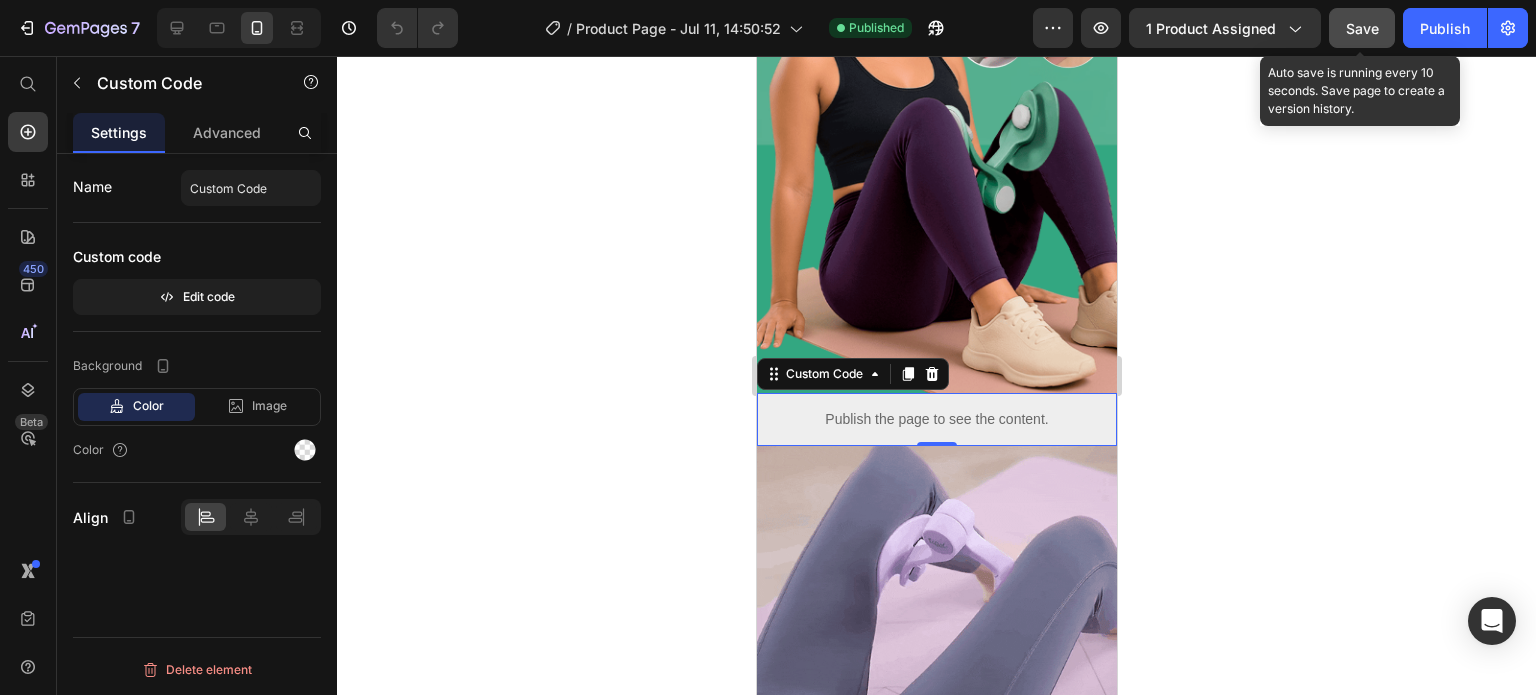 click on "Save" 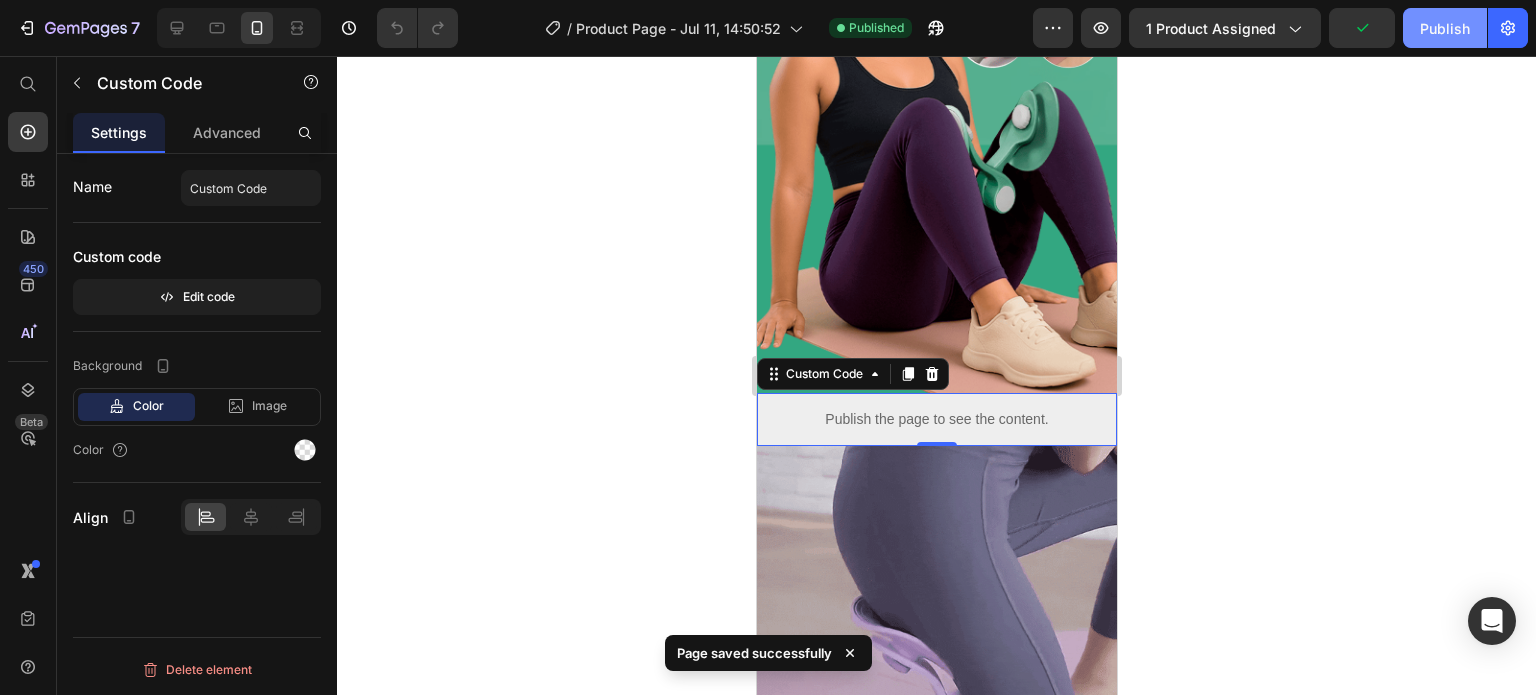 click on "Publish" at bounding box center [1445, 28] 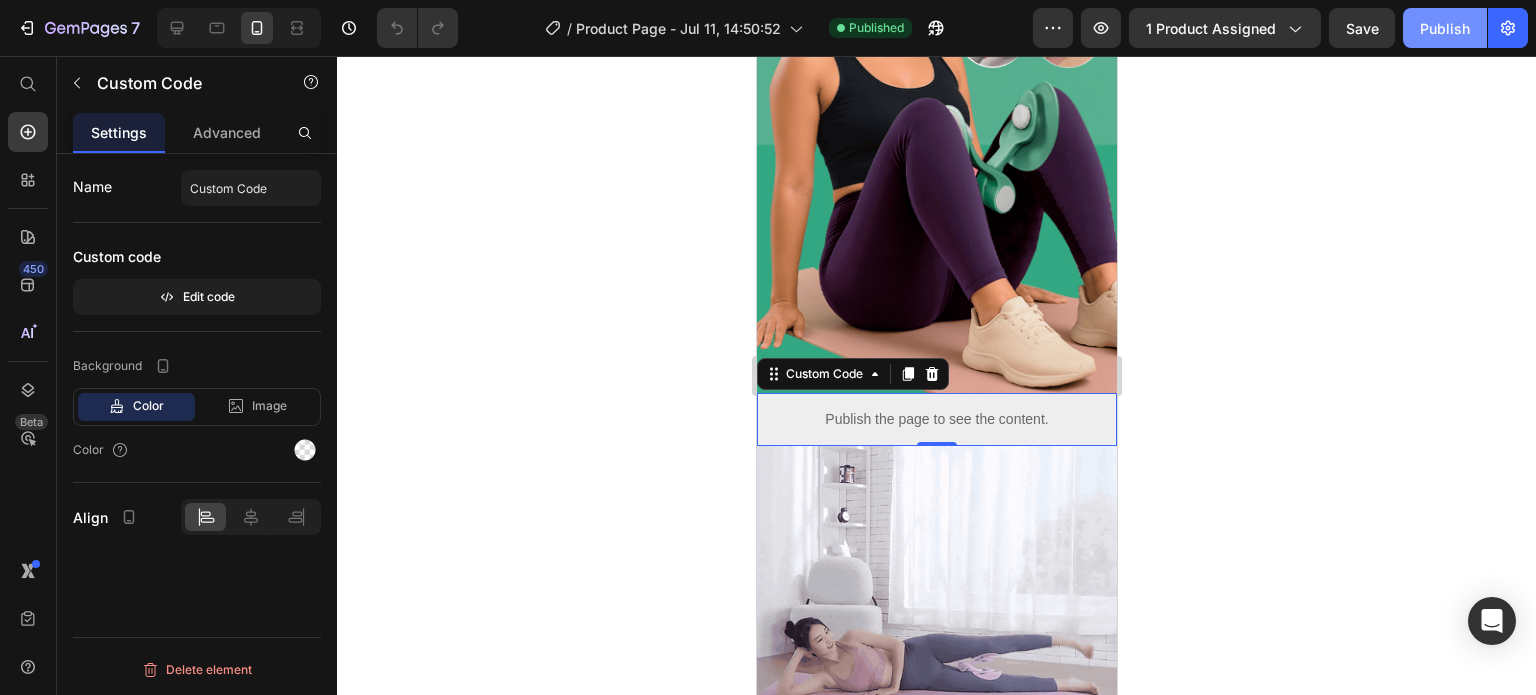 click on "Publish" at bounding box center [1445, 28] 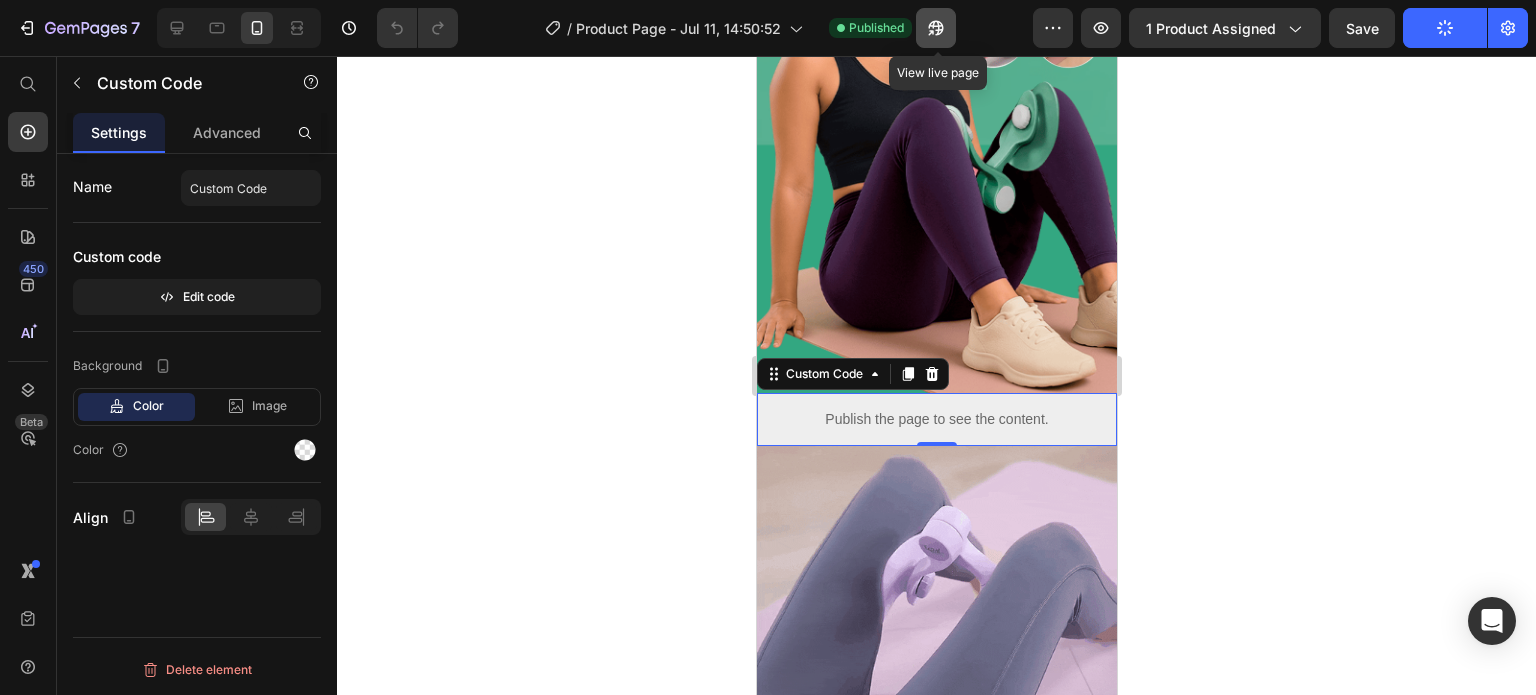 click 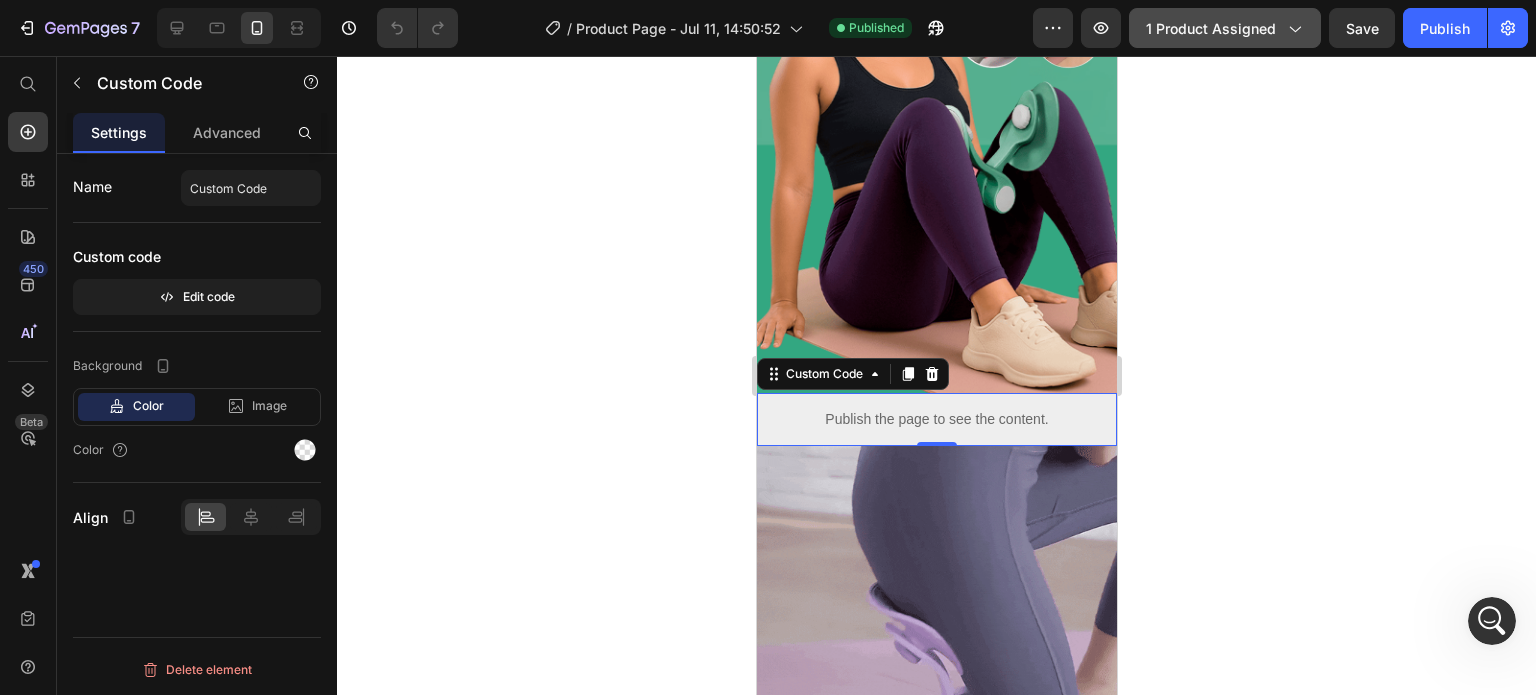 scroll, scrollTop: 0, scrollLeft: 0, axis: both 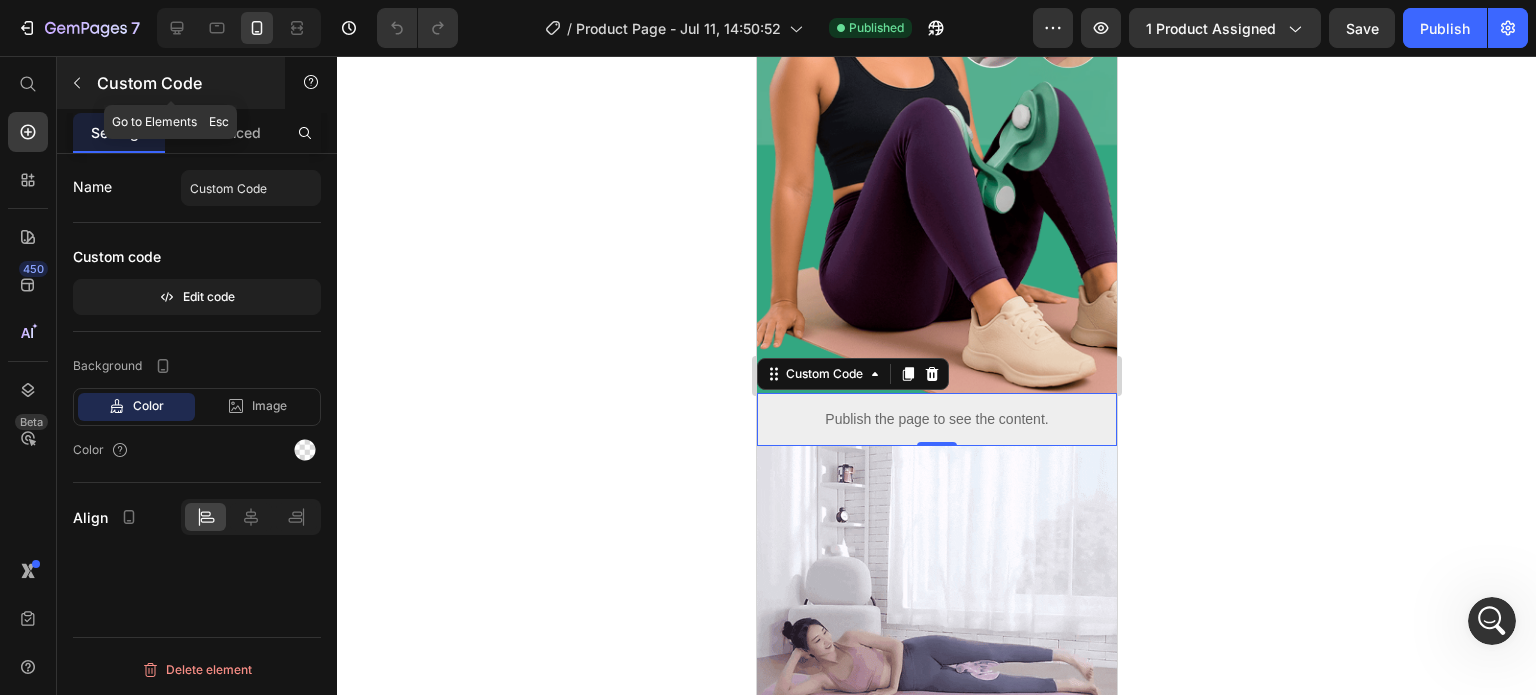 click at bounding box center (77, 83) 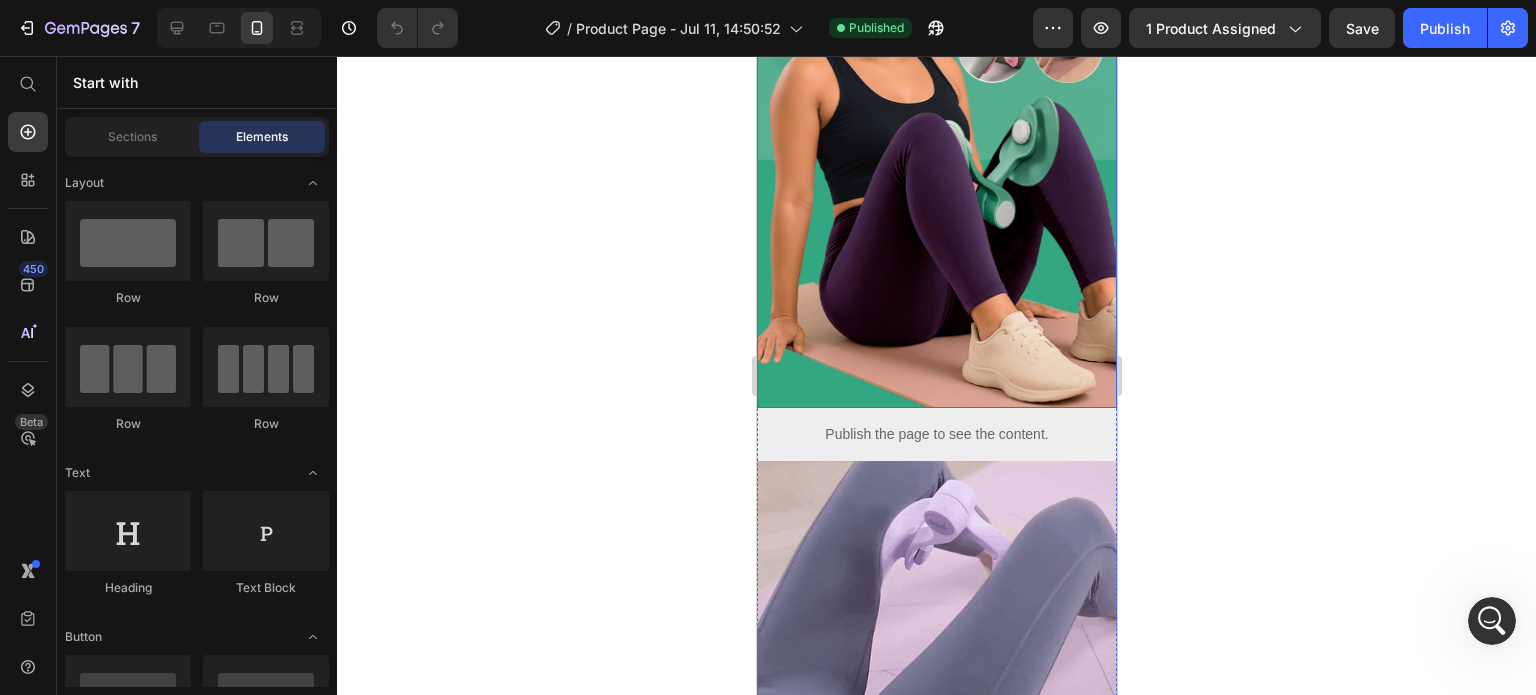 scroll, scrollTop: 400, scrollLeft: 0, axis: vertical 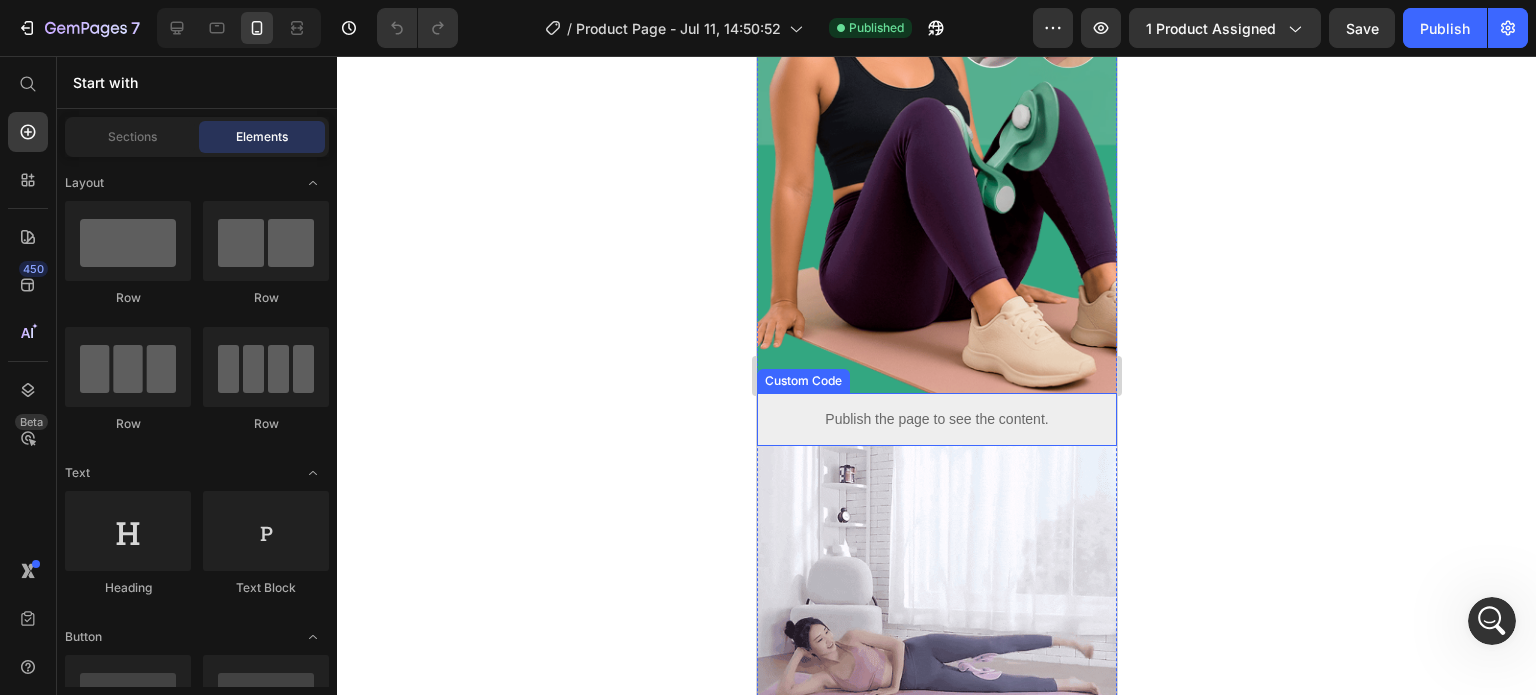 click on "Publish the page to see the content." at bounding box center [936, 419] 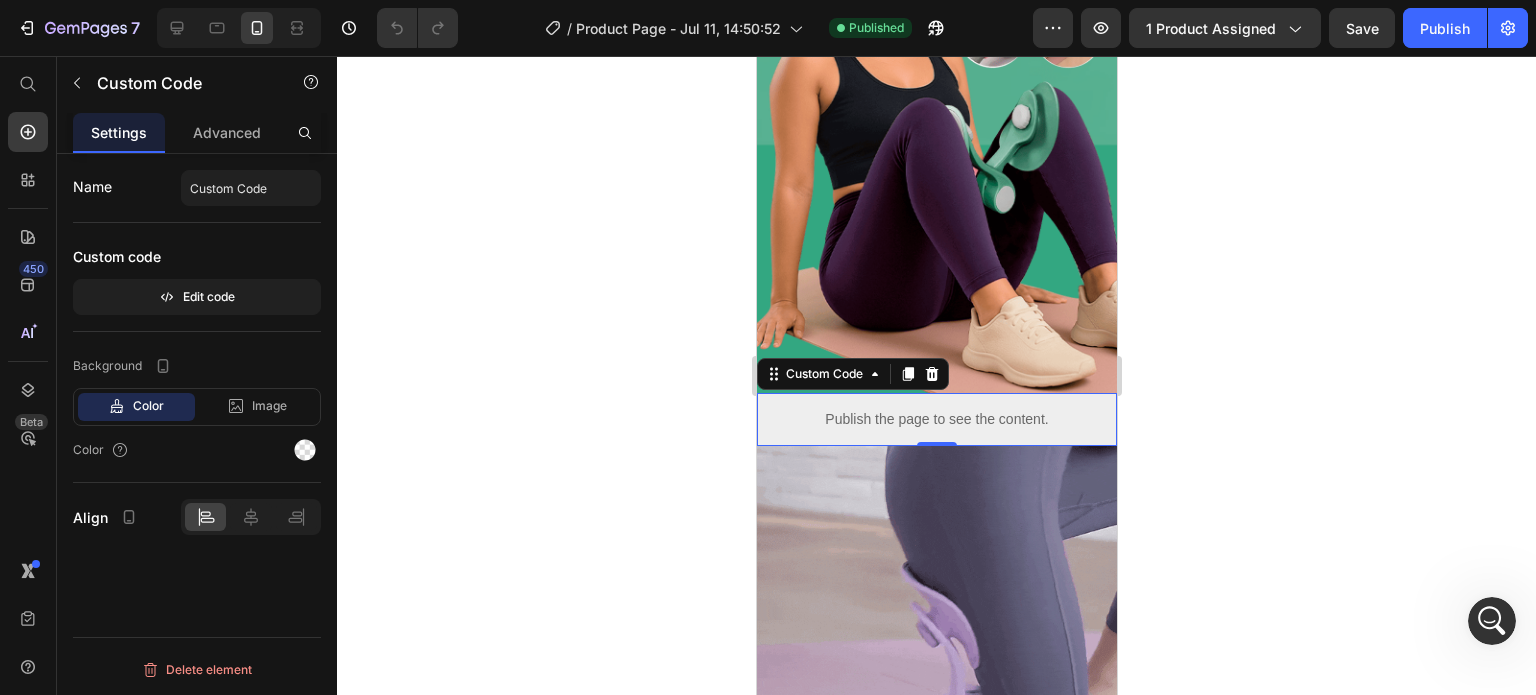 click on "Publish the page to see the content." at bounding box center (936, 419) 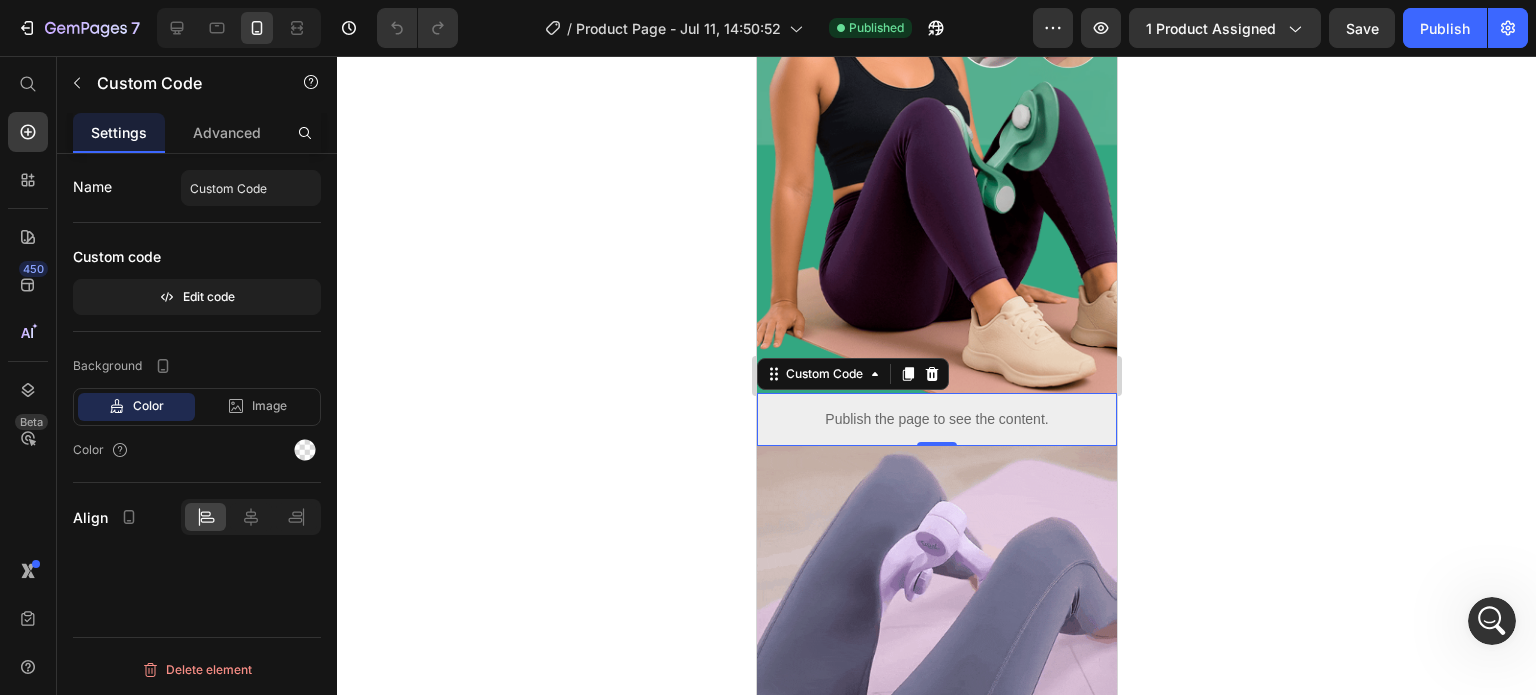 click on "Publish the page to see the content." at bounding box center [936, 419] 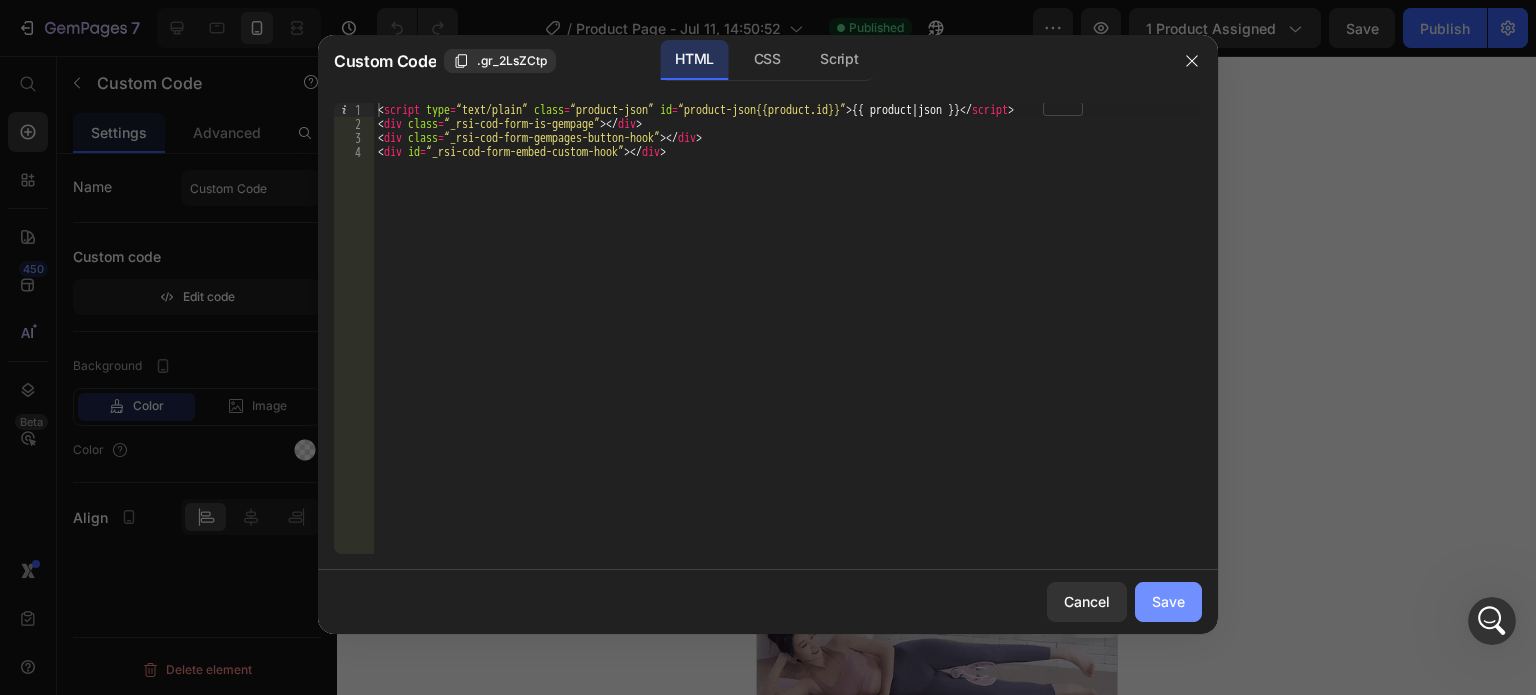 click on "Save" 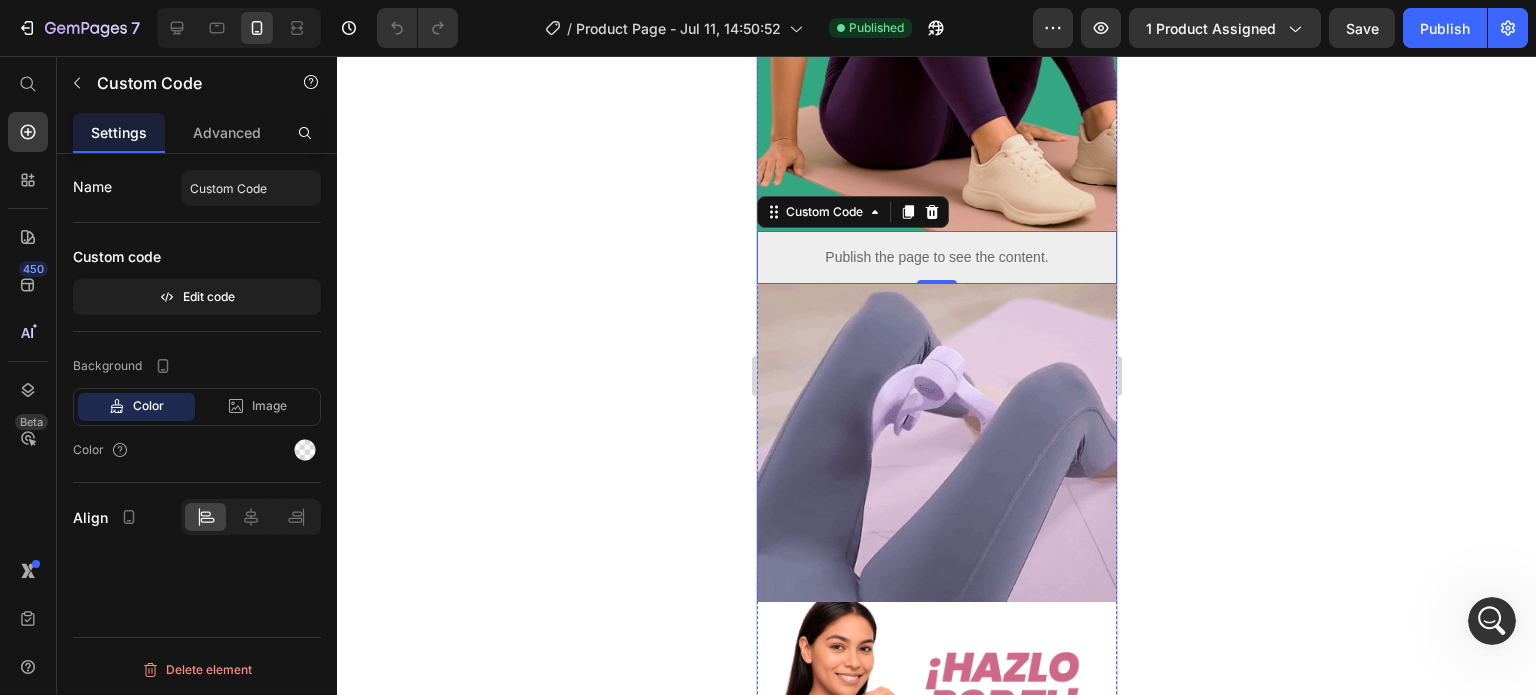 scroll, scrollTop: 600, scrollLeft: 0, axis: vertical 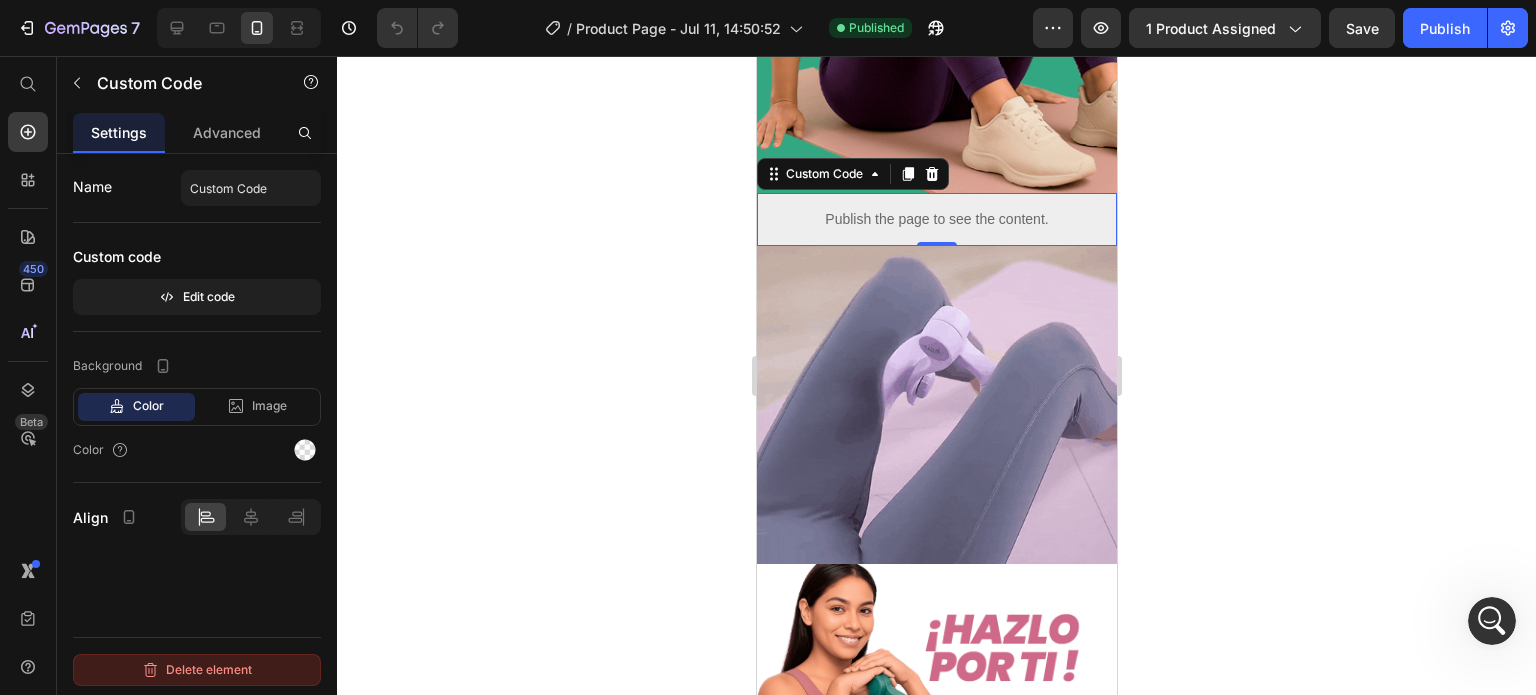 click on "Delete element" 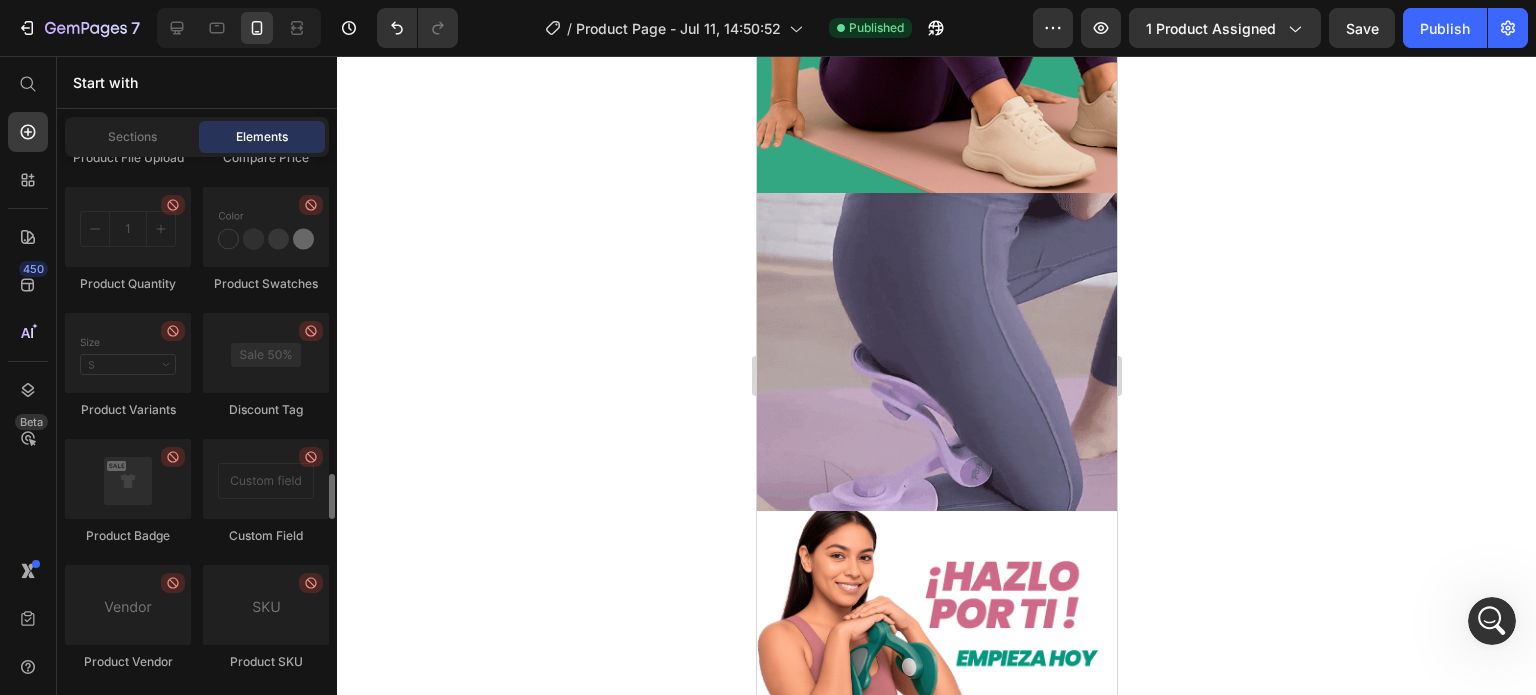 scroll, scrollTop: 4100, scrollLeft: 0, axis: vertical 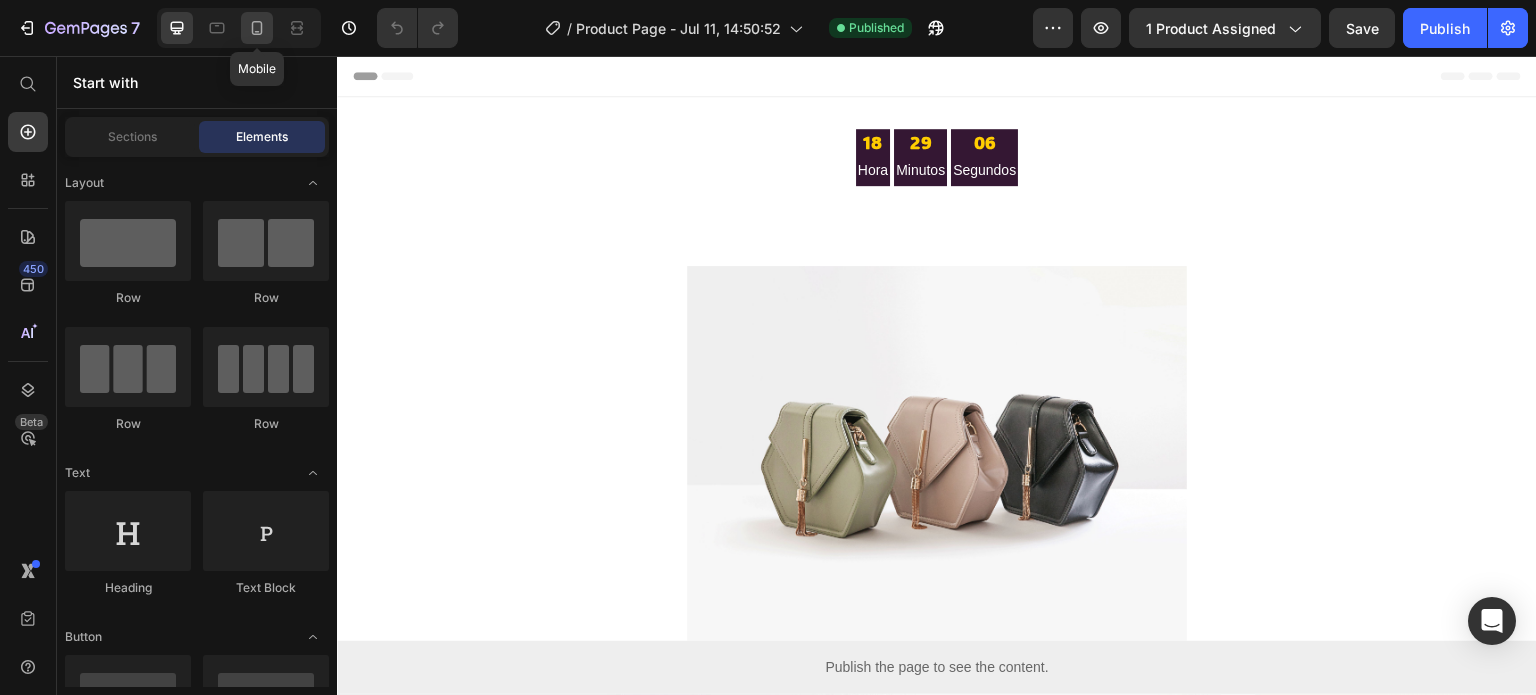 click 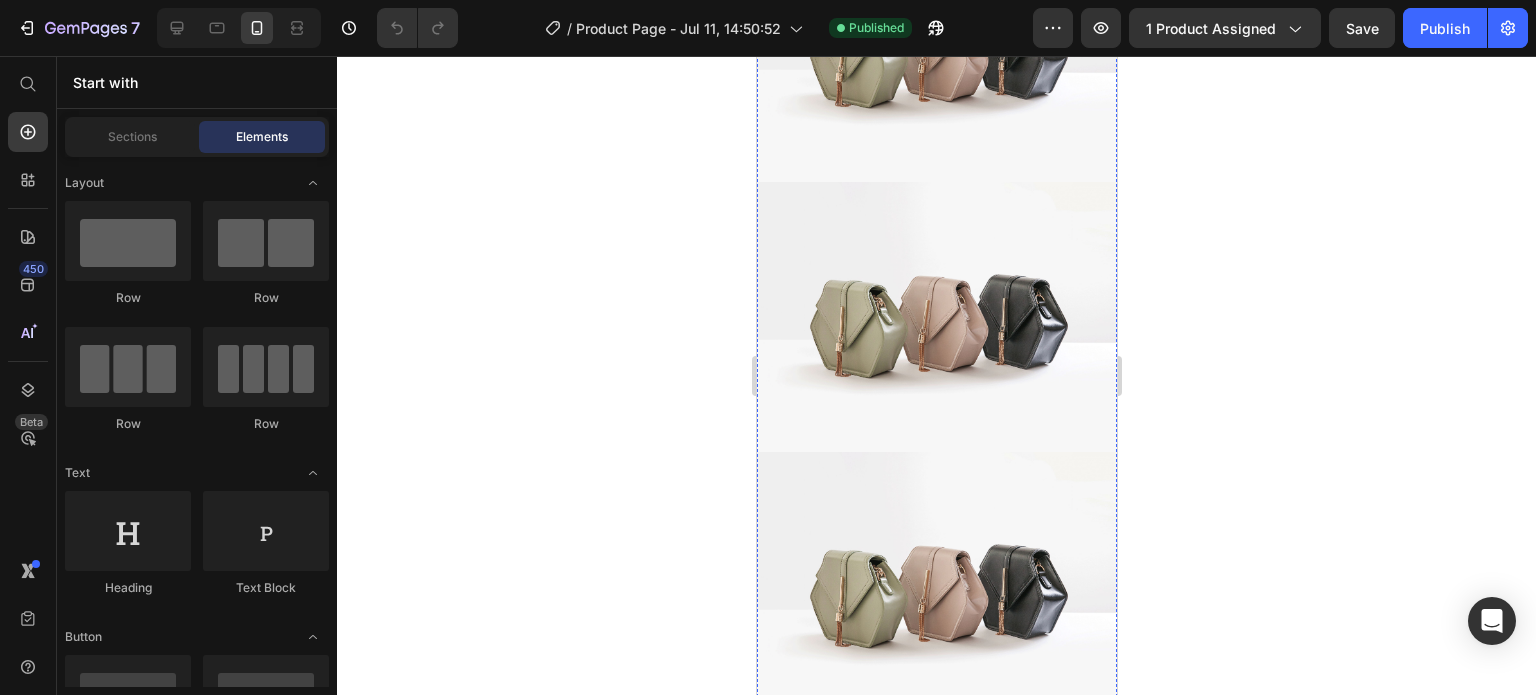 scroll, scrollTop: 600, scrollLeft: 0, axis: vertical 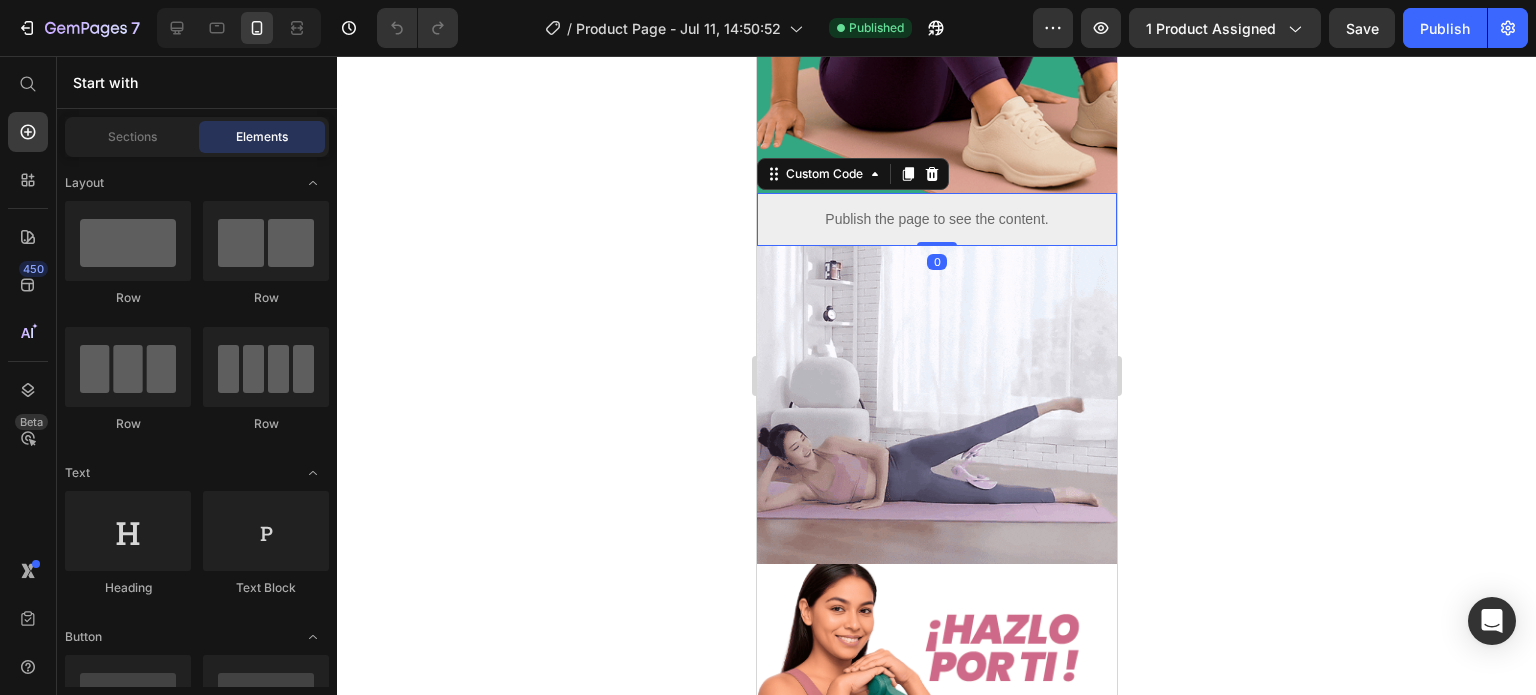 click on "Publish the page to see the content." at bounding box center [936, 219] 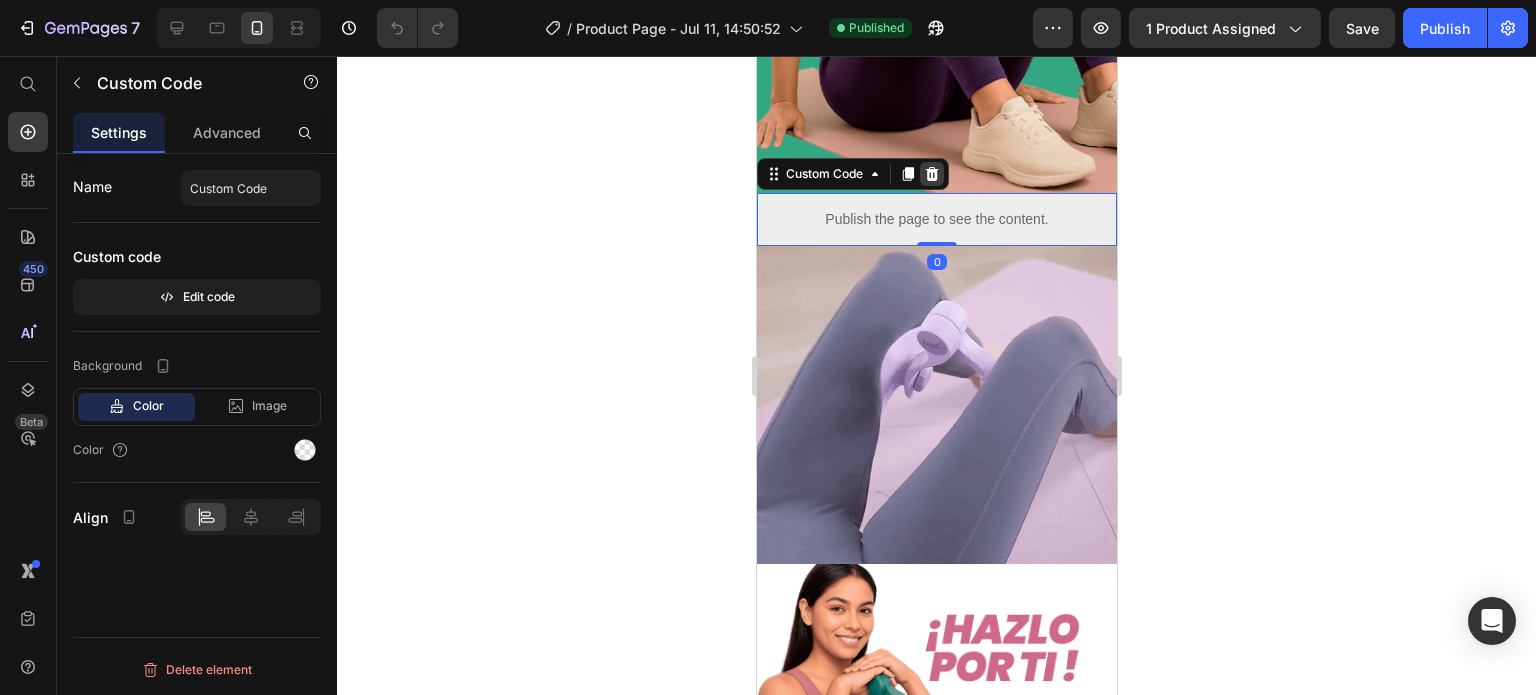 click 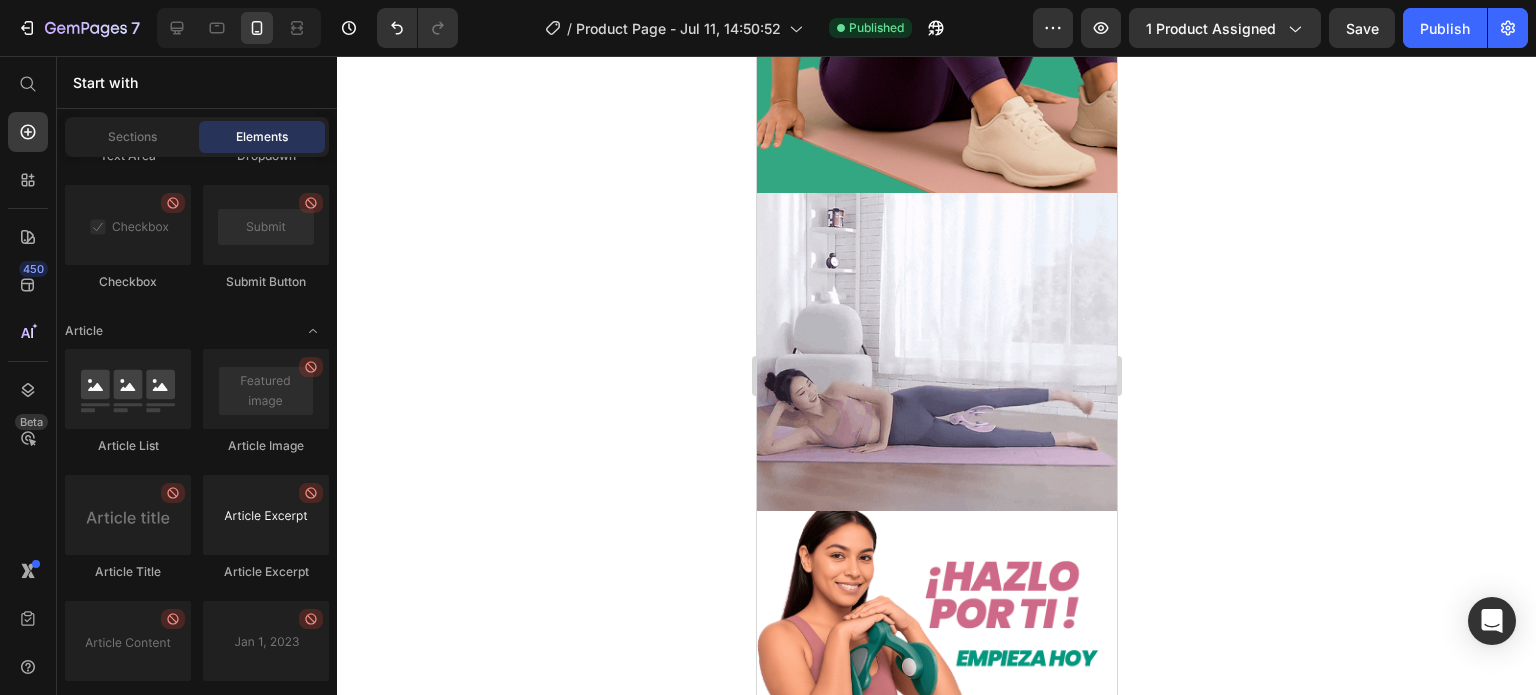 scroll, scrollTop: 5655, scrollLeft: 0, axis: vertical 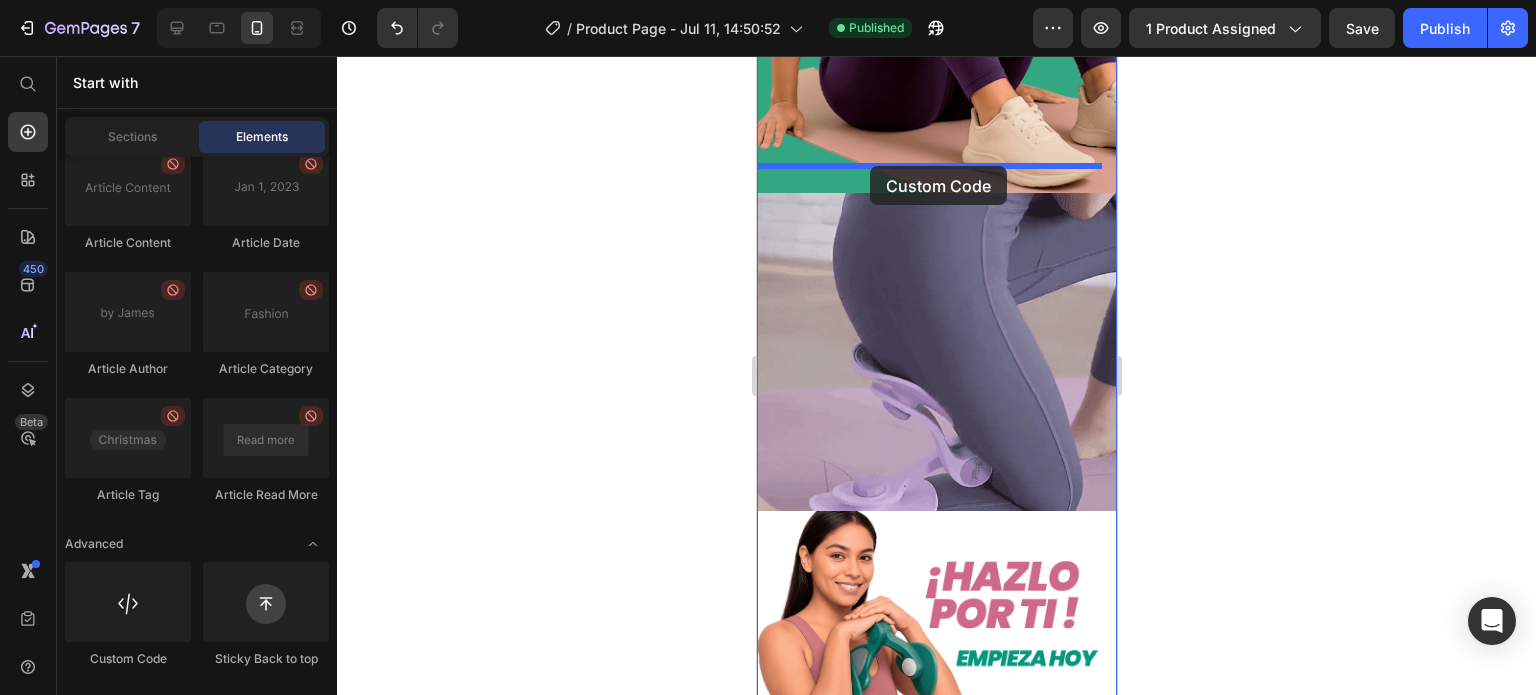 drag, startPoint x: 908, startPoint y: 678, endPoint x: 869, endPoint y: 166, distance: 513.4832 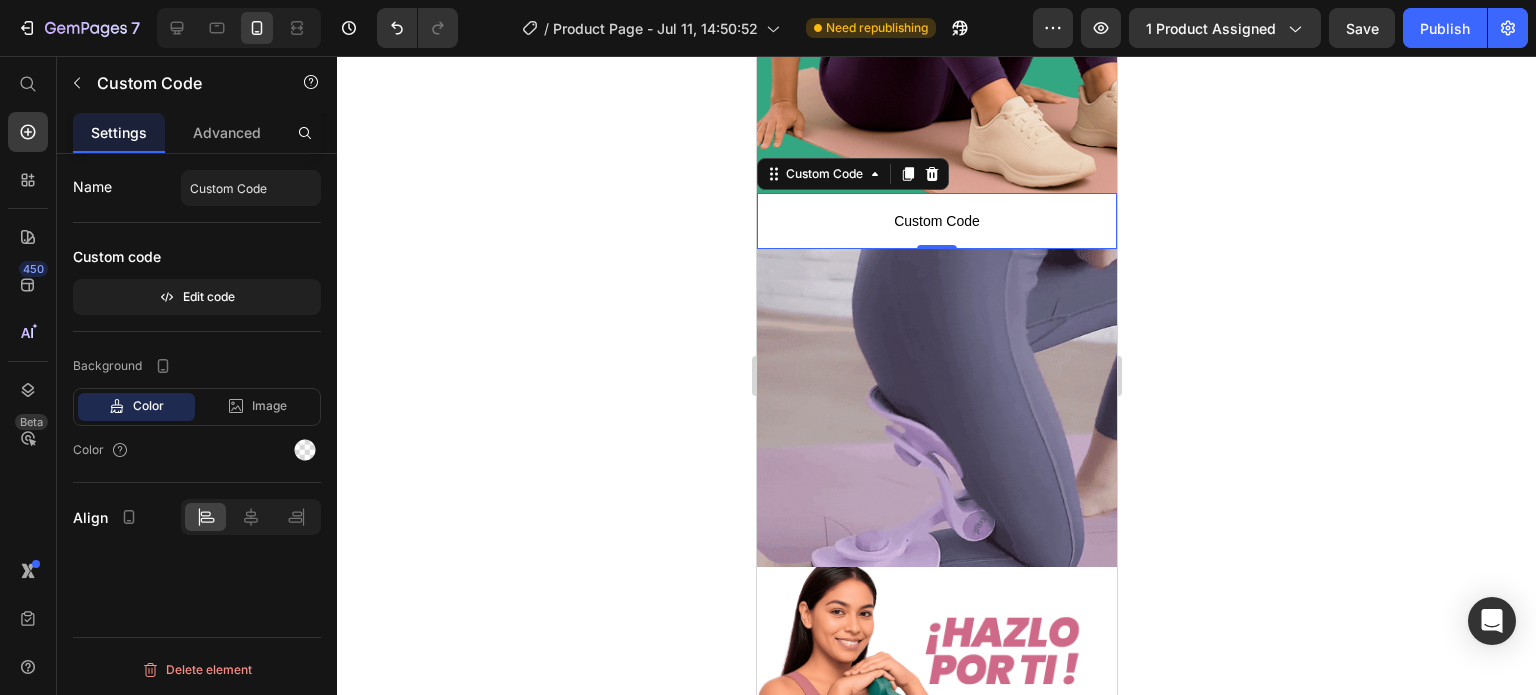 click on "Custom Code" at bounding box center (936, 221) 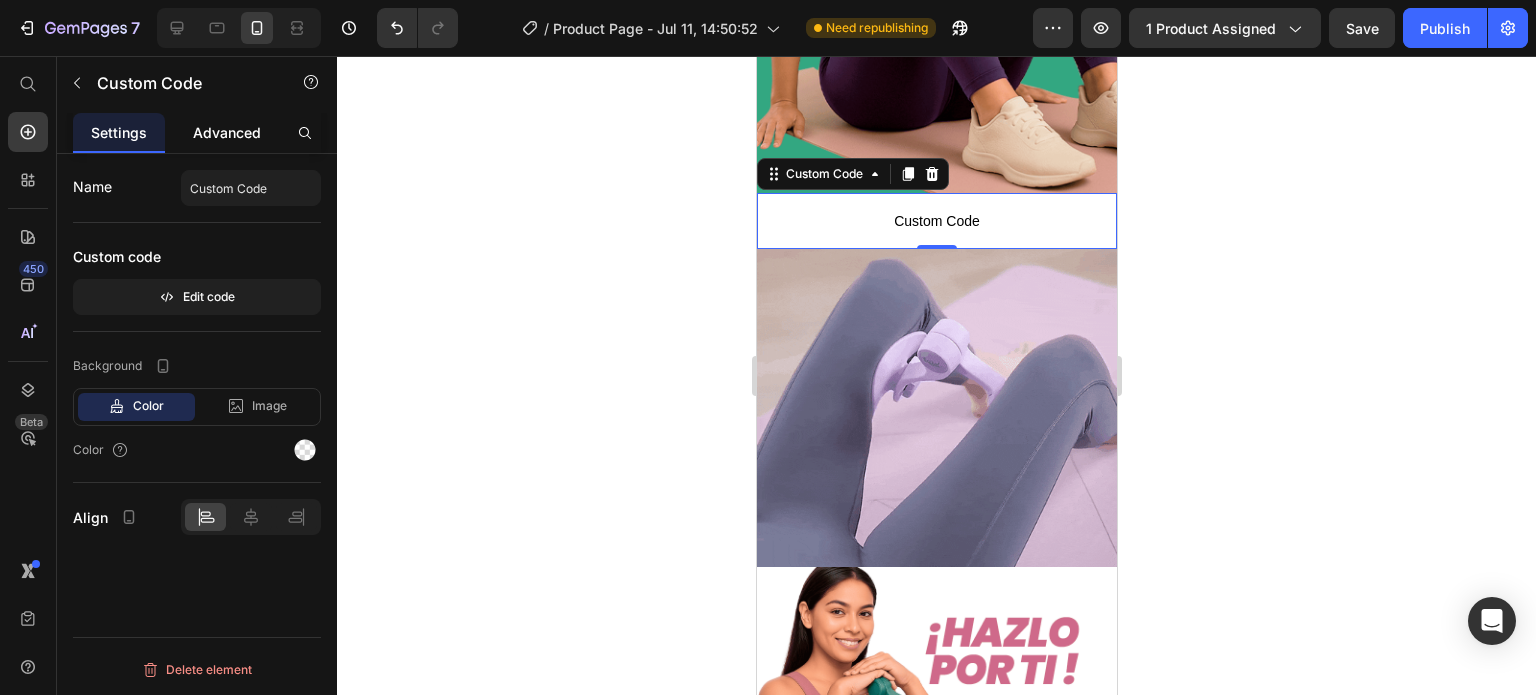 click on "Advanced" at bounding box center [227, 132] 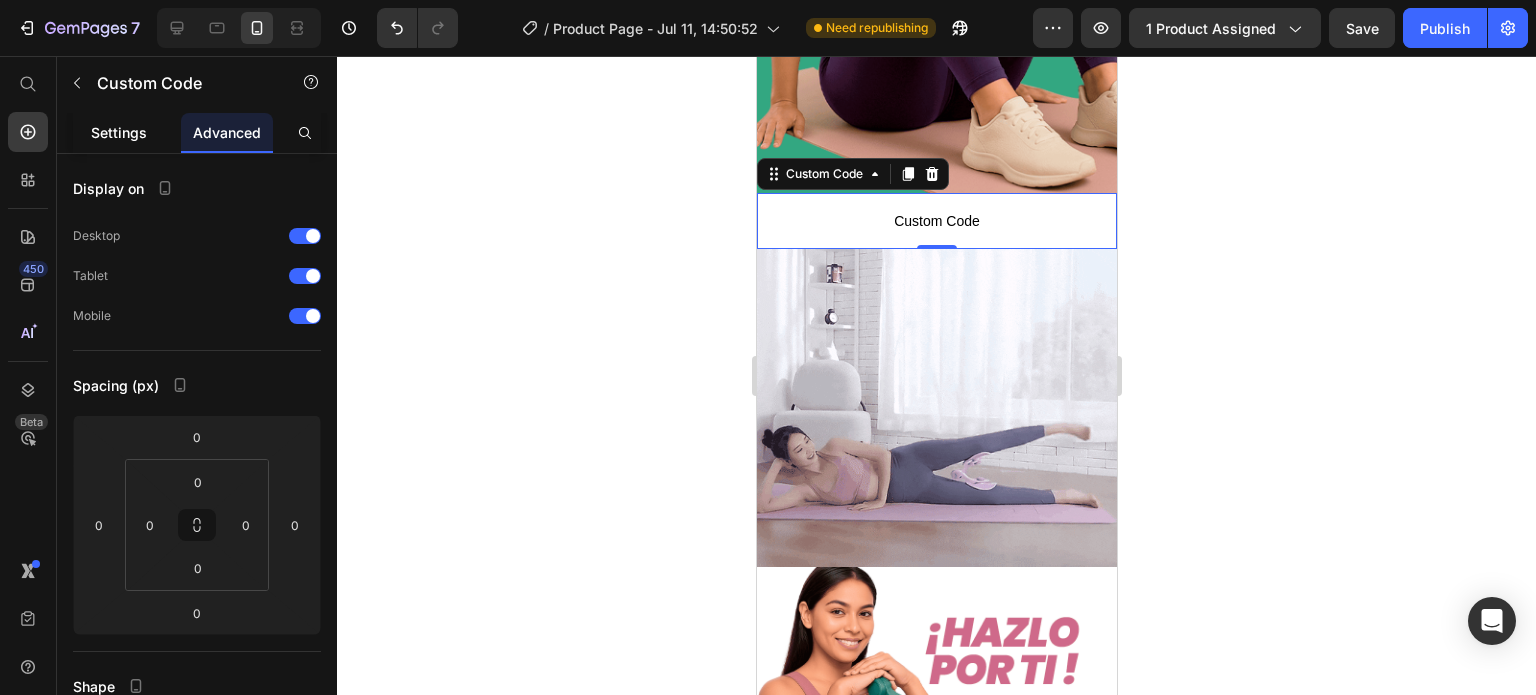 click on "Settings" at bounding box center (119, 132) 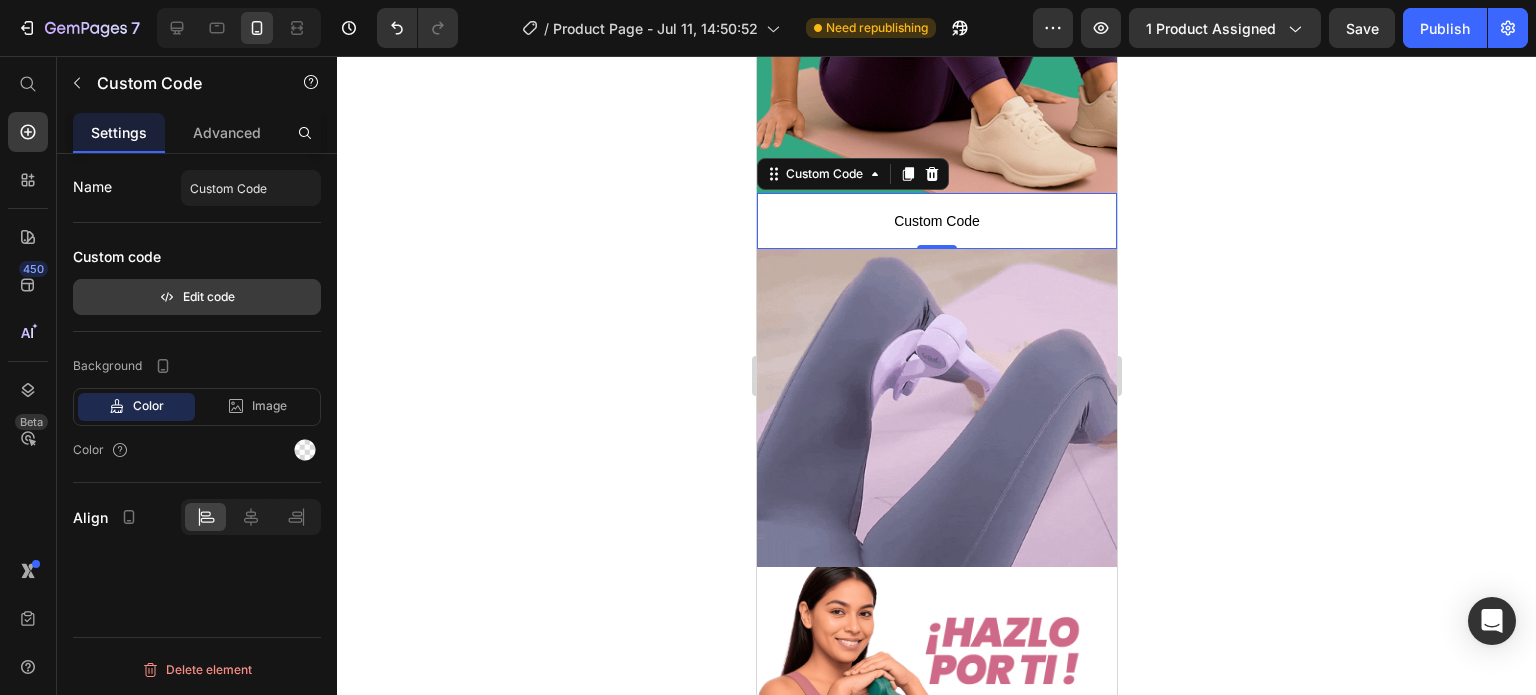 click on "Edit code" at bounding box center [197, 297] 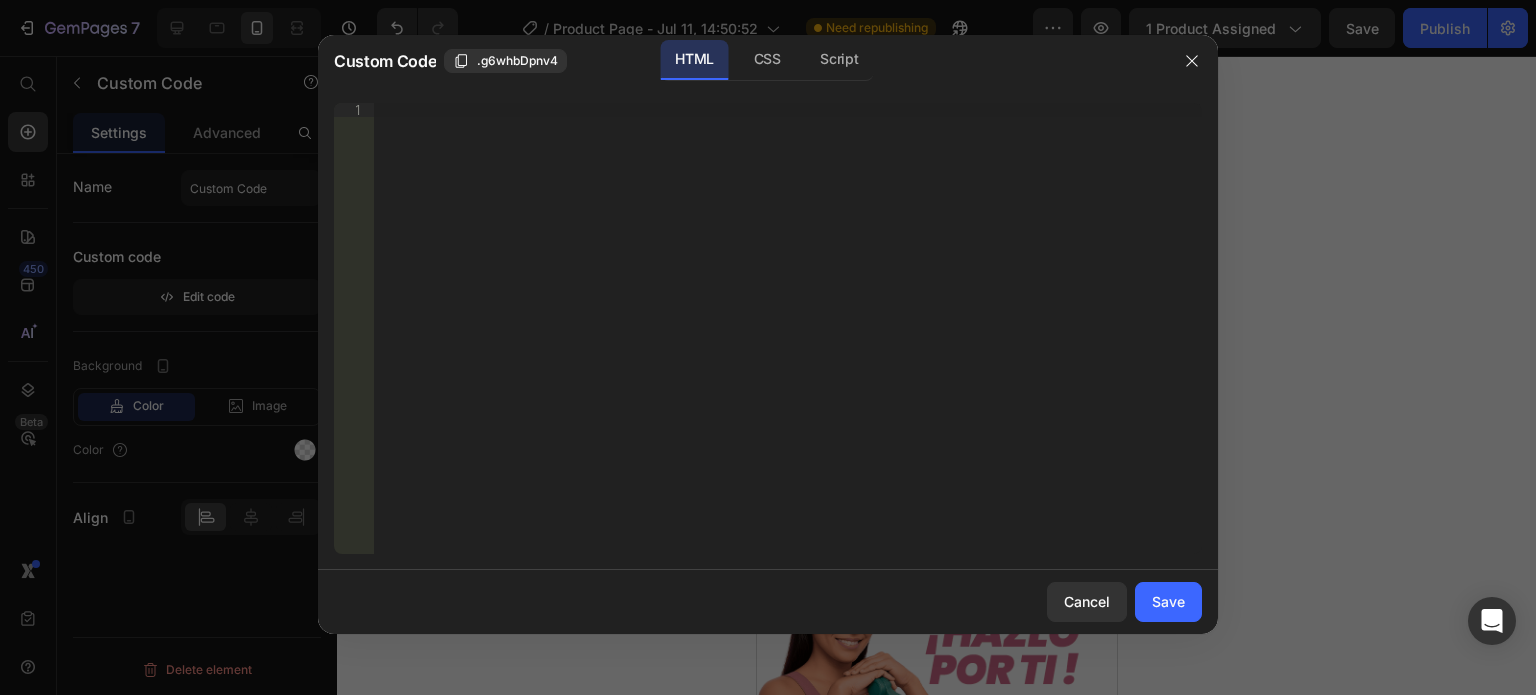 click on "Insert the 3rd-party installation code, HTML code, or Liquid code to display custom content." at bounding box center (788, 342) 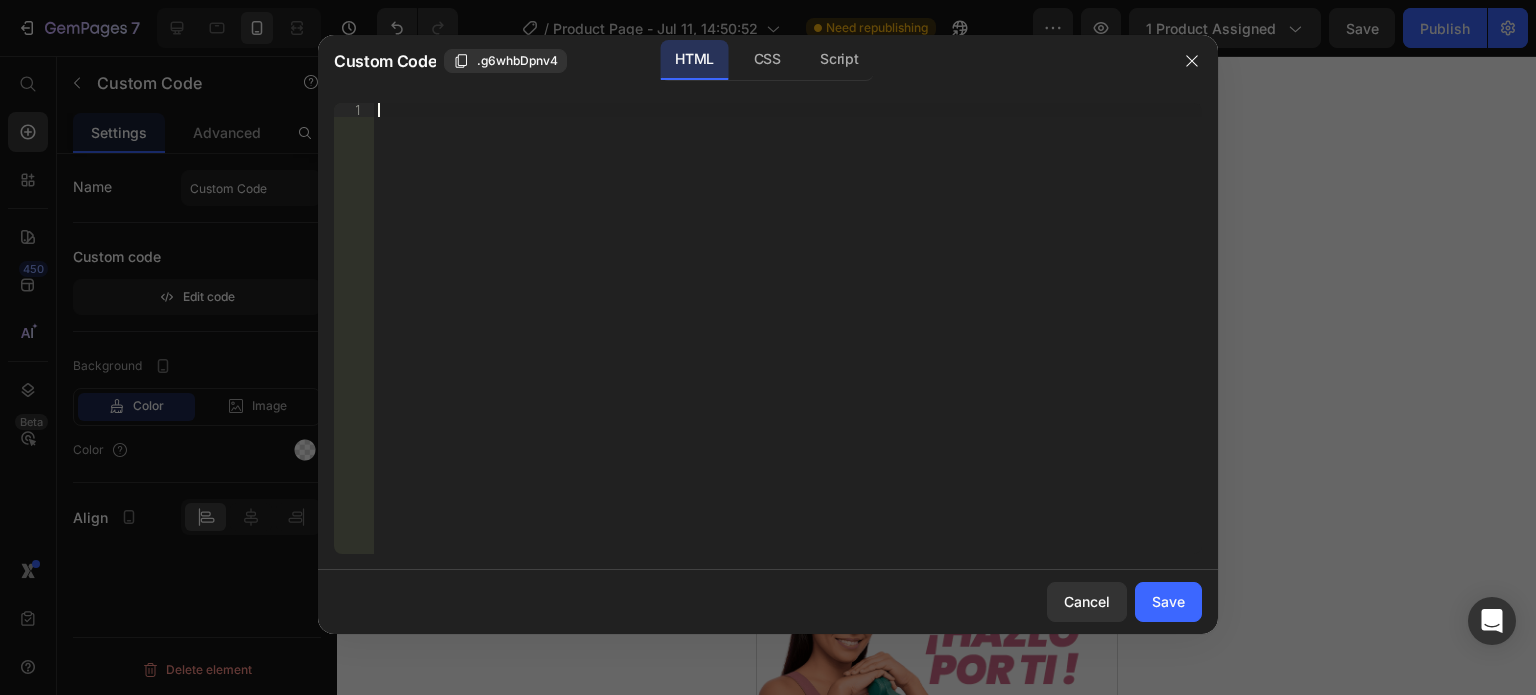 paste on "<div id=“_rsi-cod-form-embed-custom-hook”></div>" 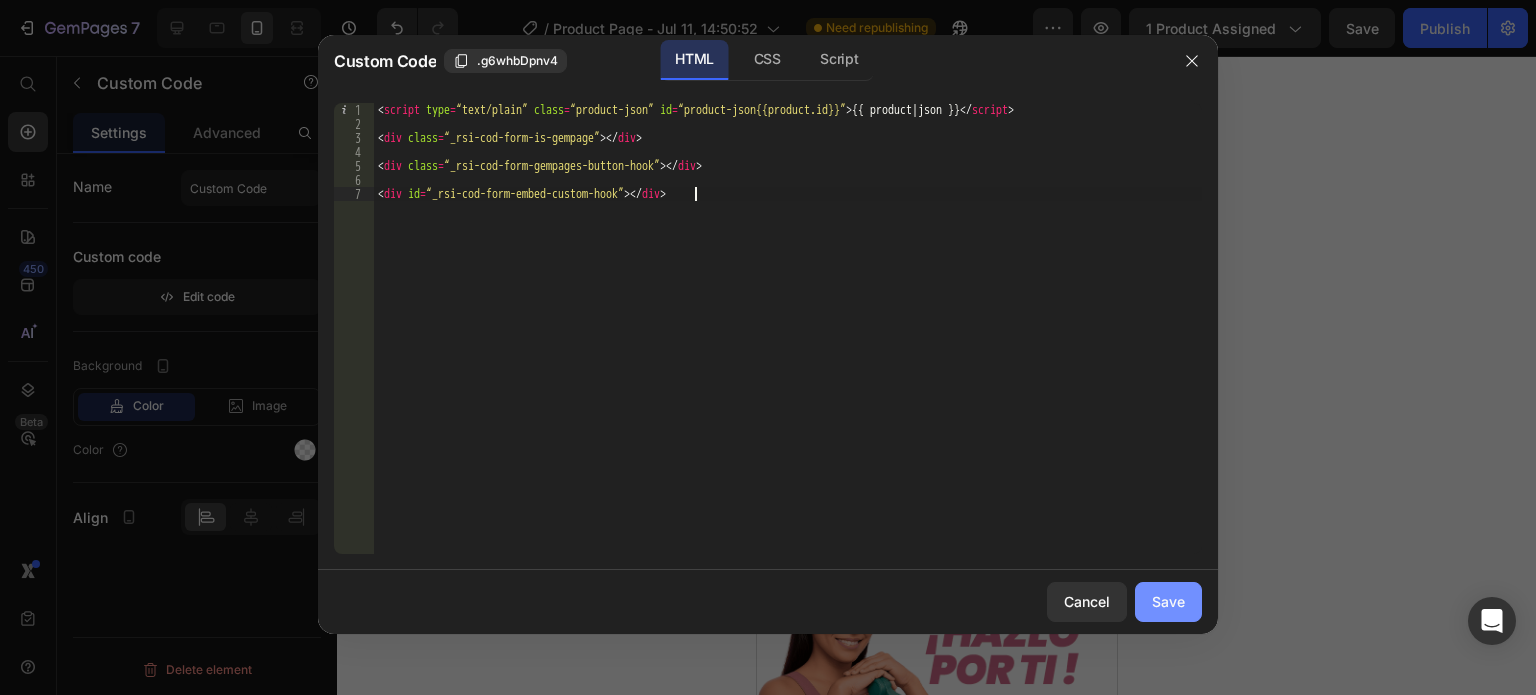 click on "Save" 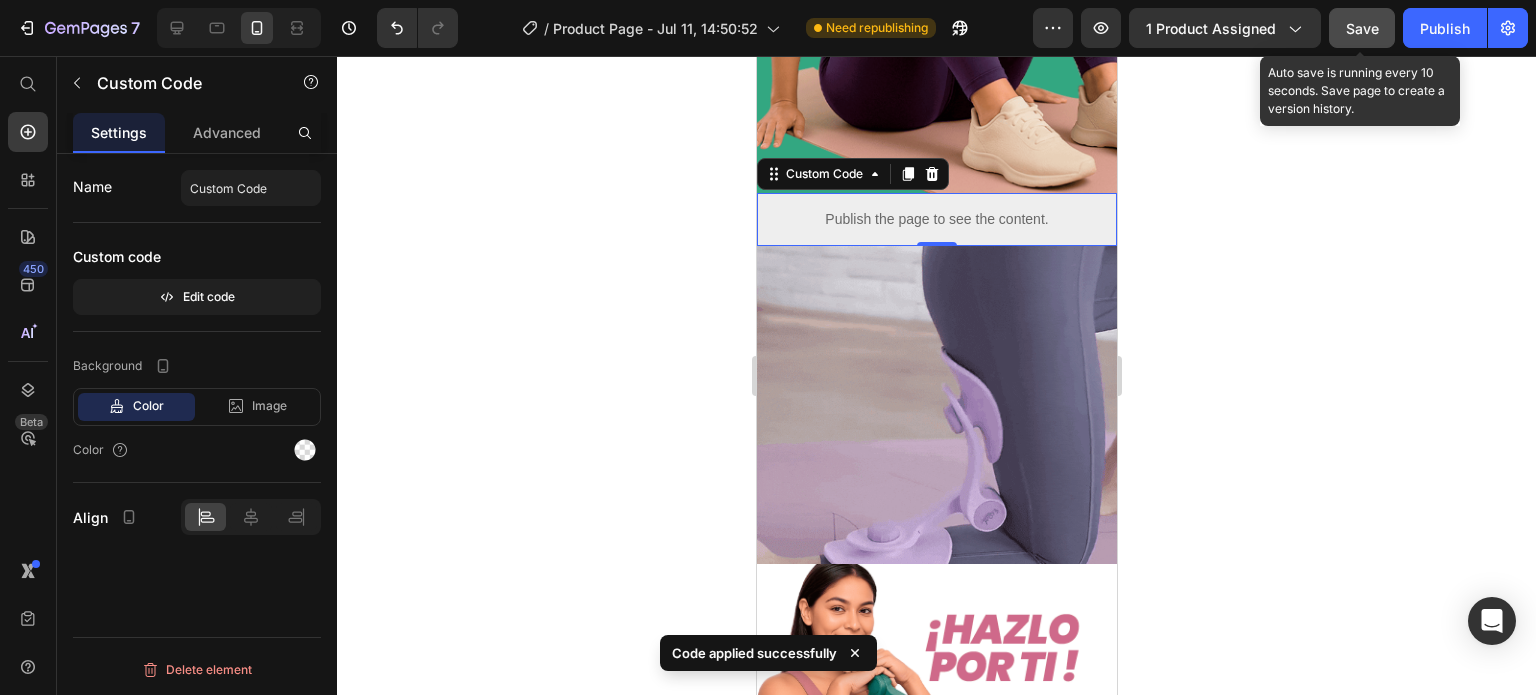 click on "Save" at bounding box center [1362, 28] 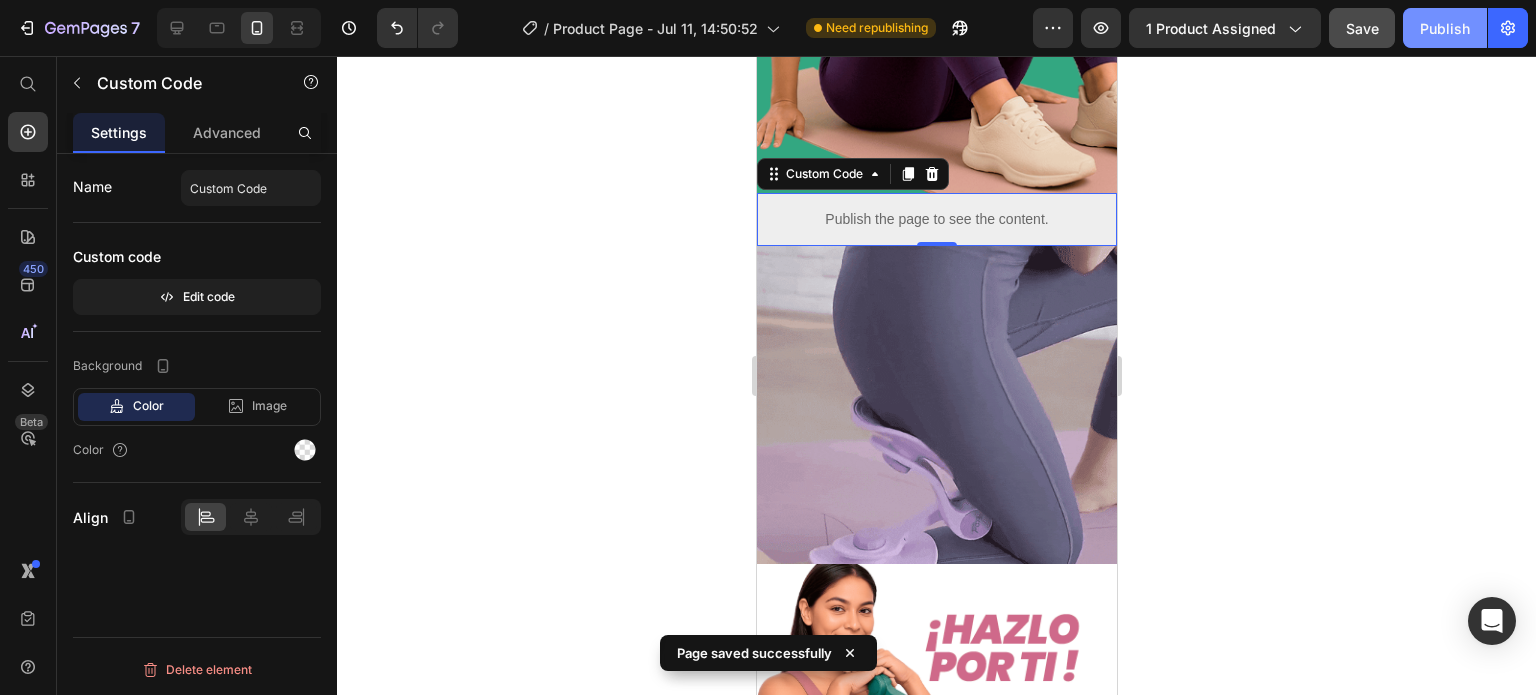 click on "Publish" 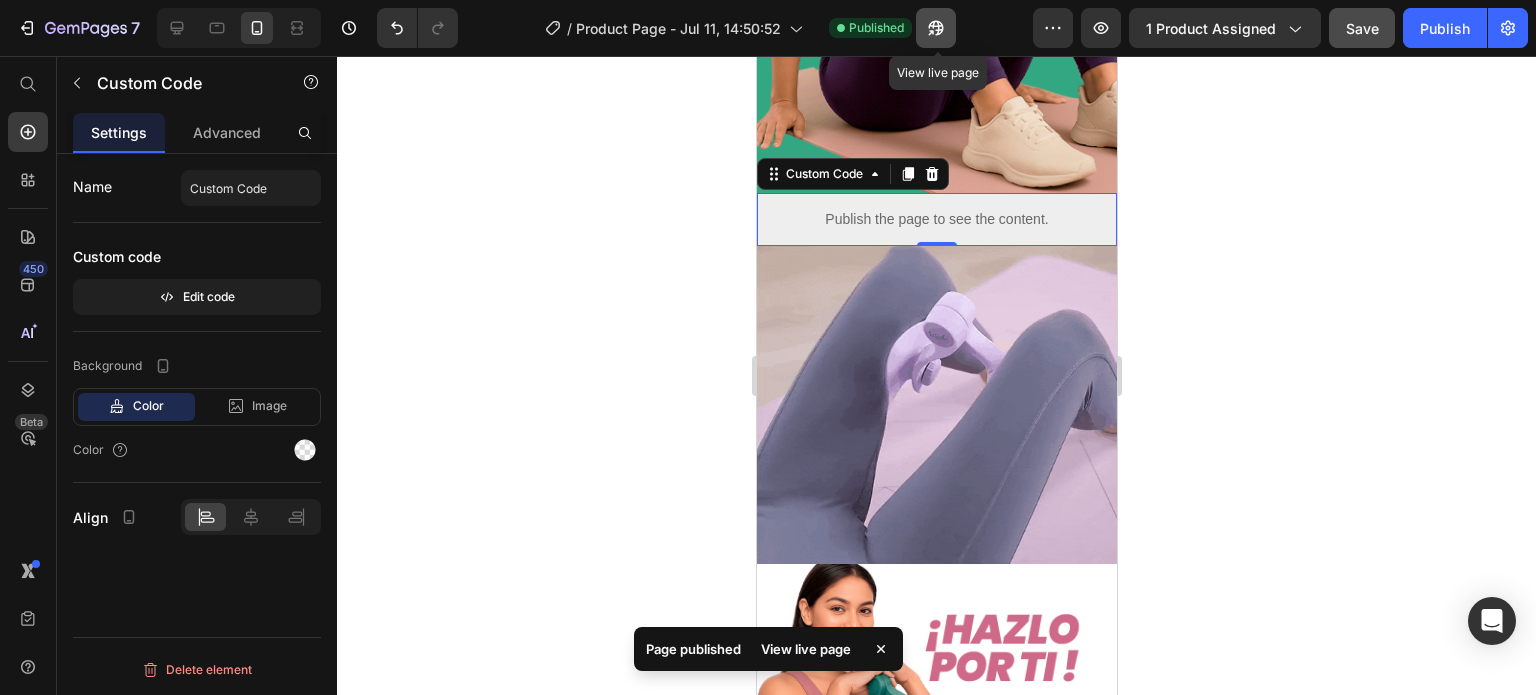 click 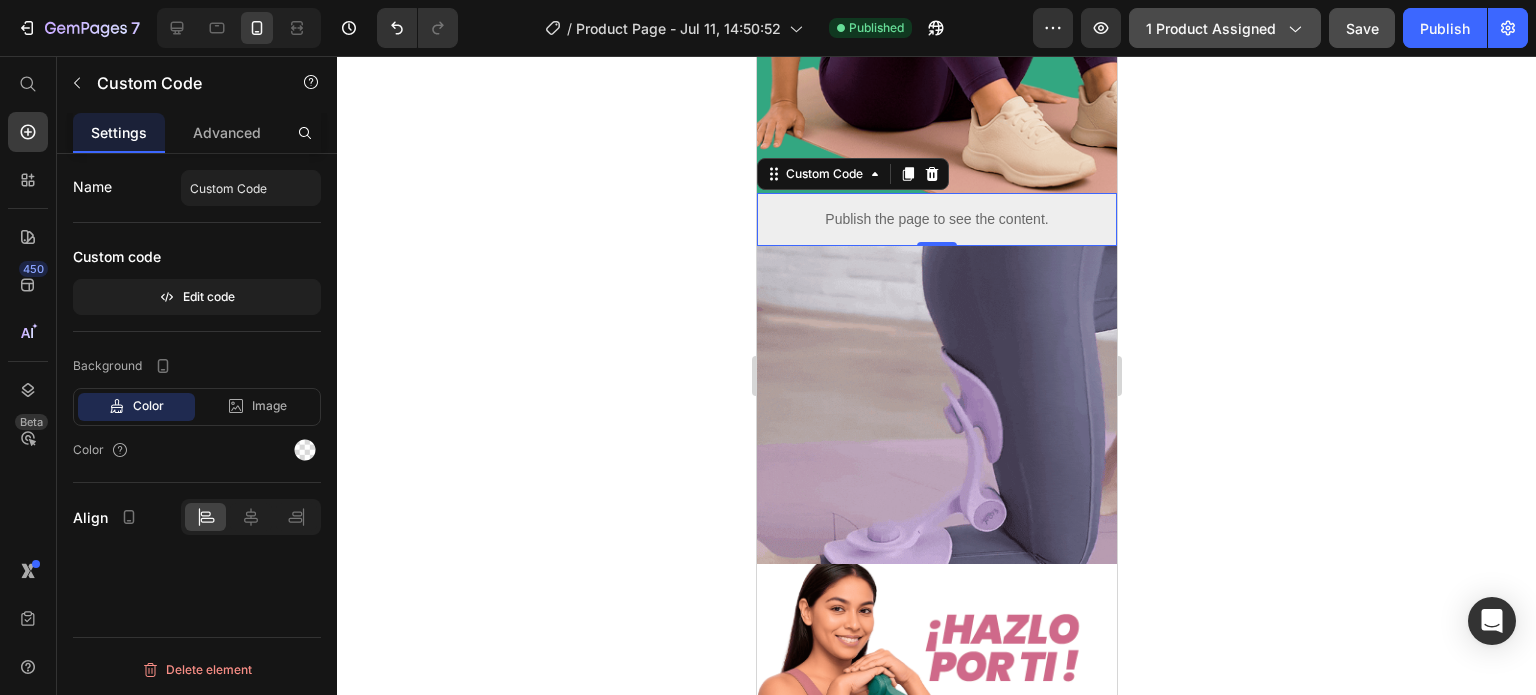 click on "1 product assigned" at bounding box center [1225, 28] 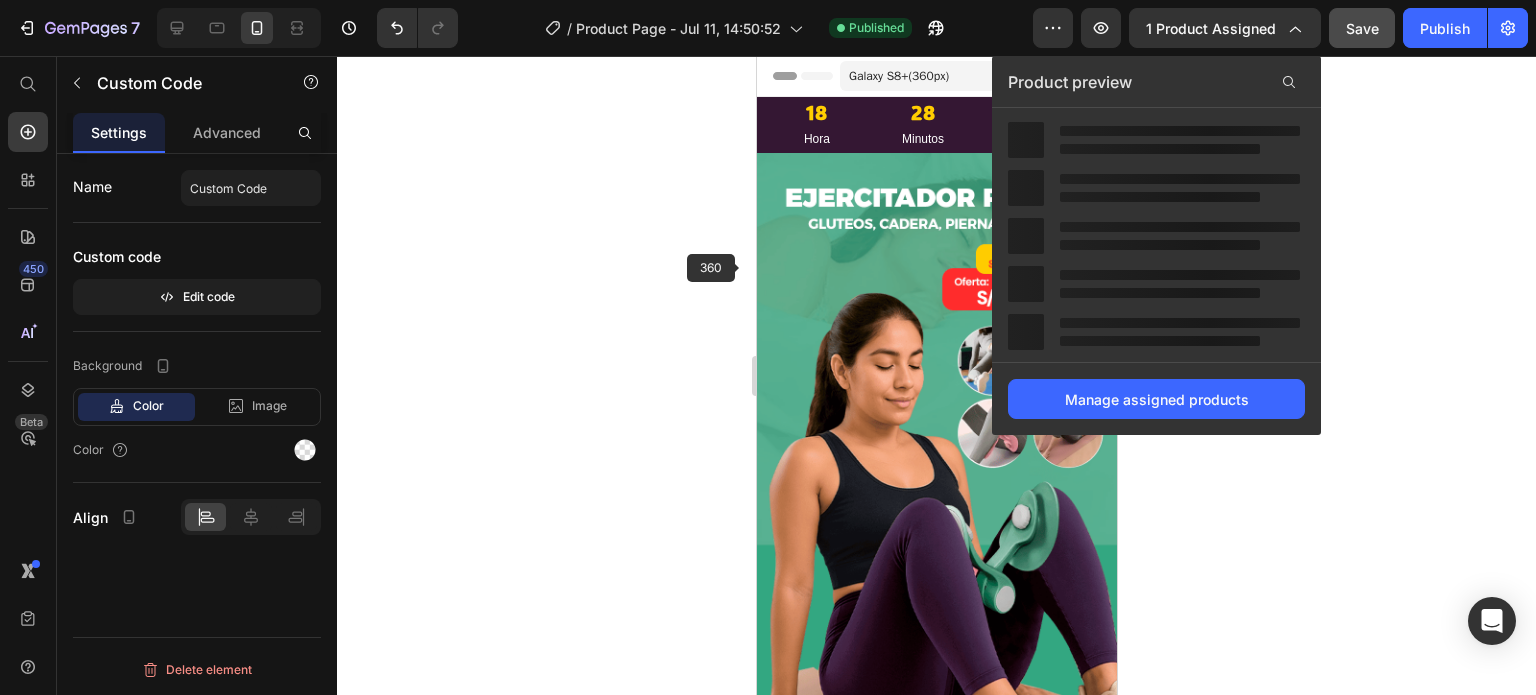 scroll, scrollTop: 0, scrollLeft: 0, axis: both 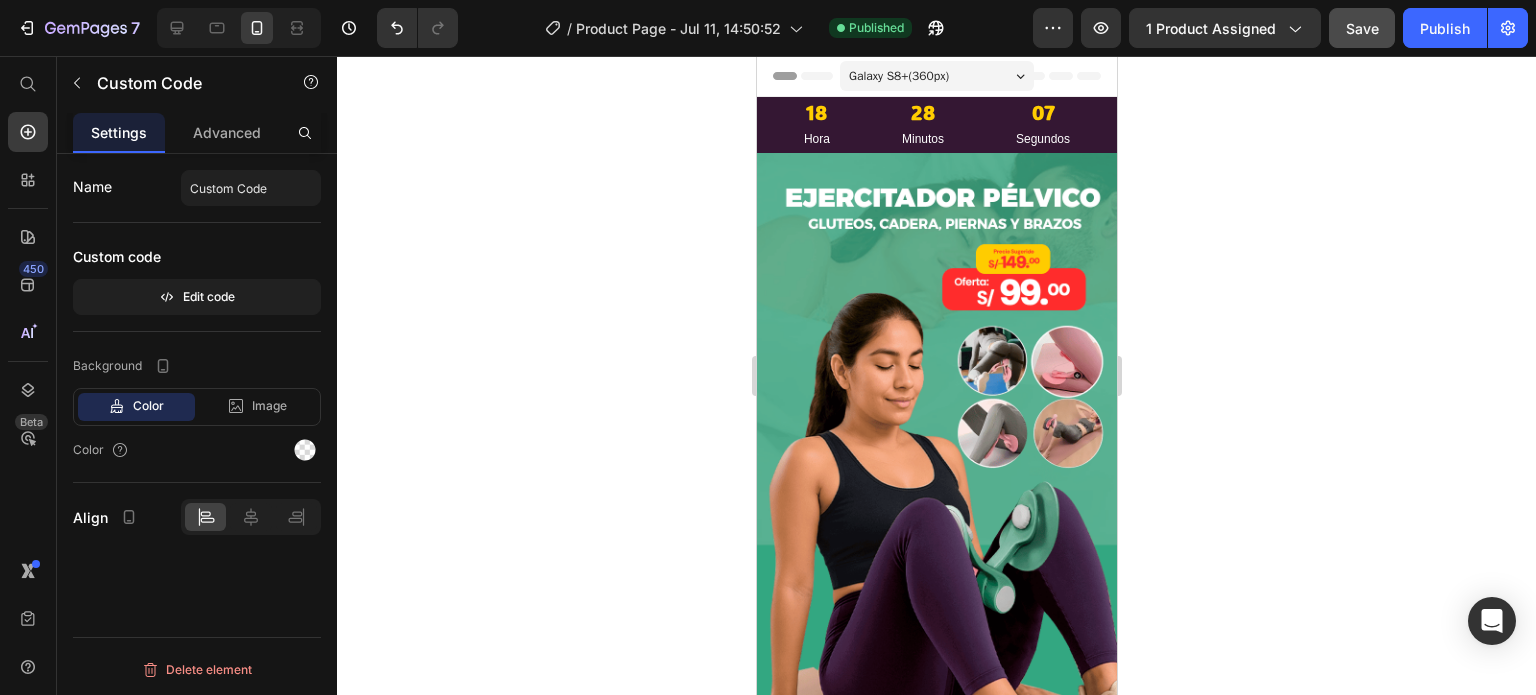 click 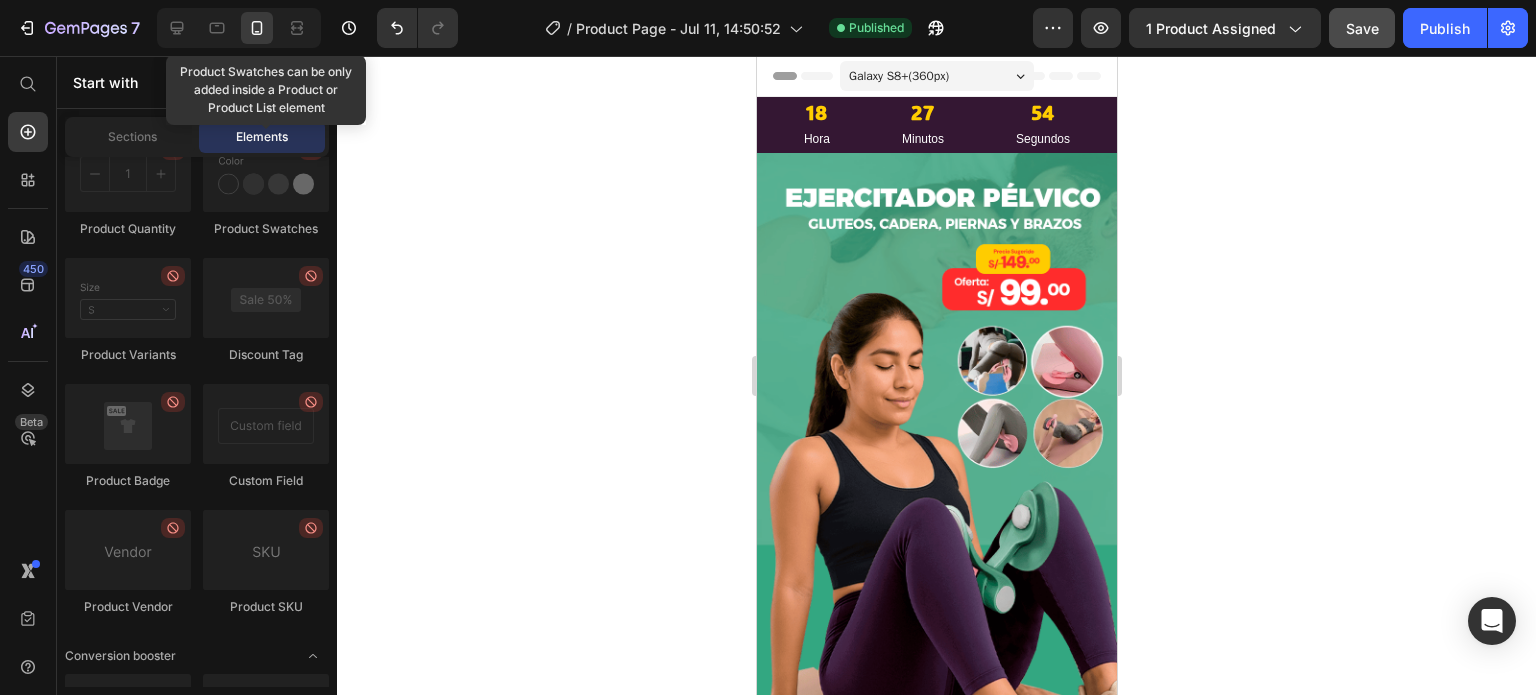 scroll, scrollTop: 3855, scrollLeft: 0, axis: vertical 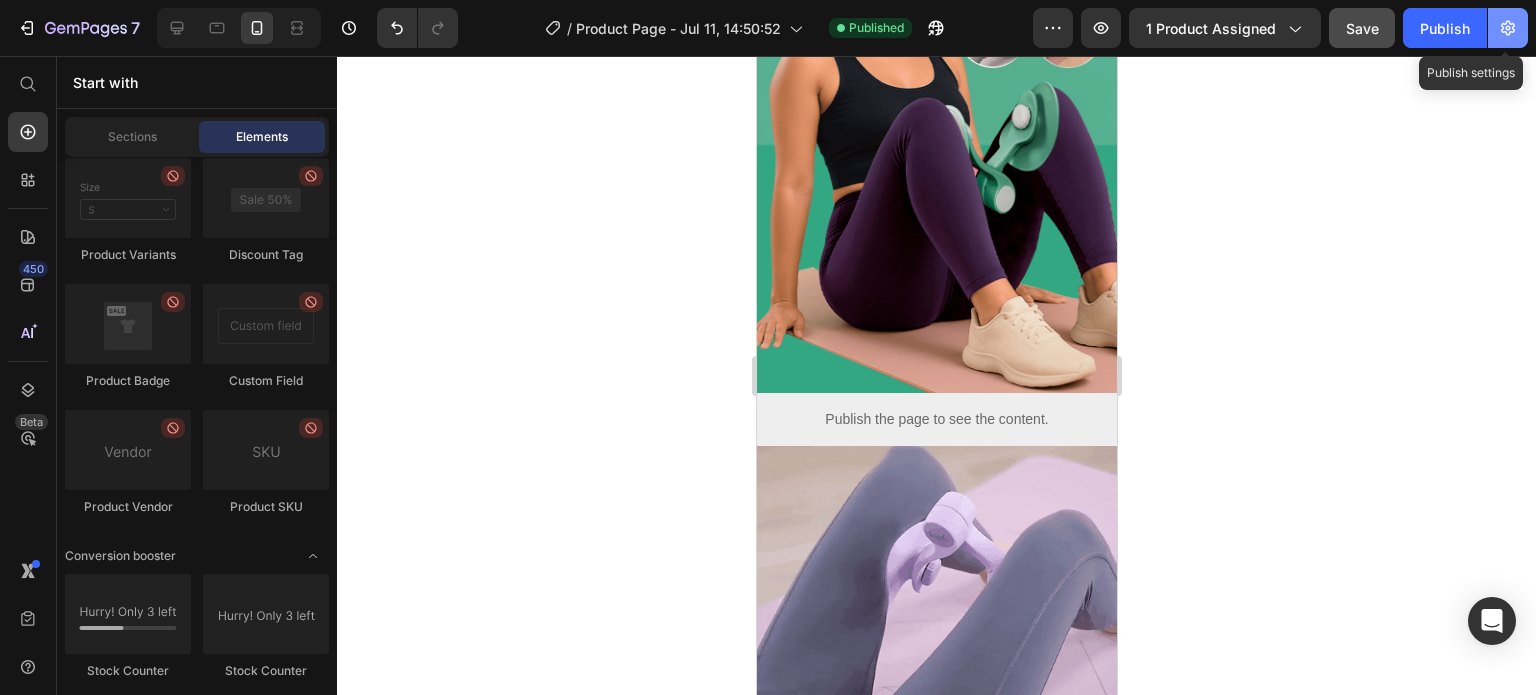 click 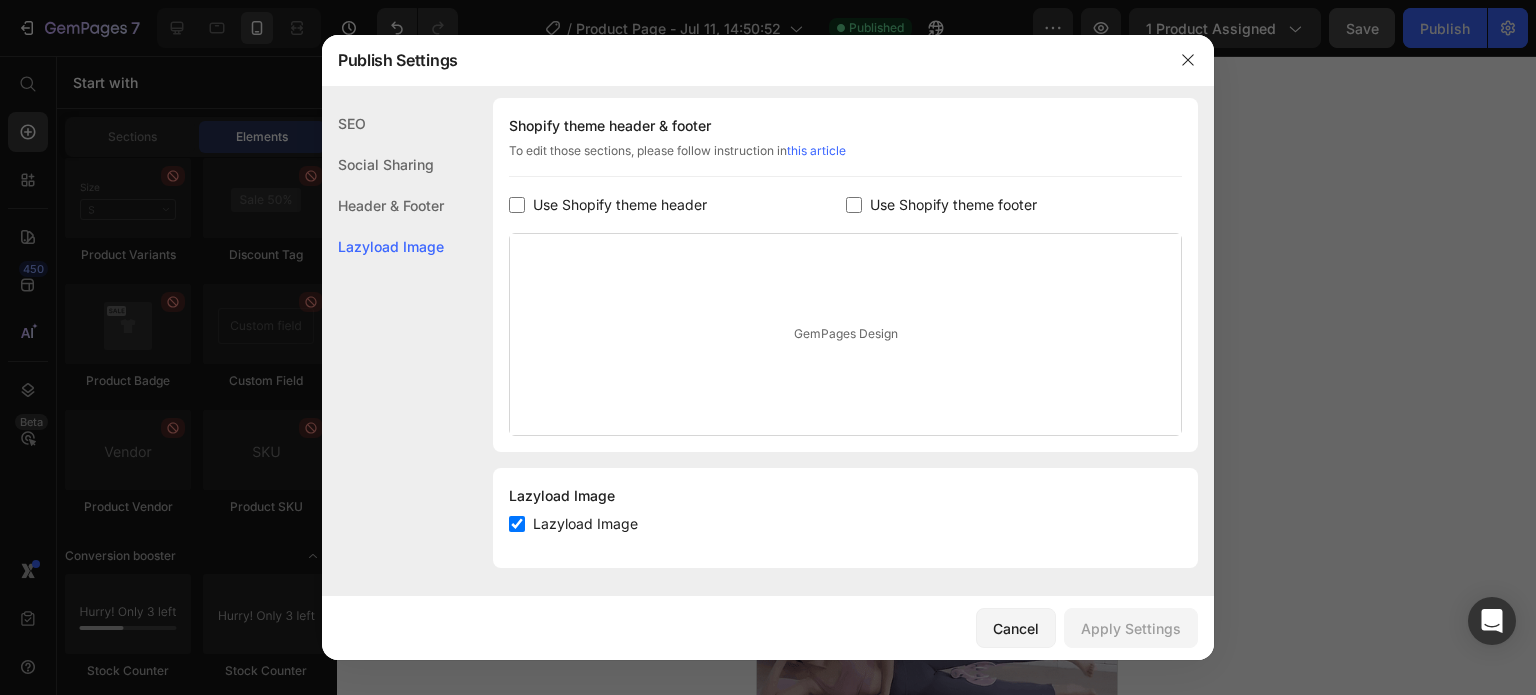 scroll, scrollTop: 302, scrollLeft: 0, axis: vertical 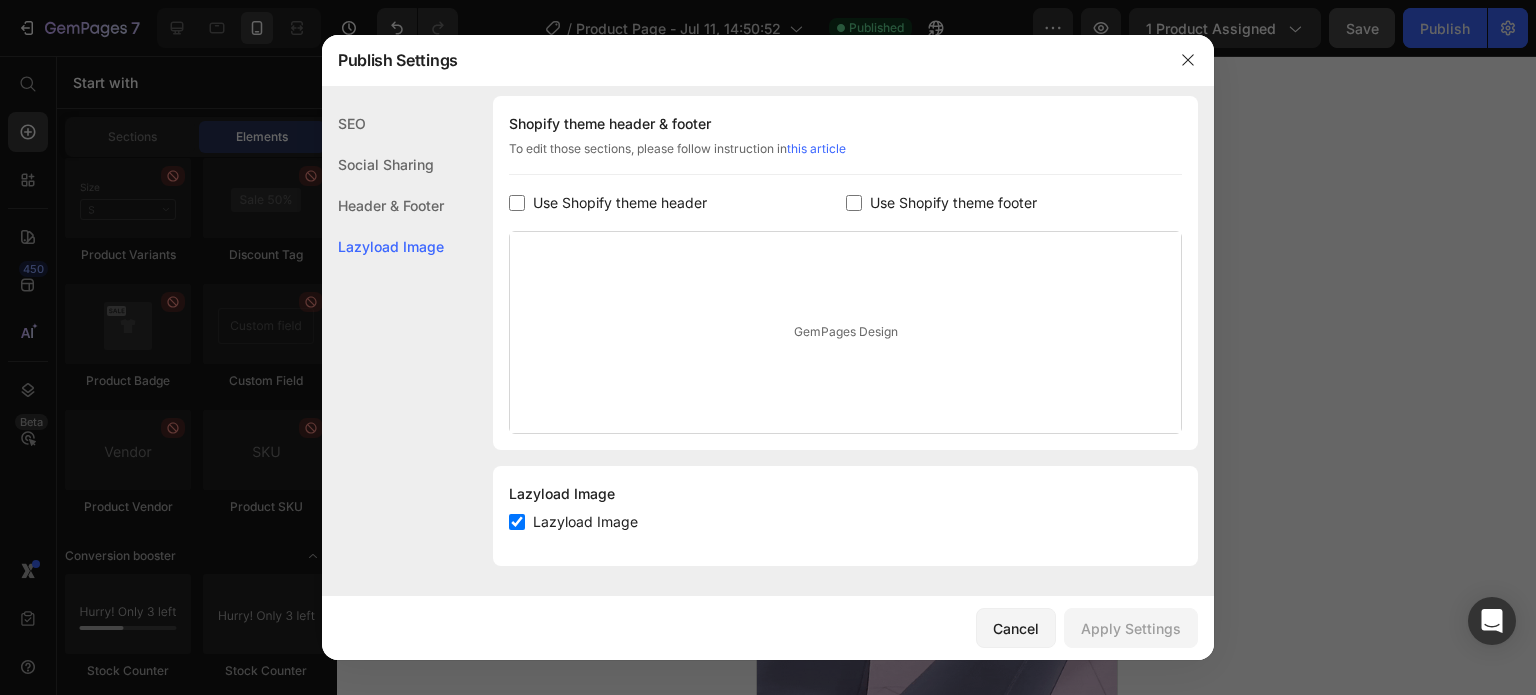 click on "GemPages Design" at bounding box center [845, 332] 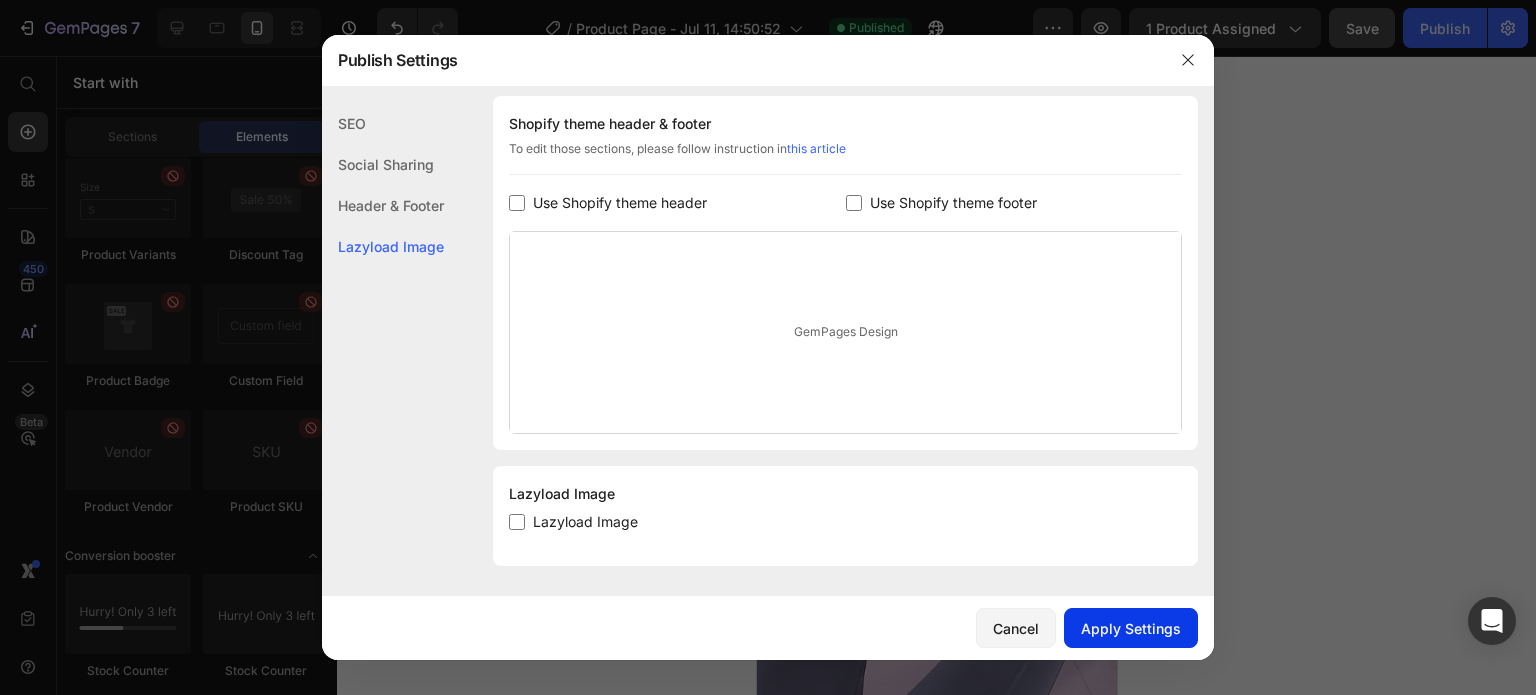 click on "Apply Settings" at bounding box center [1131, 628] 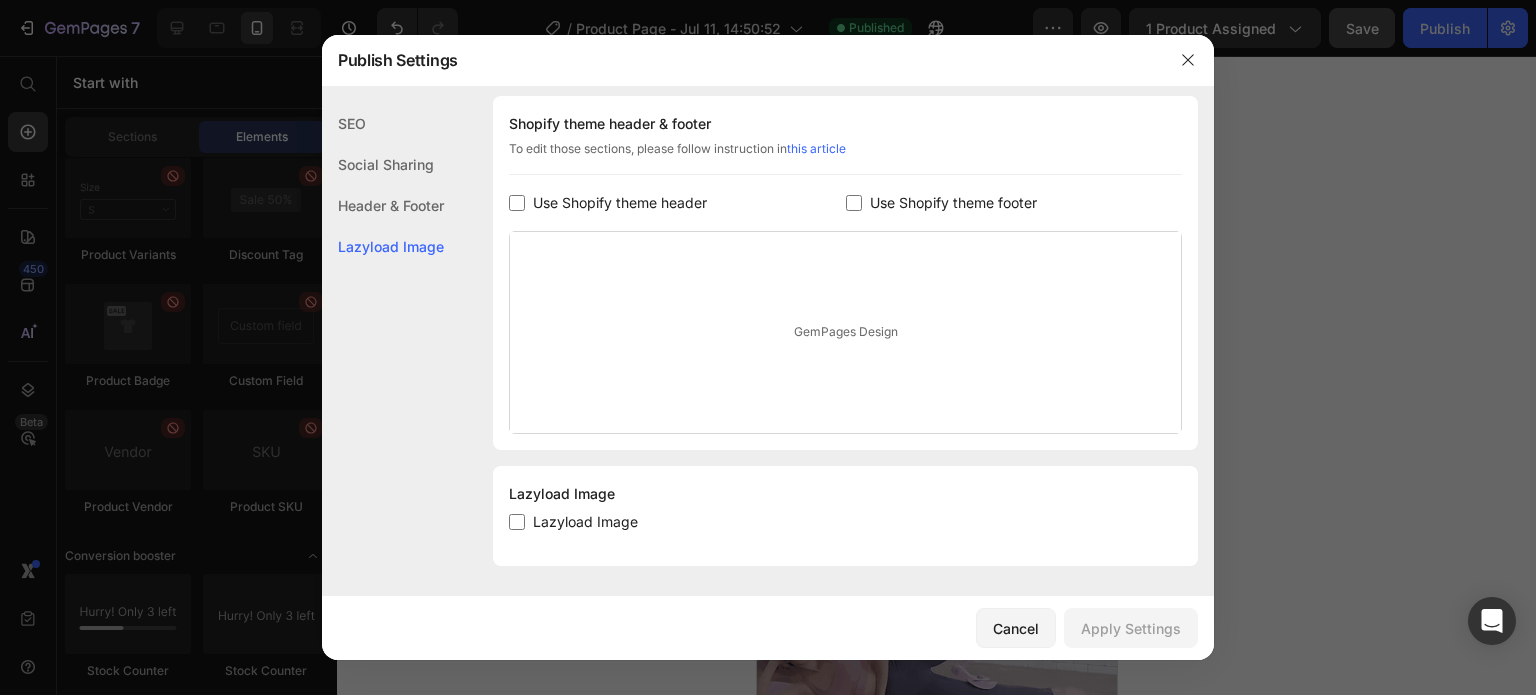 click on "Lazyload Image" at bounding box center [585, 522] 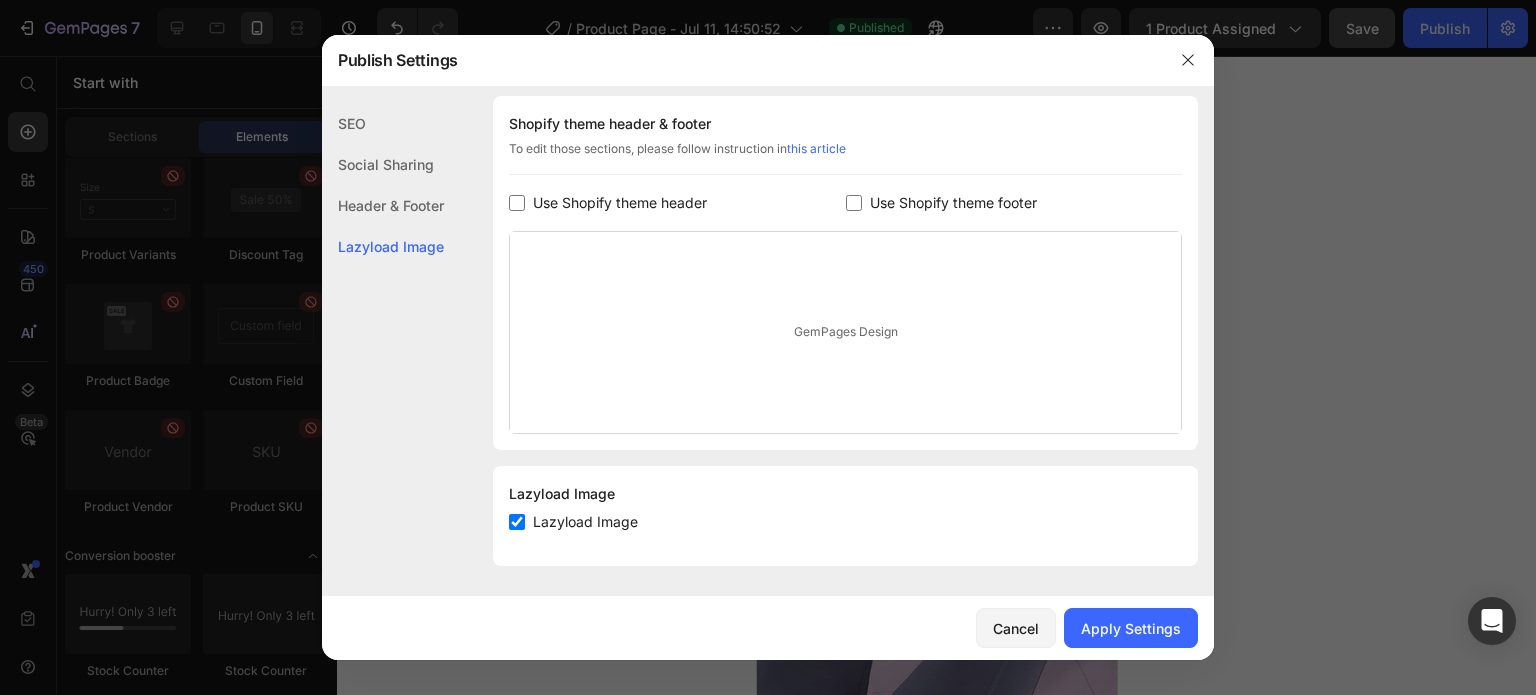 click on "Lazyload Image" at bounding box center [585, 522] 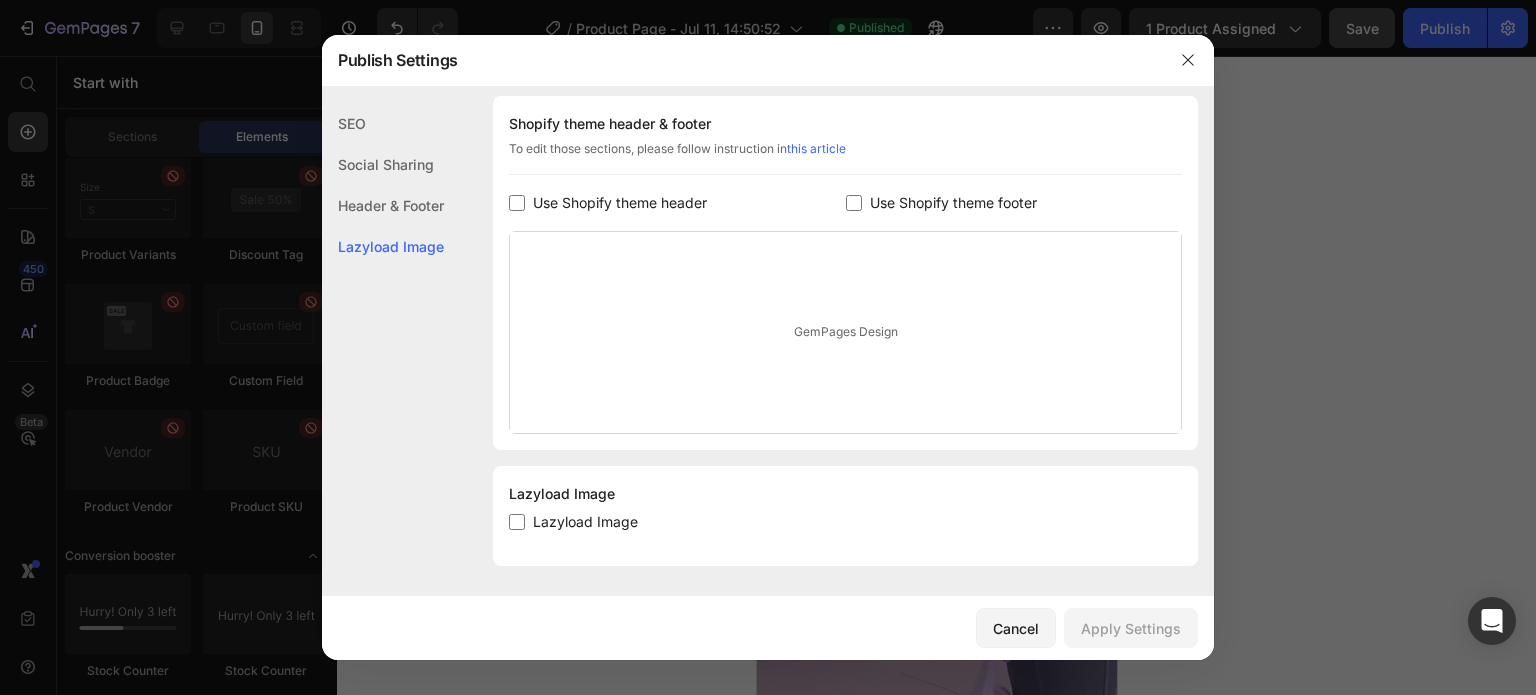 click on "Lazyload Image" at bounding box center (585, 522) 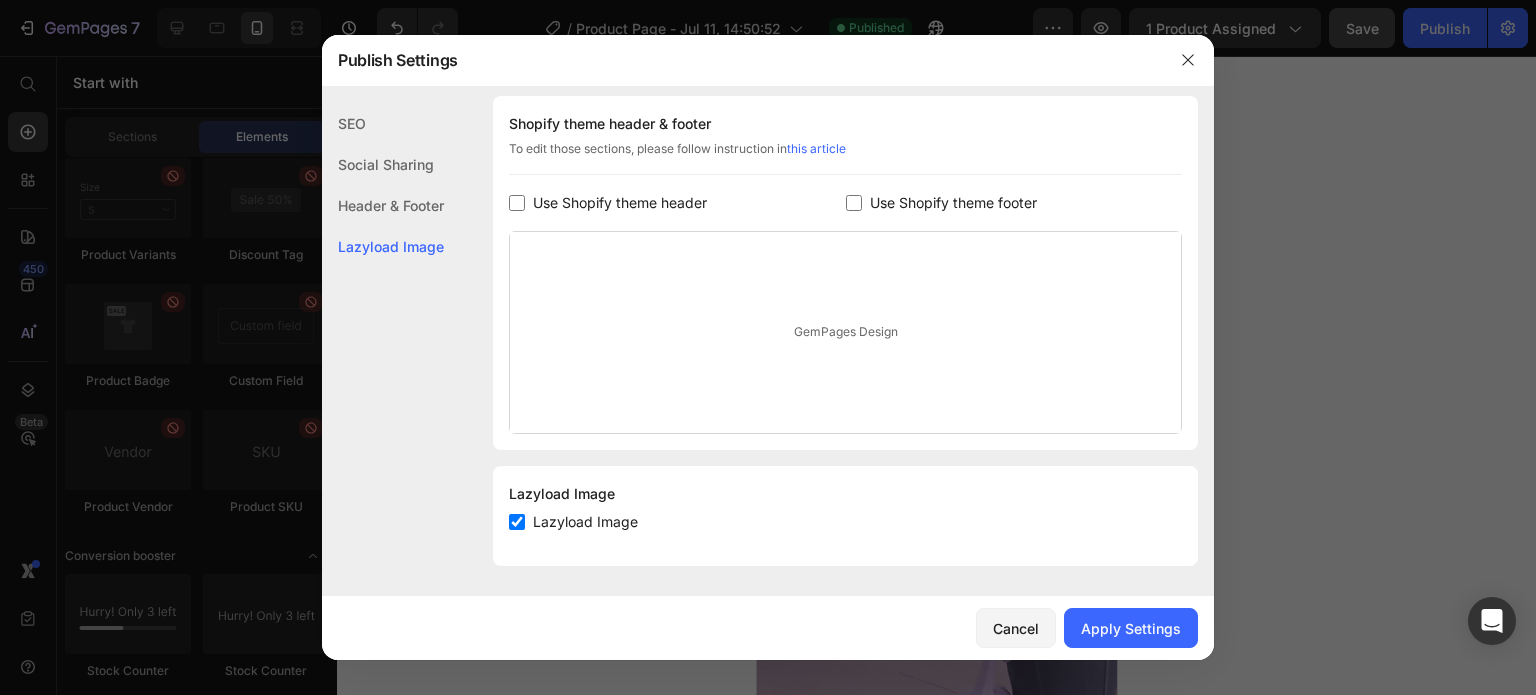 drag, startPoint x: 651, startPoint y: 515, endPoint x: 532, endPoint y: 517, distance: 119.01681 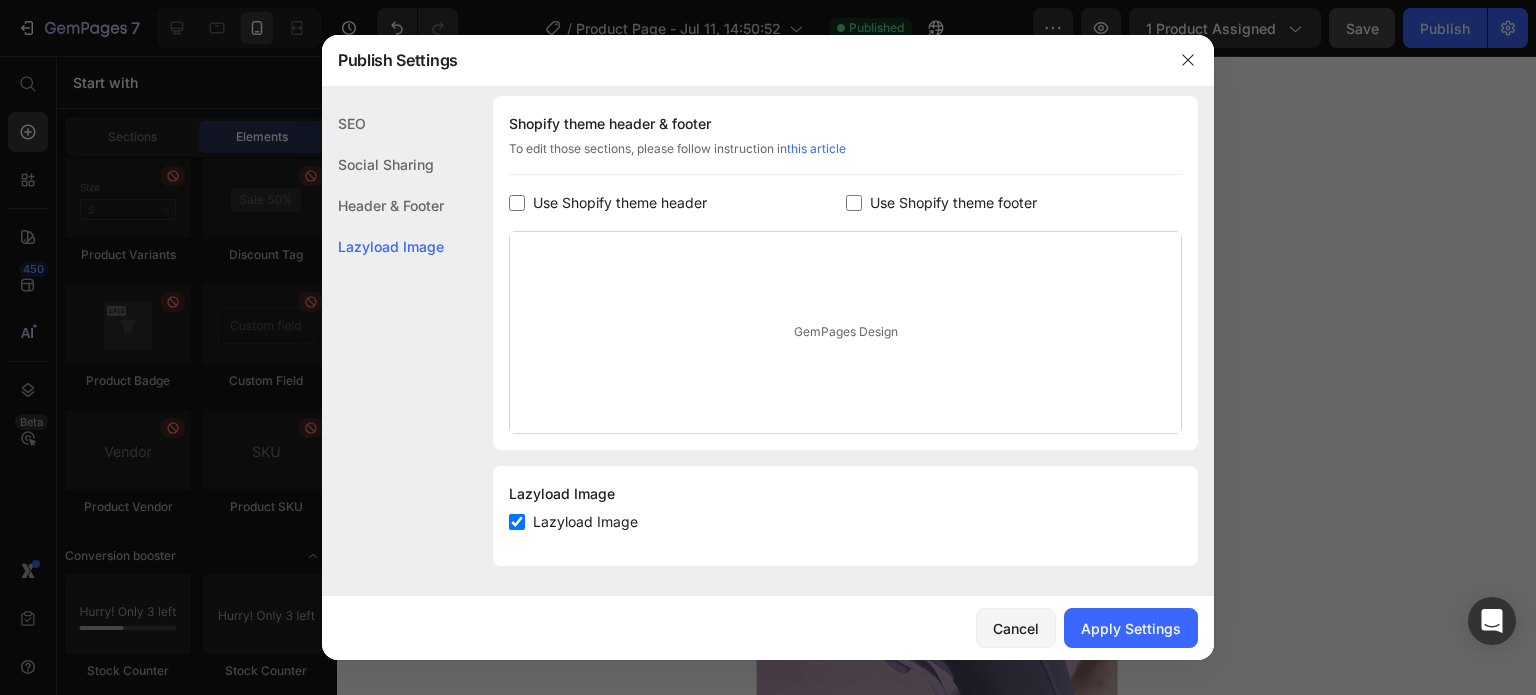 click on "Lazyload Image" at bounding box center [845, 522] 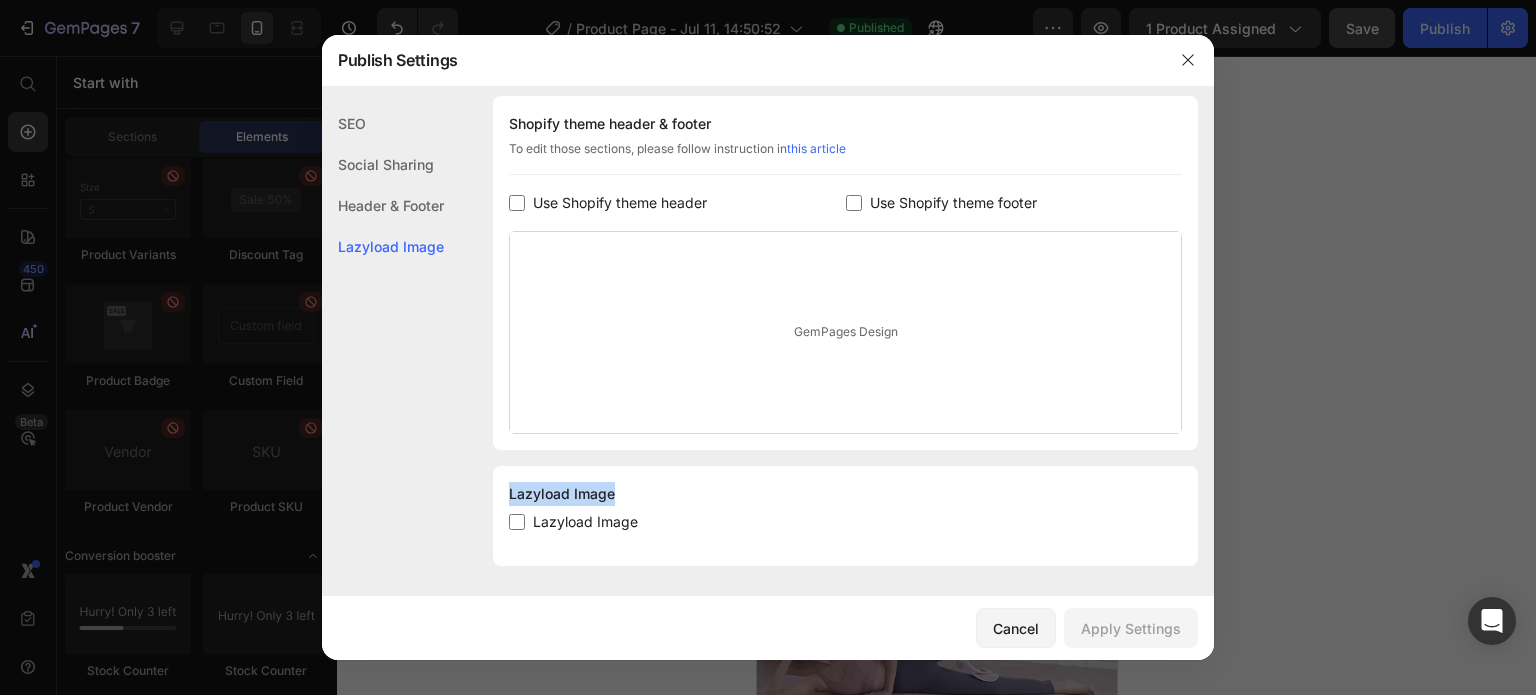 drag, startPoint x: 498, startPoint y: 487, endPoint x: 547, endPoint y: 499, distance: 50.447994 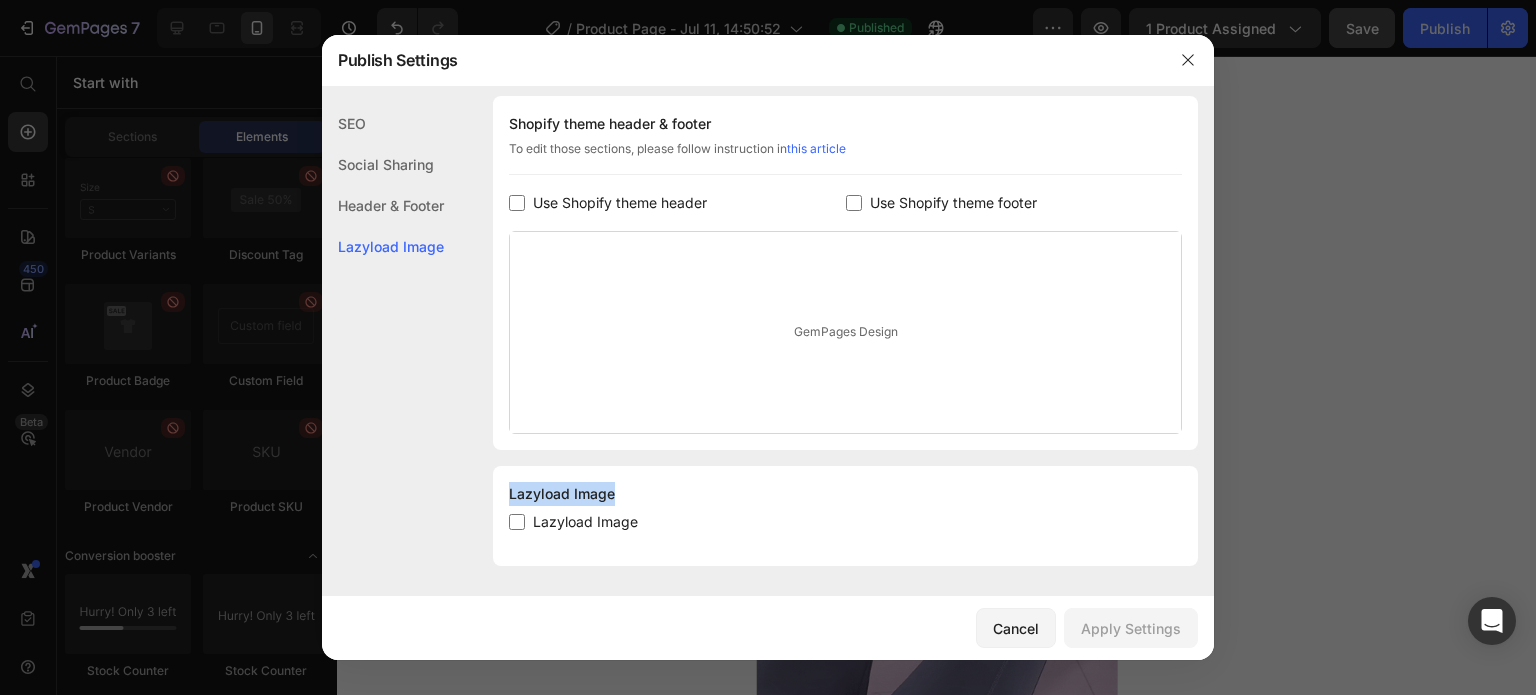 click on "Lazyload Image Lazyload Image" 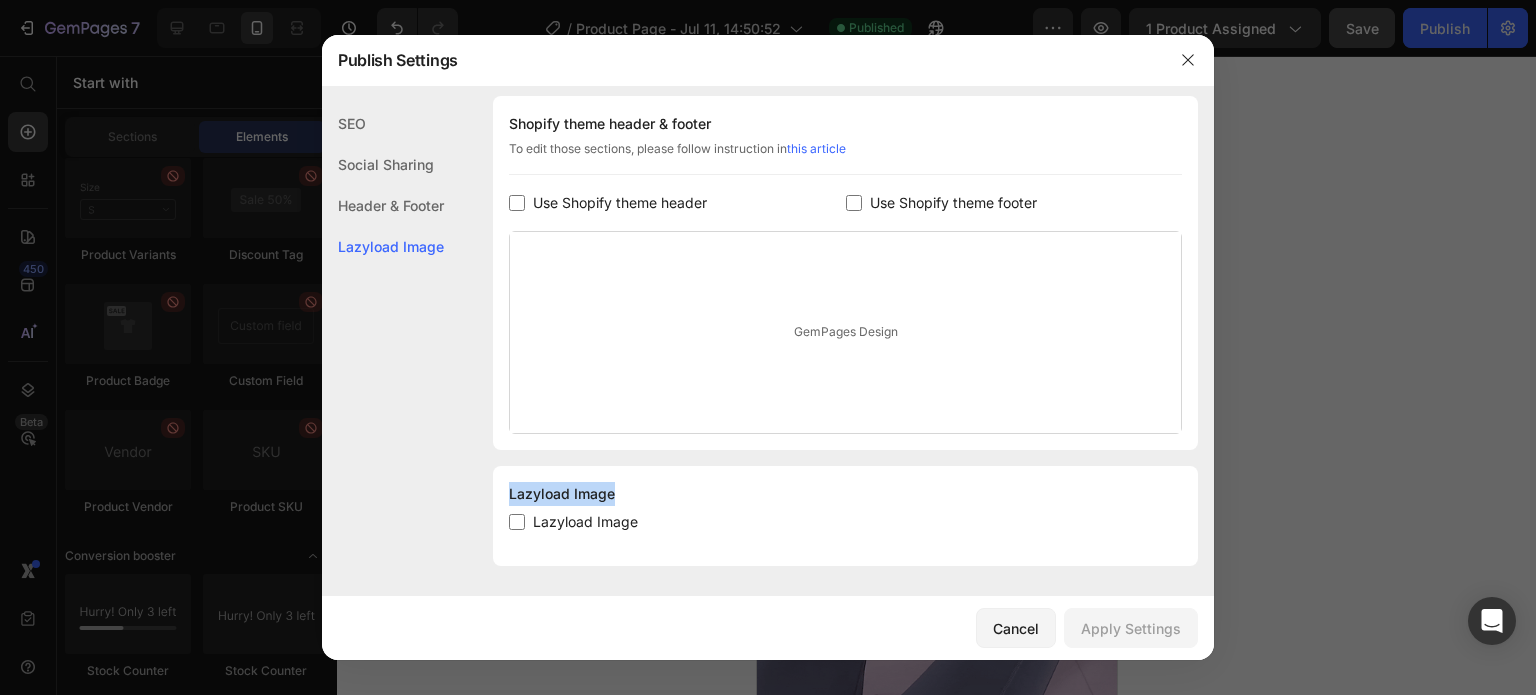 click on "Lazyload Image" at bounding box center (585, 522) 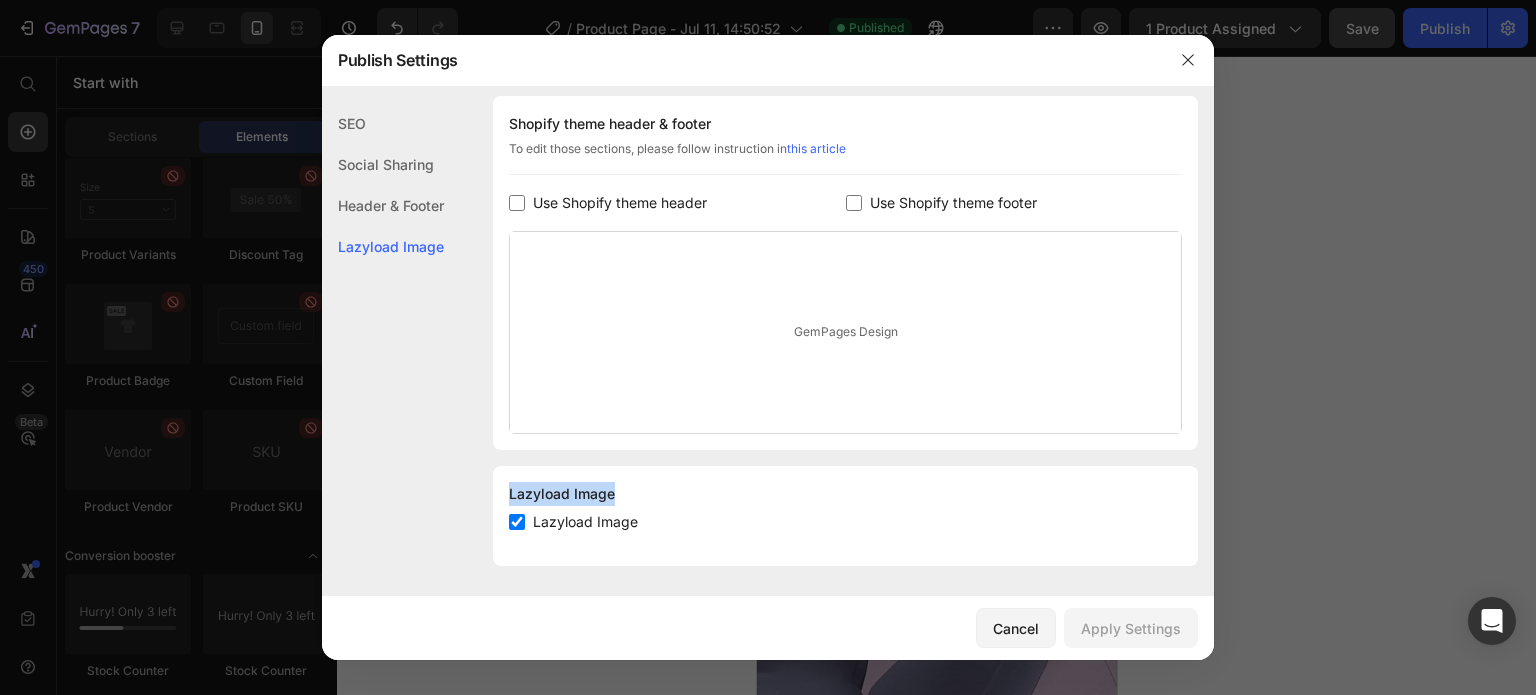 checkbox on "true" 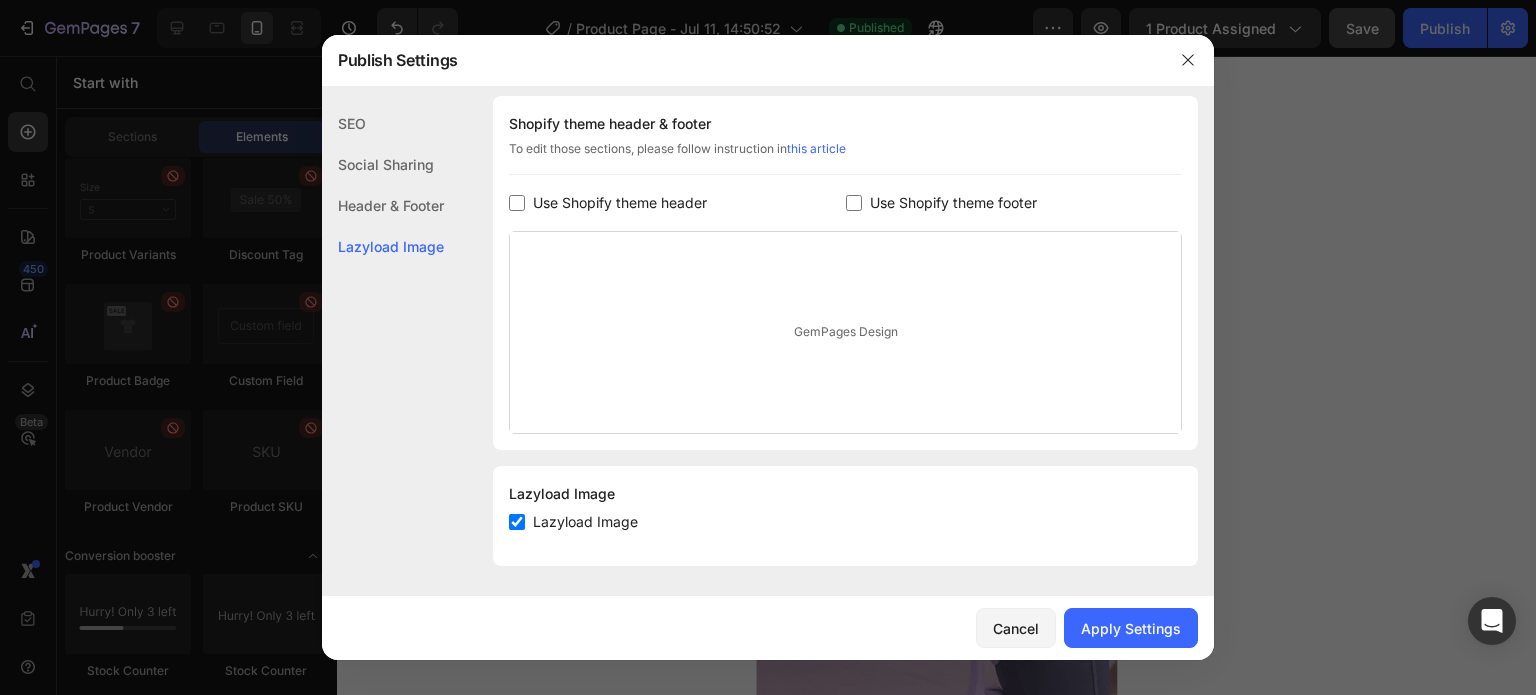click on "Header & Footer" 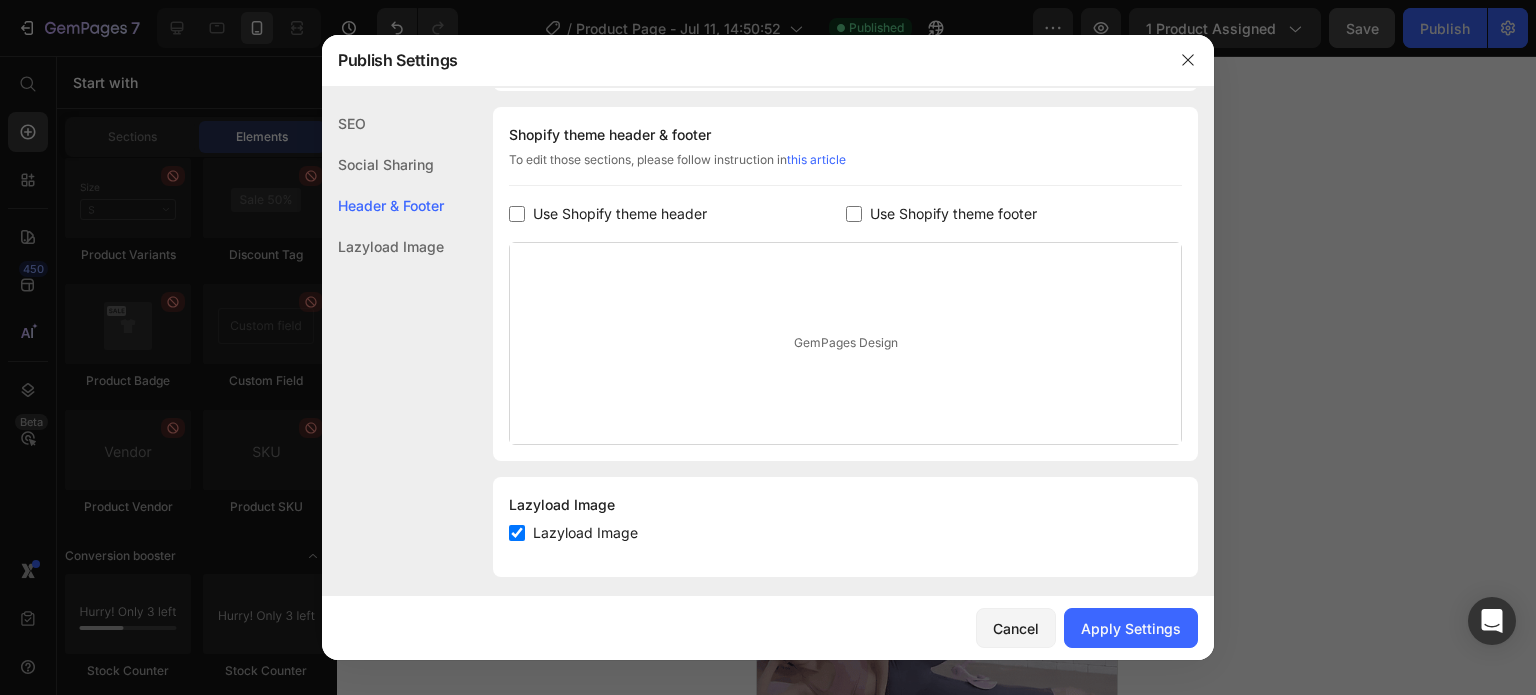 click on "Social Sharing" 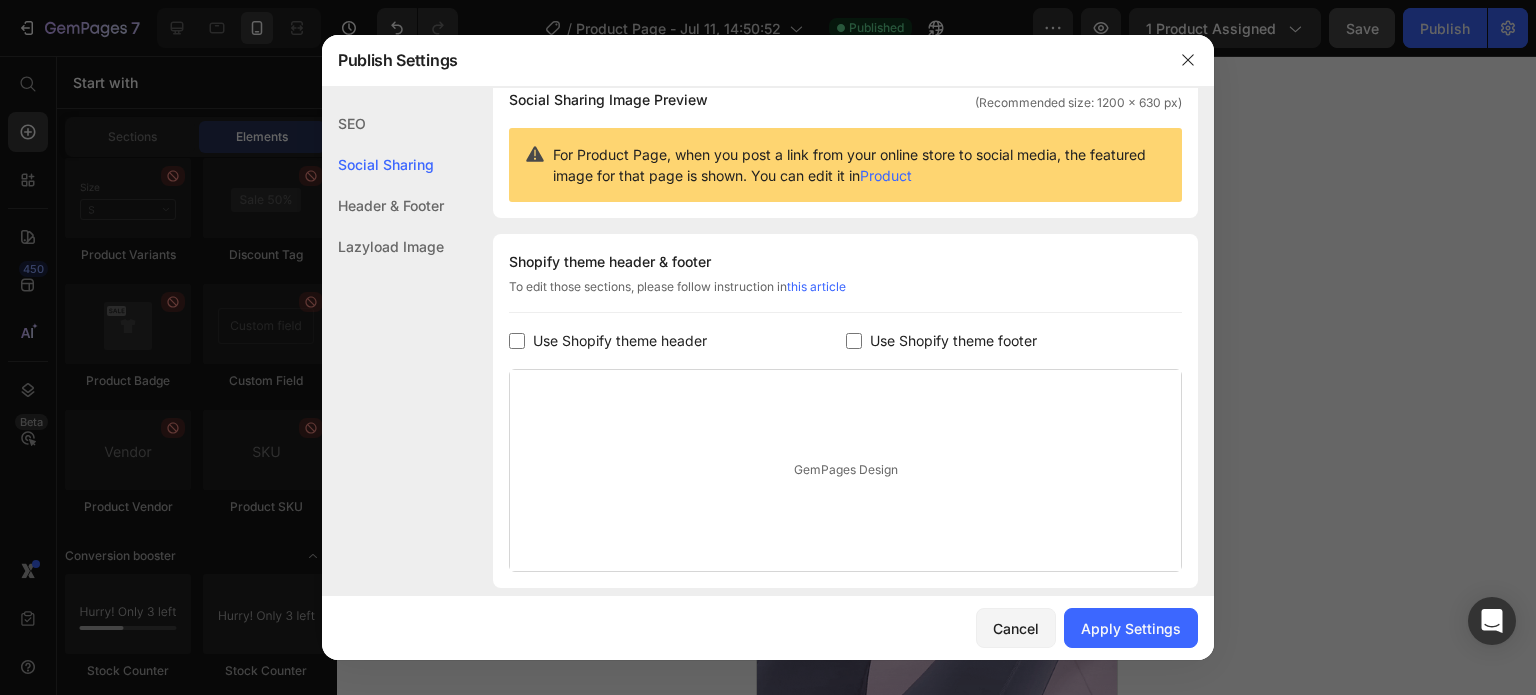 scroll, scrollTop: 128, scrollLeft: 0, axis: vertical 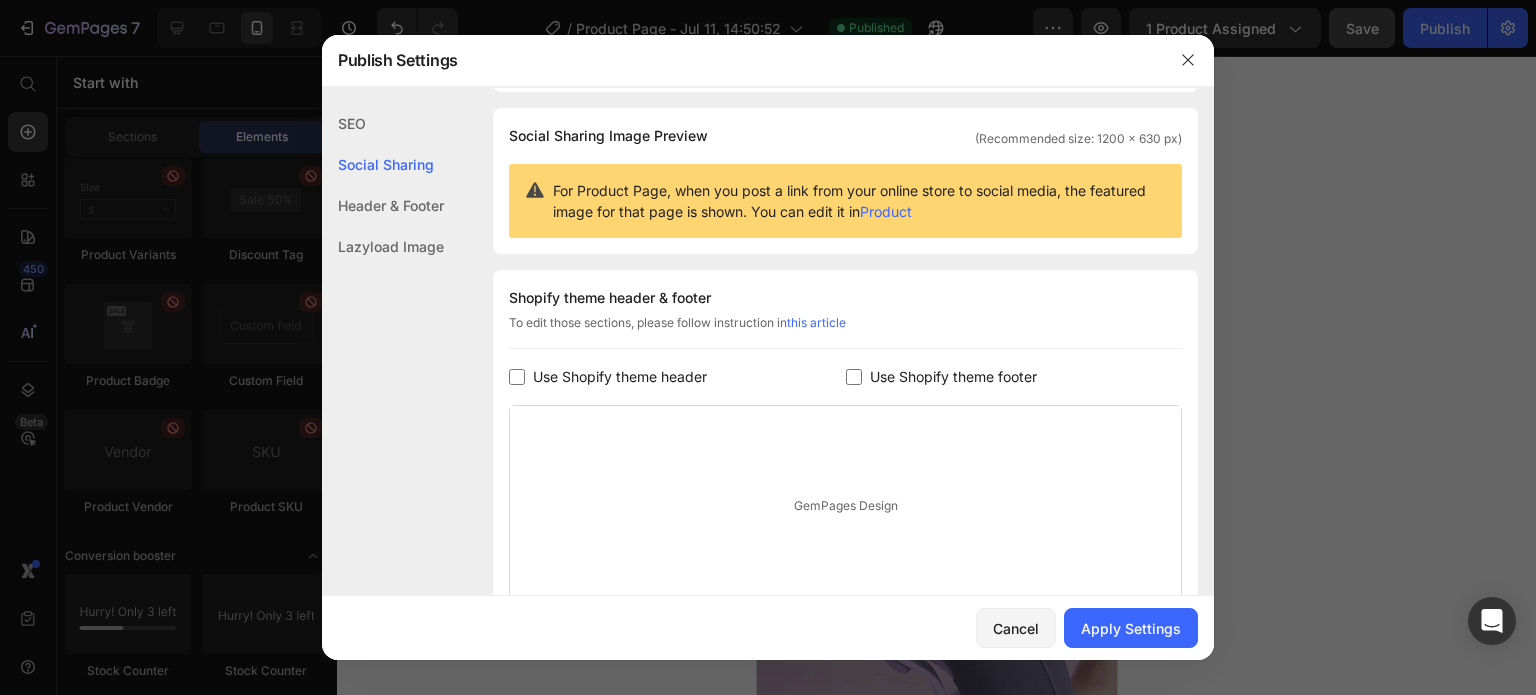 click on "SEO" 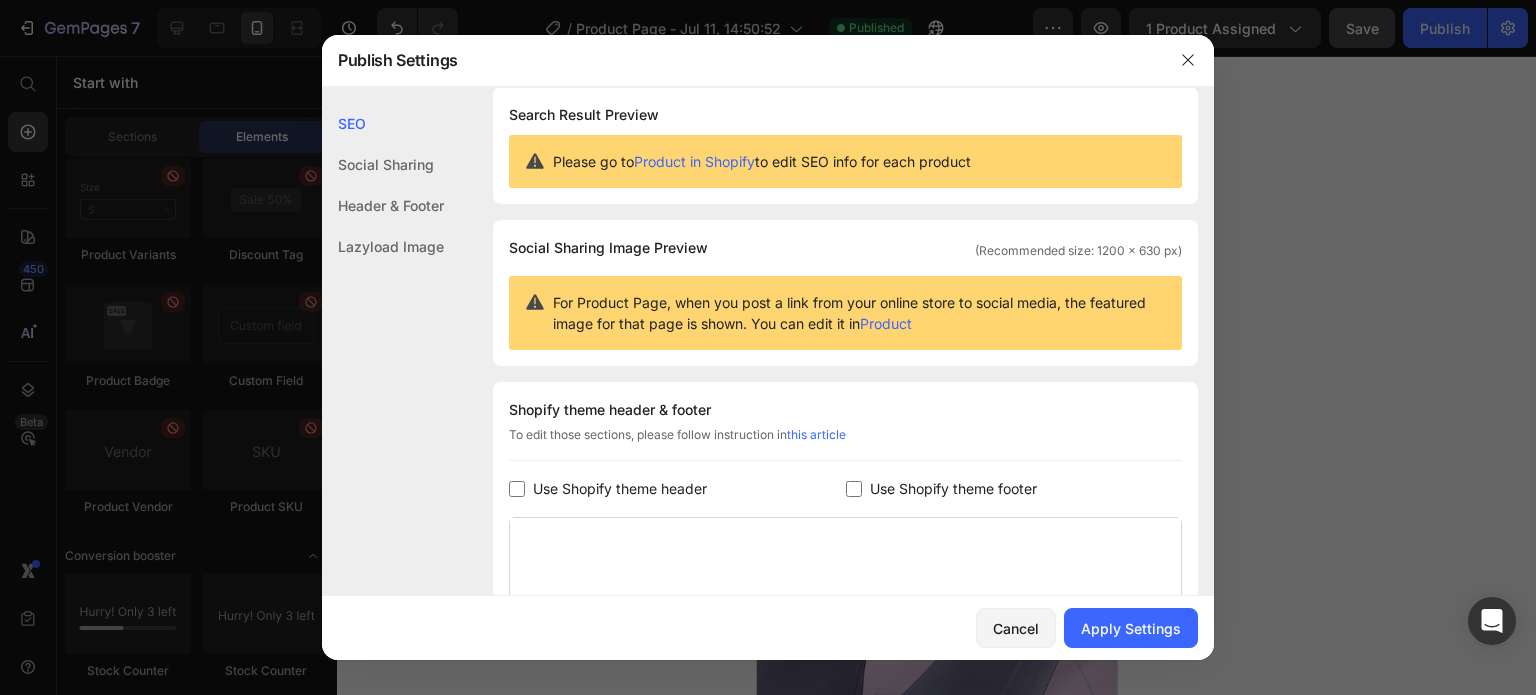 scroll, scrollTop: 0, scrollLeft: 0, axis: both 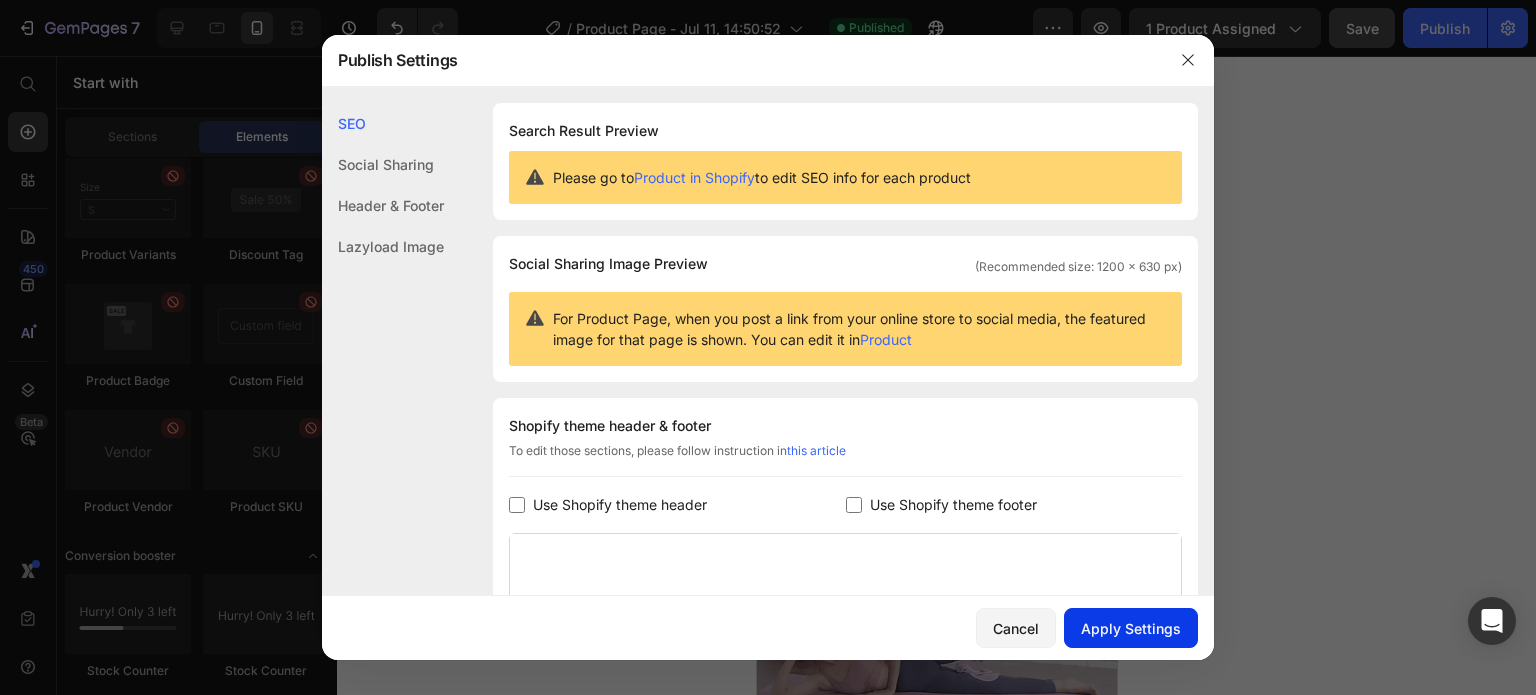 click on "Apply Settings" at bounding box center (1131, 628) 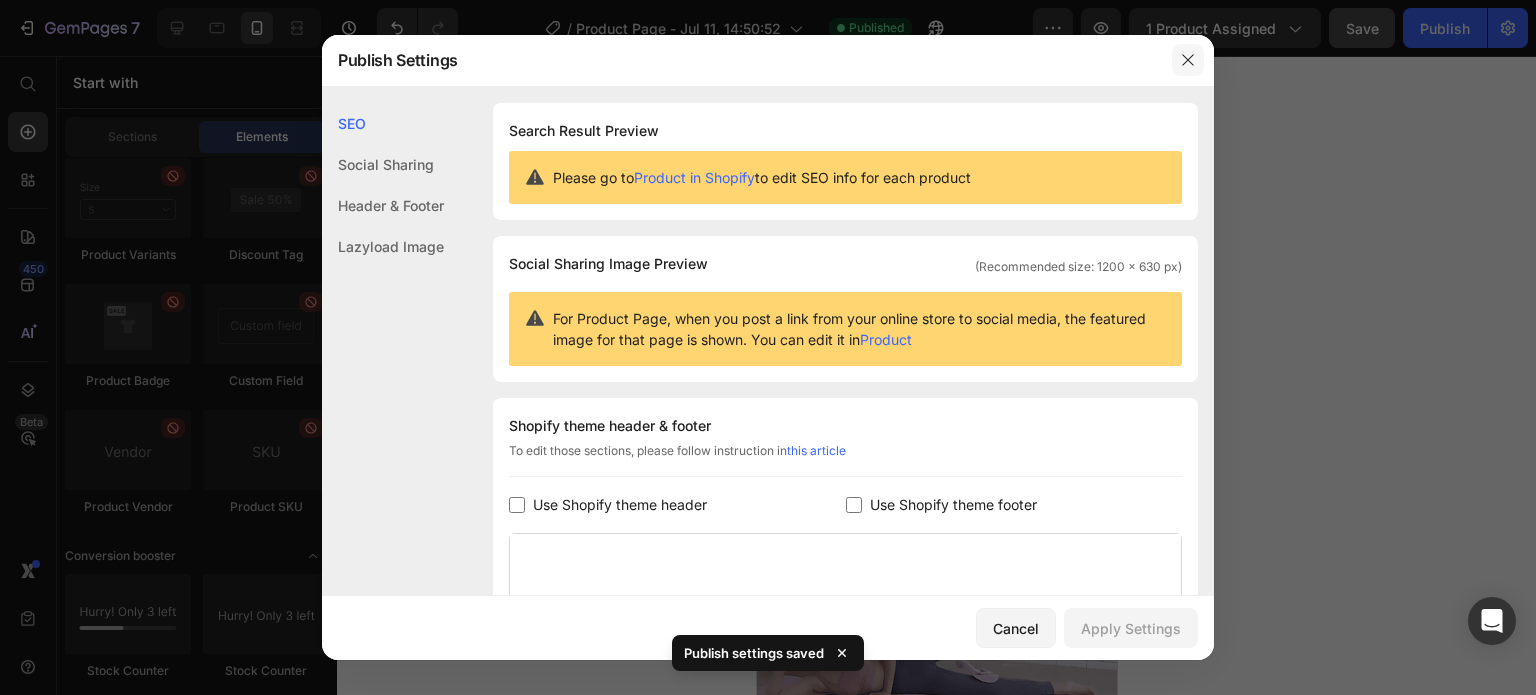 click 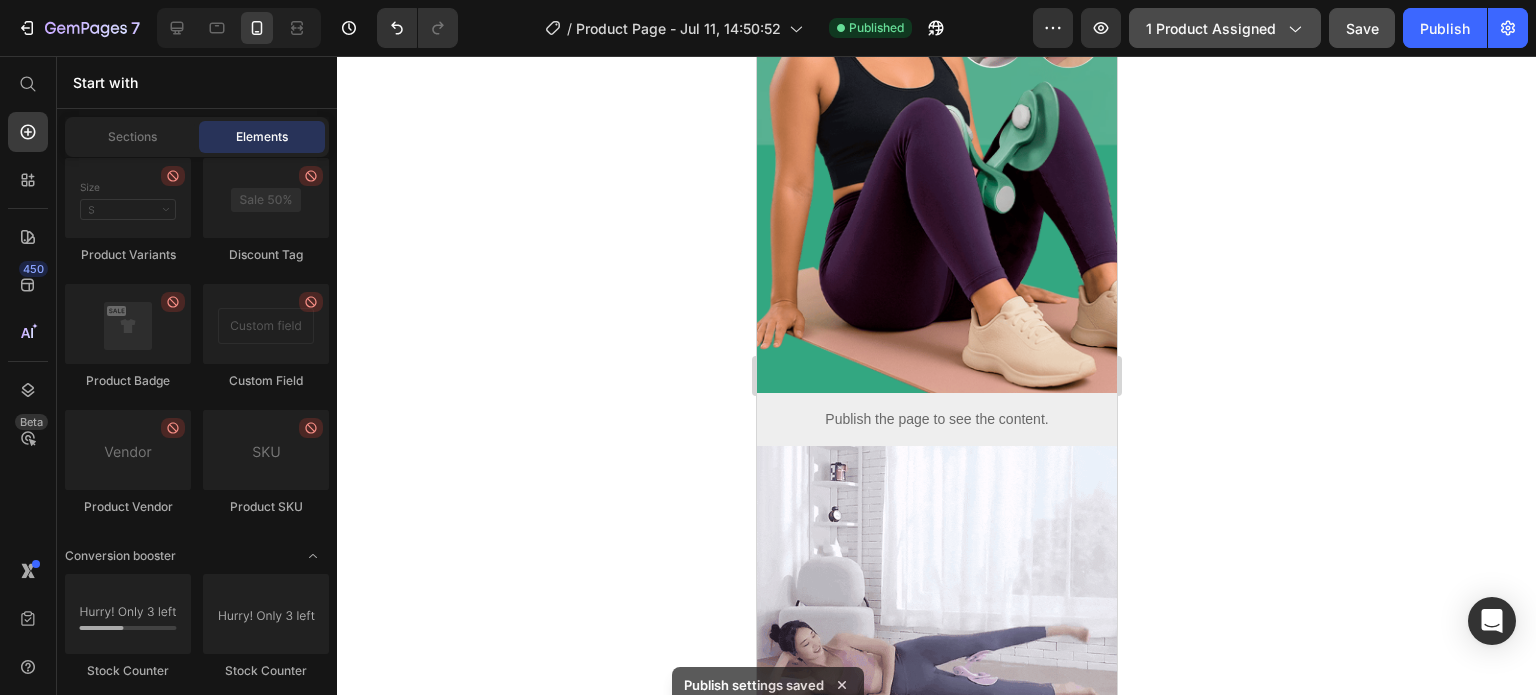 click on "1 product assigned" at bounding box center (1225, 28) 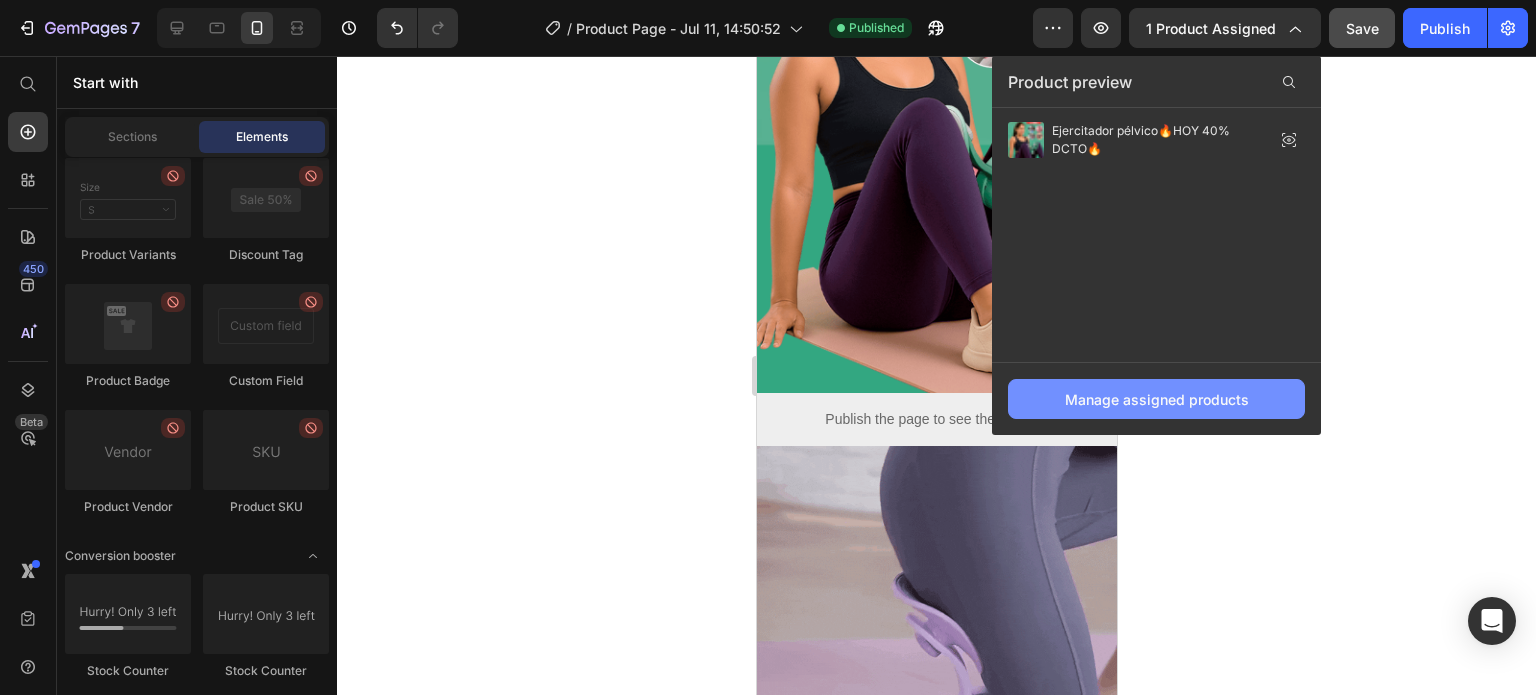 click on "Manage assigned products" at bounding box center (1156, 399) 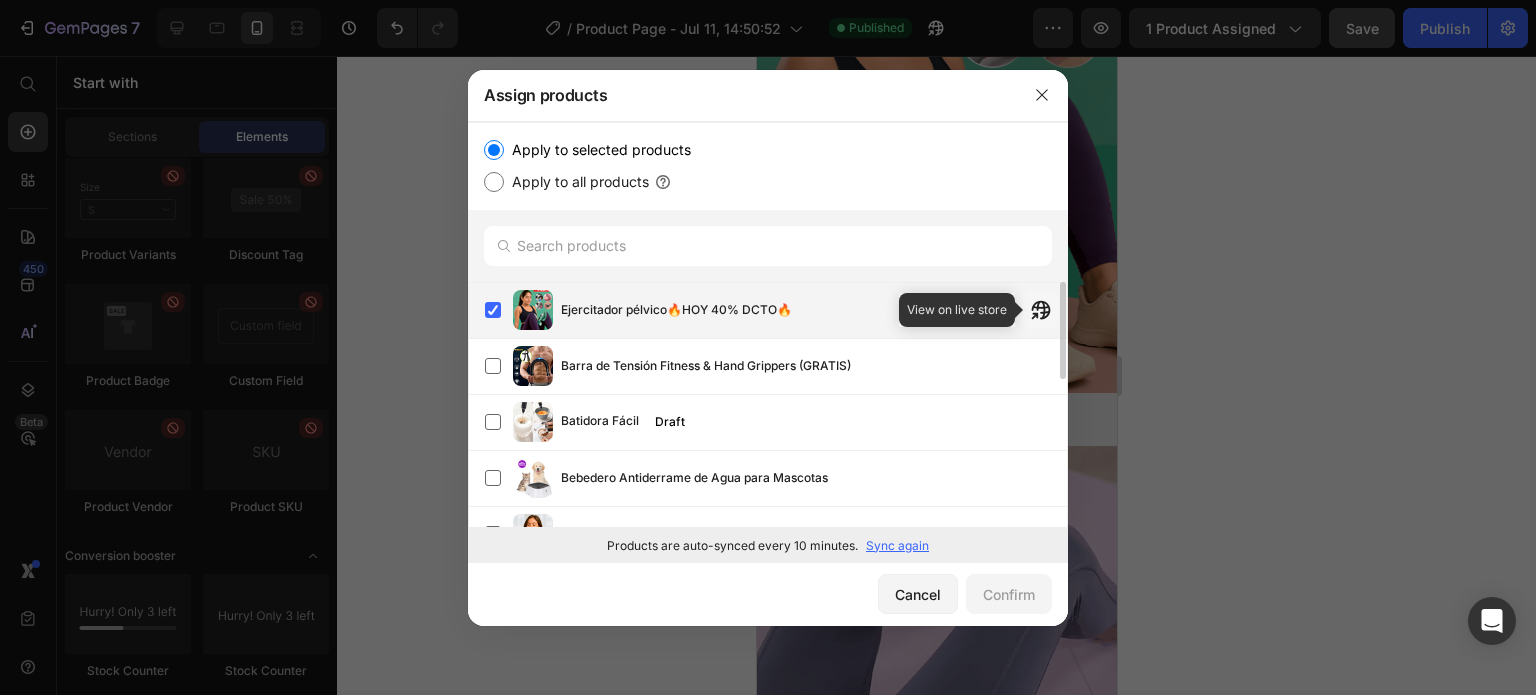 click 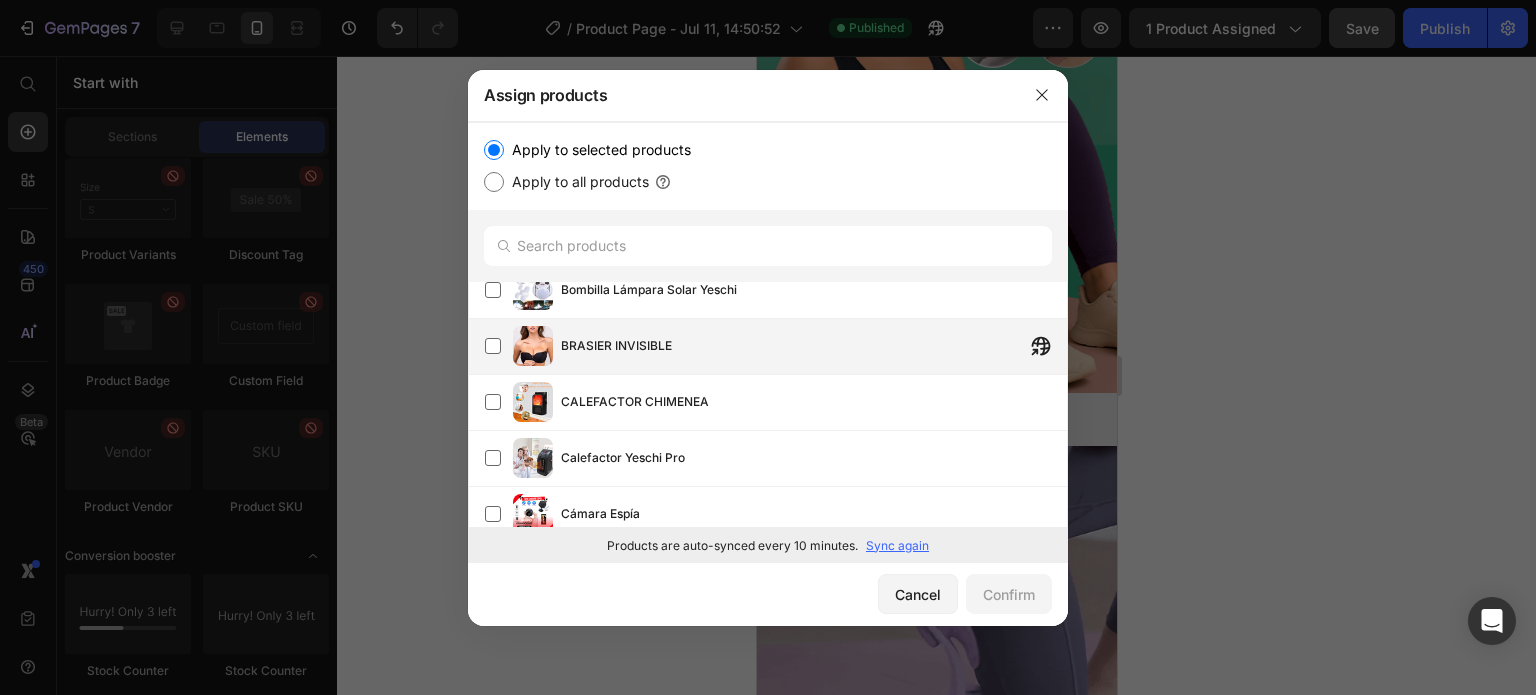 scroll, scrollTop: 427, scrollLeft: 0, axis: vertical 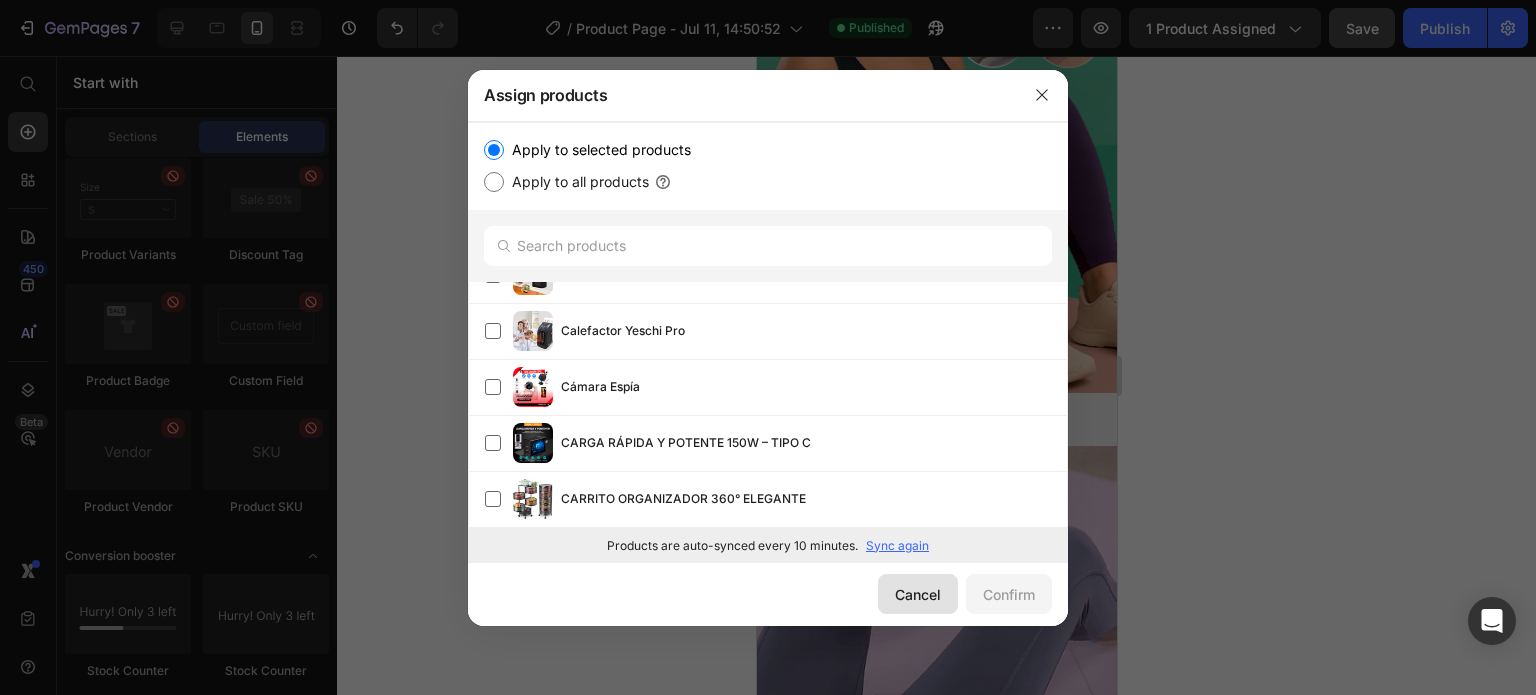 drag, startPoint x: 923, startPoint y: 584, endPoint x: 165, endPoint y: 528, distance: 760.0658 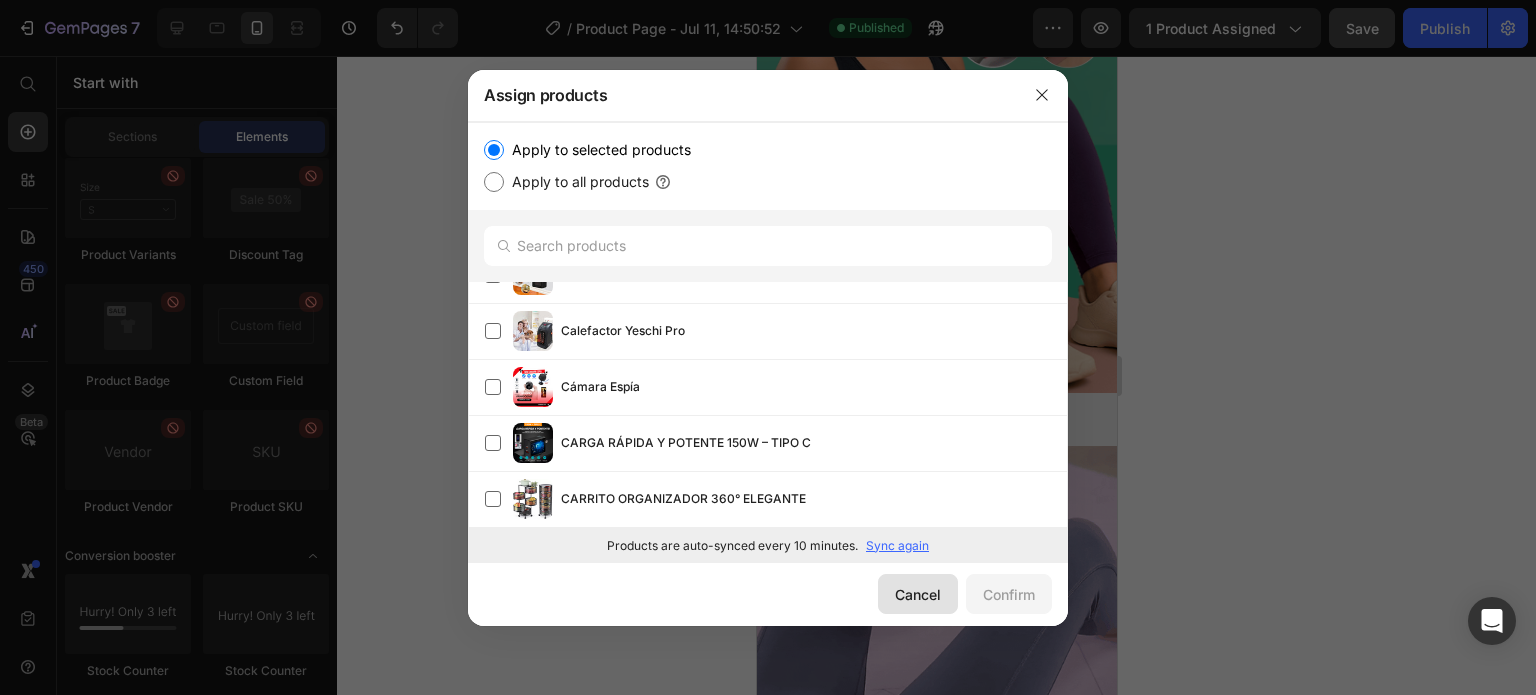 click on "Cancel" at bounding box center [918, 594] 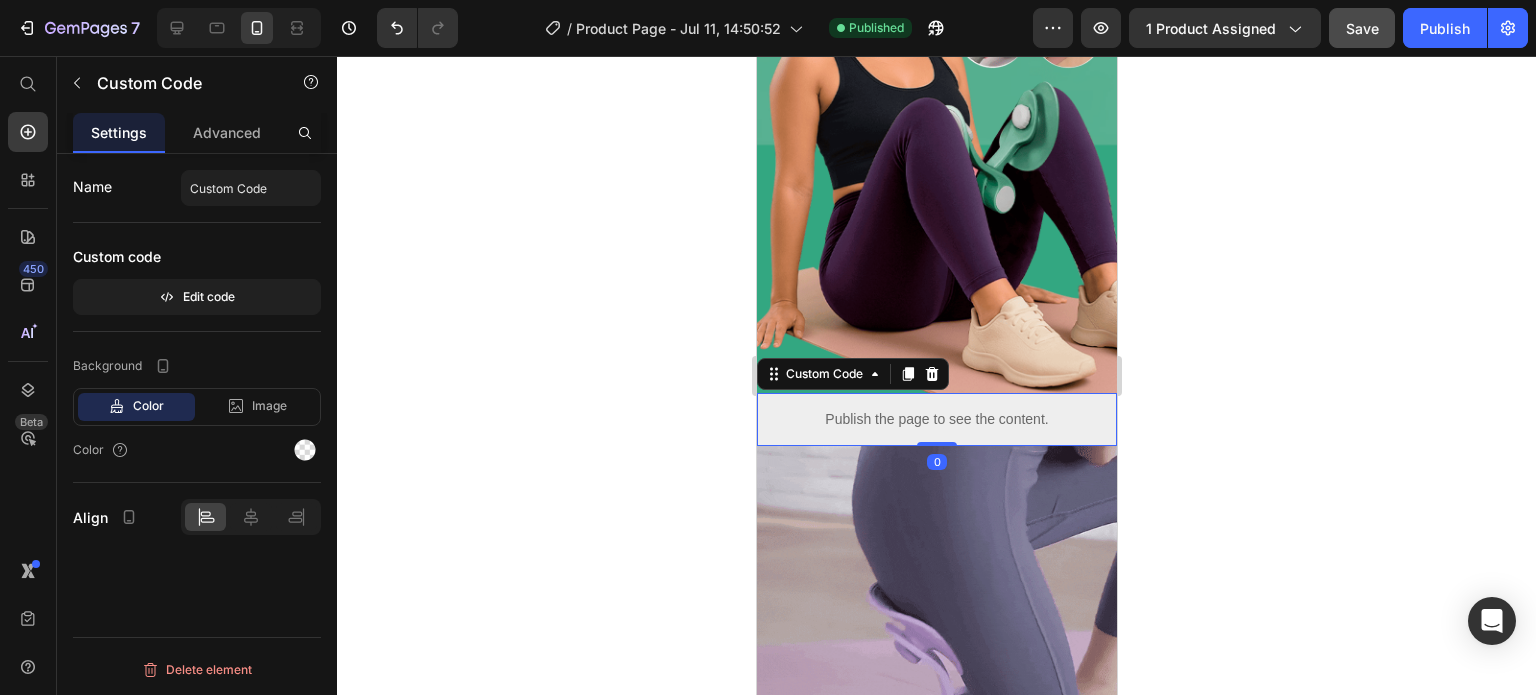 click on "Publish the page to see the content." at bounding box center (936, 419) 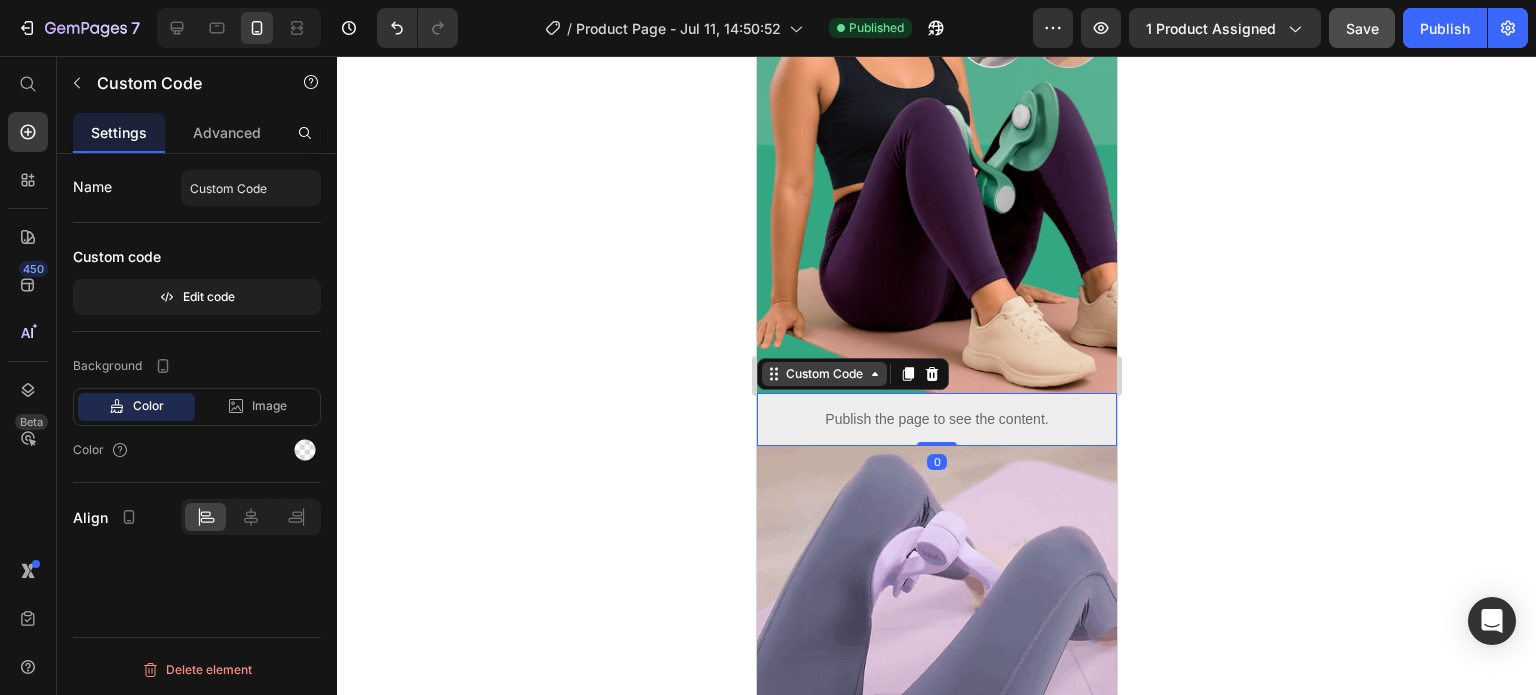 click on "Custom Code" at bounding box center [823, 374] 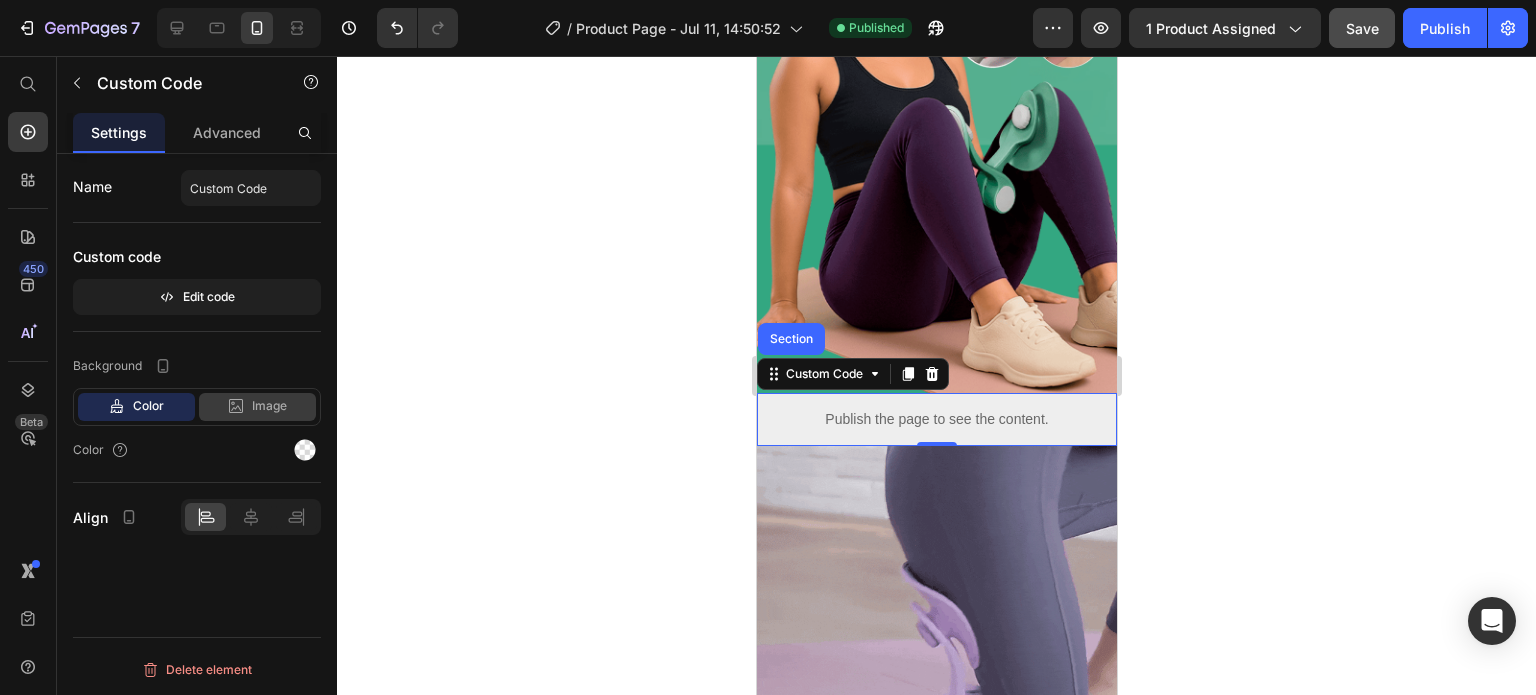 click on "Image" 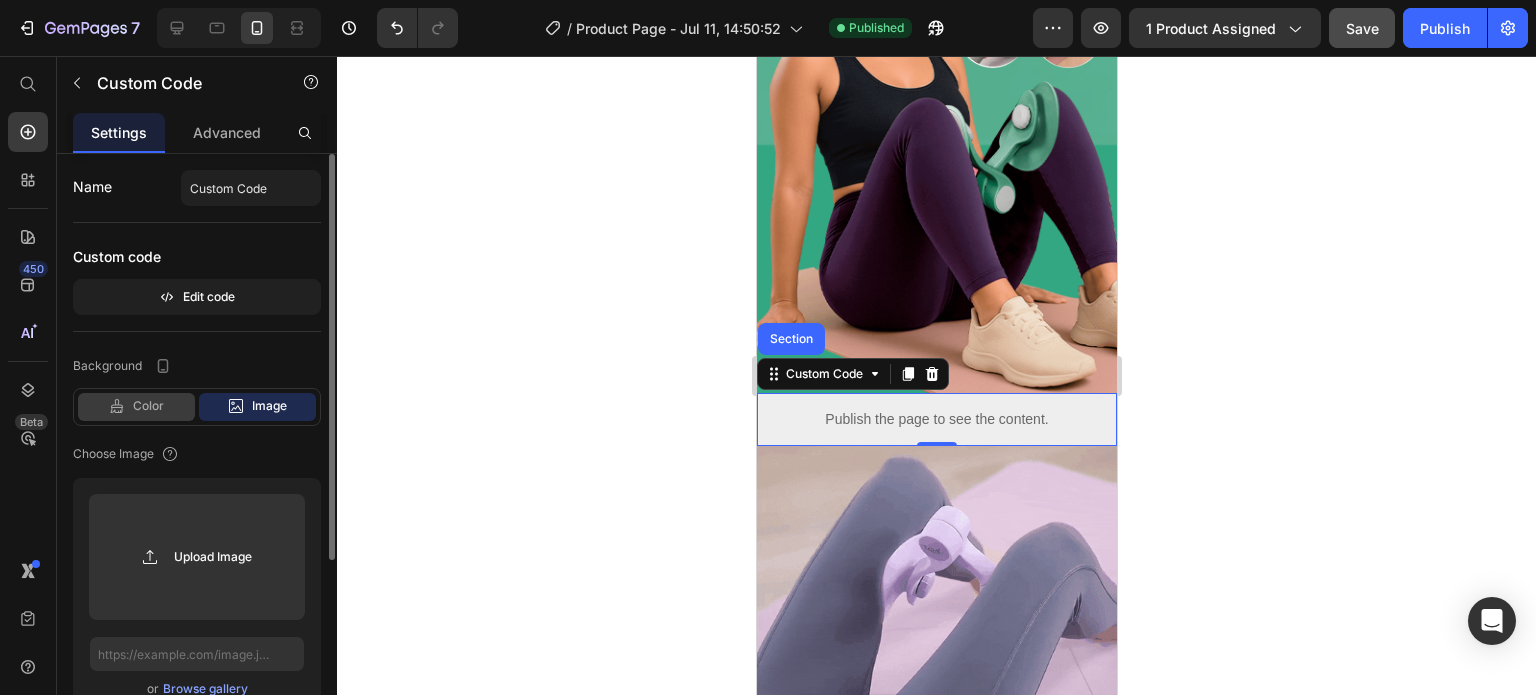 click on "Color" at bounding box center (148, 406) 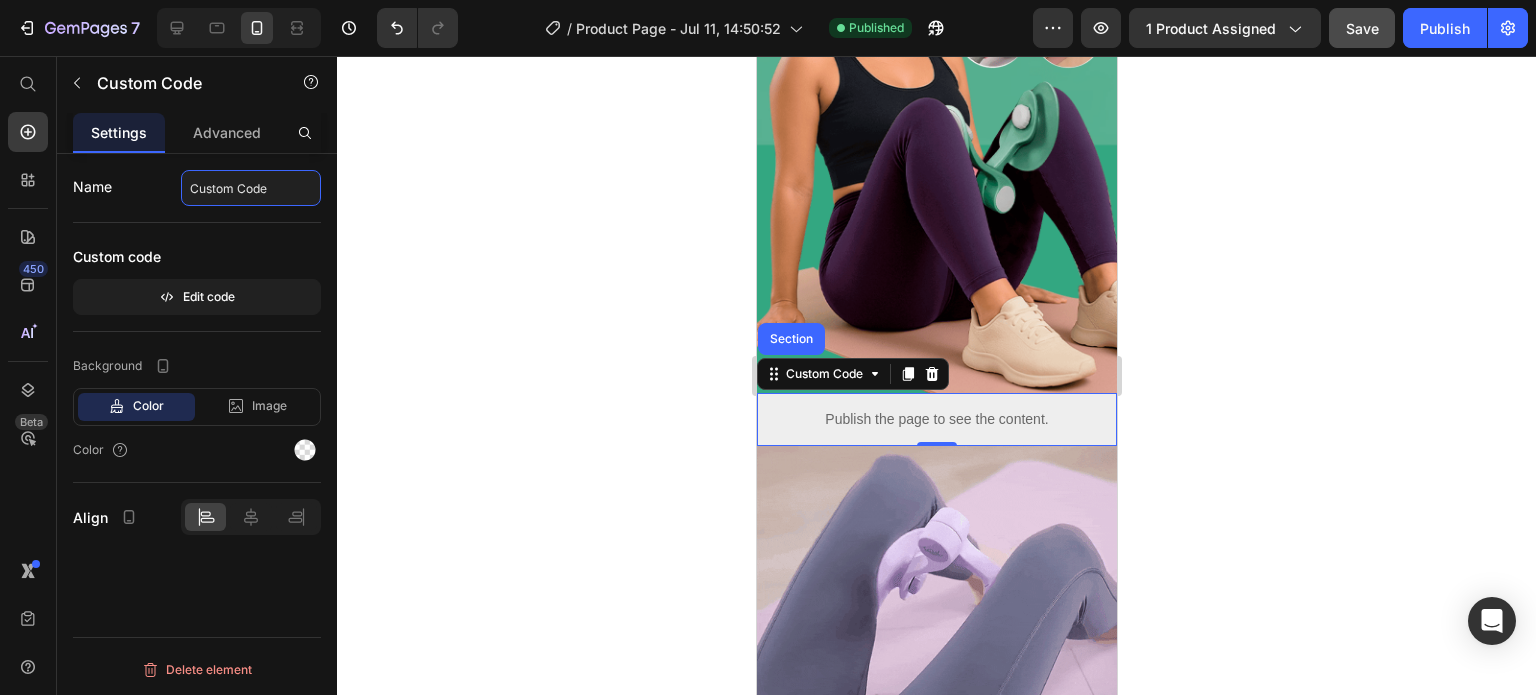 click on "Custom Code" 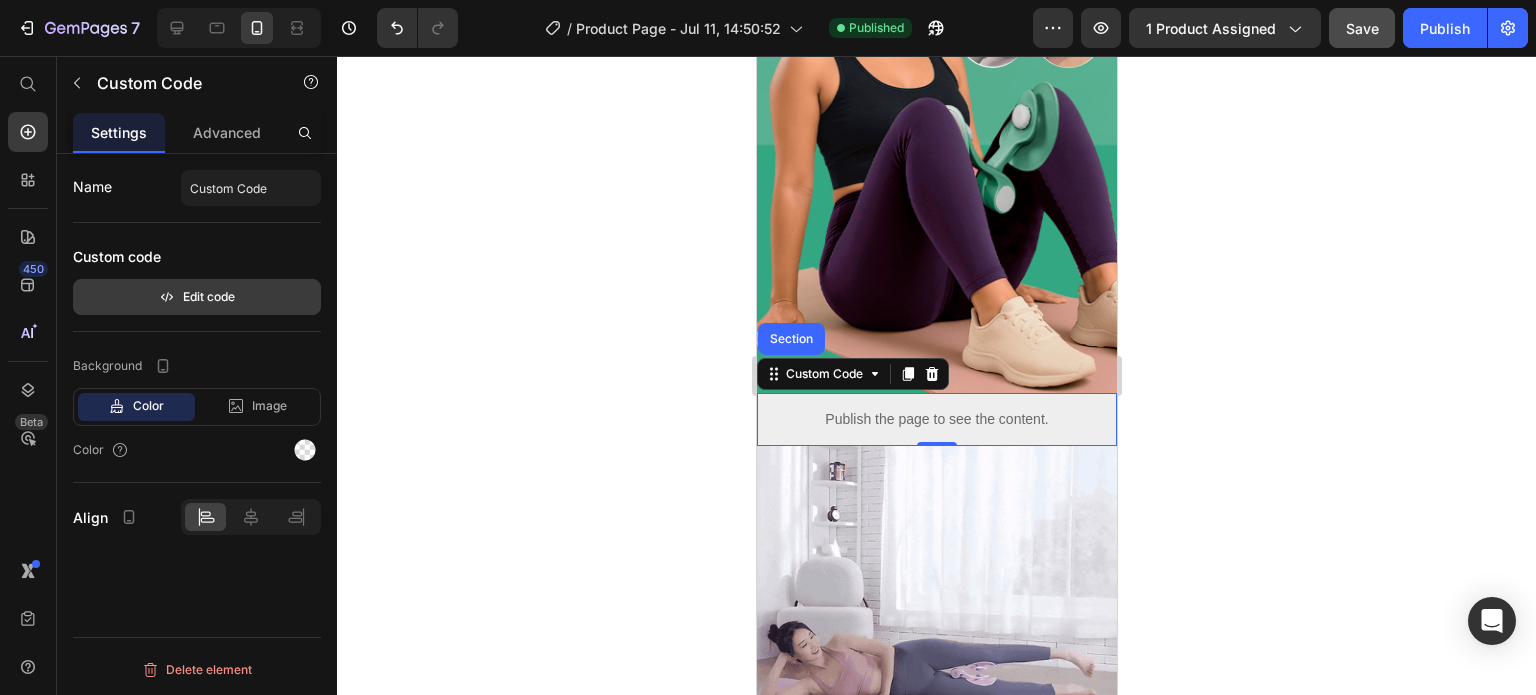 click on "Edit code" at bounding box center (197, 297) 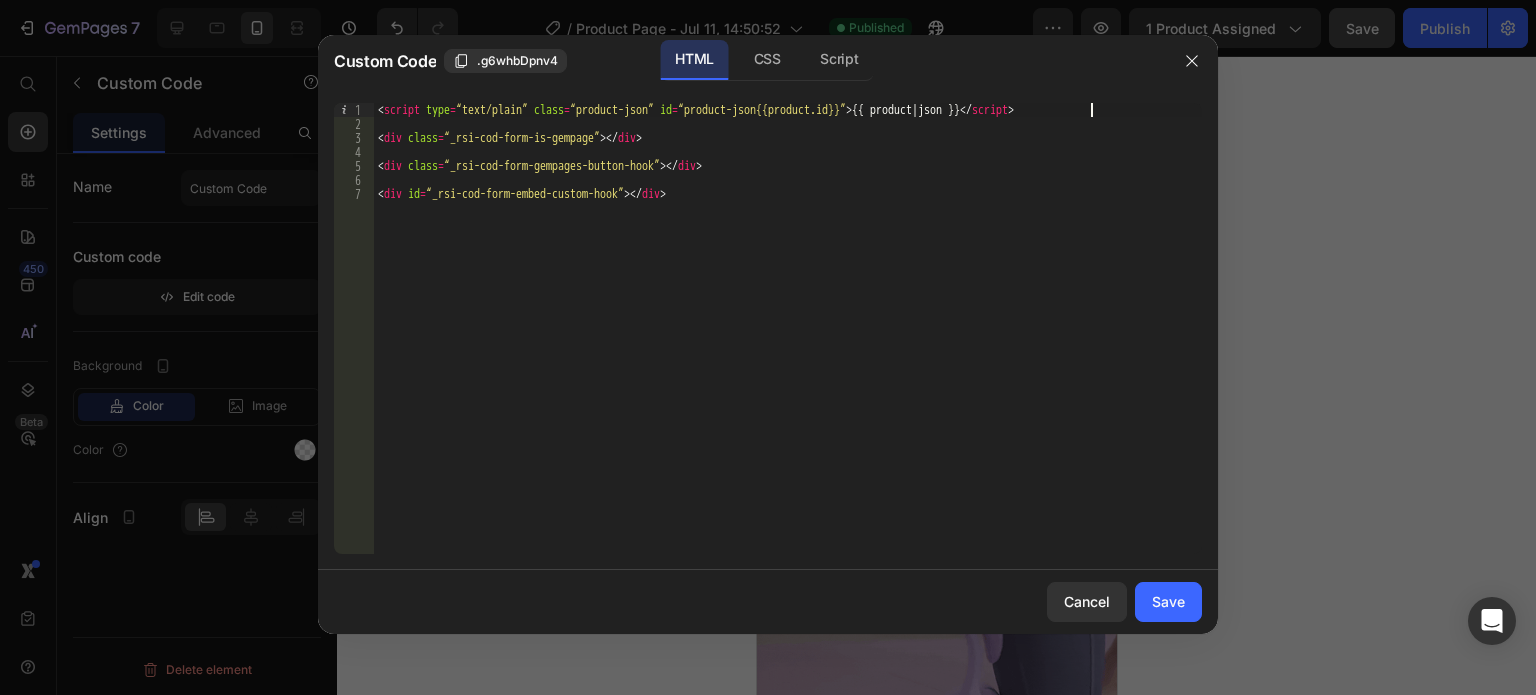 click on "< script   type = “text/plain”   class = “product-json”   id = “product-json{{product.id}}” > {{   product  |  json   }} </ script > < div   class = “_rsi-cod-form-is-gempage” > </ div > < div   class = “_rsi-cod-form-gempages-button-hook” > </ div > < div   id = “_rsi-cod-form-embed-custom-hook” > </ div >" at bounding box center (788, 342) 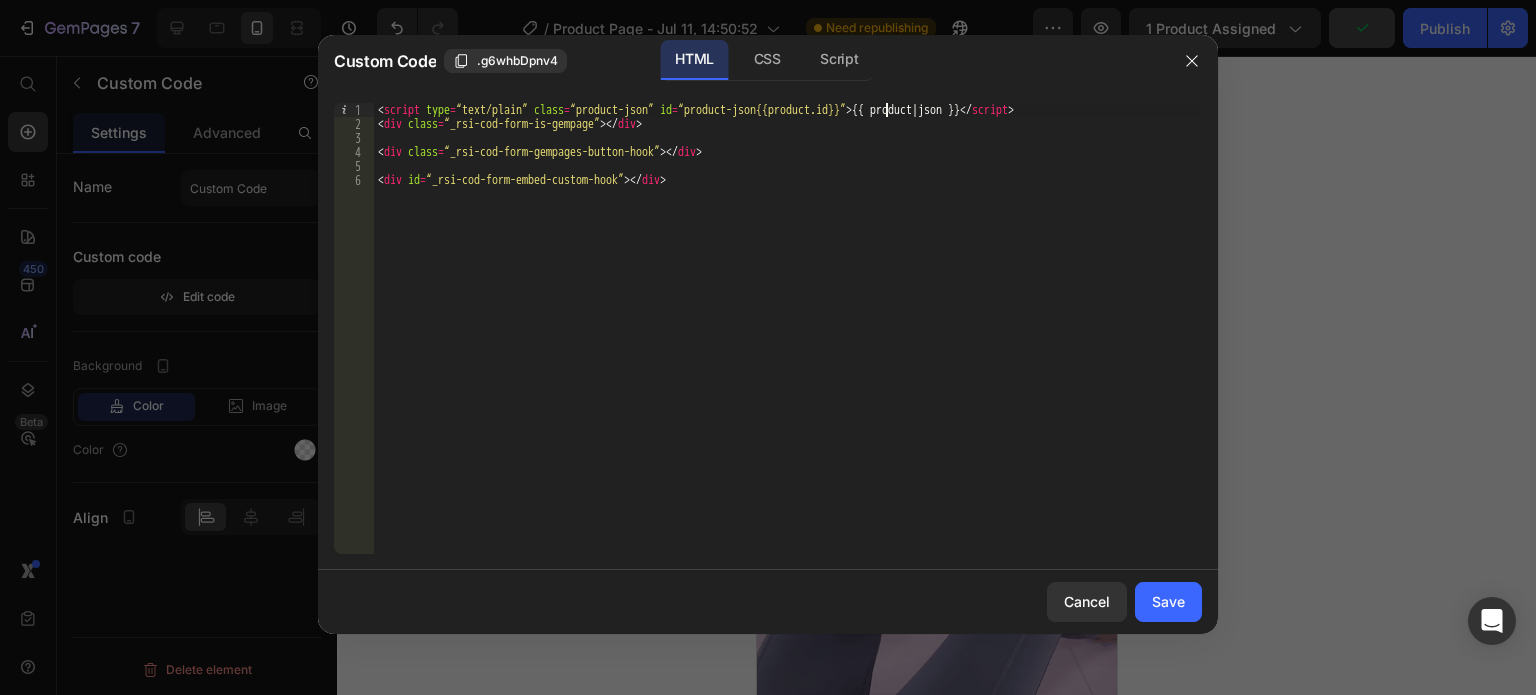 click on "< script   type = “text/plain”   class = “product-json”   id = “product-json{{product.id}}” > {{   product  |  json   }} </ script > < div   class = “_rsi-cod-form-is-gempage” > </ div > < div   class = “_rsi-cod-form-gempages-button-hook” > </ div > < div   id = “_rsi-cod-form-embed-custom-hook” > </ div >" at bounding box center [788, 342] 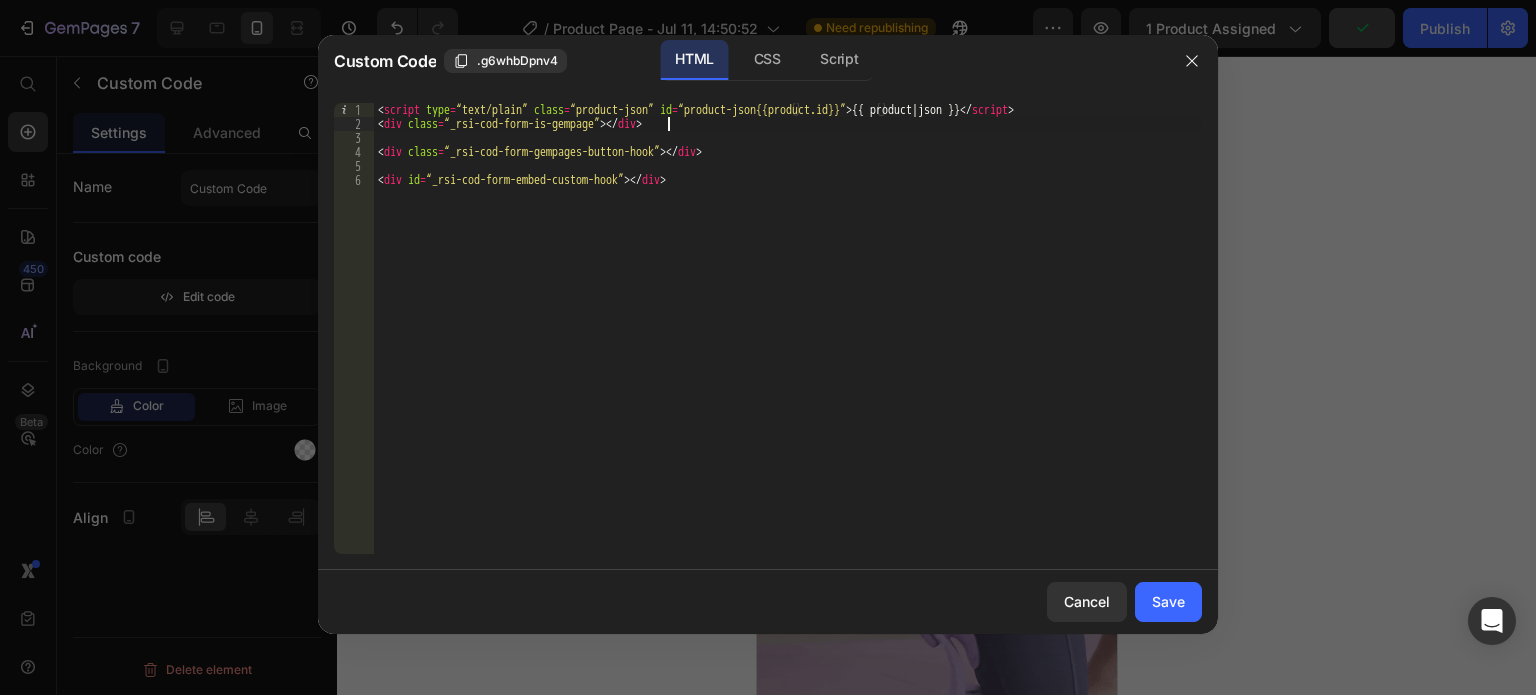 click on "< script   type = “text/plain”   class = “product-json”   id = “product-json{{product.id}}” > {{   product  |  json   }} </ script > < div   class = “_rsi-cod-form-is-gempage” > </ div > < div   class = “_rsi-cod-form-gempages-button-hook” > </ div > < div   id = “_rsi-cod-form-embed-custom-hook” > </ div >" at bounding box center (788, 342) 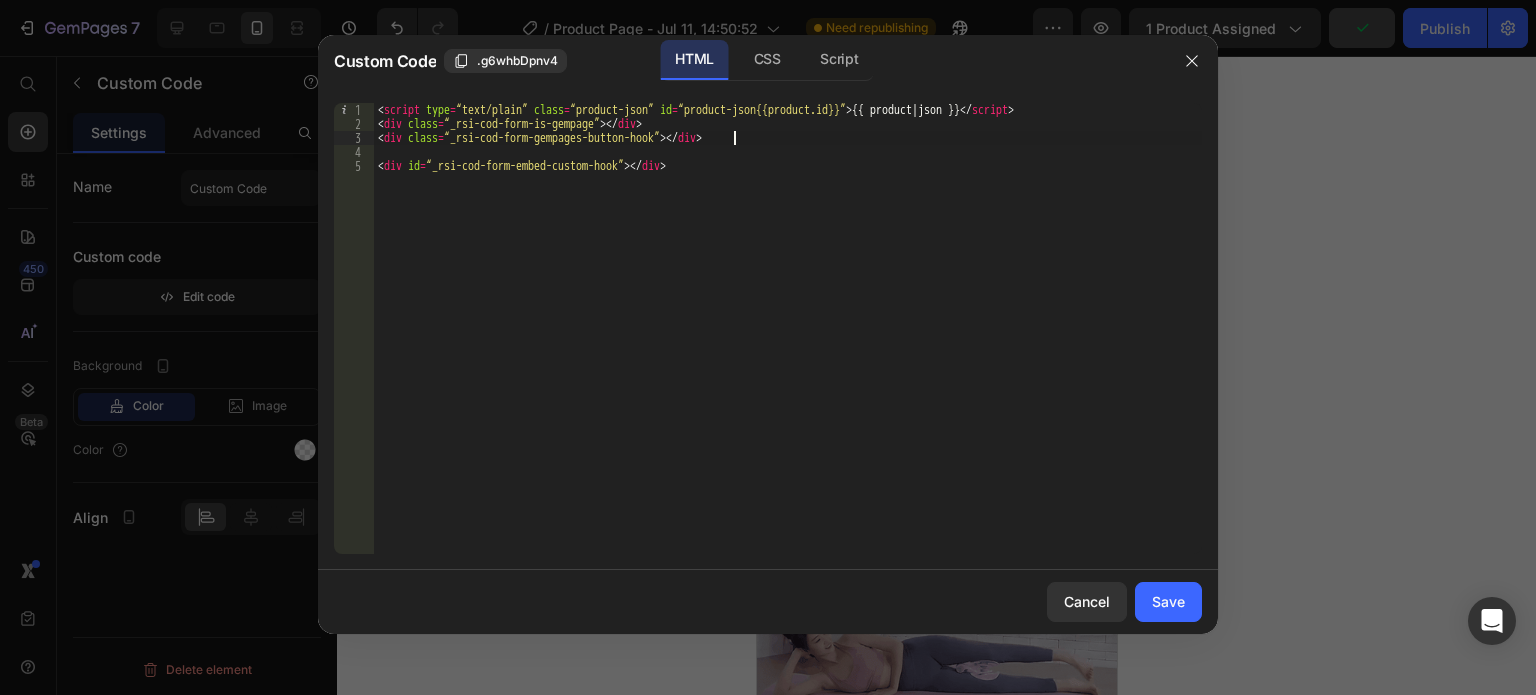 click on "< script   type = “text/plain”   class = “product-json”   id = “product-json{{product.id}}” > {{   product  |  json   }} </ script > < div   class = “_rsi-cod-form-is-gempage” > </ div > < div   class = “_rsi-cod-form-gempages-button-hook” > </ div > < div   id = “_rsi-cod-form-embed-custom-hook” > </ div >" at bounding box center (788, 342) 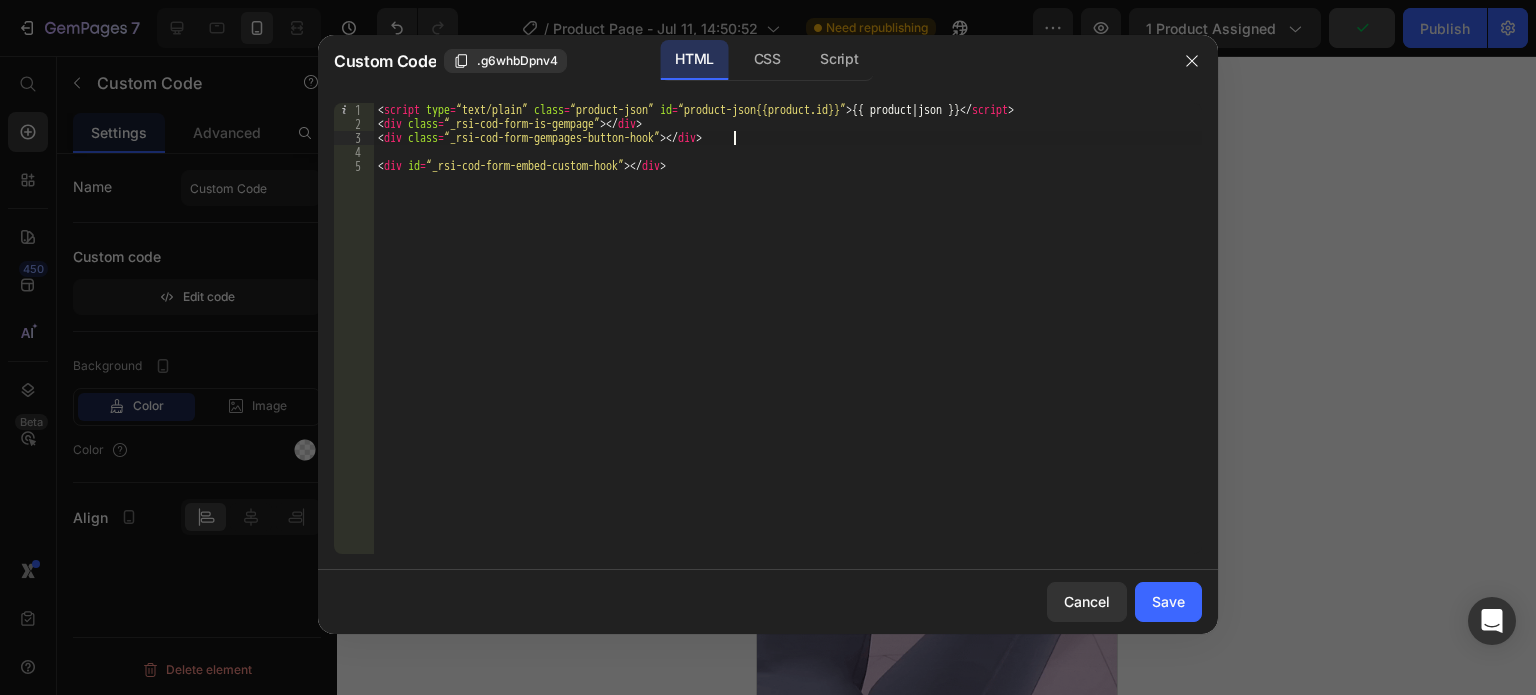 type on "<div class=“_rsi-cod-form-gempages-button-hook”></div>" 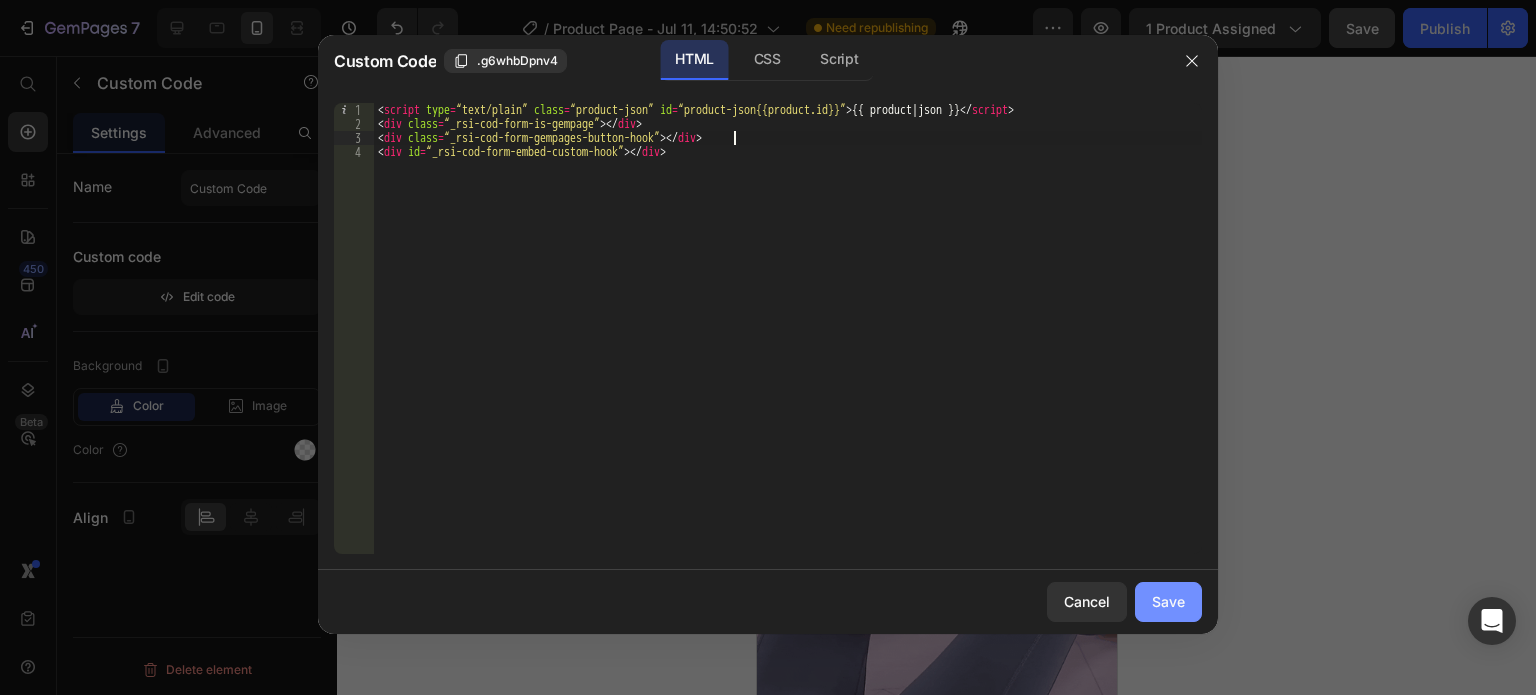 click on "Save" at bounding box center (1168, 601) 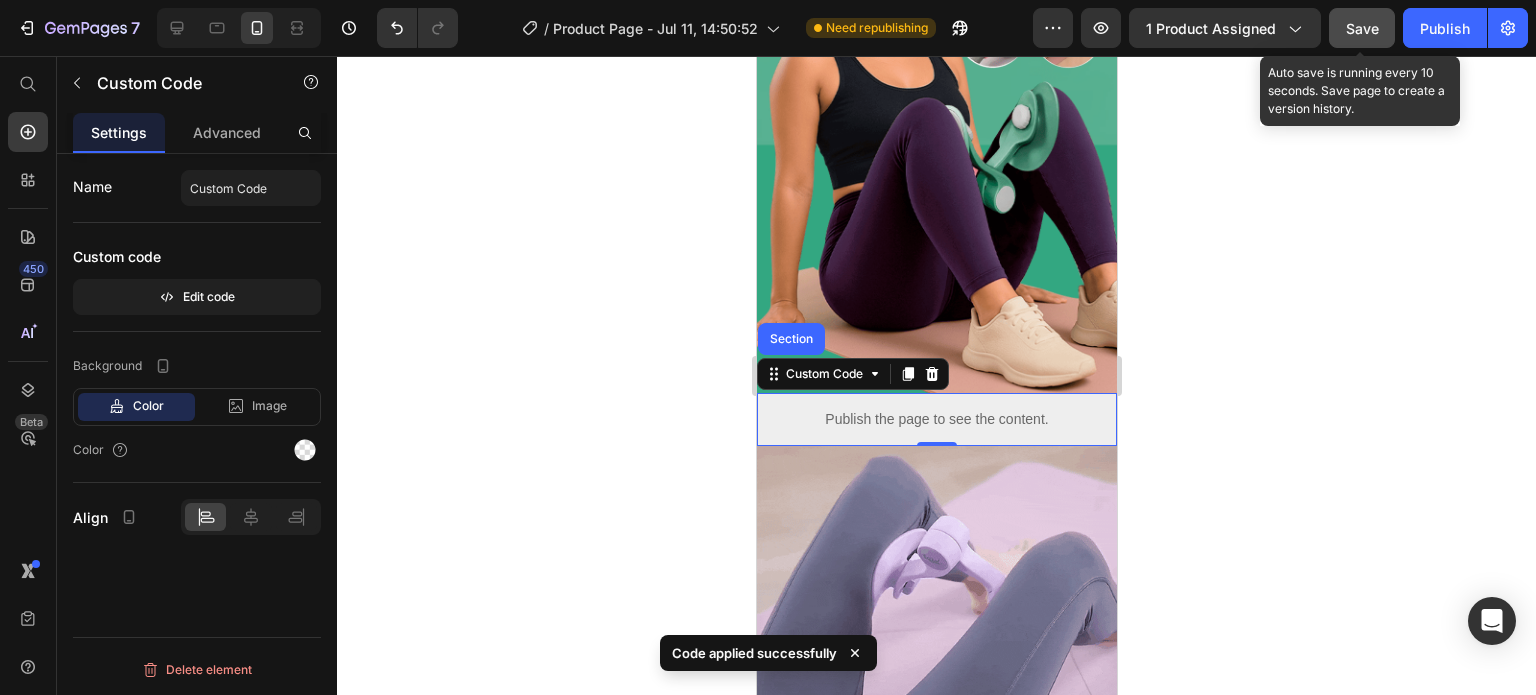 click on "Save" at bounding box center [1362, 28] 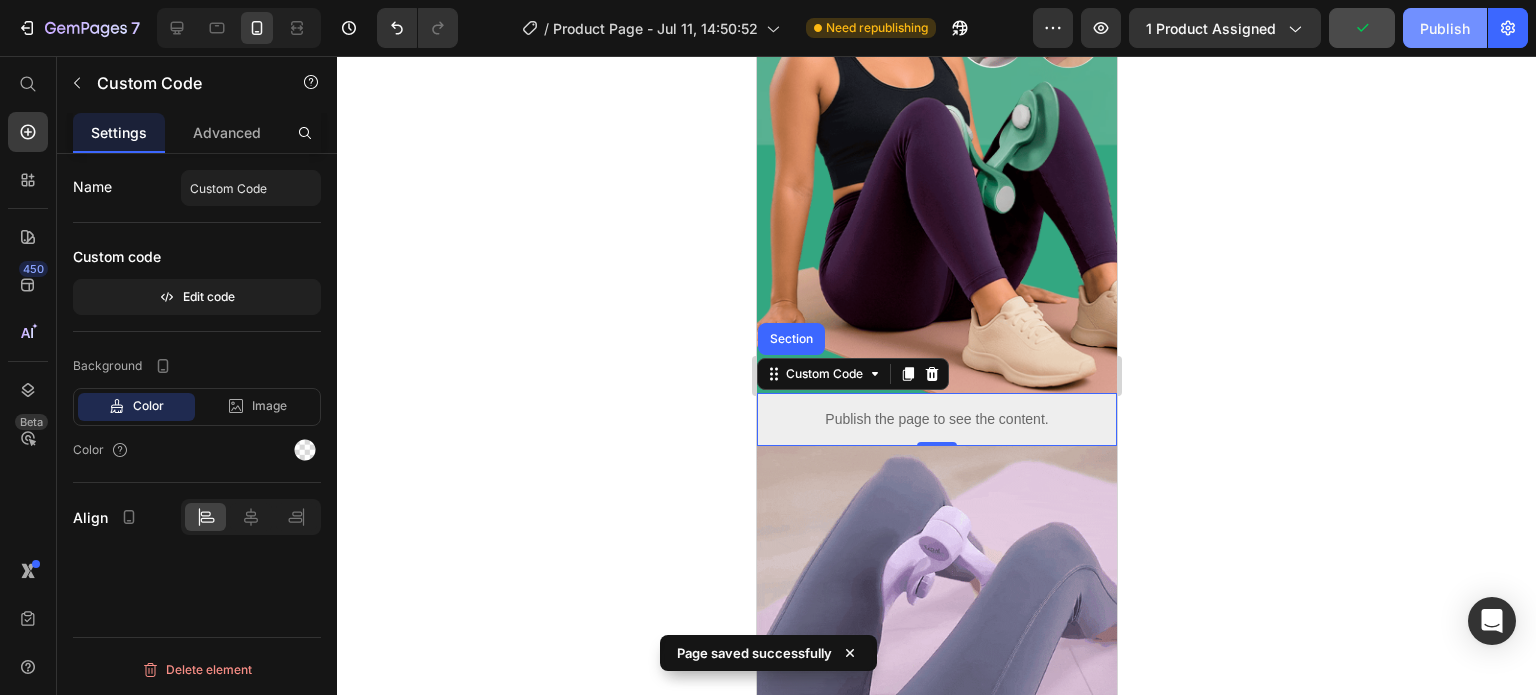 click on "Publish" at bounding box center [1445, 28] 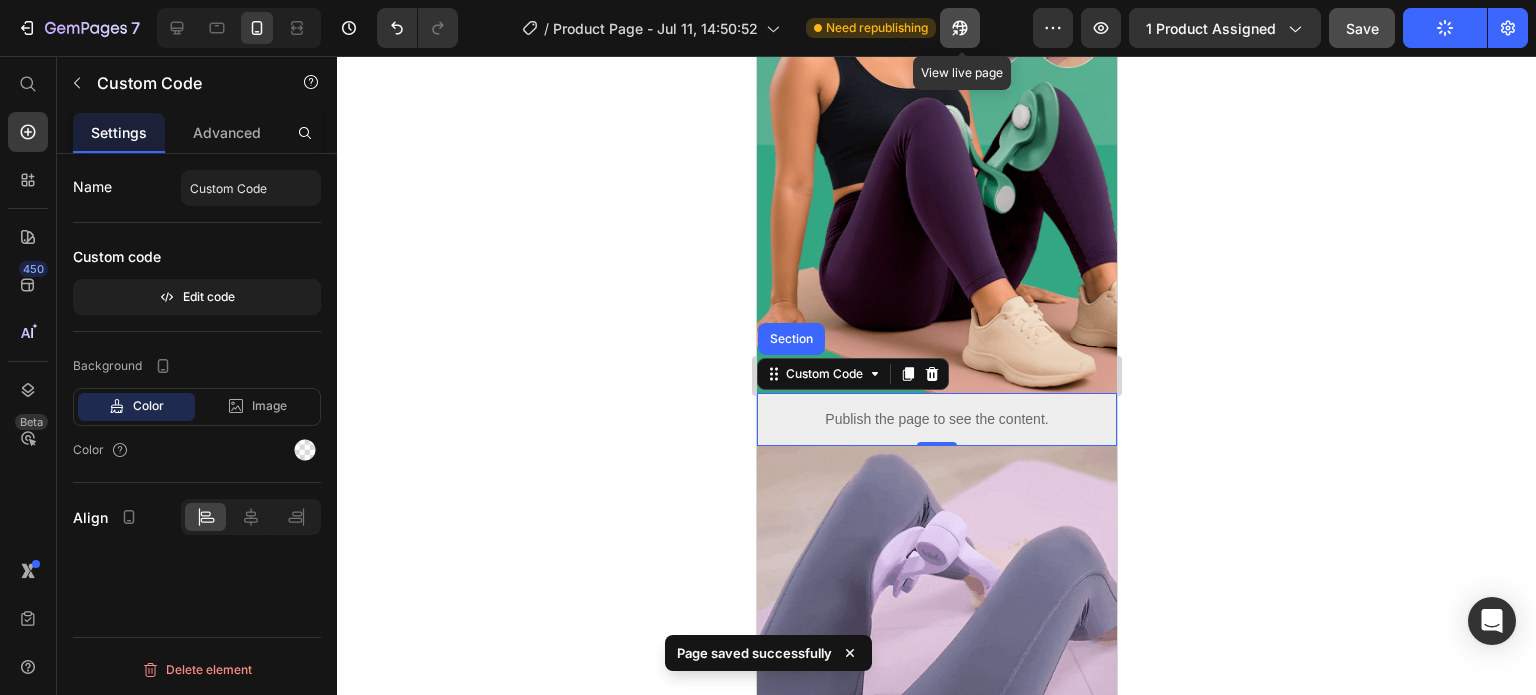 click 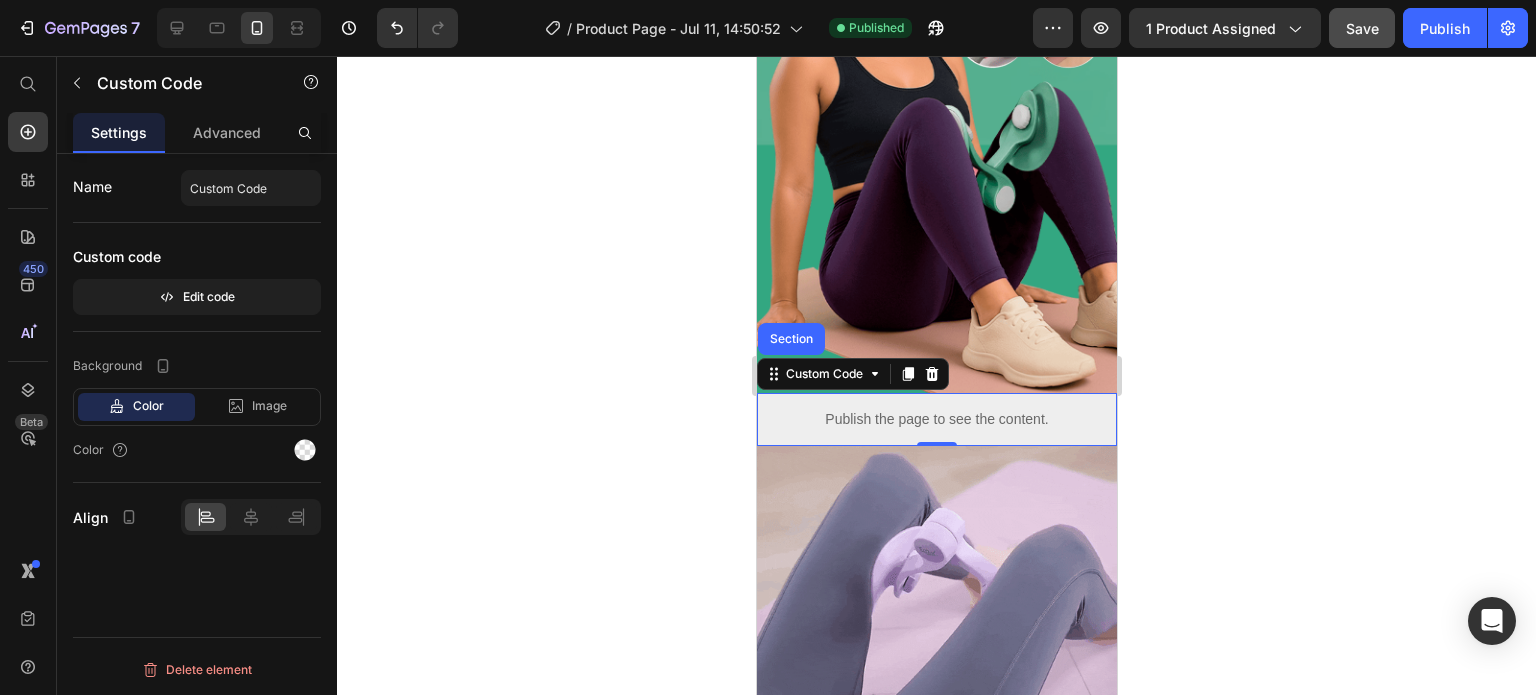 type 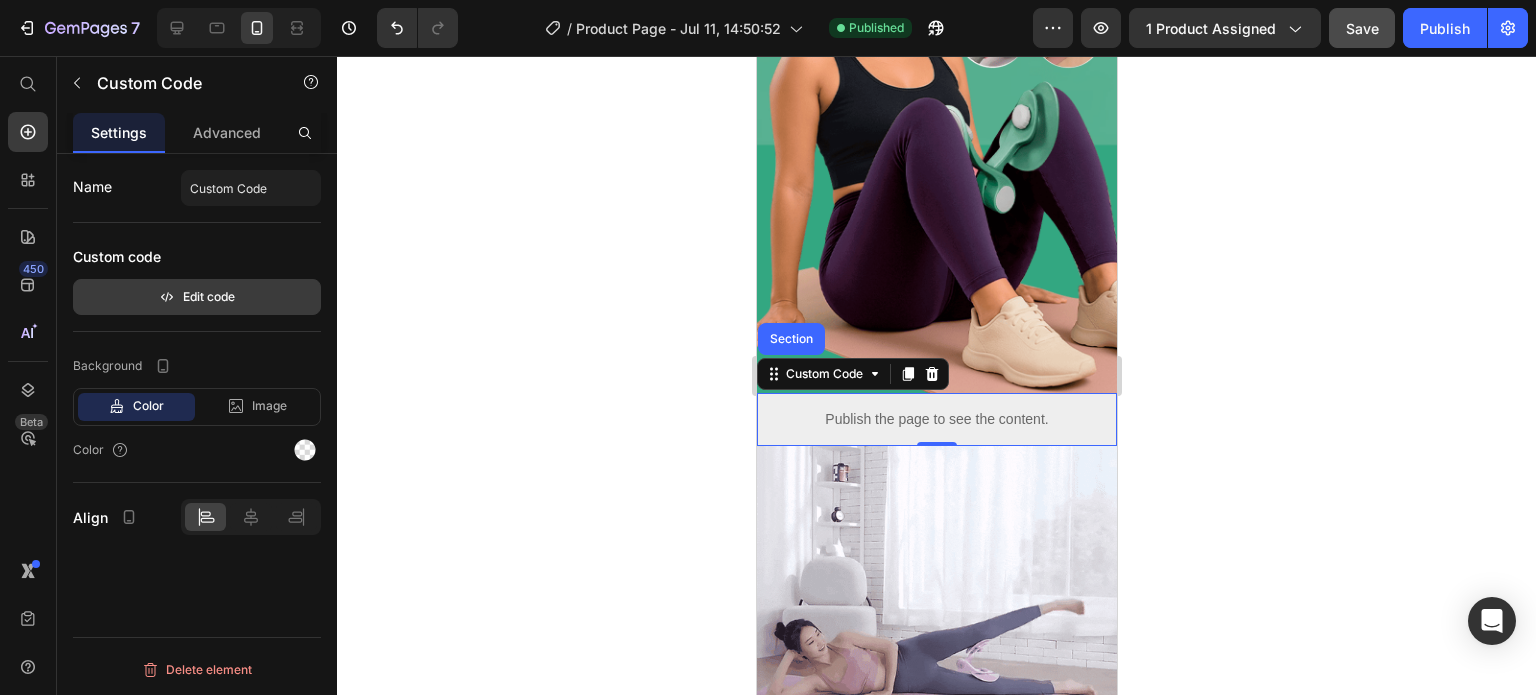click 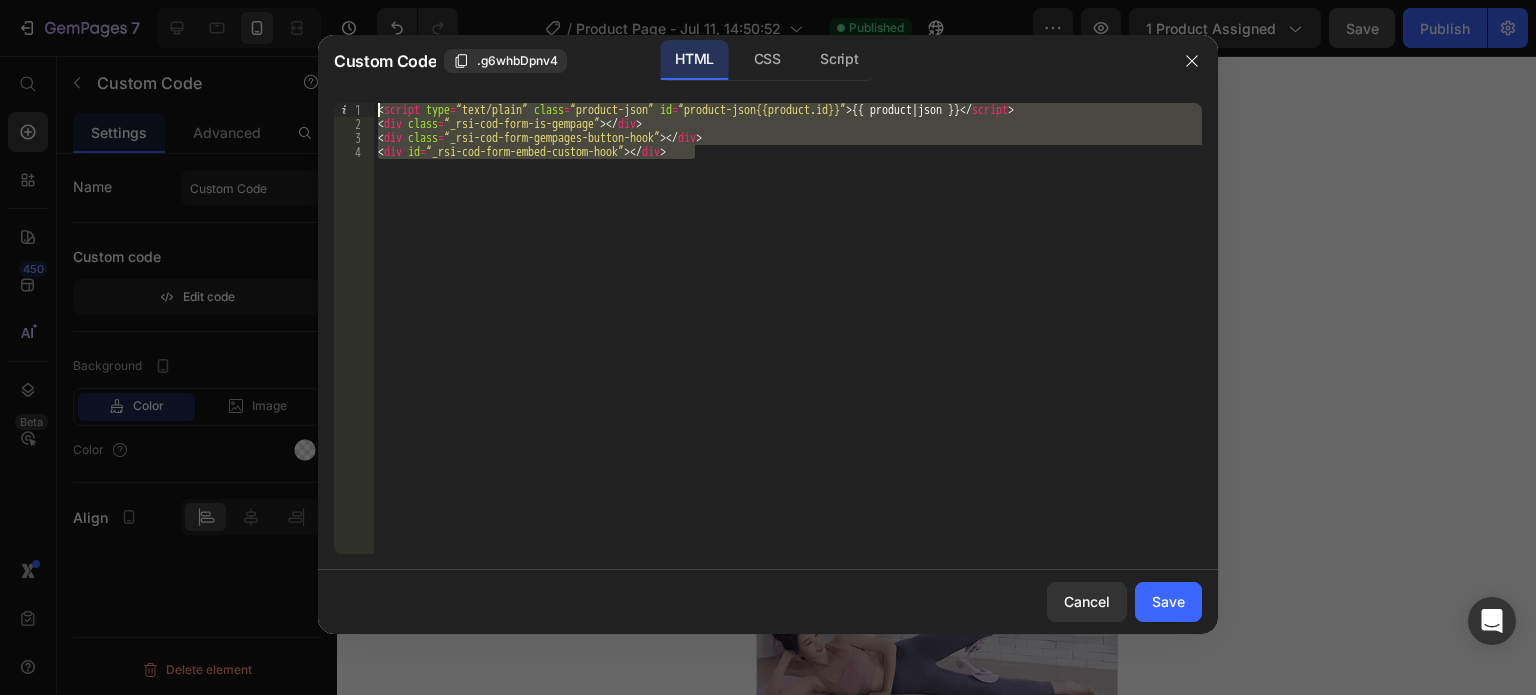 drag, startPoint x: 774, startPoint y: 153, endPoint x: 311, endPoint y: 89, distance: 467.4024 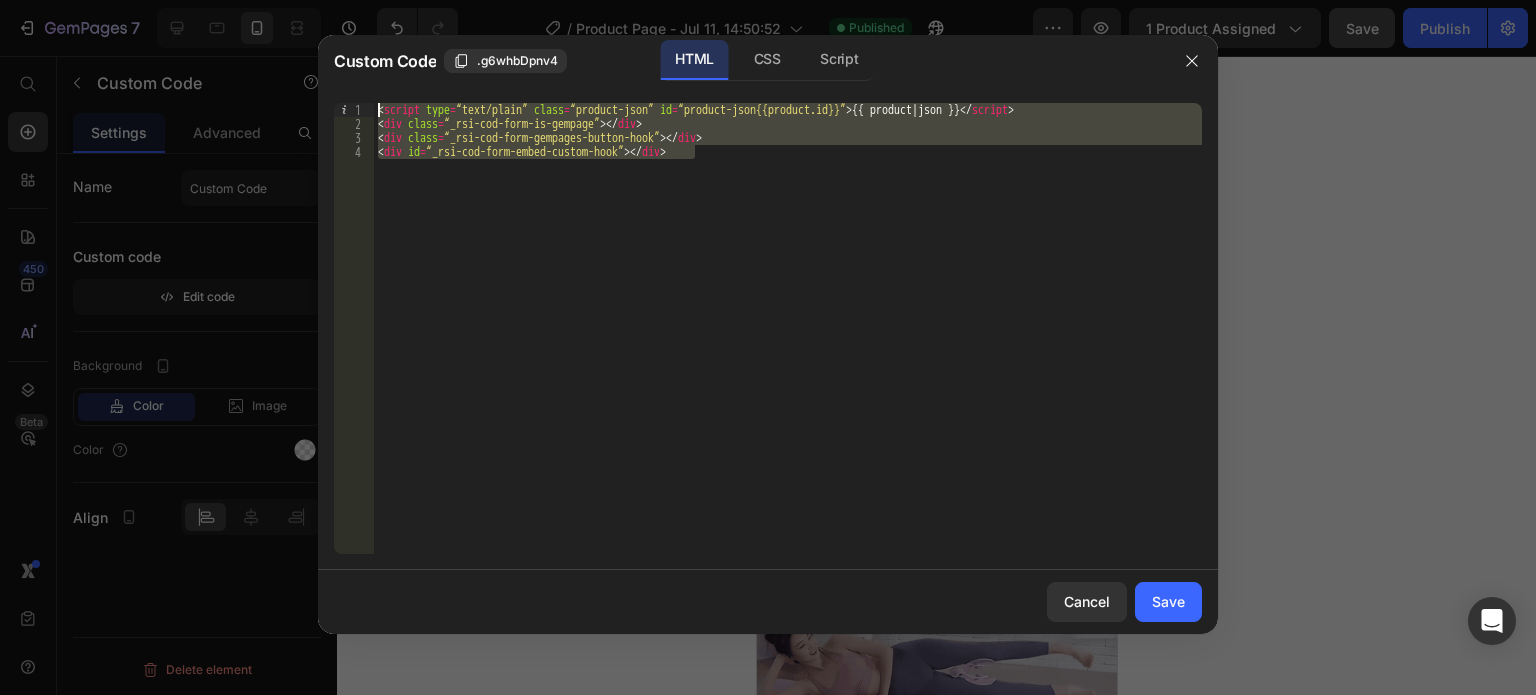 click on "Custom Code .g6whbDpnv4 HTML CSS Script <div id=“_rsi-cod-form-embed-custom-hook”></div> 1 2 3 4 < script   type = “text/plain”   class = “product-json”   id = “product-json{{product.id}}” > {{   product  |  json   }} </ script > < div   class = “_rsi-cod-form-is-gempage” > </ div > < div   class = “_rsi-cod-form-gempages-button-hook” > </ div > < div   id = “_rsi-cod-form-embed-custom-hook” > </ div >     הההההההההההההההההההההההההההההההההההההההההההההההההההההההההההההההההההההההההההההההההההההההההההההההההההההההההההההההההההההההההההההההההההההההההההההההההההההההההההההההההההההההההההההההההההההההההההההההההההההההההההההההההההההההההההההההההההההההההההההההההההההההההההההההה Cancel Save" 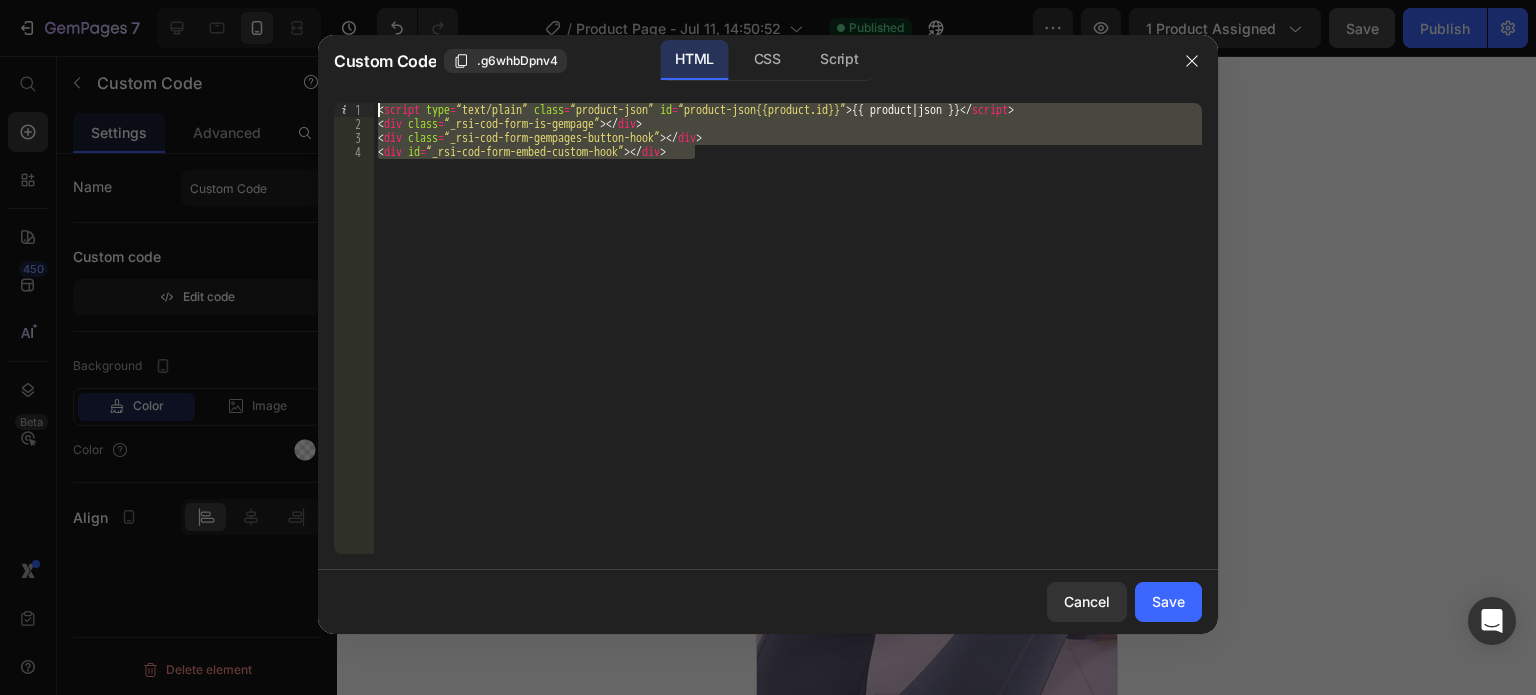 paste on "src="https://releasitcodform.com/js/shopify.js"></script" 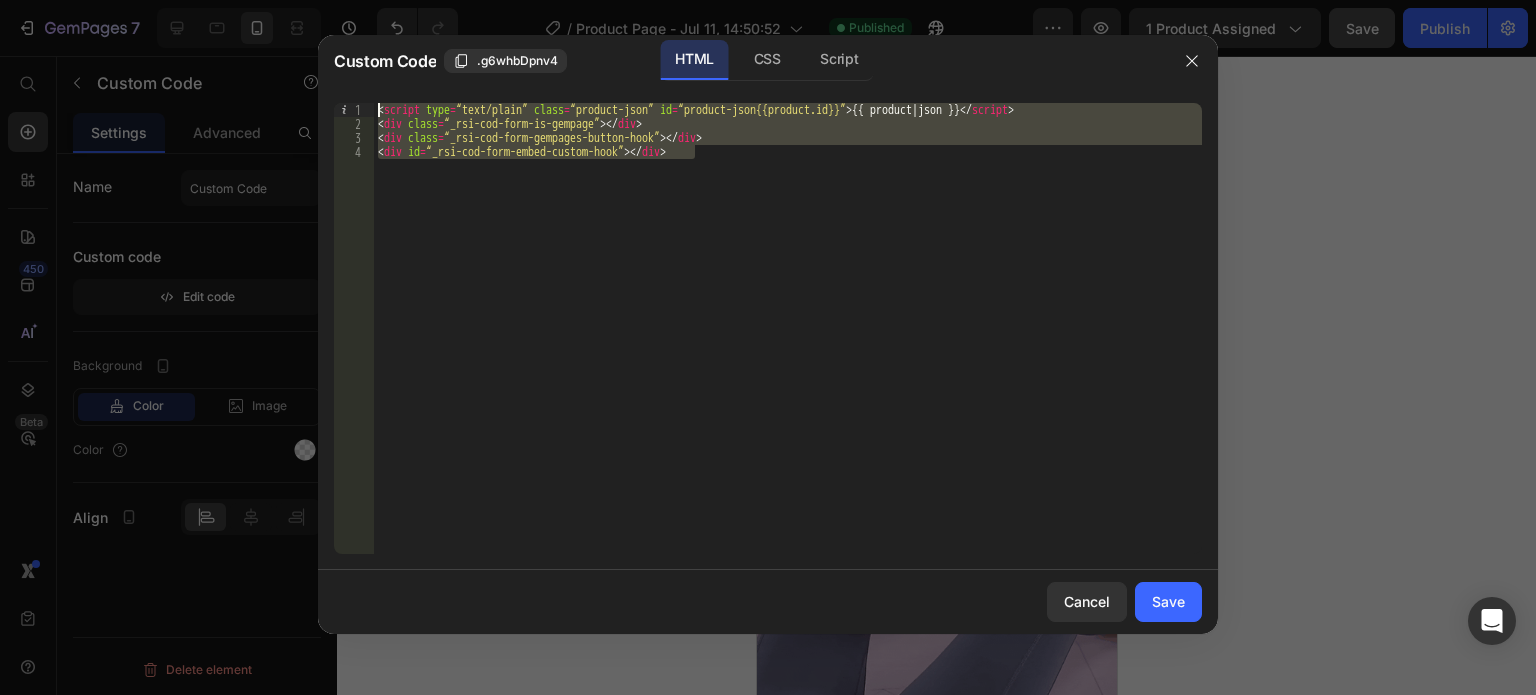 type on "<script src="https://releasitcodform.com/js/shopify.js"></script>" 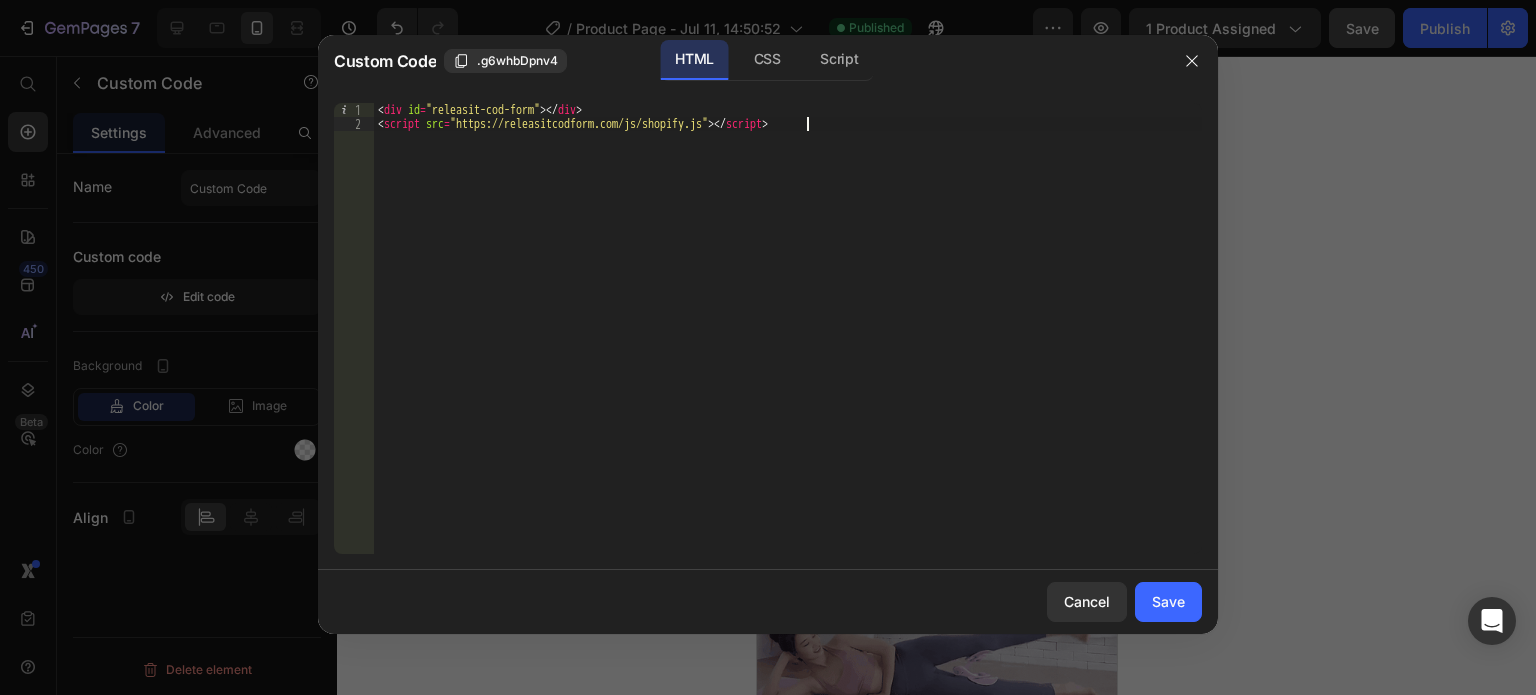 click on "Save" at bounding box center (1168, 601) 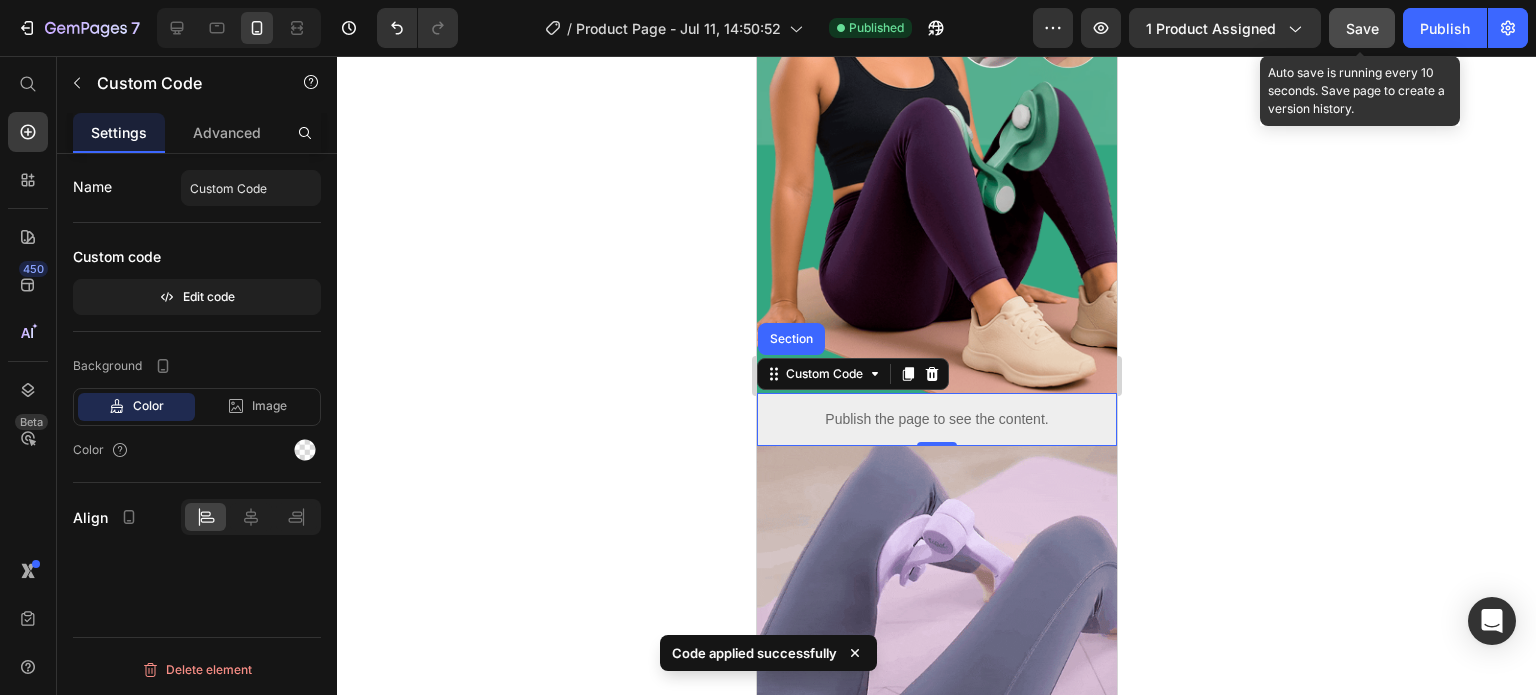 click on "Save" at bounding box center [1362, 28] 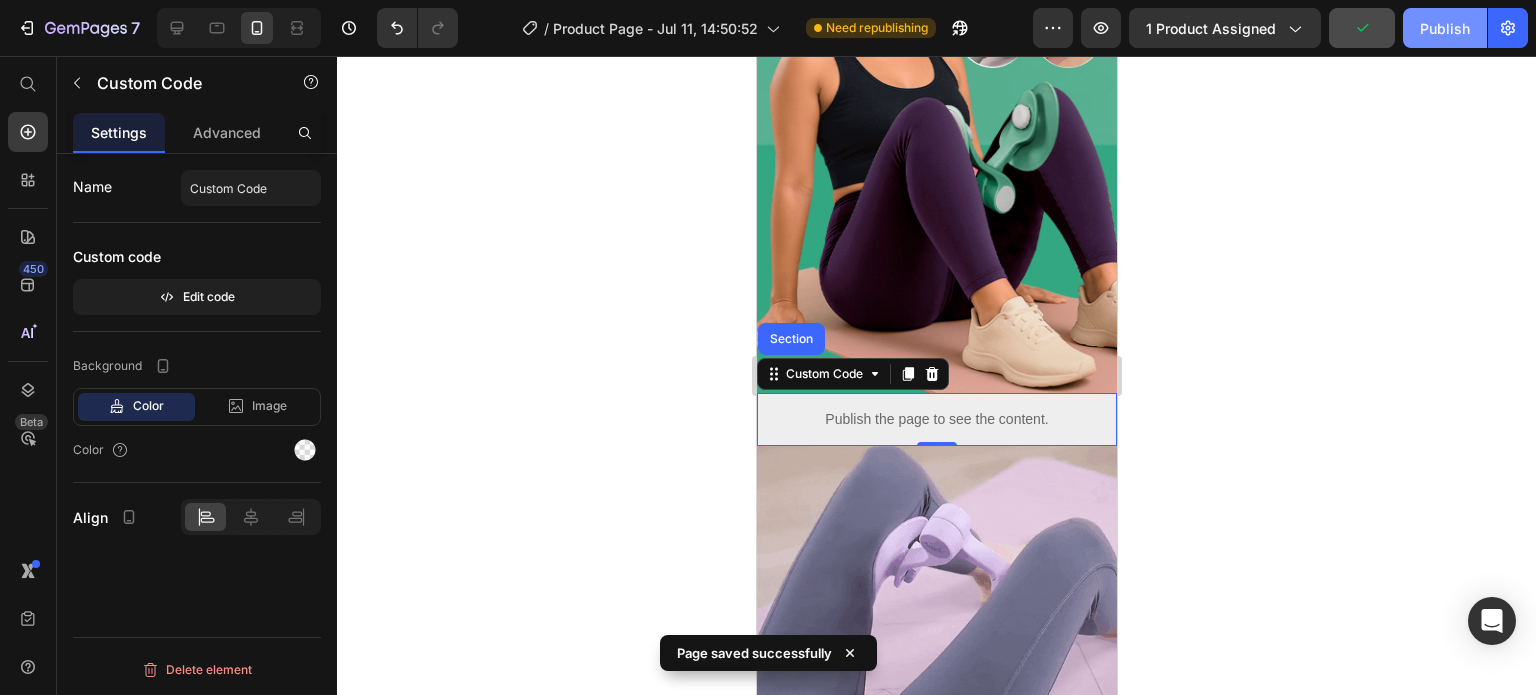 click on "Publish" at bounding box center (1445, 28) 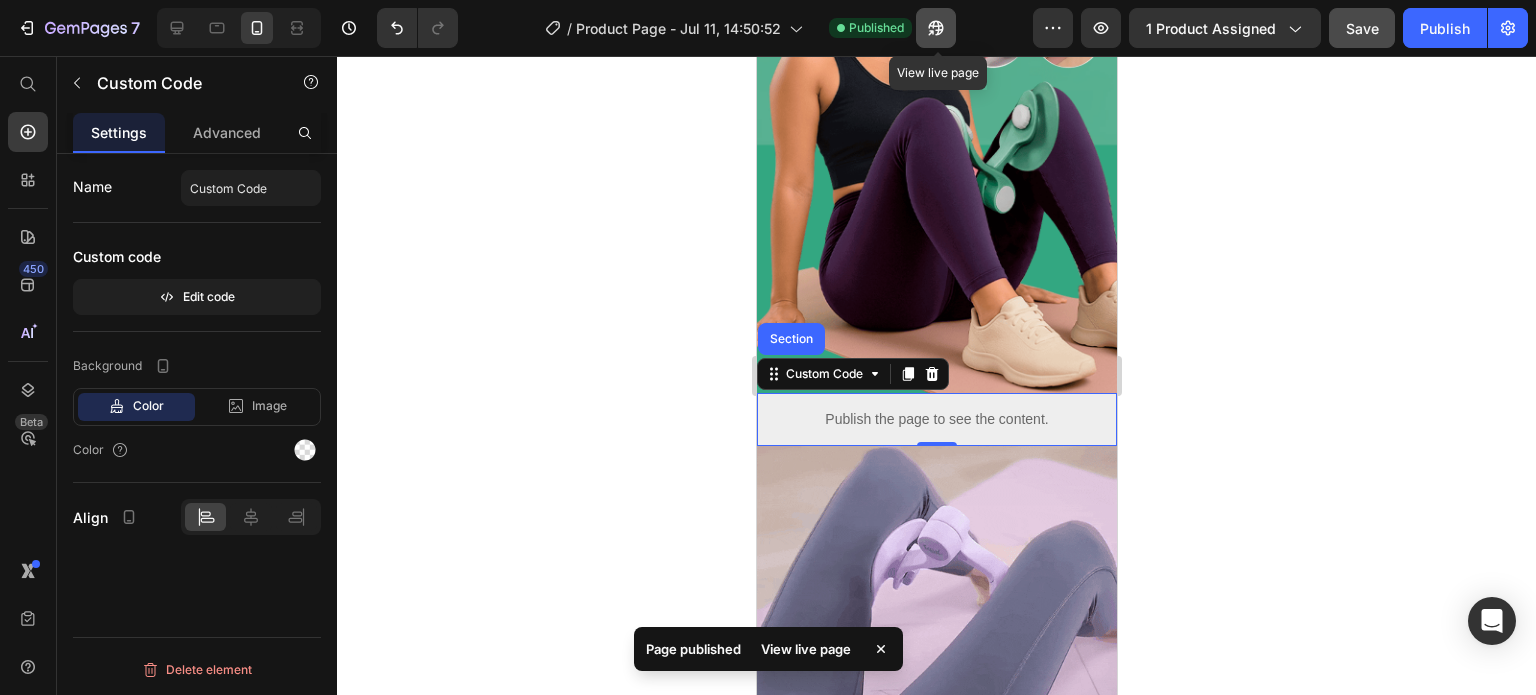 click 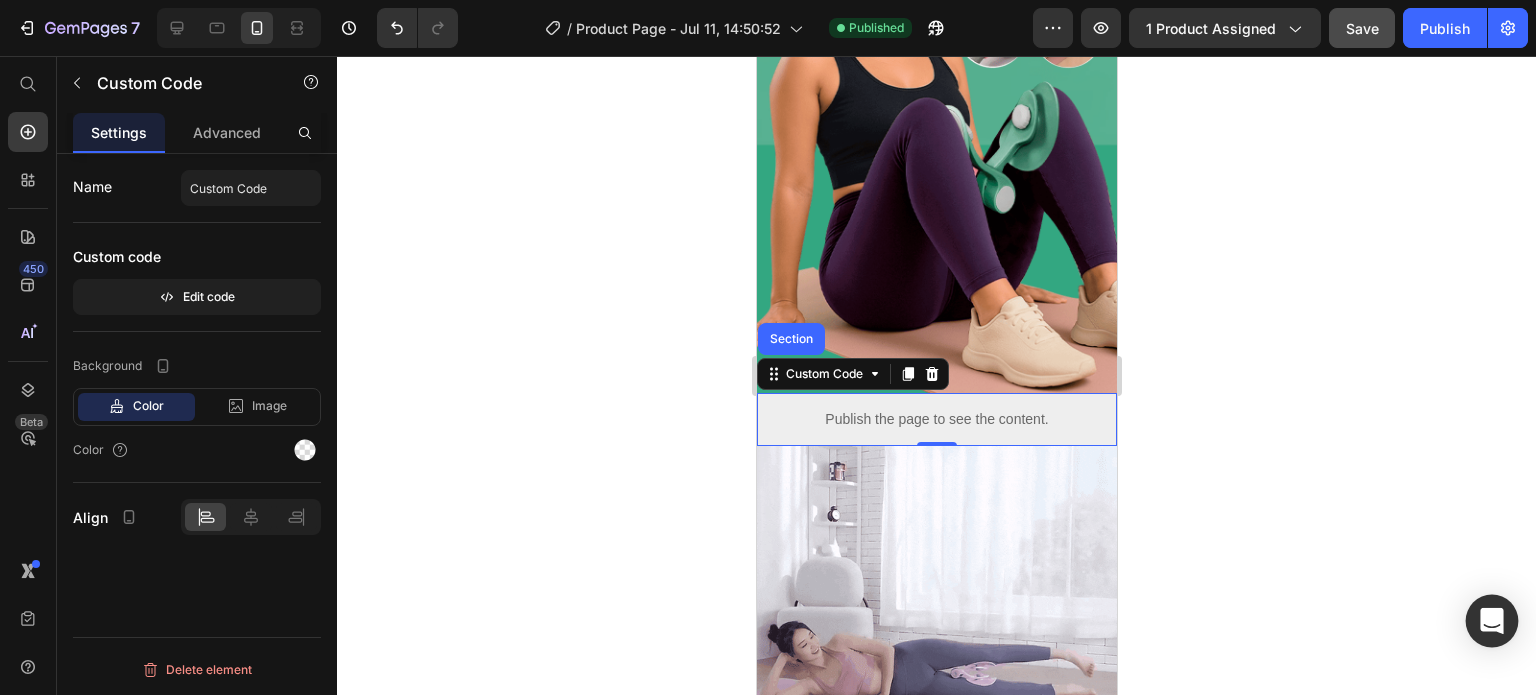 click 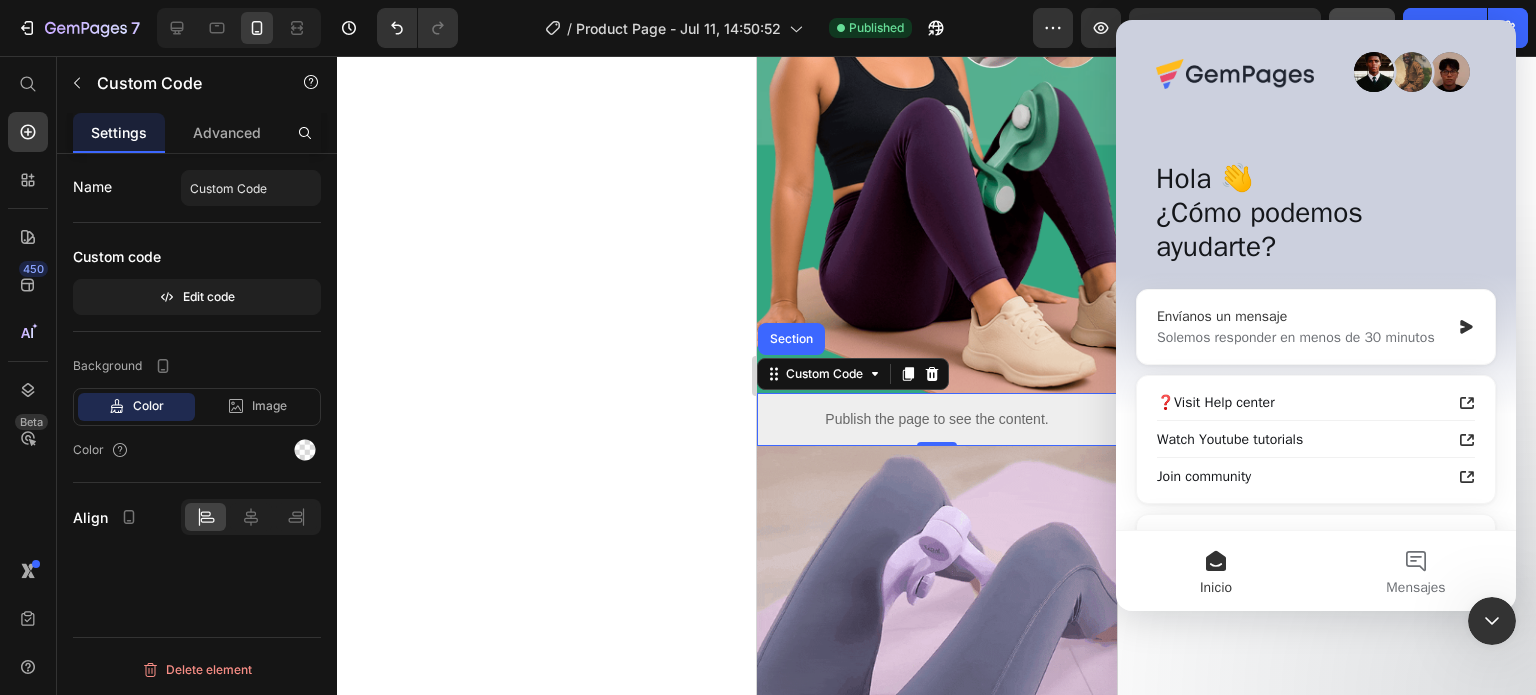 scroll, scrollTop: 0, scrollLeft: 0, axis: both 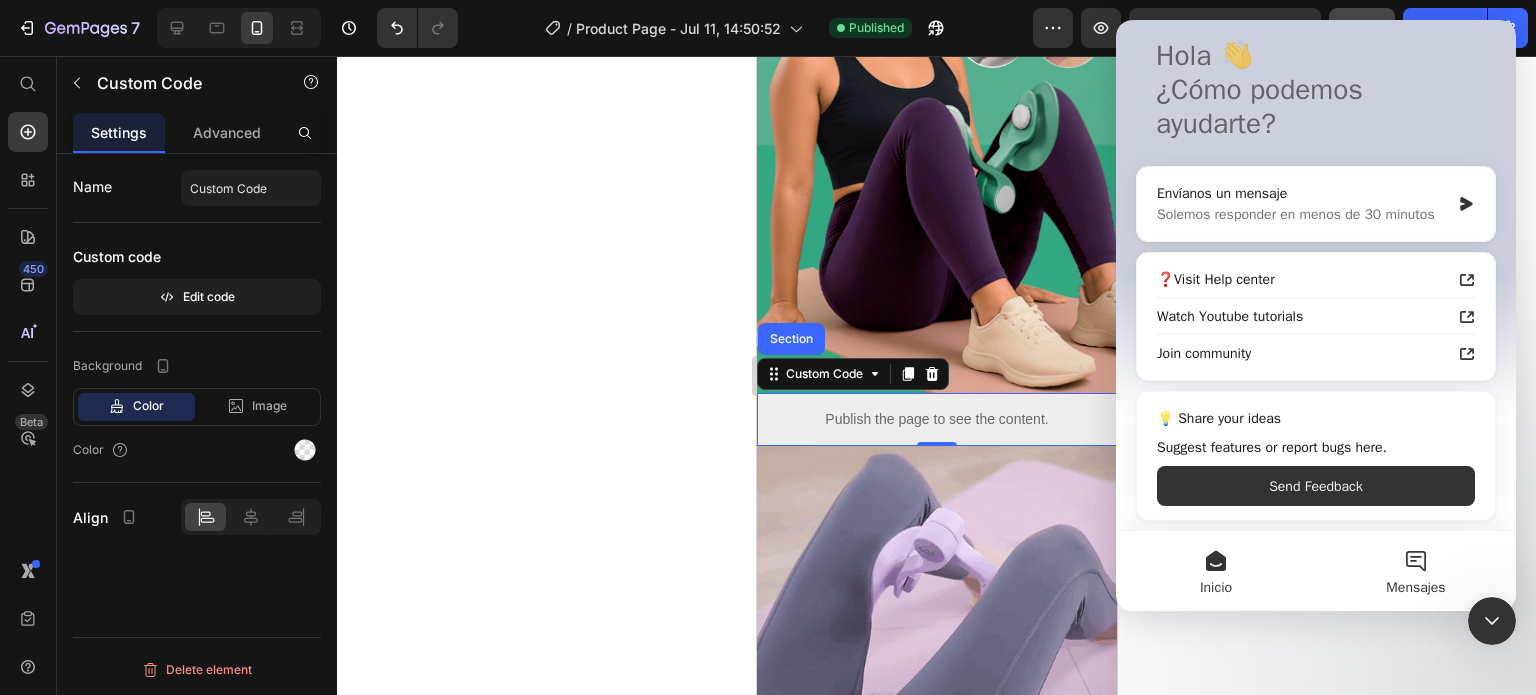 click on "Mensajes" at bounding box center [1416, 571] 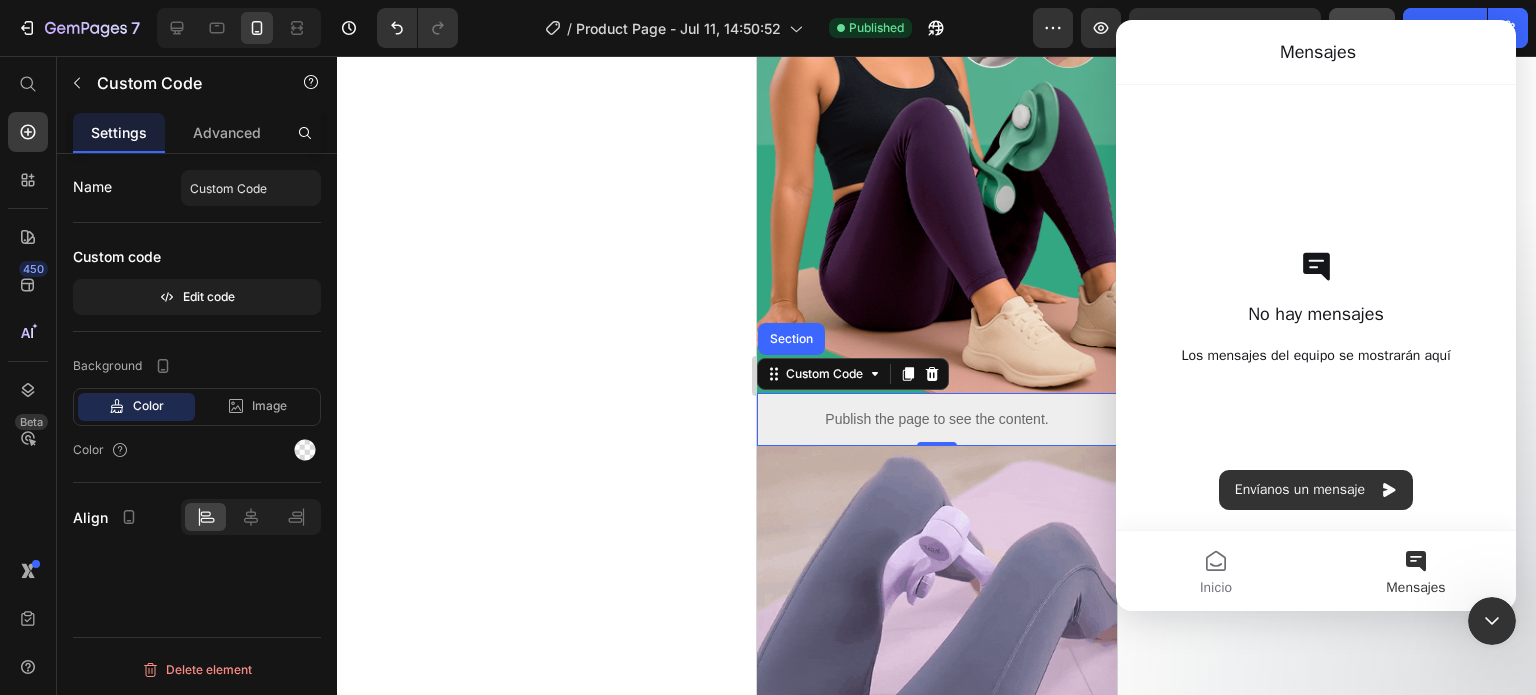 click on "Mensajes" at bounding box center [1416, 571] 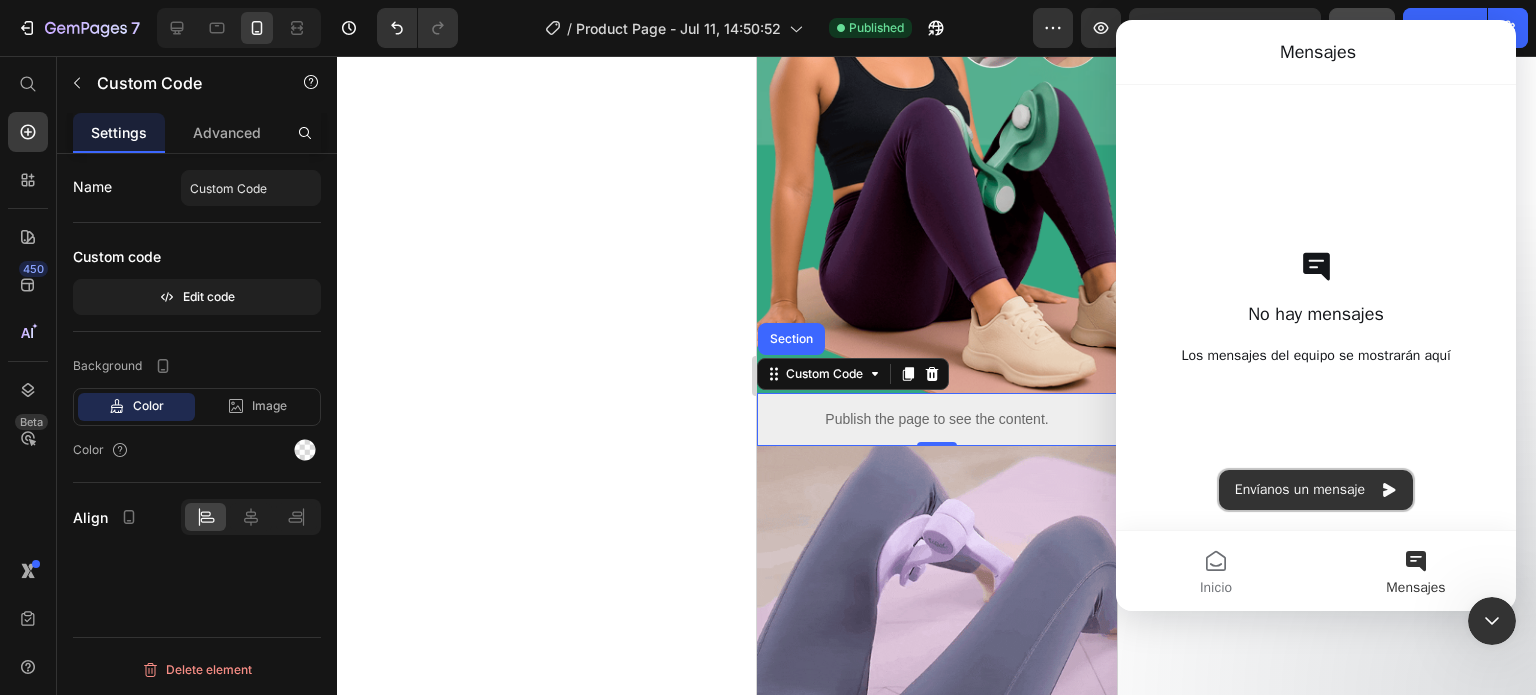 click on "Envíanos un mensaje" at bounding box center [1316, 490] 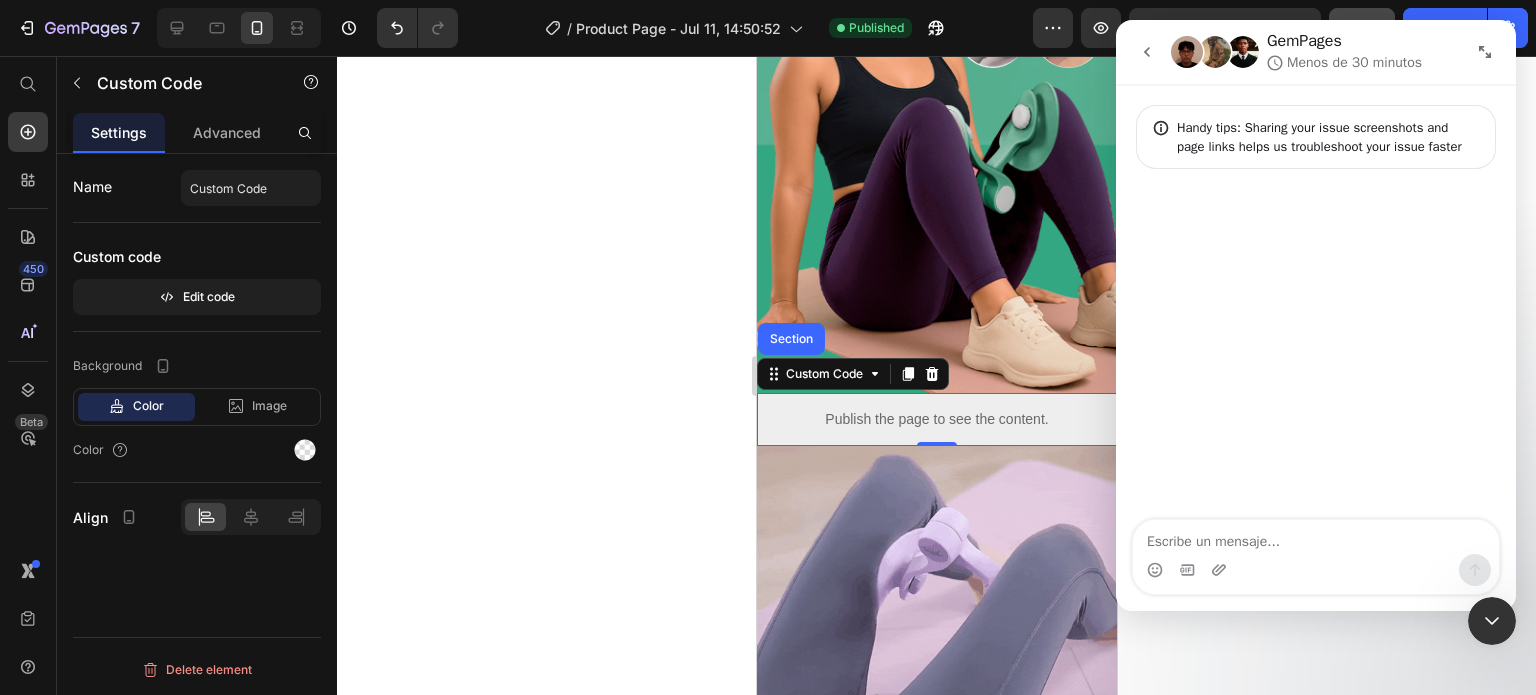 click at bounding box center [1316, 570] 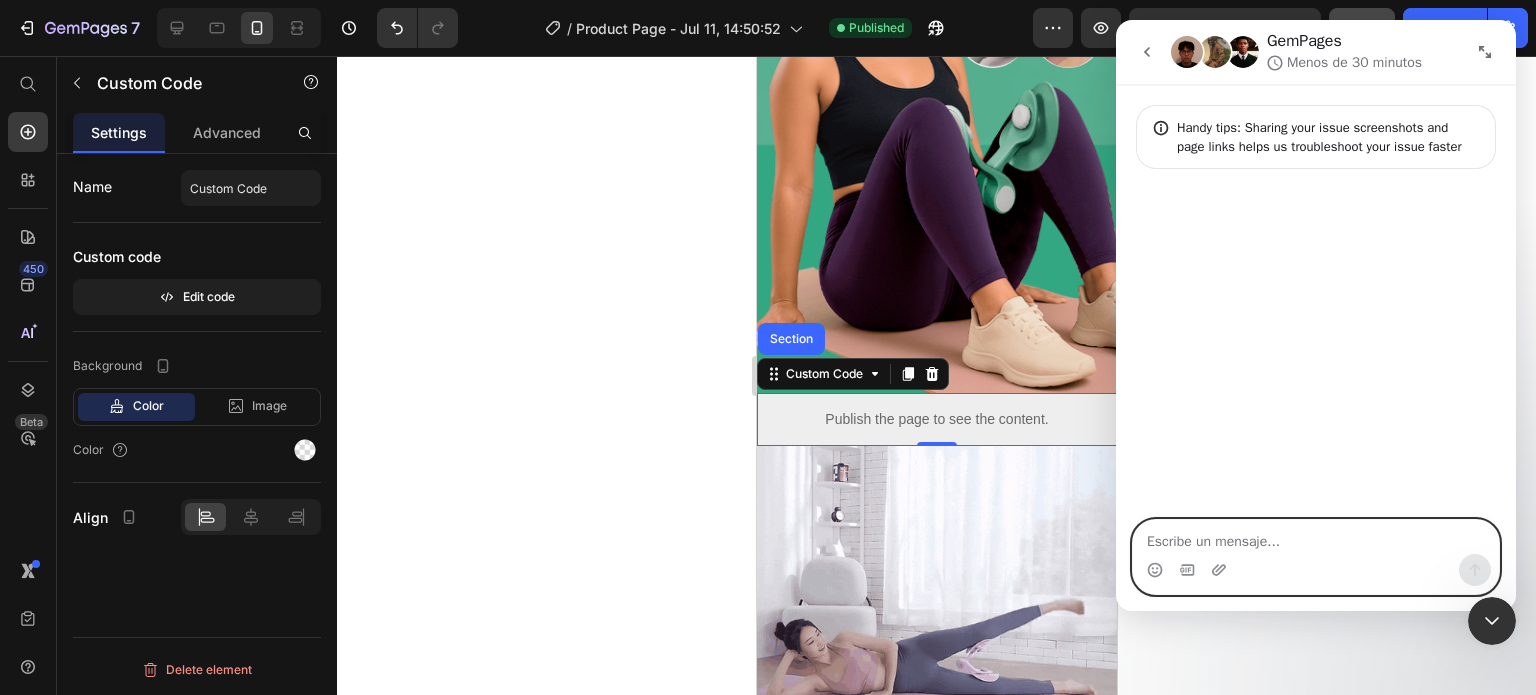 click at bounding box center (1316, 537) 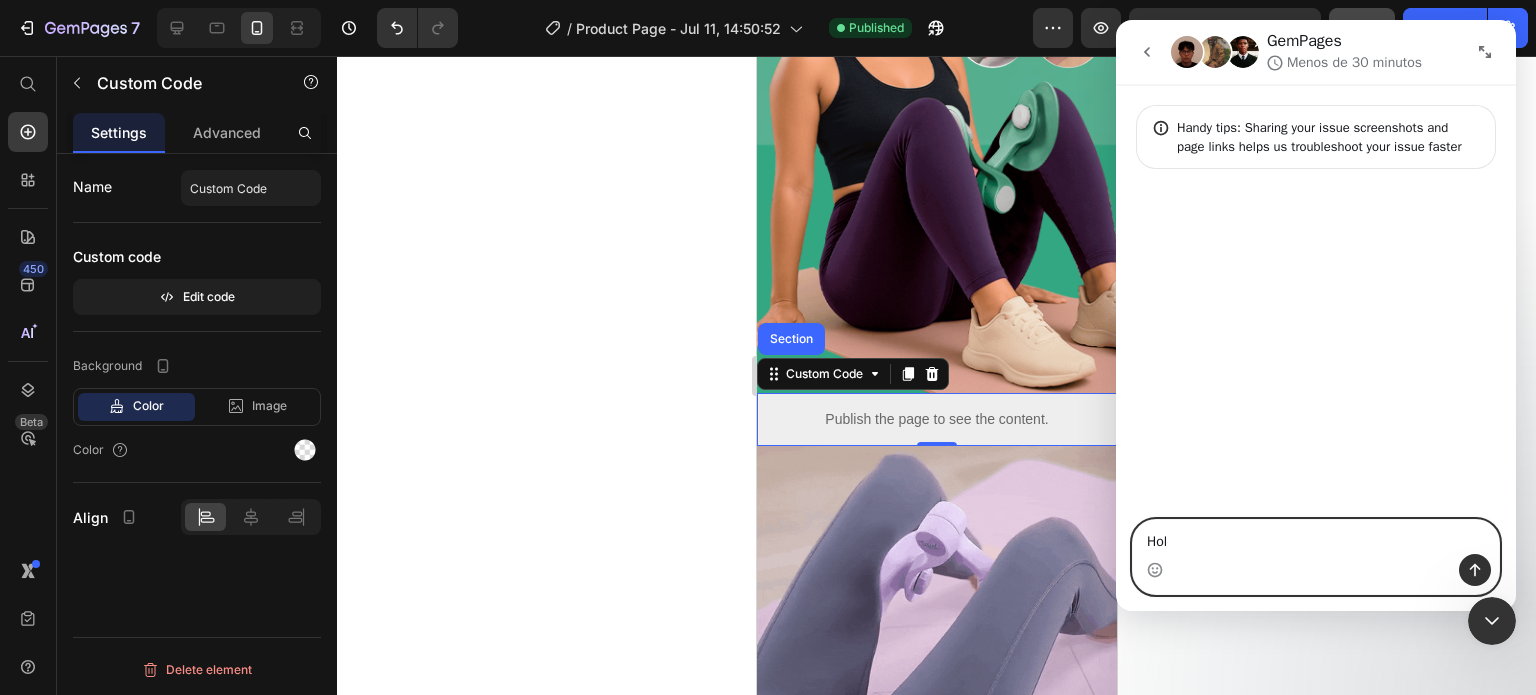 type on "Hola" 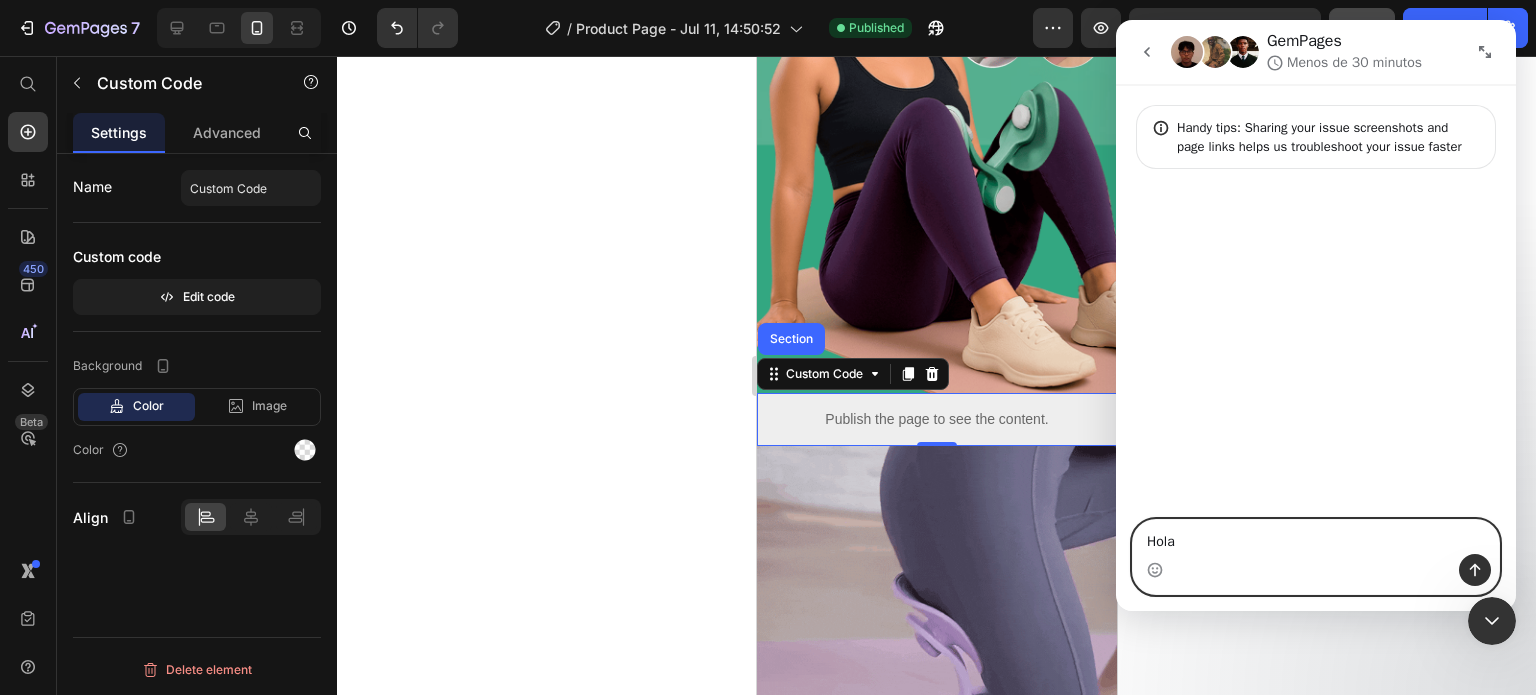 type 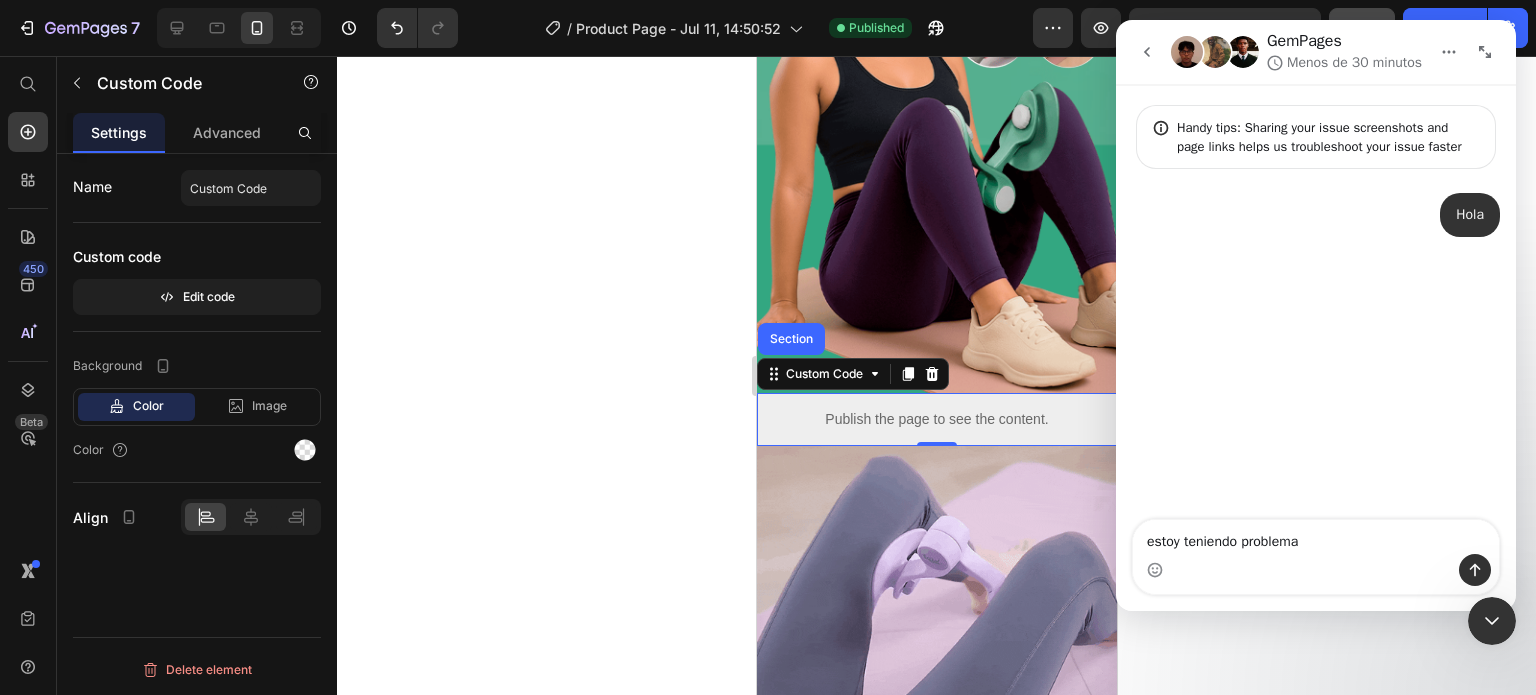 type on "estoy teniendo problemas" 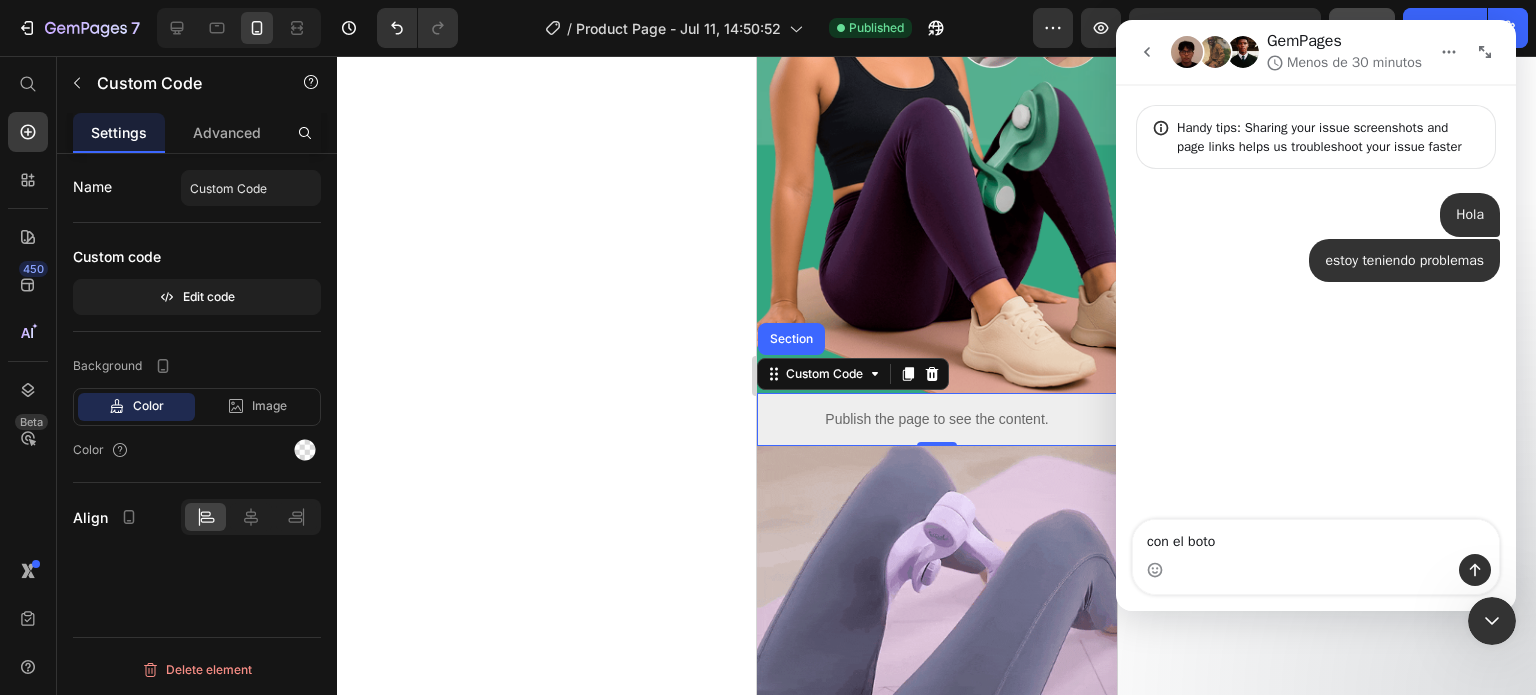 type on "con el boton" 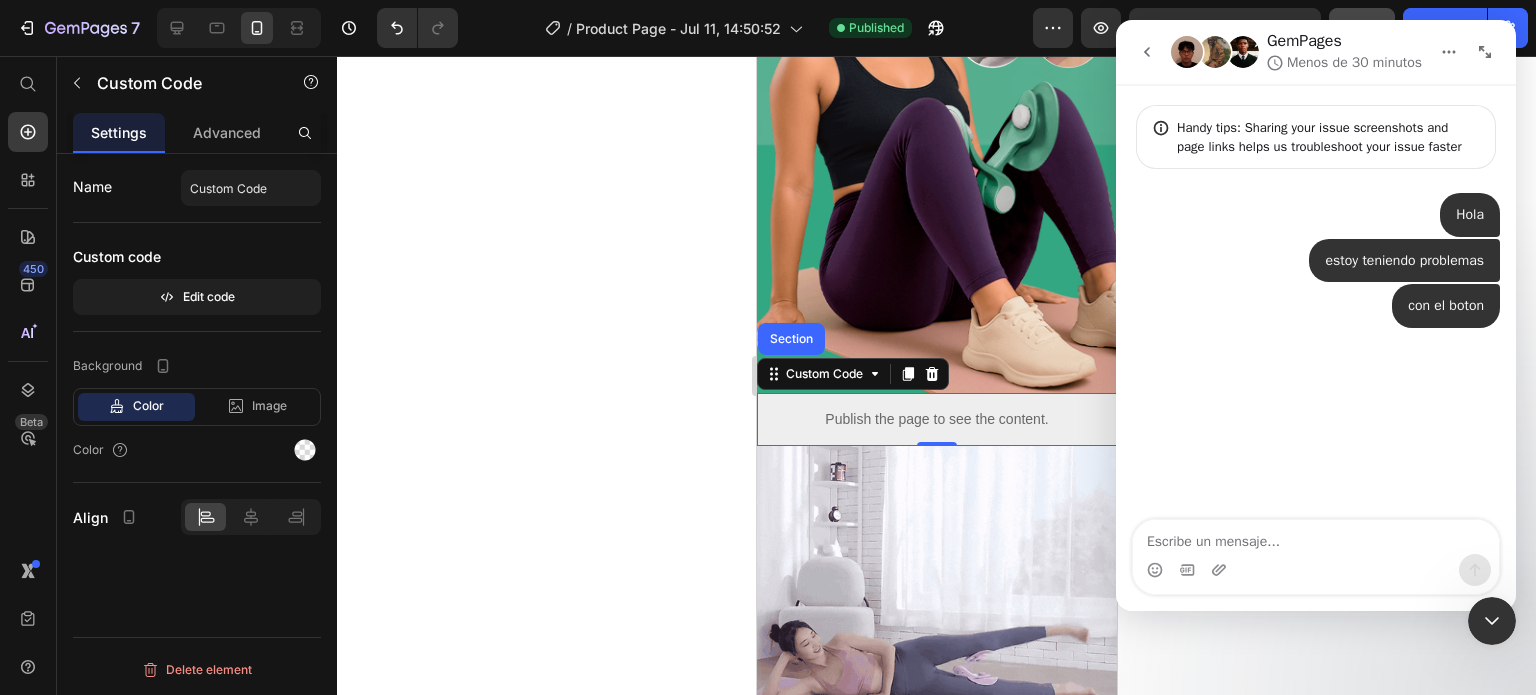 type on "<div id="releasit-cod-form"></div>
<script src="https://releasitcodform.com/js/shopify.js"></script>" 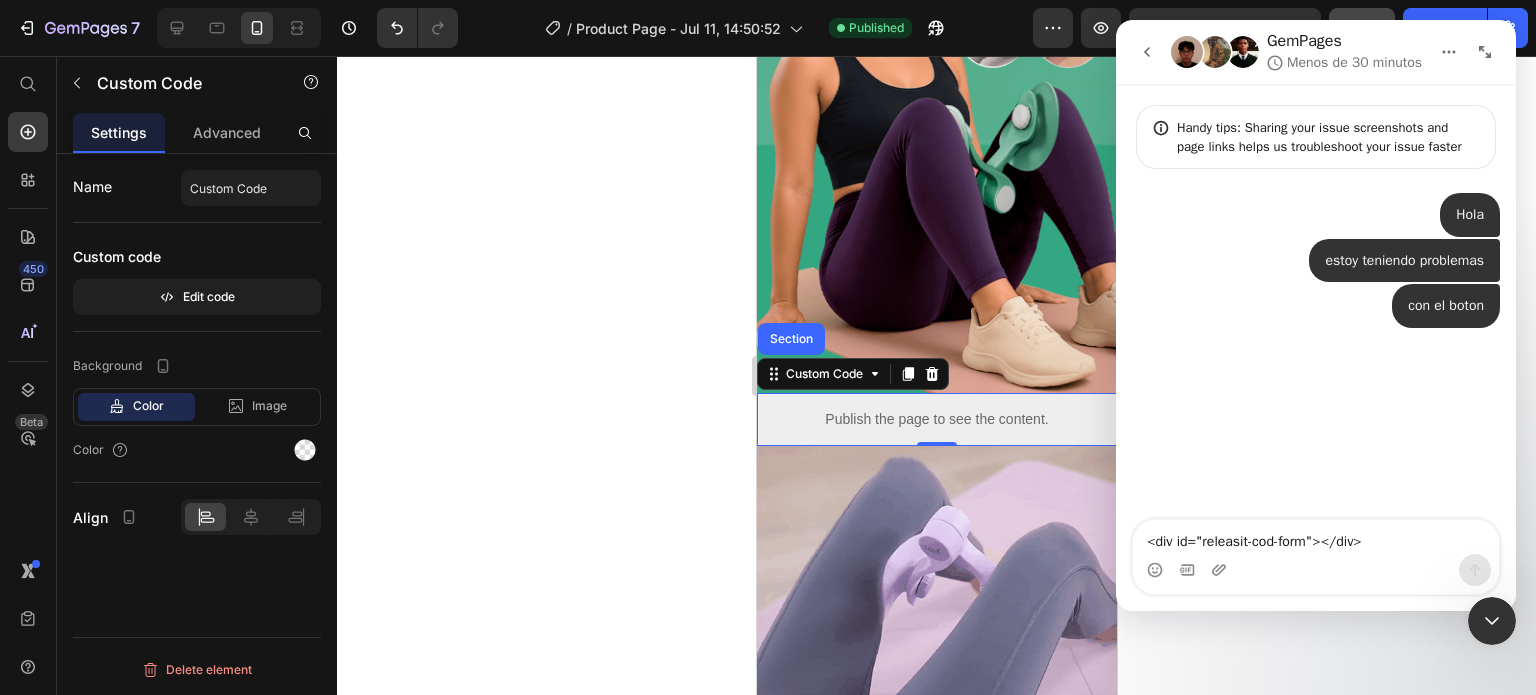 scroll, scrollTop: 17, scrollLeft: 0, axis: vertical 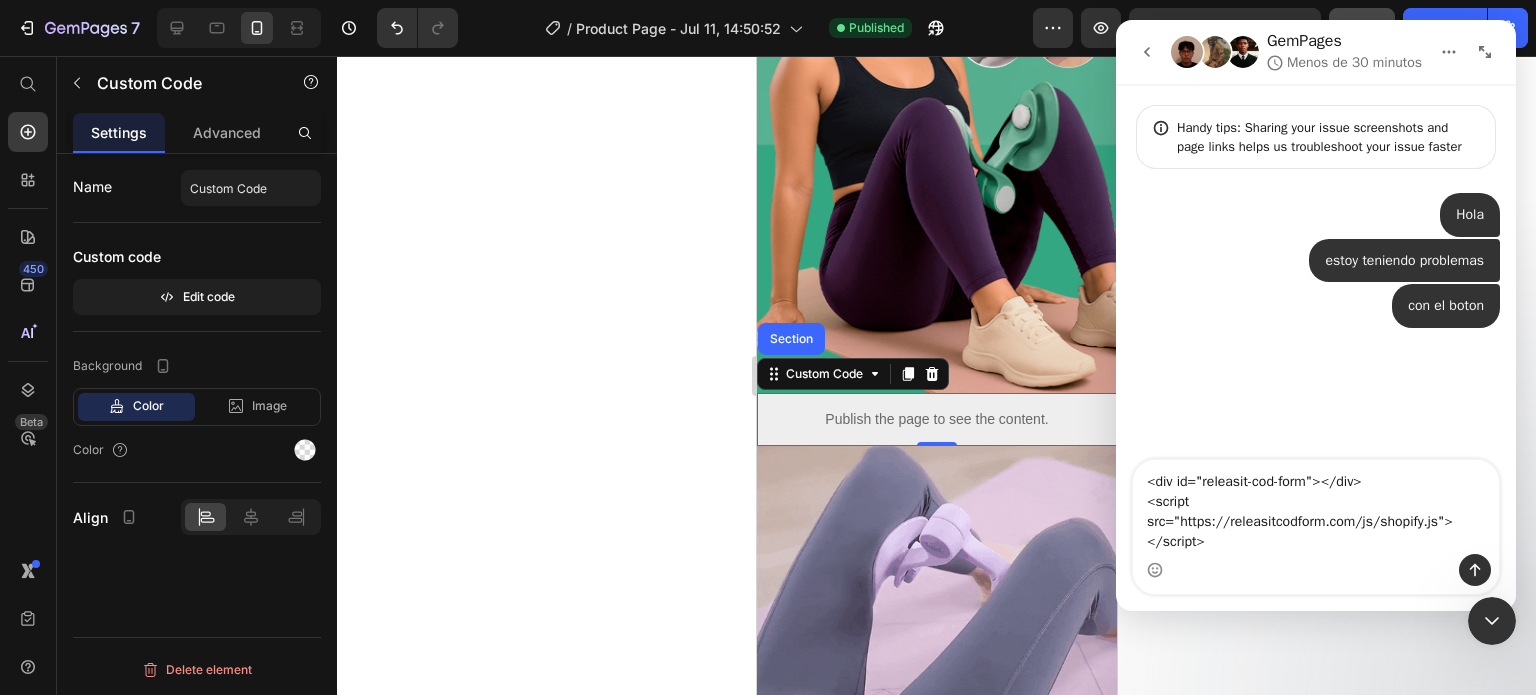 type 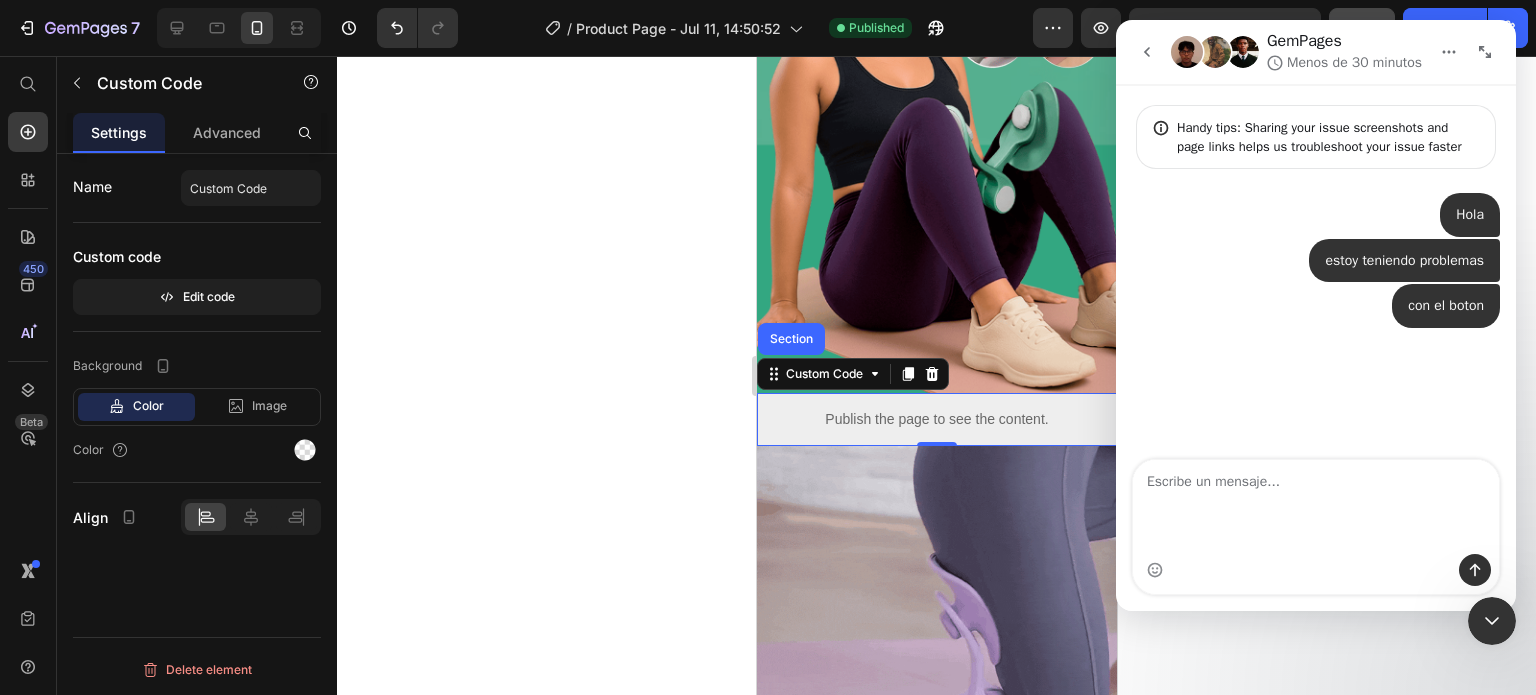 scroll, scrollTop: 0, scrollLeft: 0, axis: both 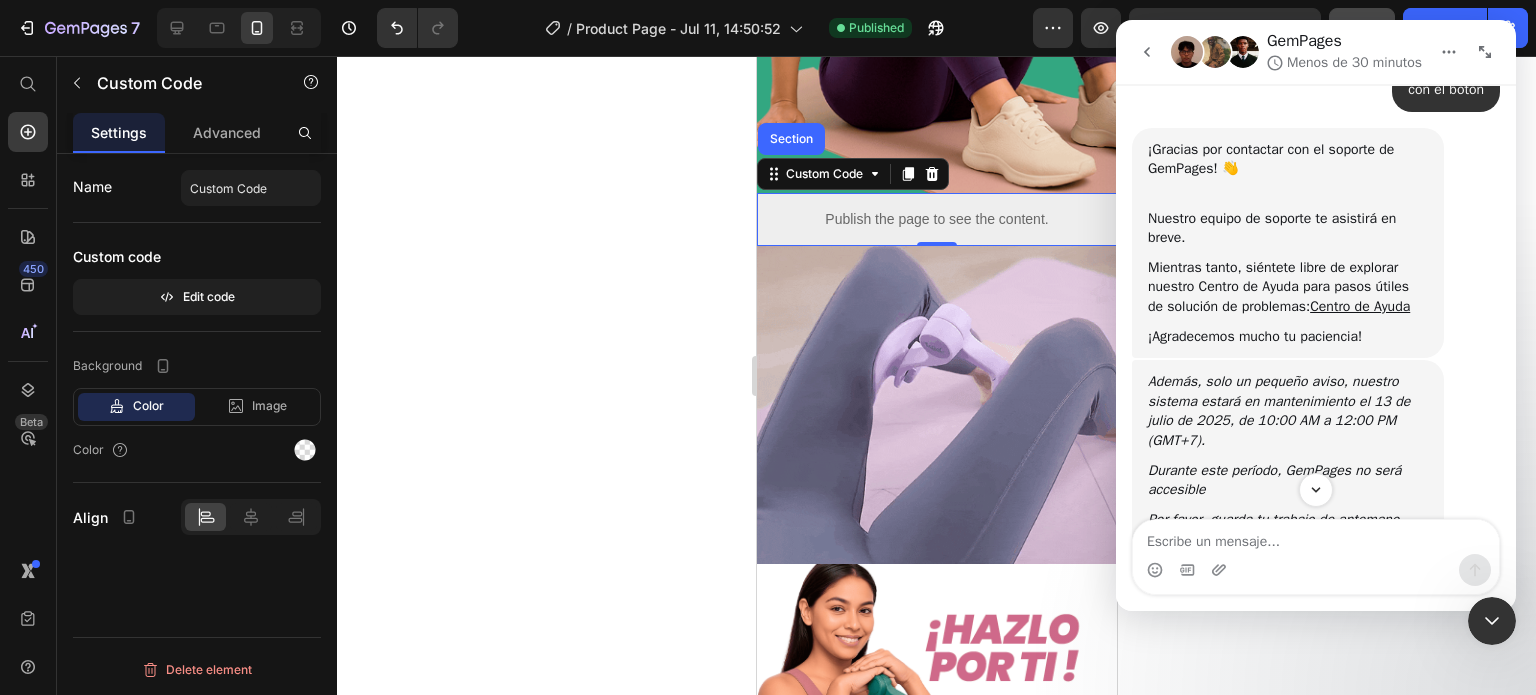 click on "Publish the page to see the content." at bounding box center [936, 219] 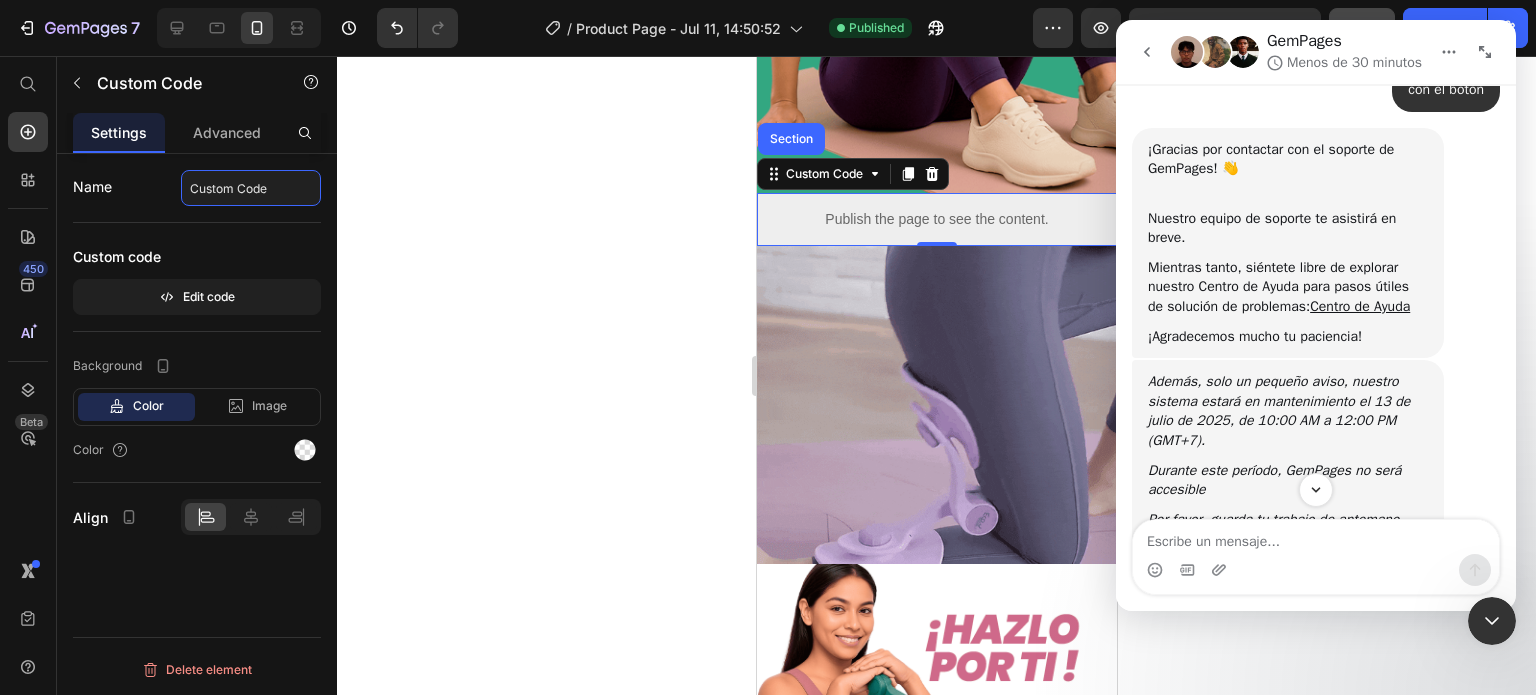 click on "Custom Code" 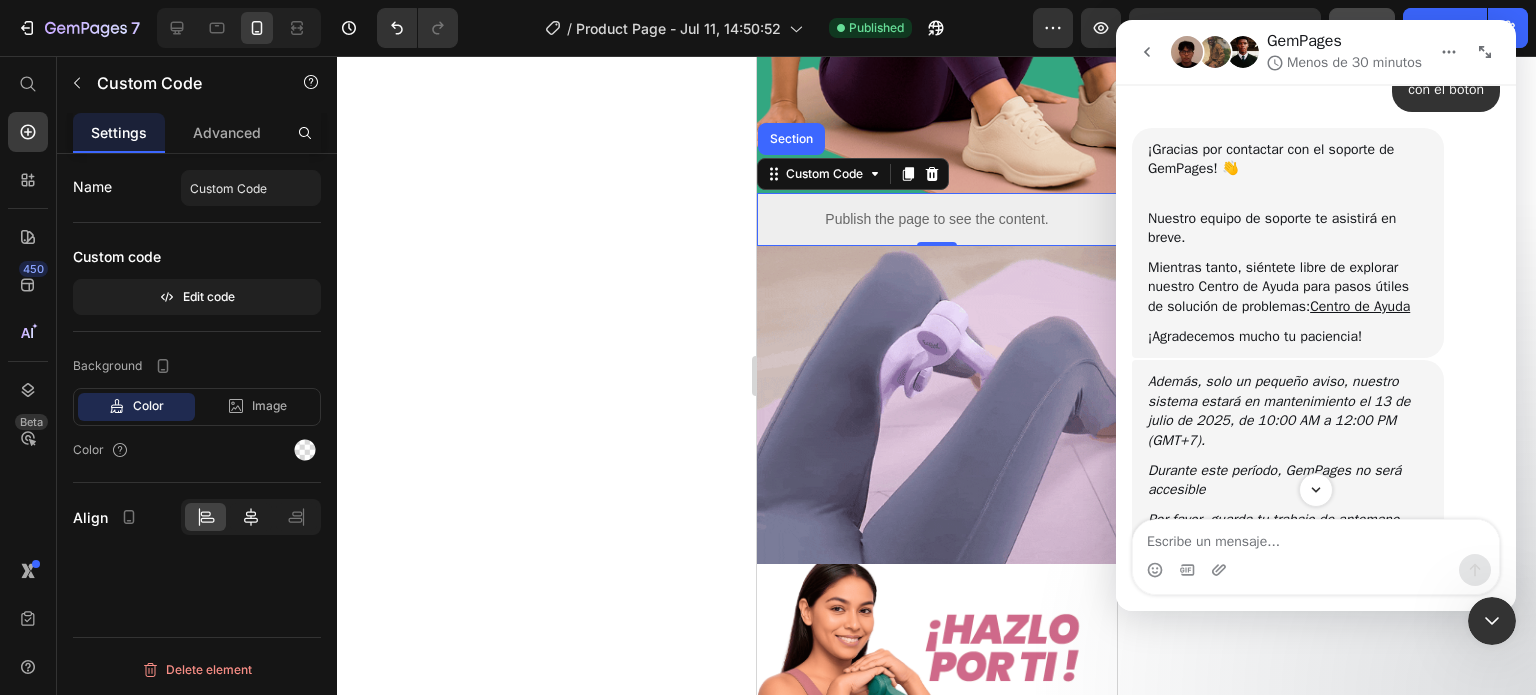 click 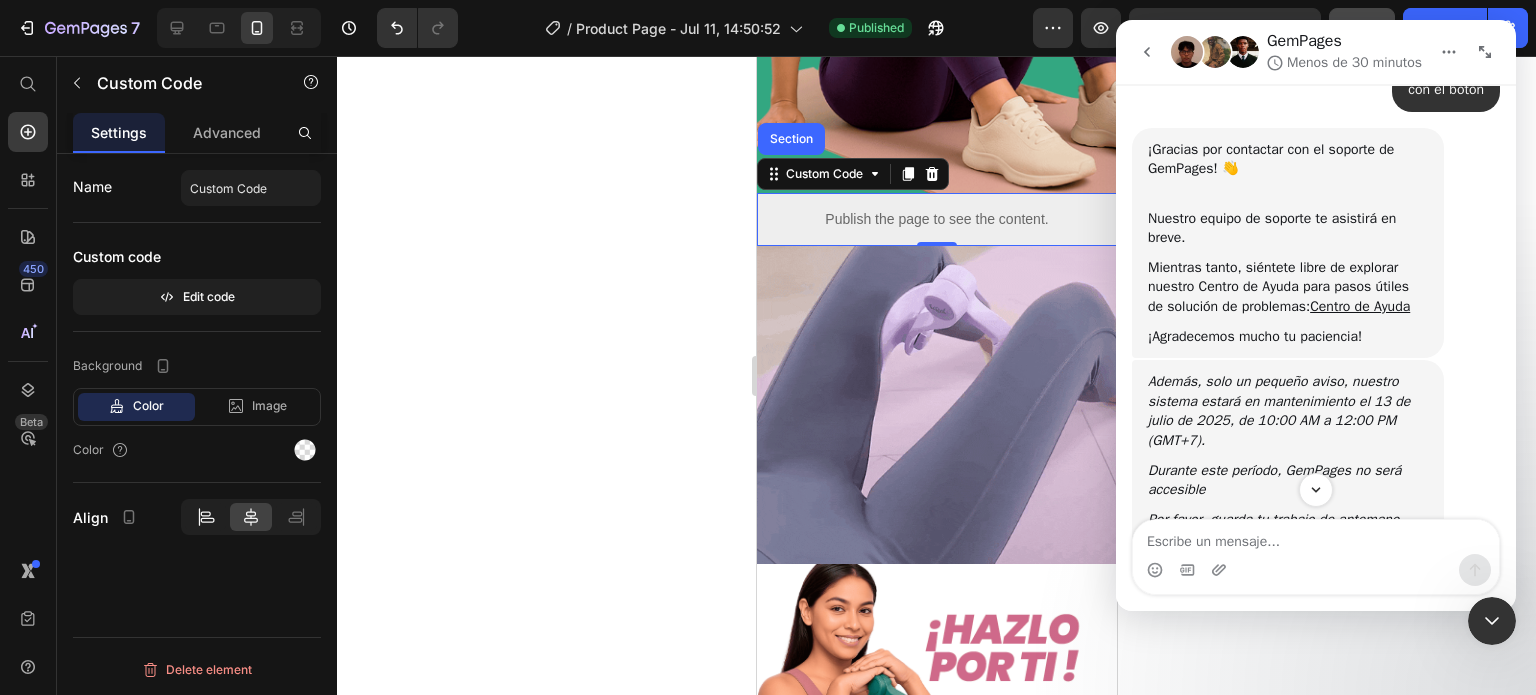click 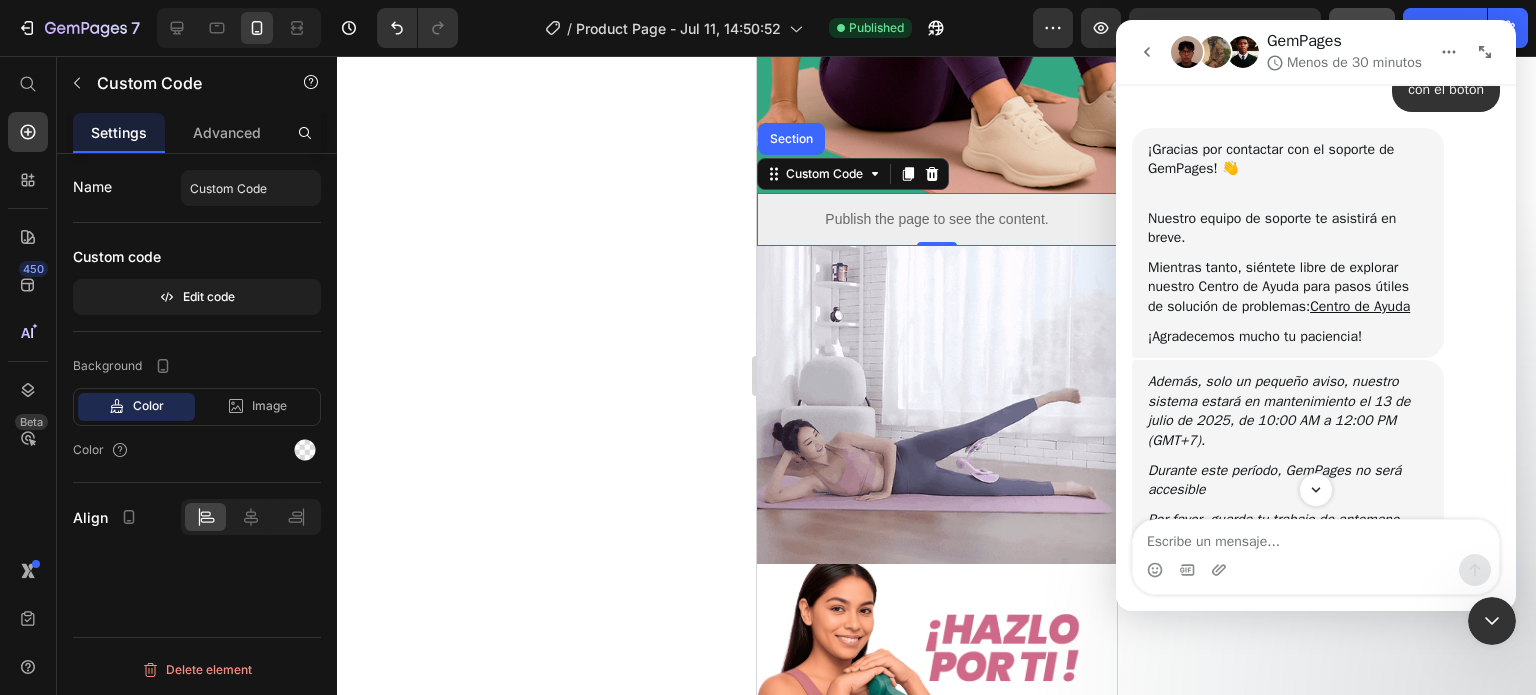 click 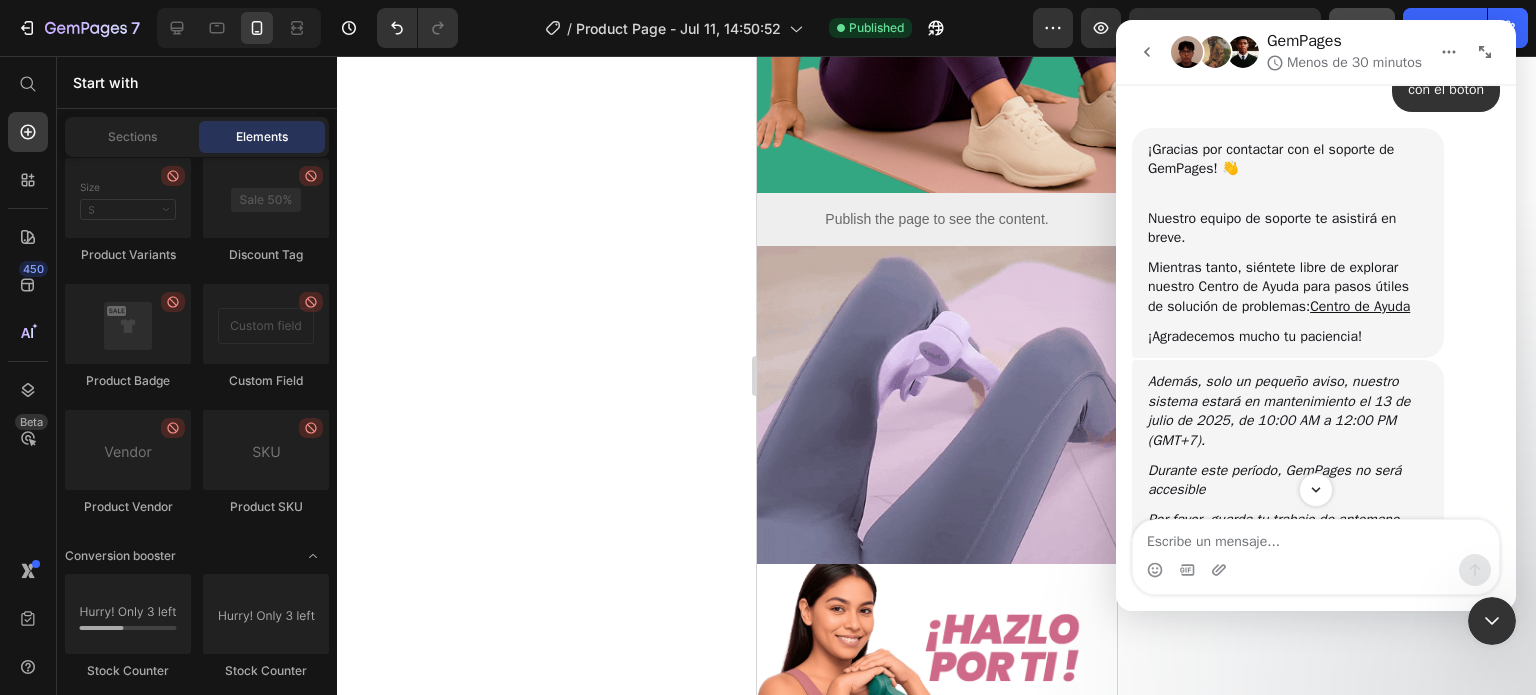click 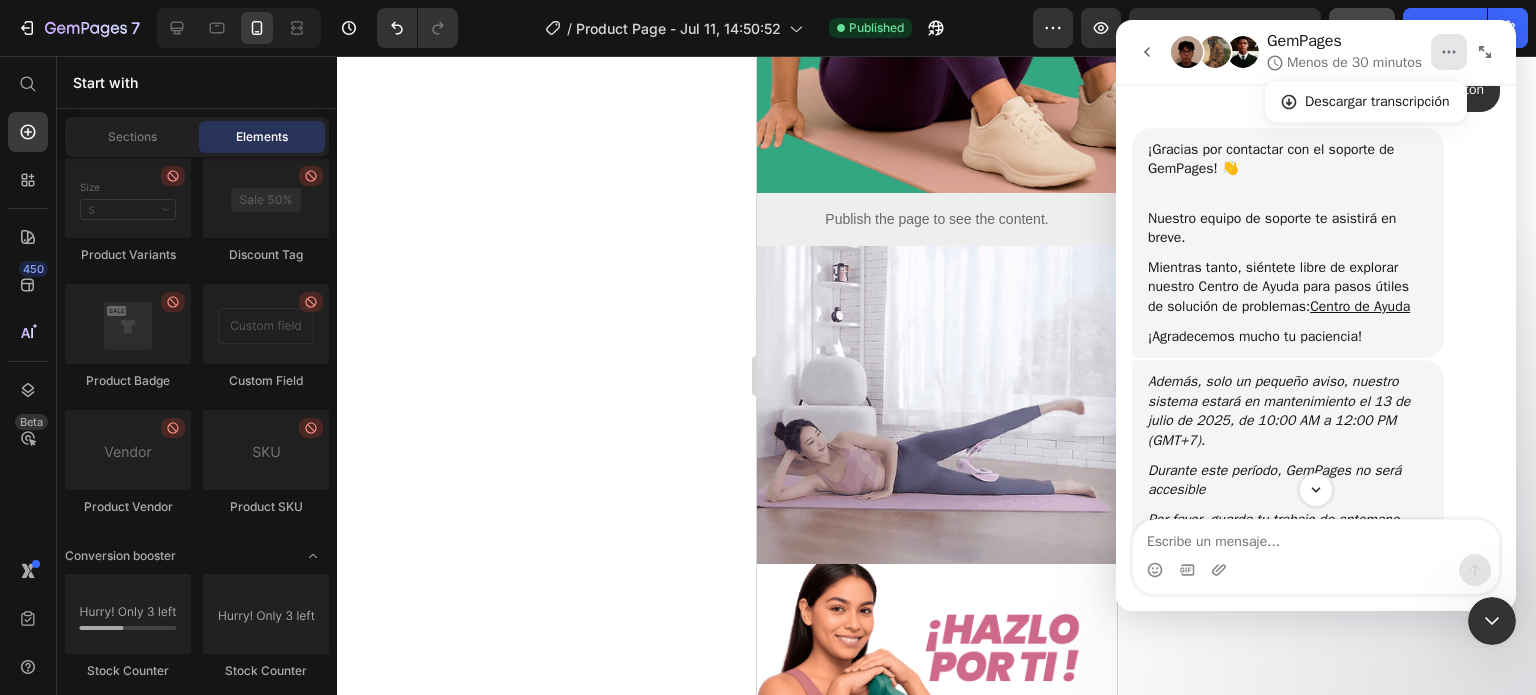 click 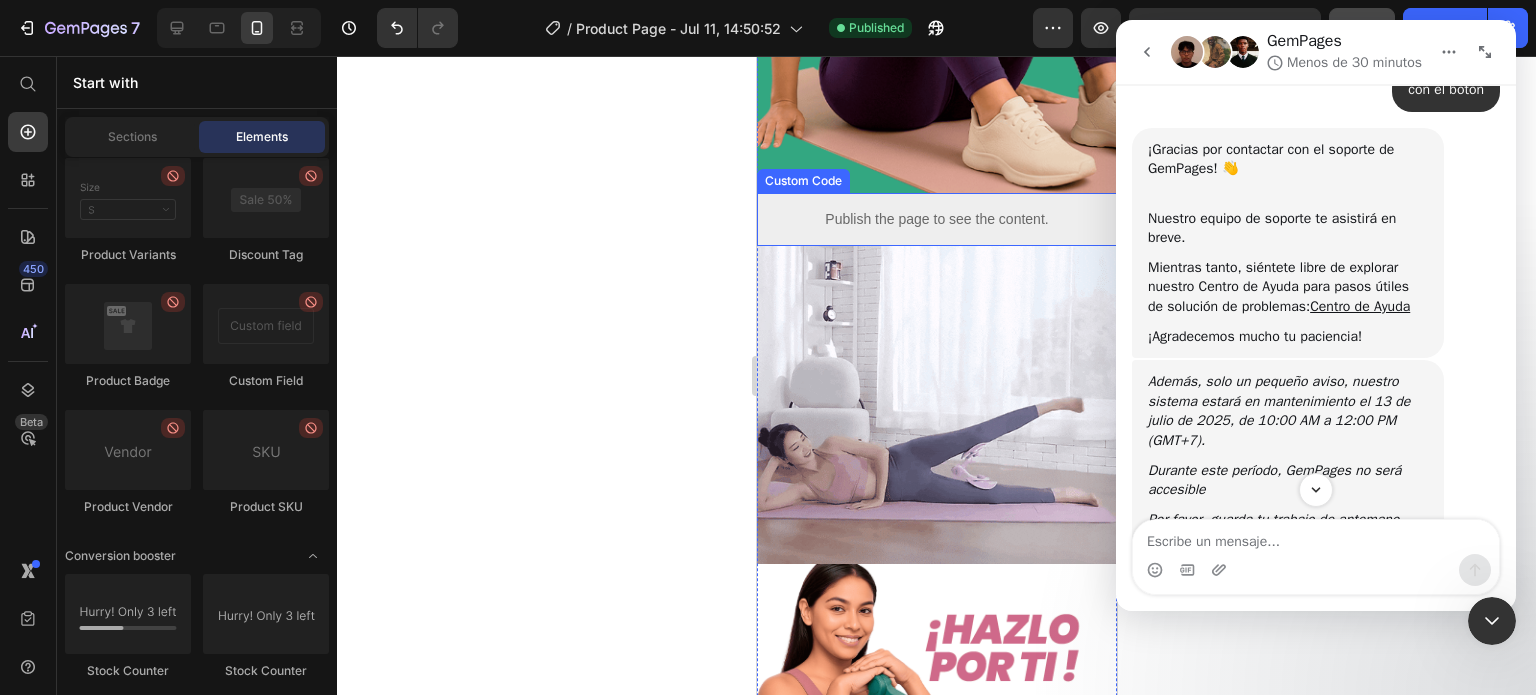 click 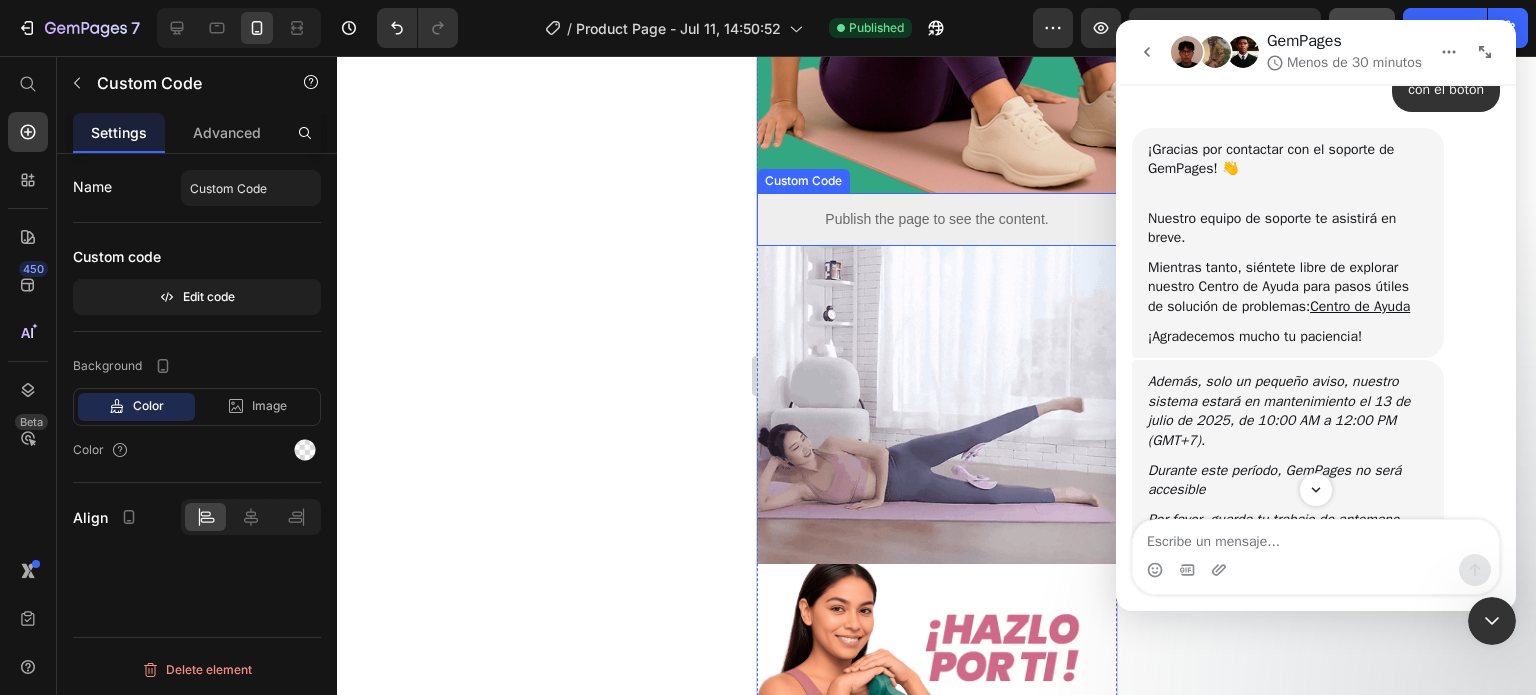 click on "Publish the page to see the content." at bounding box center [936, 219] 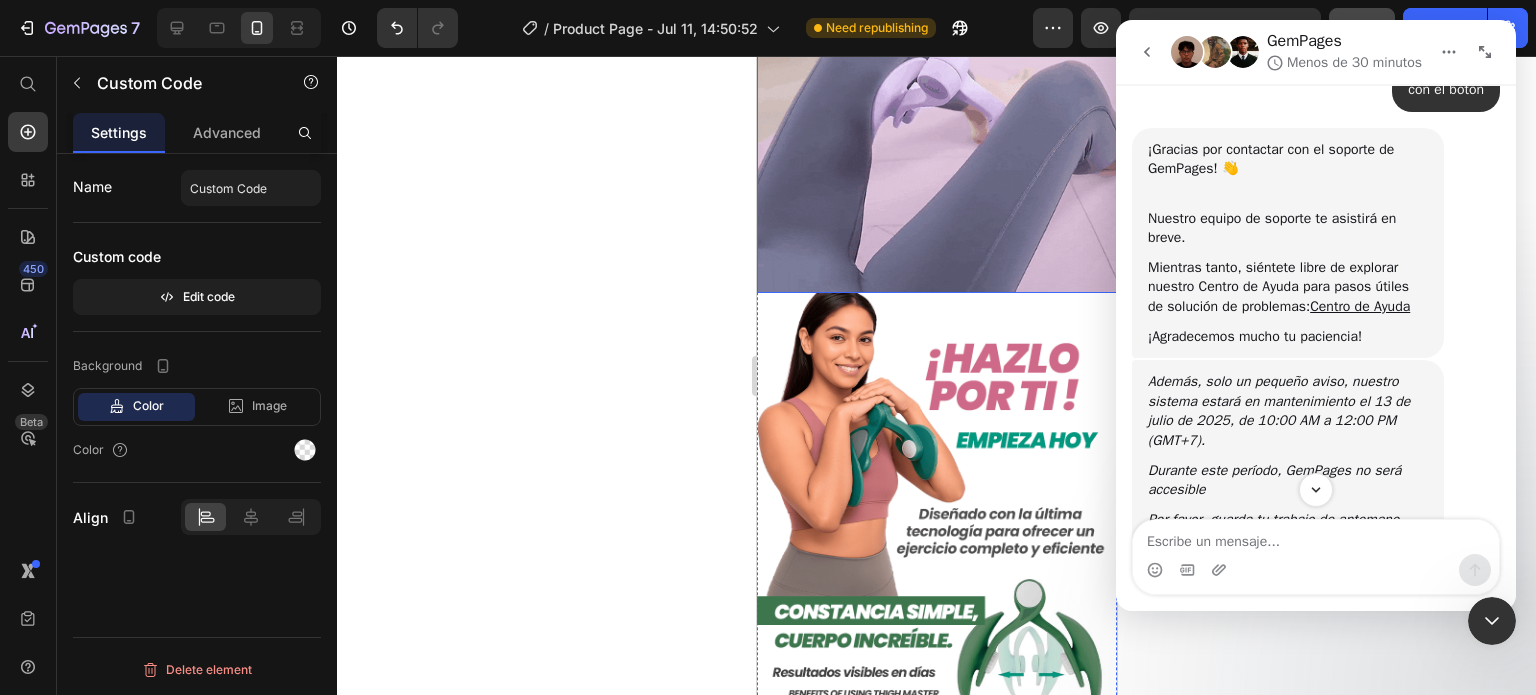 scroll, scrollTop: 900, scrollLeft: 0, axis: vertical 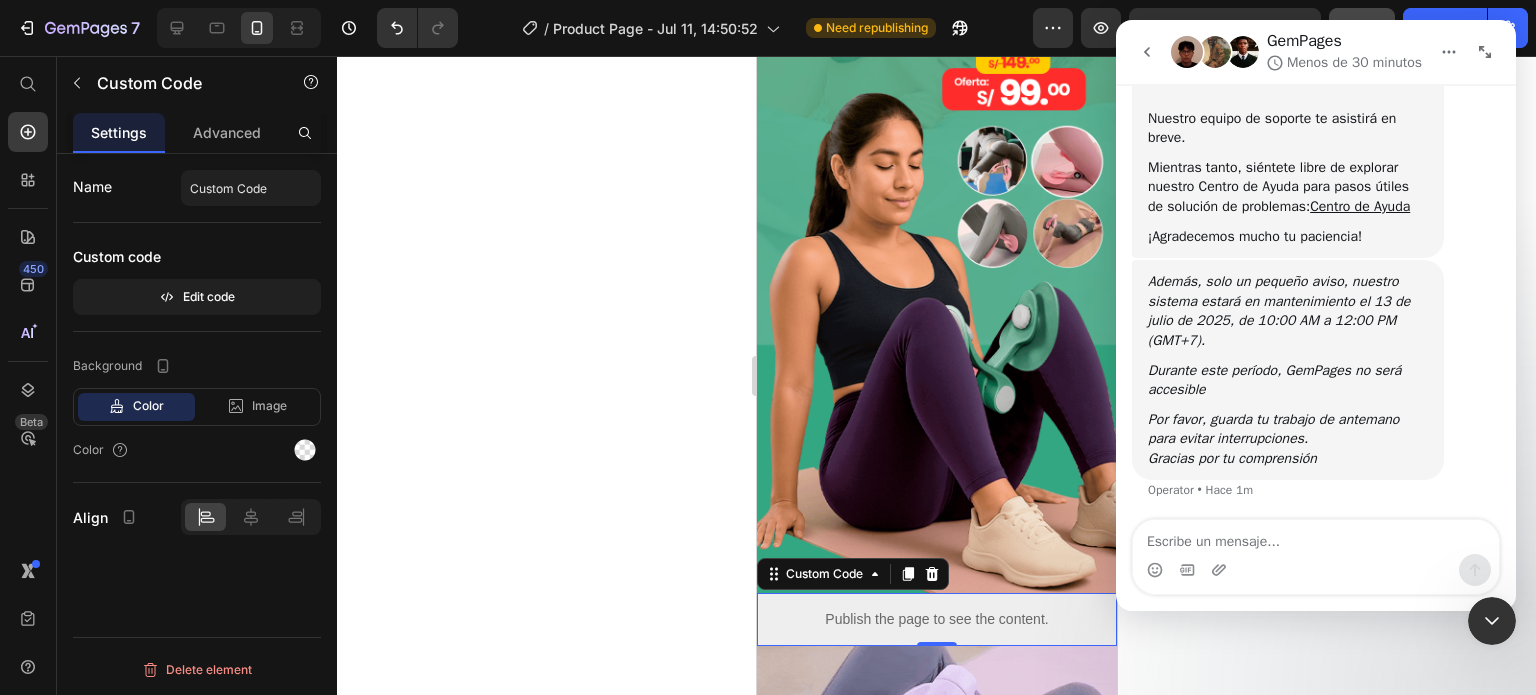 click on "Publish the page to see the content." at bounding box center (936, 619) 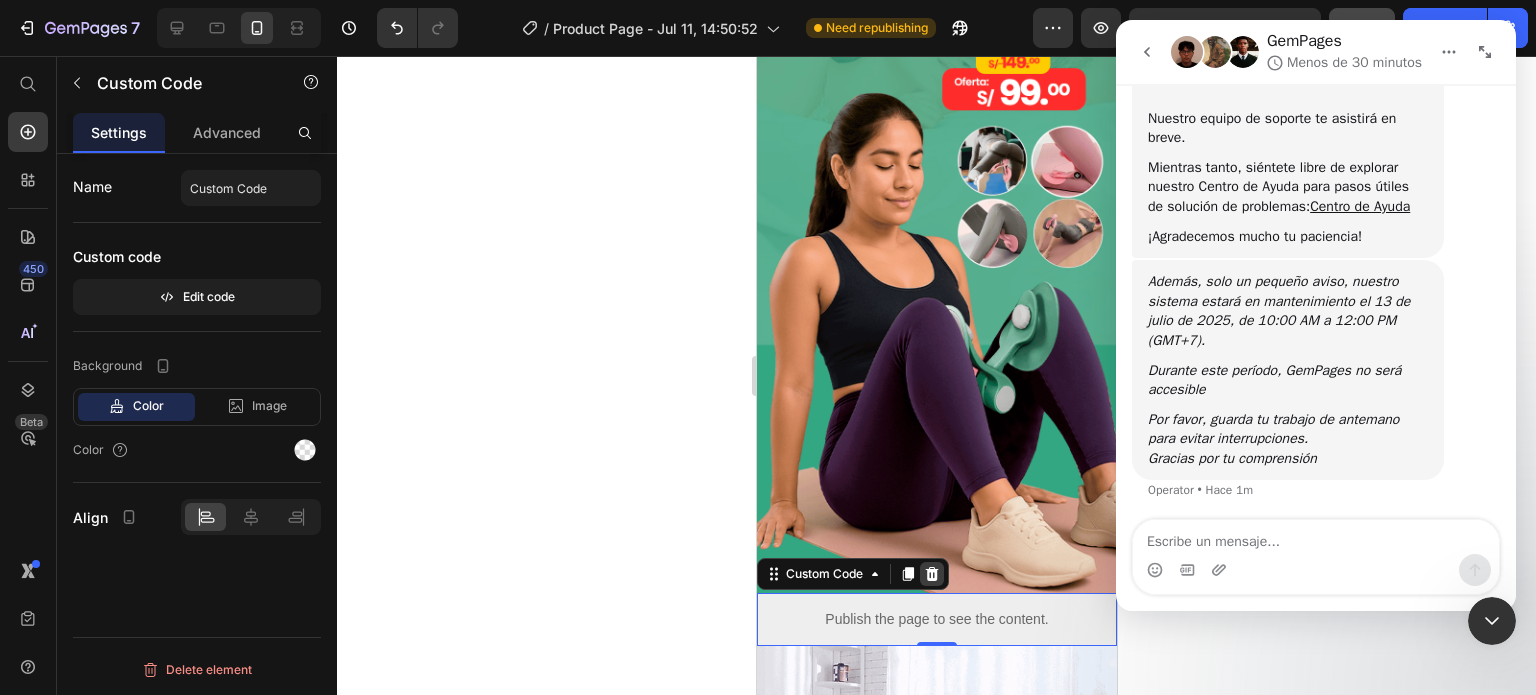 click 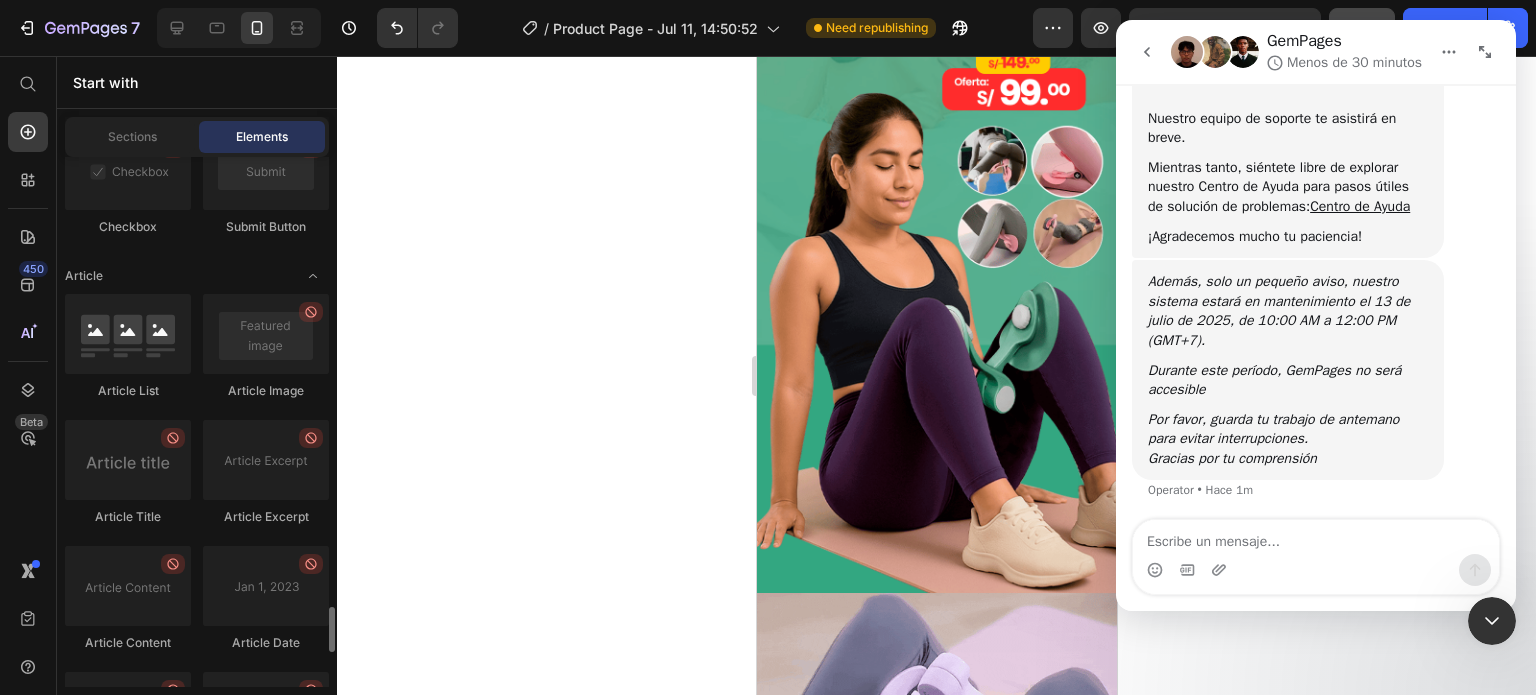 scroll, scrollTop: 5655, scrollLeft: 0, axis: vertical 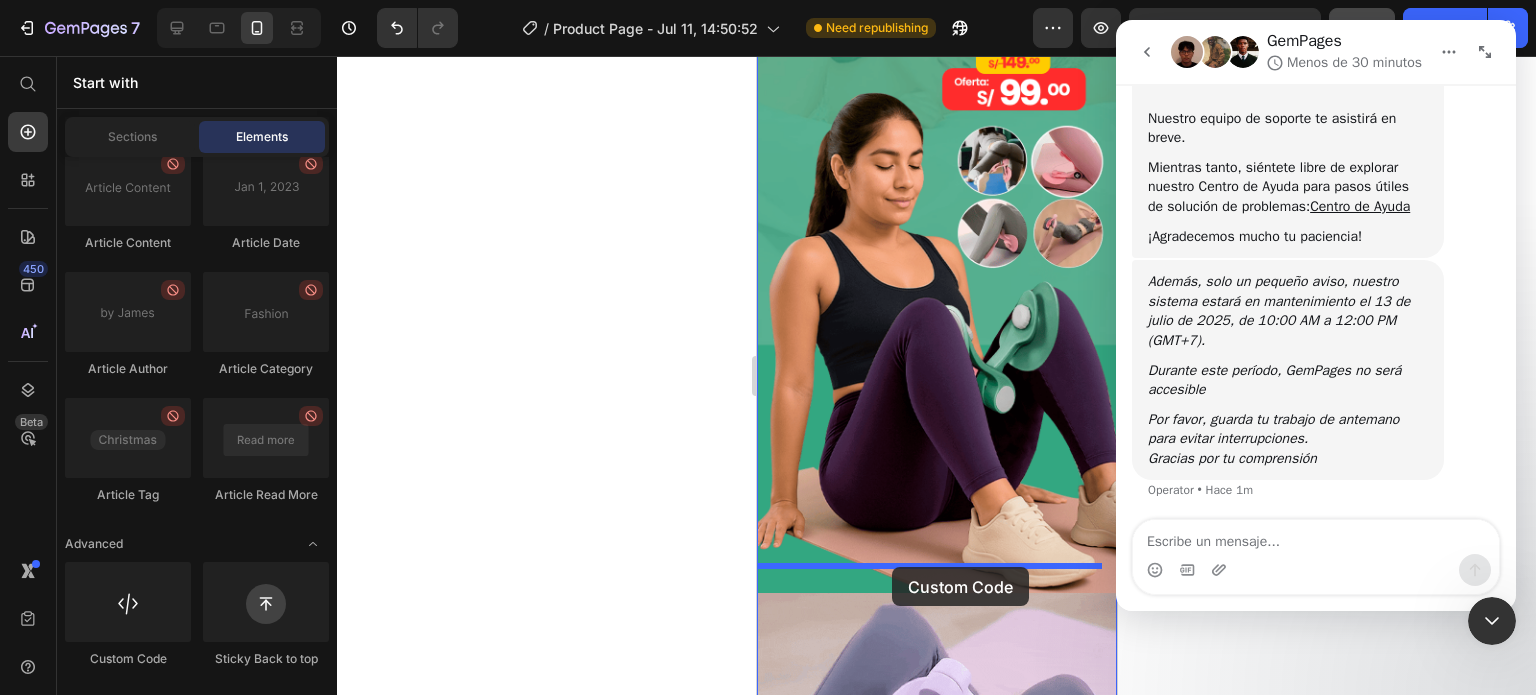 drag, startPoint x: 886, startPoint y: 687, endPoint x: 891, endPoint y: 567, distance: 120.10412 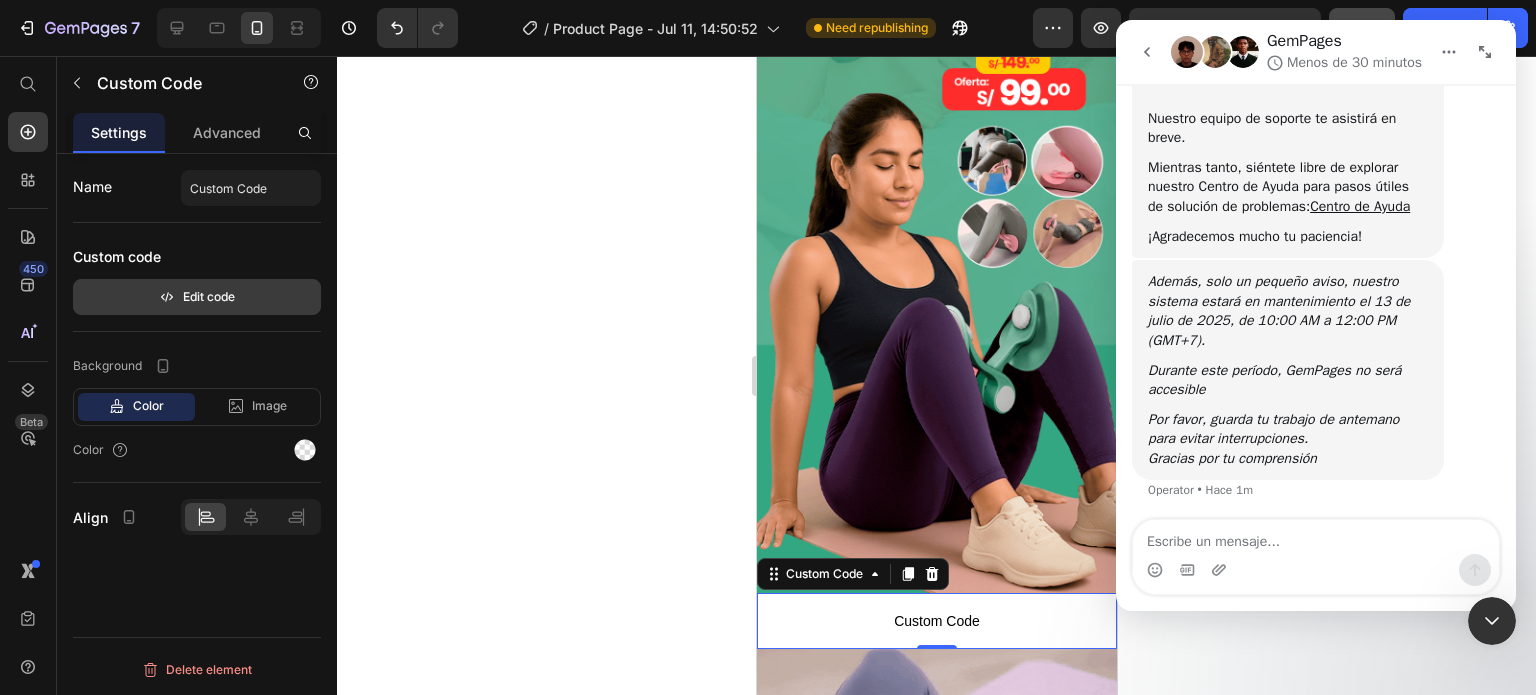 click on "Edit code" at bounding box center (197, 297) 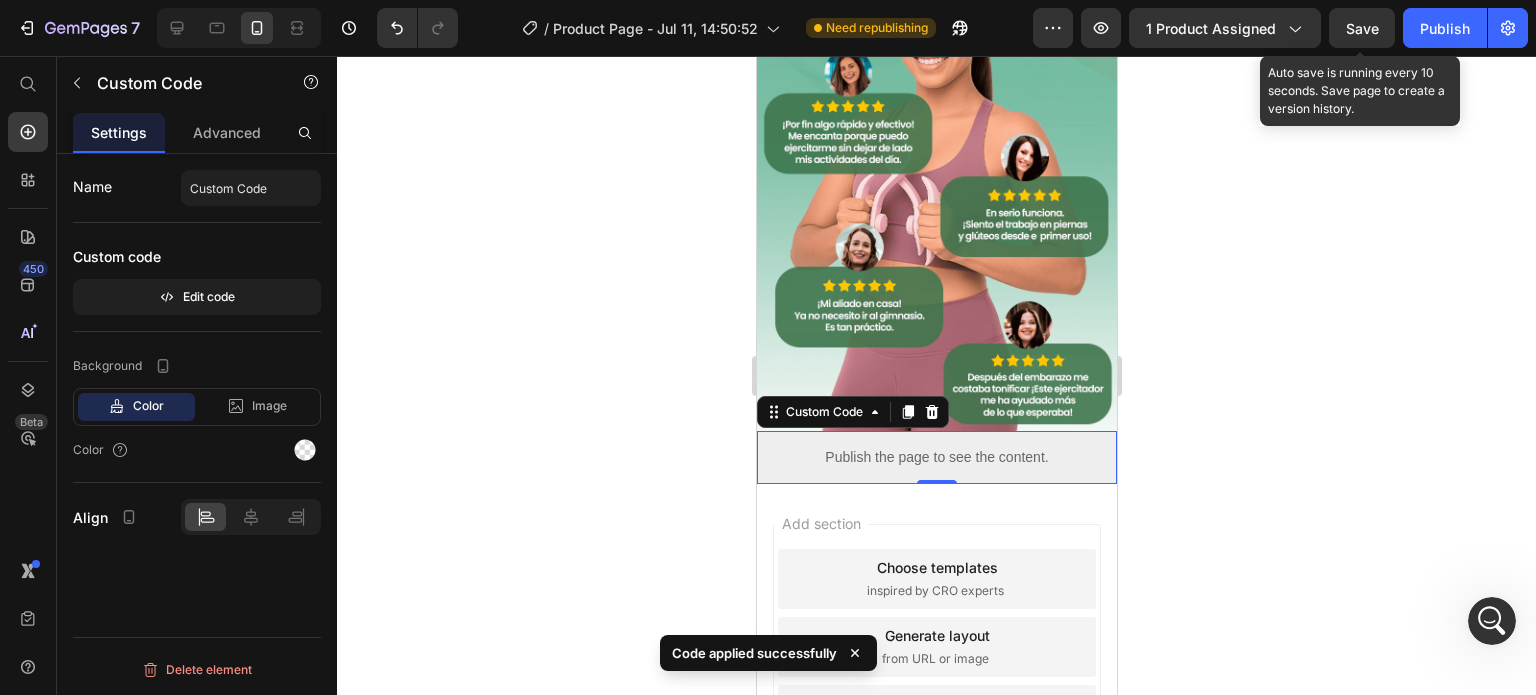 click on "Save" at bounding box center (1362, 28) 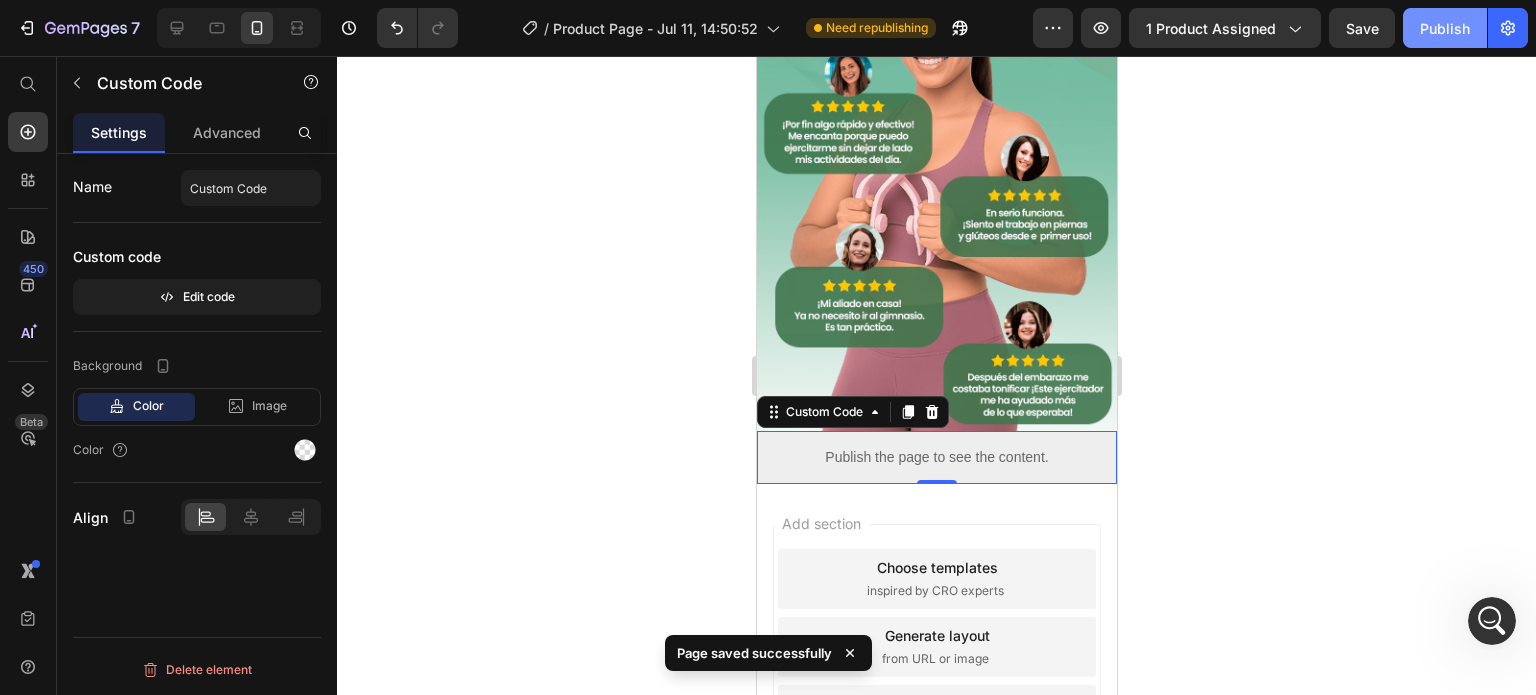 click on "Publish" at bounding box center [1445, 28] 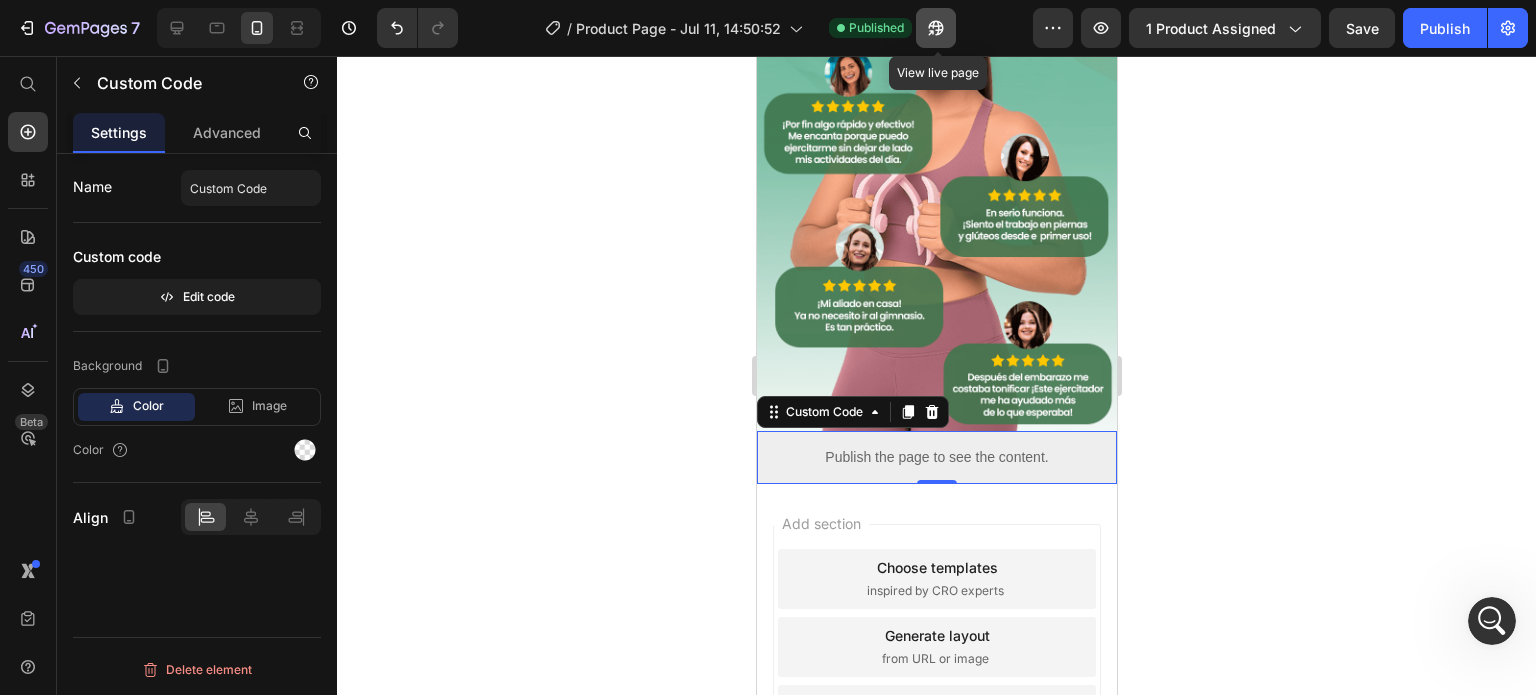 click 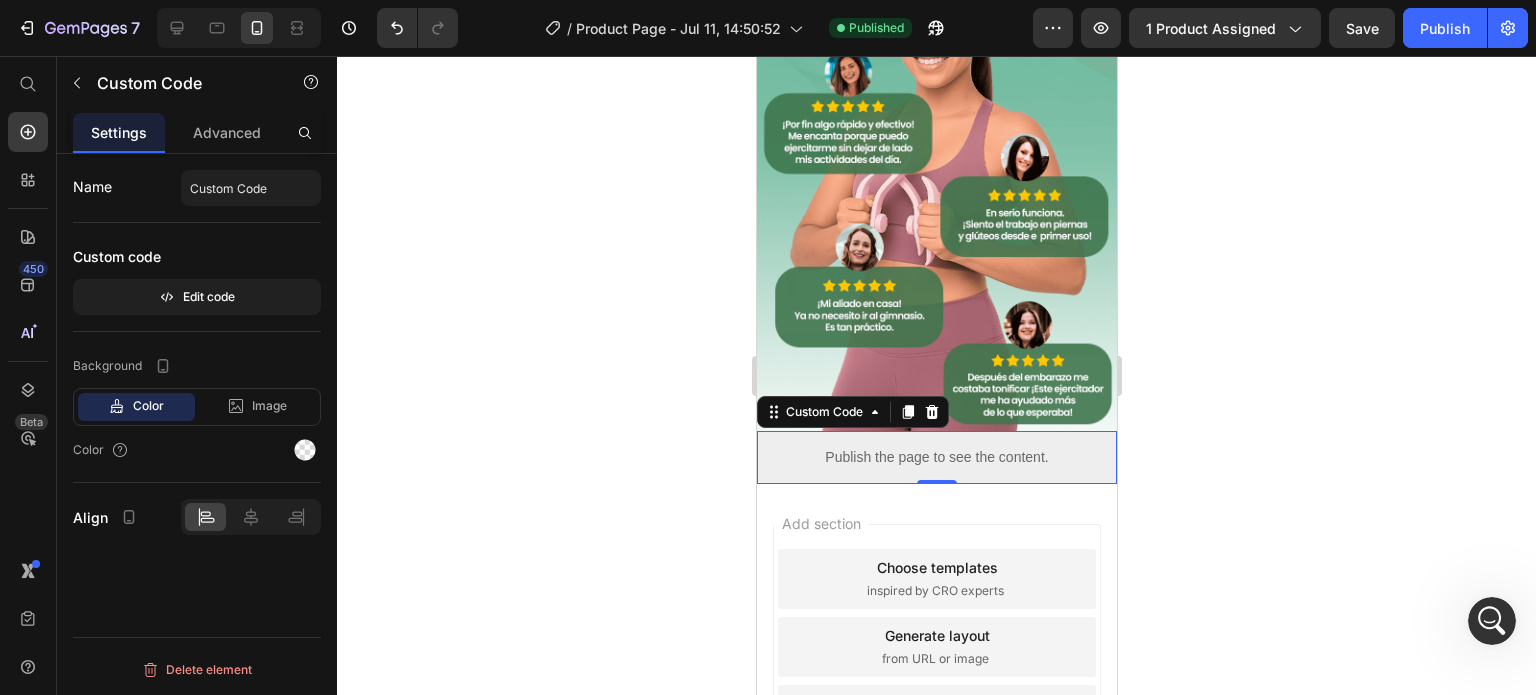 click on "Publish the page to see the content." at bounding box center [936, 457] 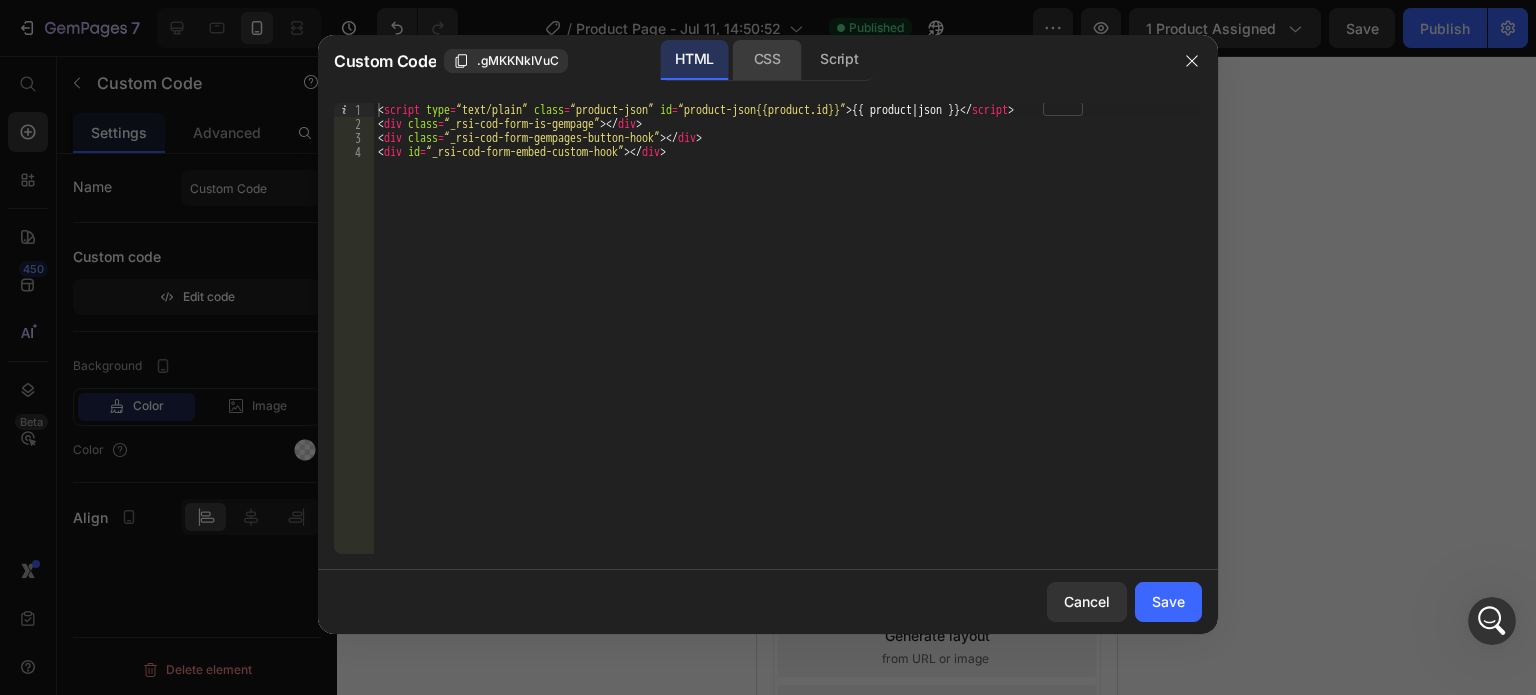click on "CSS" 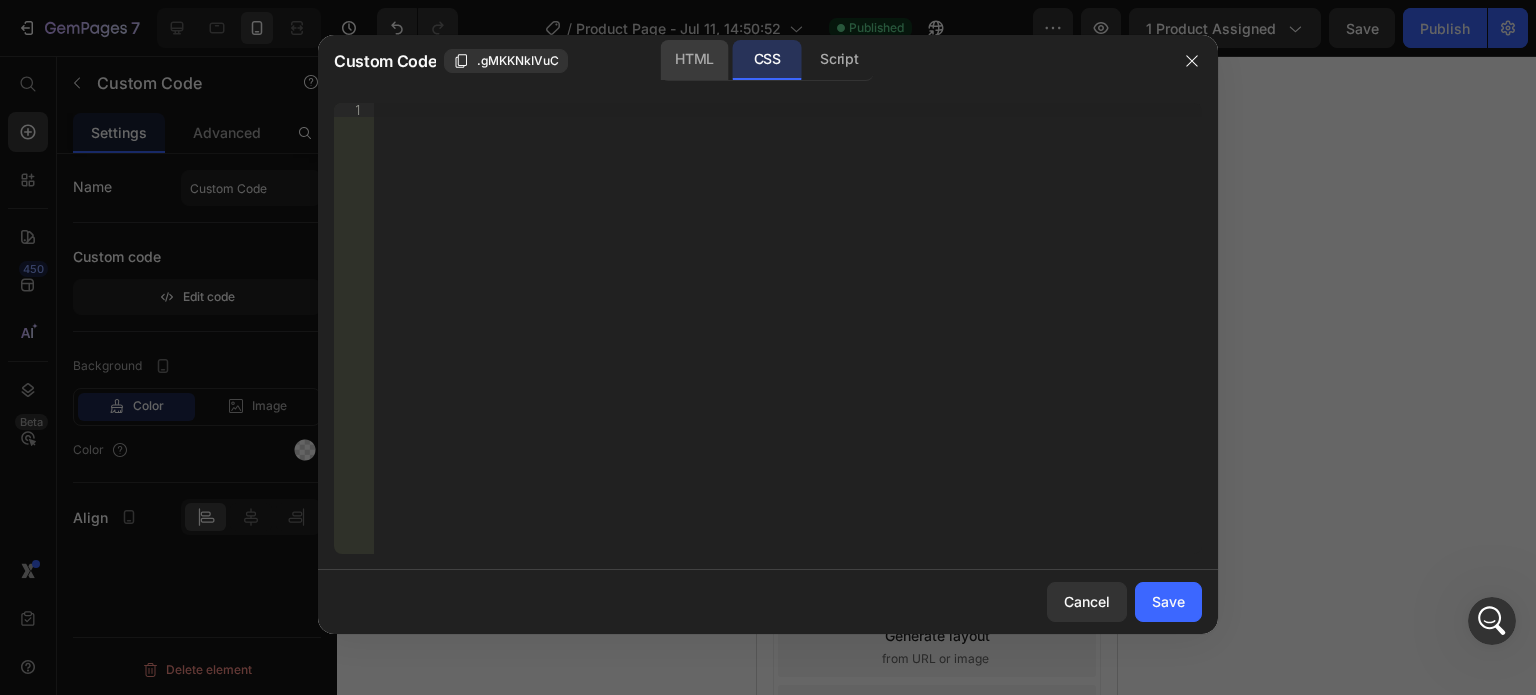 click on "HTML" 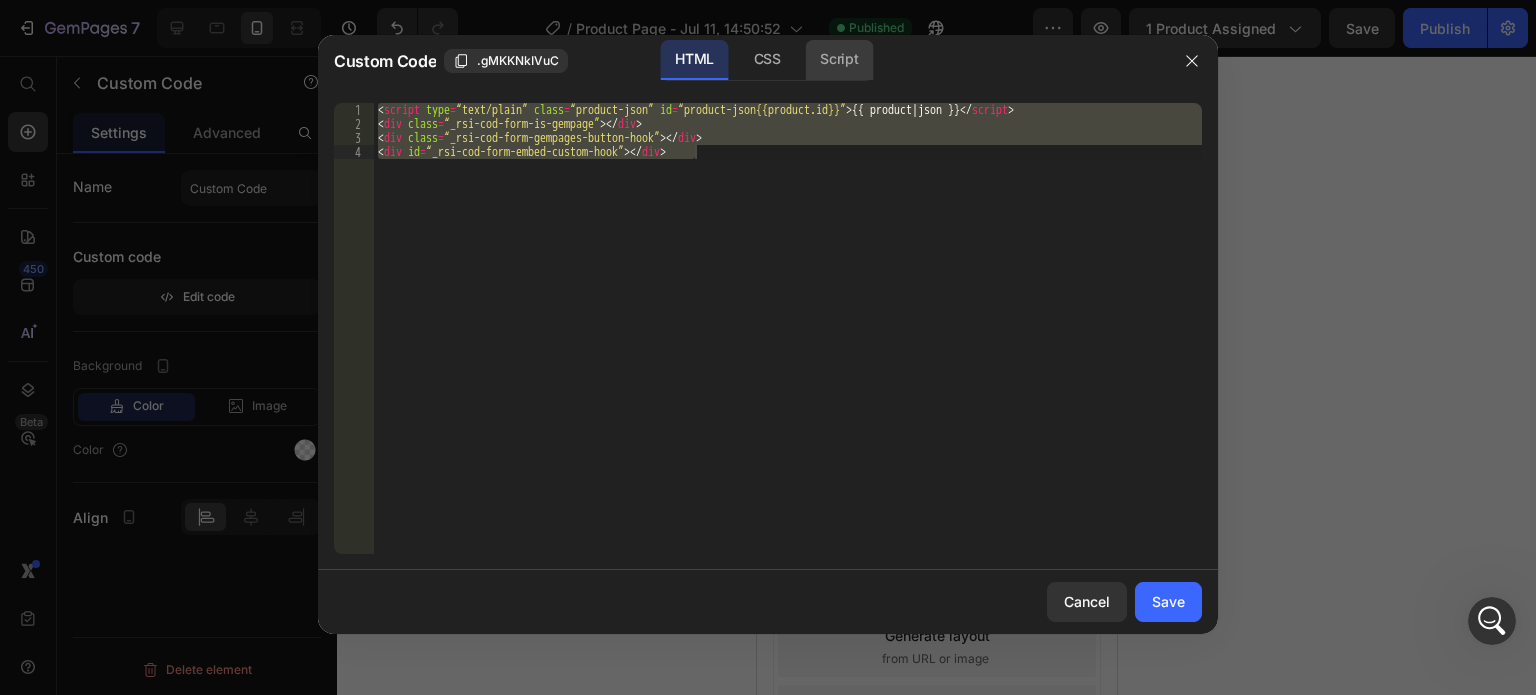 click on "Script" 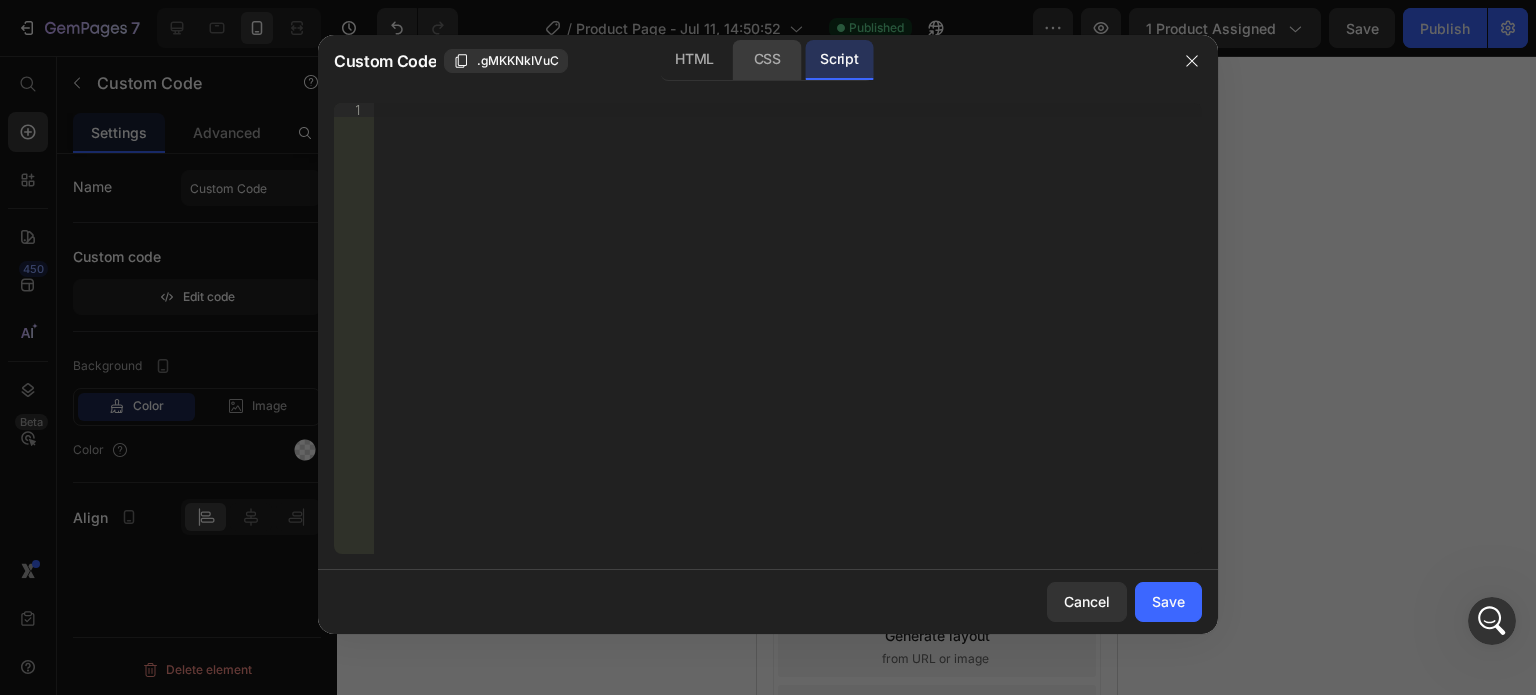 click on "CSS" 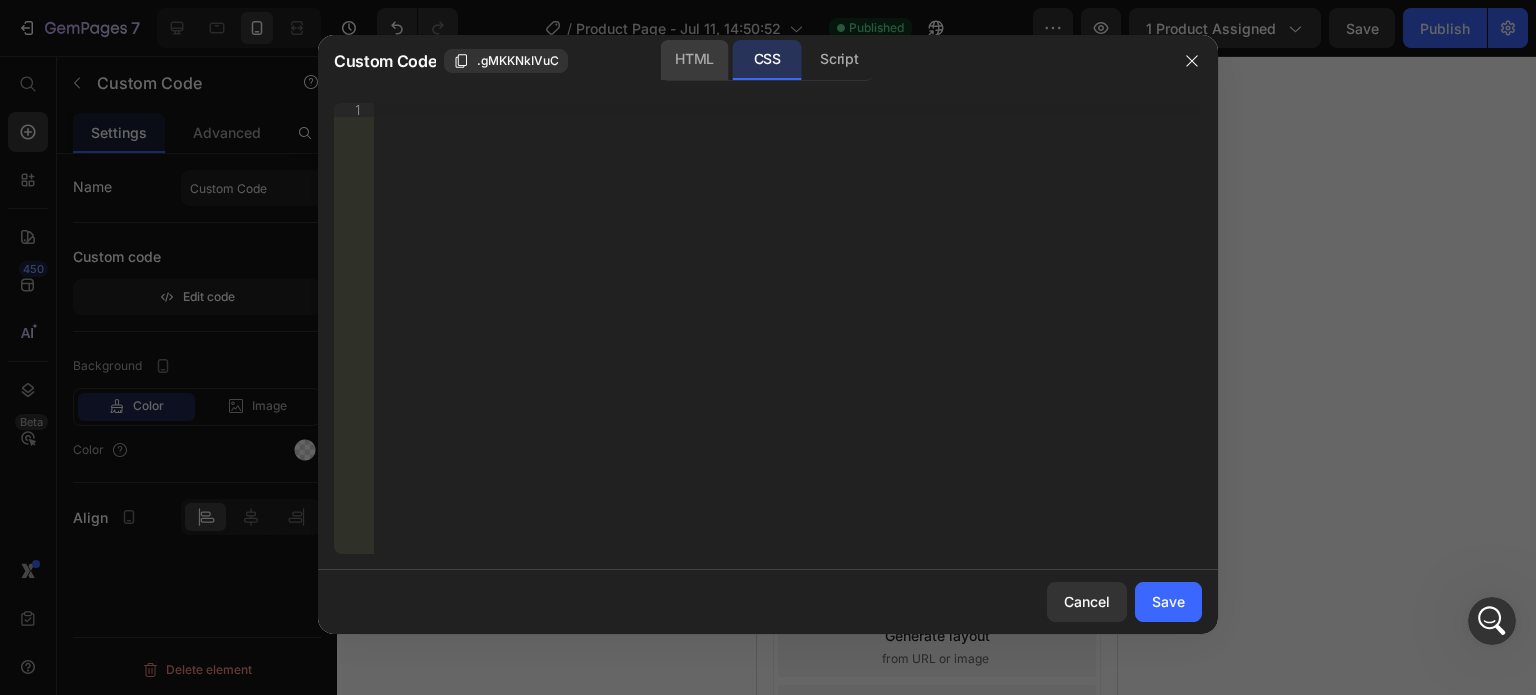 click on "HTML" 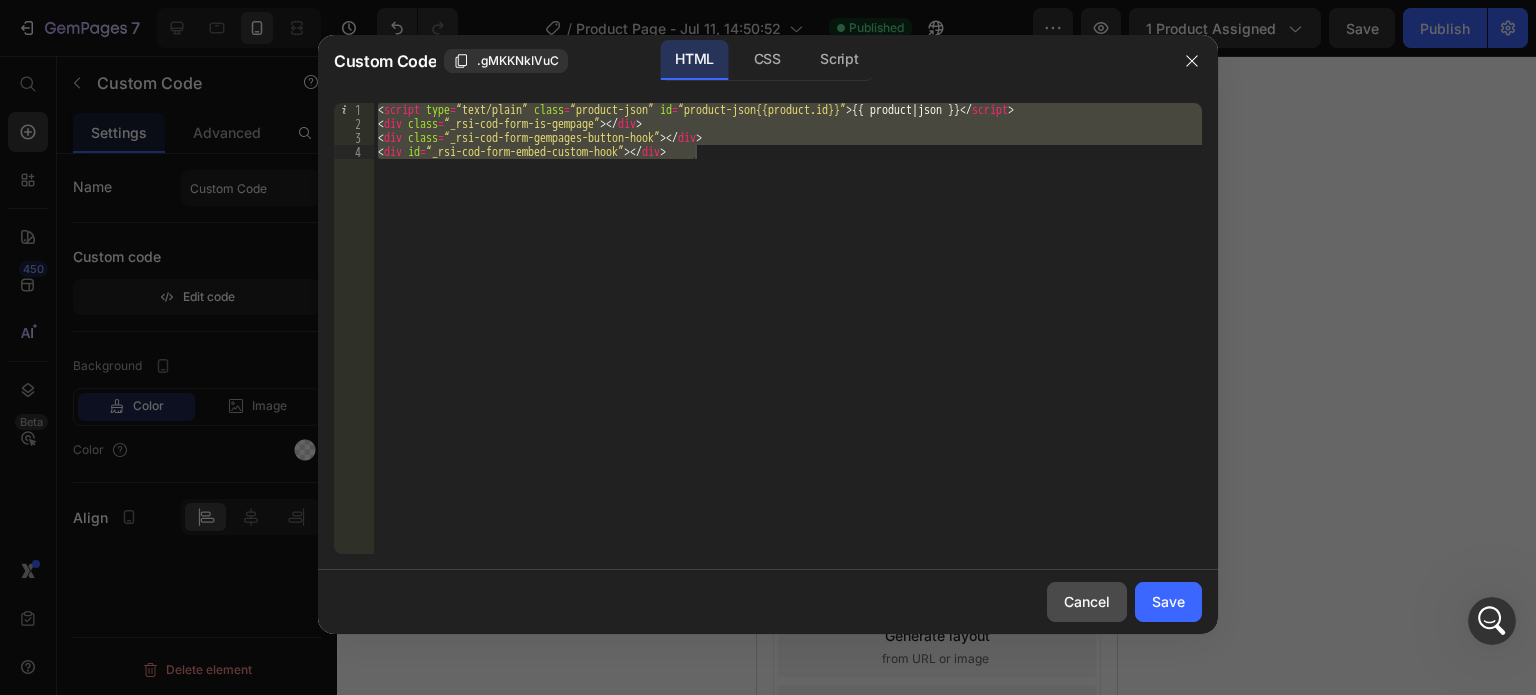 click on "Cancel" at bounding box center (1087, 601) 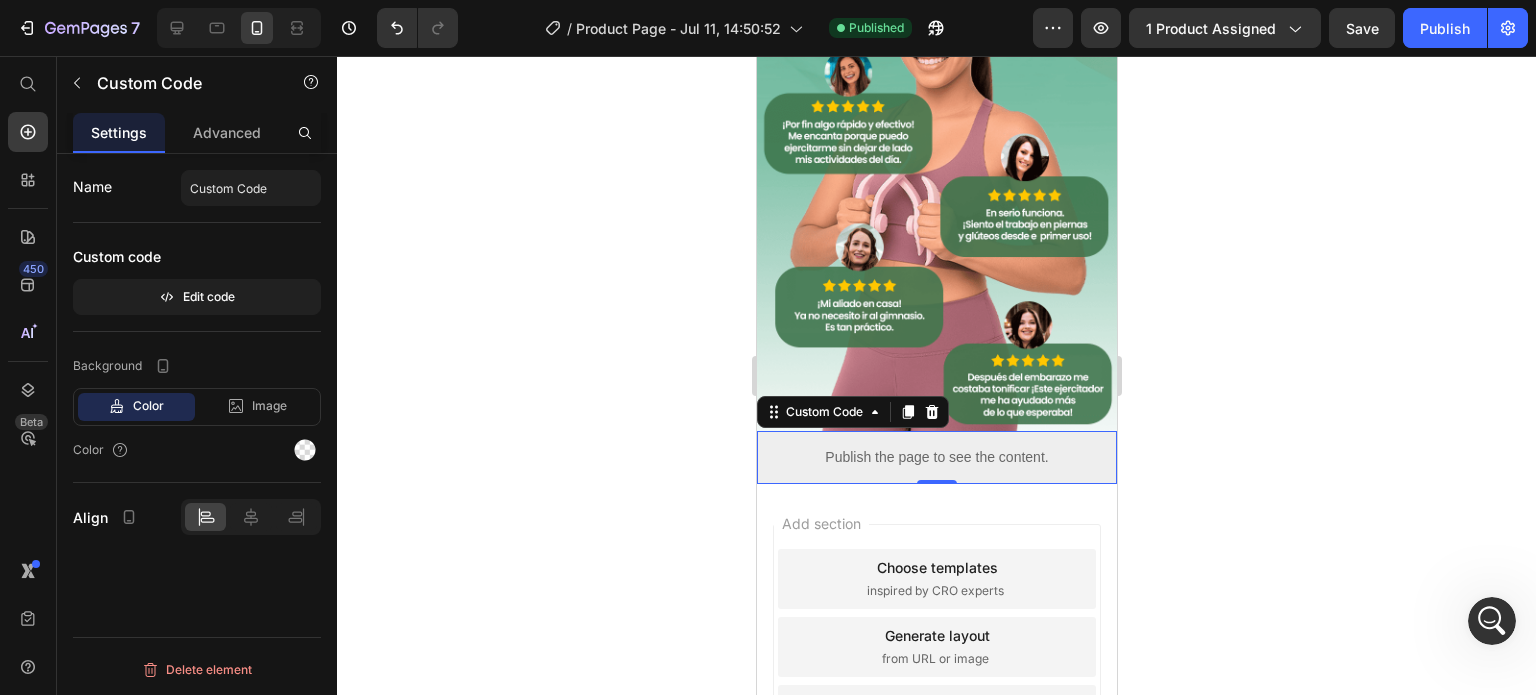 click on "Publish the page to see the content." at bounding box center [936, 457] 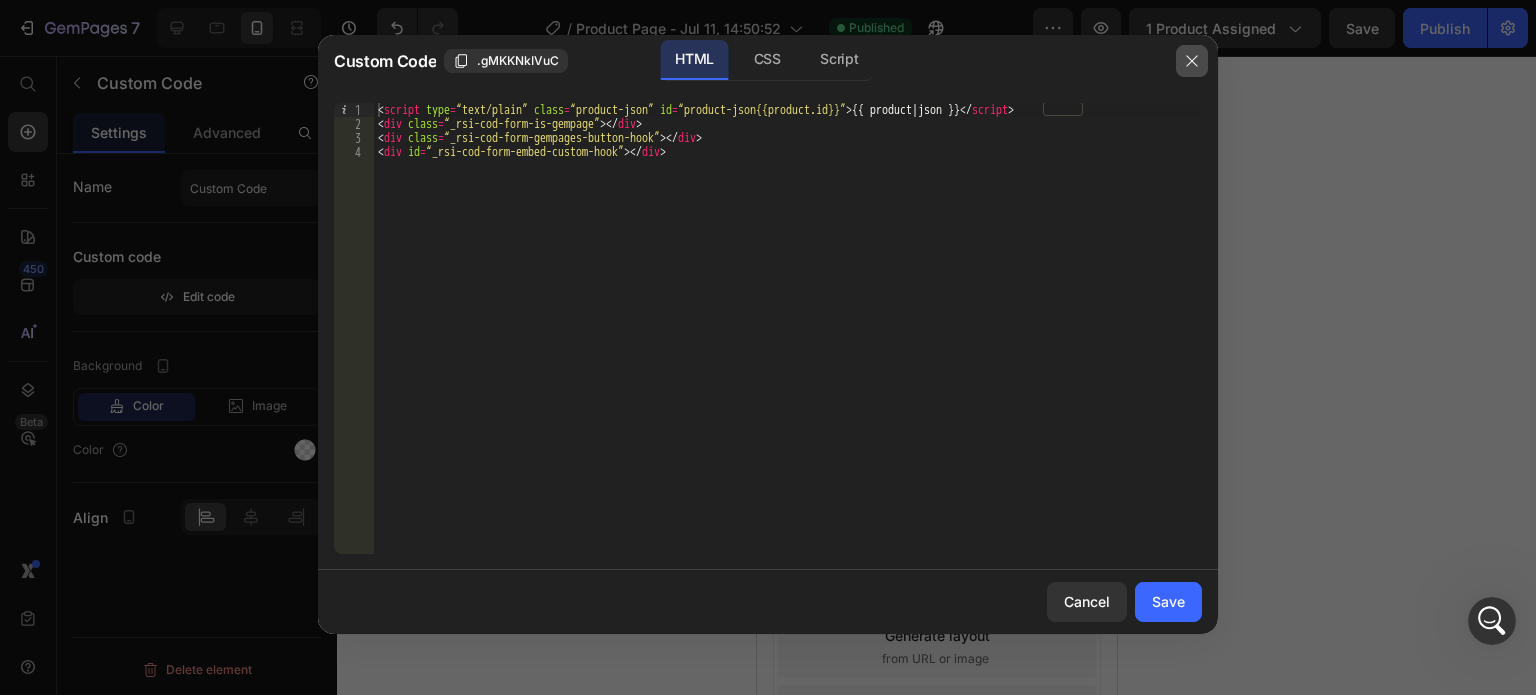 drag, startPoint x: 1200, startPoint y: 56, endPoint x: 353, endPoint y: 9, distance: 848.30304 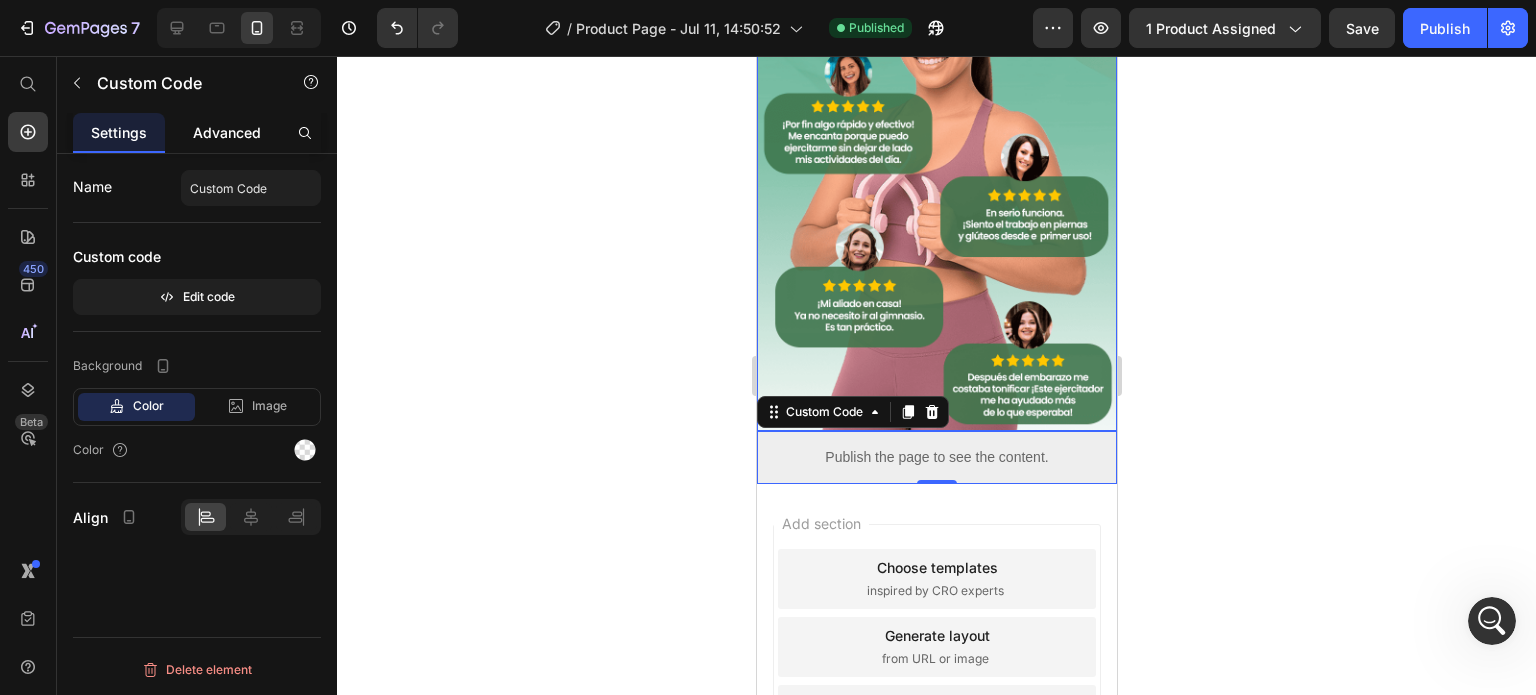 click on "Advanced" at bounding box center (227, 132) 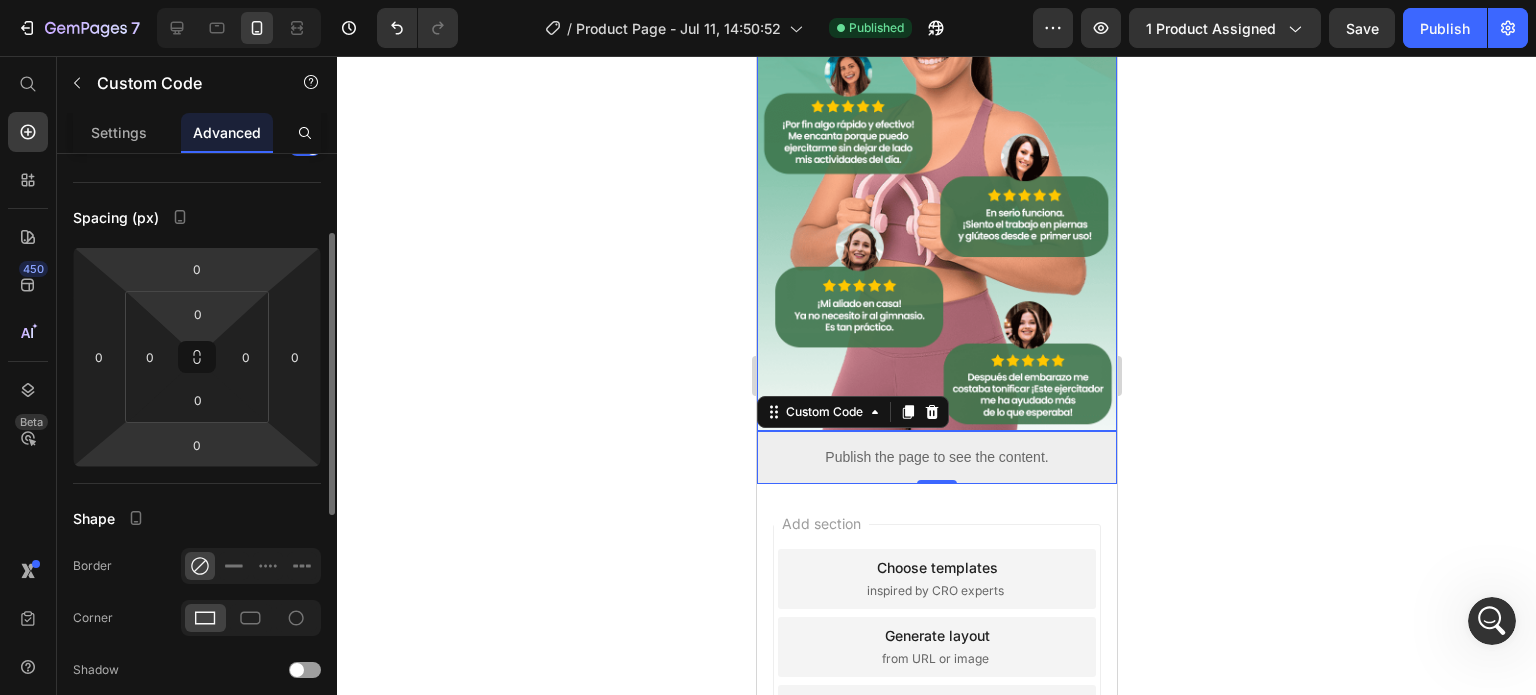 scroll, scrollTop: 0, scrollLeft: 0, axis: both 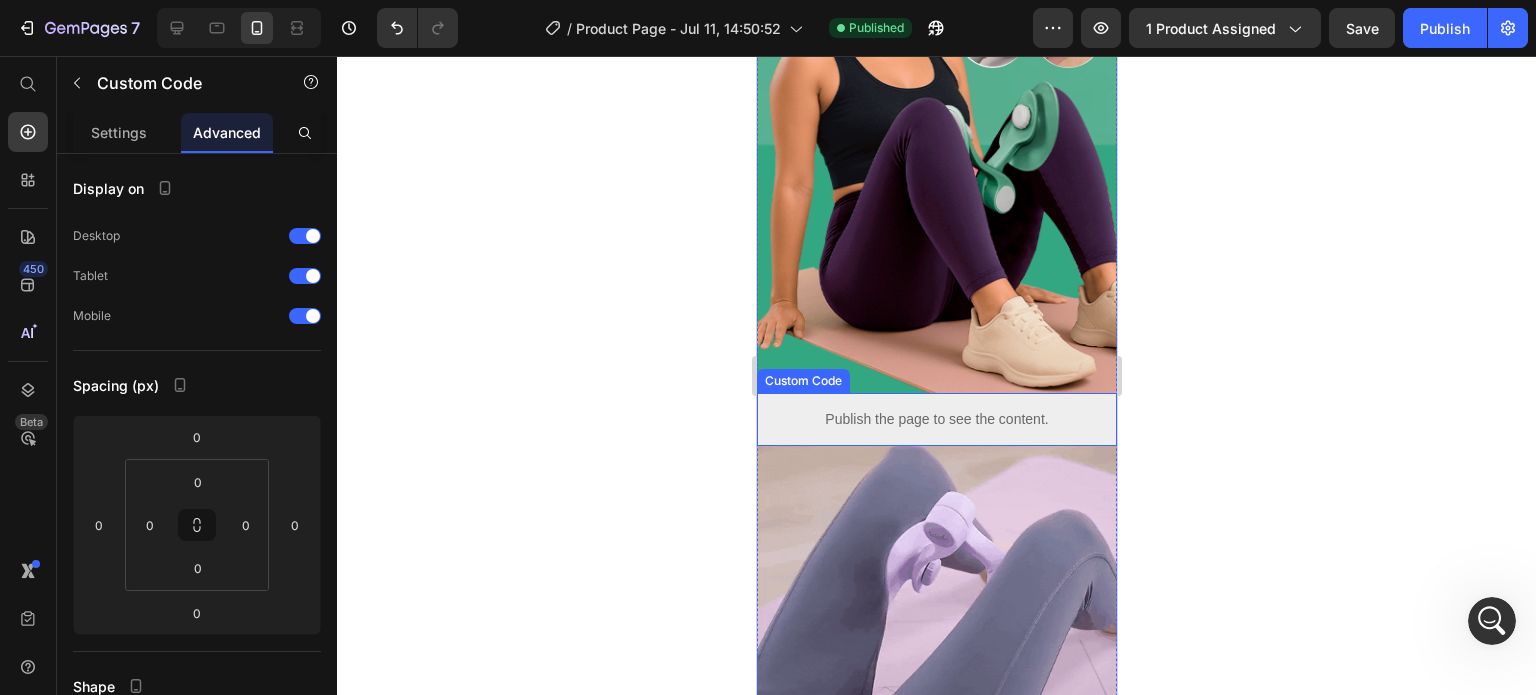 click on "Publish the page to see the content." at bounding box center [936, 419] 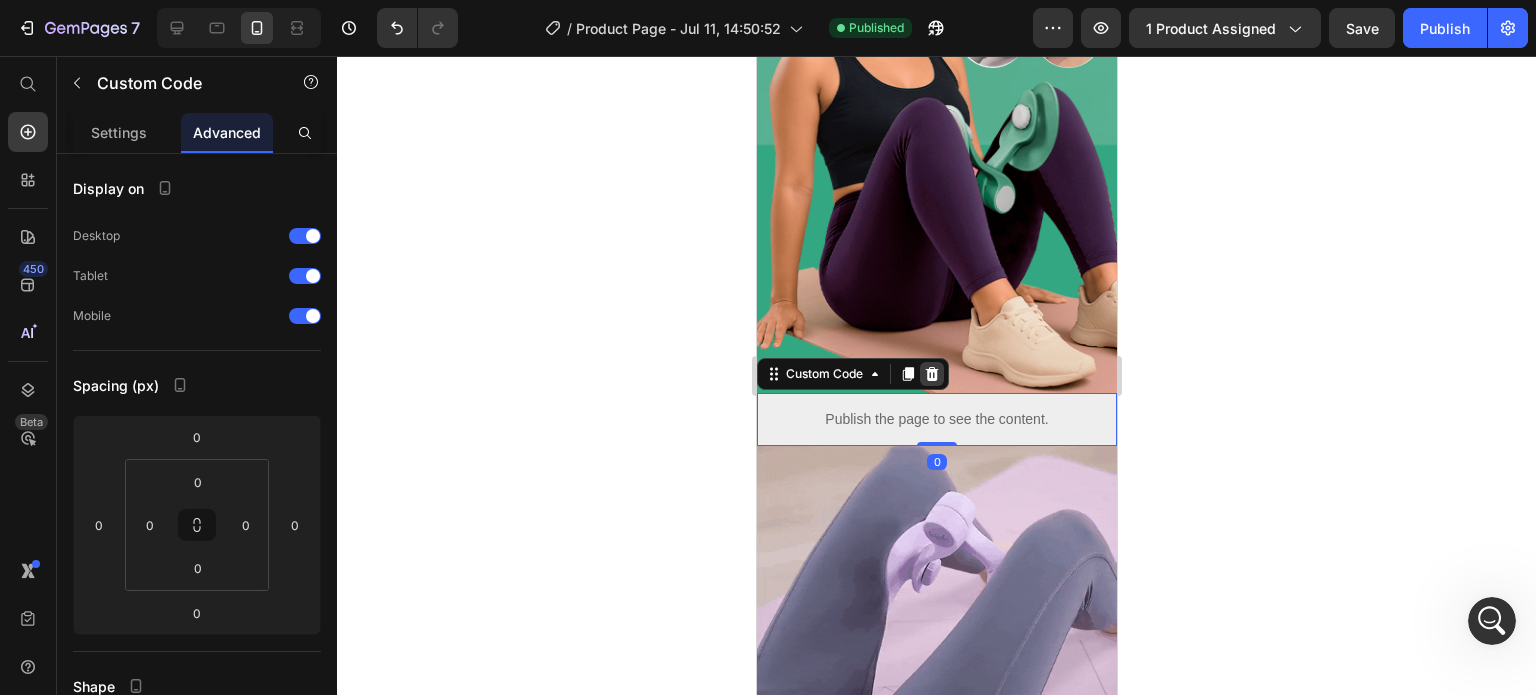 click 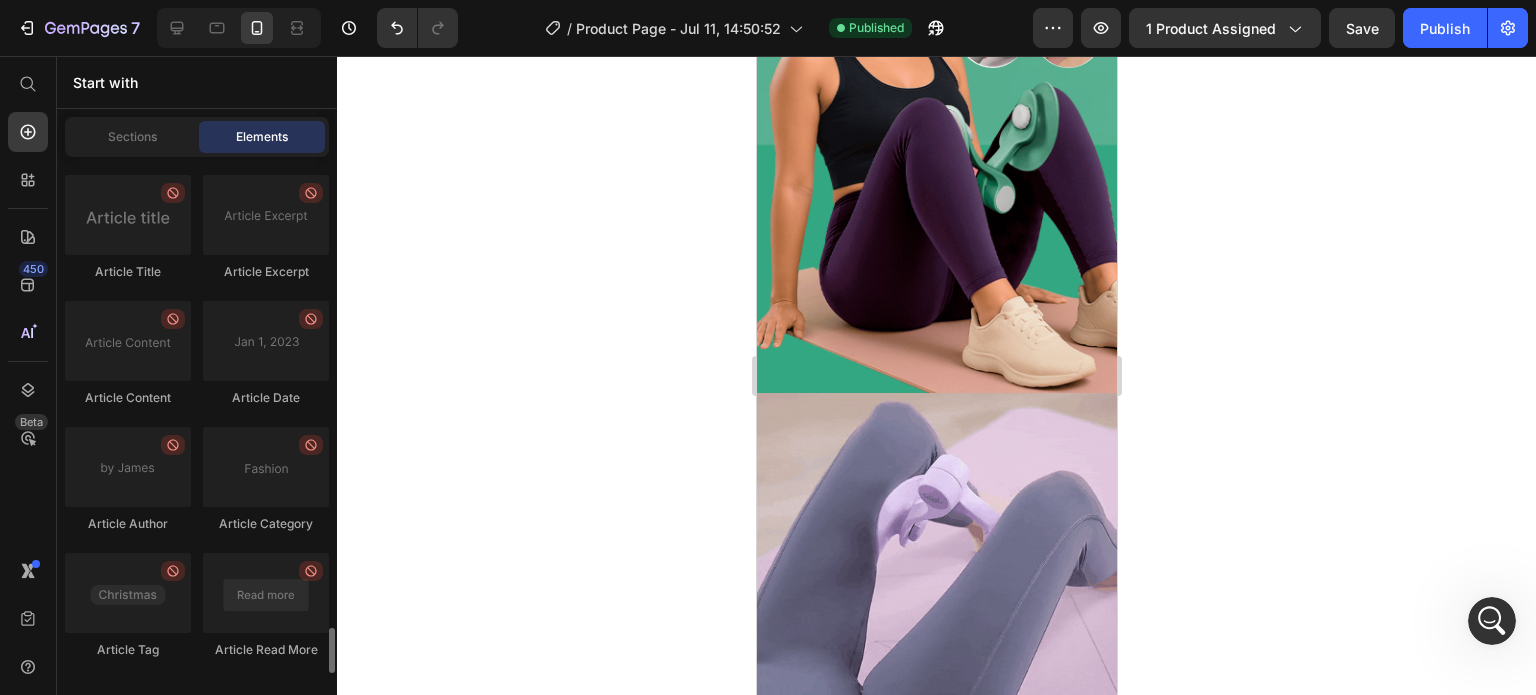 scroll, scrollTop: 5655, scrollLeft: 0, axis: vertical 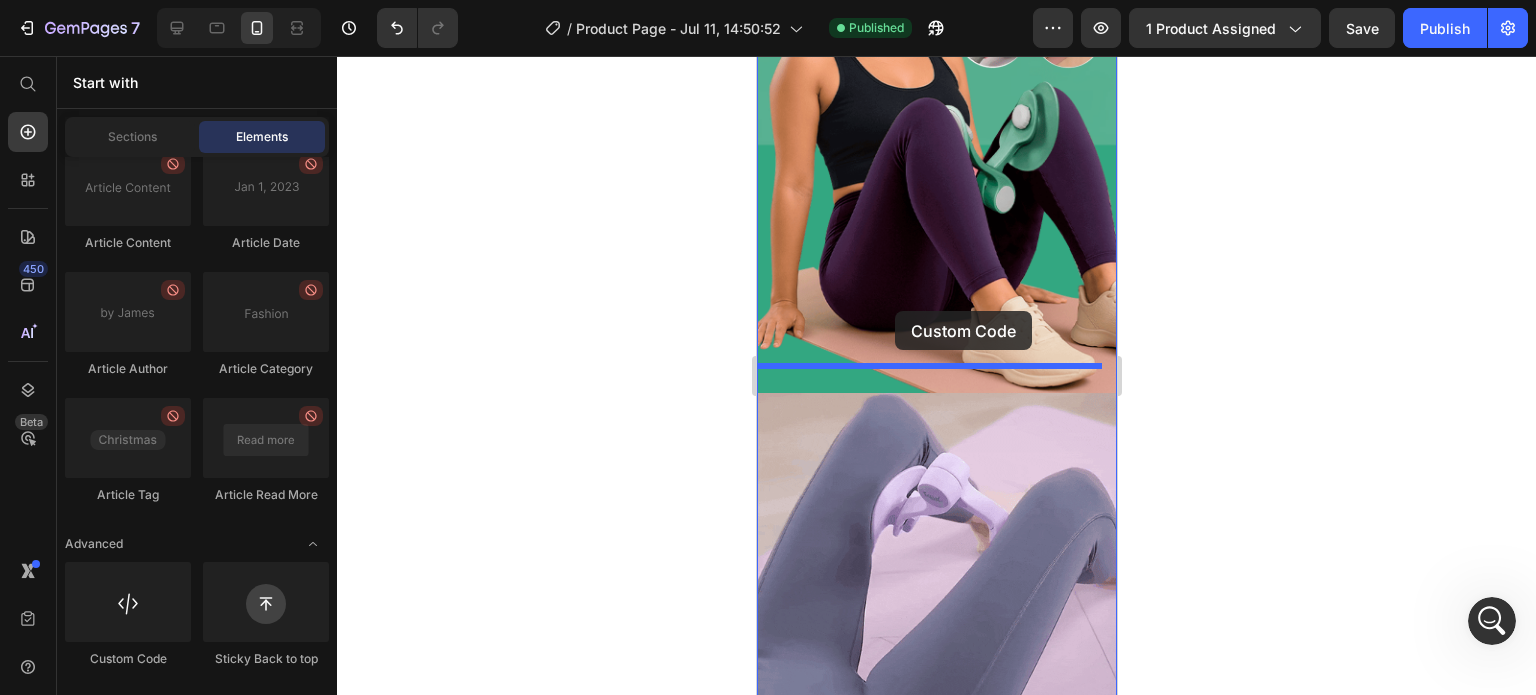 drag, startPoint x: 913, startPoint y: 663, endPoint x: 894, endPoint y: 311, distance: 352.51242 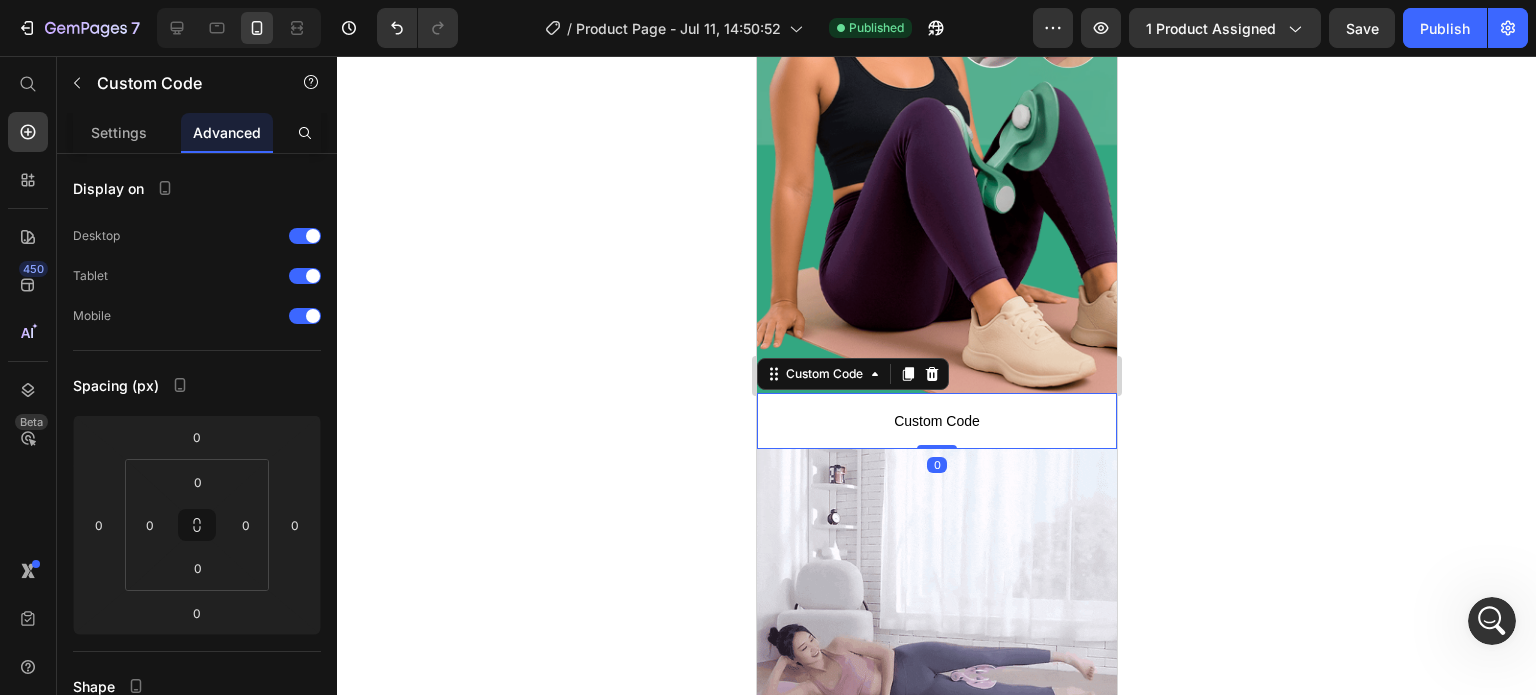 click on "Custom Code" at bounding box center [936, 421] 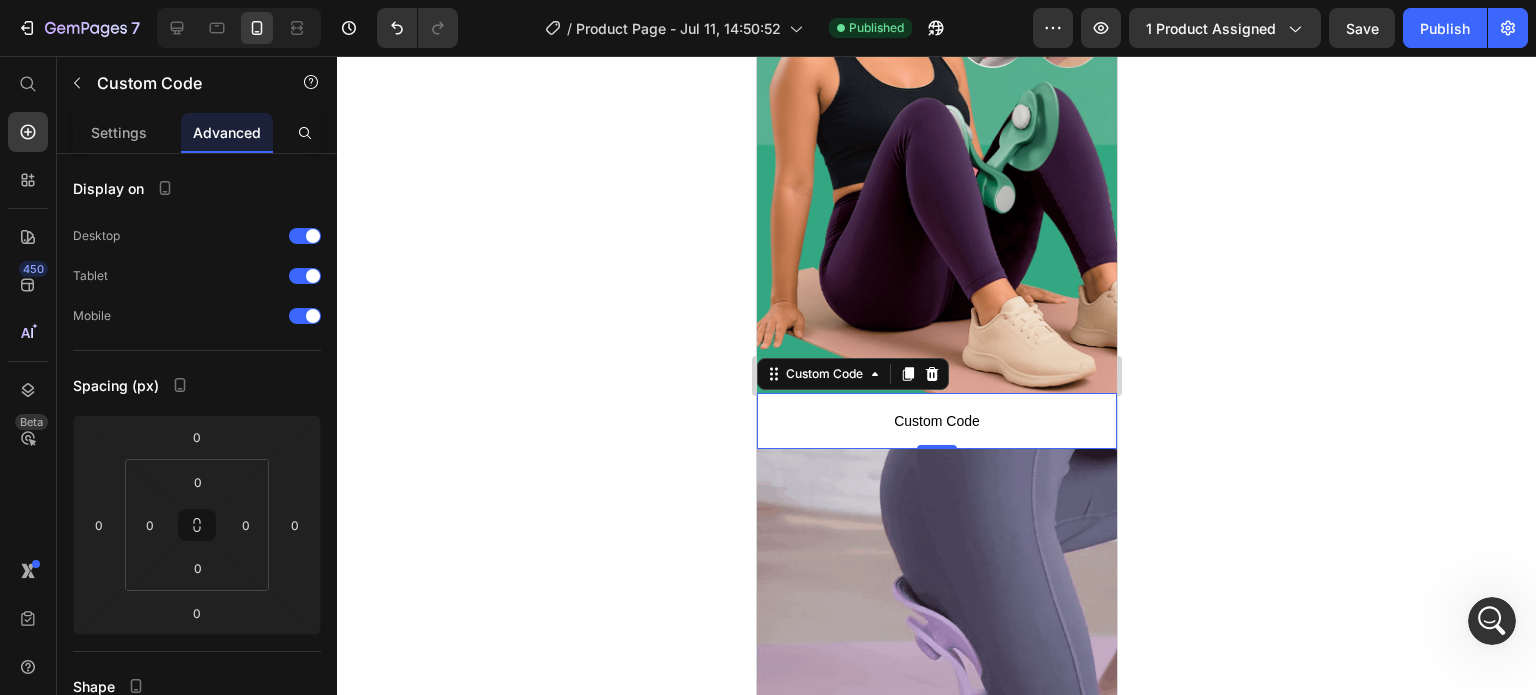 click on "Custom Code" at bounding box center [936, 421] 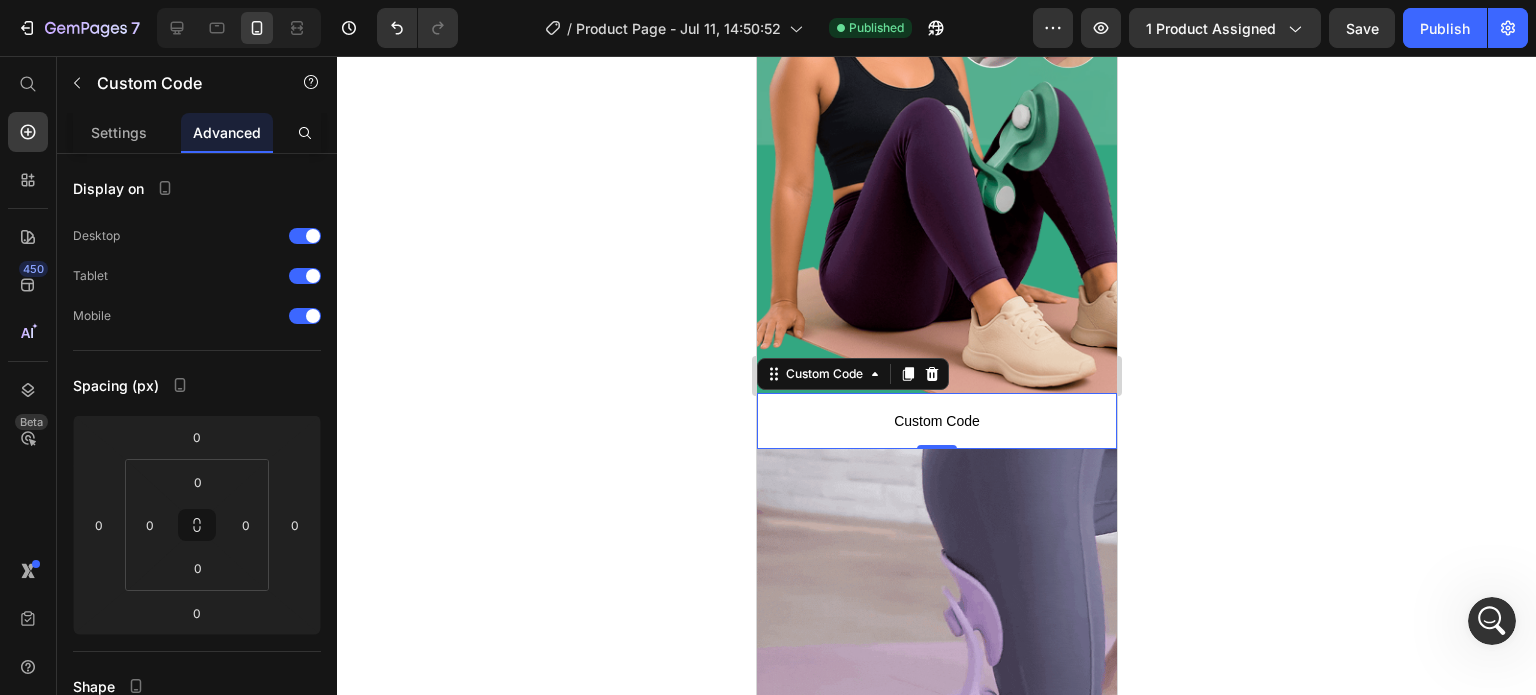 click on "Custom Code" at bounding box center (936, 421) 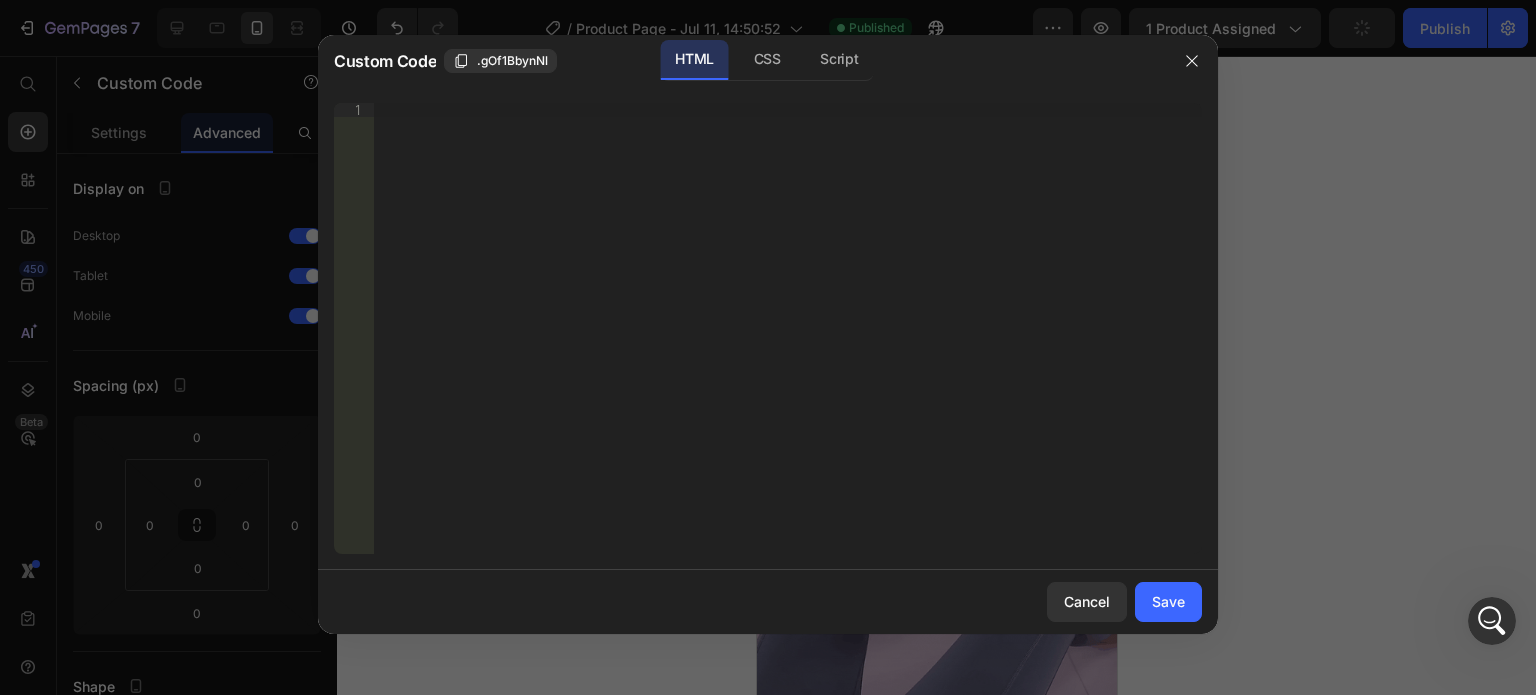 click on "Insert the 3rd-party installation code, HTML code, or Liquid code to display custom content." at bounding box center (788, 342) 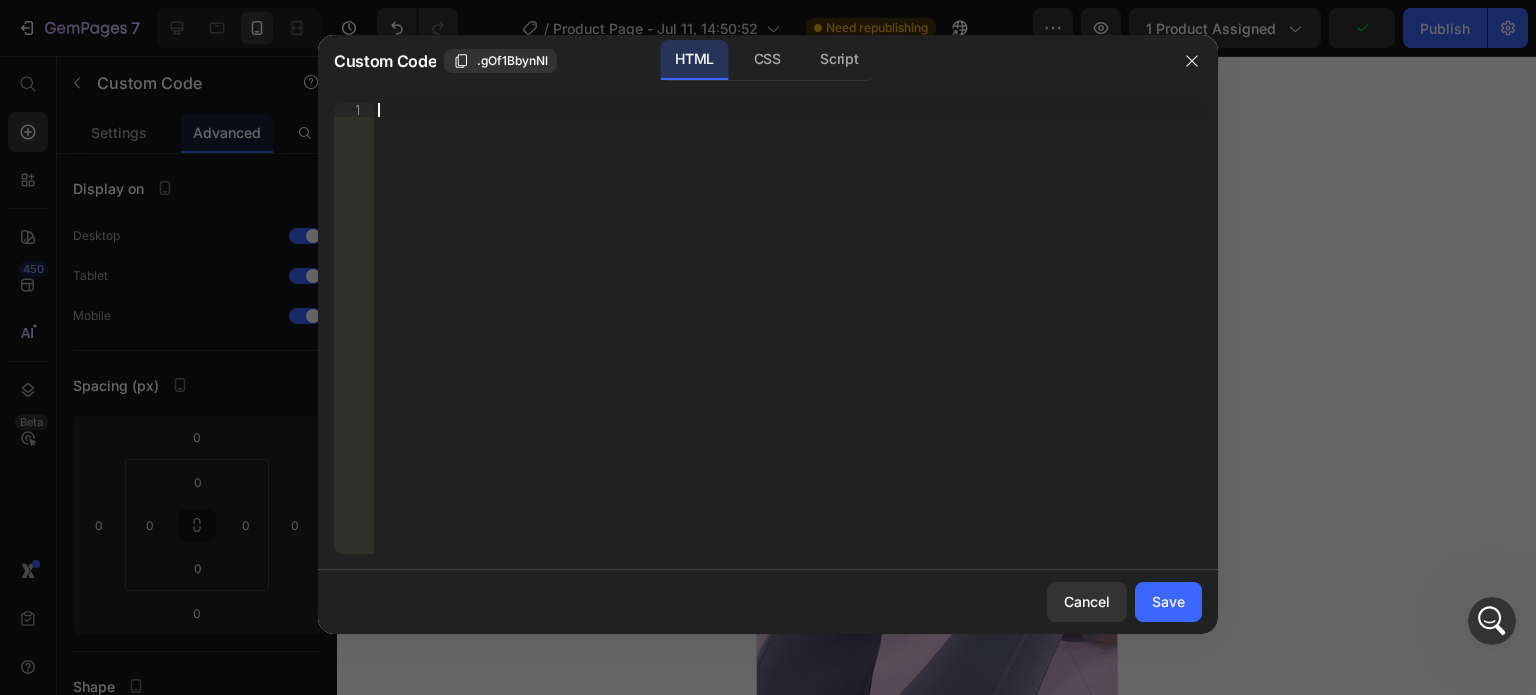paste on "<div id=“_rsi-cod-form-embed-custom-hook”></div>" 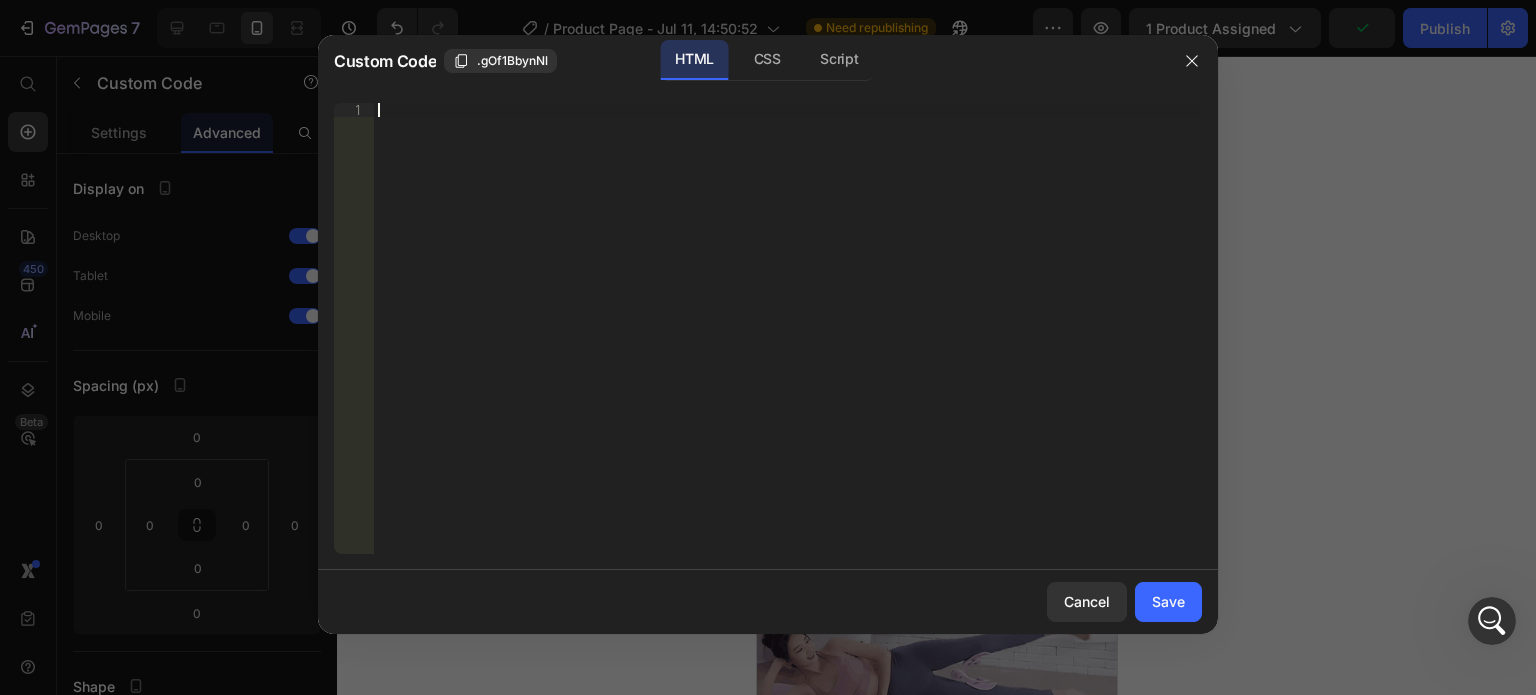 type on "<div id=“_rsi-cod-form-embed-custom-hook”></div>" 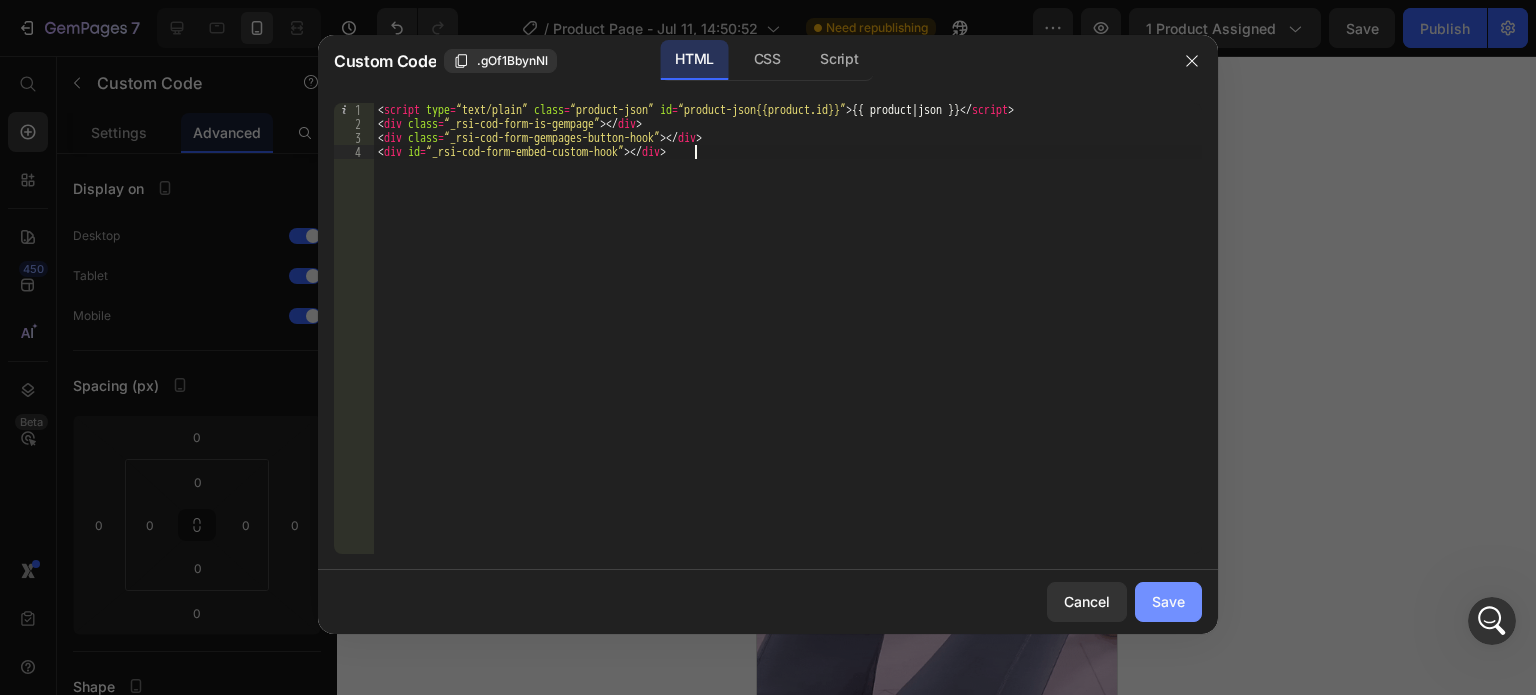click on "Save" at bounding box center (1168, 601) 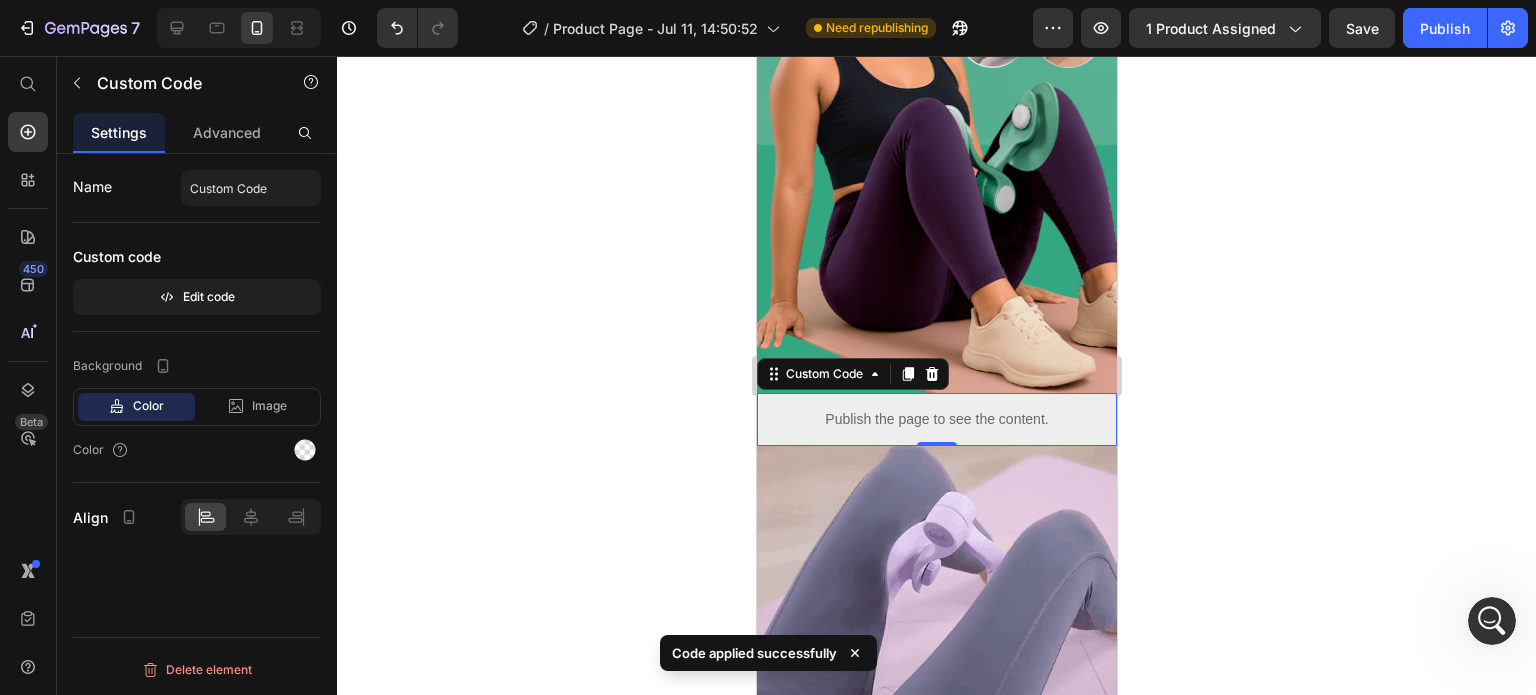 click on "Publish the page to see the content." at bounding box center (936, 419) 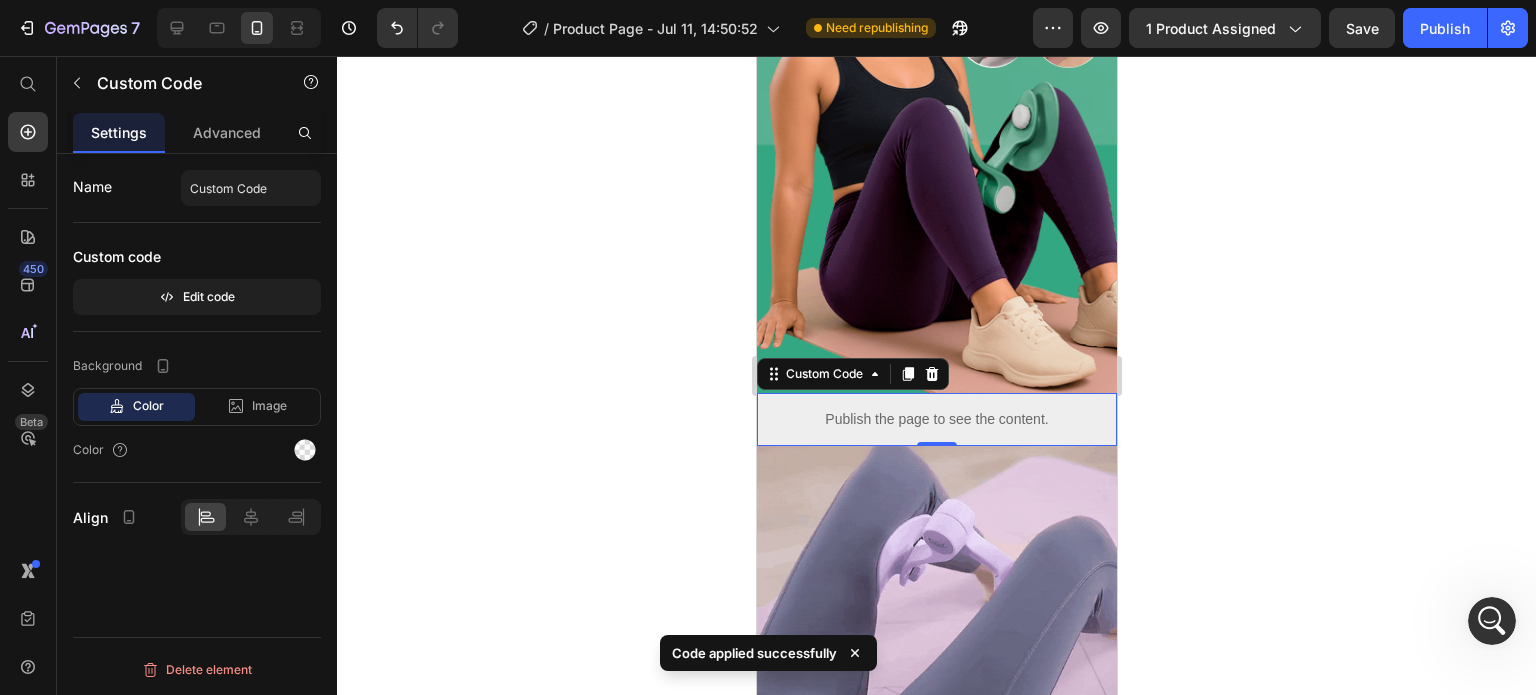 click on "Publish the page to see the content." at bounding box center (936, 419) 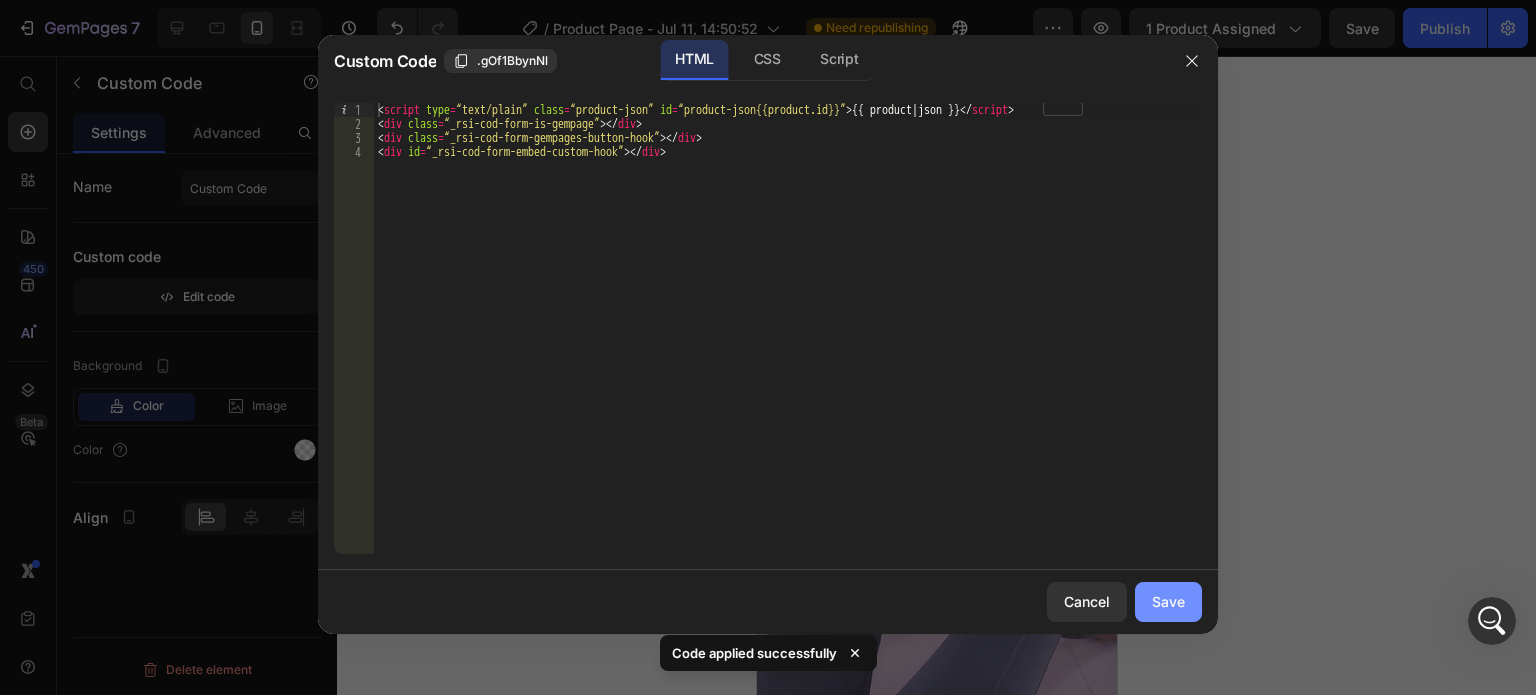 click on "Save" at bounding box center [1168, 601] 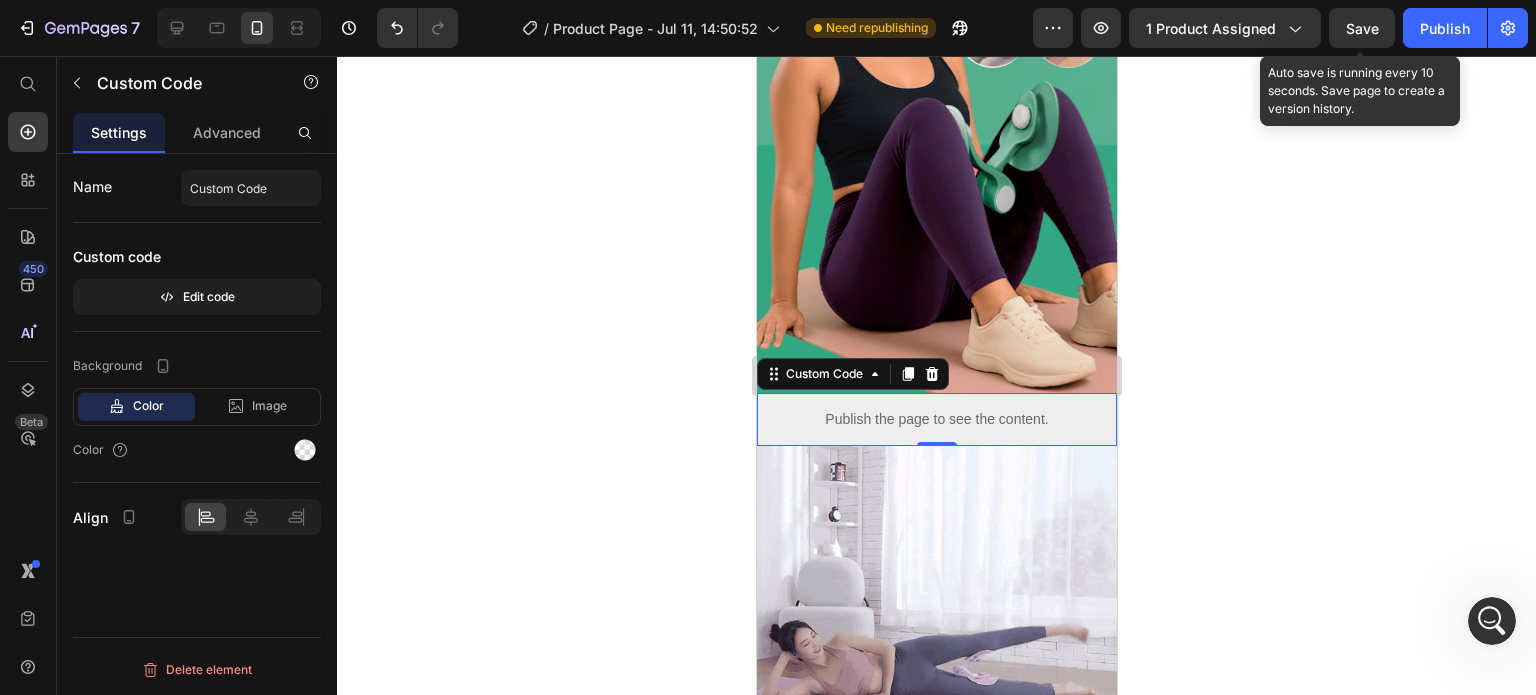 click on "Save" 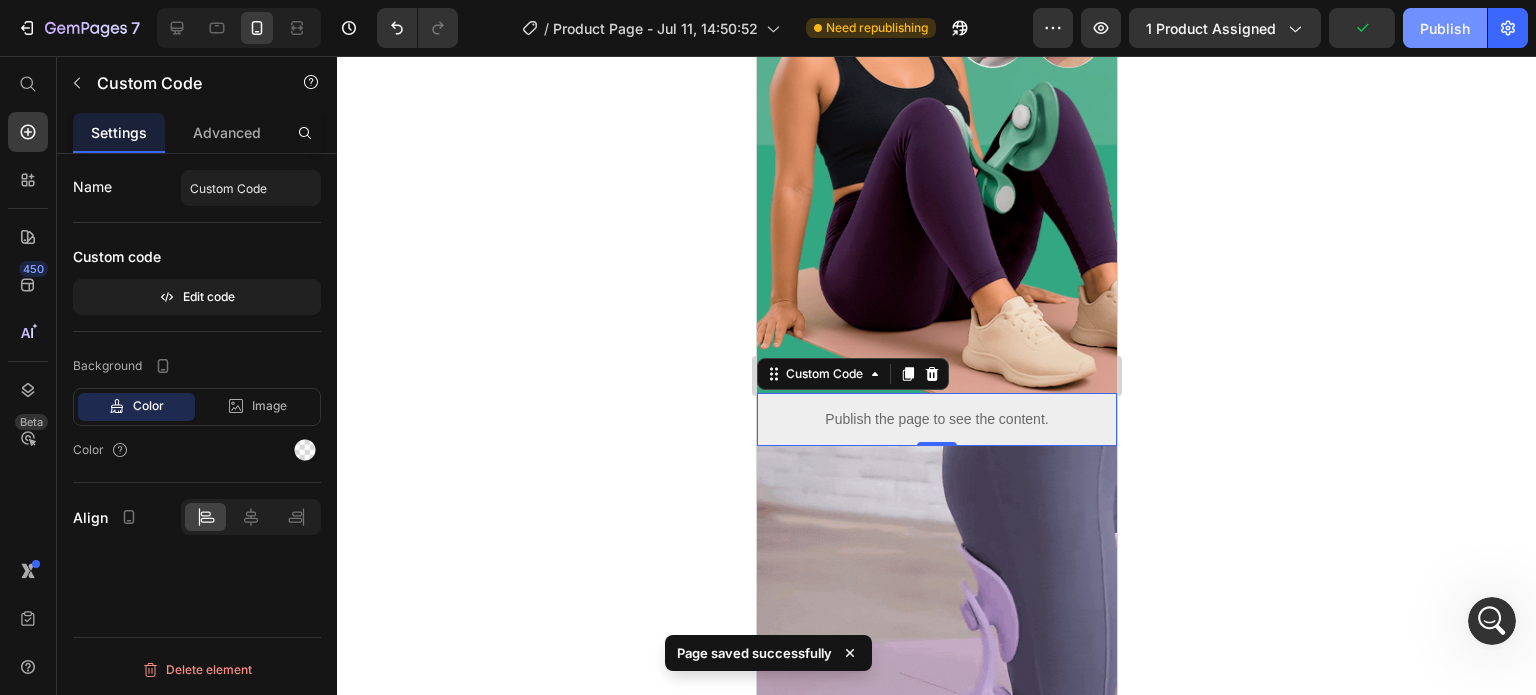 click on "Publish" at bounding box center (1445, 28) 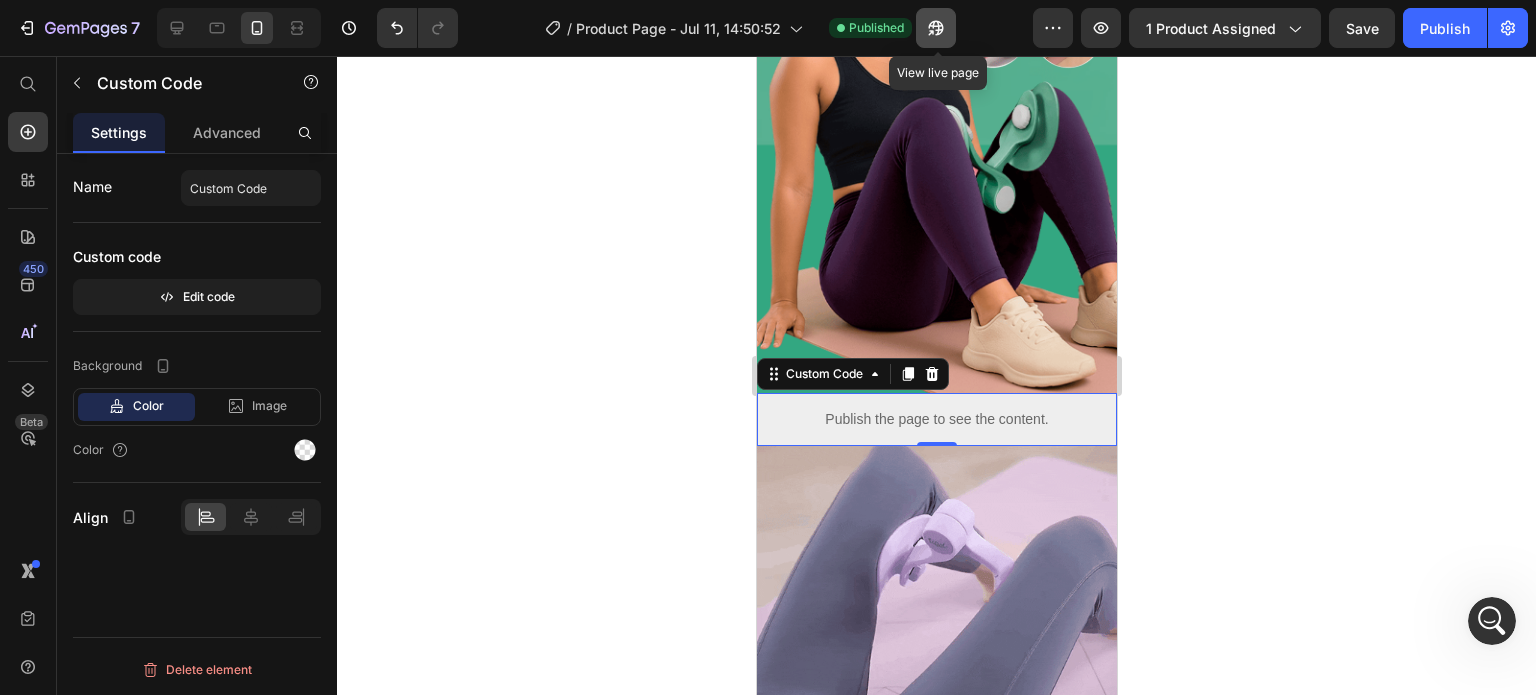 click 